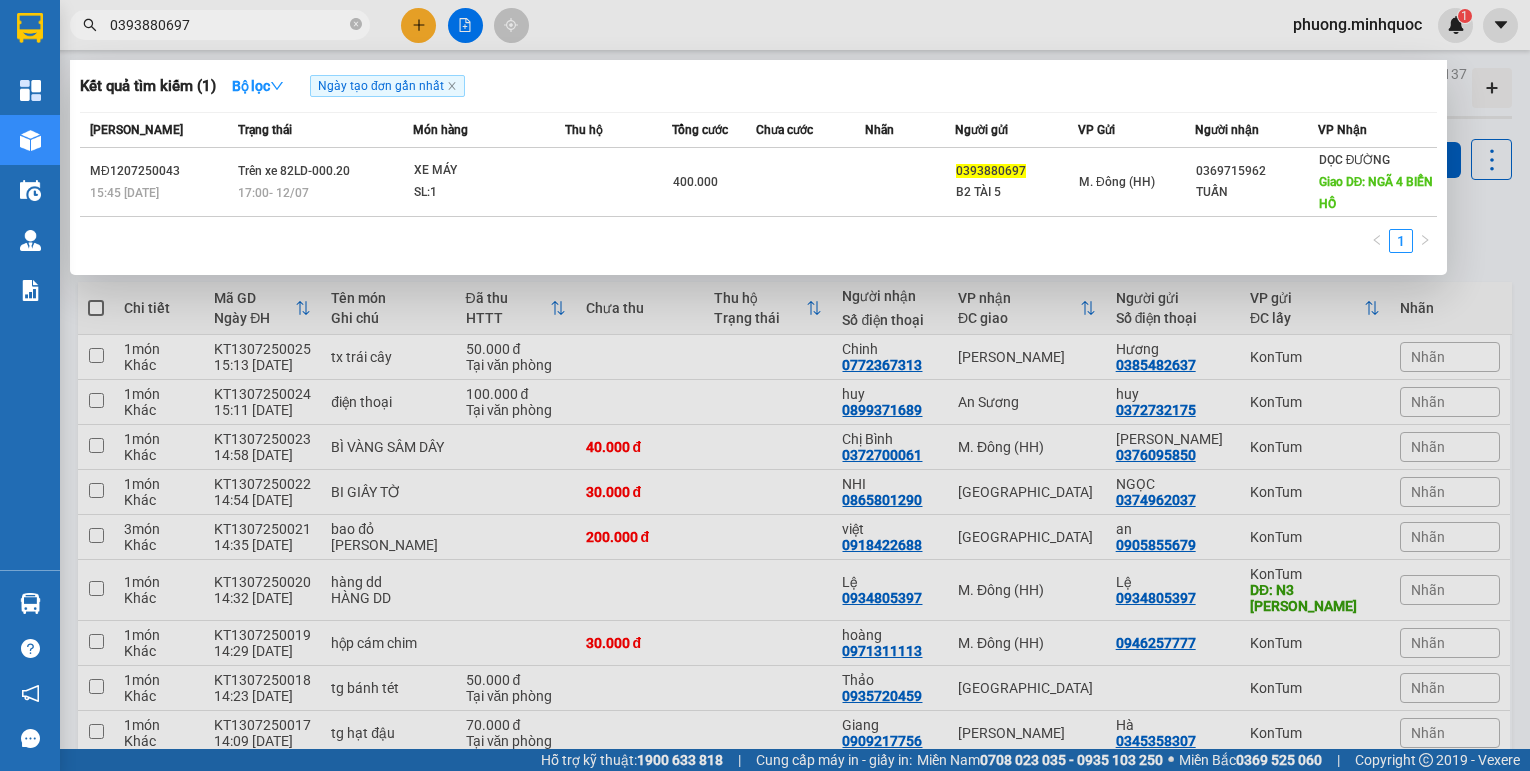 scroll, scrollTop: 0, scrollLeft: 0, axis: both 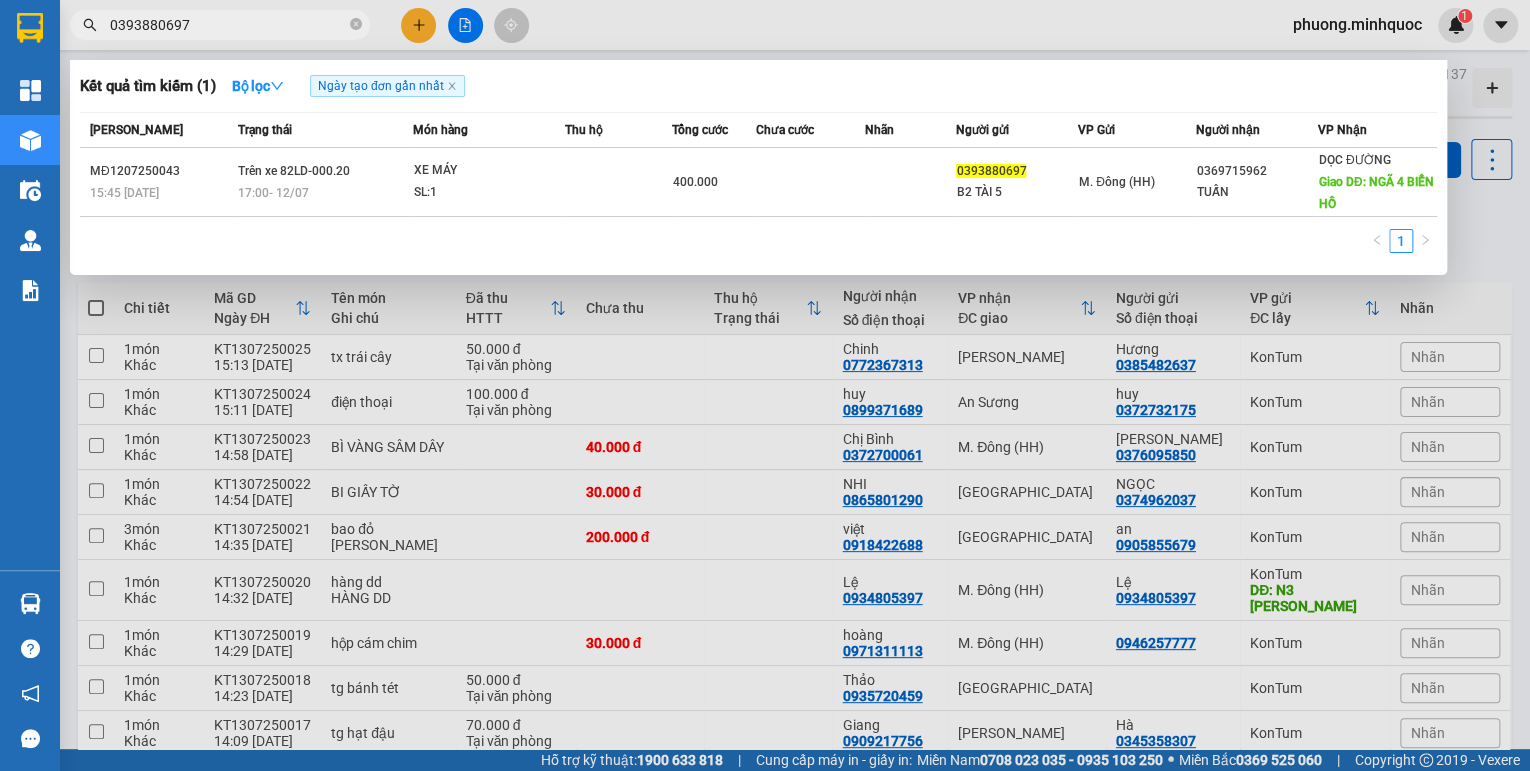 click at bounding box center (765, 385) 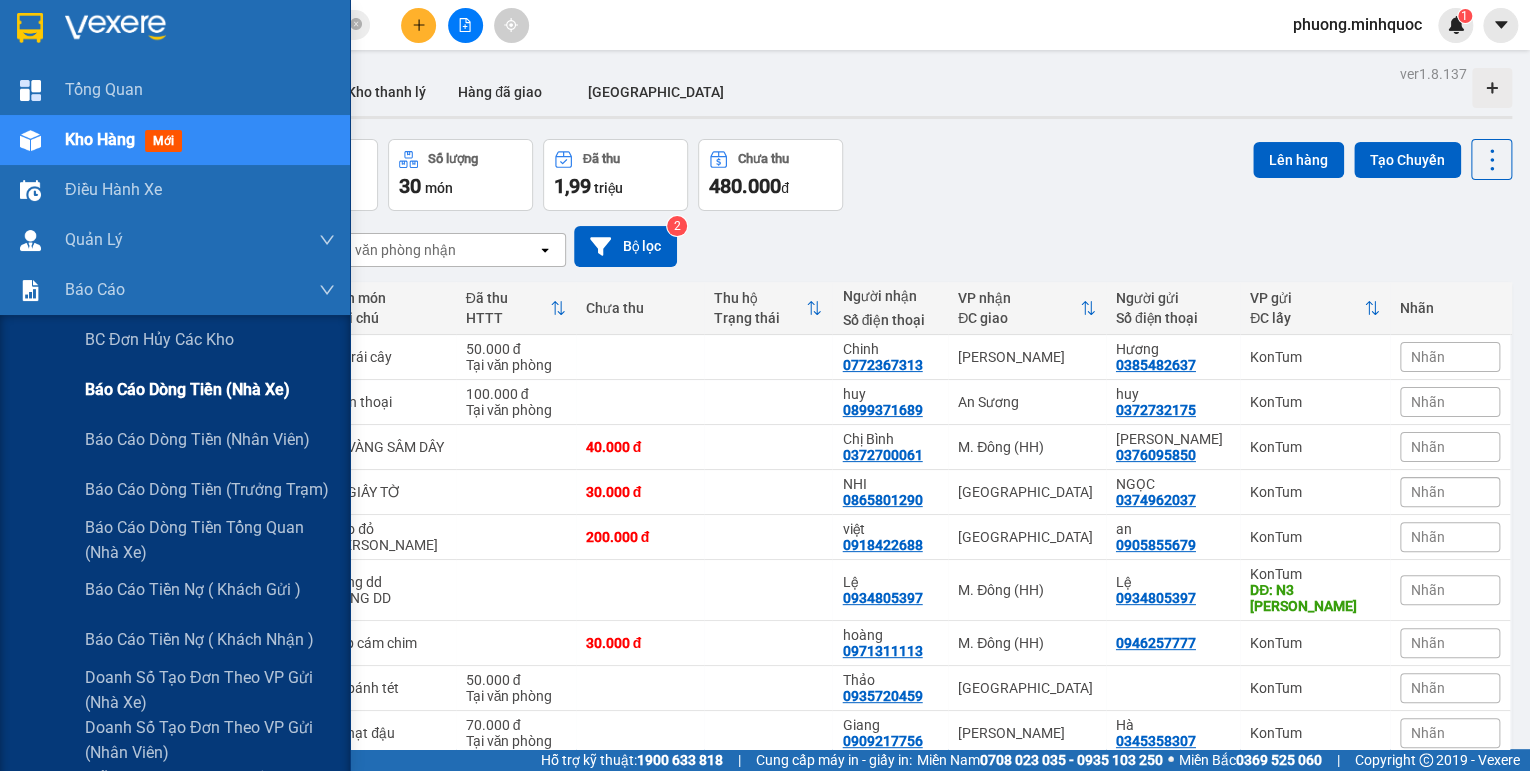 click on "Báo cáo dòng tiền (nhà xe)" at bounding box center (187, 389) 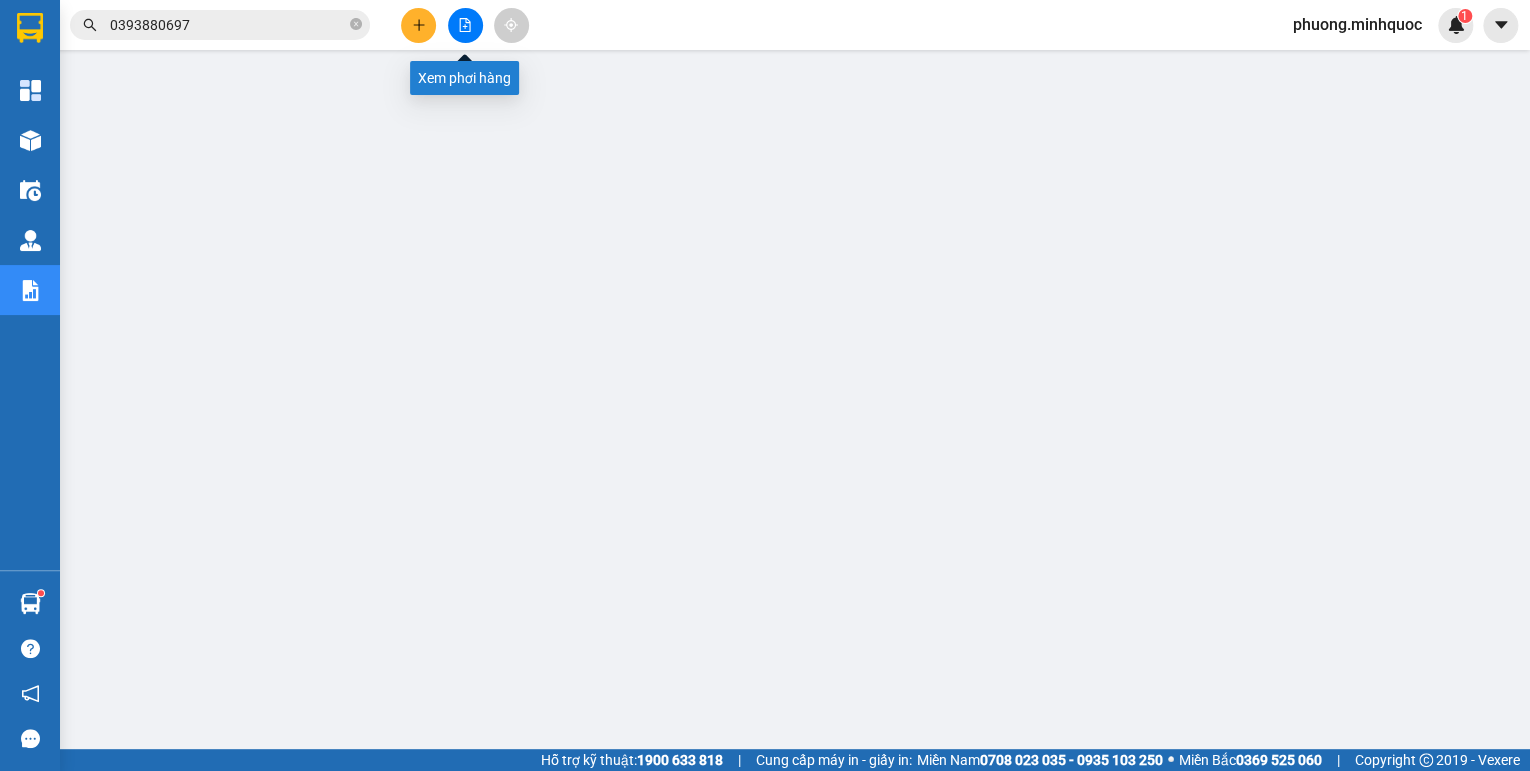 click 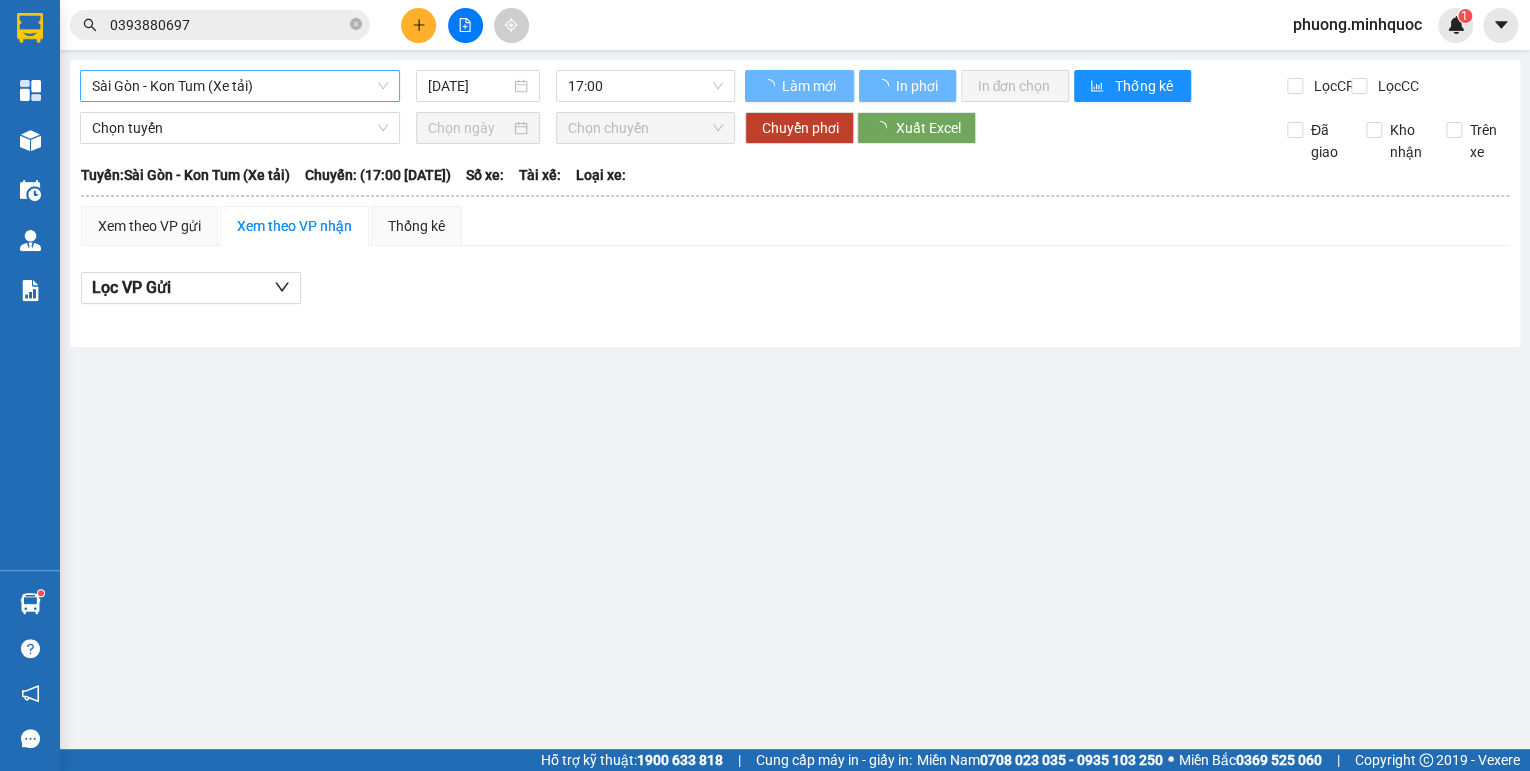 click on "Sài Gòn - Kon Tum (Xe tải)" at bounding box center [240, 86] 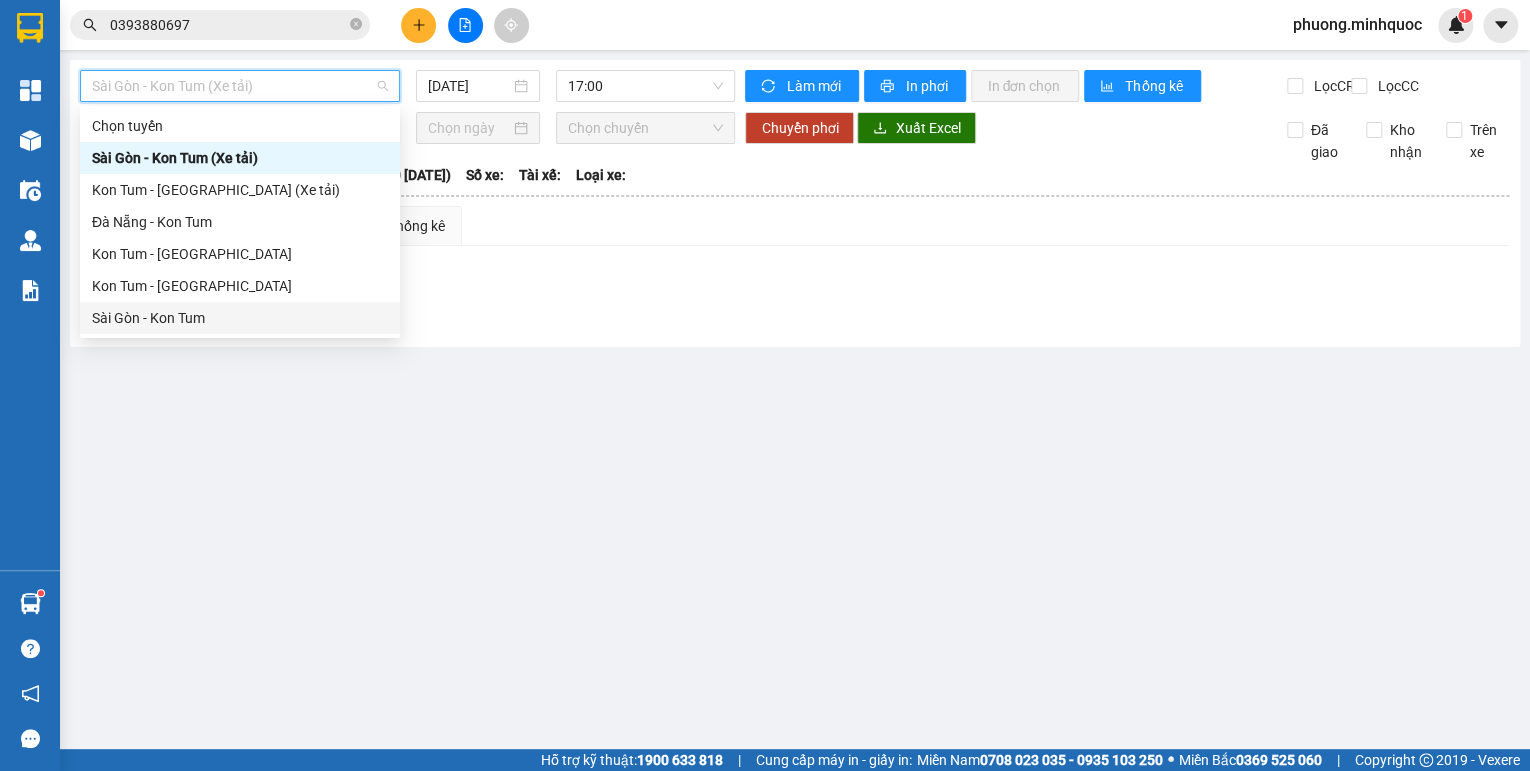 click on "Sài Gòn - Kon Tum" at bounding box center [240, 318] 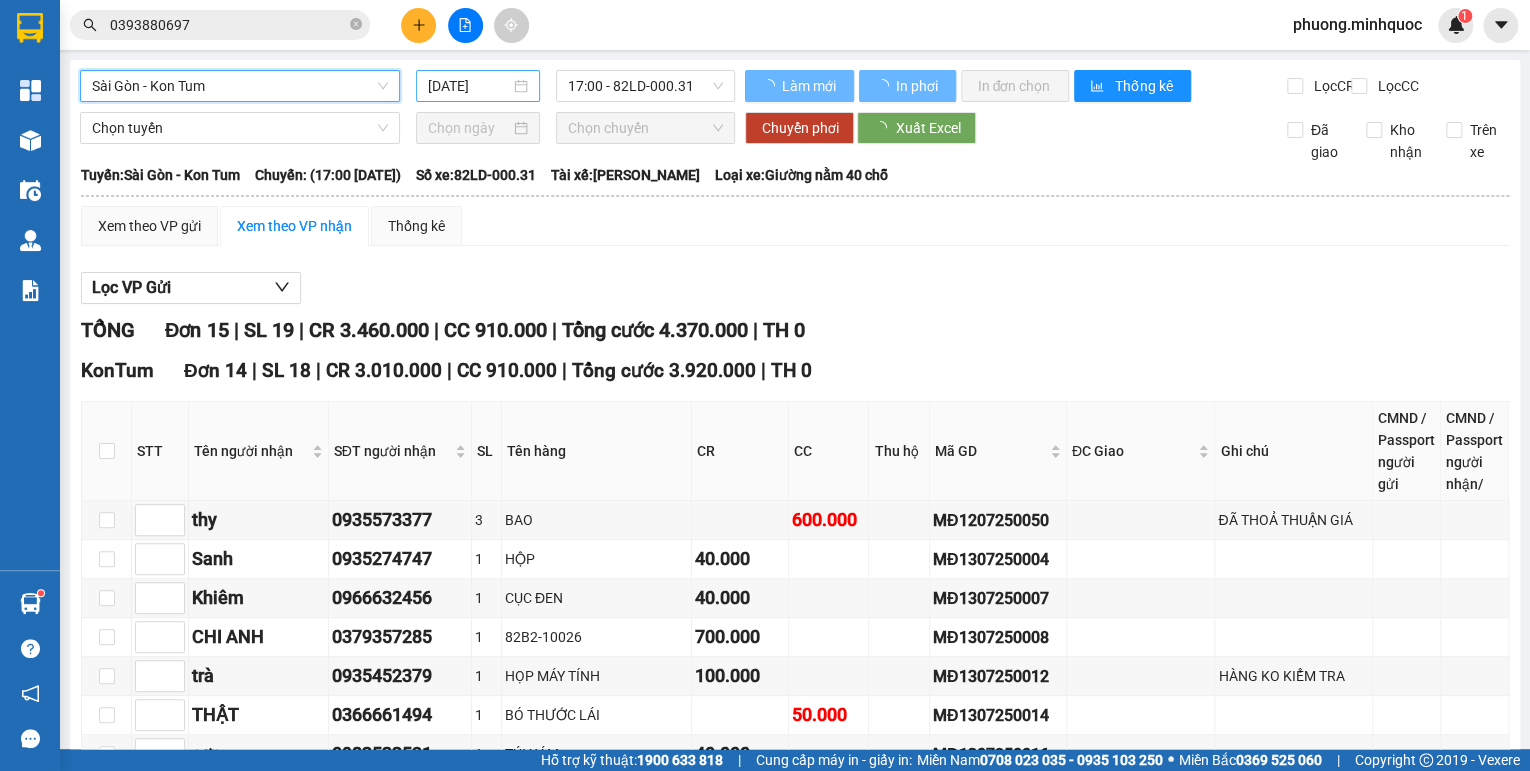 click on "[DATE]" at bounding box center (469, 86) 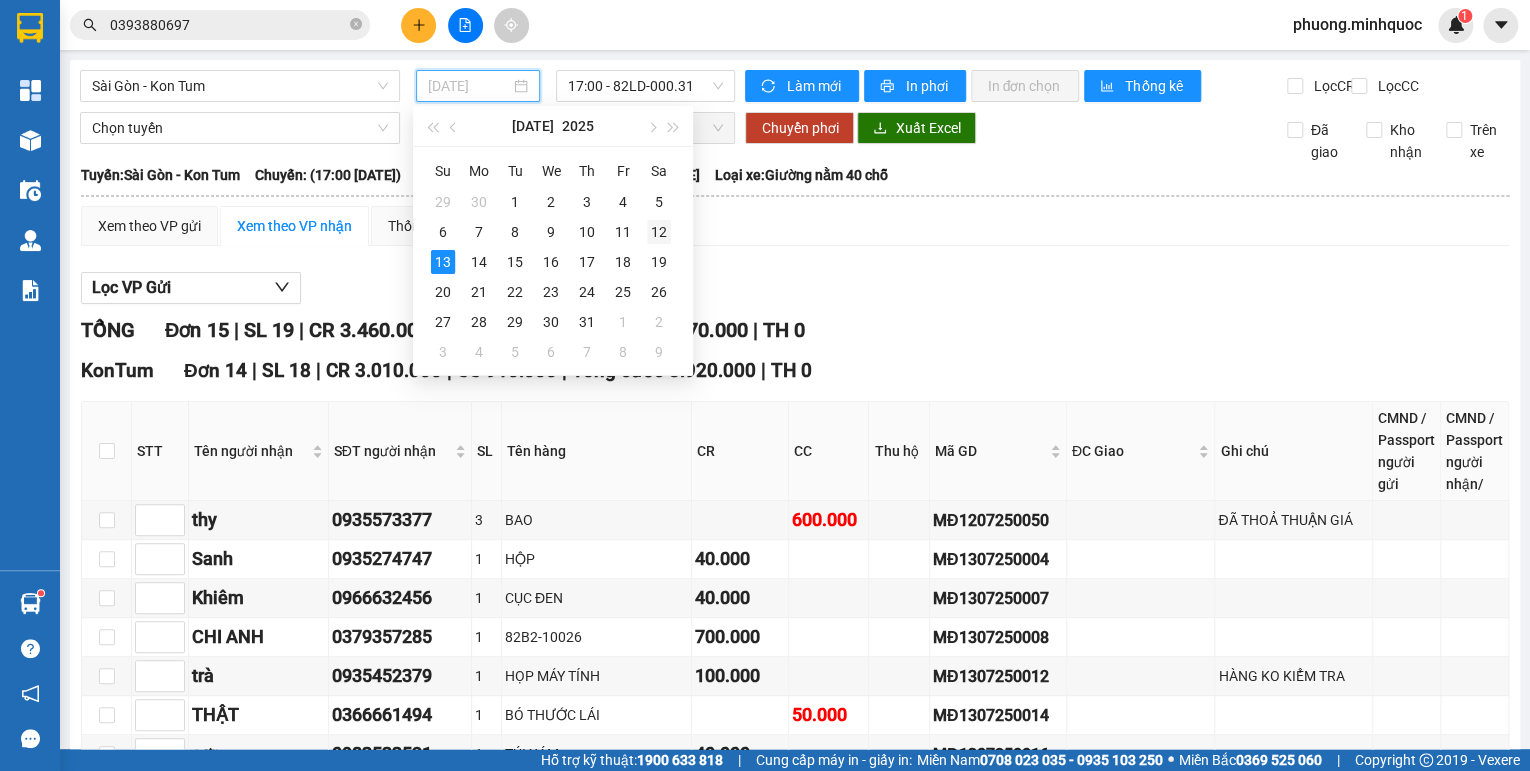click on "12" at bounding box center [659, 232] 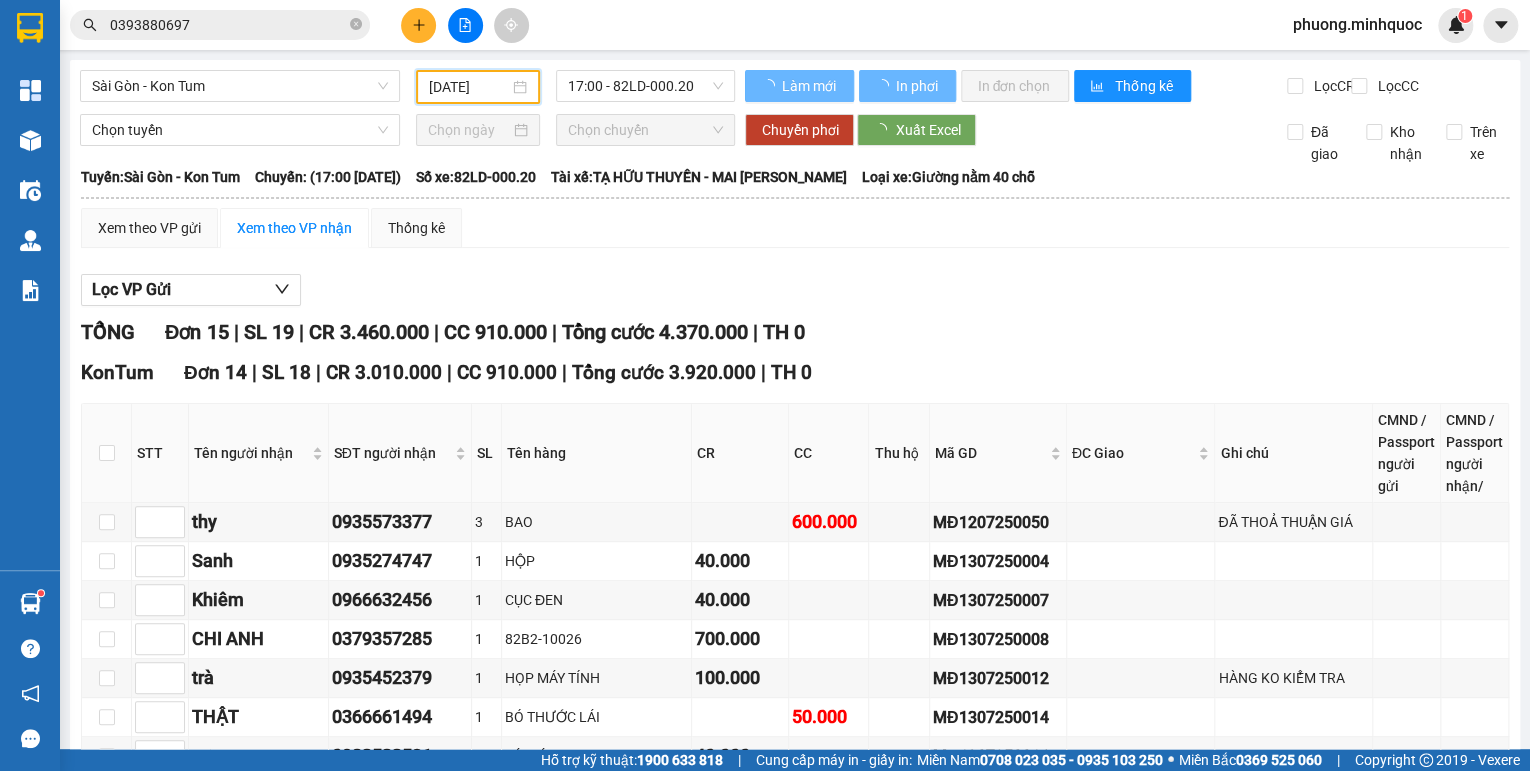 type on "[DATE]" 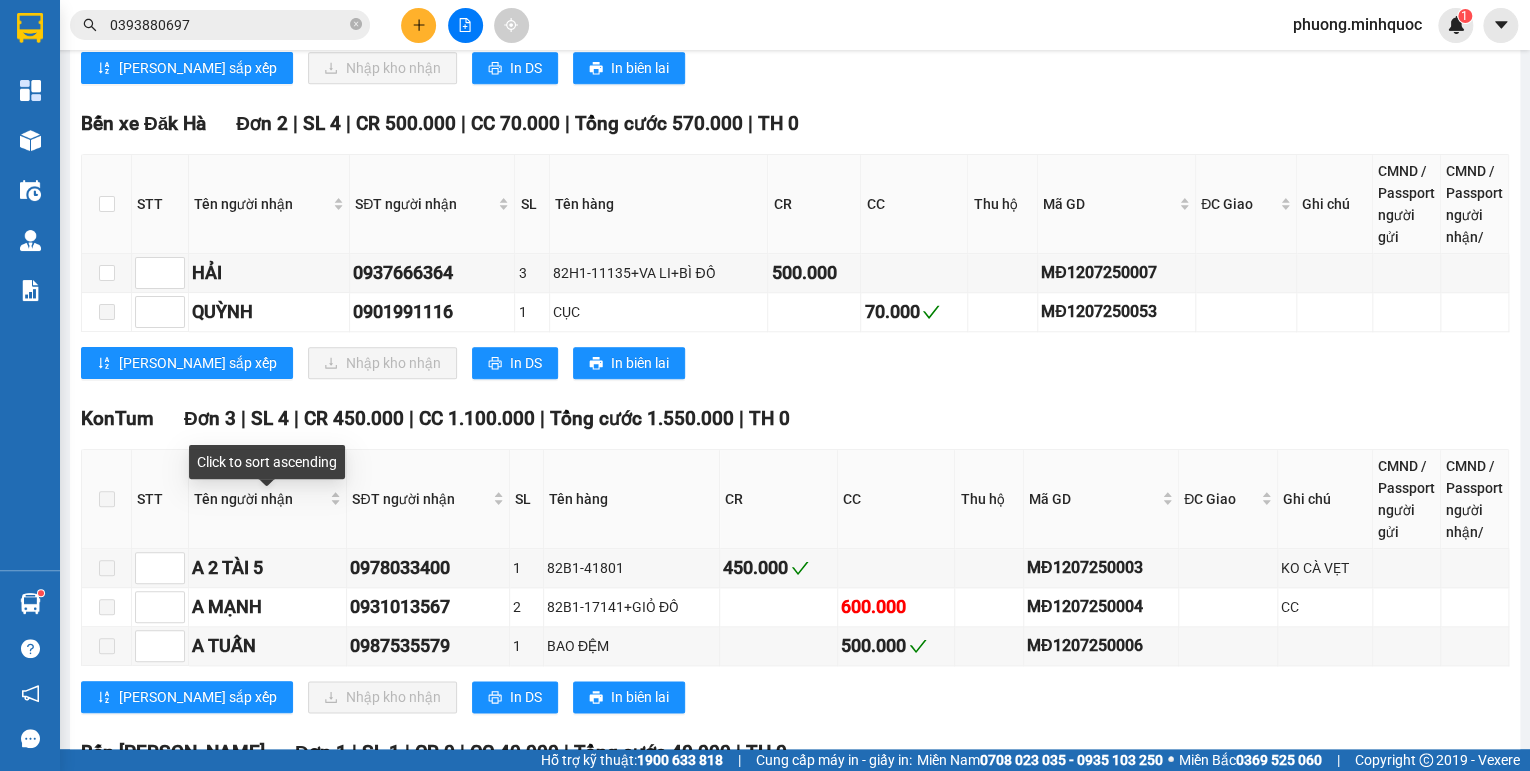 scroll, scrollTop: 1081, scrollLeft: 0, axis: vertical 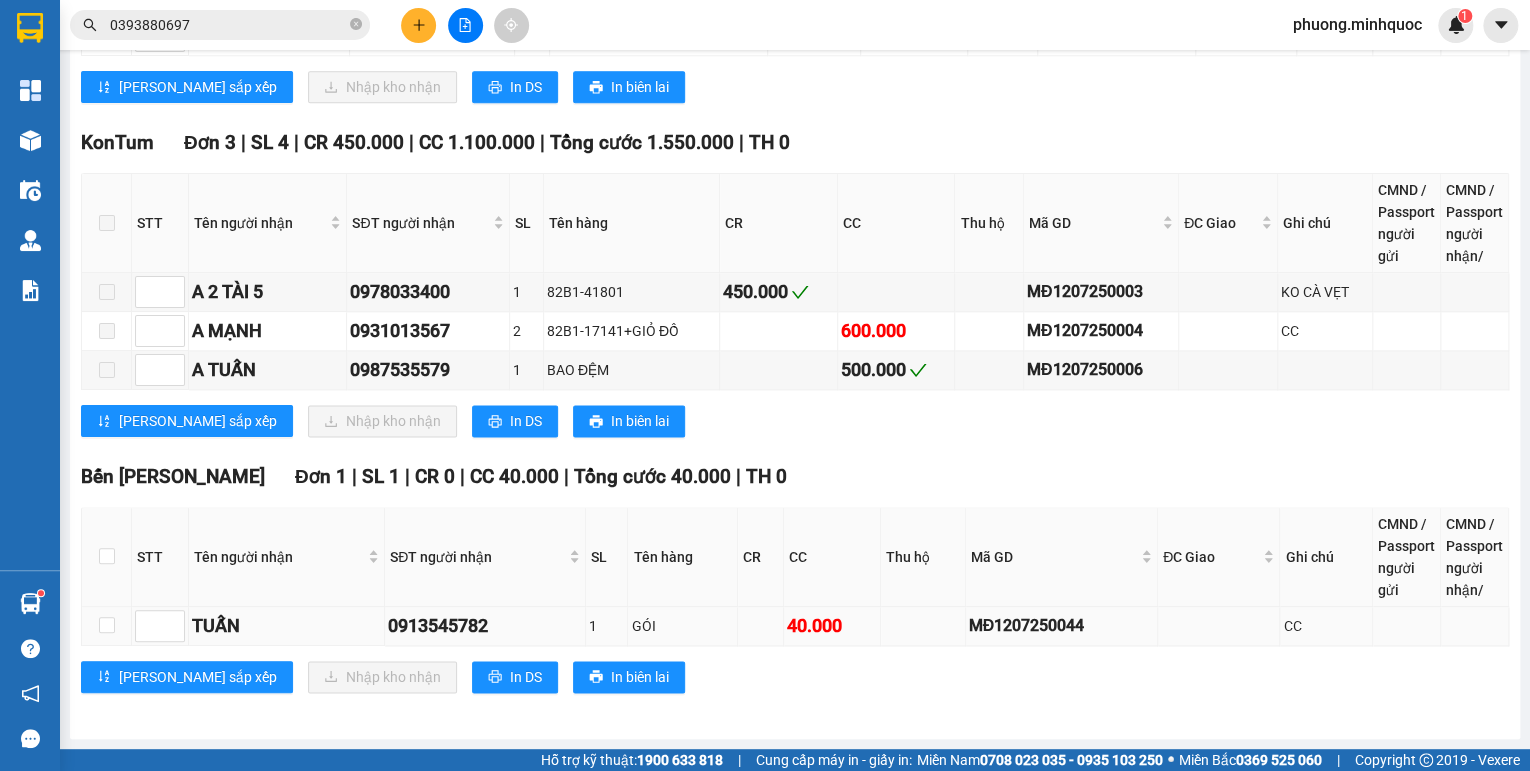 click on "MĐ1207250044" at bounding box center (1061, 625) 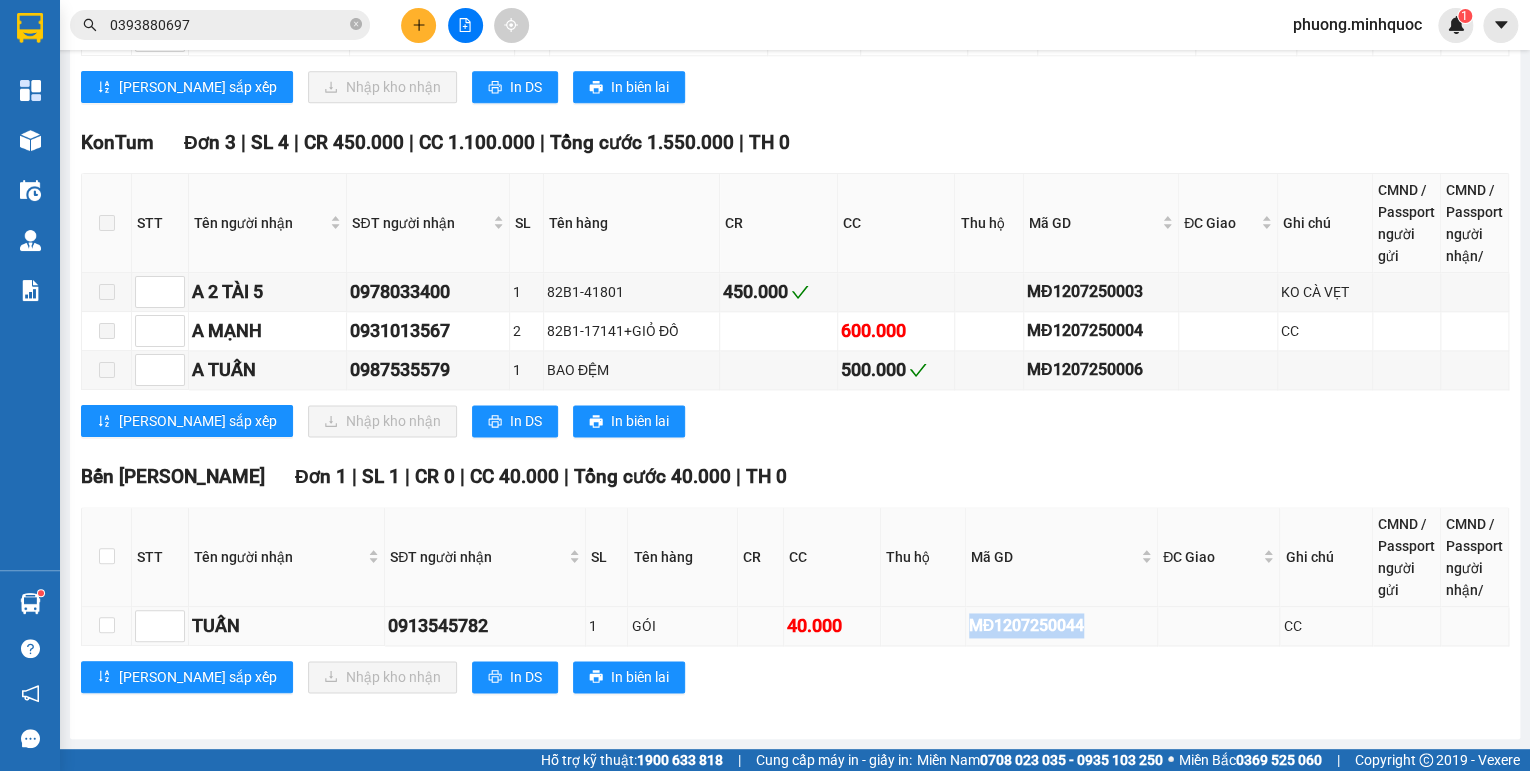 click on "MĐ1207250044" at bounding box center (1061, 625) 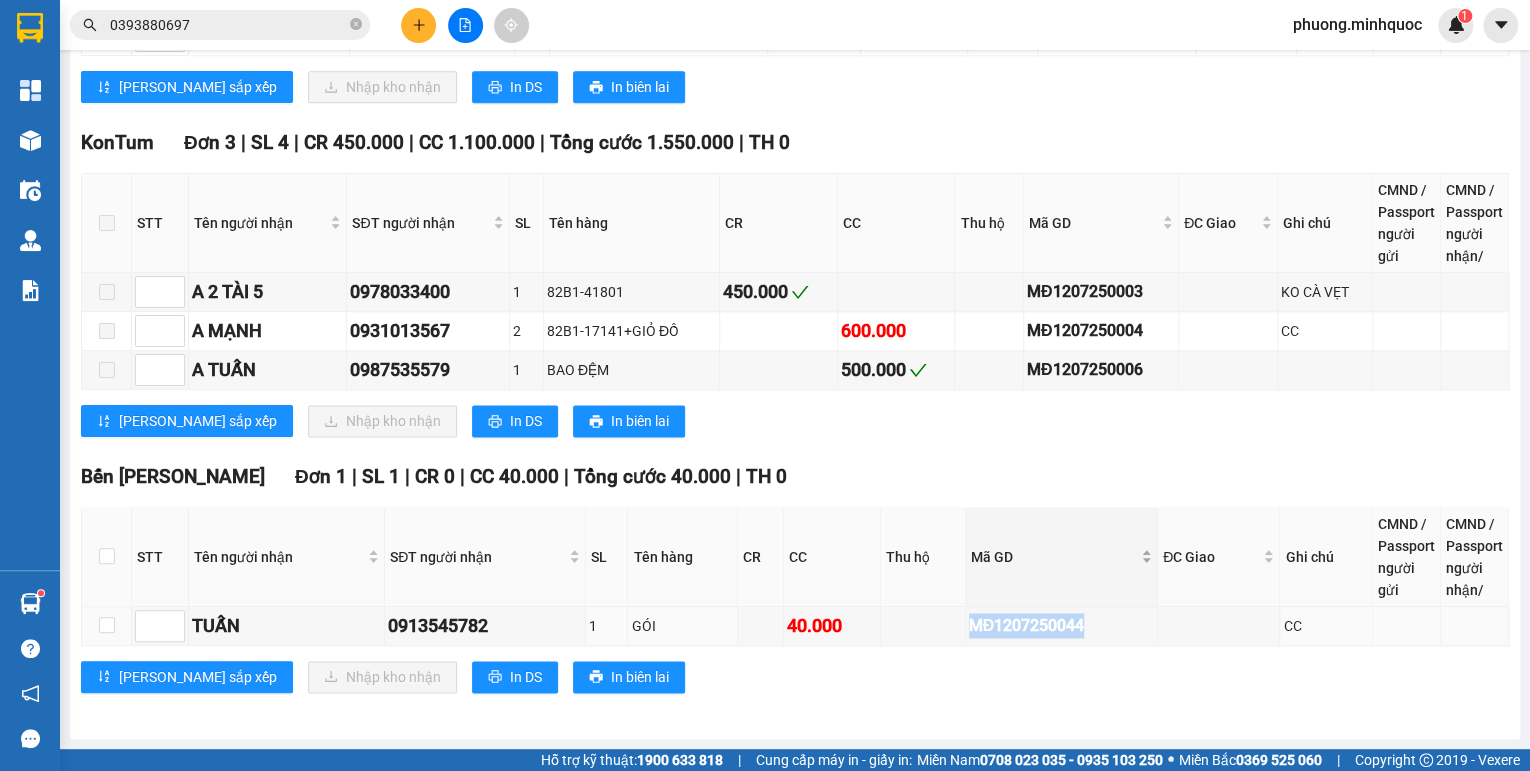 copy on "MĐ1207250044" 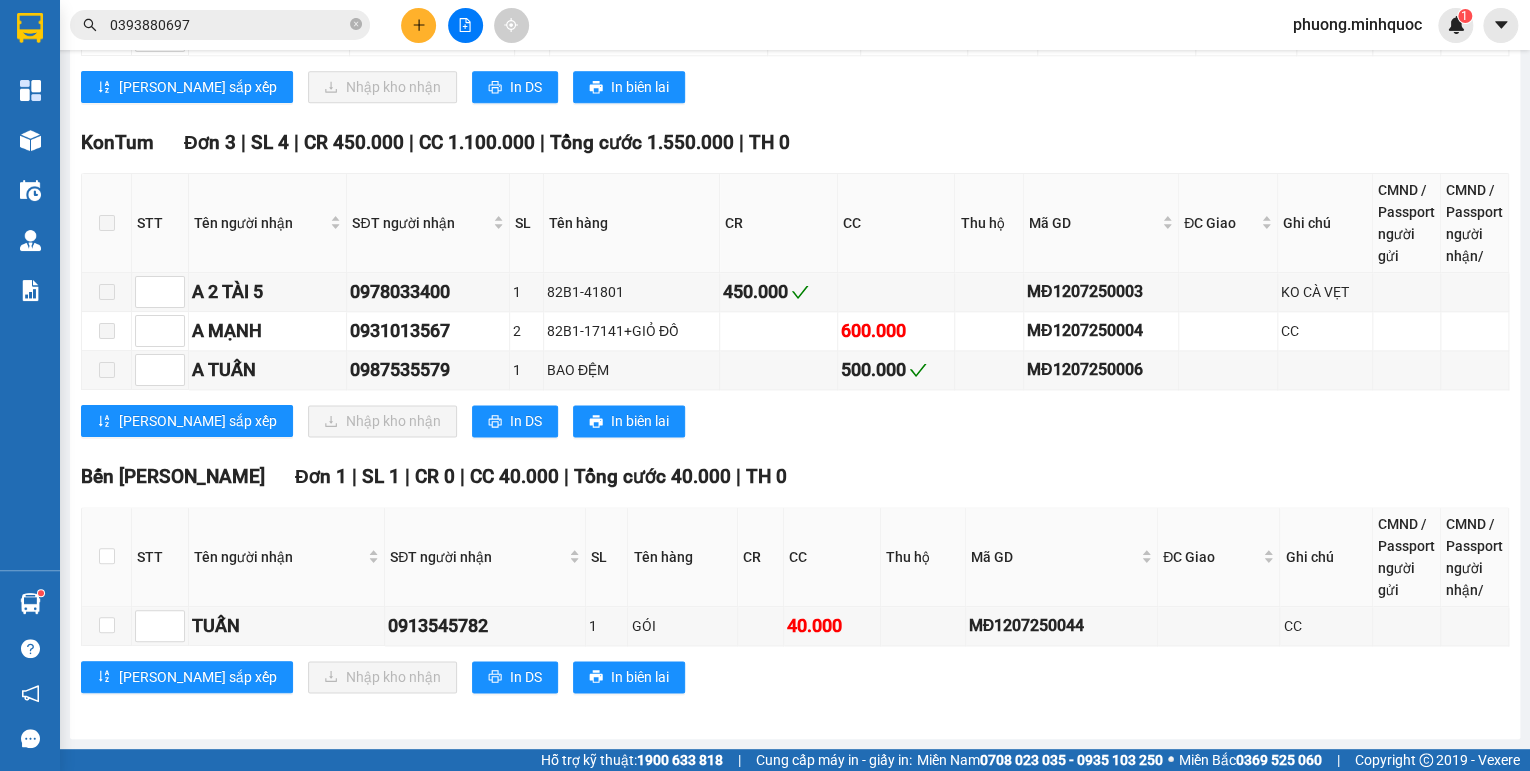 click on "0393880697" at bounding box center (228, 25) 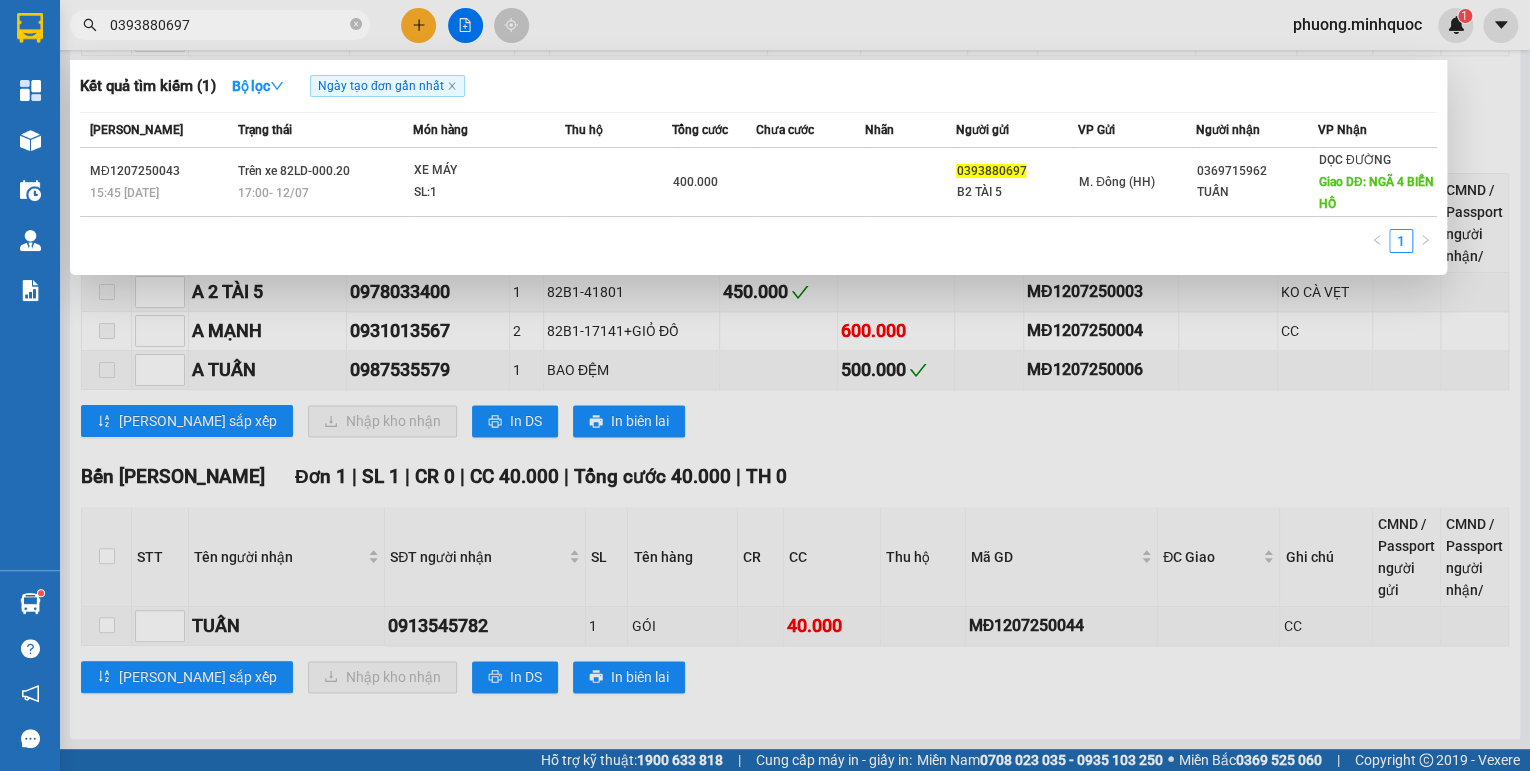 click on "0393880697" at bounding box center [228, 25] 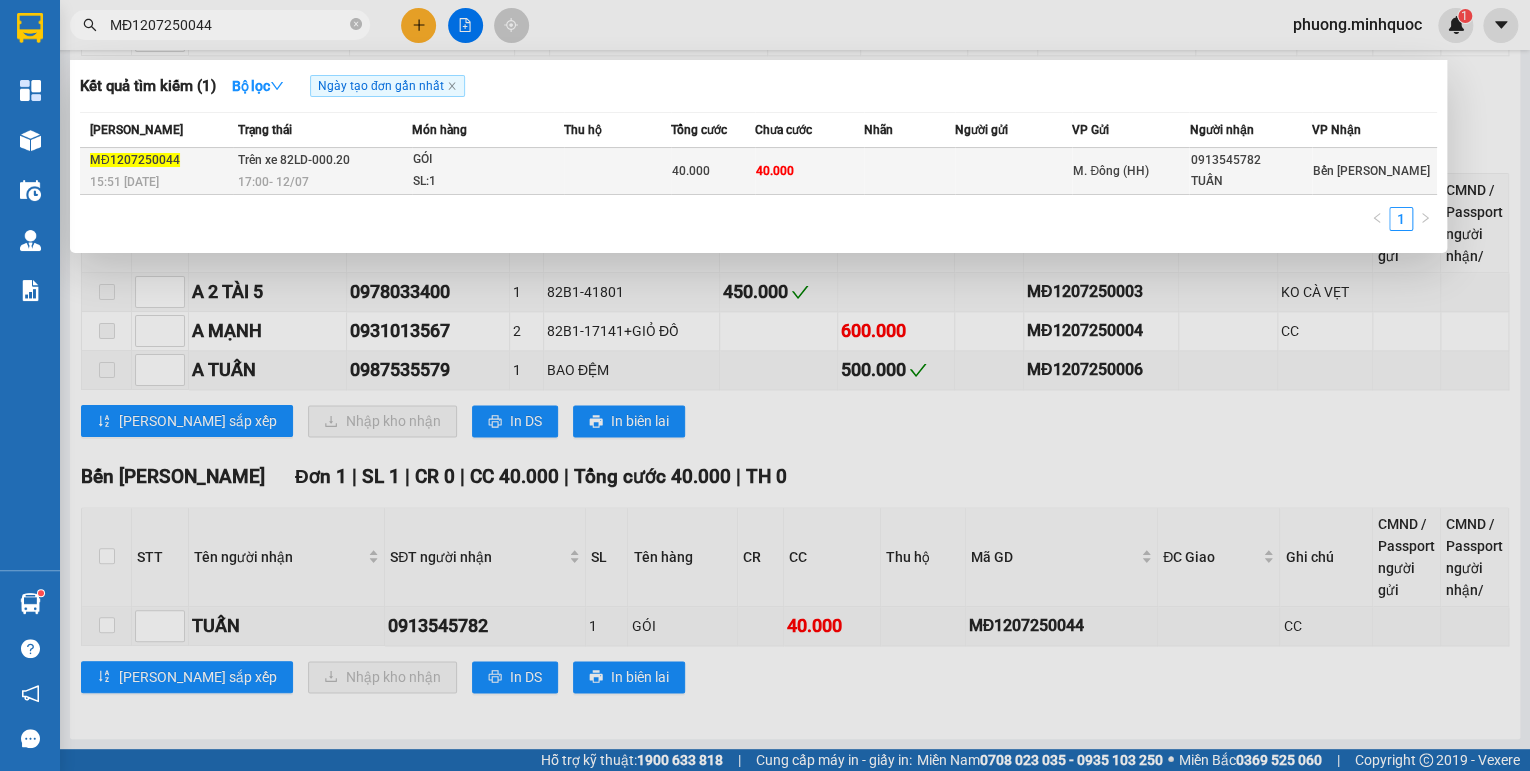 type on "MĐ1207250044" 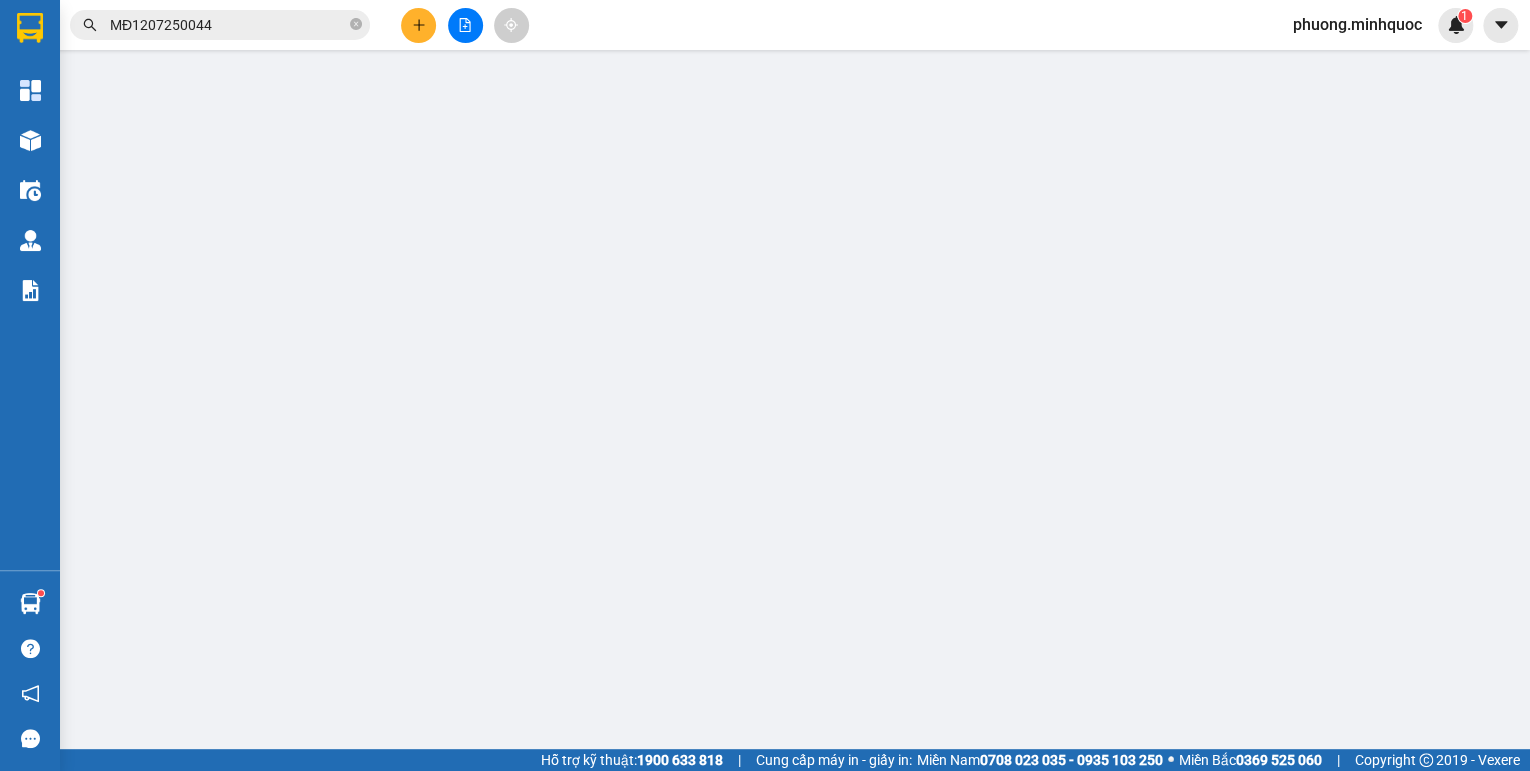 scroll, scrollTop: 0, scrollLeft: 0, axis: both 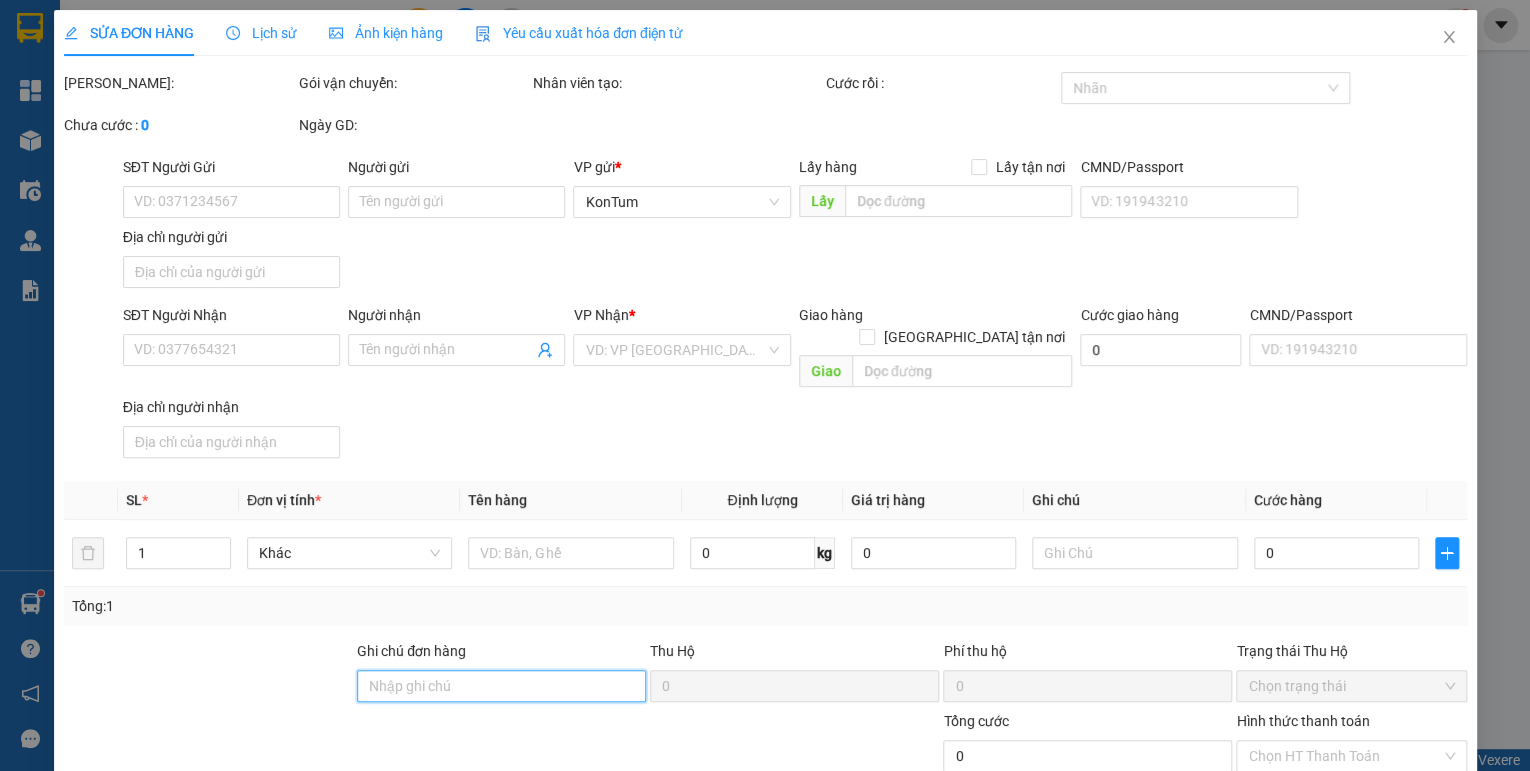 click on "Ghi chú đơn hàng" at bounding box center [501, 686] 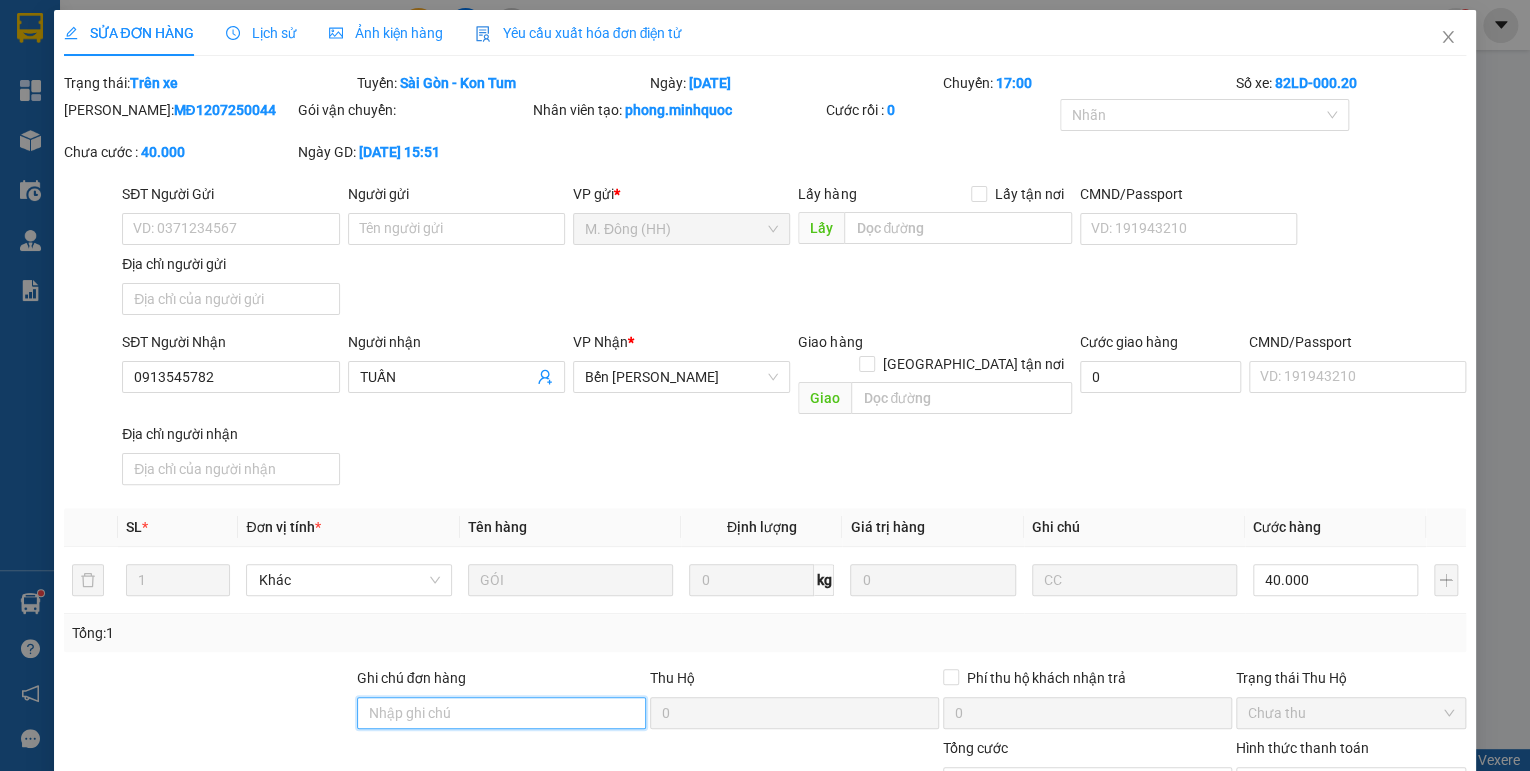 type on "0913545782" 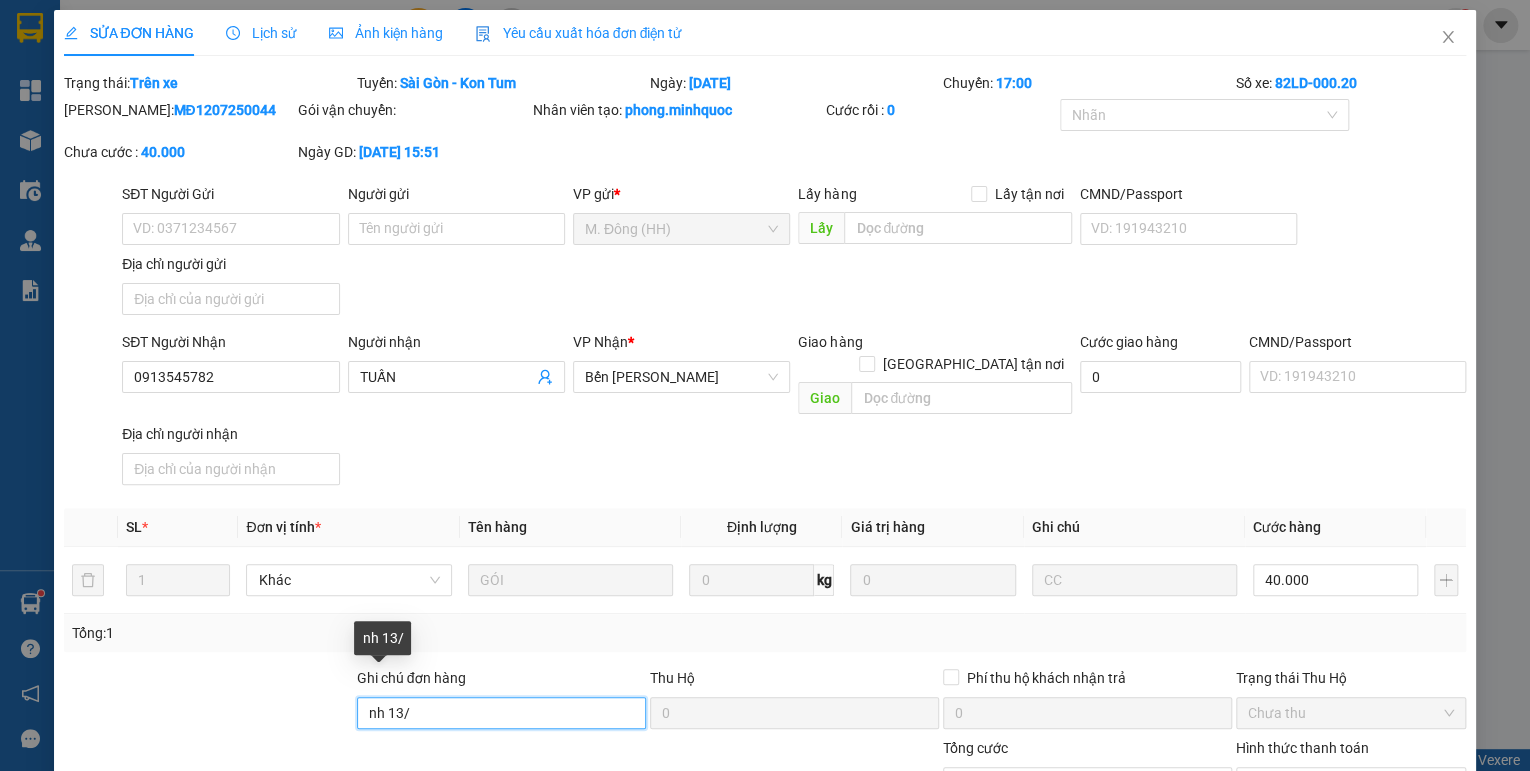 click on "nh 13/" at bounding box center (501, 713) 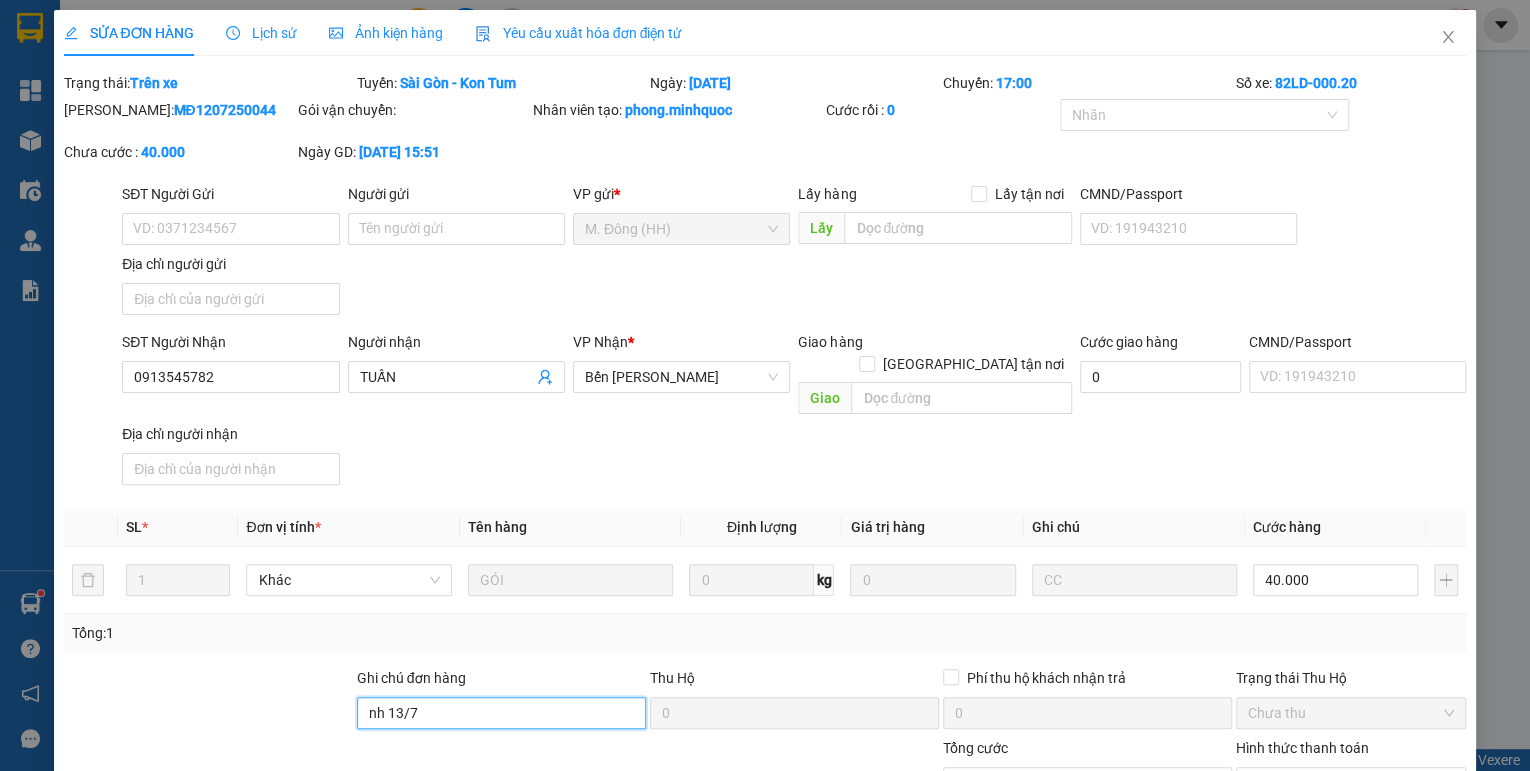 scroll, scrollTop: 138, scrollLeft: 0, axis: vertical 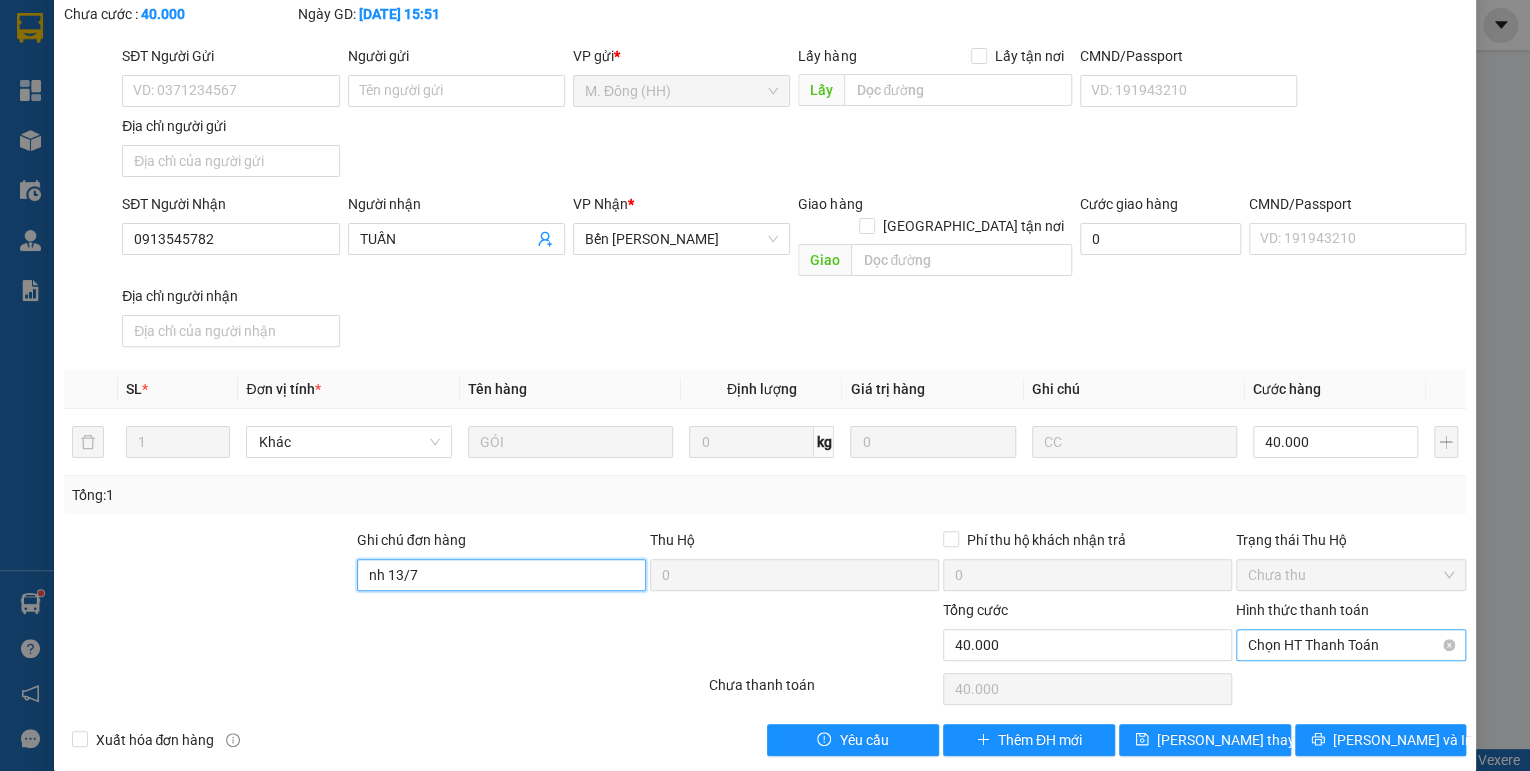 click on "Chọn HT Thanh Toán" at bounding box center [1351, 645] 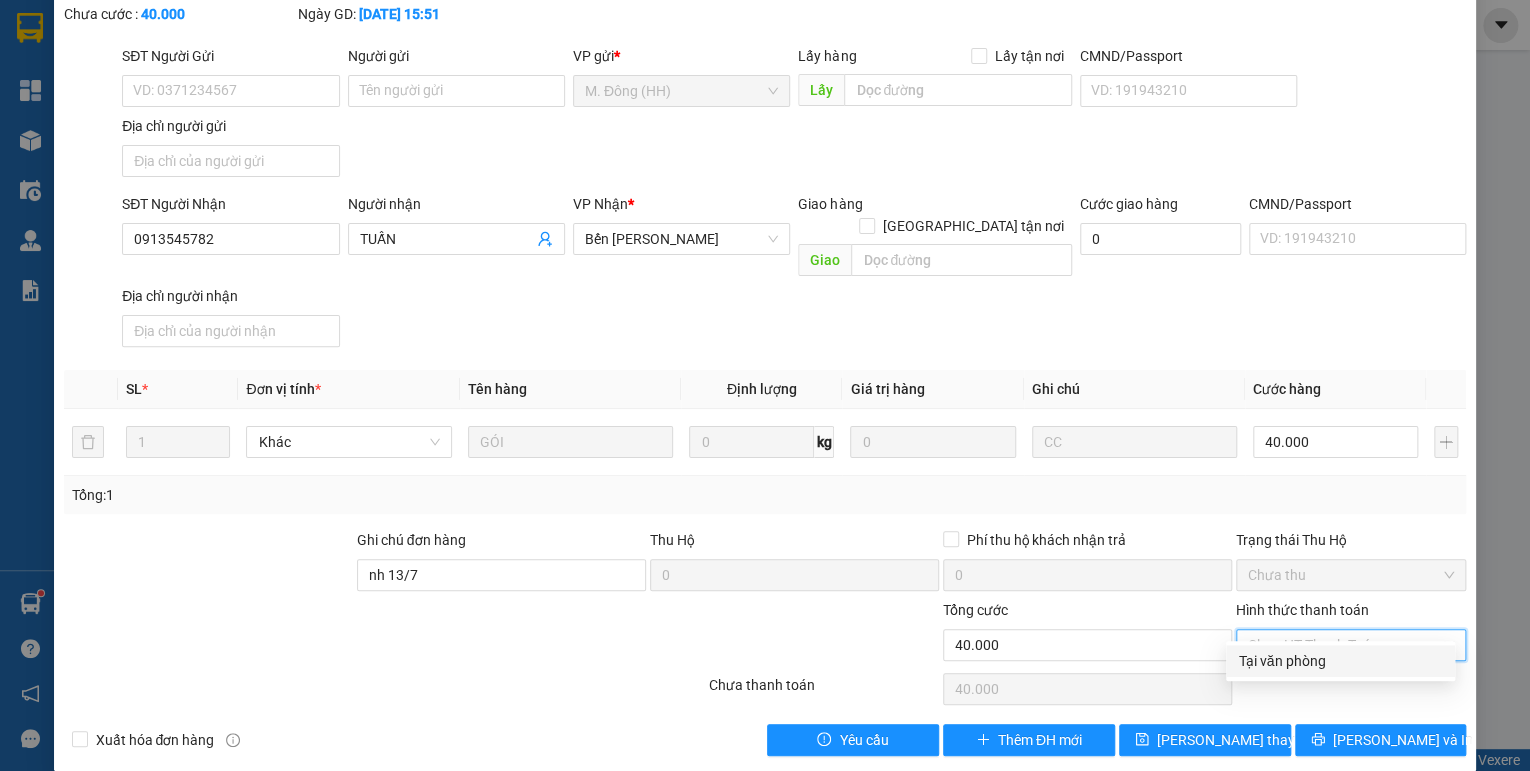 click on "Tại văn phòng" at bounding box center (1340, 661) 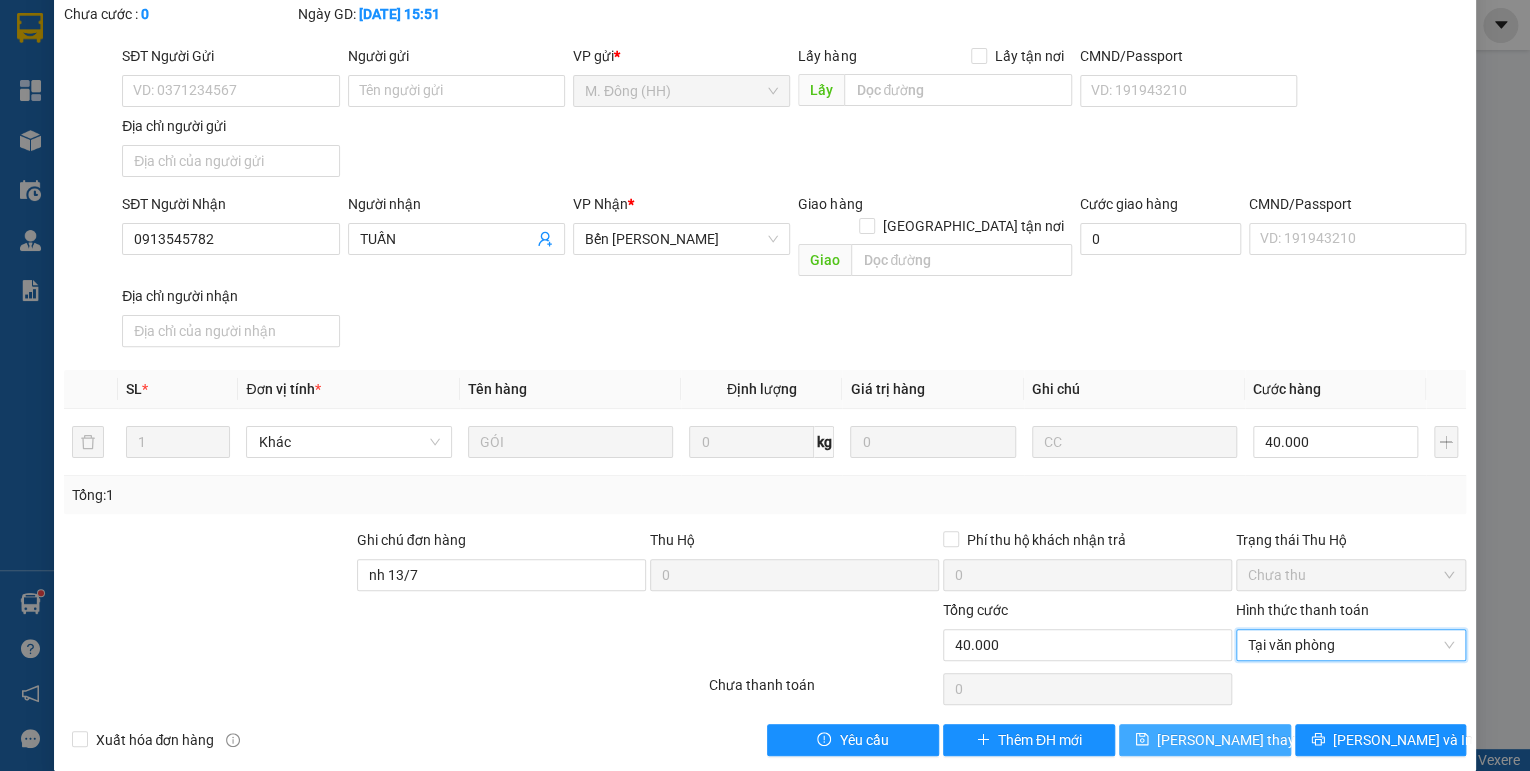 click on "[PERSON_NAME] thay đổi" at bounding box center (1205, 740) 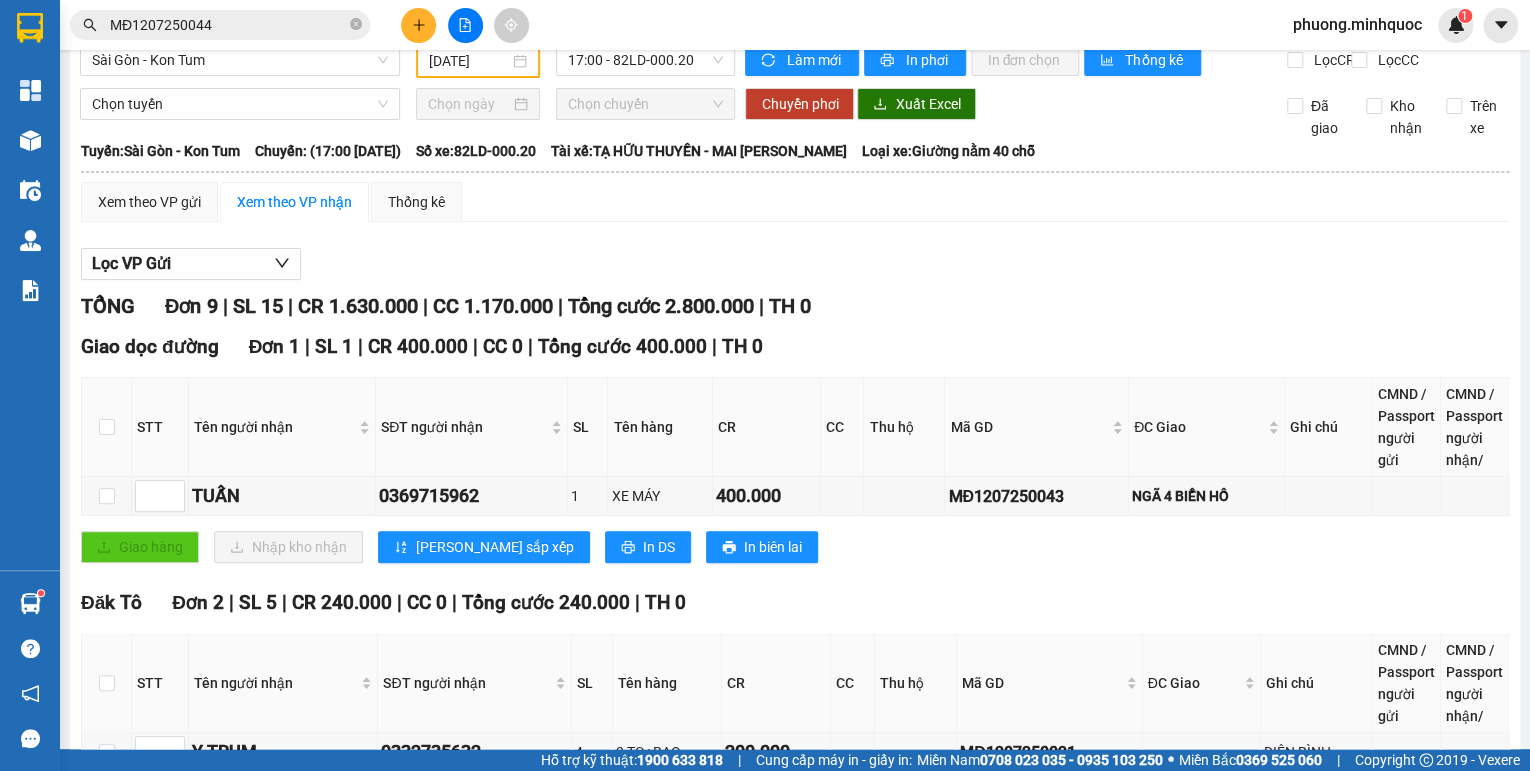 scroll, scrollTop: 0, scrollLeft: 0, axis: both 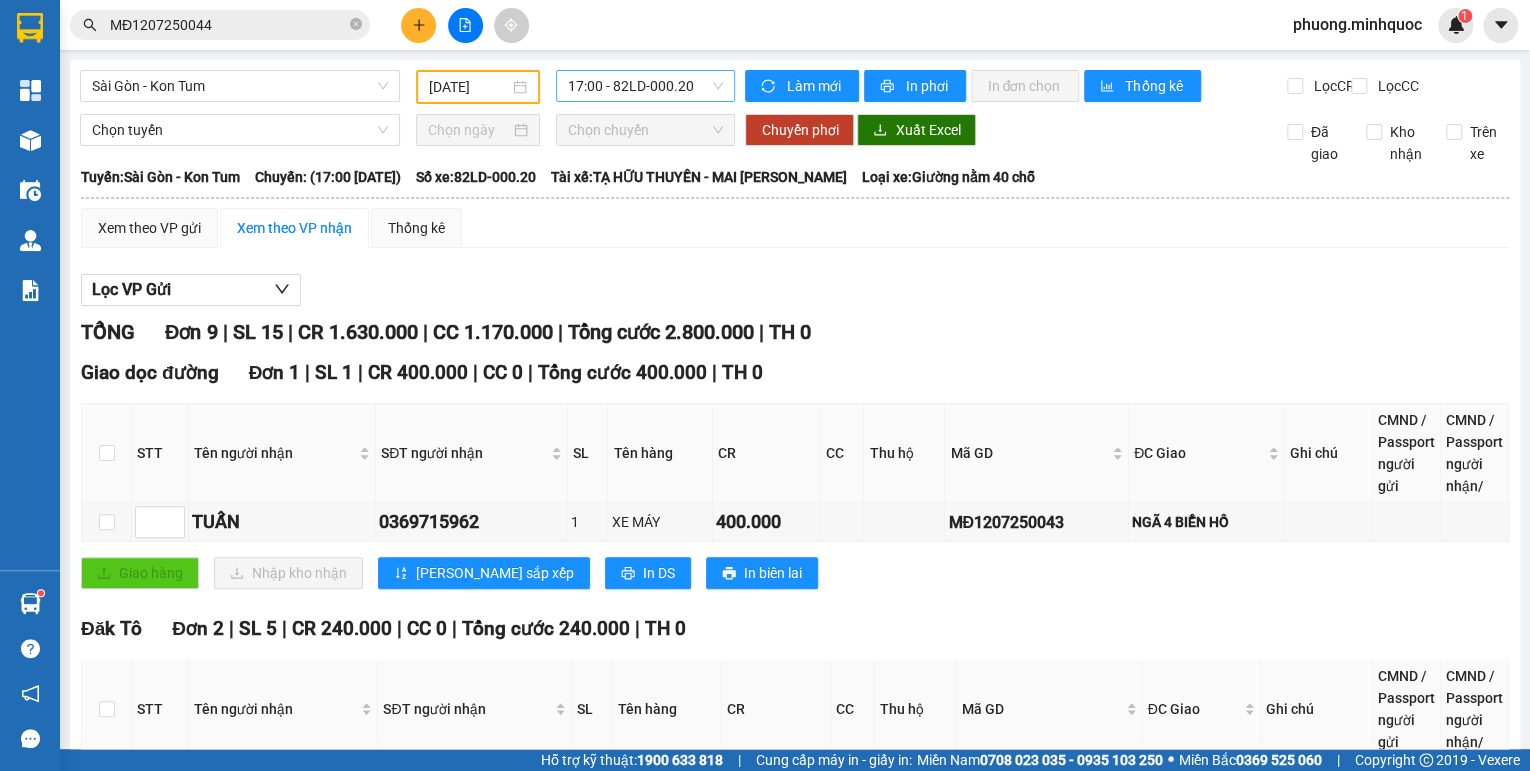 click on "17:00     - 82LD-000.20" at bounding box center [646, 86] 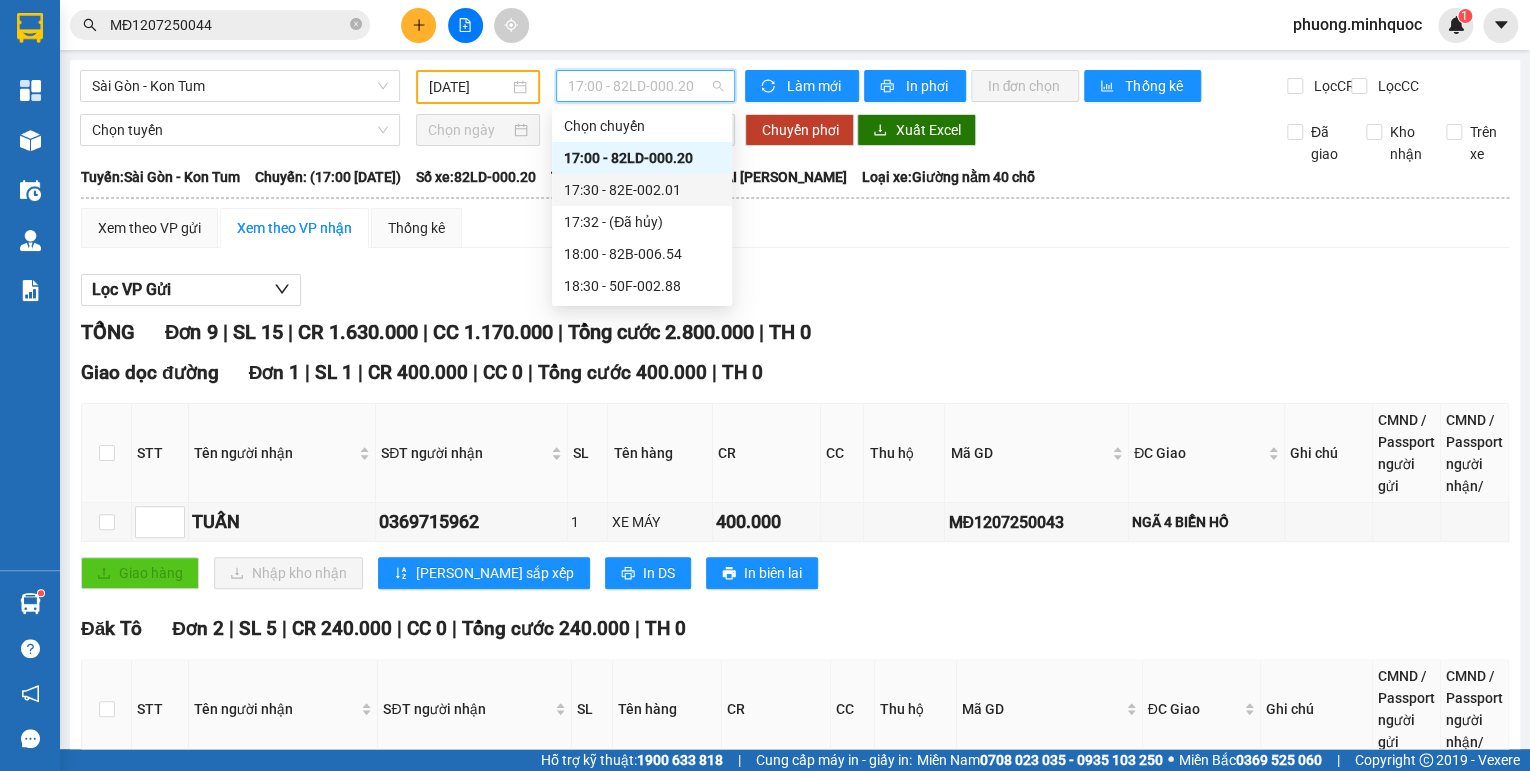 click on "17:30     - 82E-002.01" at bounding box center [642, 190] 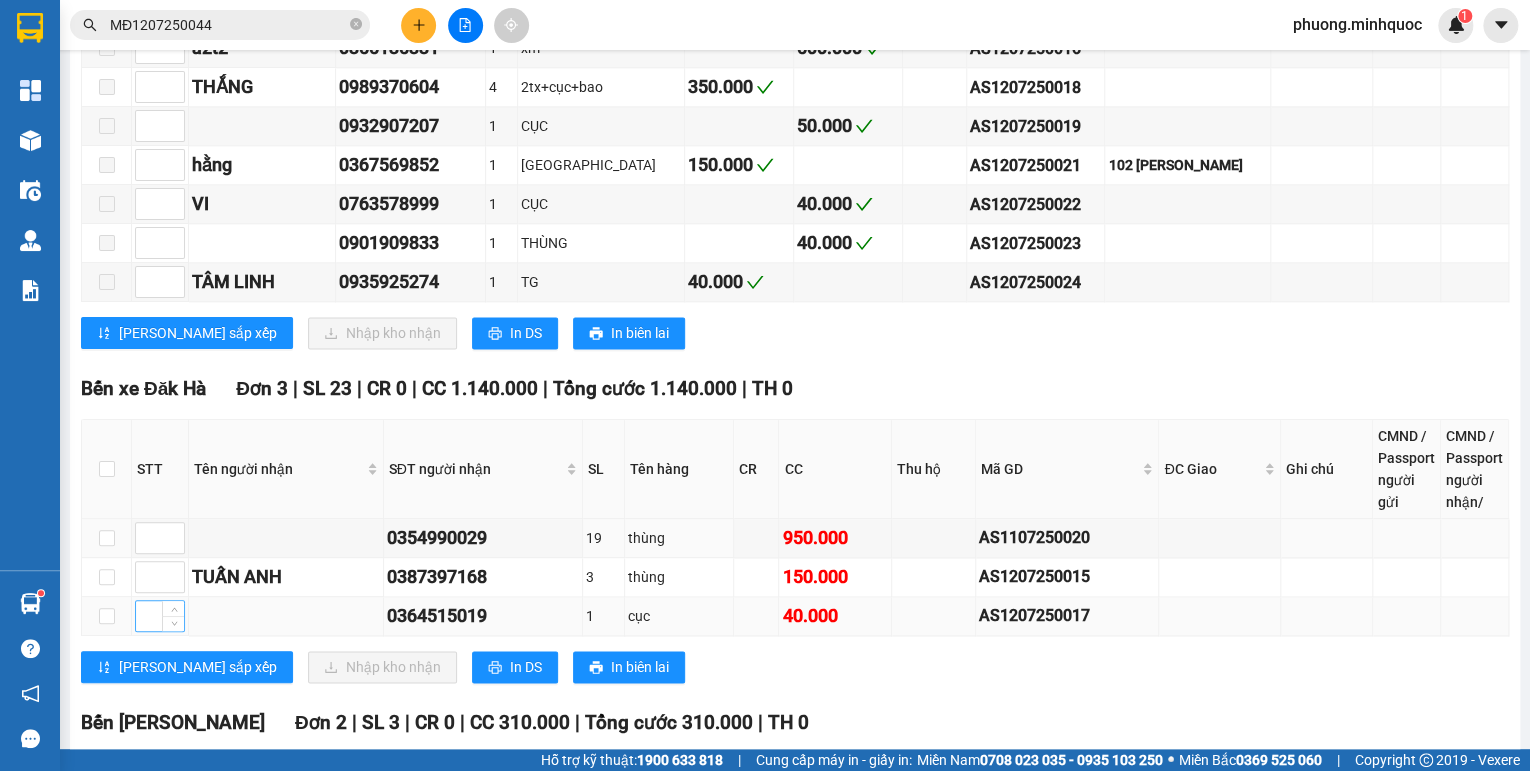 scroll, scrollTop: 1200, scrollLeft: 0, axis: vertical 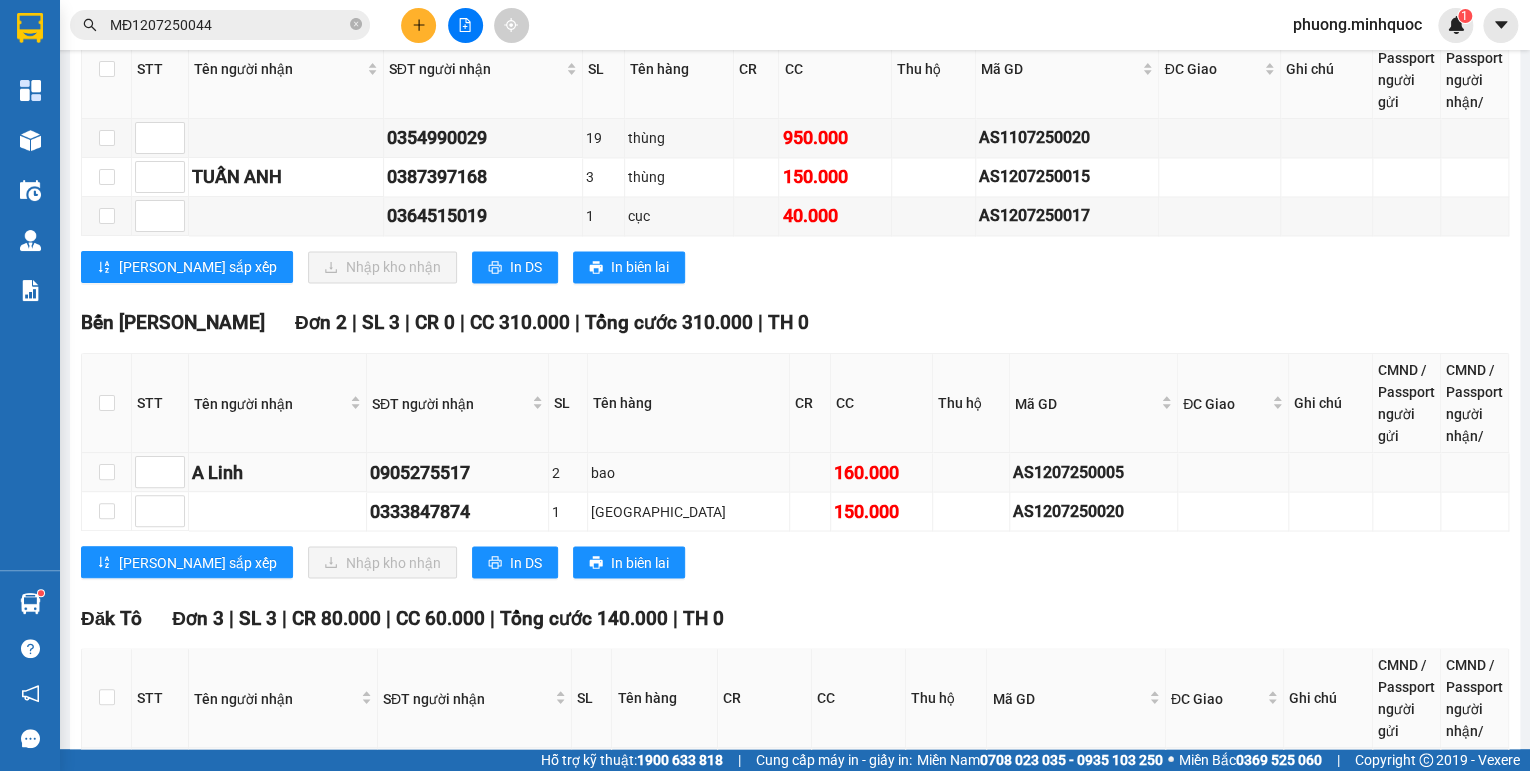click on "AS1207250005" at bounding box center (1093, 471) 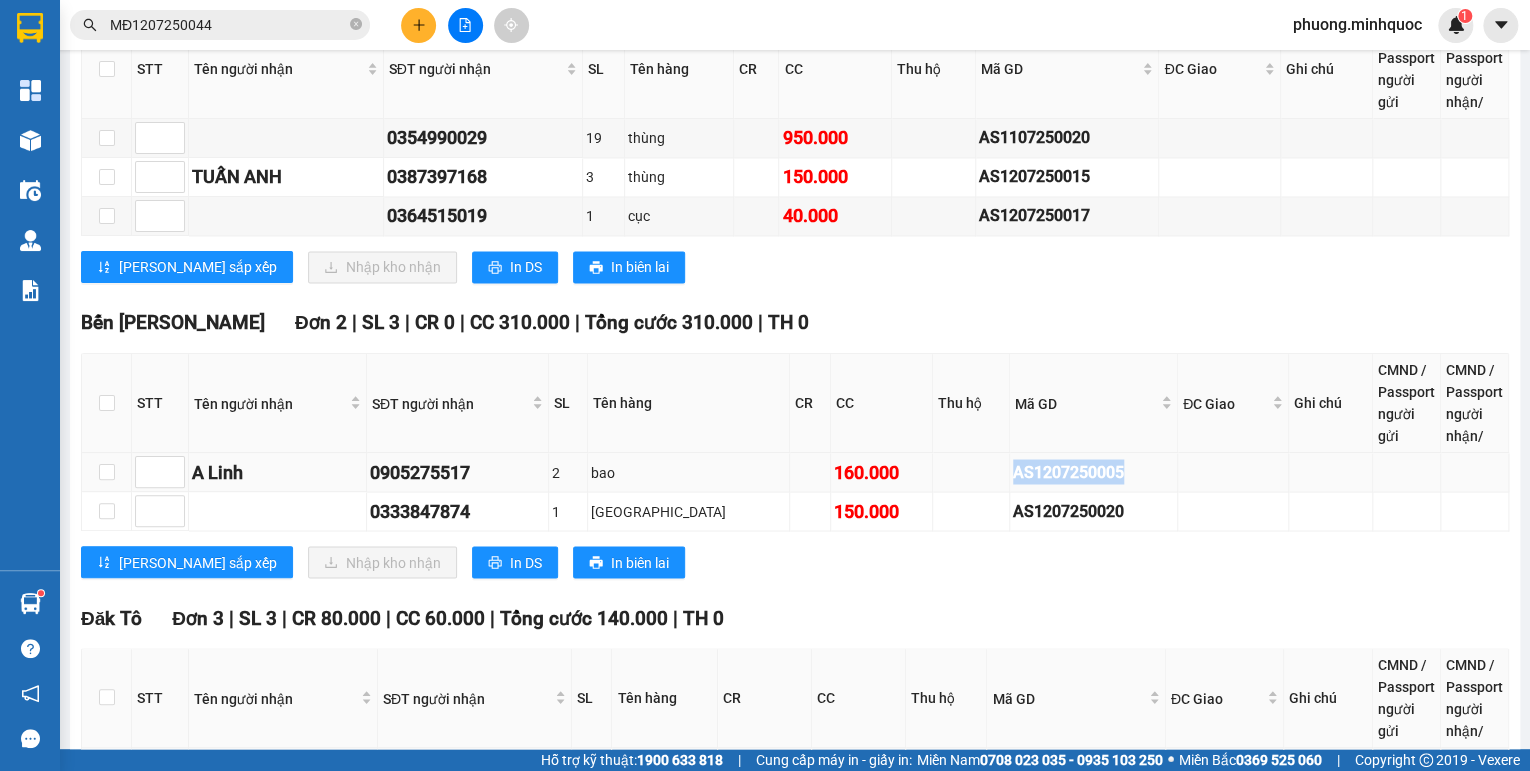 click on "AS1207250005" at bounding box center [1093, 471] 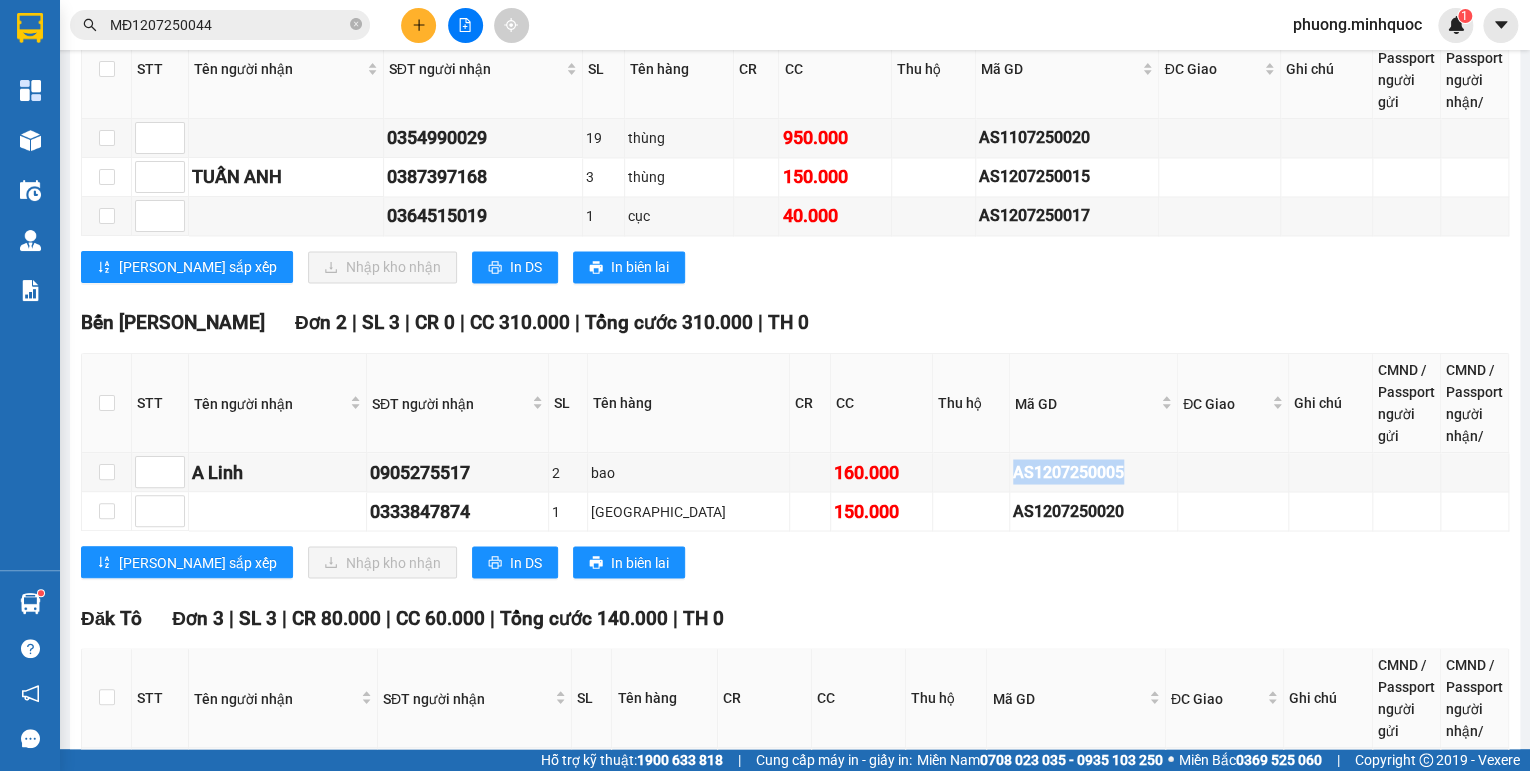click on "MĐ1207250044" at bounding box center [228, 25] 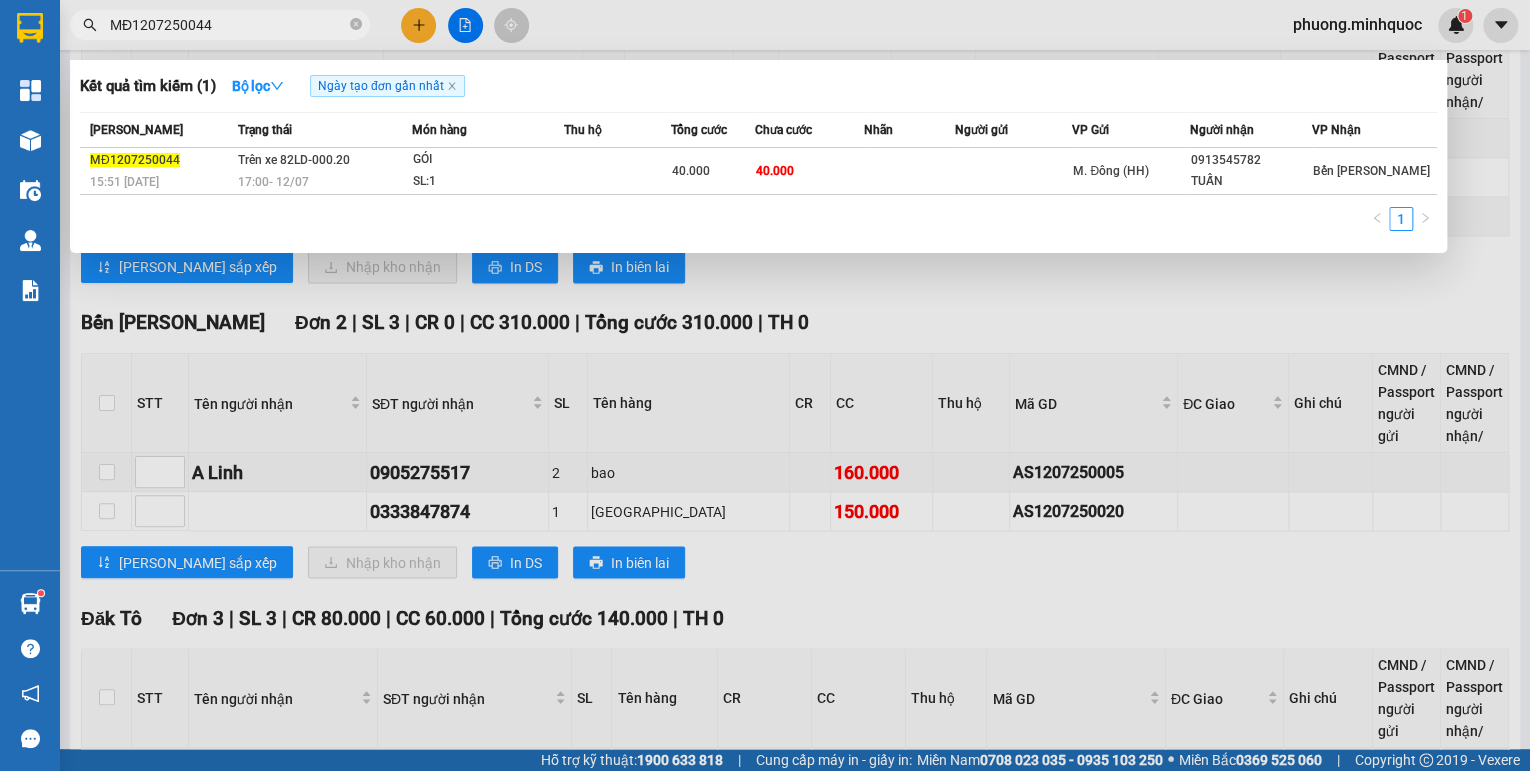 click on "MĐ1207250044" at bounding box center [228, 25] 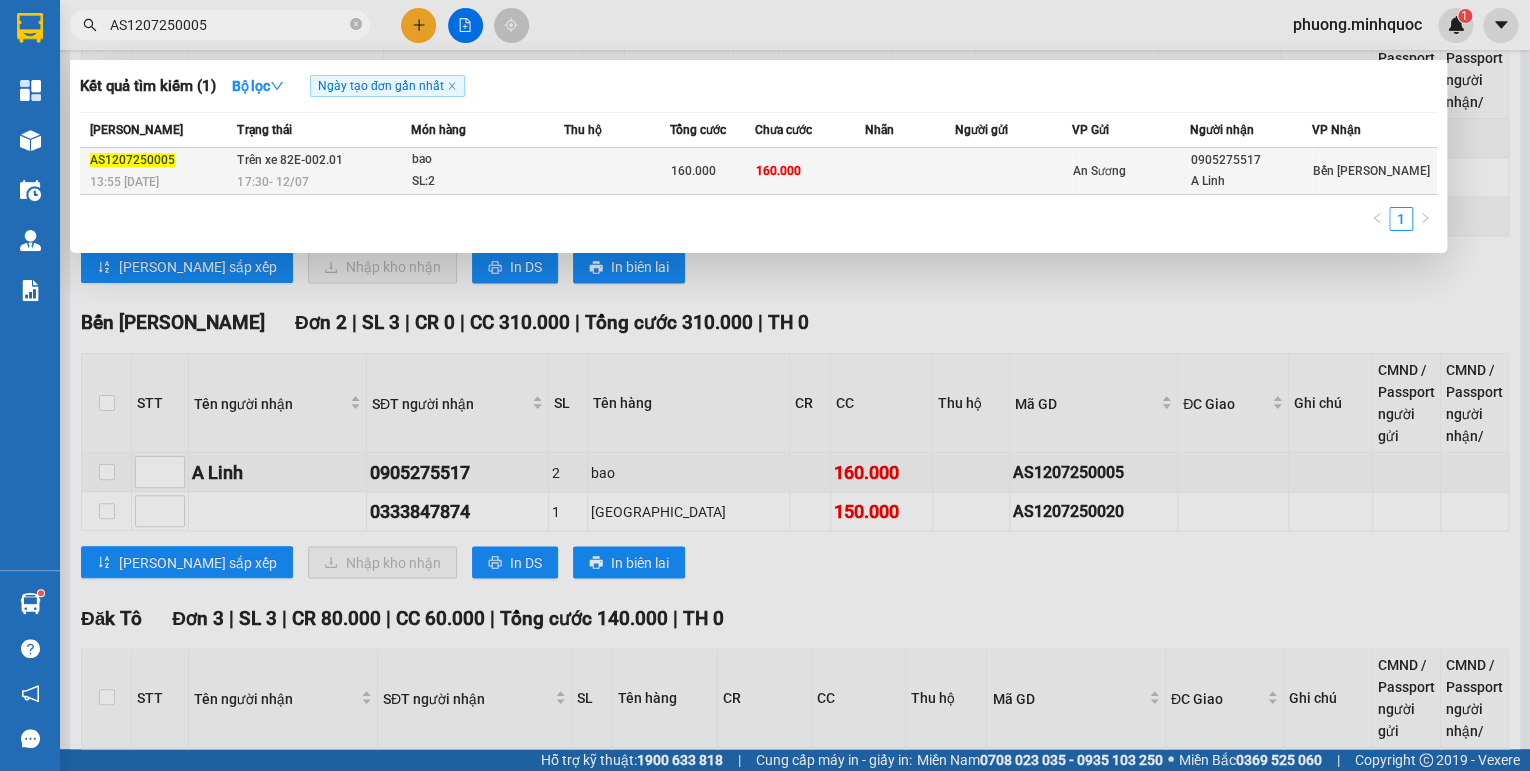 type on "AS1207250005" 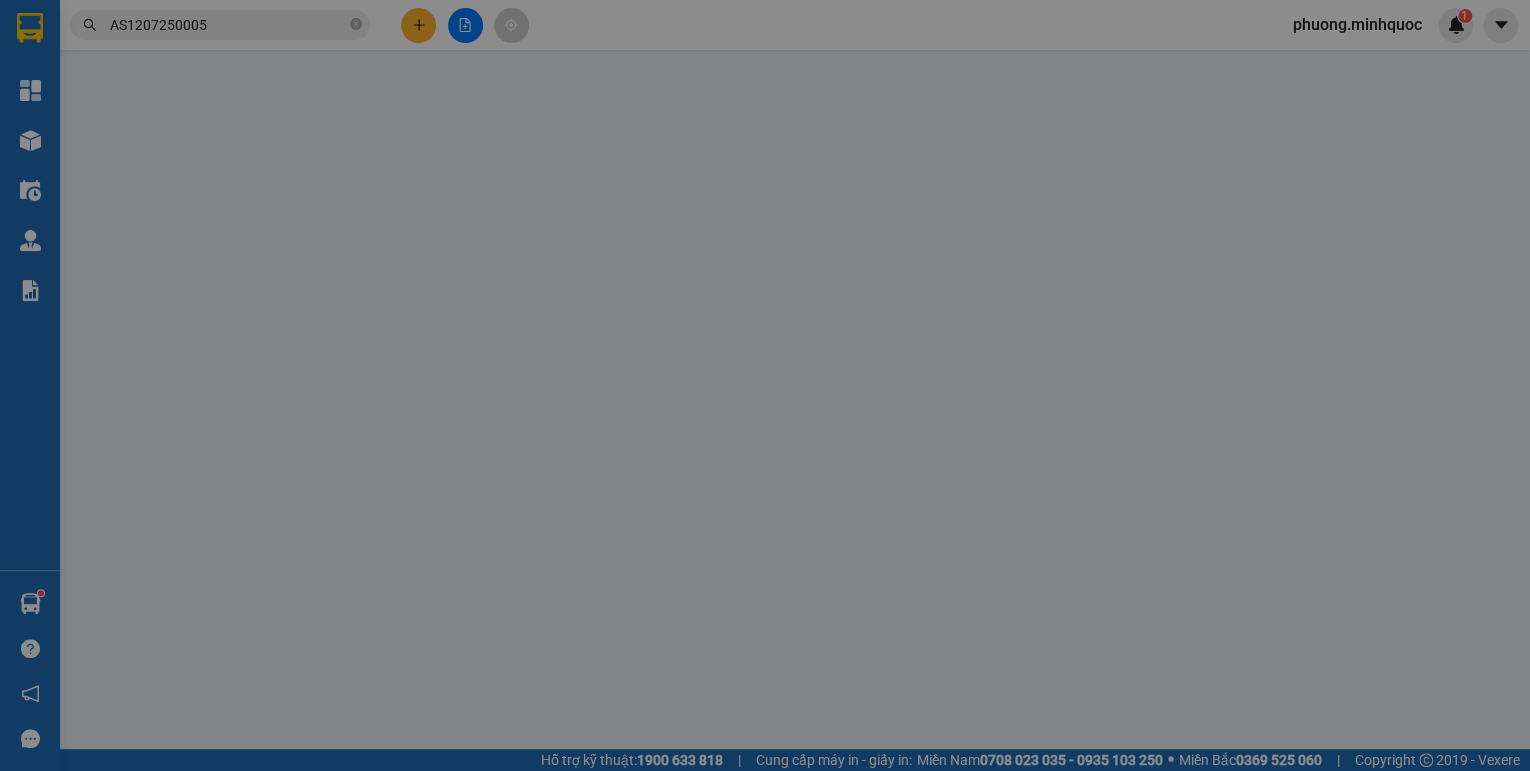 scroll, scrollTop: 0, scrollLeft: 0, axis: both 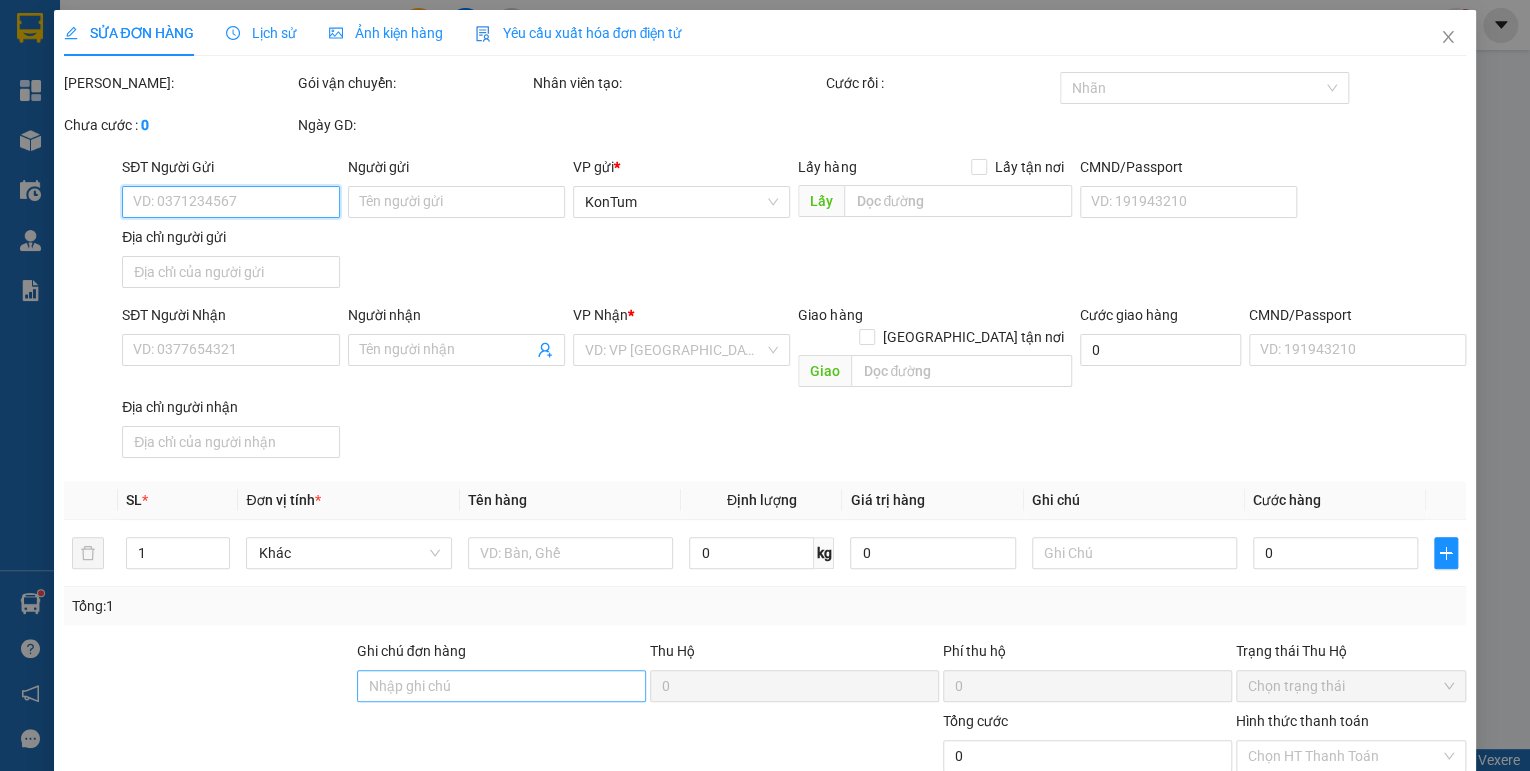 type on "0905275517" 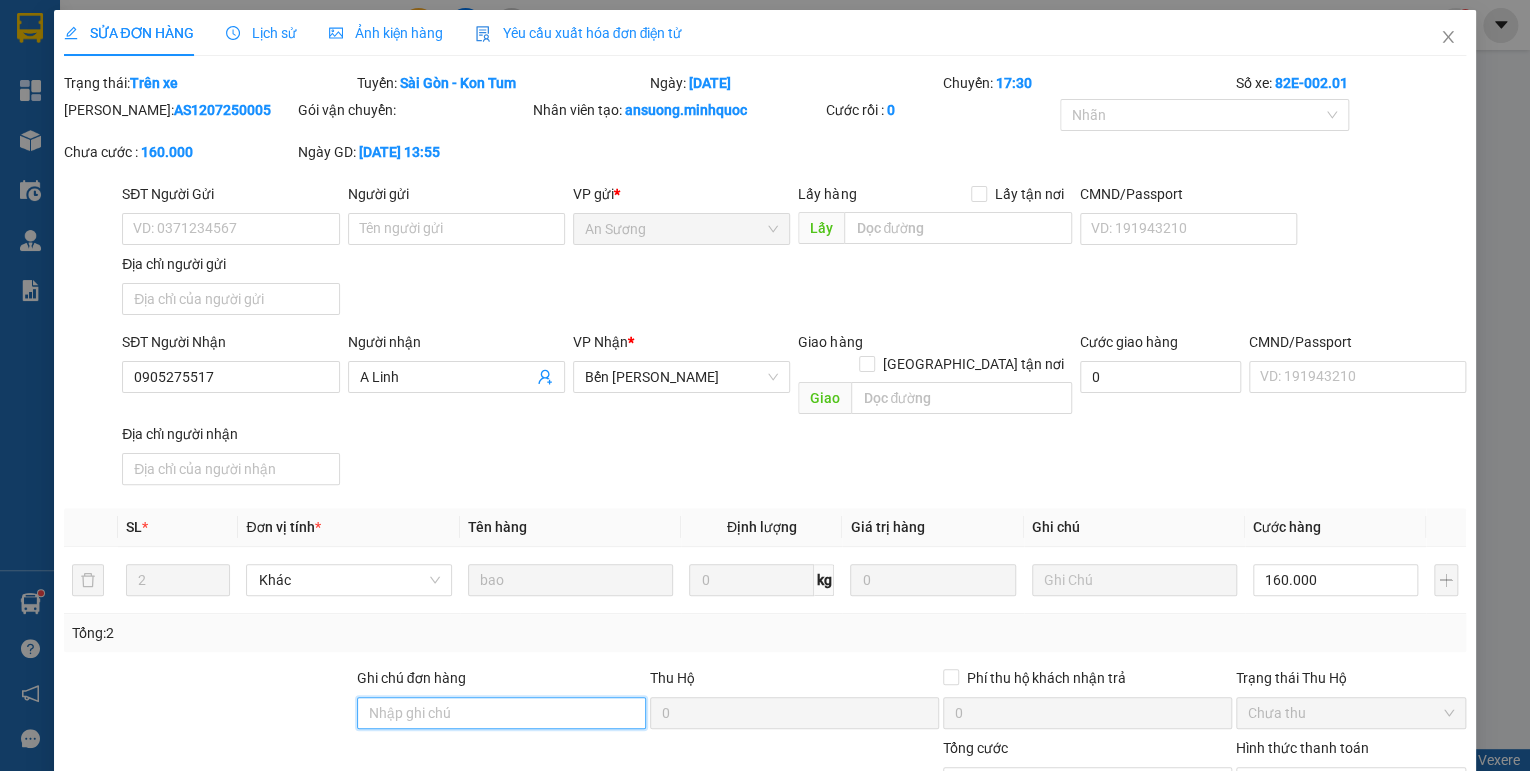 click on "Ghi chú đơn hàng" at bounding box center (501, 713) 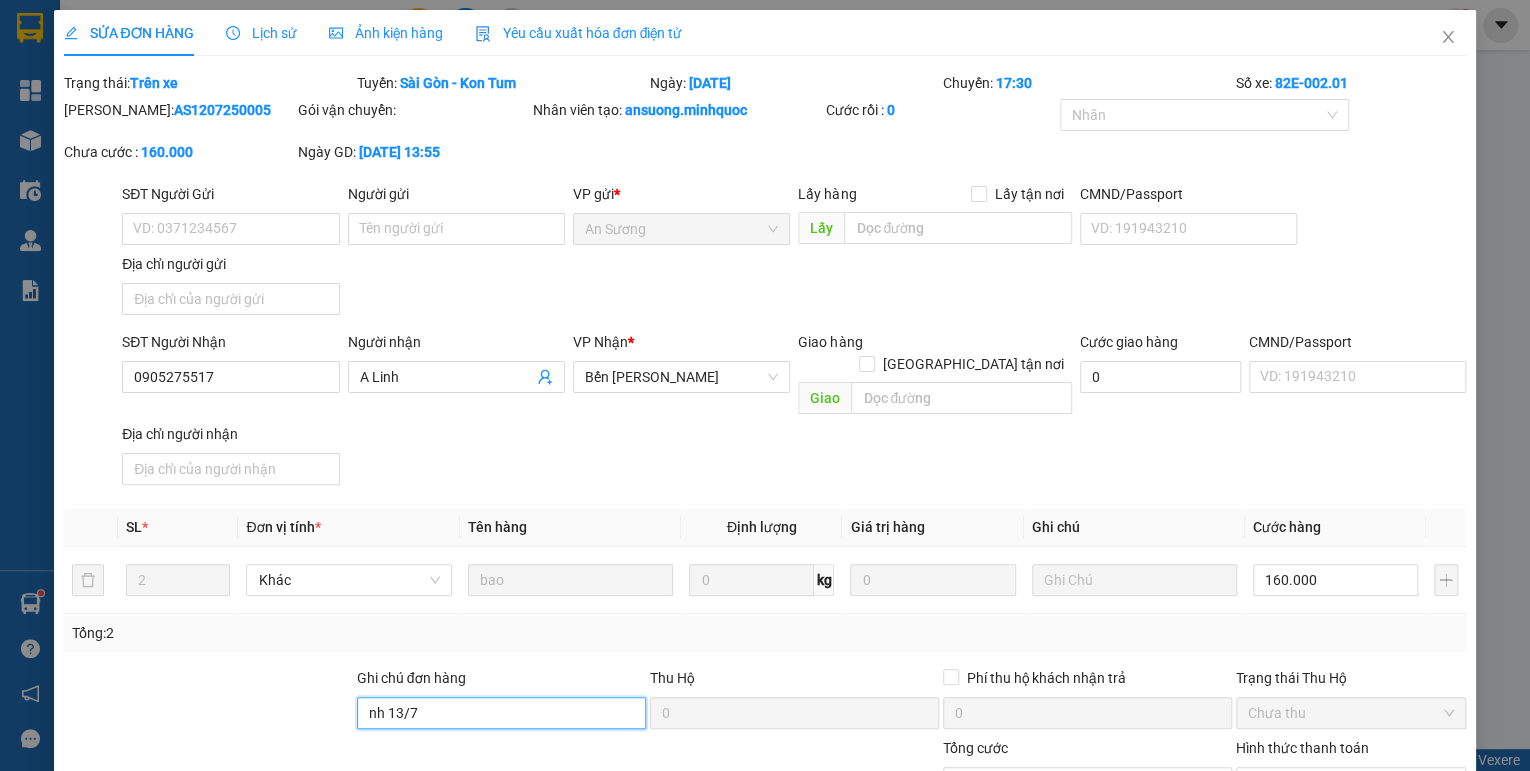 scroll, scrollTop: 138, scrollLeft: 0, axis: vertical 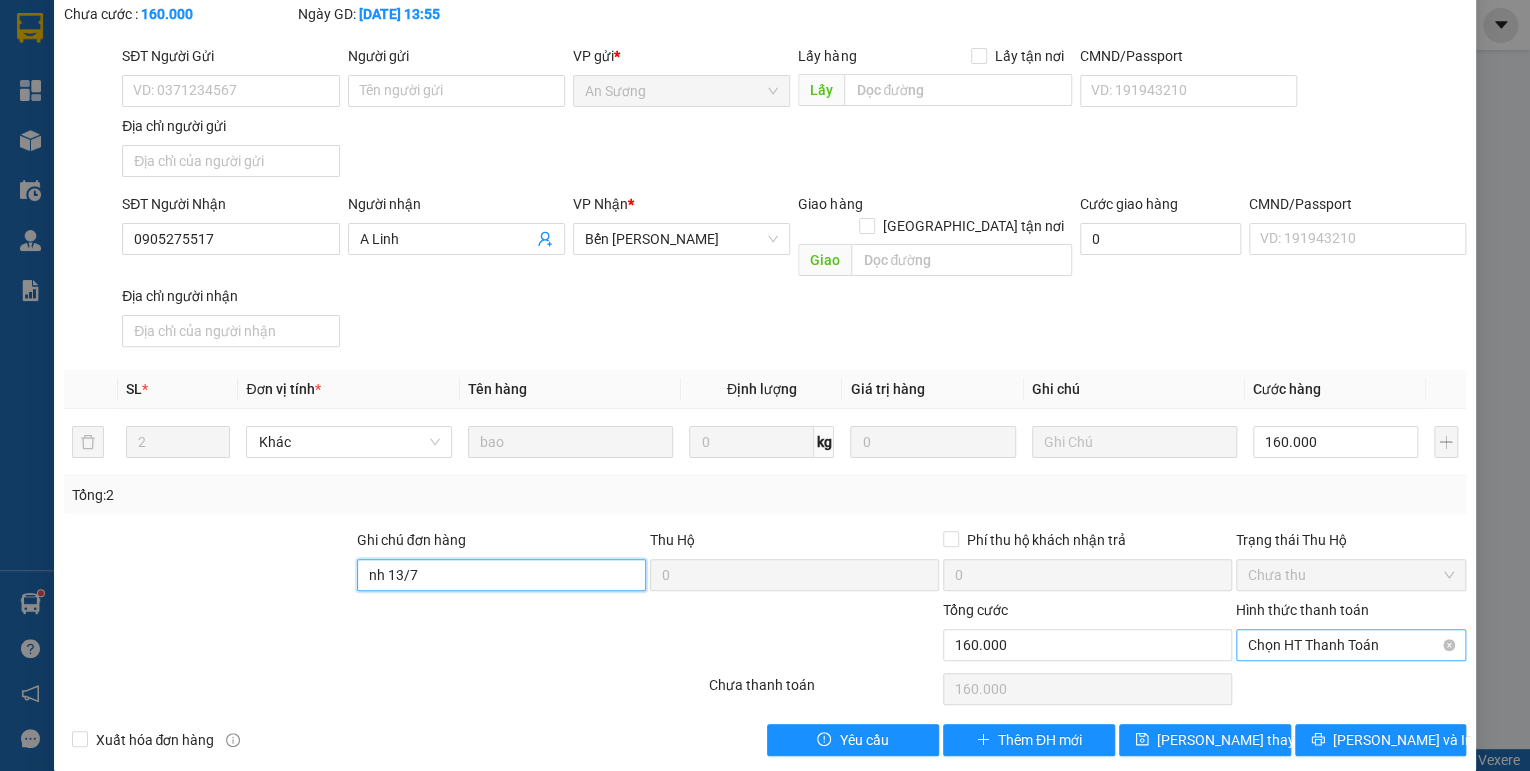 click on "Chọn HT Thanh Toán" at bounding box center [1351, 645] 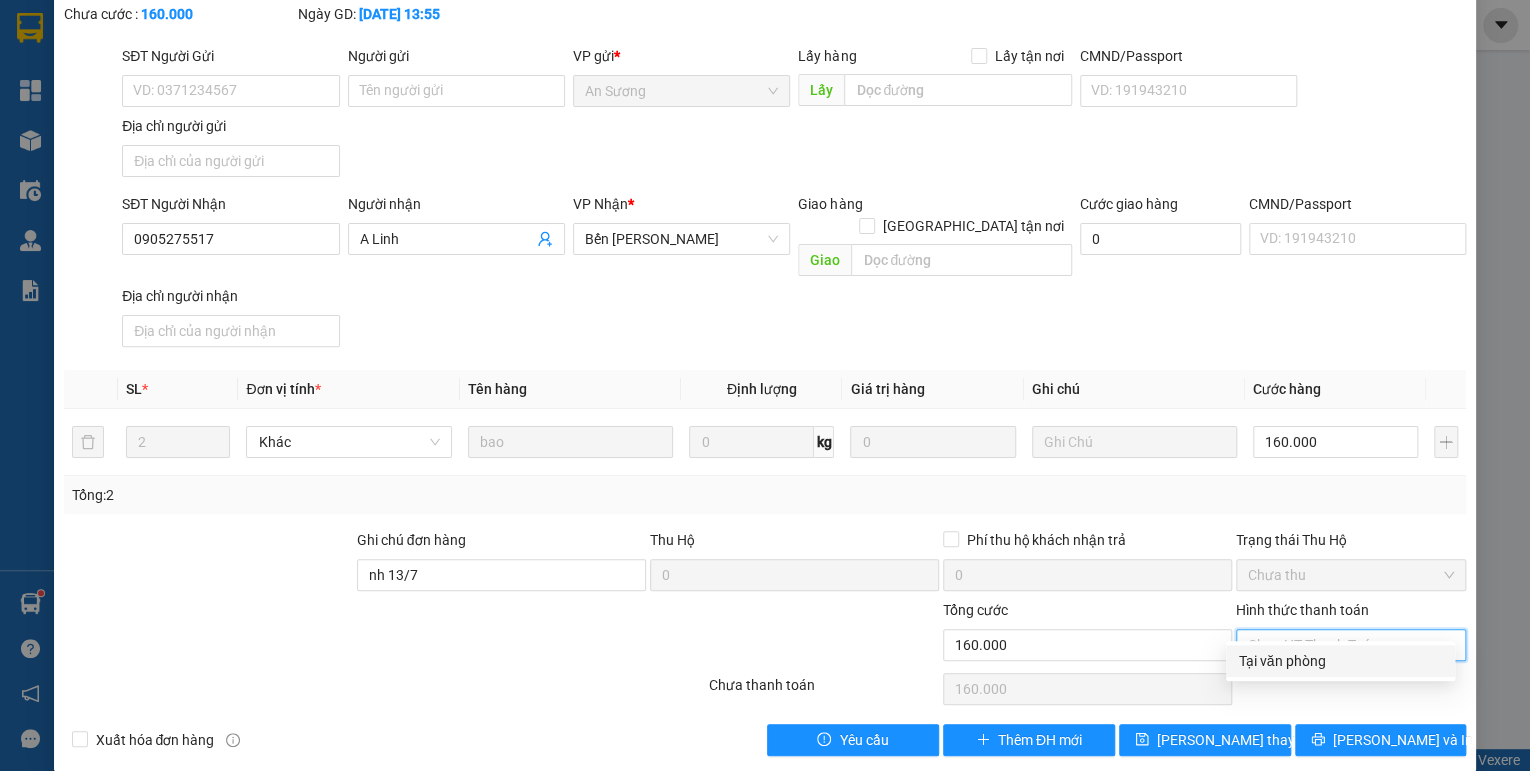 click on "Tại văn phòng" at bounding box center [1340, 661] 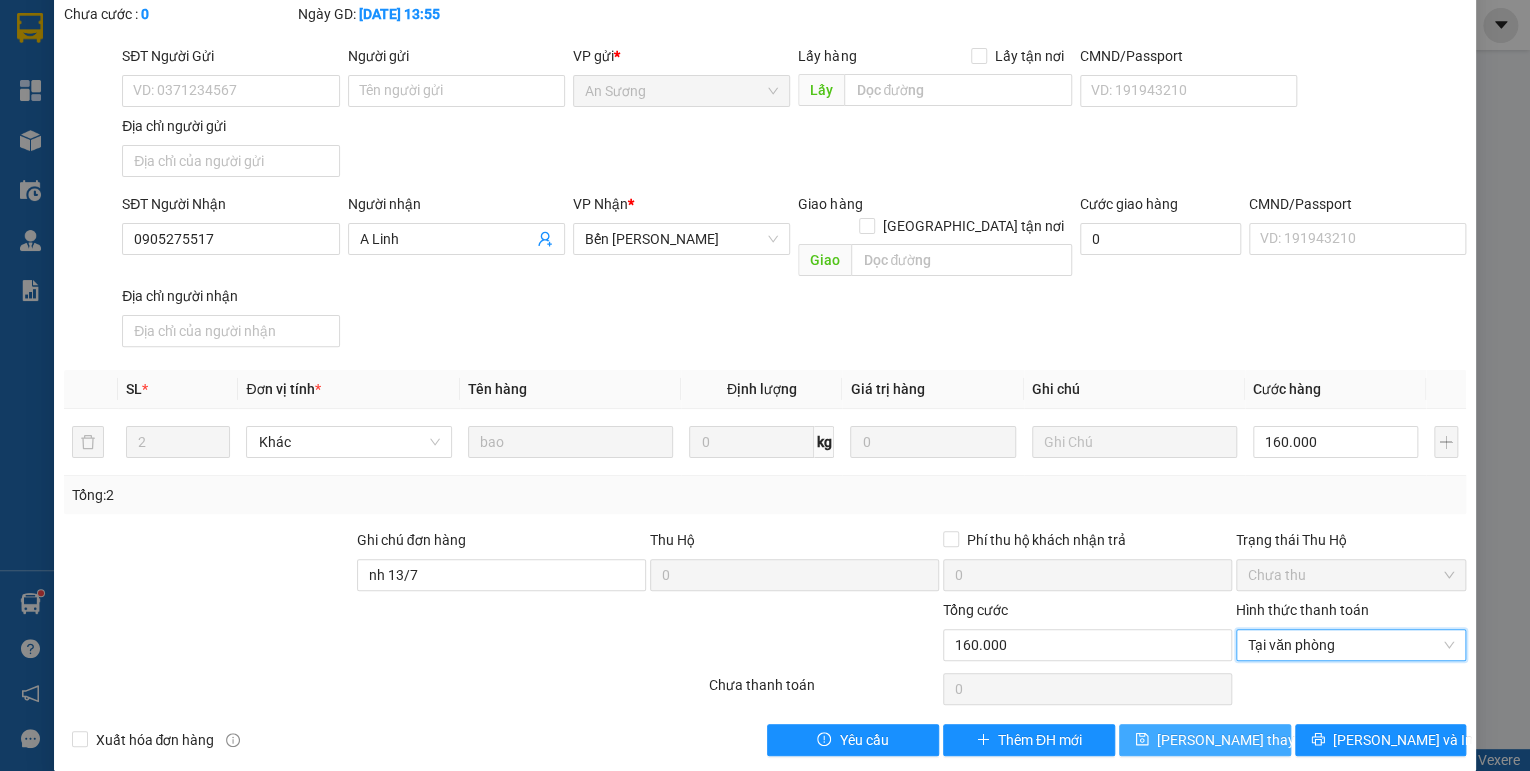 click on "[PERSON_NAME] thay đổi" at bounding box center (1205, 740) 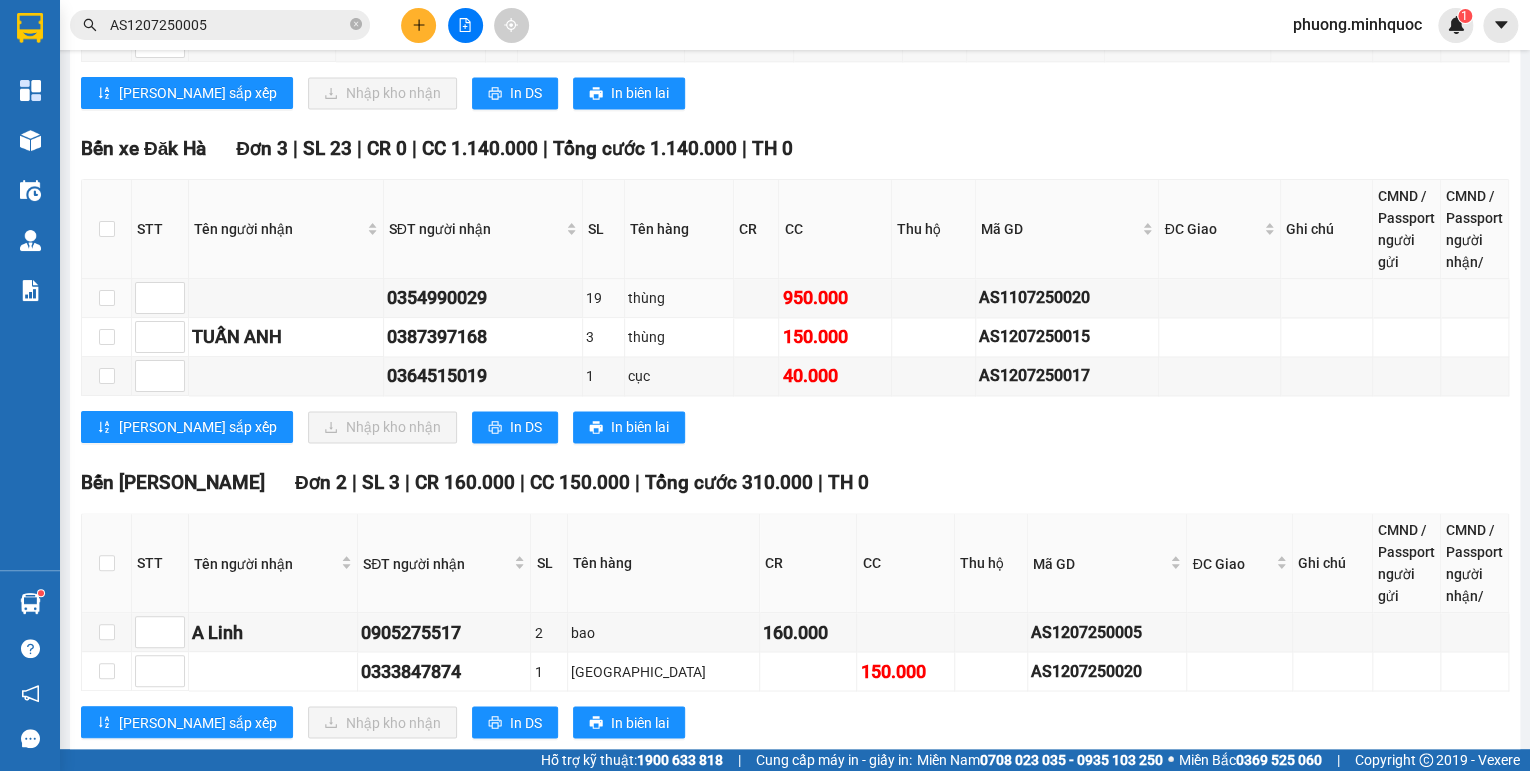 scroll, scrollTop: 1440, scrollLeft: 0, axis: vertical 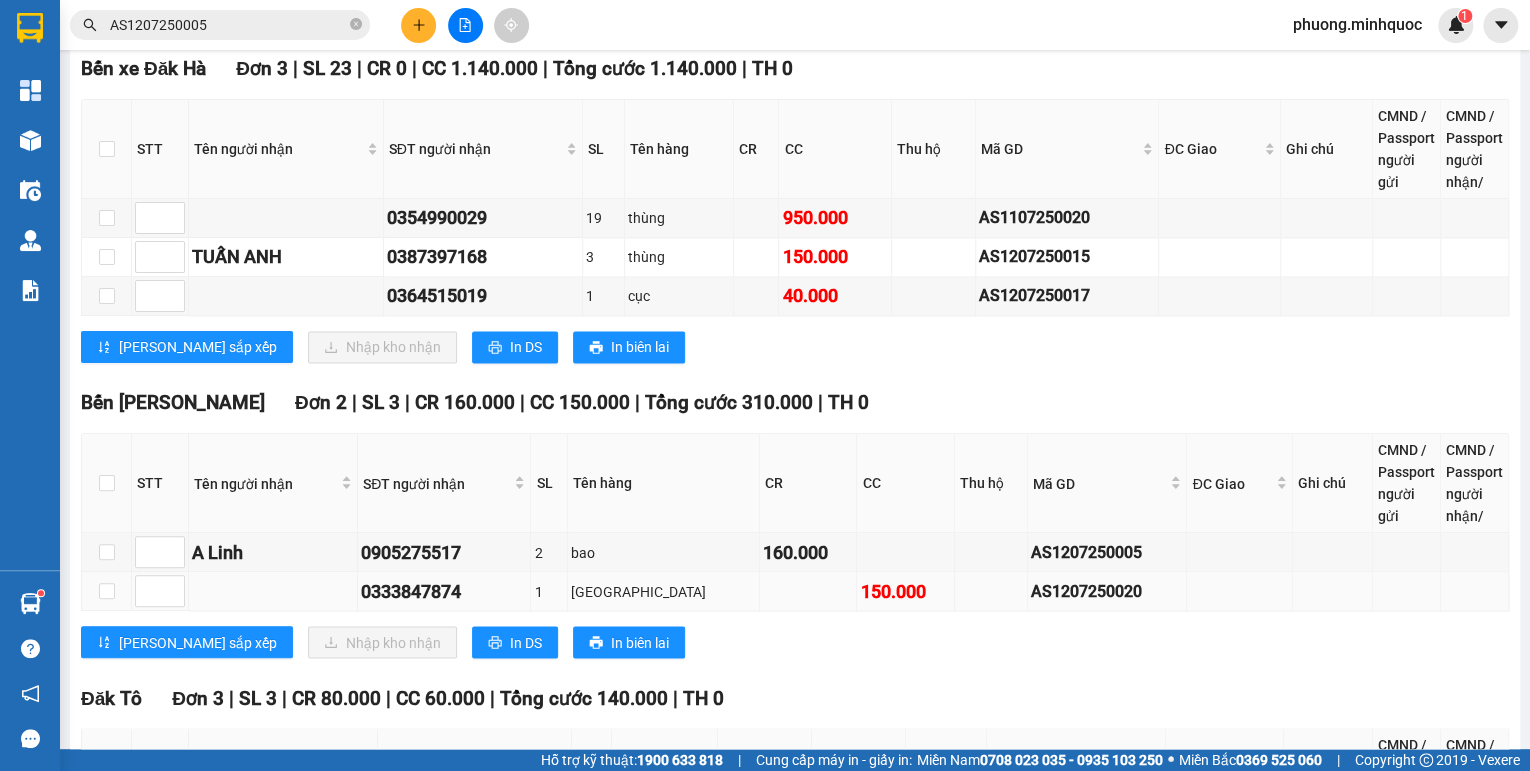 click on "AS1207250020" at bounding box center (1107, 590) 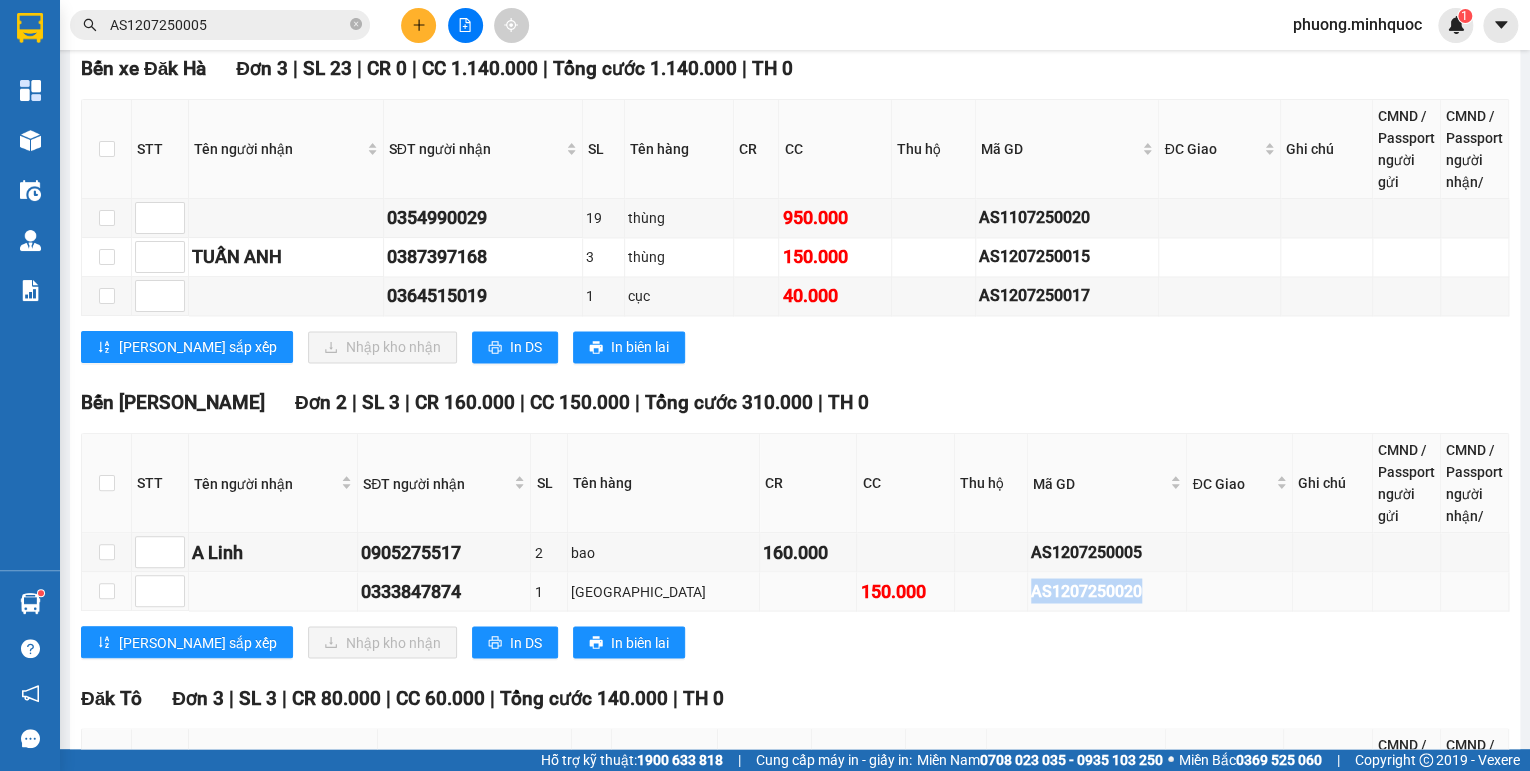 click on "AS1207250020" at bounding box center [1107, 590] 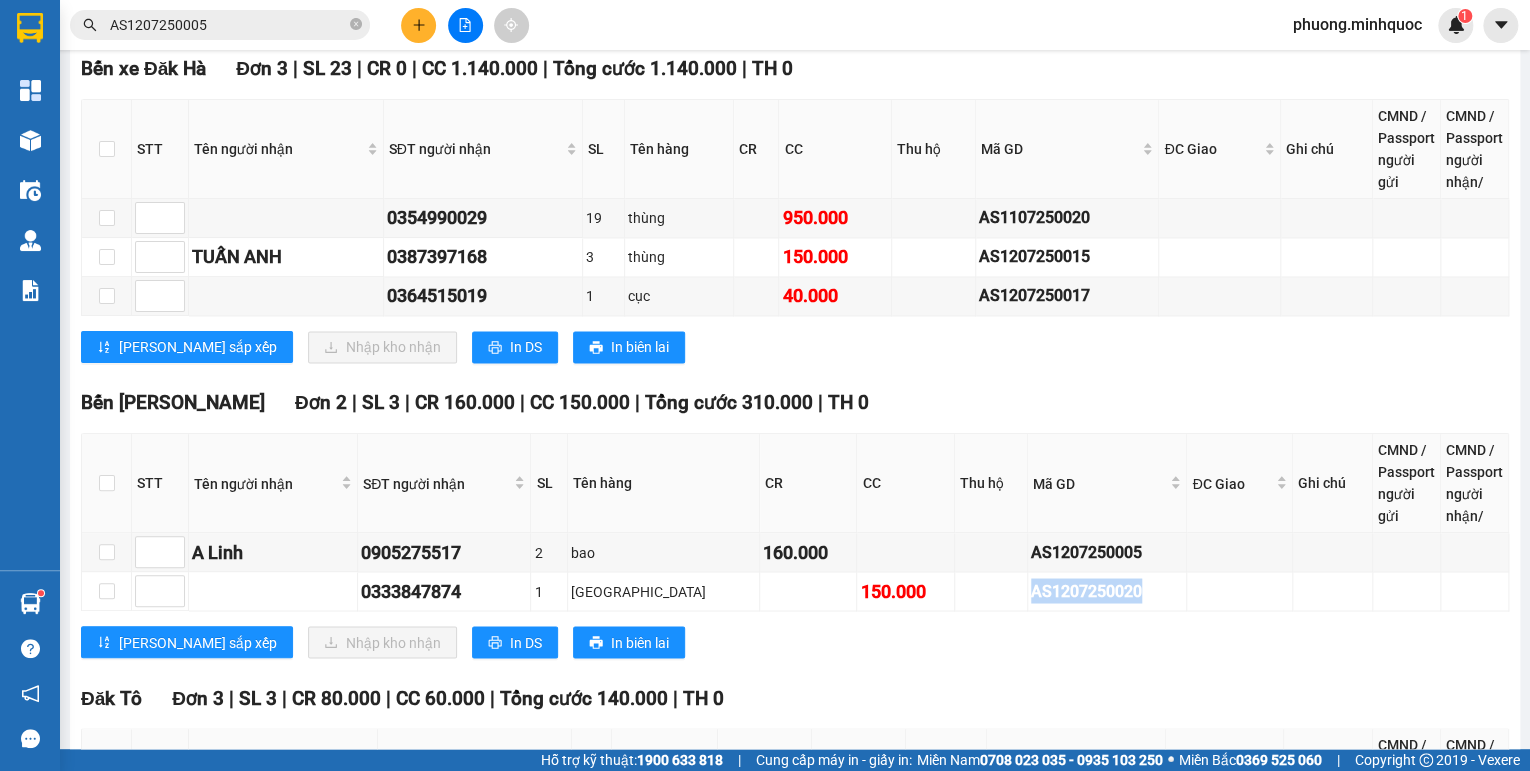 click on "AS1207250005" at bounding box center [228, 25] 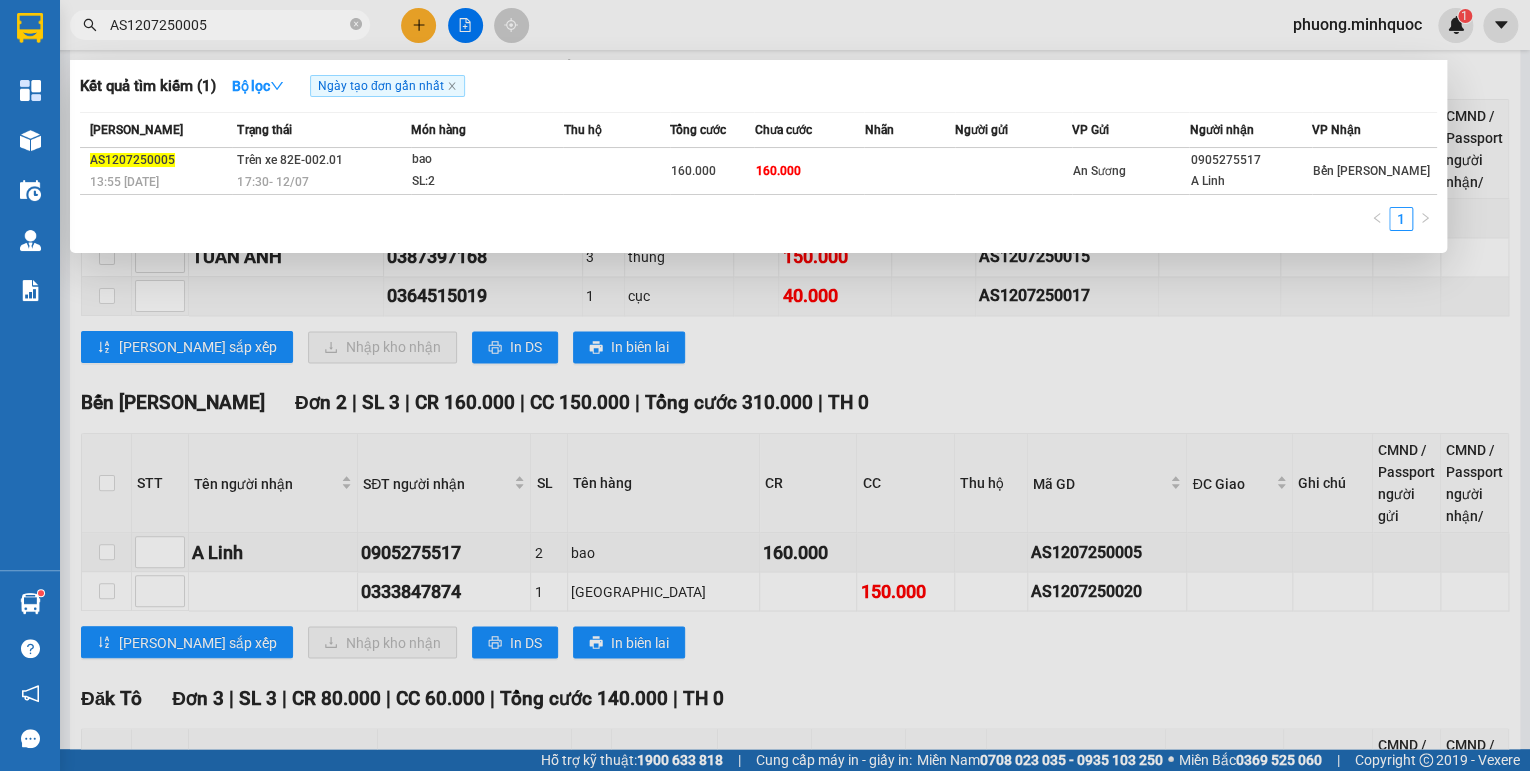 click on "AS1207250005" at bounding box center [228, 25] 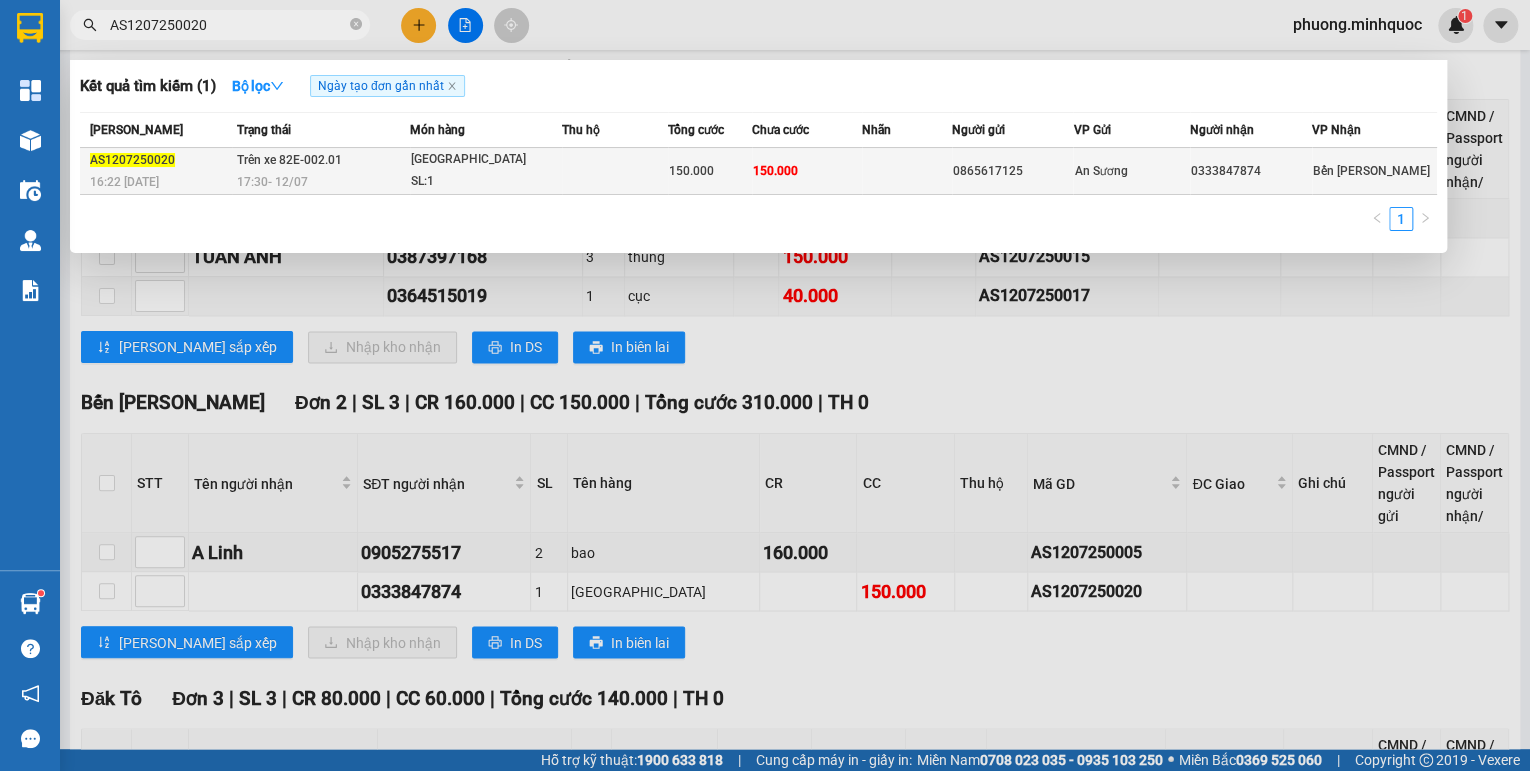 type on "AS1207250020" 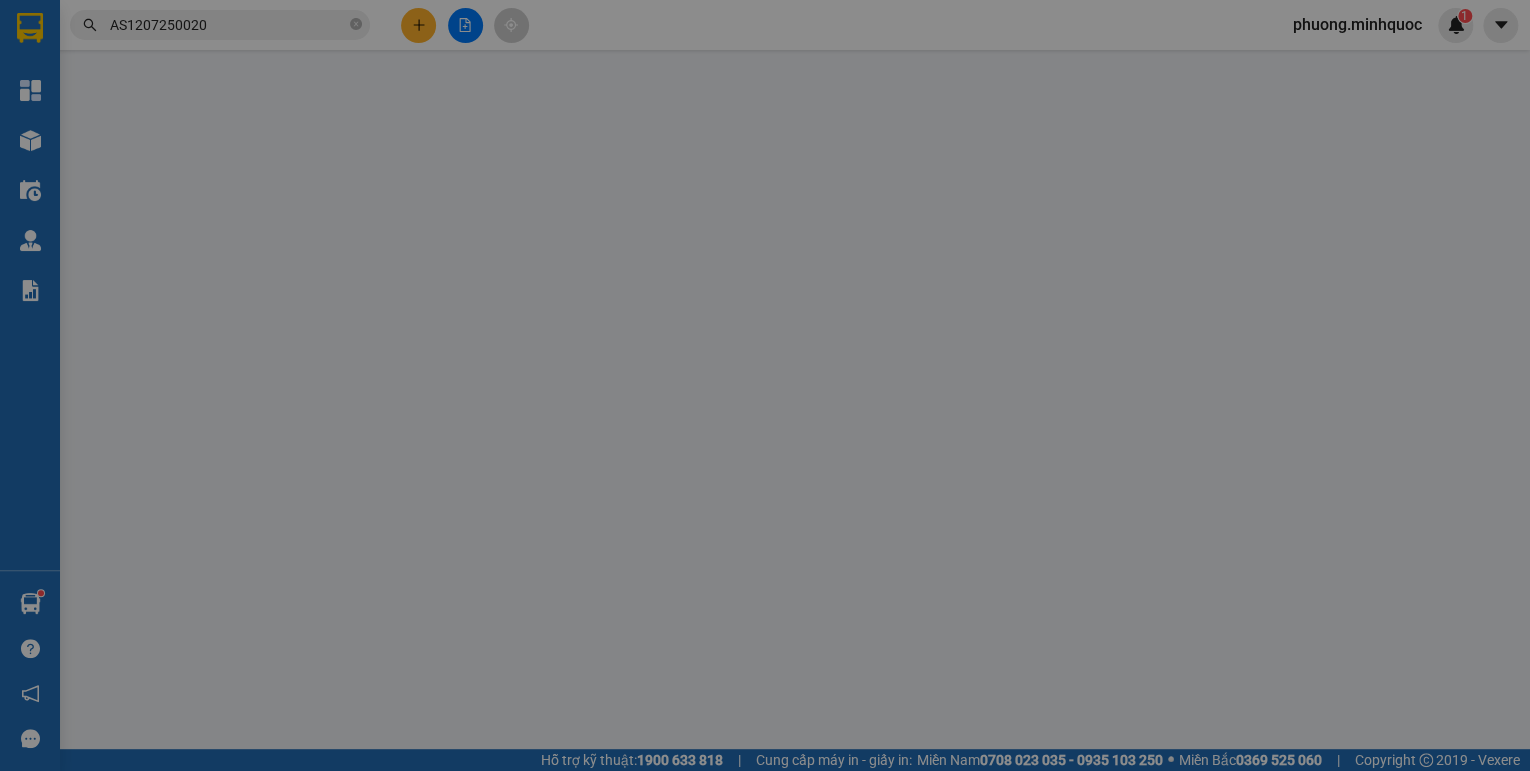 scroll, scrollTop: 0, scrollLeft: 0, axis: both 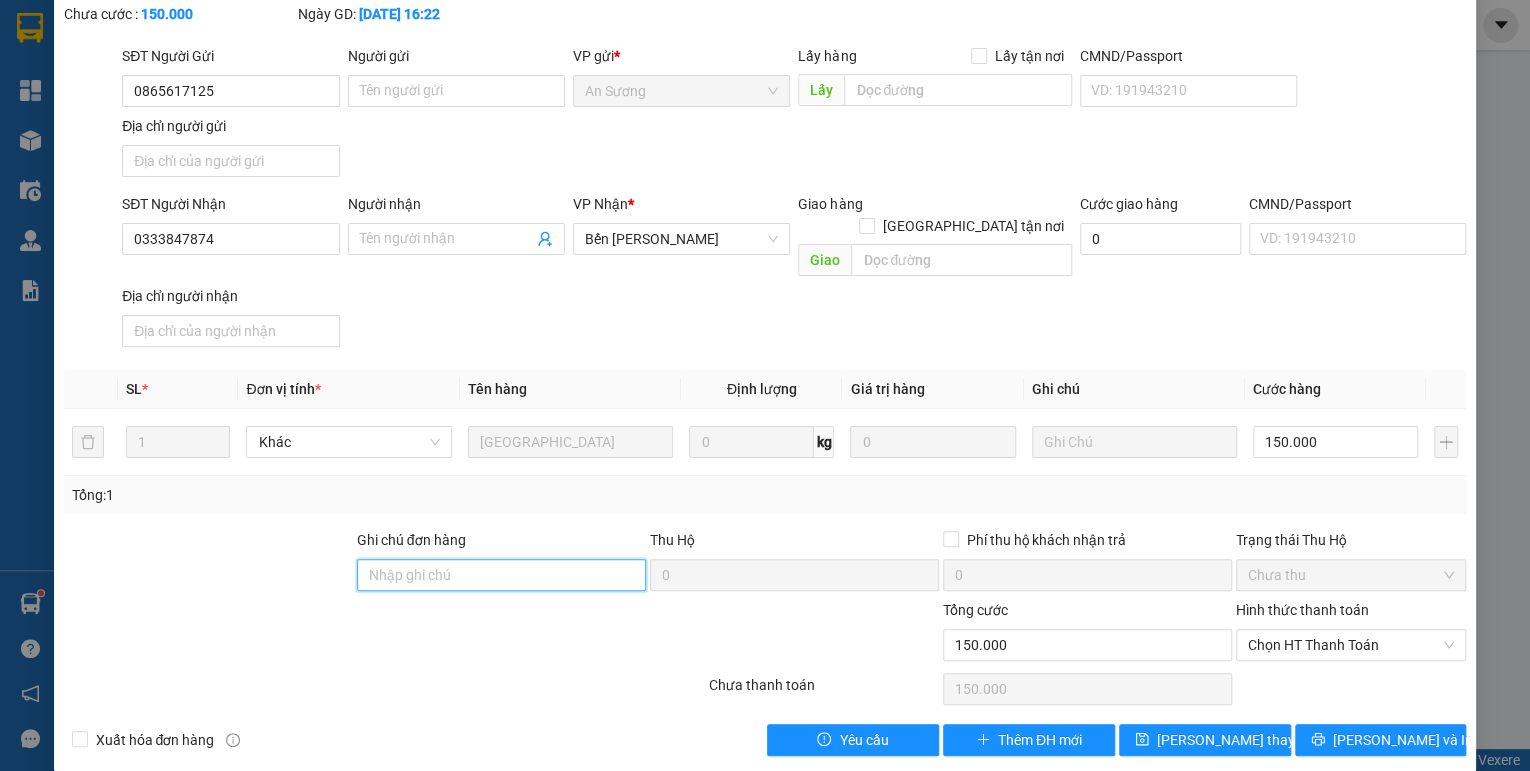 click on "Ghi chú đơn hàng" at bounding box center (501, 575) 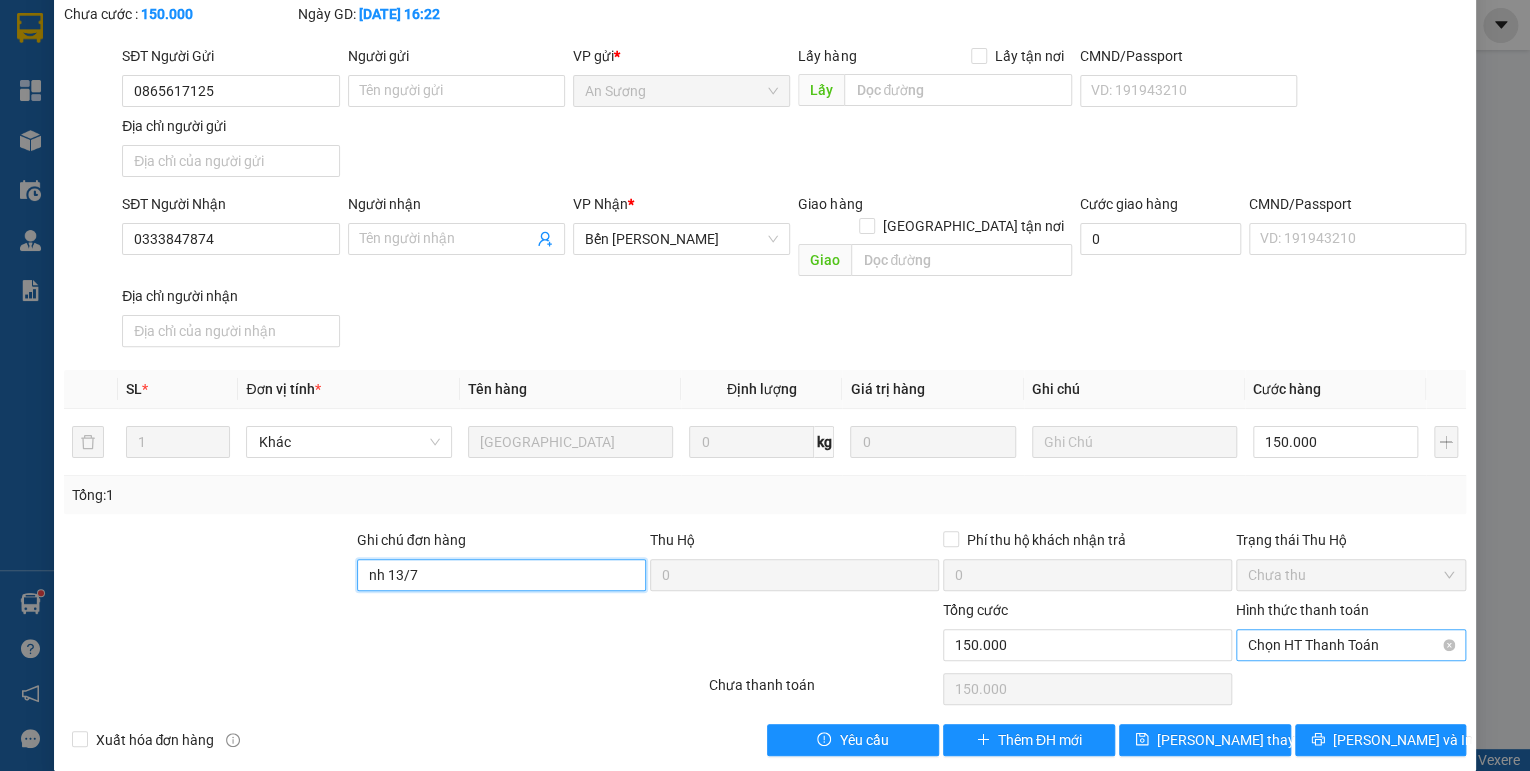 click on "Chọn HT Thanh Toán" at bounding box center [1351, 645] 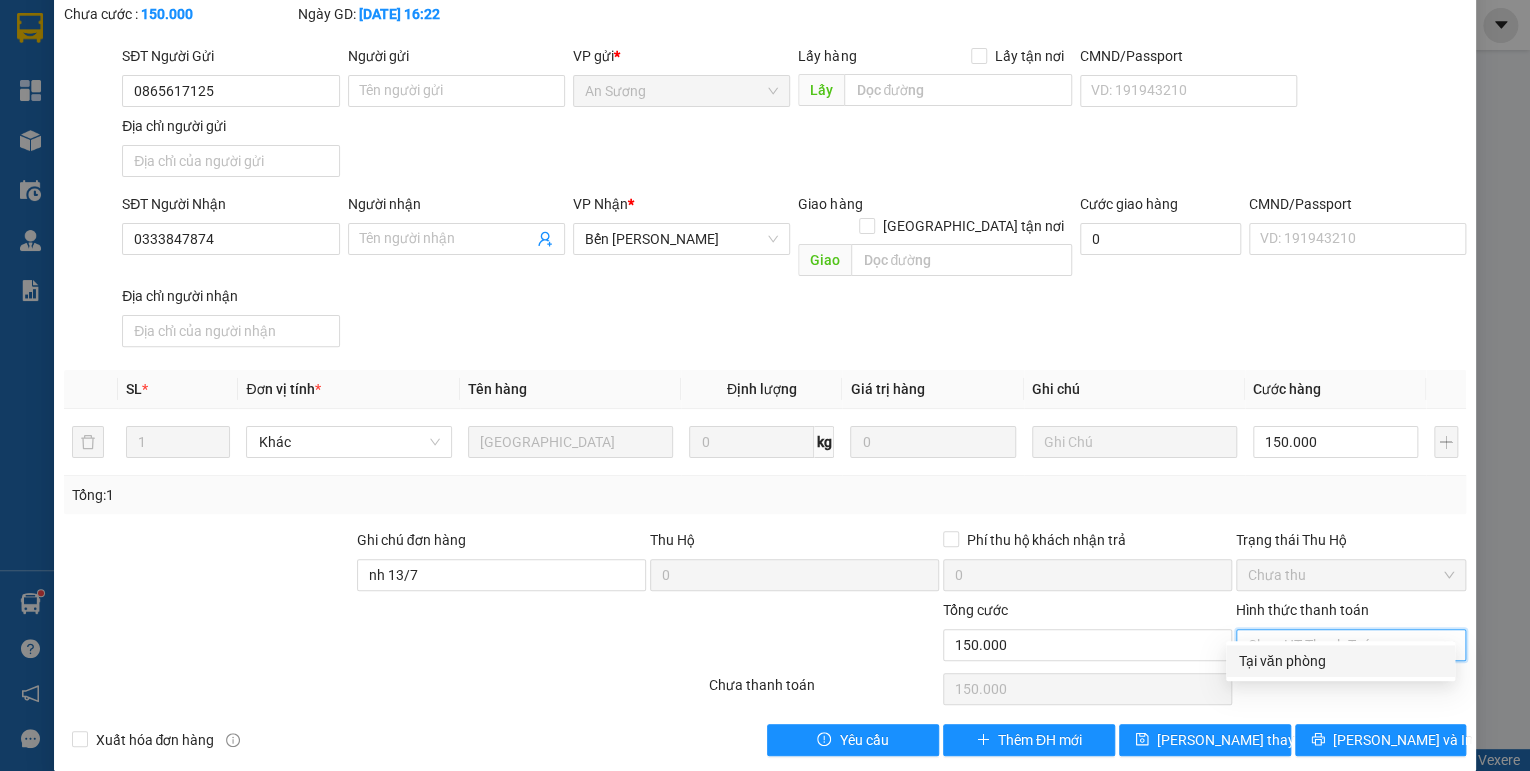 click on "Tại văn phòng" at bounding box center [1340, 661] 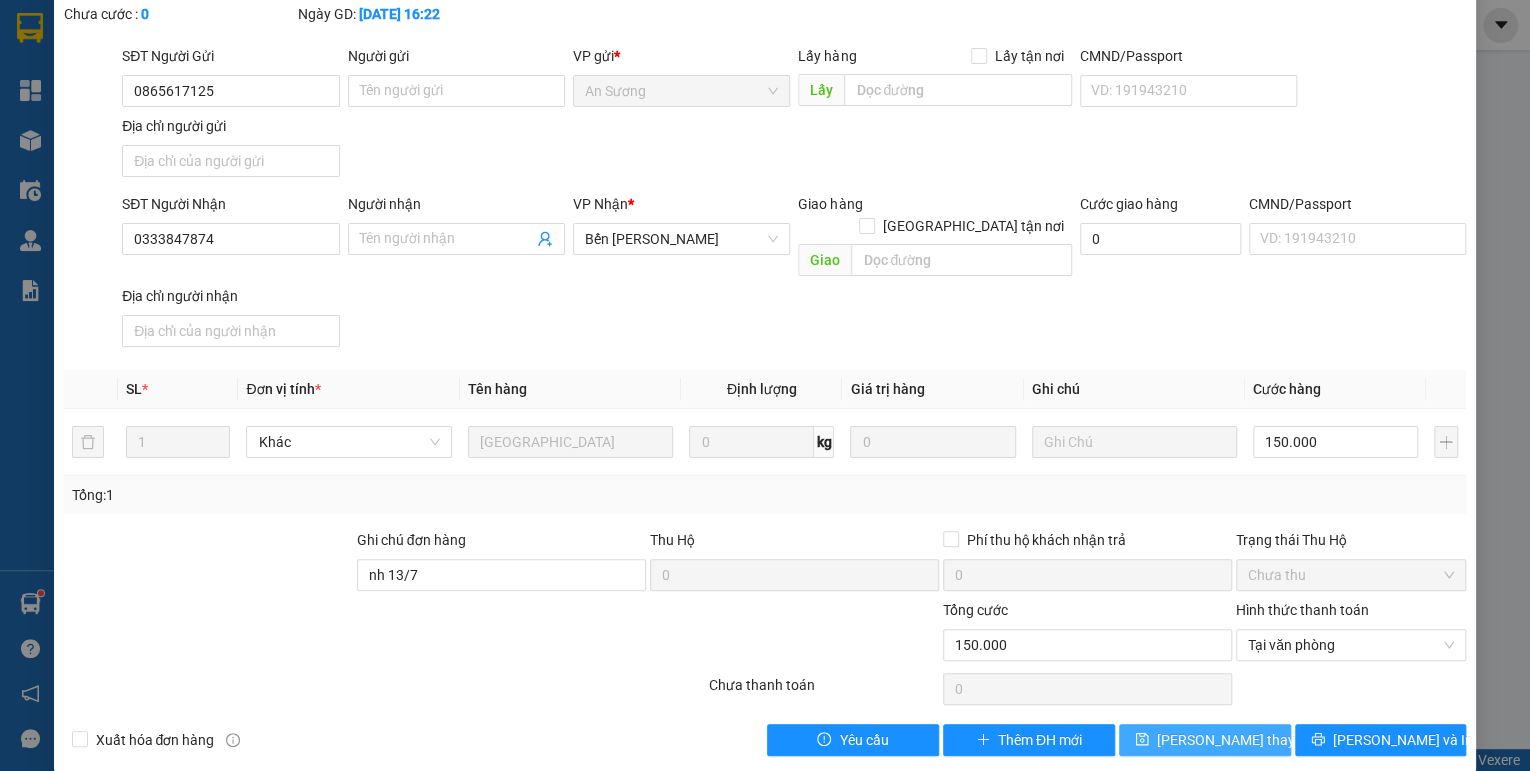 click on "[PERSON_NAME] thay đổi" at bounding box center (1237, 740) 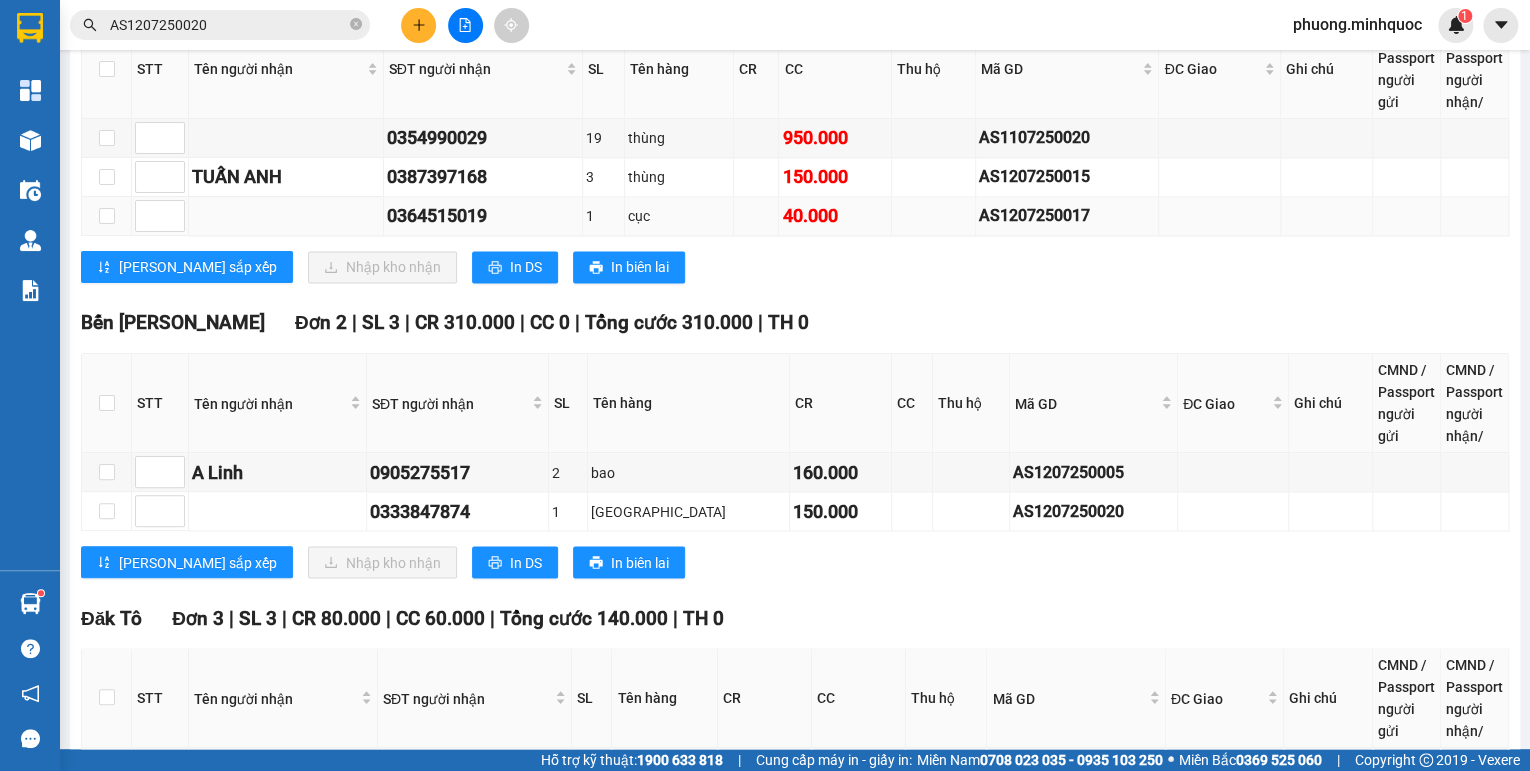 scroll, scrollTop: 1734, scrollLeft: 0, axis: vertical 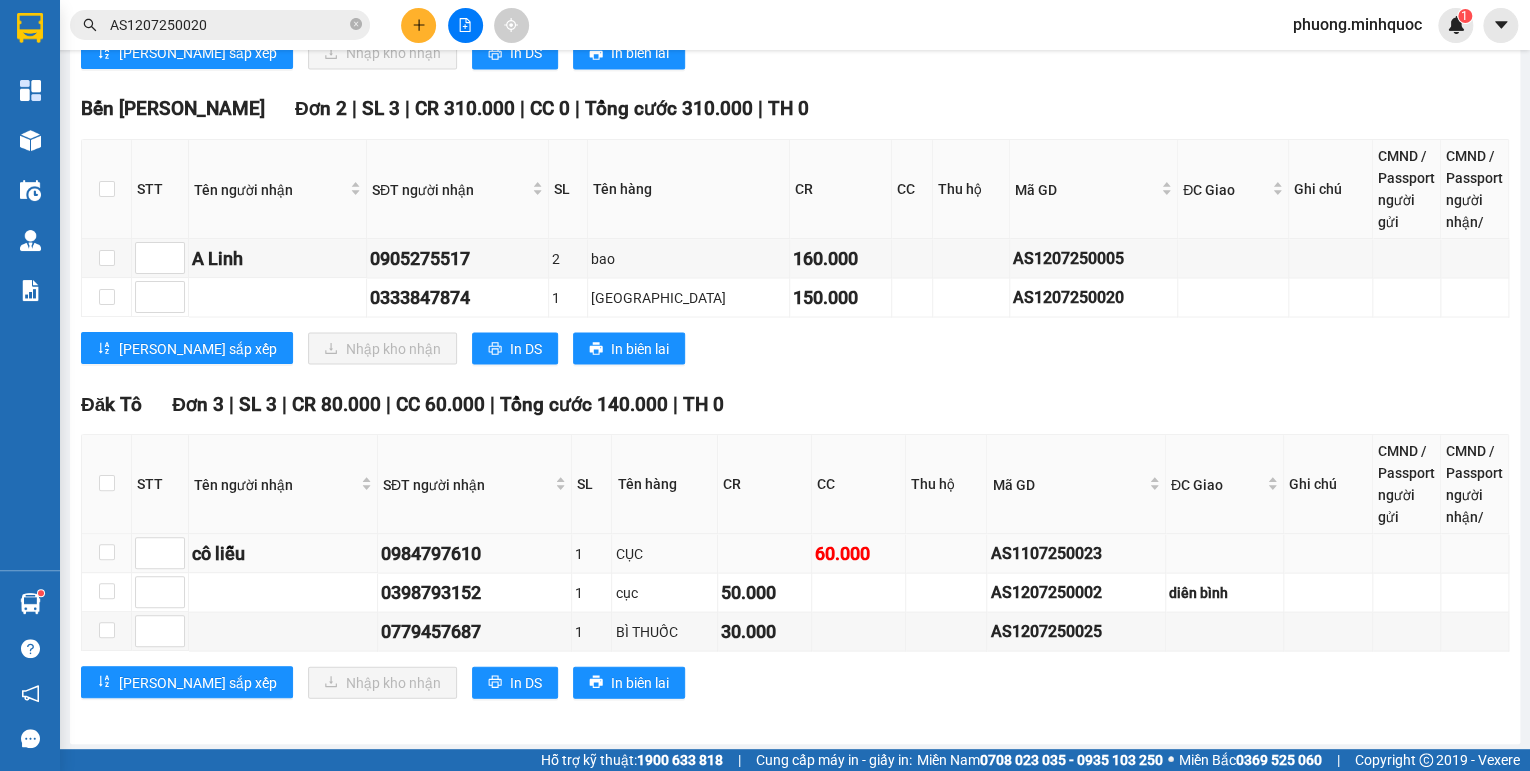 click on "AS1107250023" at bounding box center (1075, 552) 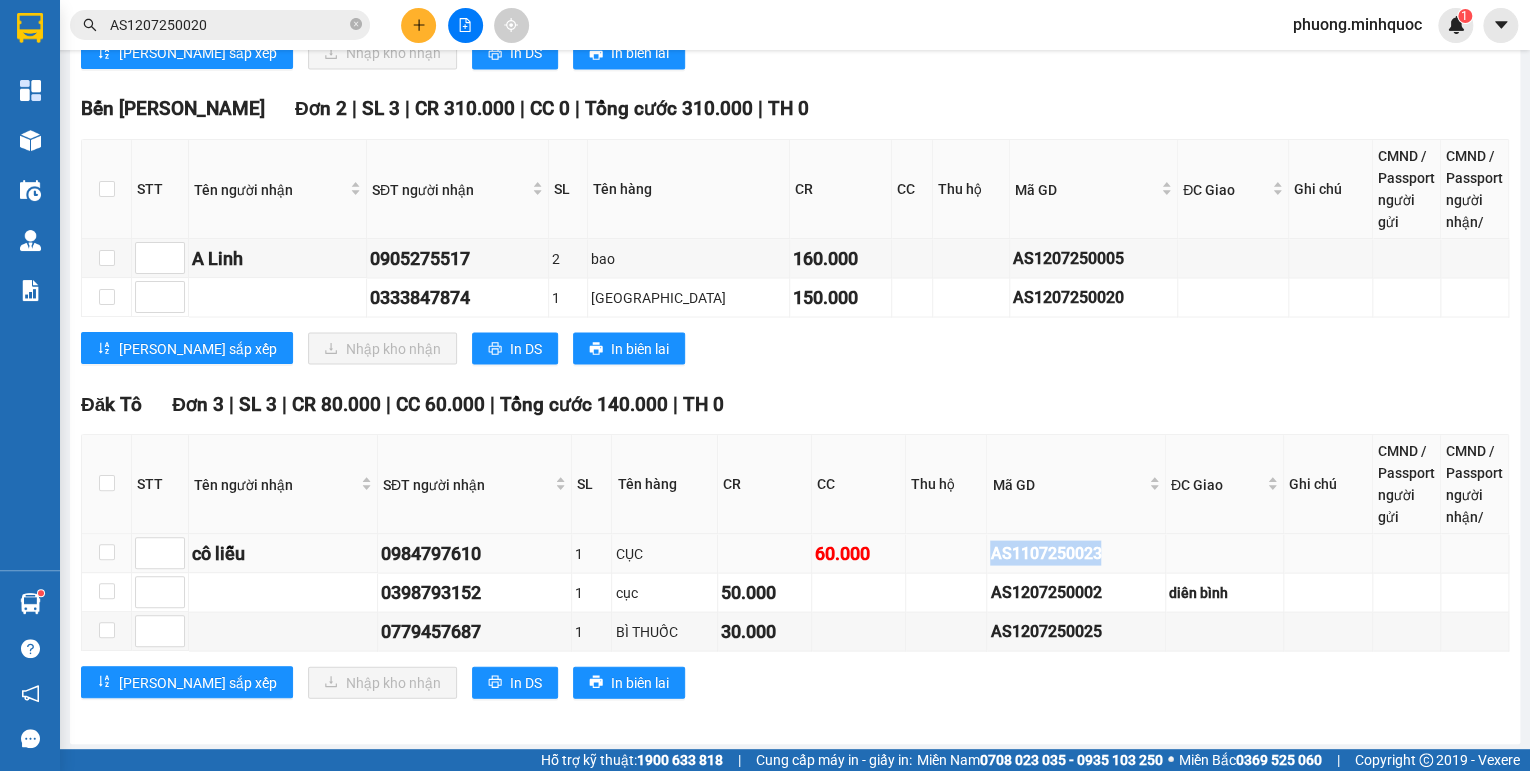 click on "AS1107250023" at bounding box center (1075, 552) 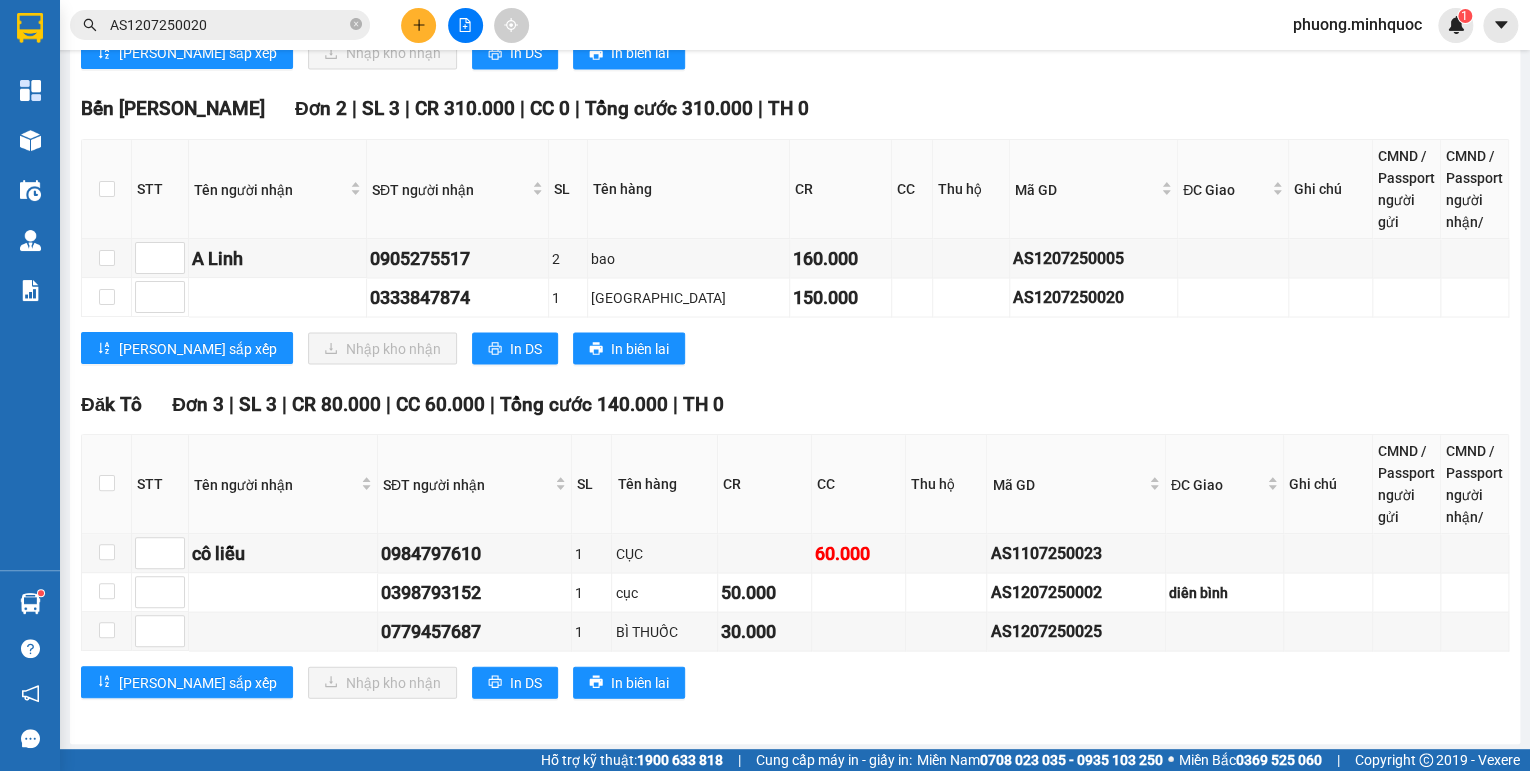 click on "AS1207250020" at bounding box center (228, 25) 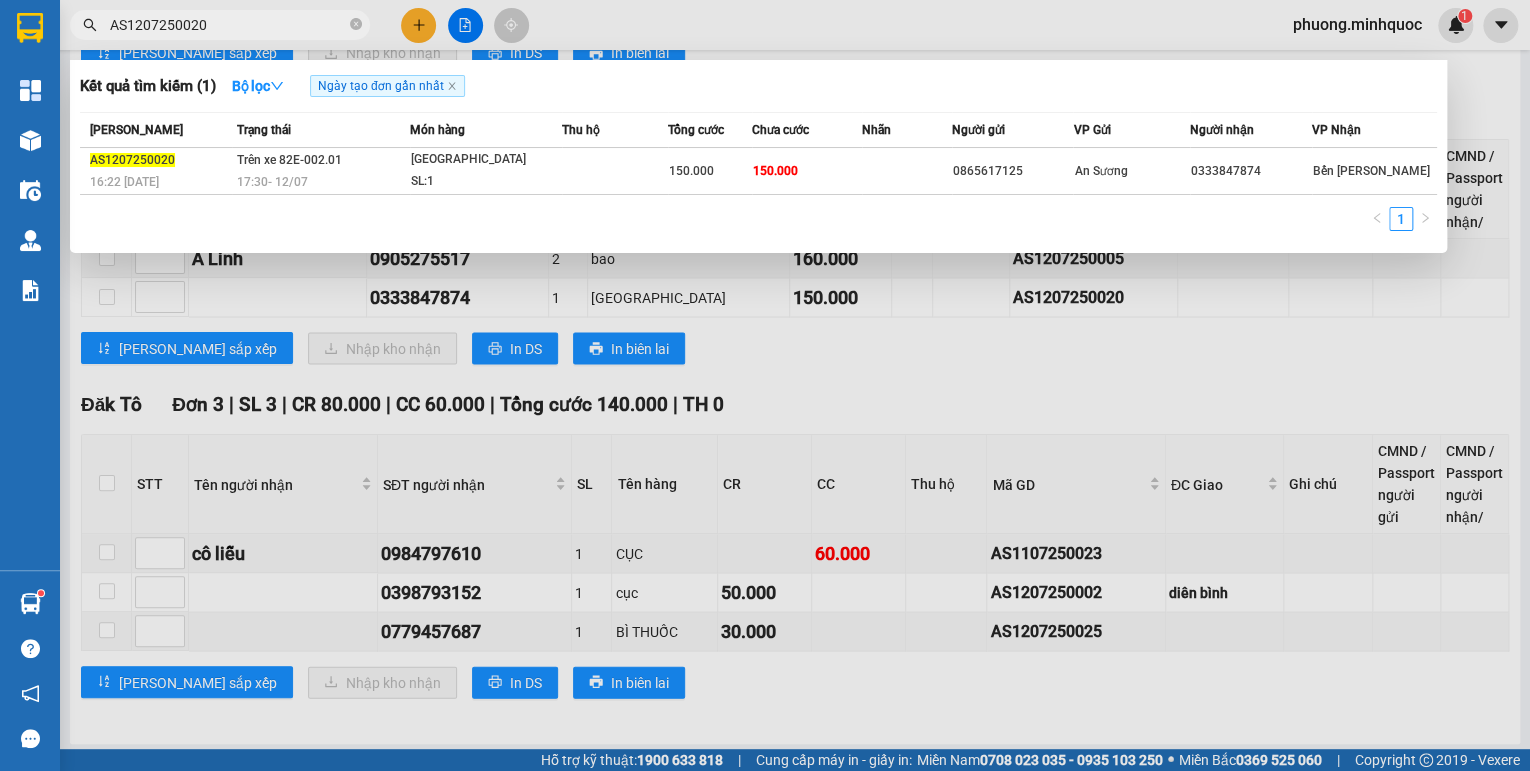 click on "AS1207250020" at bounding box center [228, 25] 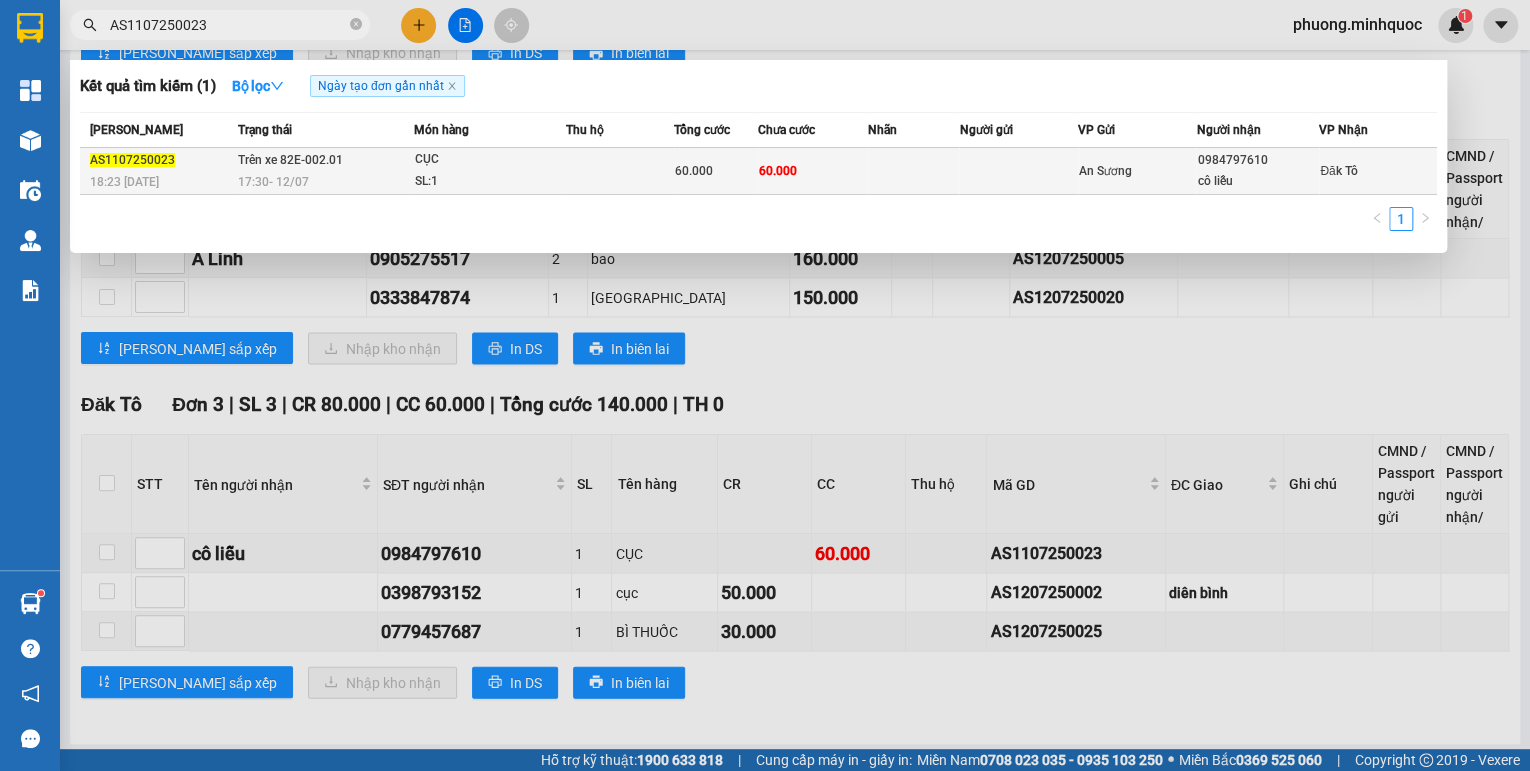type on "AS1107250023" 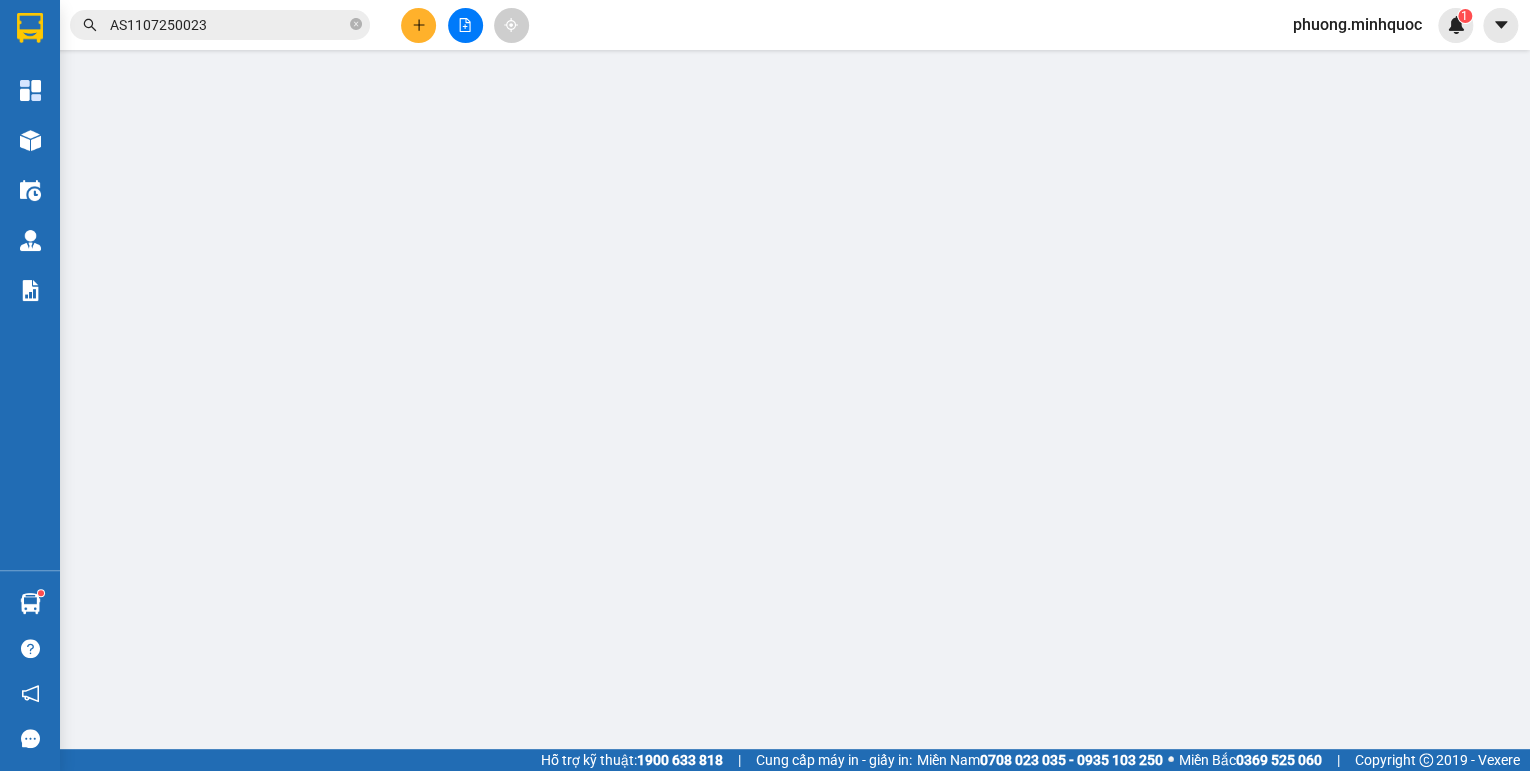 scroll, scrollTop: 0, scrollLeft: 0, axis: both 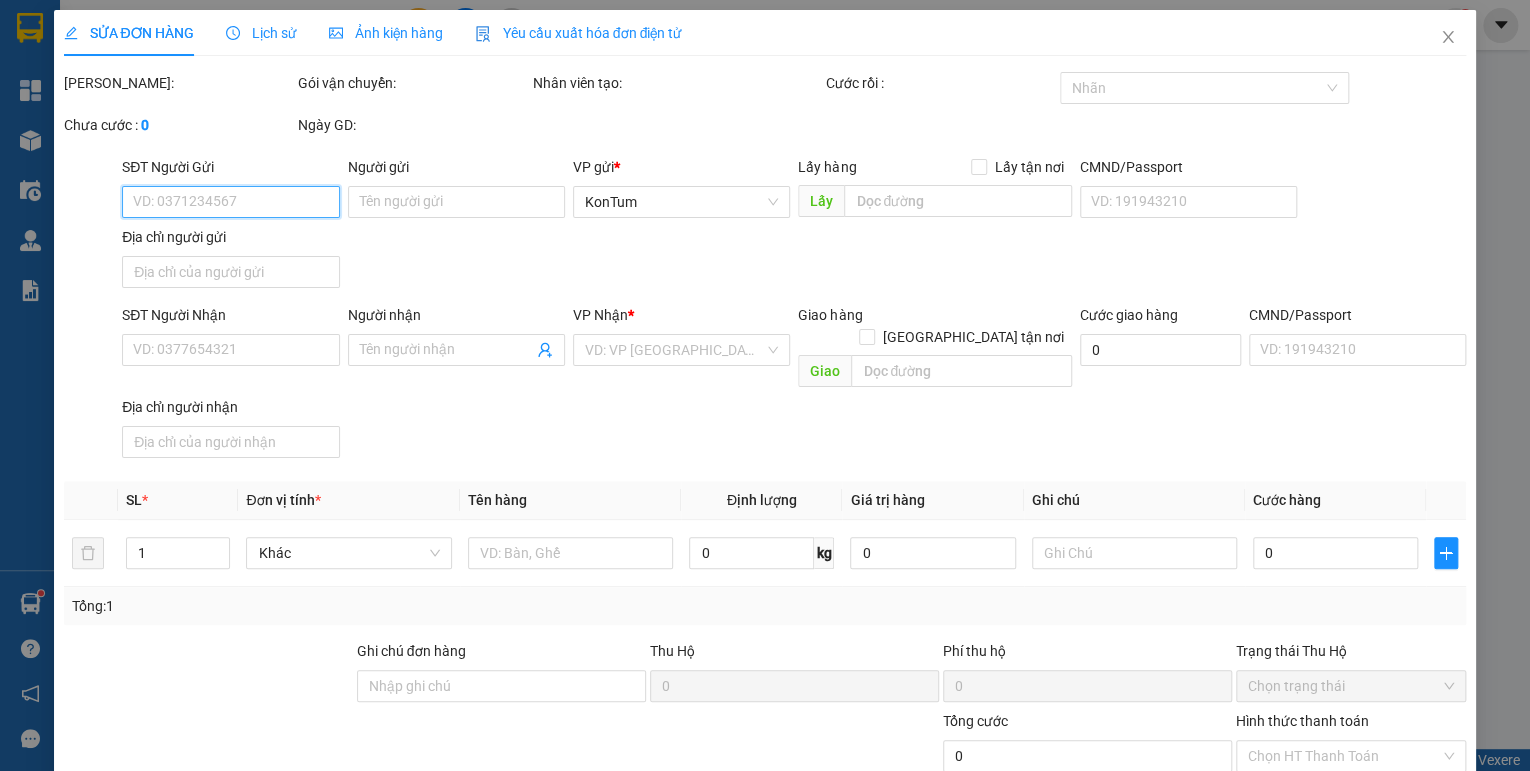 type on "0984797610" 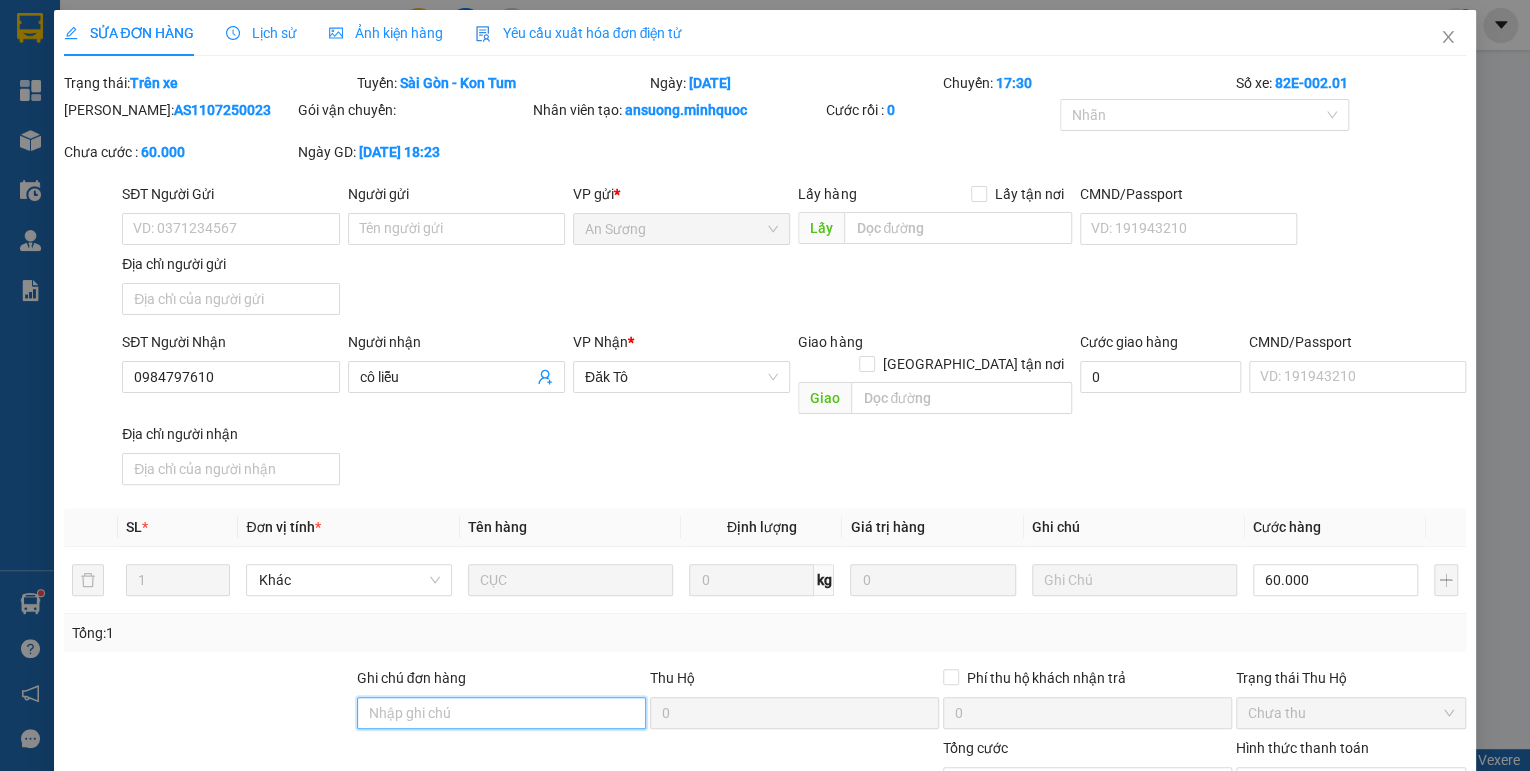 click on "Ghi chú đơn hàng" at bounding box center [501, 713] 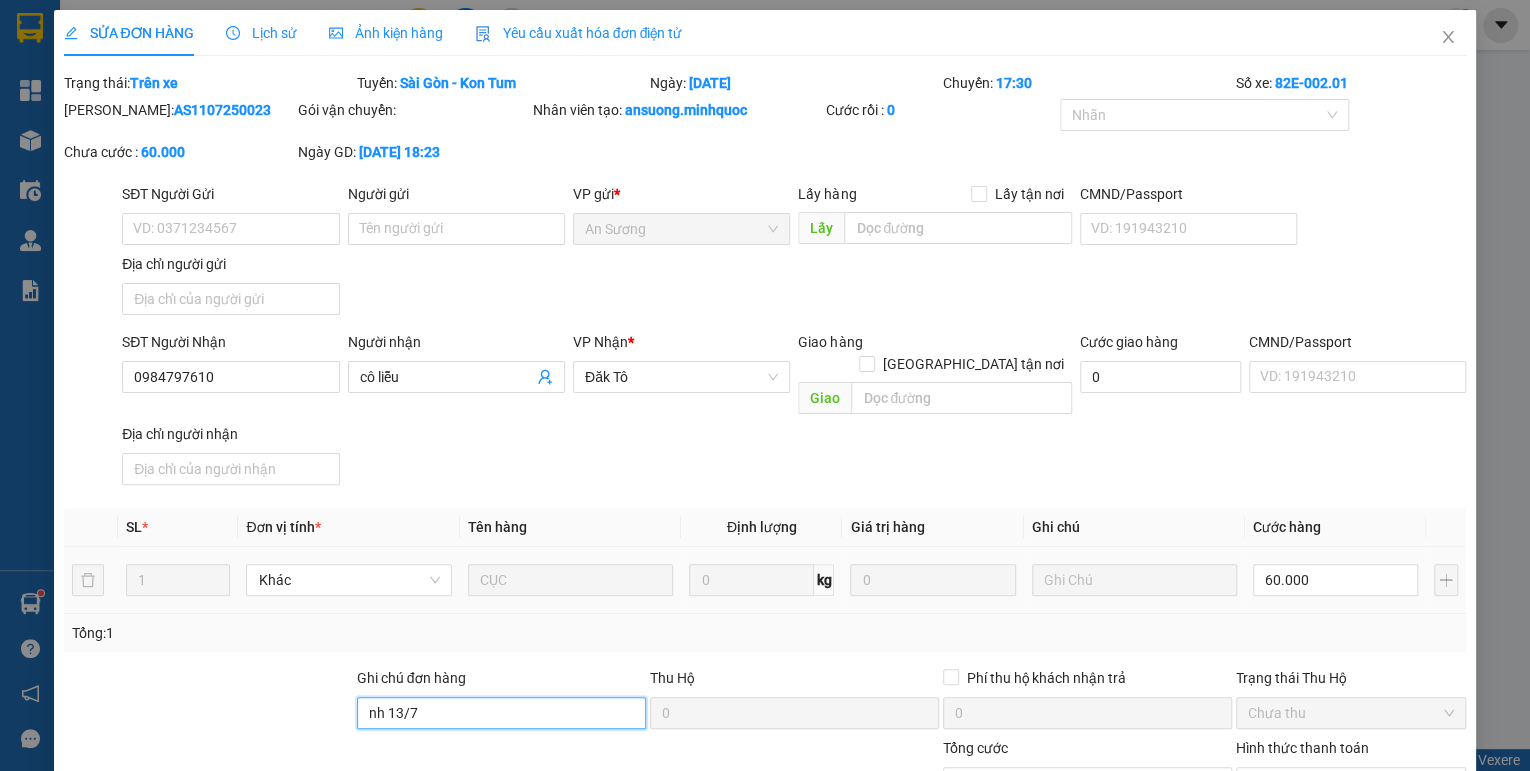 scroll, scrollTop: 138, scrollLeft: 0, axis: vertical 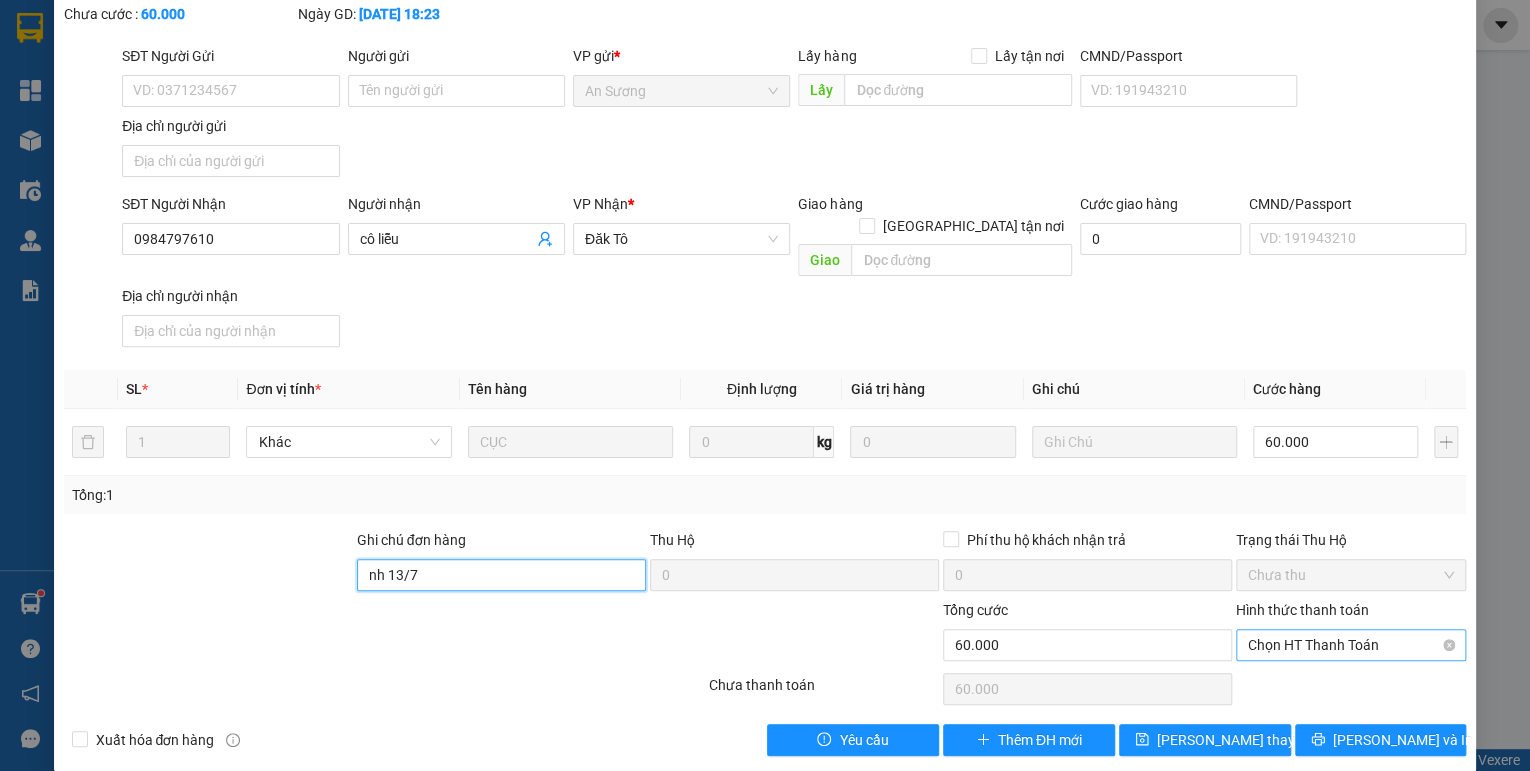 click on "Chọn HT Thanh Toán" at bounding box center [1351, 645] 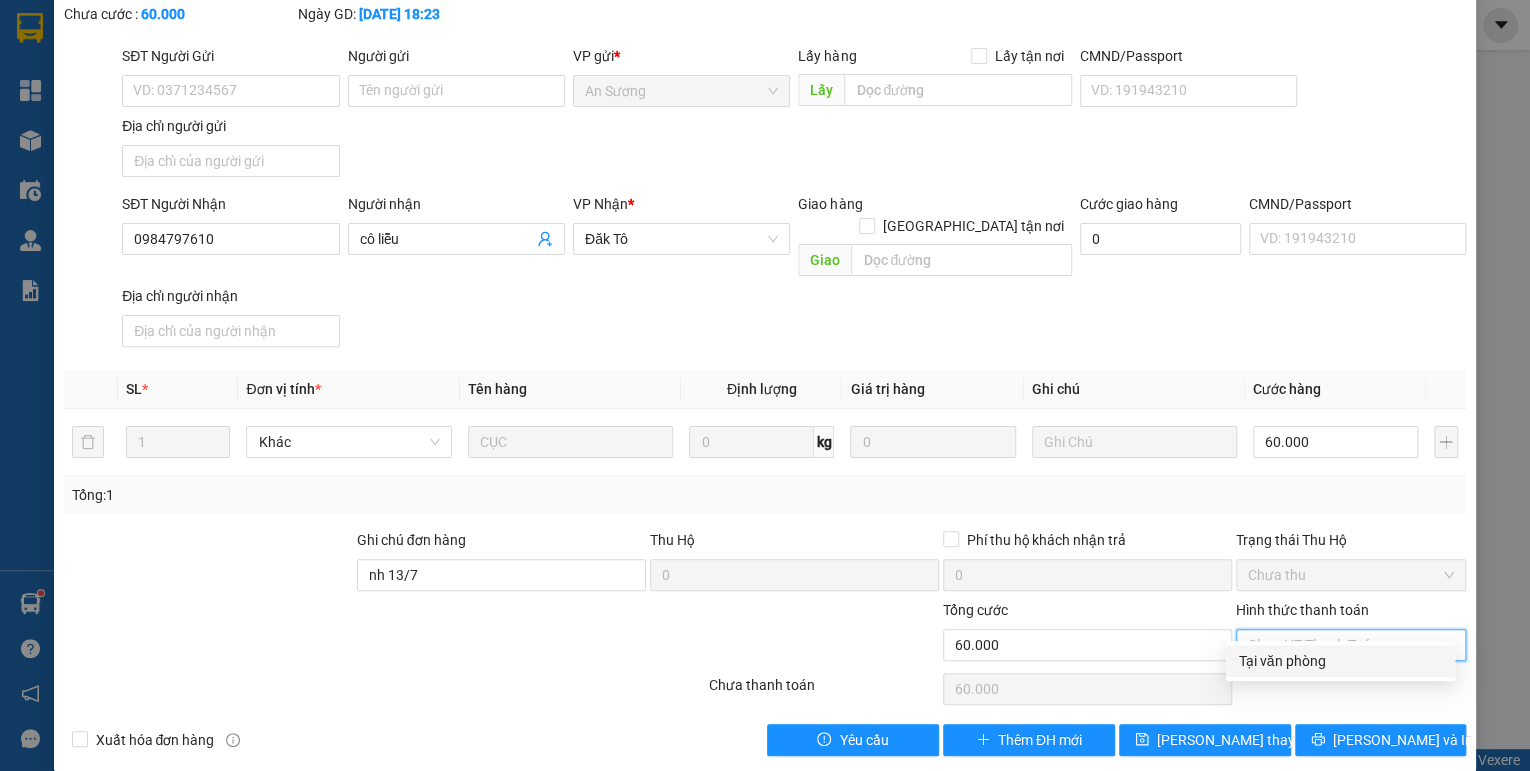 click on "Tại văn phòng" at bounding box center [1340, 661] 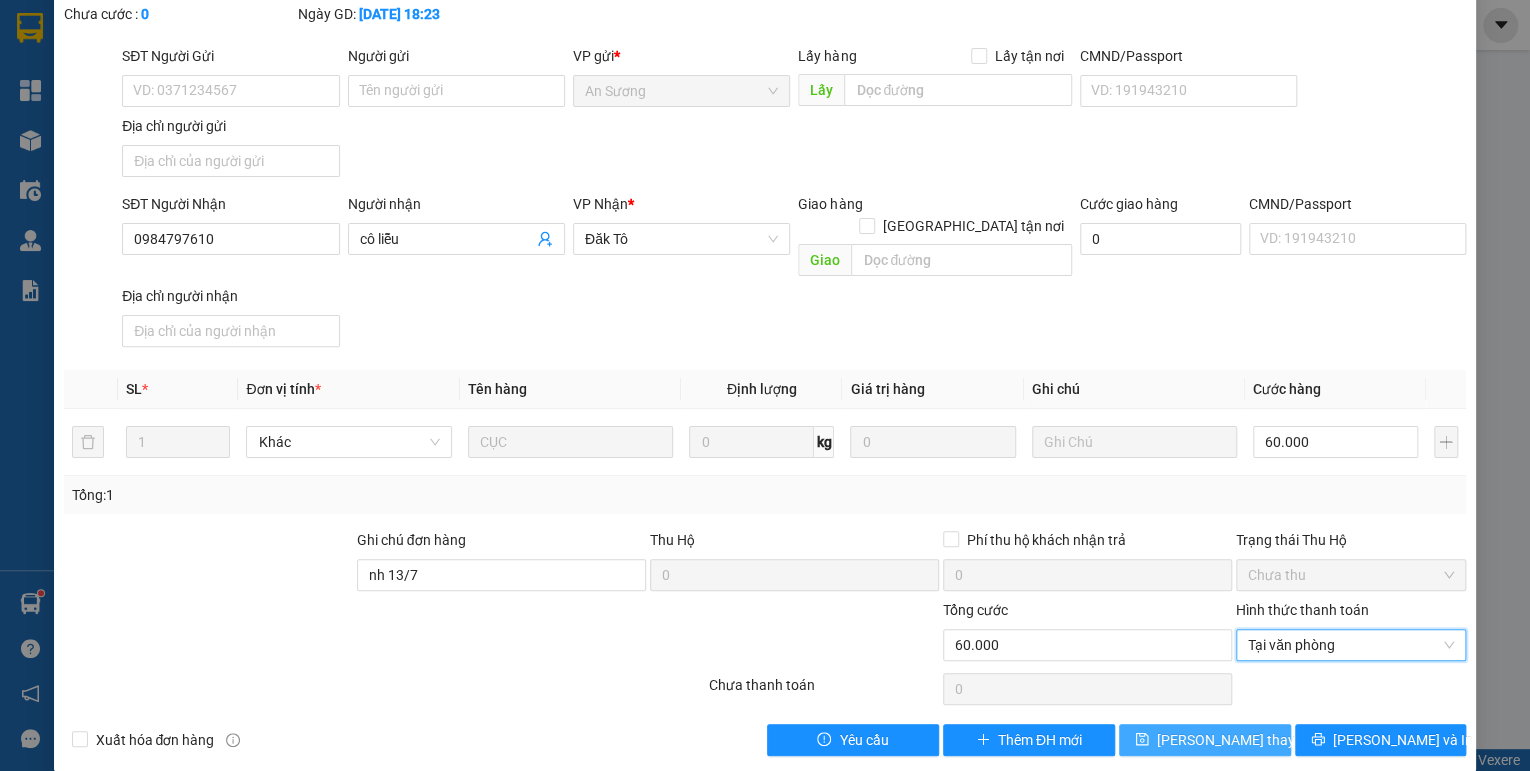 click on "[PERSON_NAME] thay đổi" at bounding box center (1237, 740) 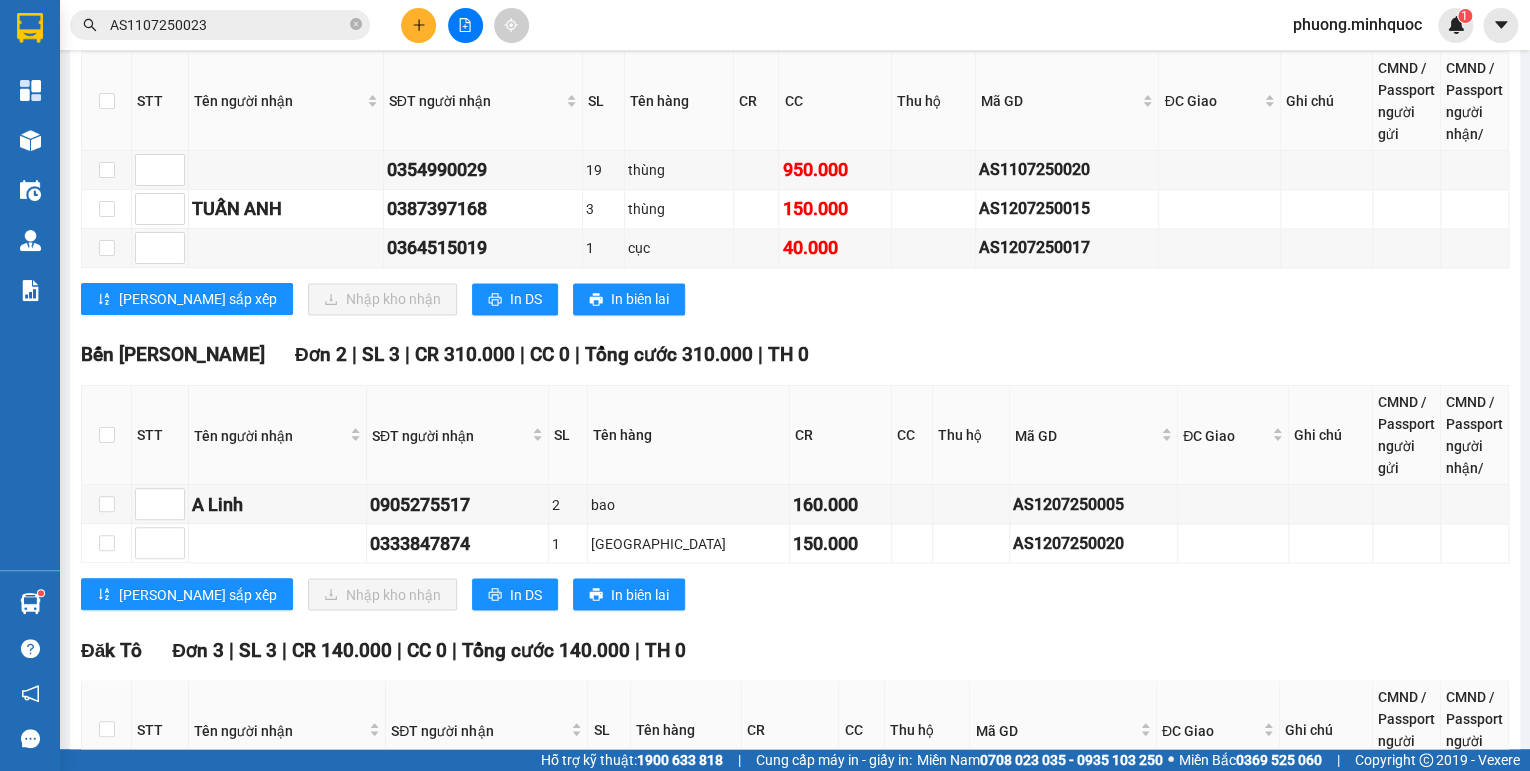 scroll, scrollTop: 1162, scrollLeft: 0, axis: vertical 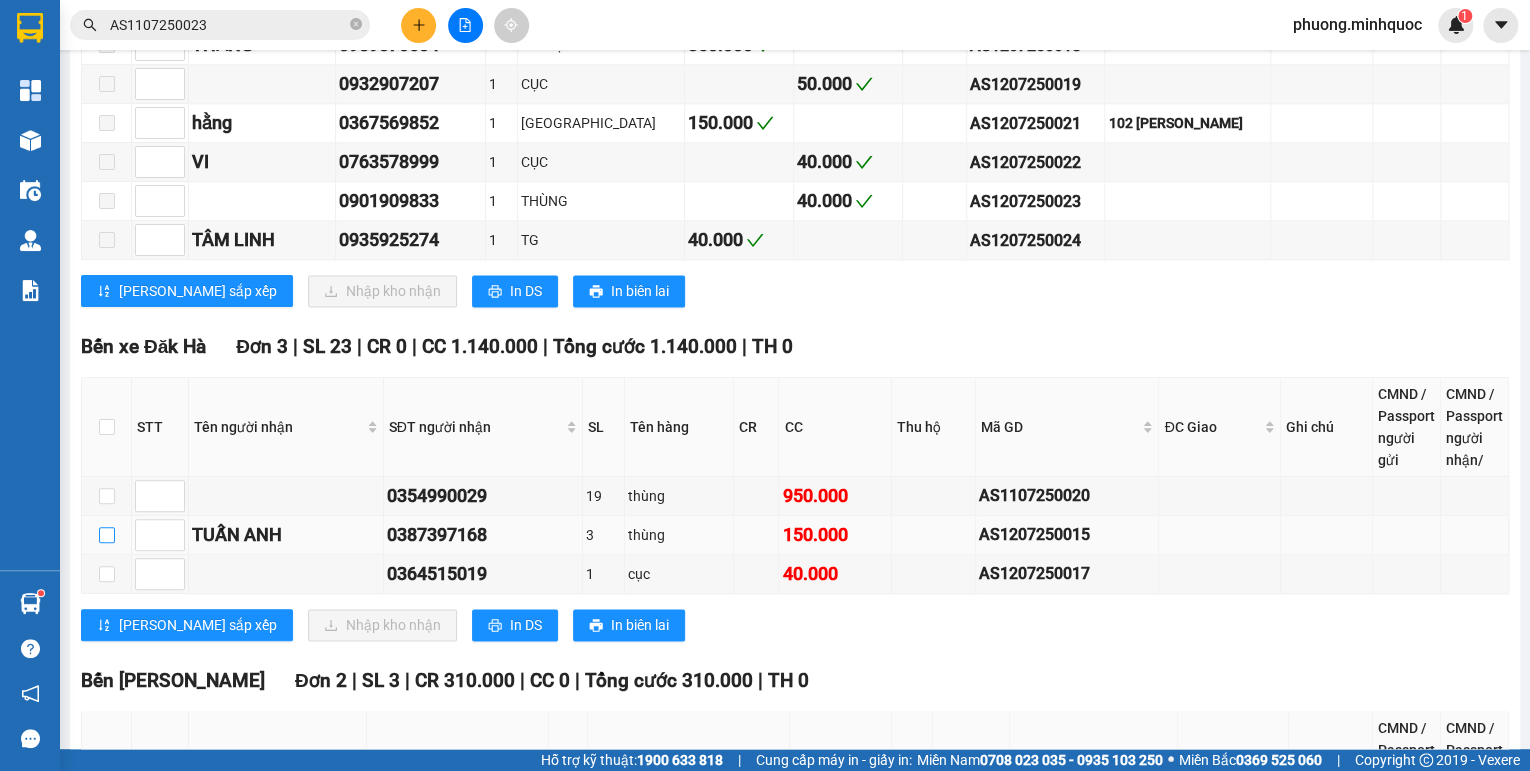 click at bounding box center [107, 535] 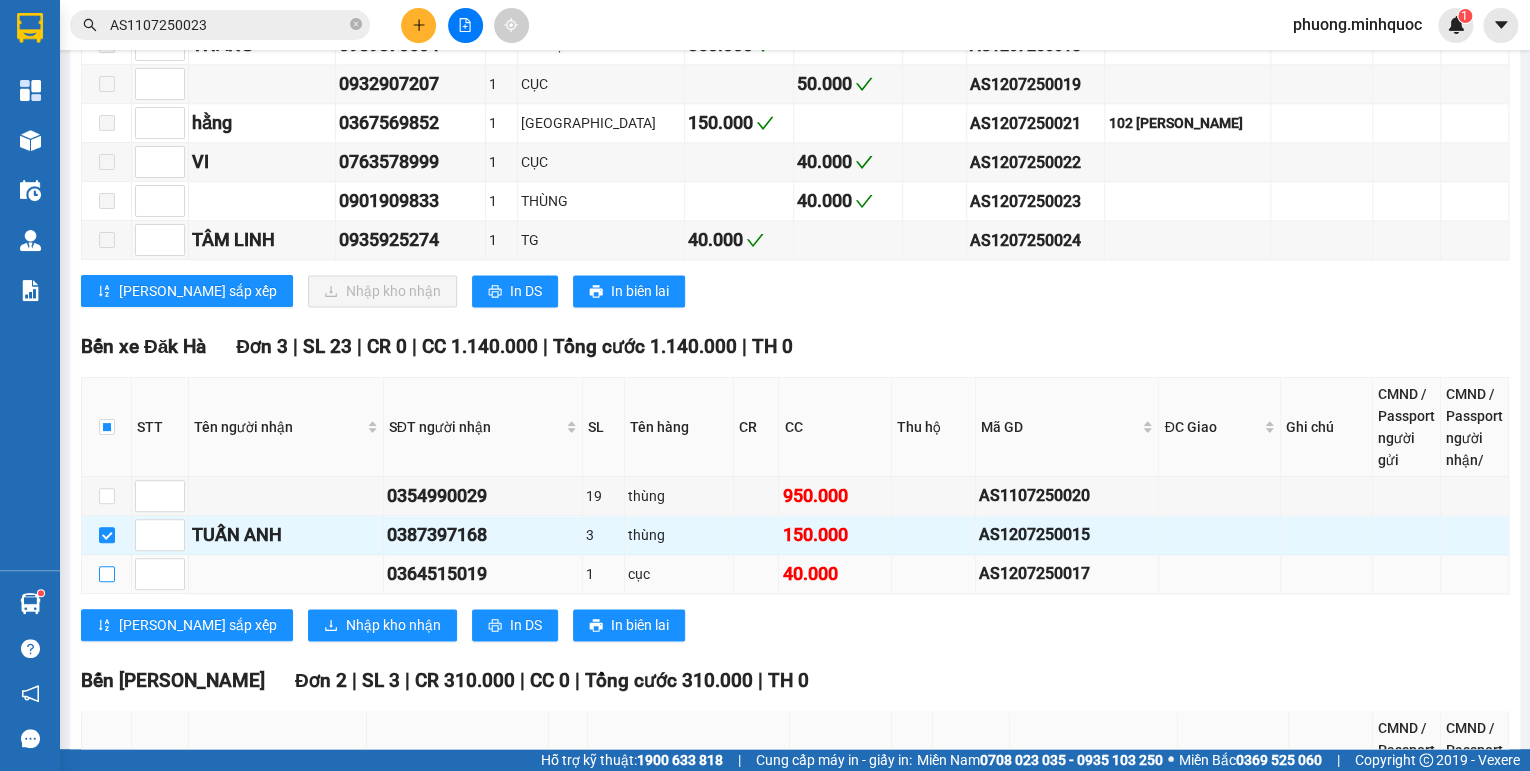 click at bounding box center [107, 574] 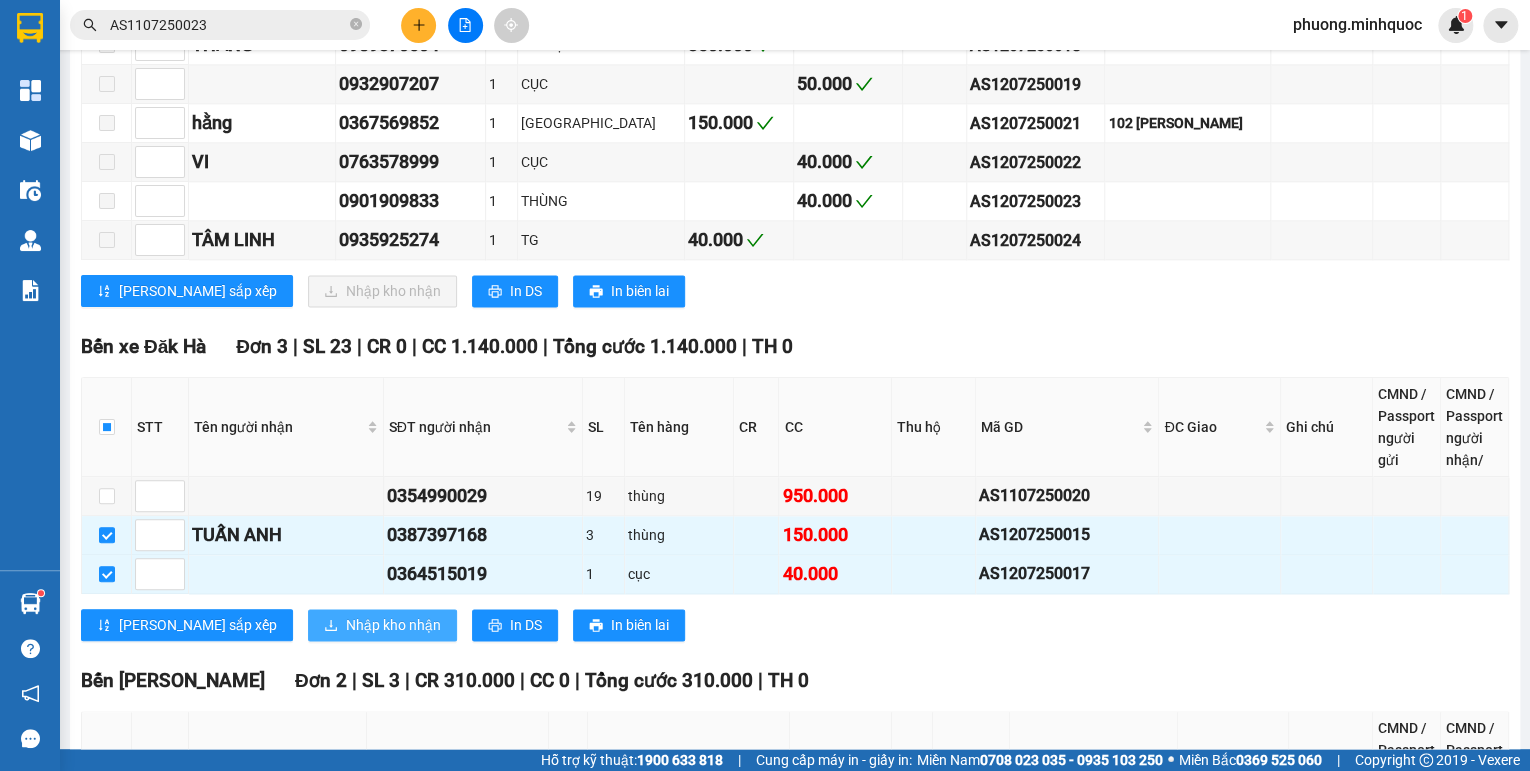 click on "Nhập kho nhận" at bounding box center (393, 625) 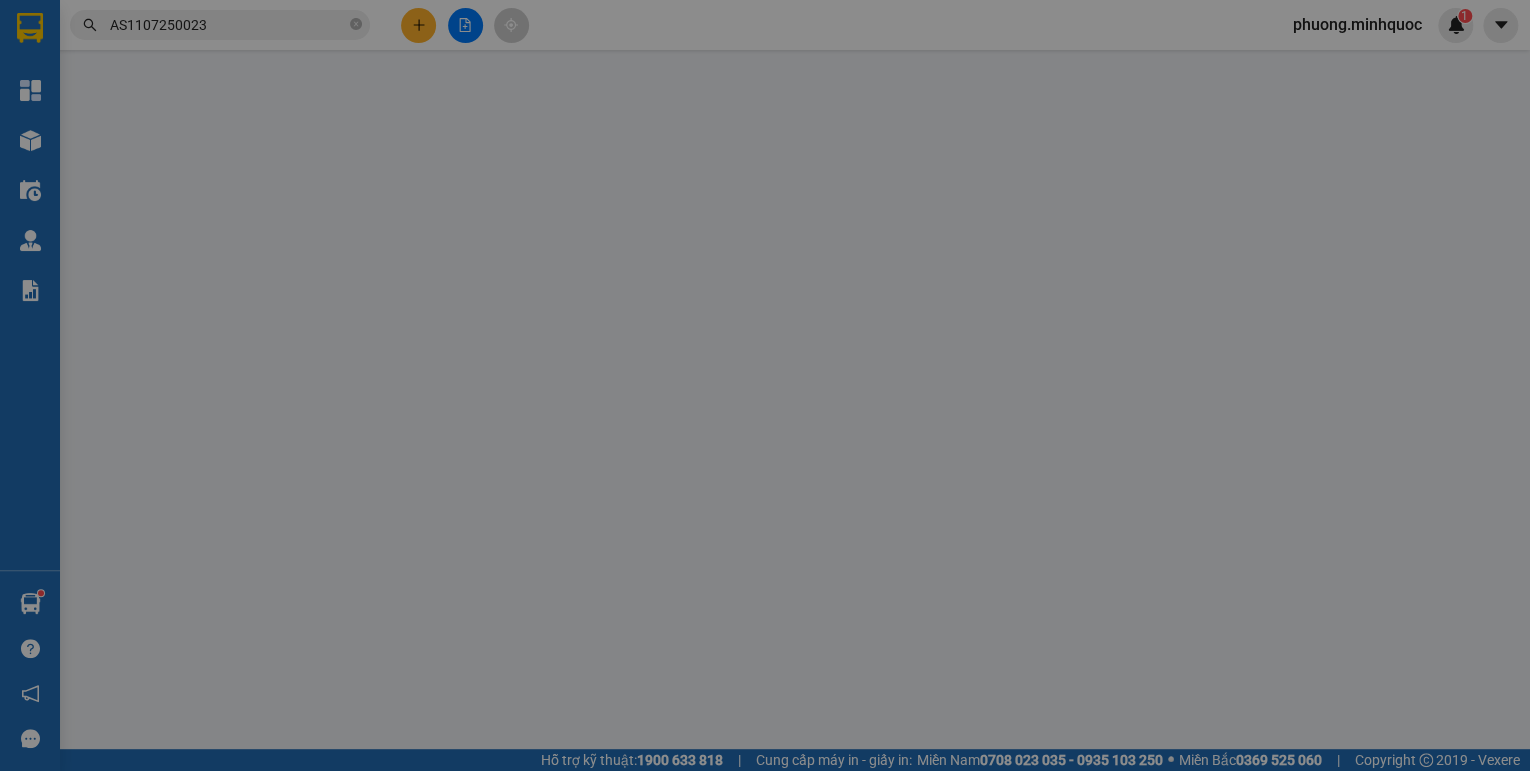 scroll, scrollTop: 0, scrollLeft: 0, axis: both 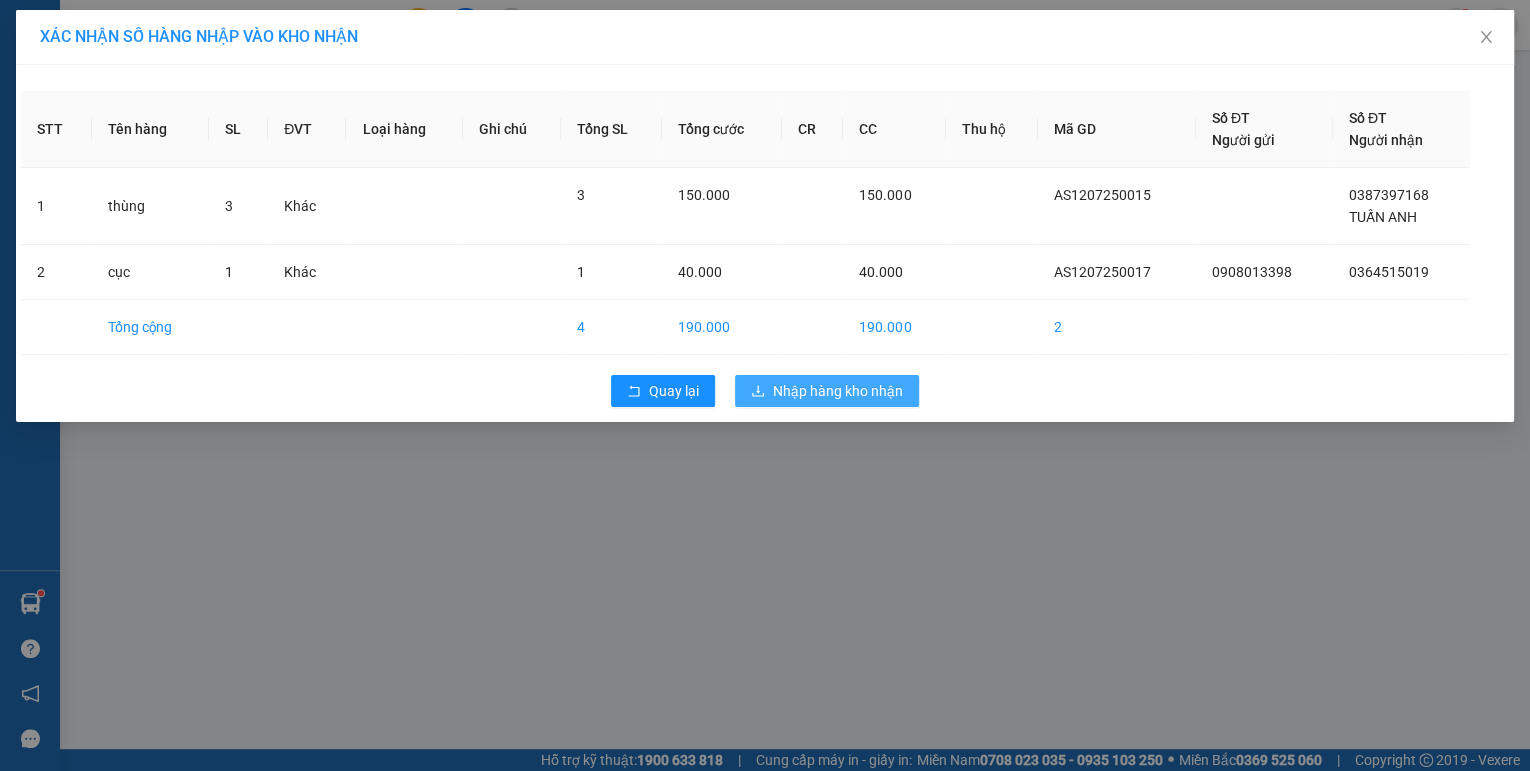 click on "Nhập hàng kho nhận" at bounding box center (838, 391) 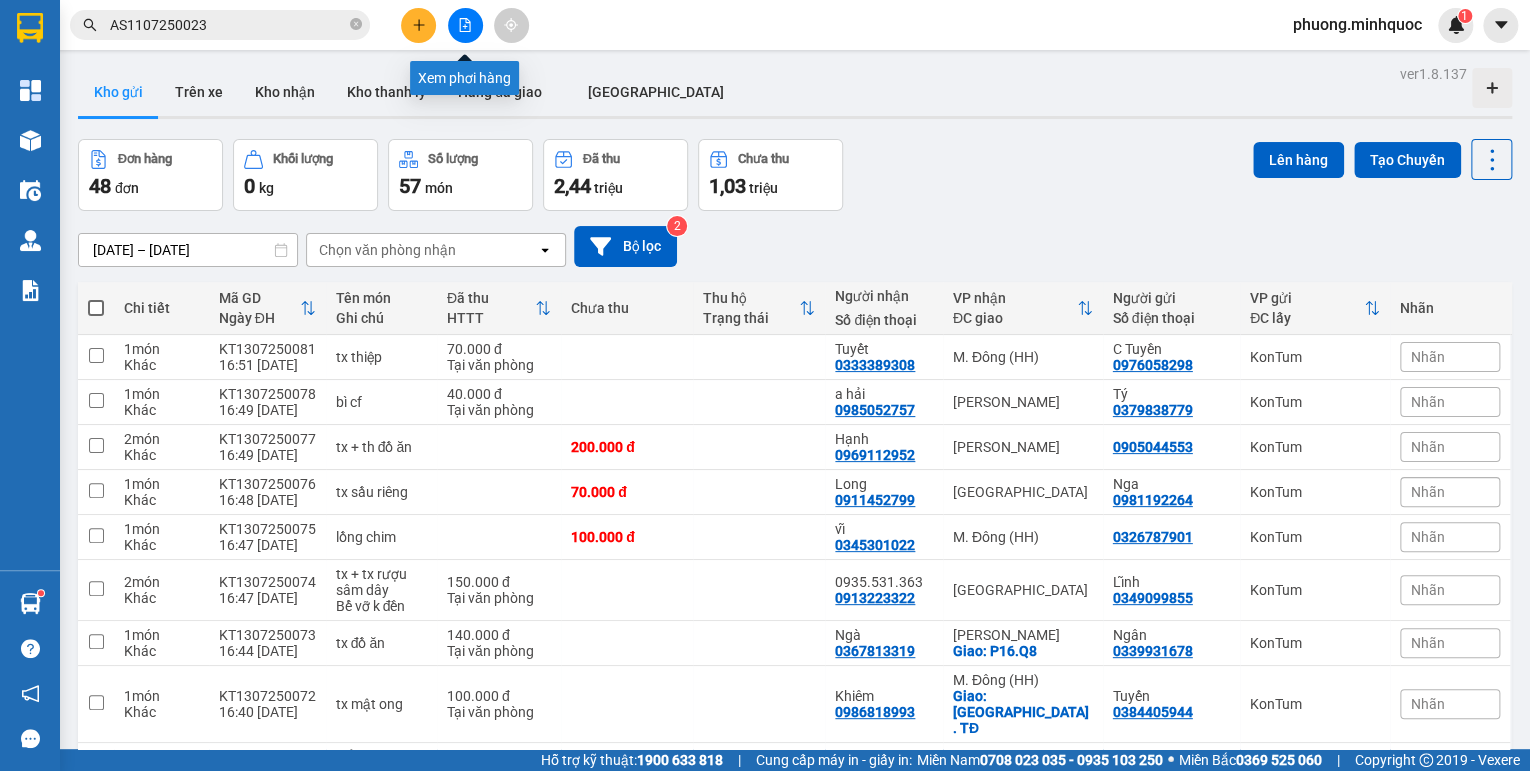 click at bounding box center [465, 25] 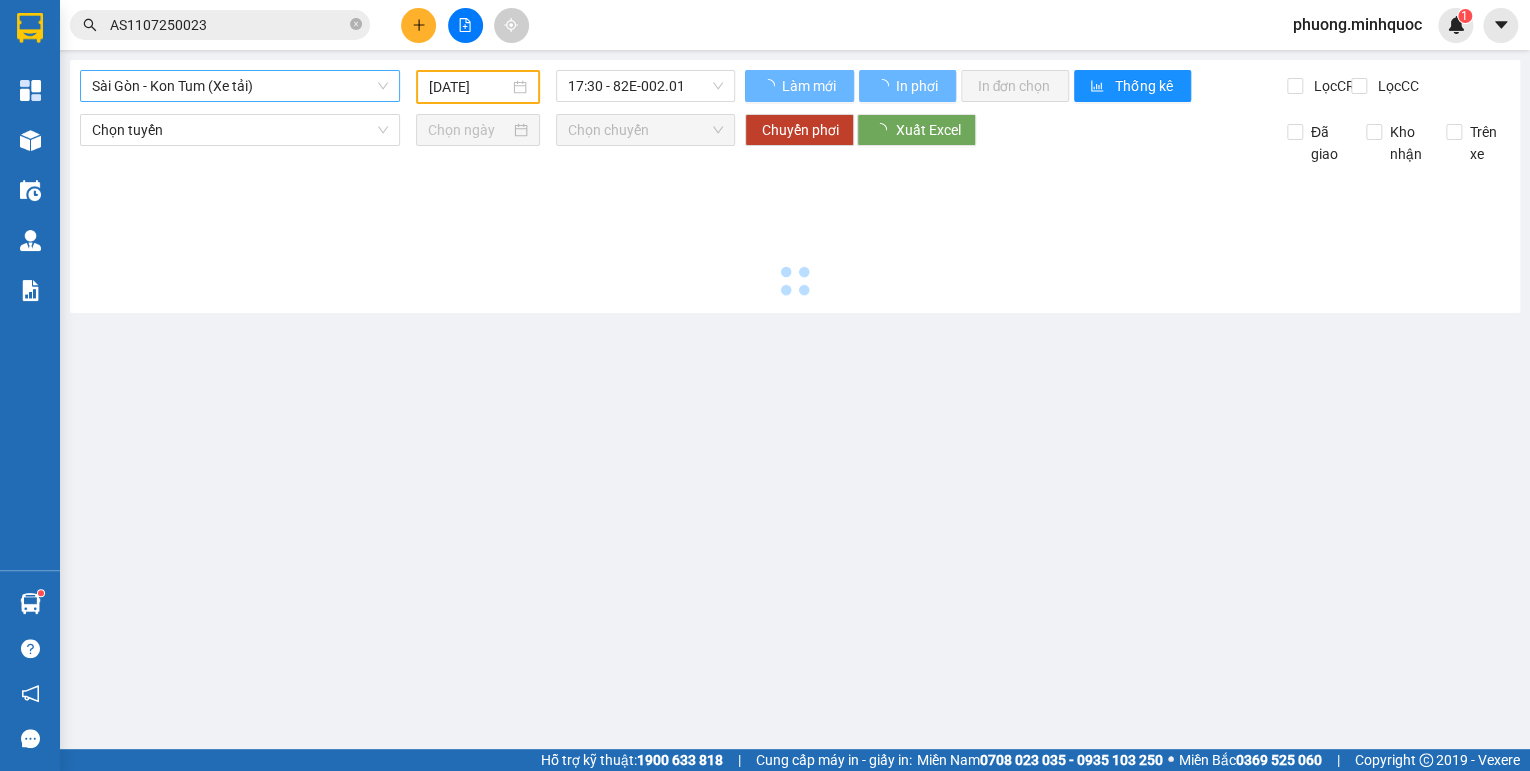 type on "[DATE]" 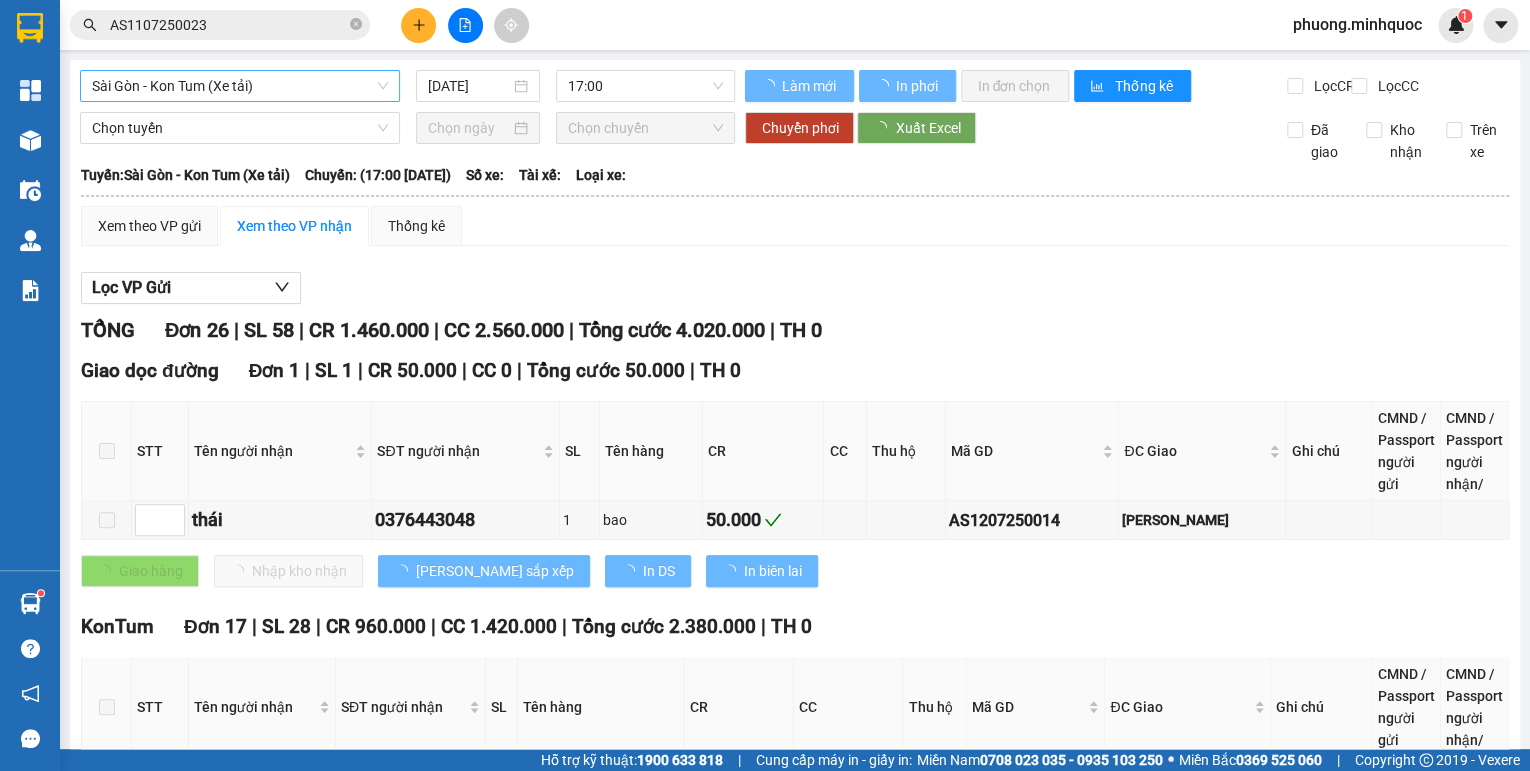 click on "Sài Gòn - Kon Tum (Xe tải)" at bounding box center [240, 86] 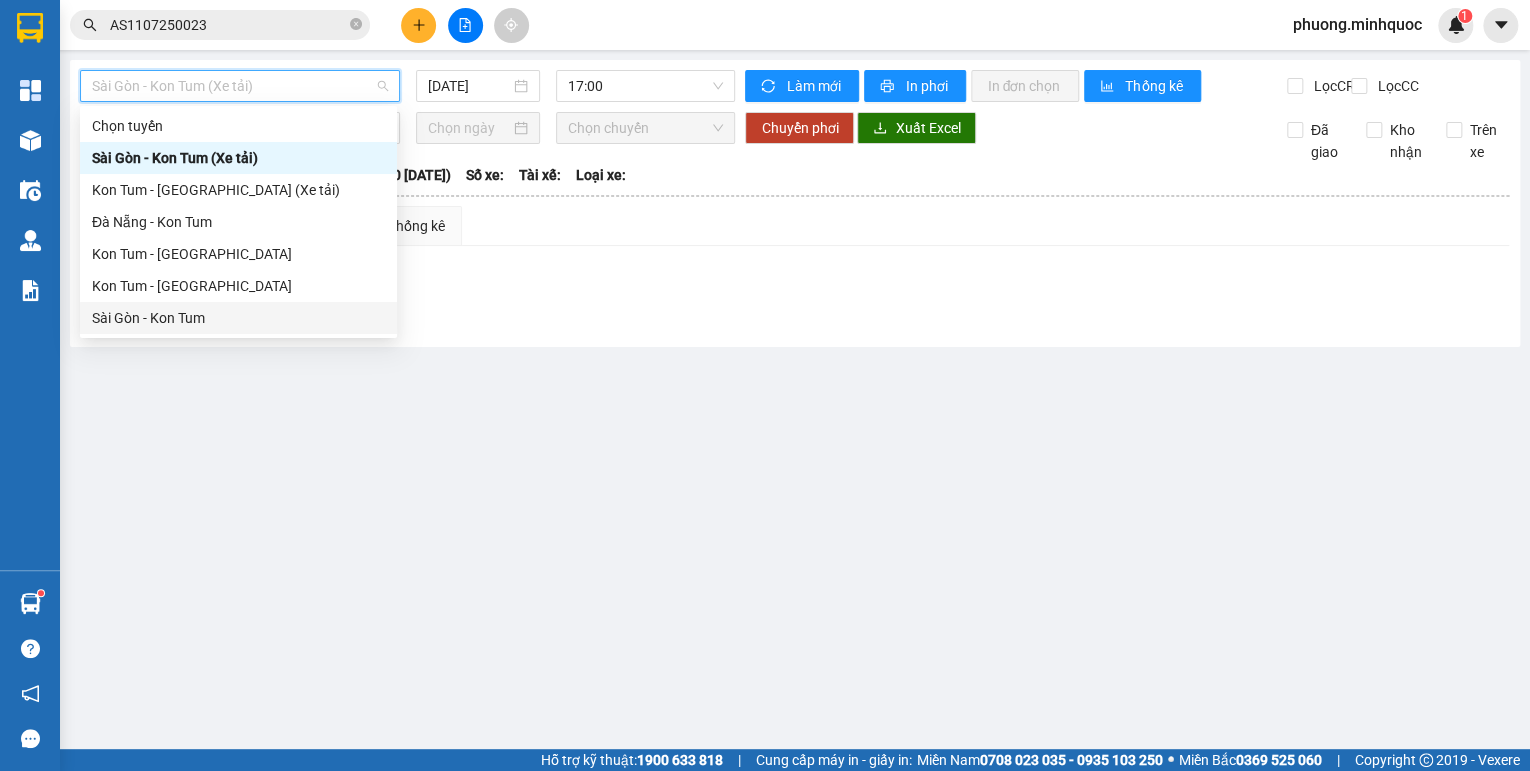 click on "Sài Gòn - Kon Tum" at bounding box center [238, 318] 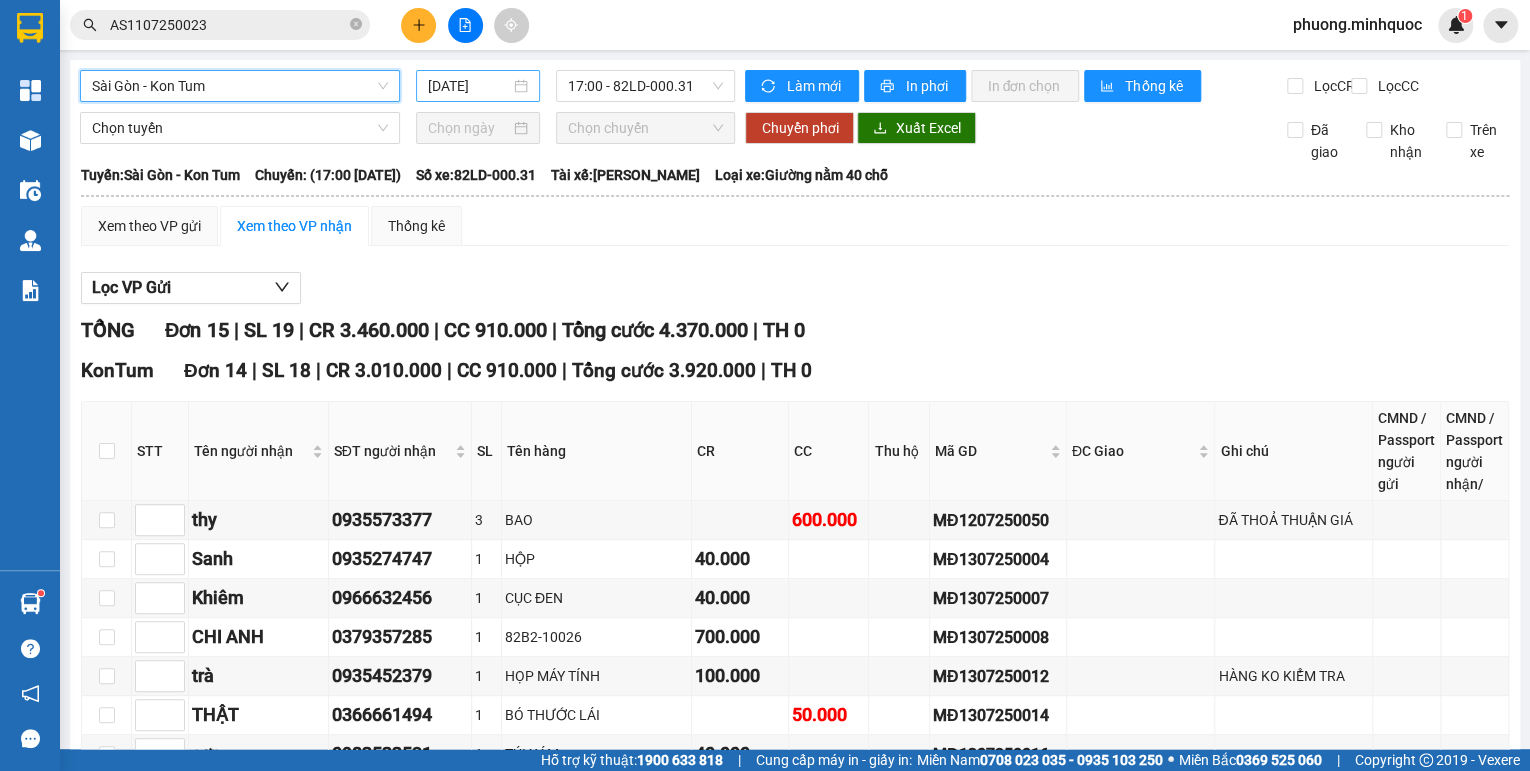 click on "[DATE]" at bounding box center (469, 86) 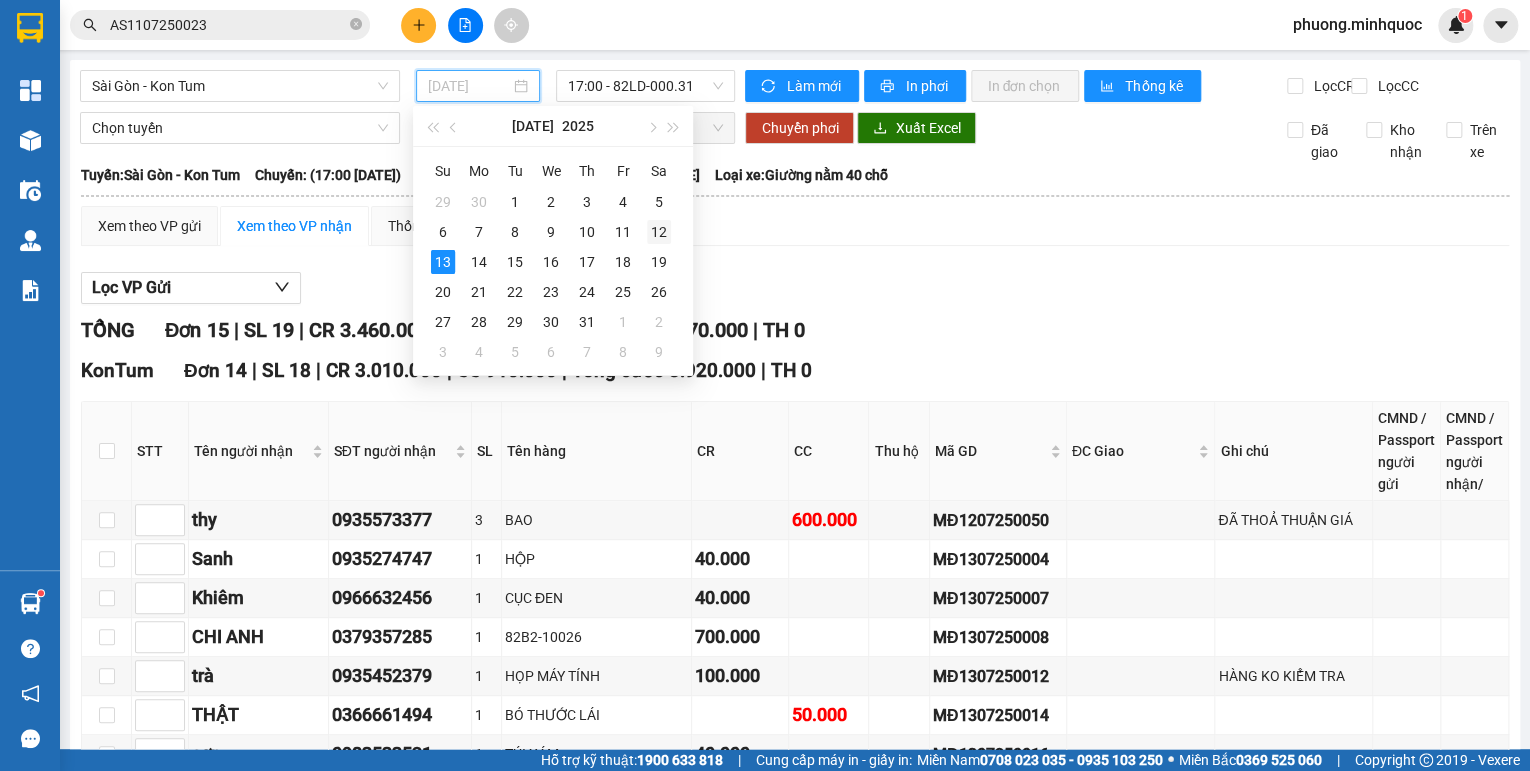 click on "12" at bounding box center [659, 232] 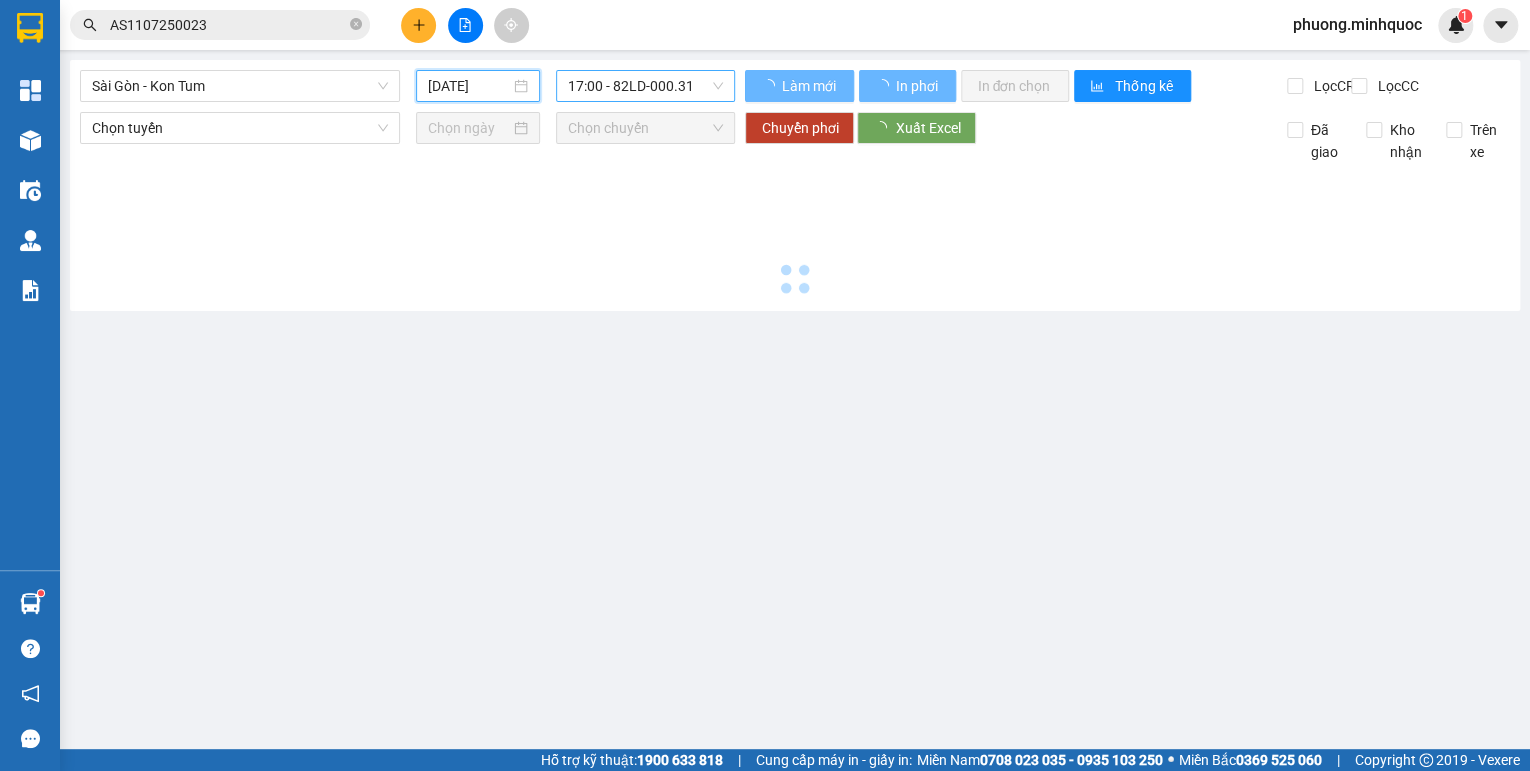 type on "[DATE]" 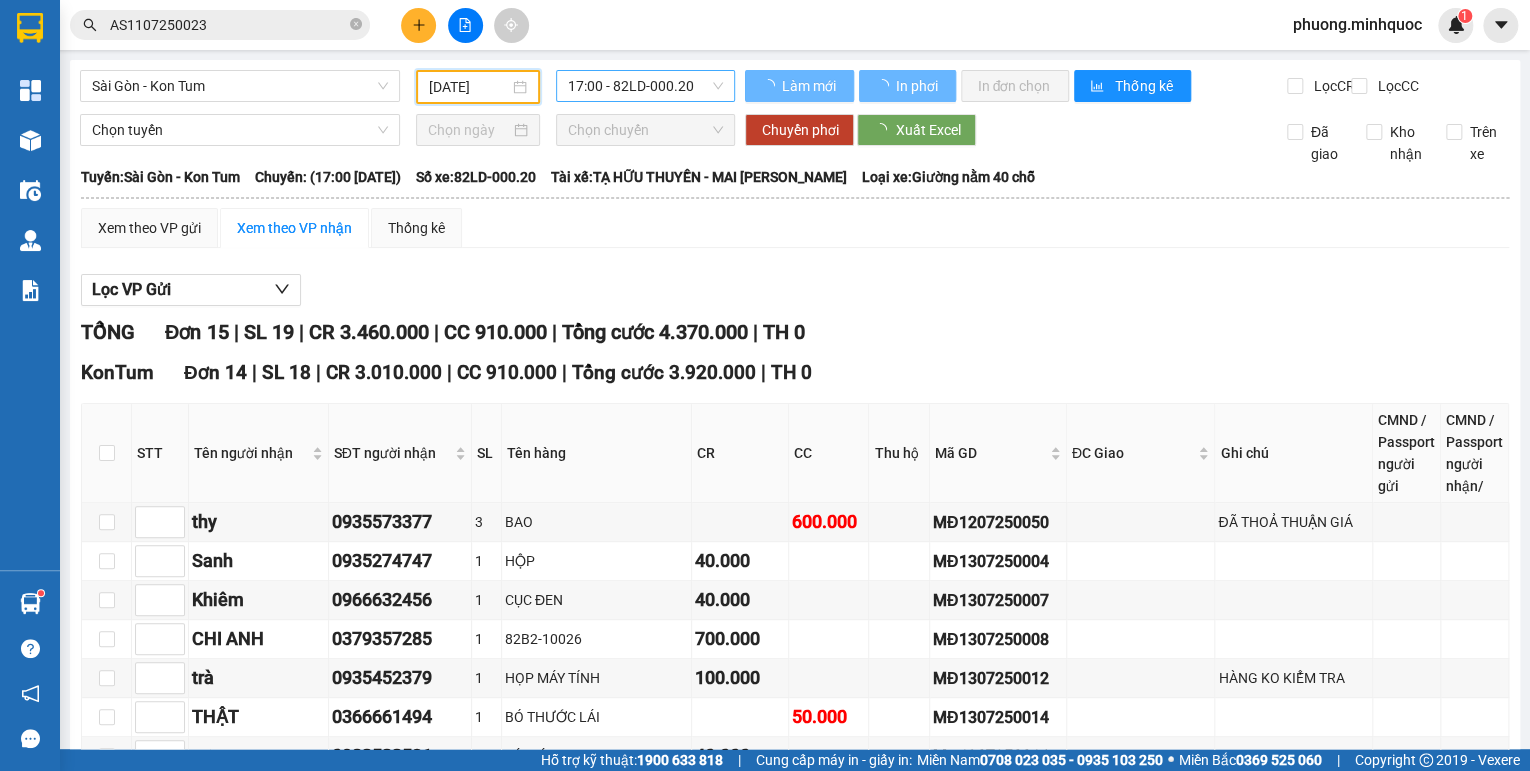 click on "17:00     - 82LD-000.20" at bounding box center (646, 86) 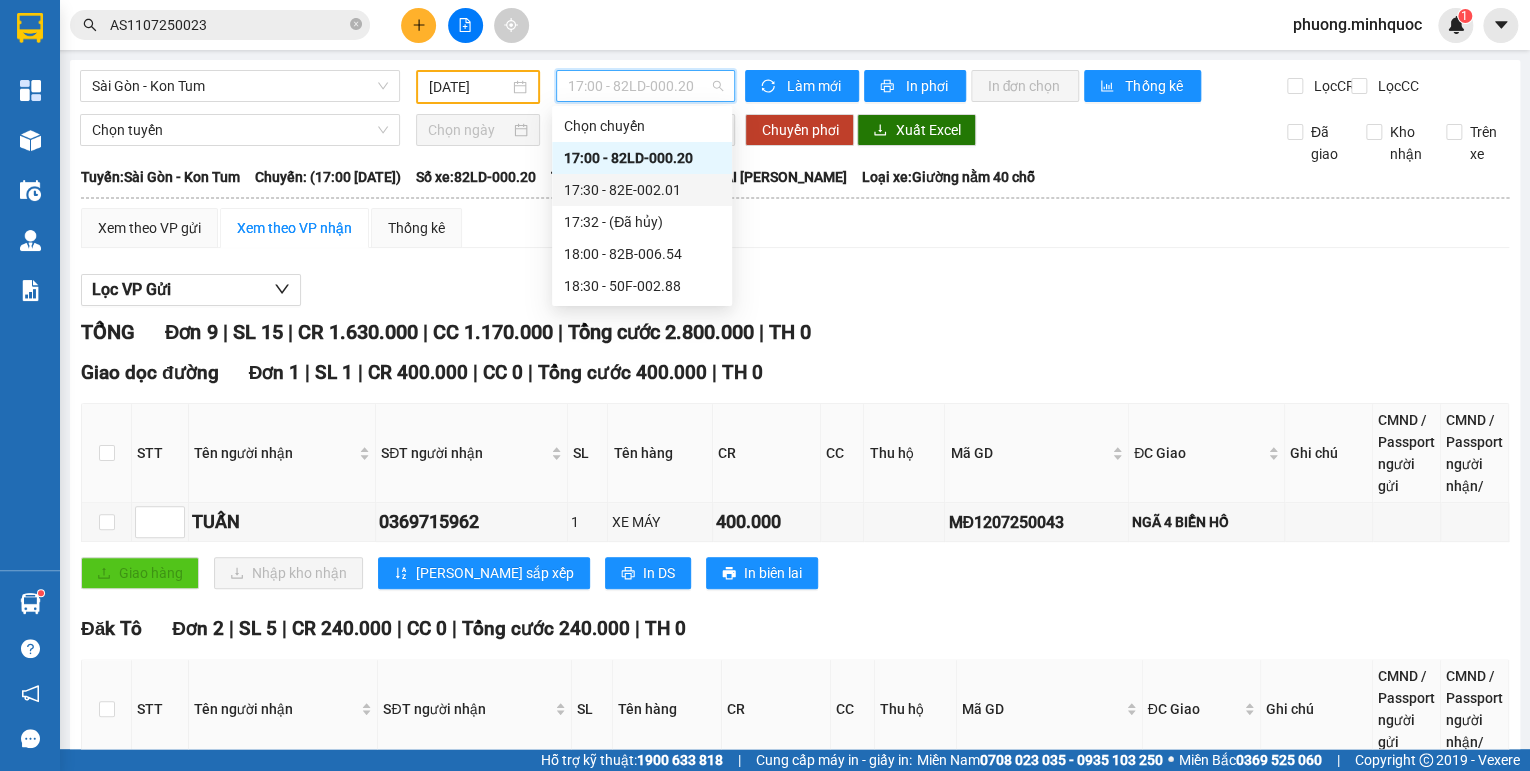 click on "17:30     - 82E-002.01" at bounding box center [642, 190] 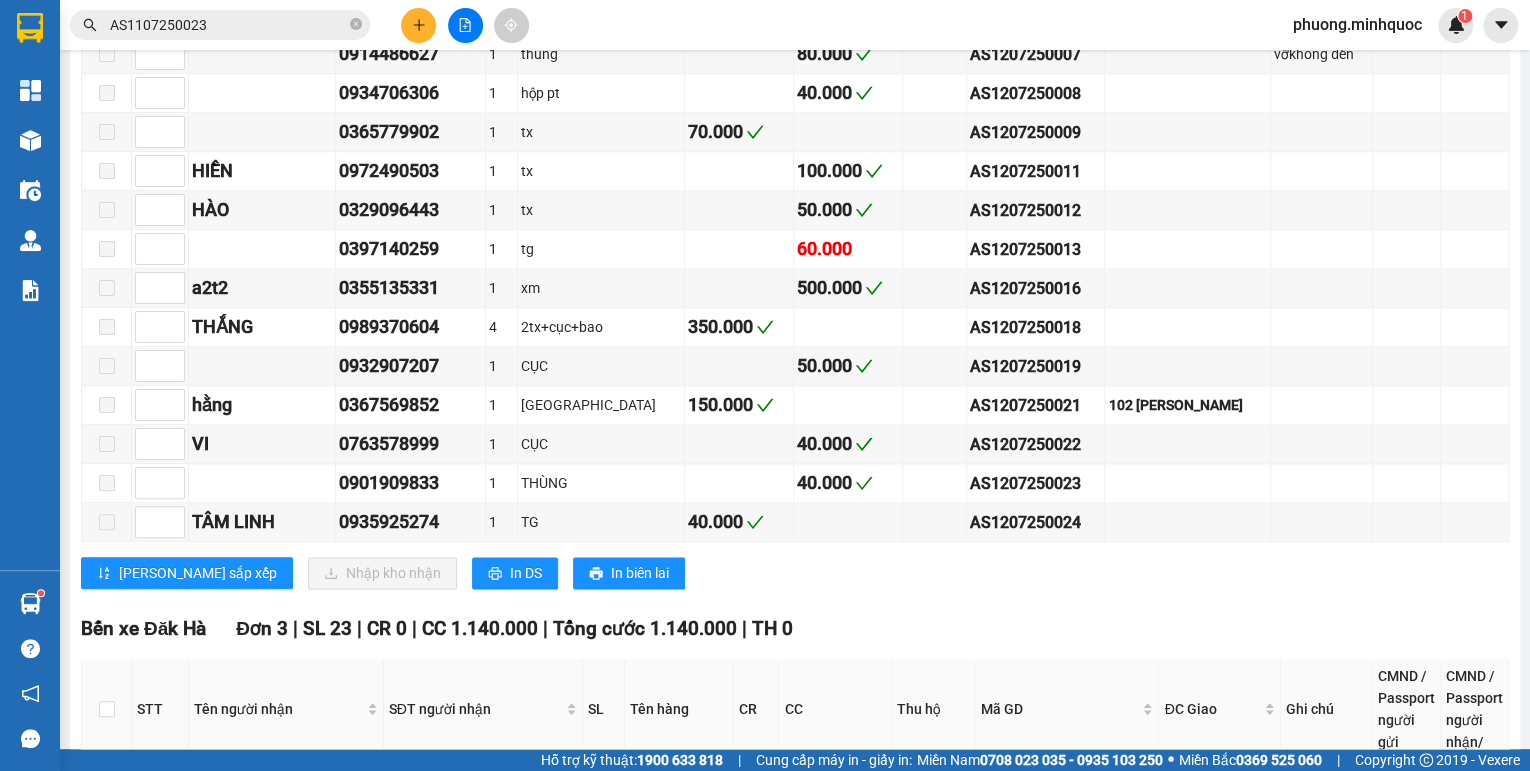 scroll, scrollTop: 1200, scrollLeft: 0, axis: vertical 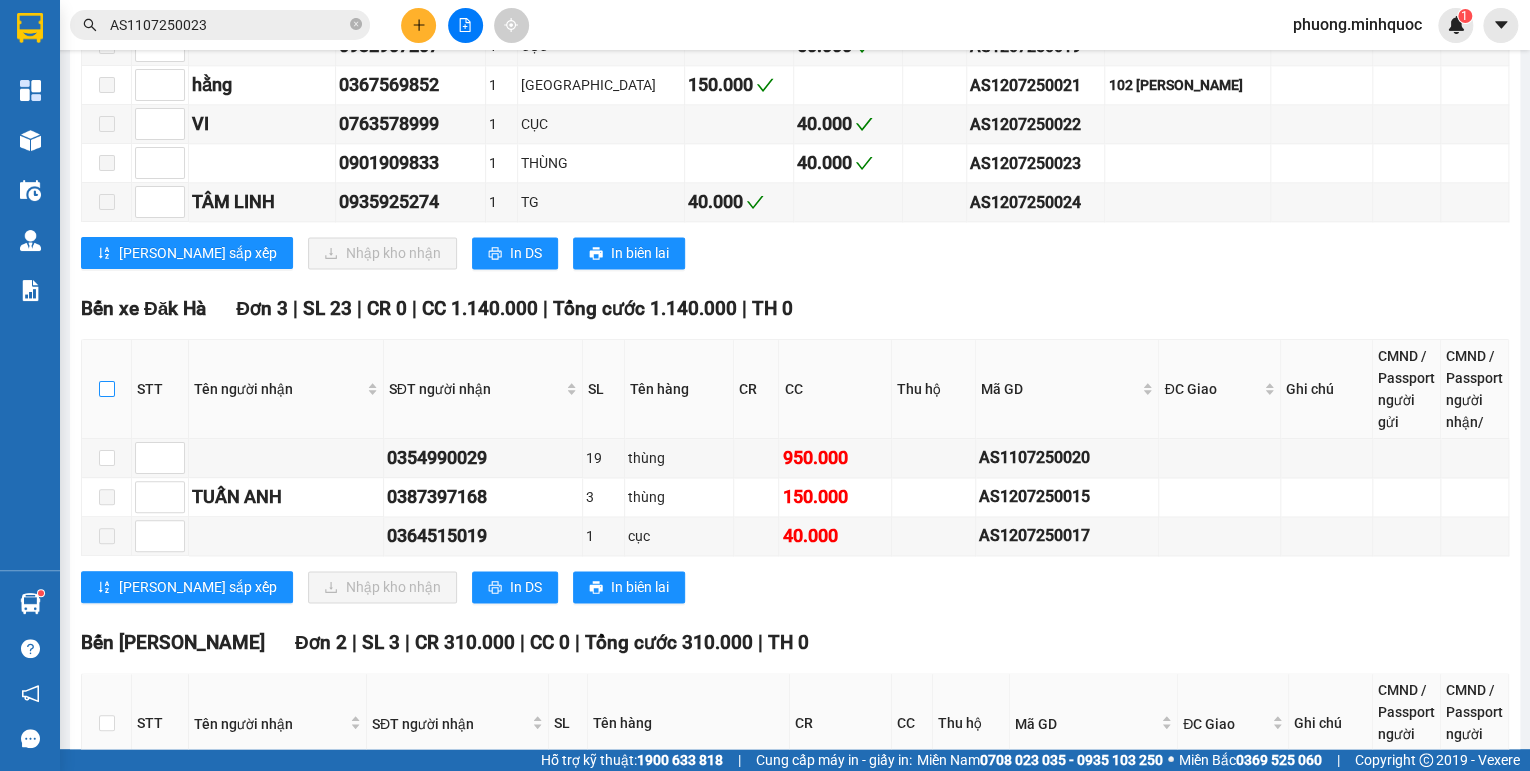 click at bounding box center (107, 389) 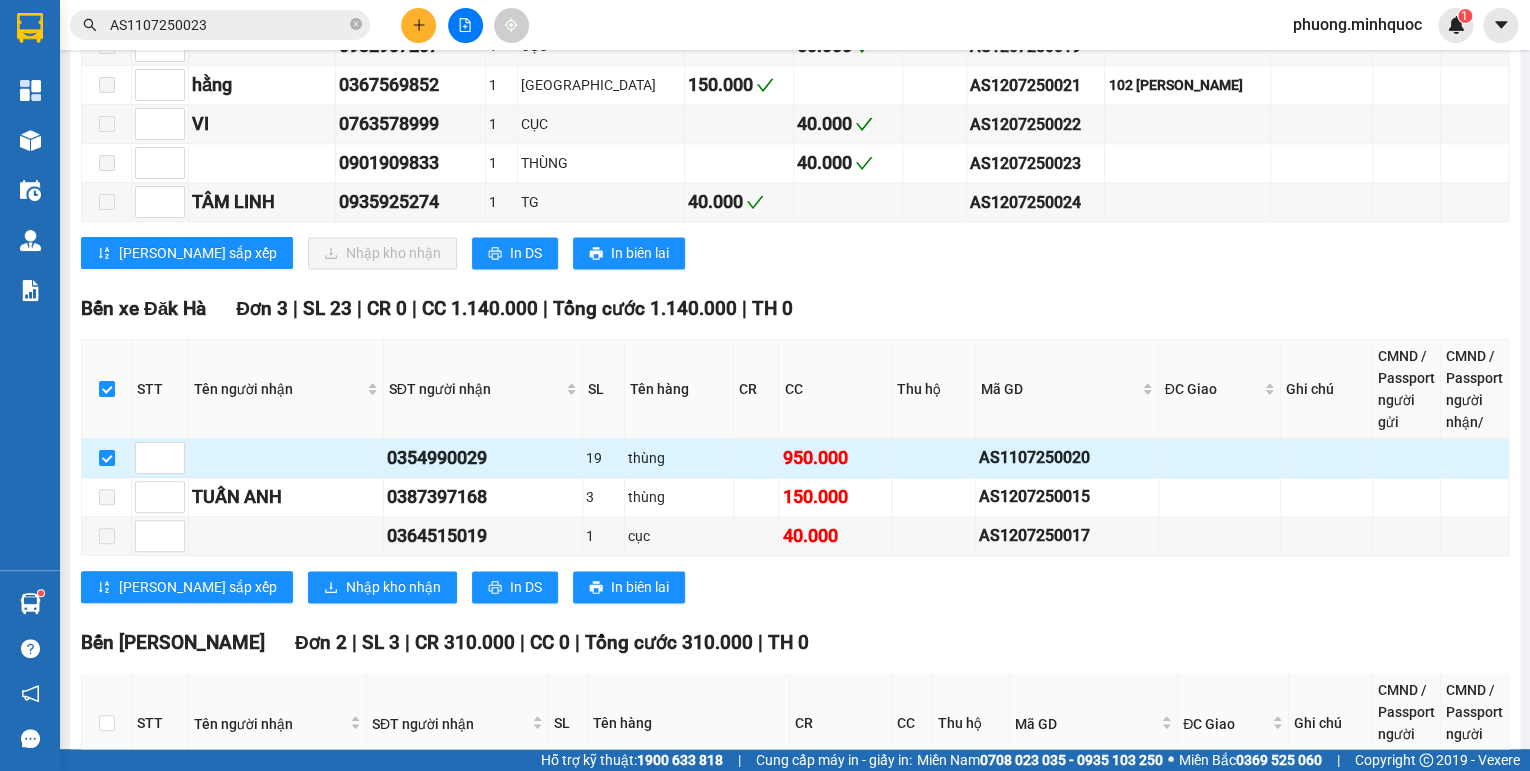 click on "AS1107250020" at bounding box center [1067, 457] 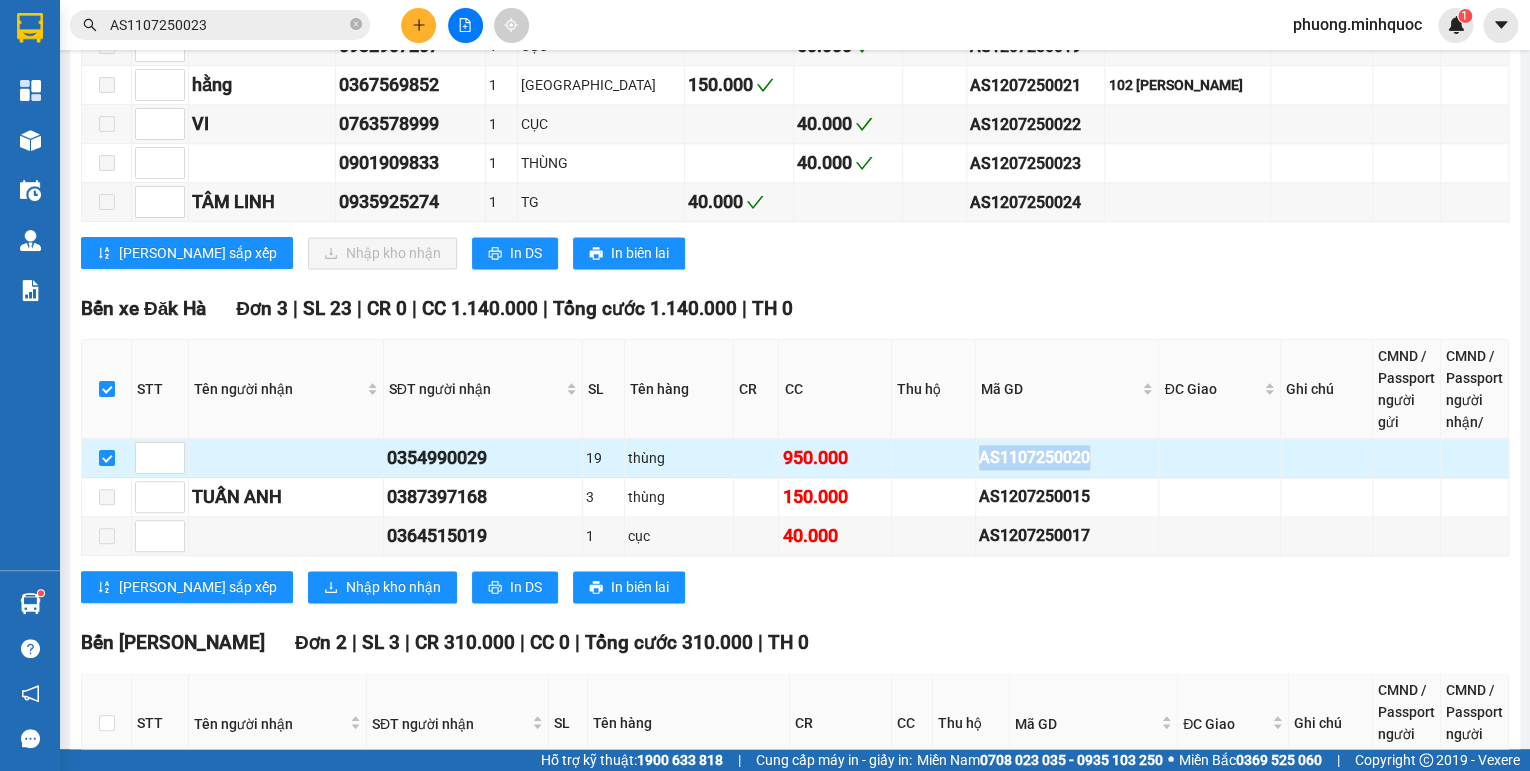 click on "AS1107250020" at bounding box center [1067, 457] 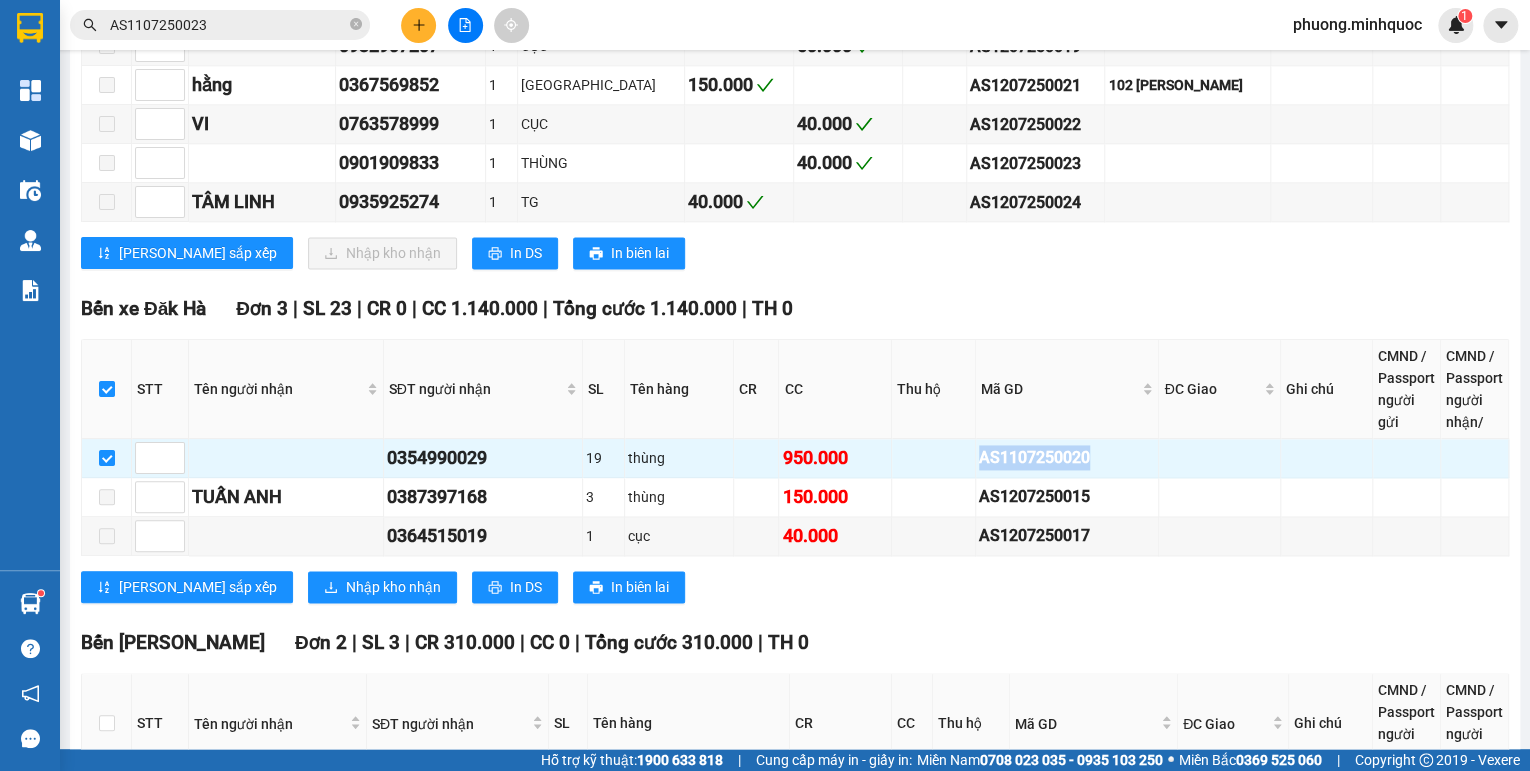 click on "AS1107250023" at bounding box center [228, 25] 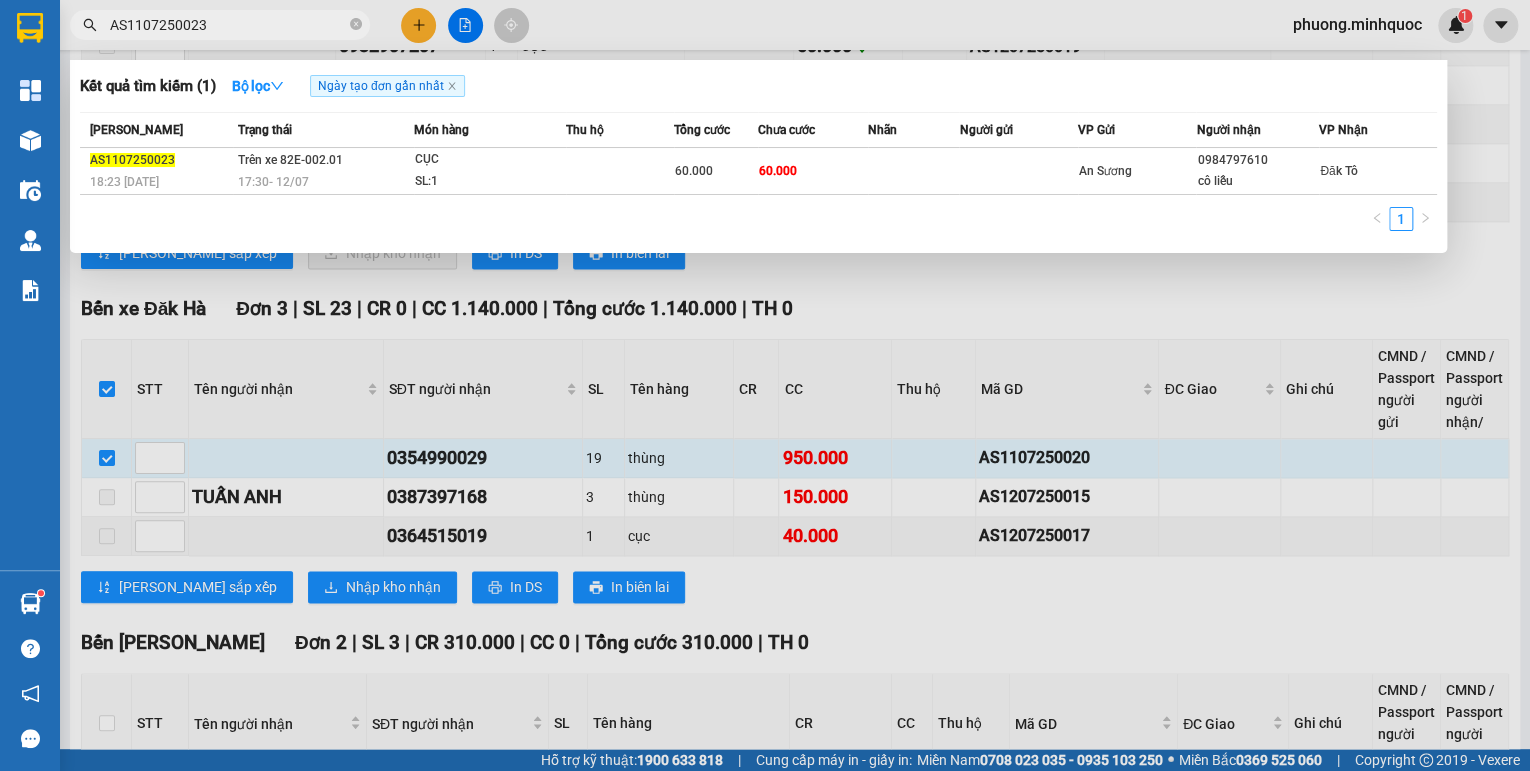 click on "AS1107250023" at bounding box center [228, 25] 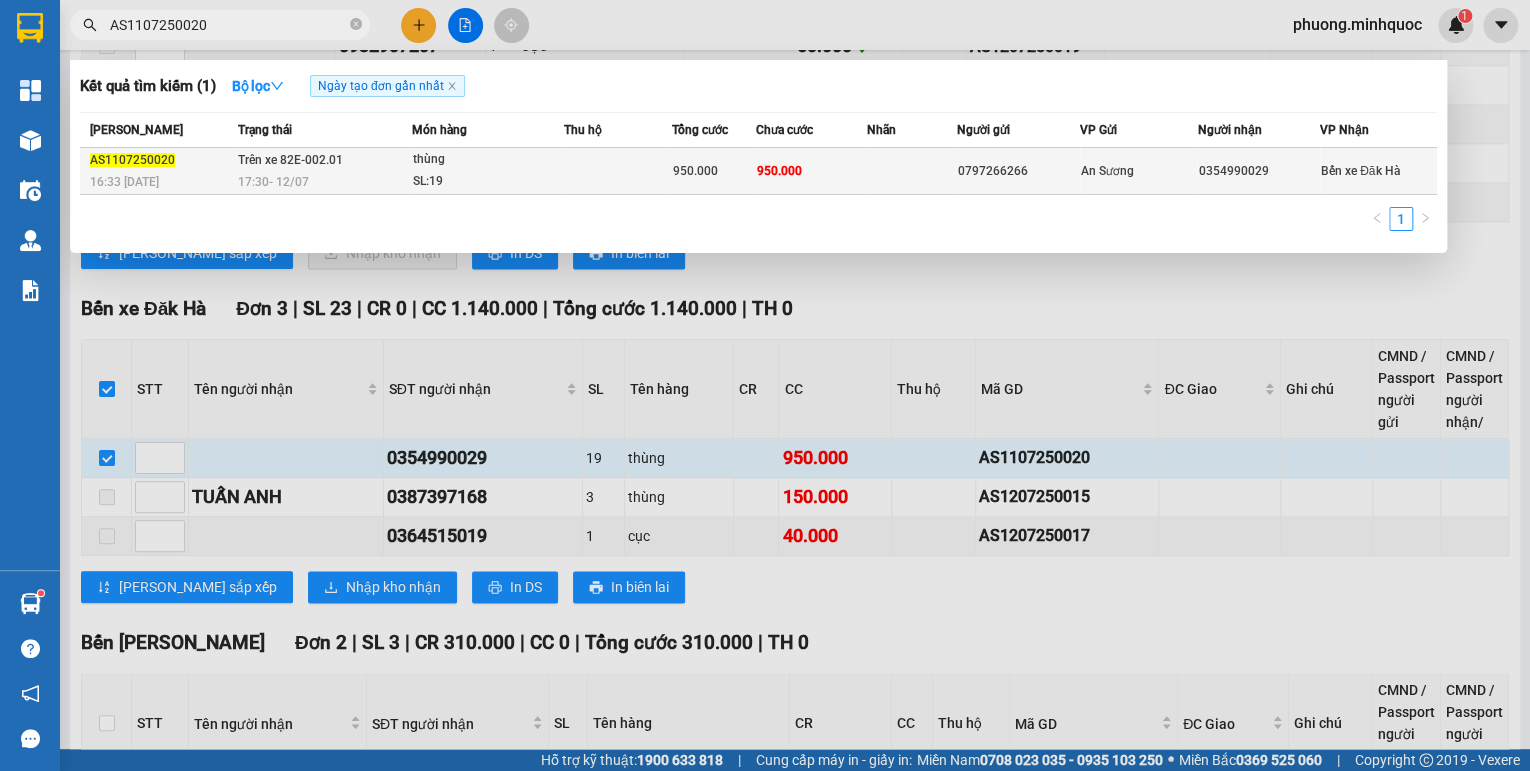 type on "AS1107250020" 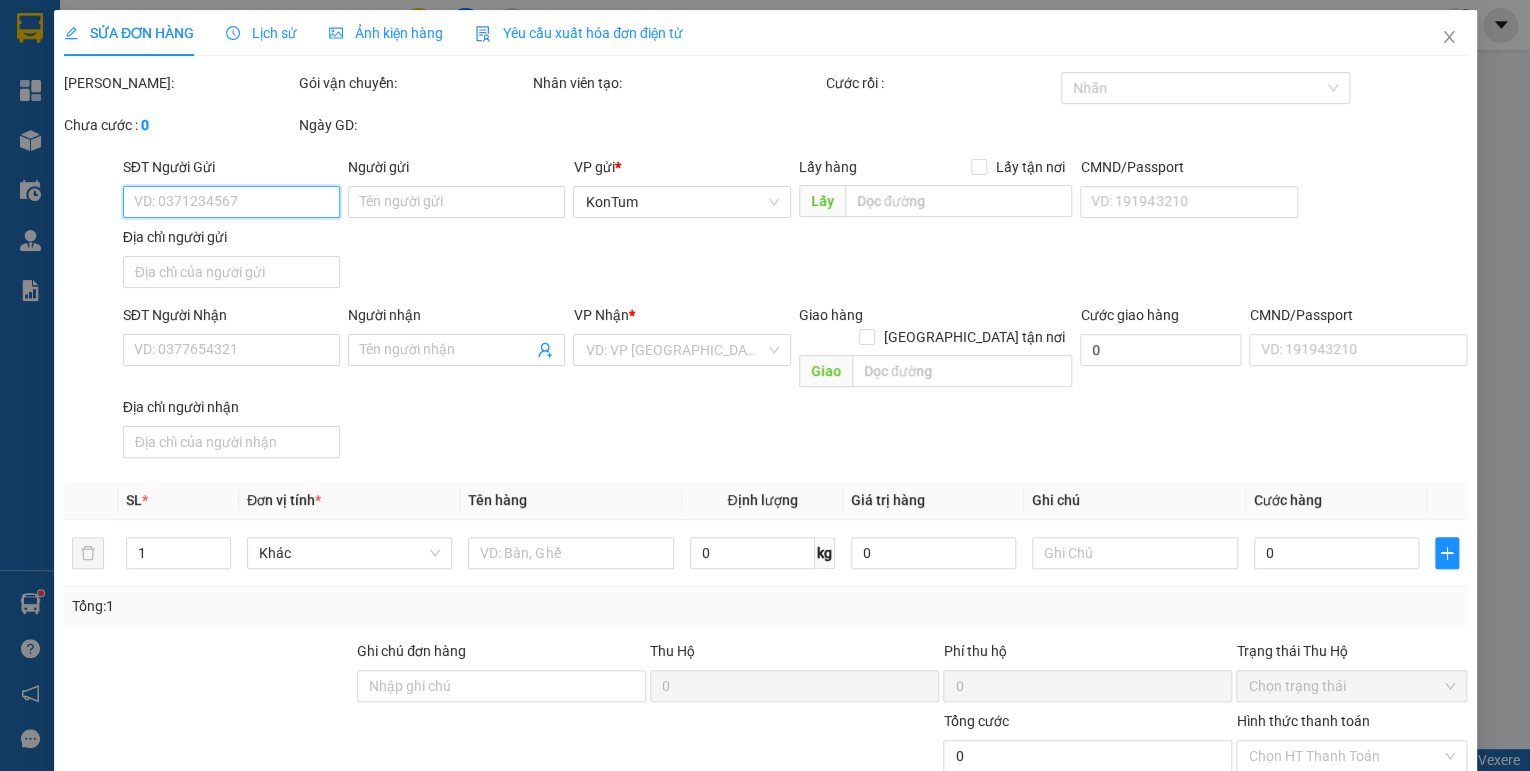 scroll, scrollTop: 0, scrollLeft: 0, axis: both 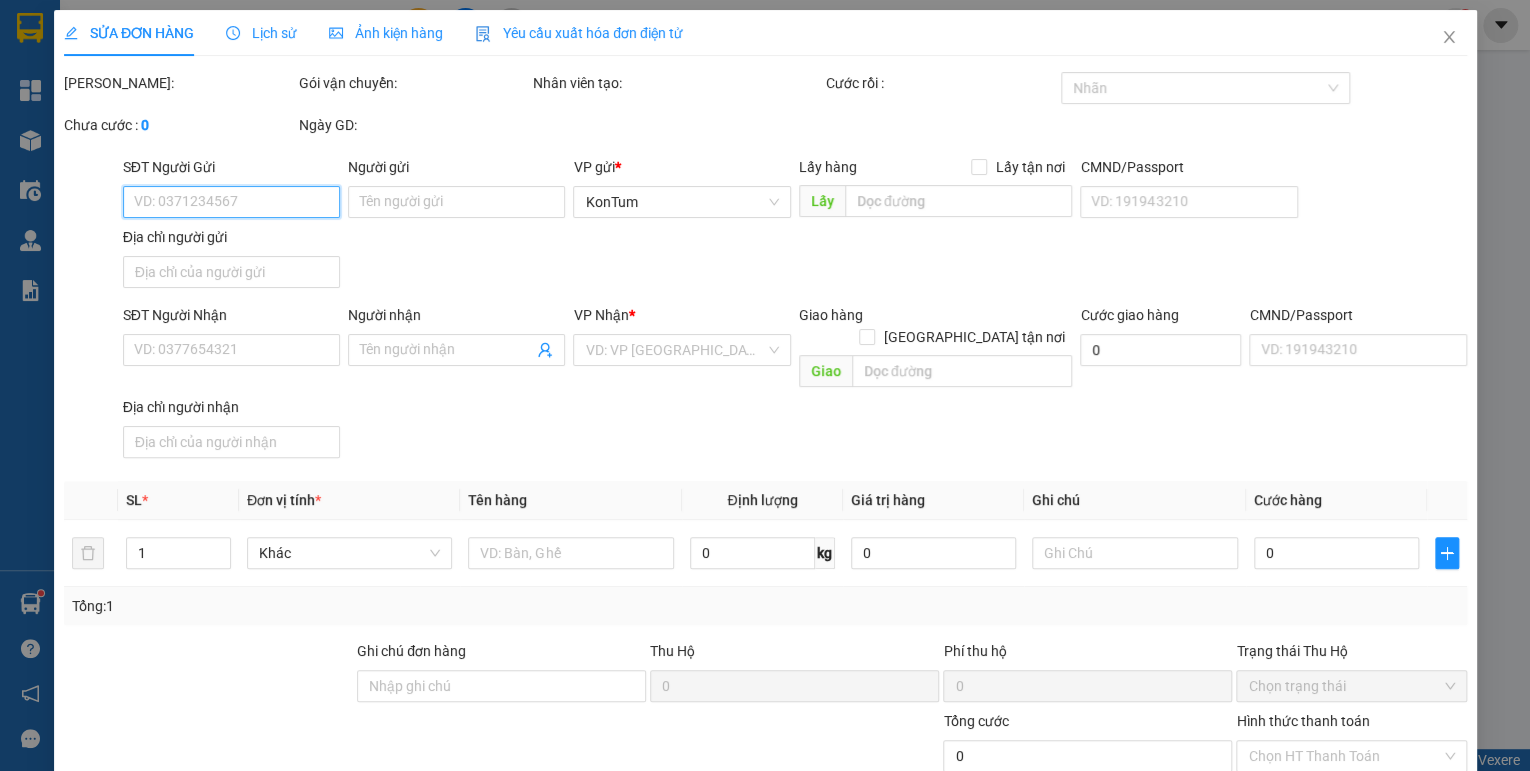 type on "0797266266" 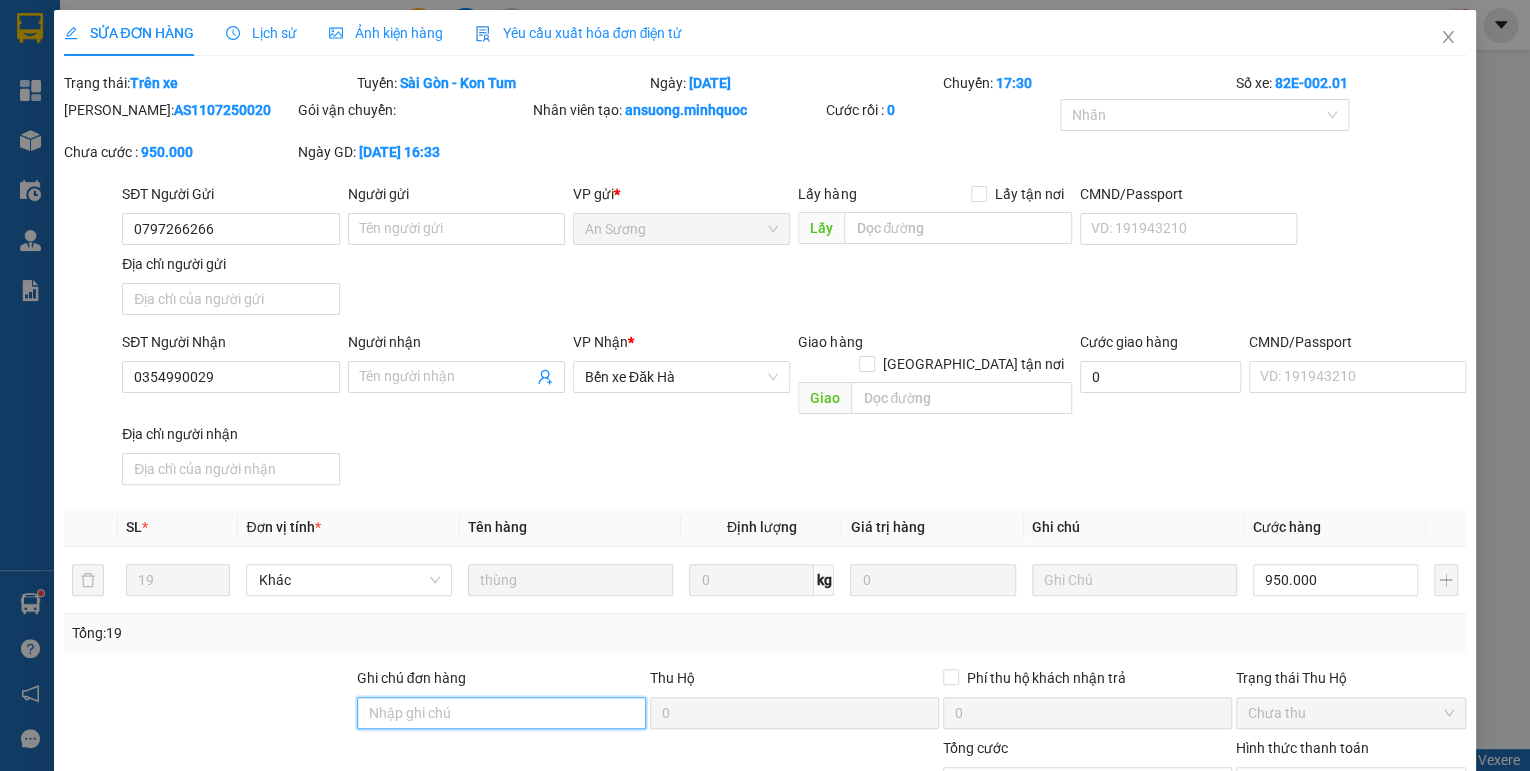 click on "Ghi chú đơn hàng" at bounding box center (501, 713) 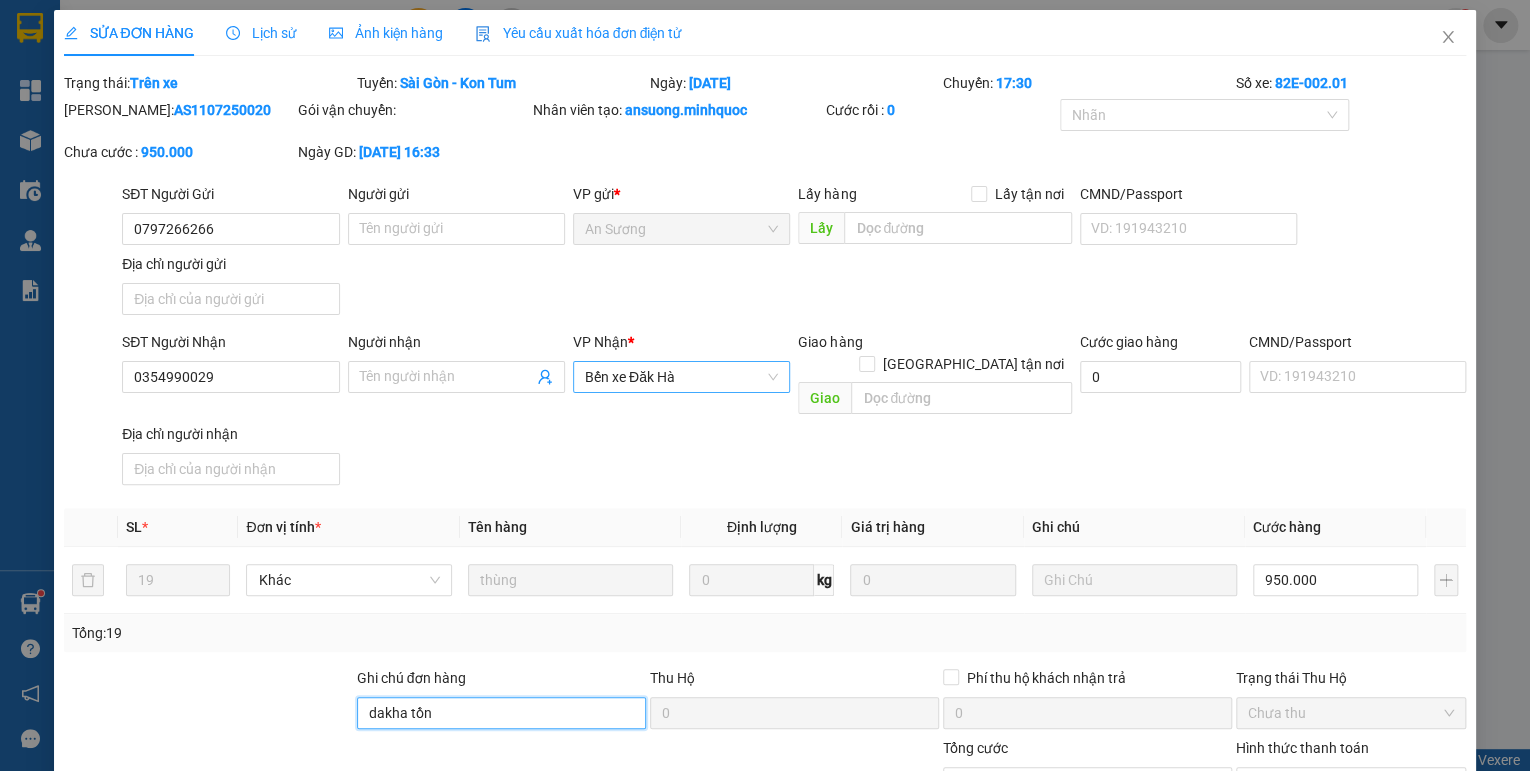 click on "Bến xe Đăk Hà" at bounding box center (681, 377) 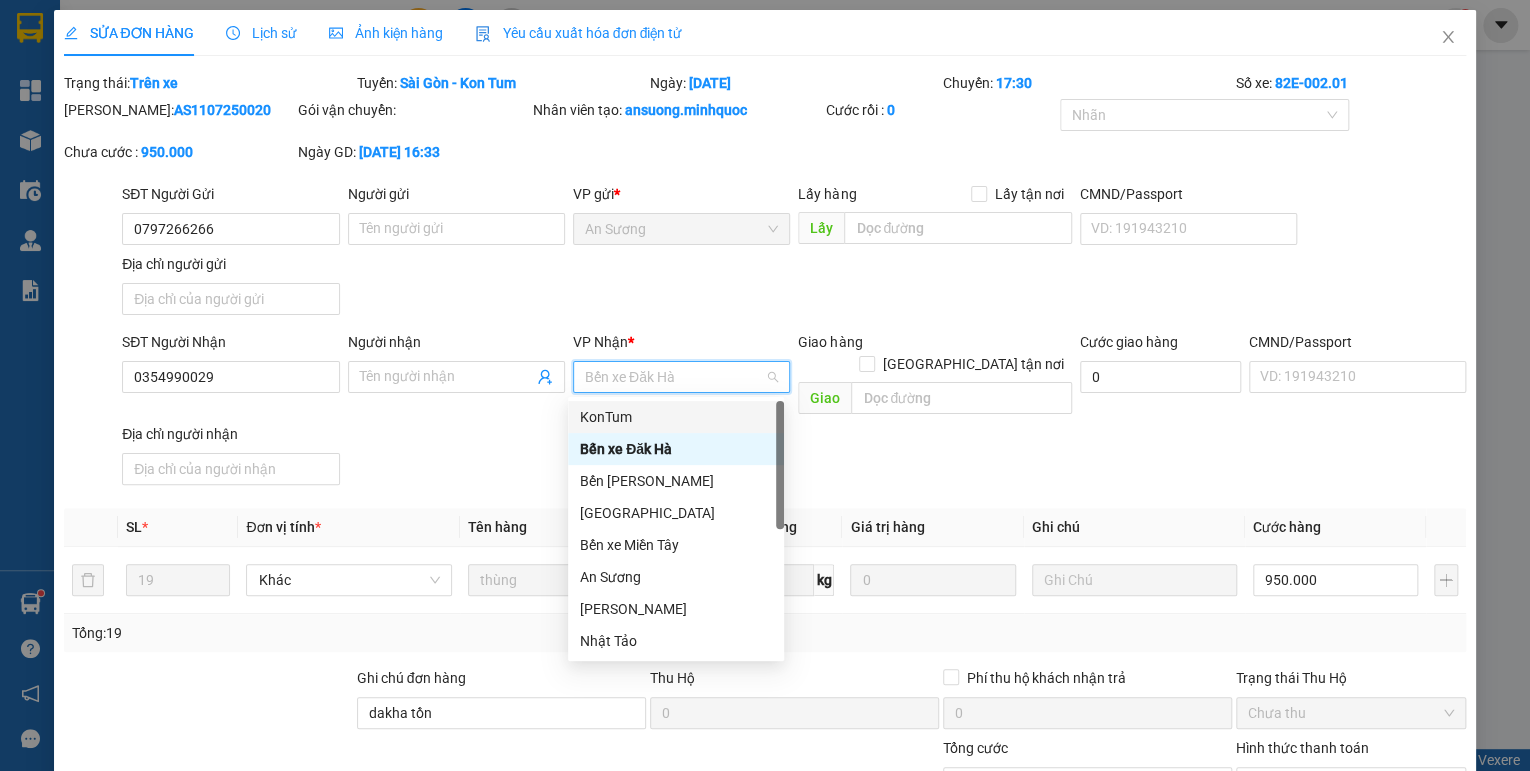 click on "KonTum" at bounding box center (676, 417) 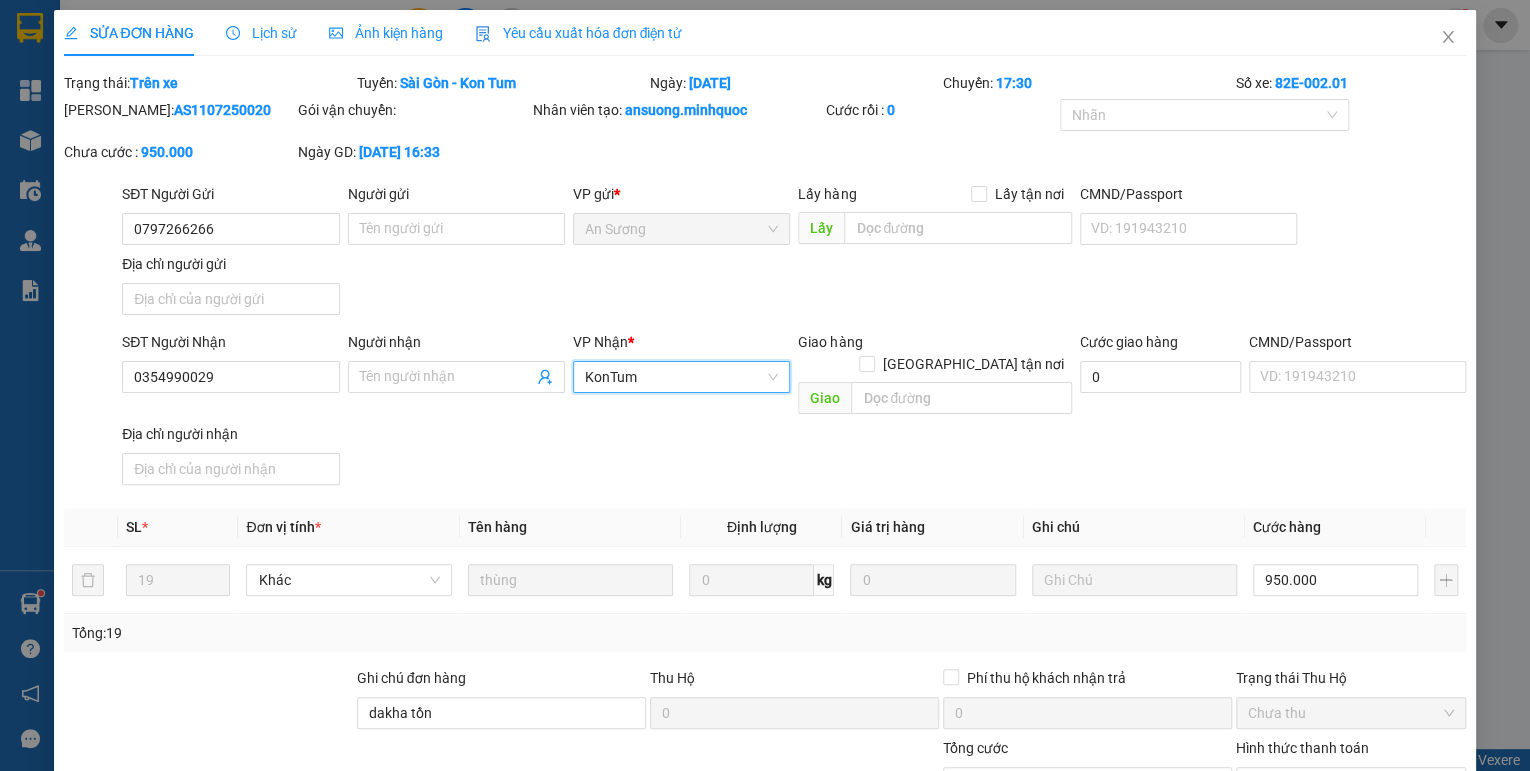 scroll, scrollTop: 138, scrollLeft: 0, axis: vertical 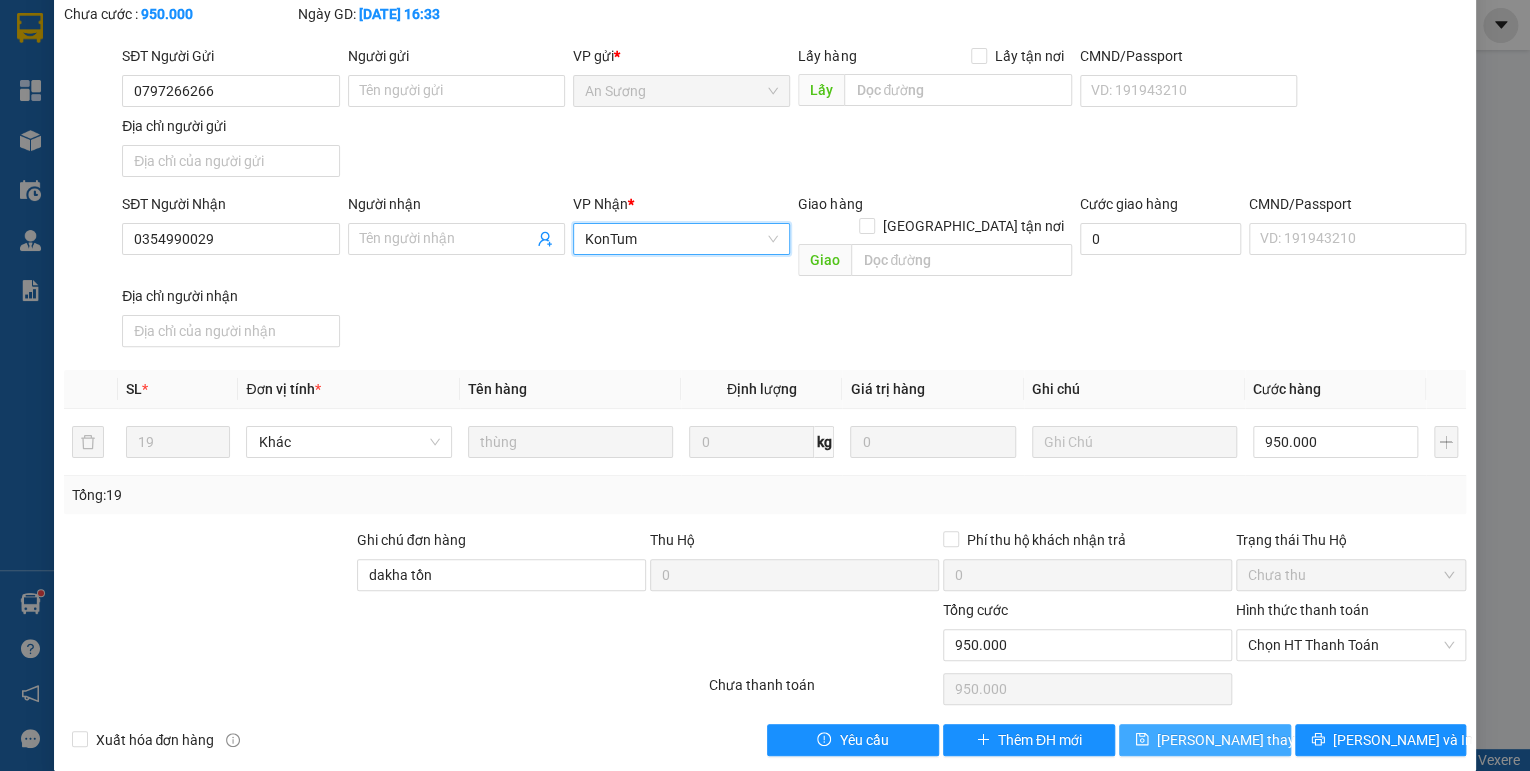 click on "[PERSON_NAME] thay đổi" at bounding box center [1237, 740] 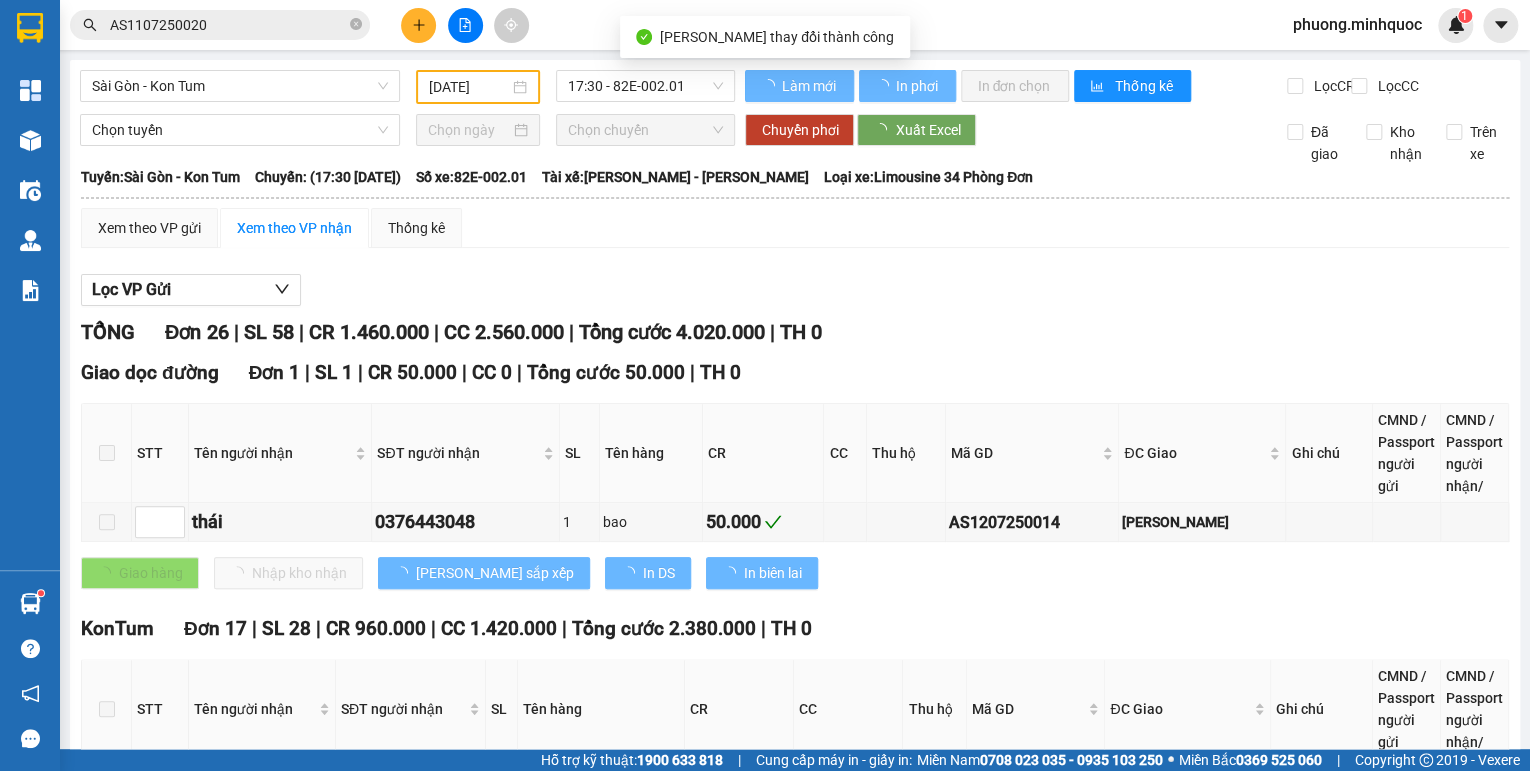 scroll, scrollTop: 240, scrollLeft: 0, axis: vertical 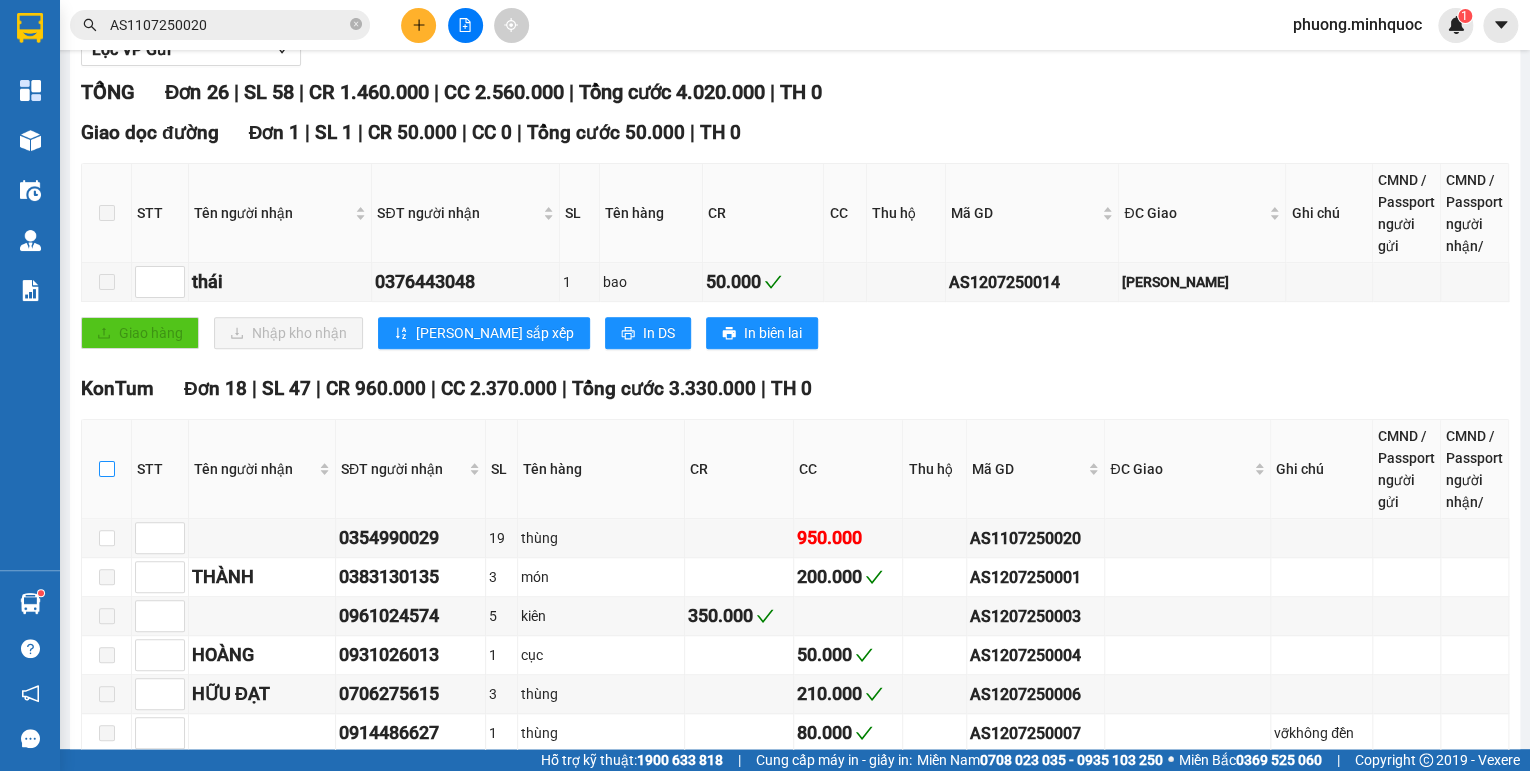 click at bounding box center [107, 469] 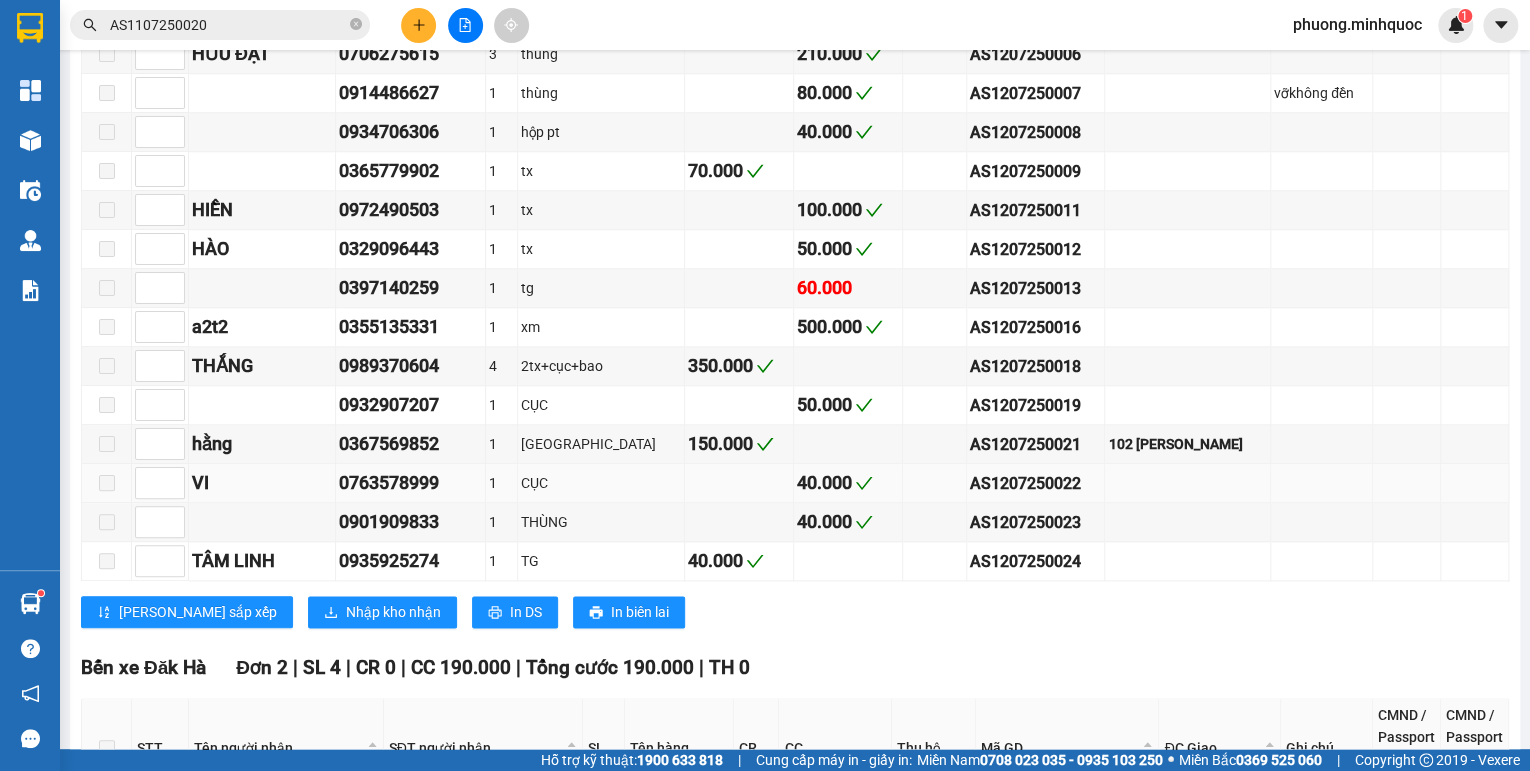 scroll, scrollTop: 1120, scrollLeft: 0, axis: vertical 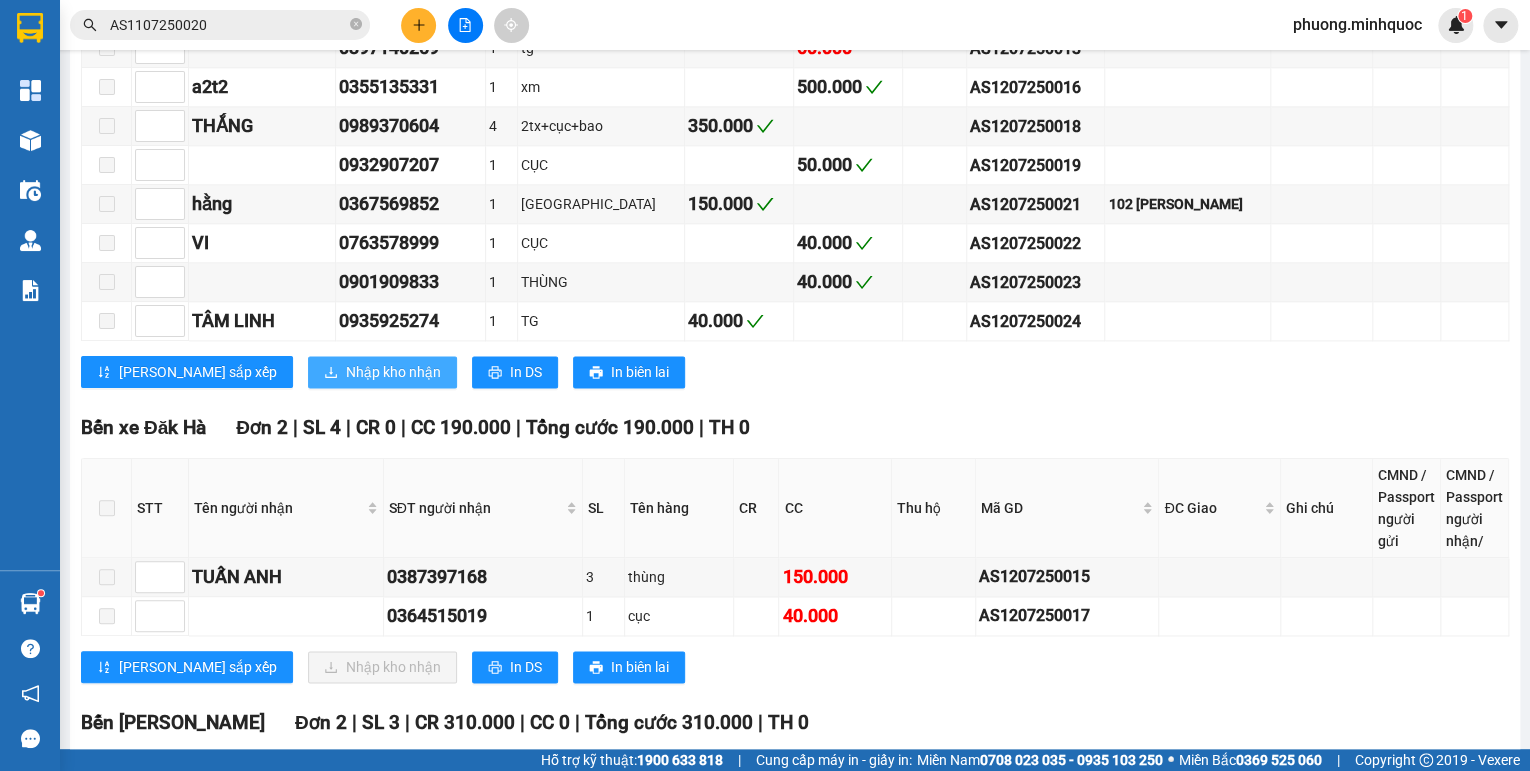 click on "Nhập kho nhận" at bounding box center (393, 372) 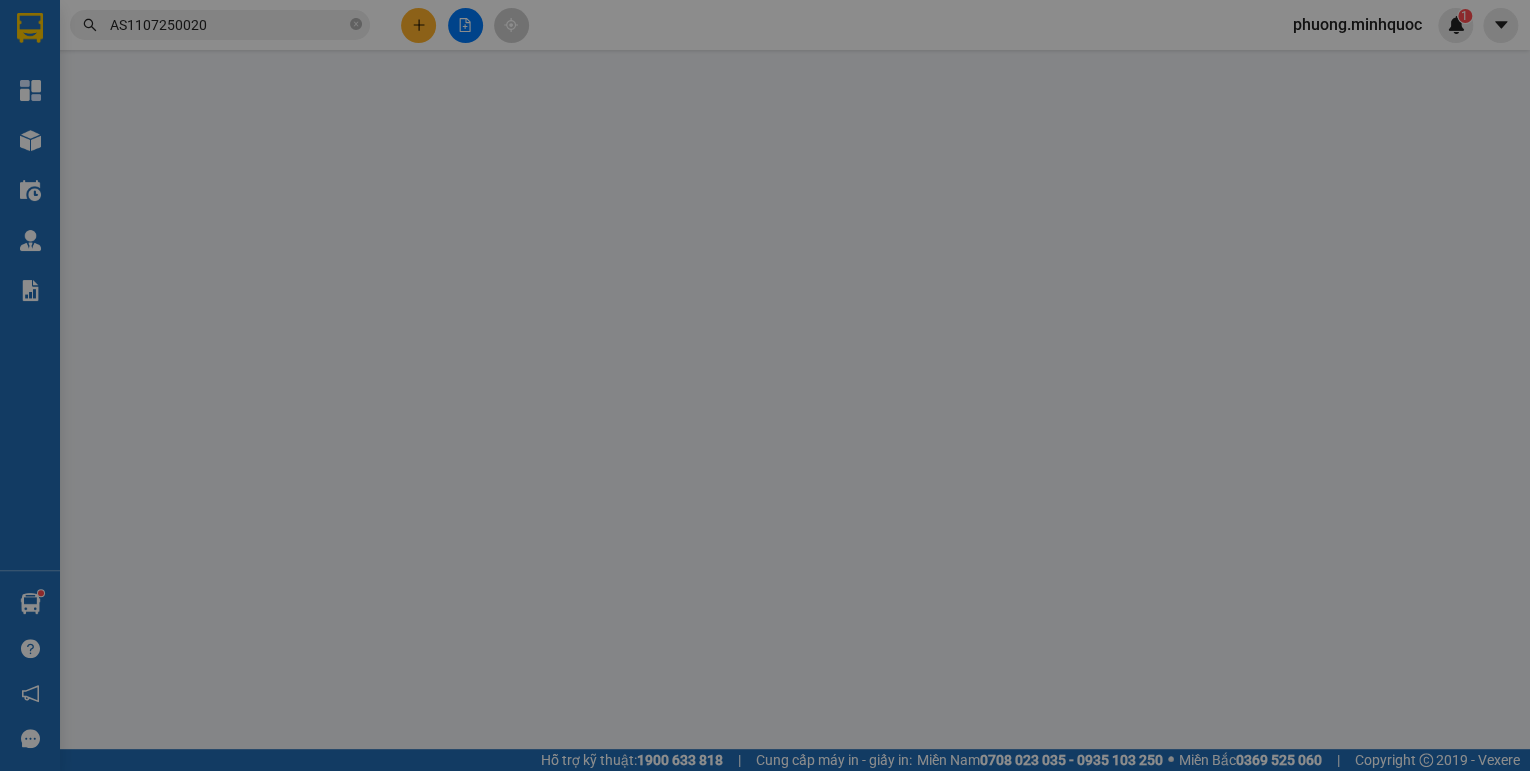 scroll, scrollTop: 0, scrollLeft: 0, axis: both 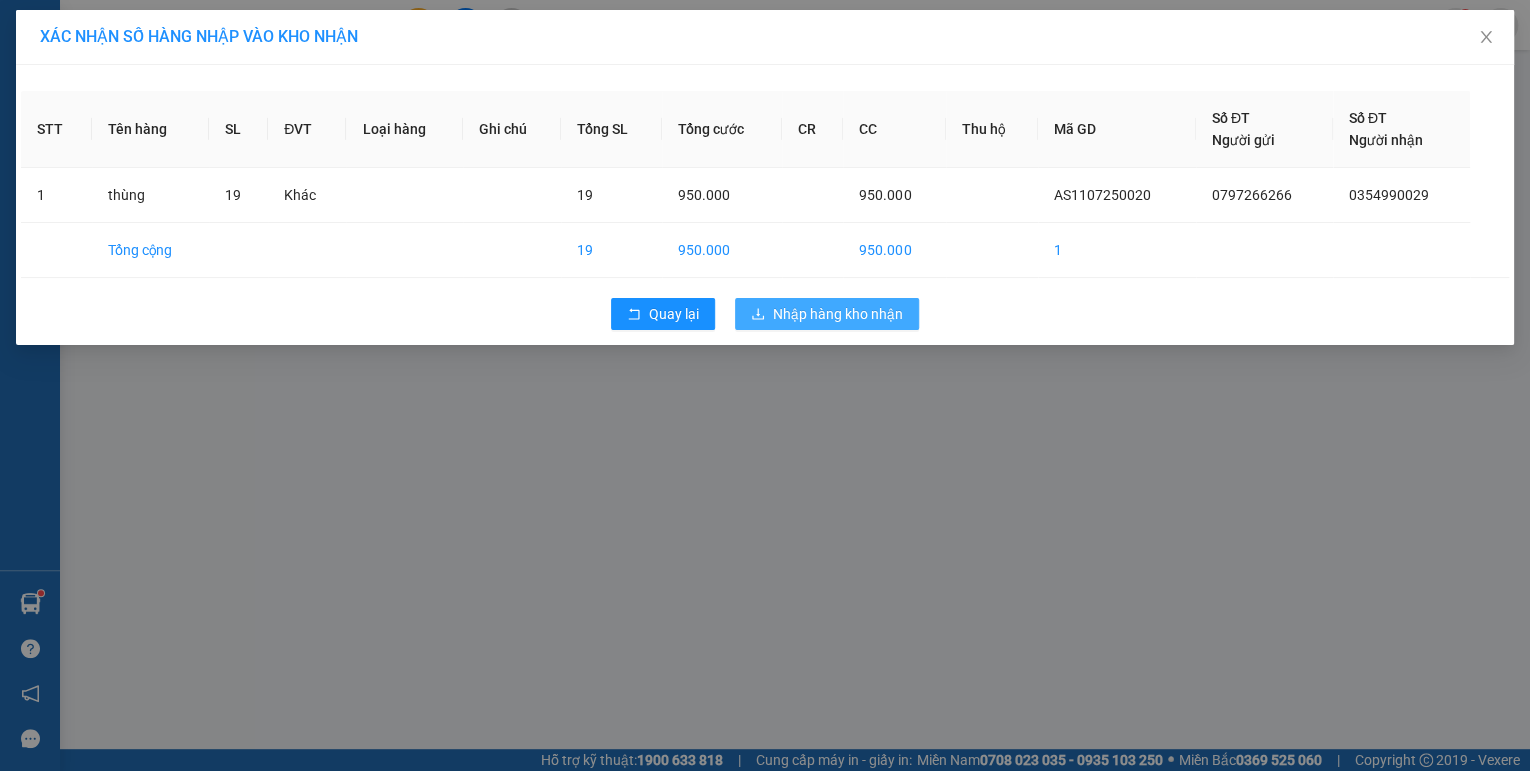 click on "Nhập hàng kho nhận" at bounding box center (838, 314) 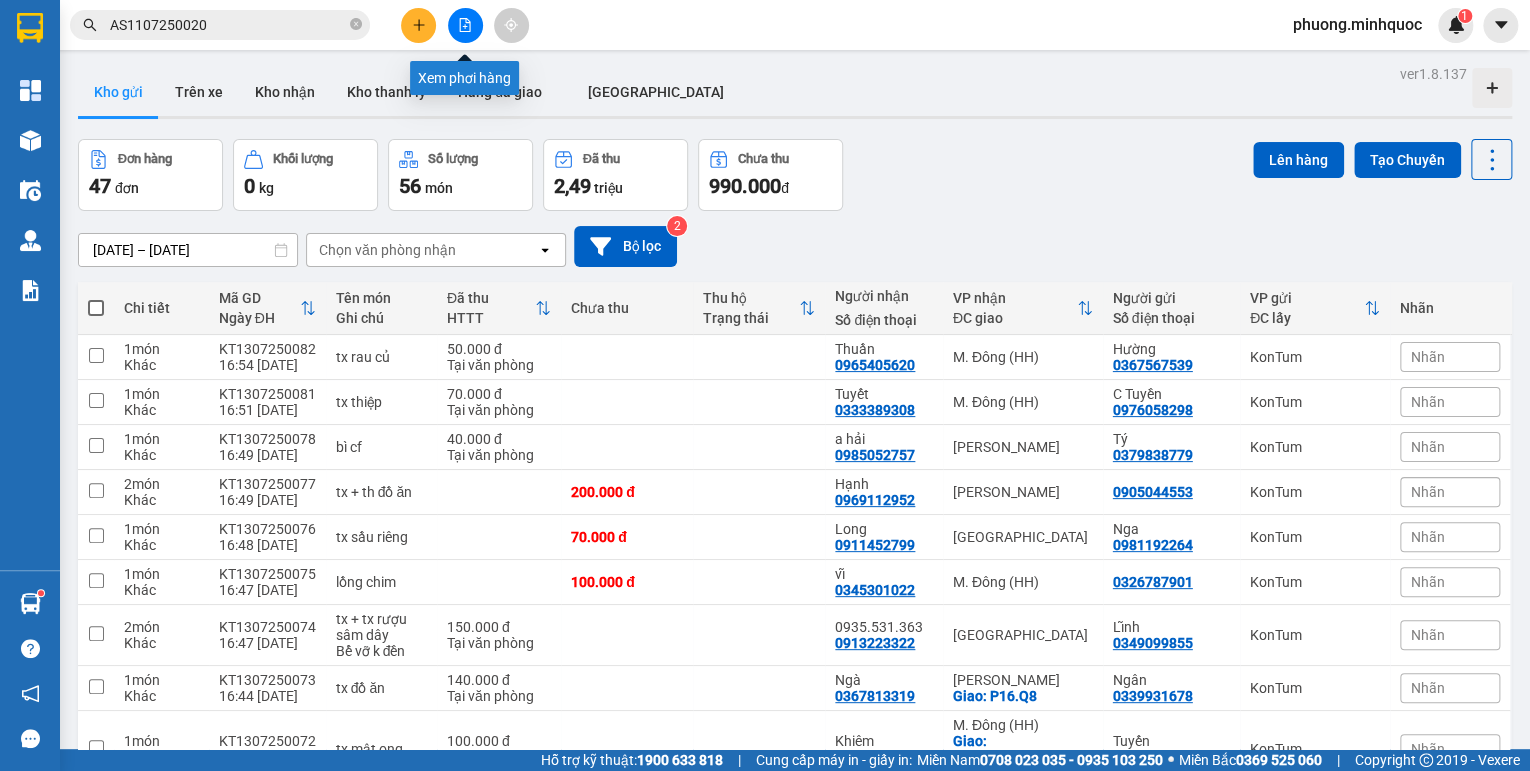 click at bounding box center (465, 25) 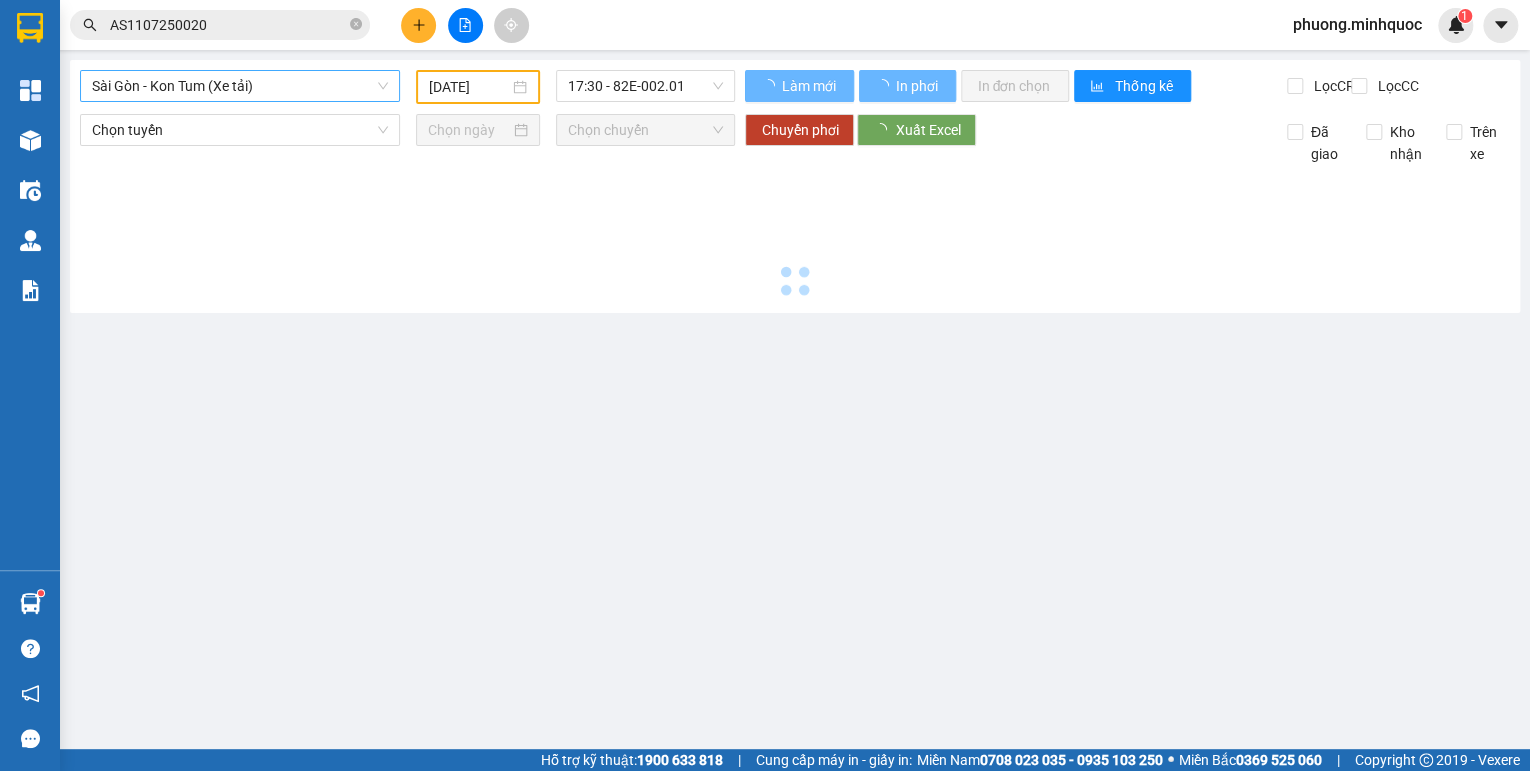 click on "Sài Gòn - Kon Tum (Xe tải)" at bounding box center (240, 86) 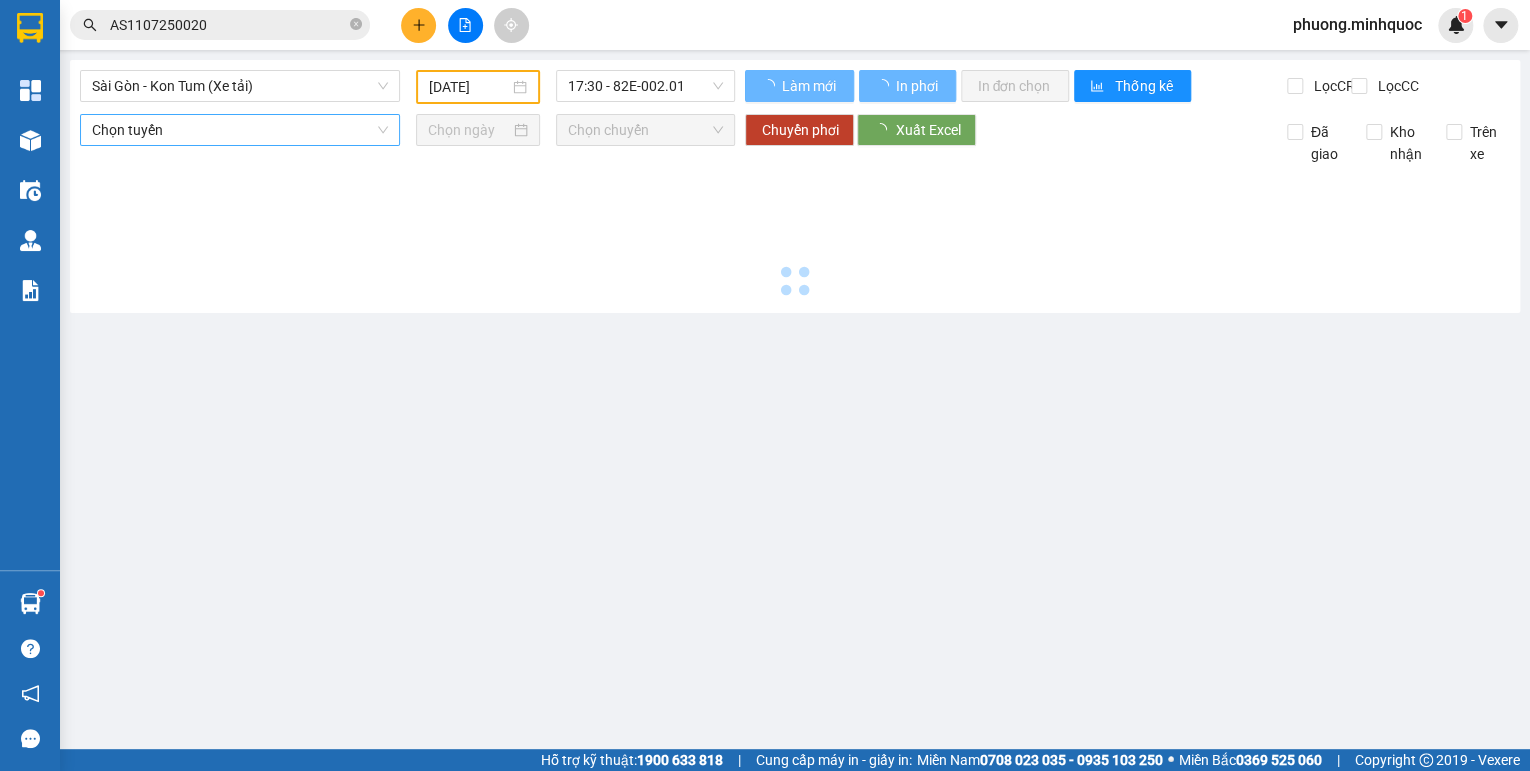 type on "[DATE]" 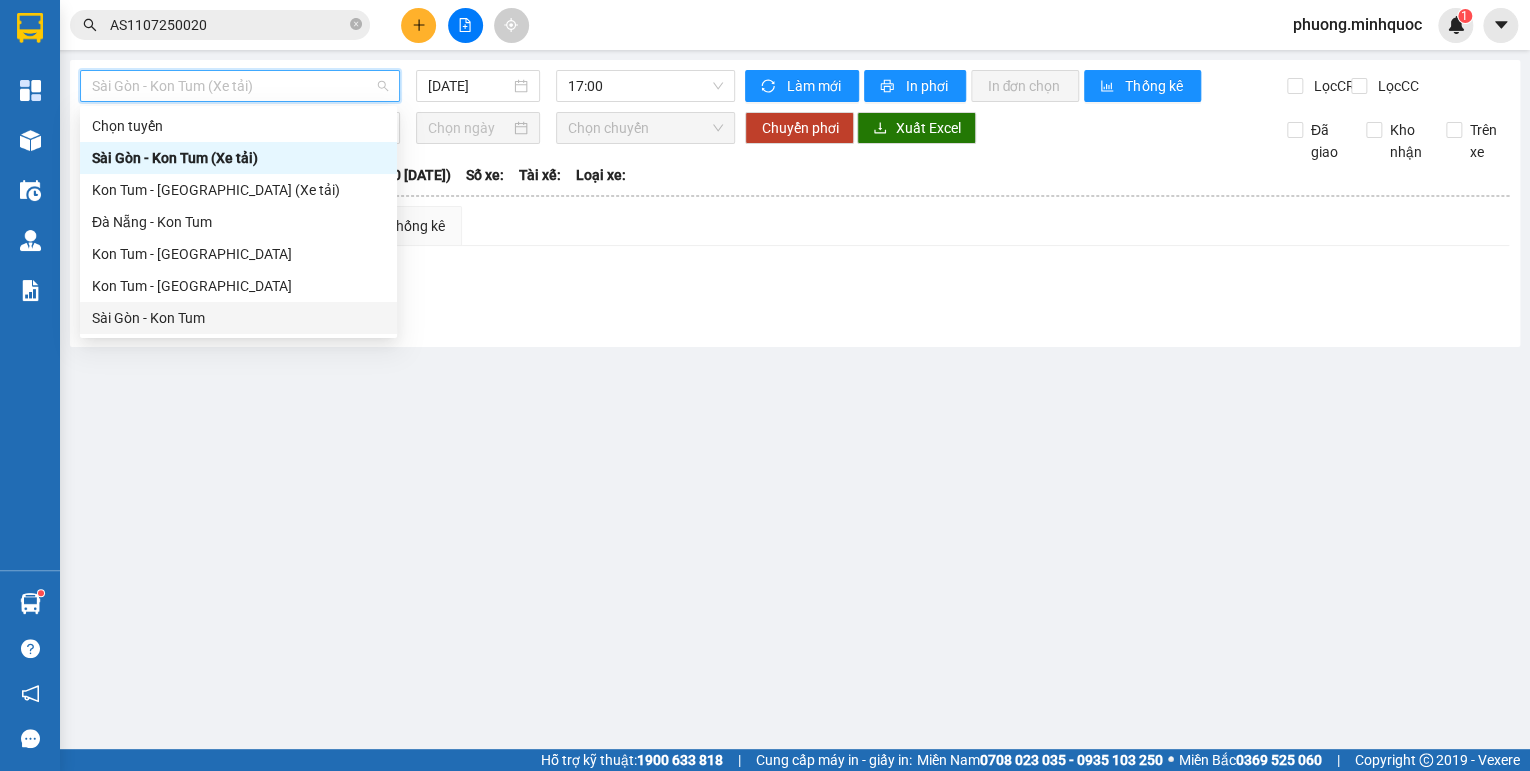 click on "Sài Gòn - Kon Tum" at bounding box center [238, 318] 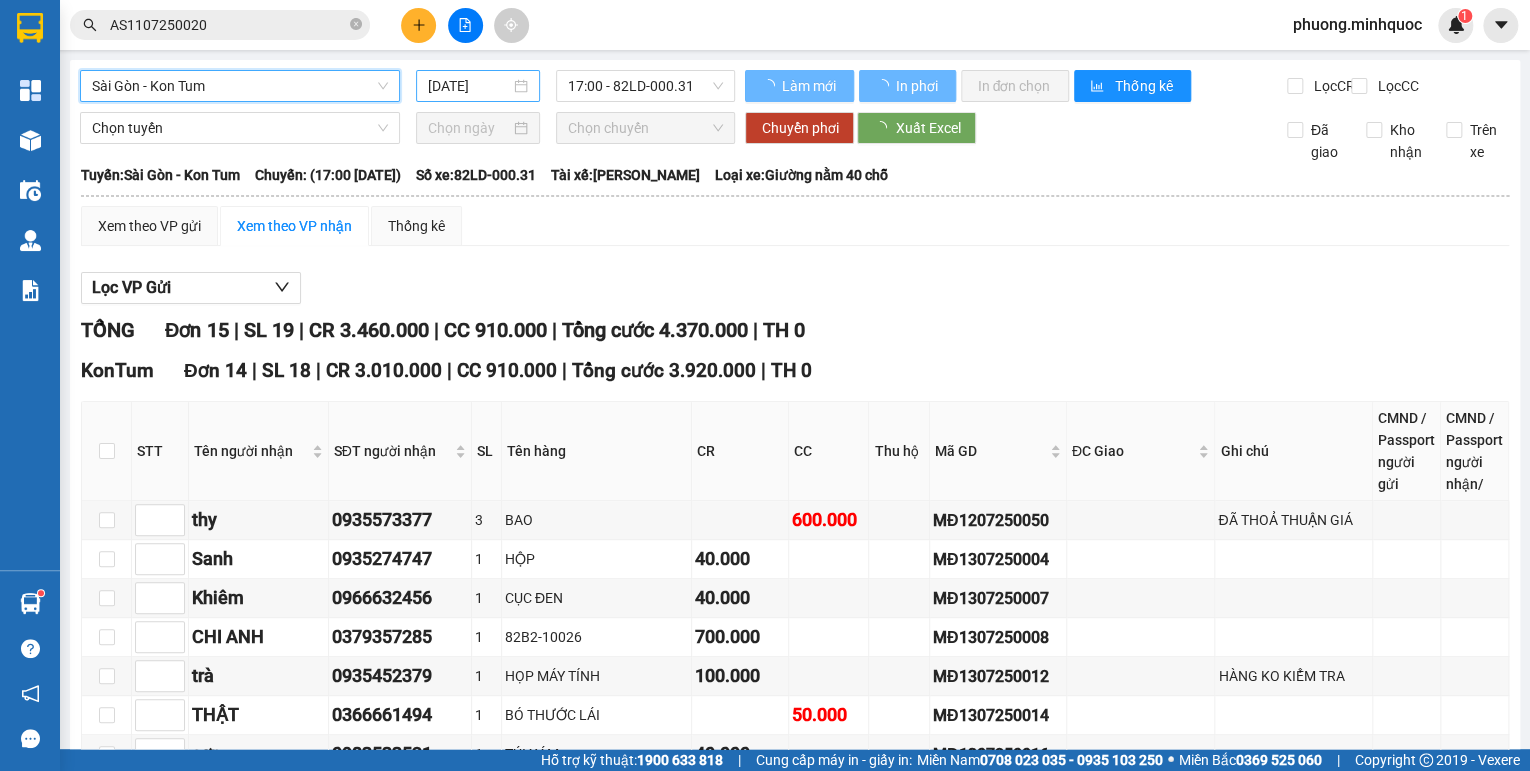 click on "[DATE]" at bounding box center [469, 86] 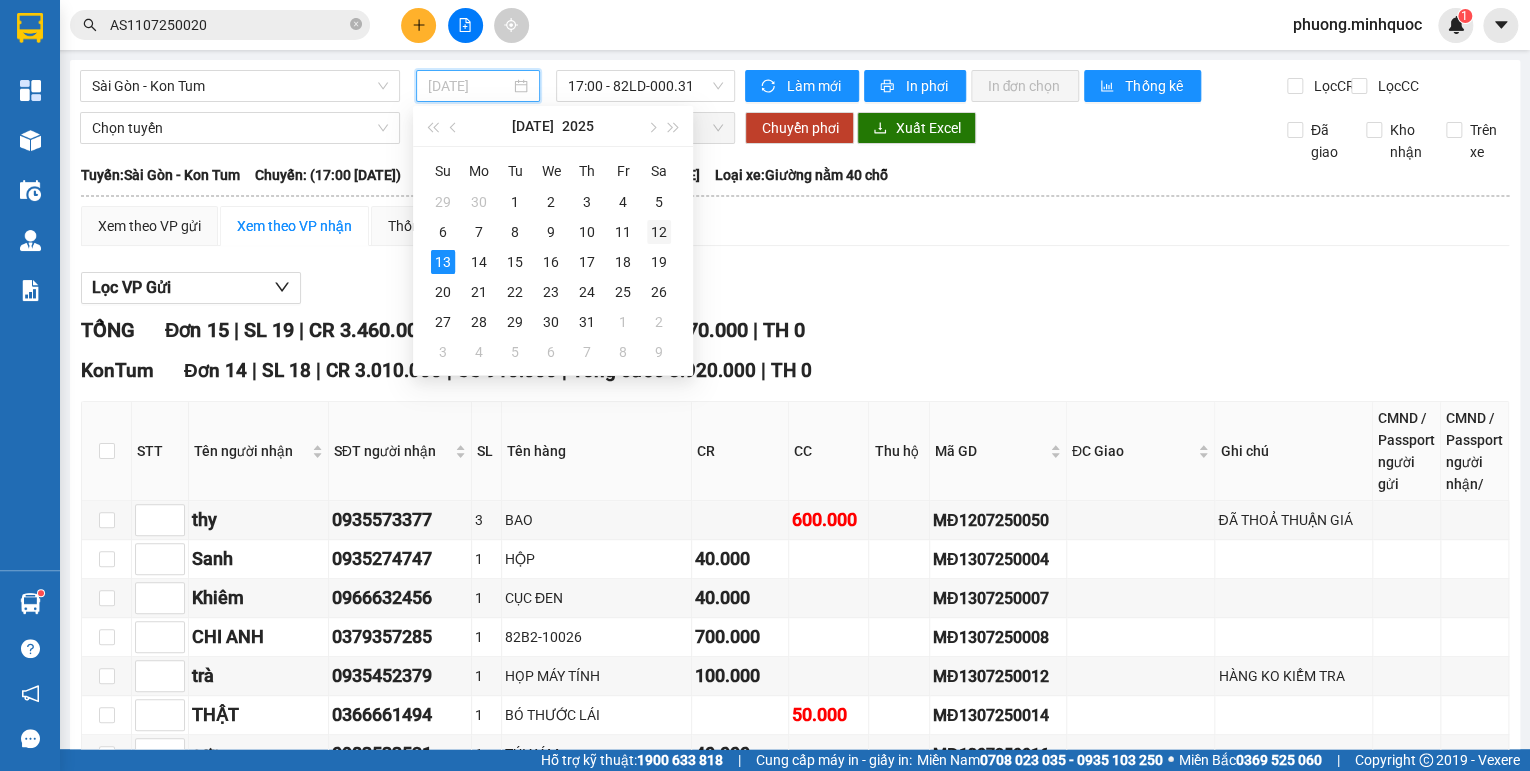 click on "12" at bounding box center [659, 232] 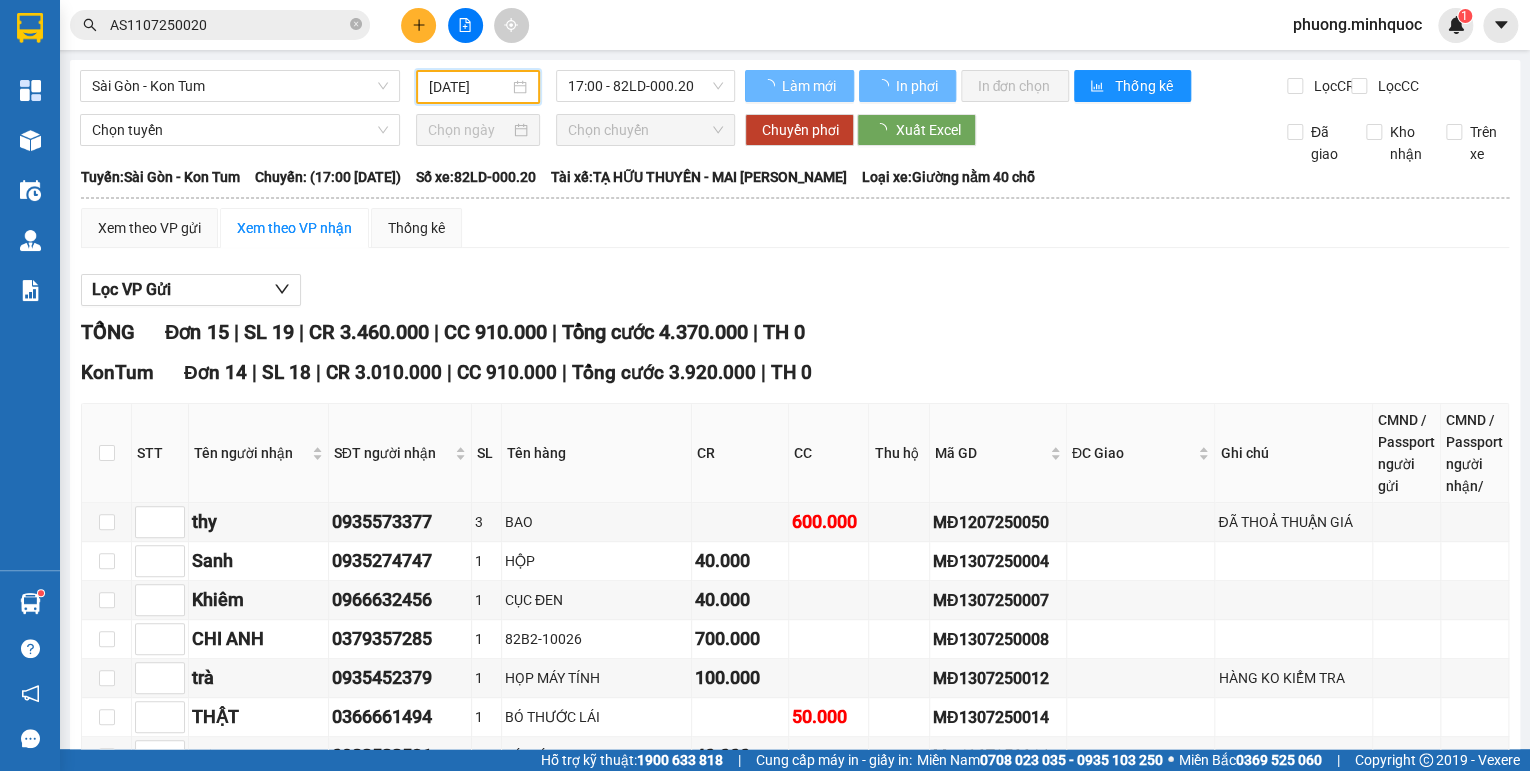 type on "[DATE]" 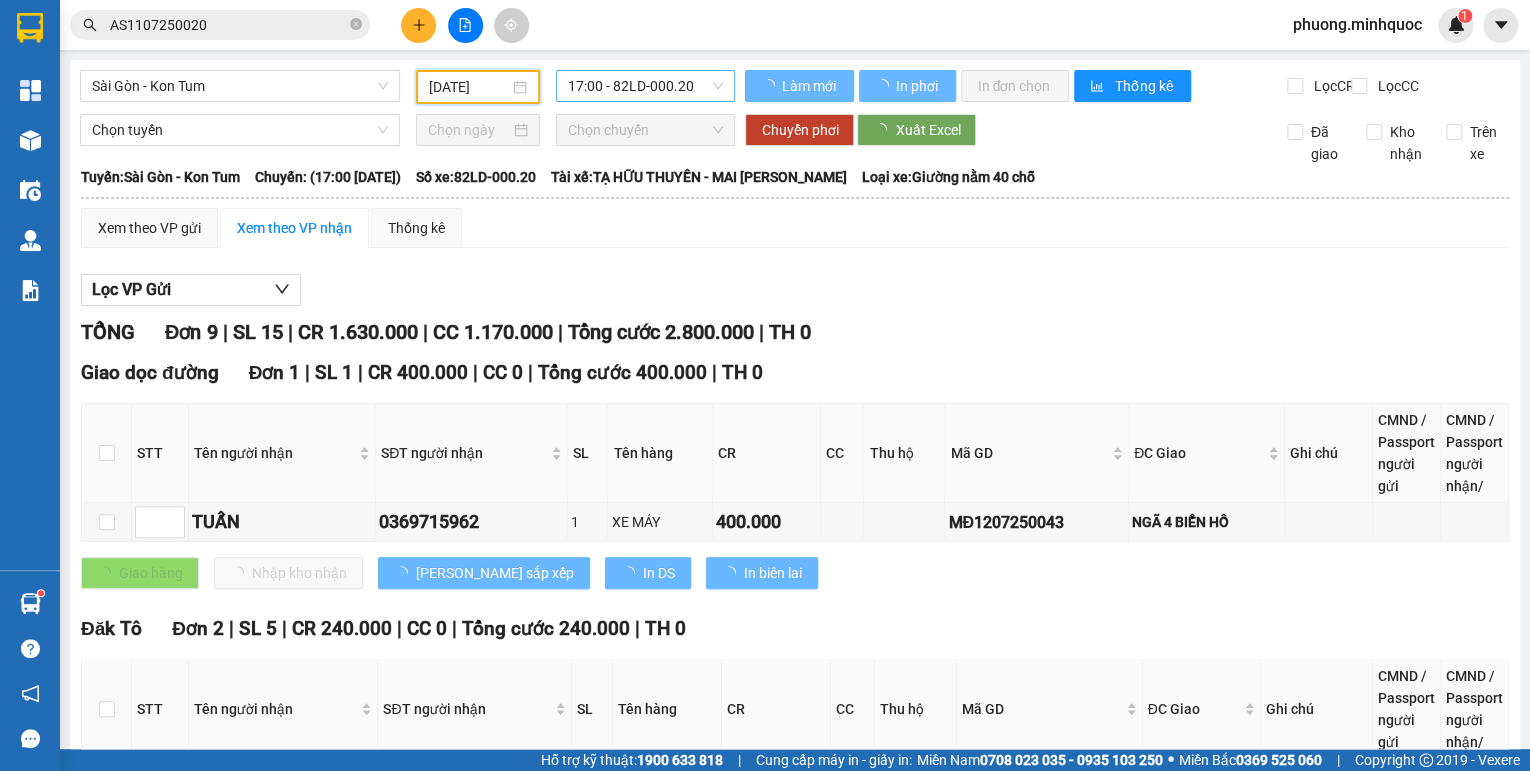 click on "17:00     - 82LD-000.20" at bounding box center [646, 86] 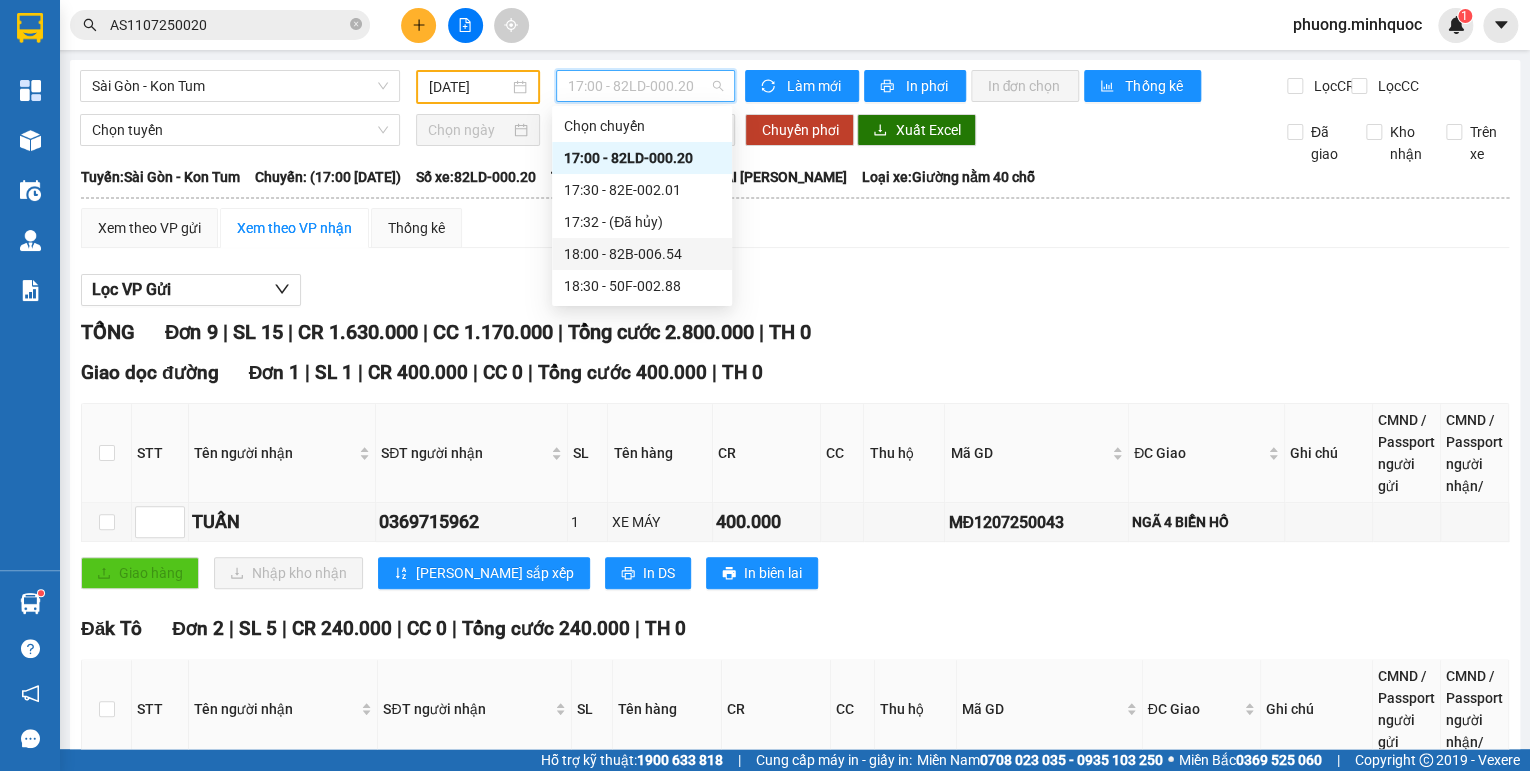click on "18:00     - 82B-006.54" at bounding box center [642, 254] 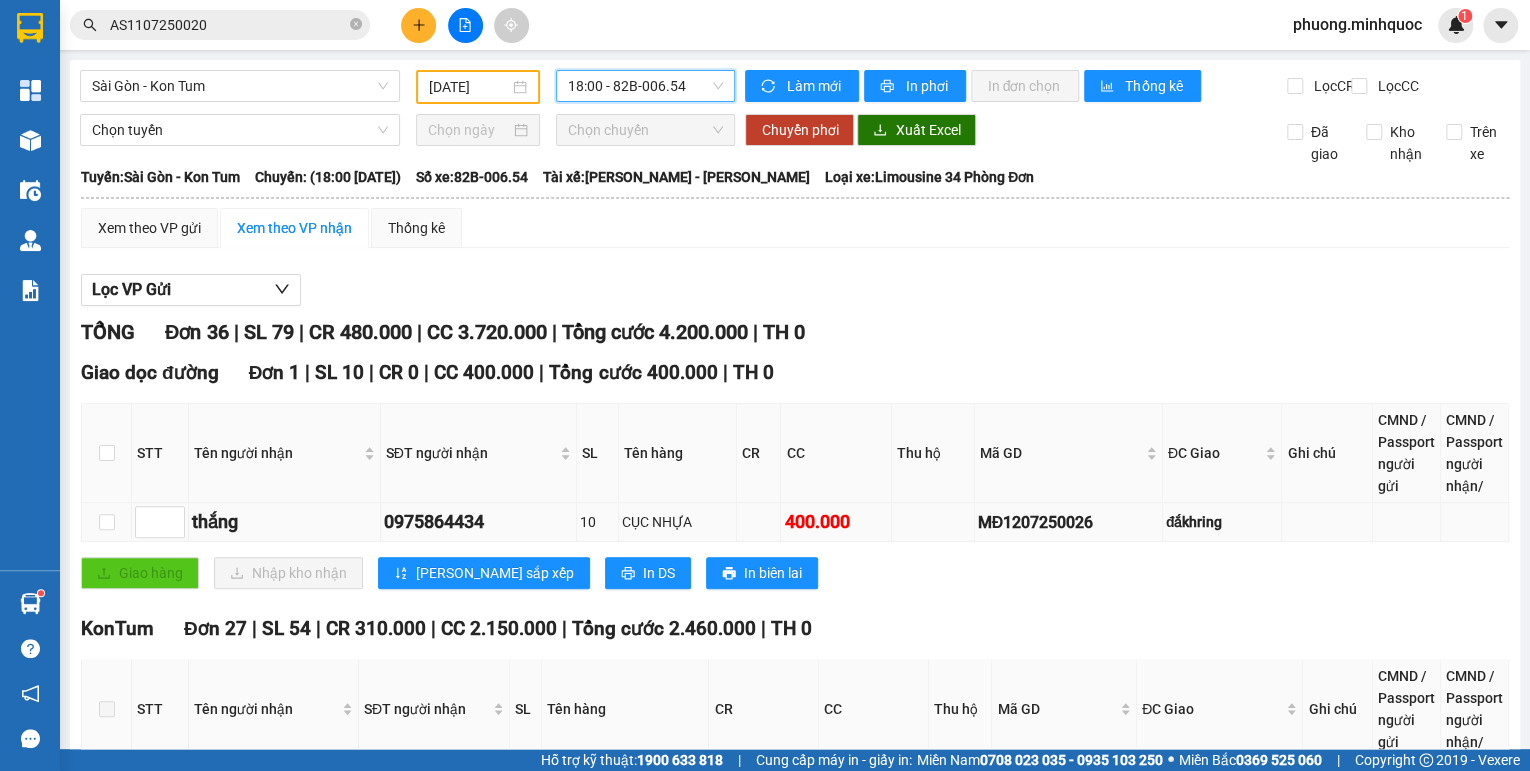 click on "MĐ1207250026" at bounding box center (1068, 522) 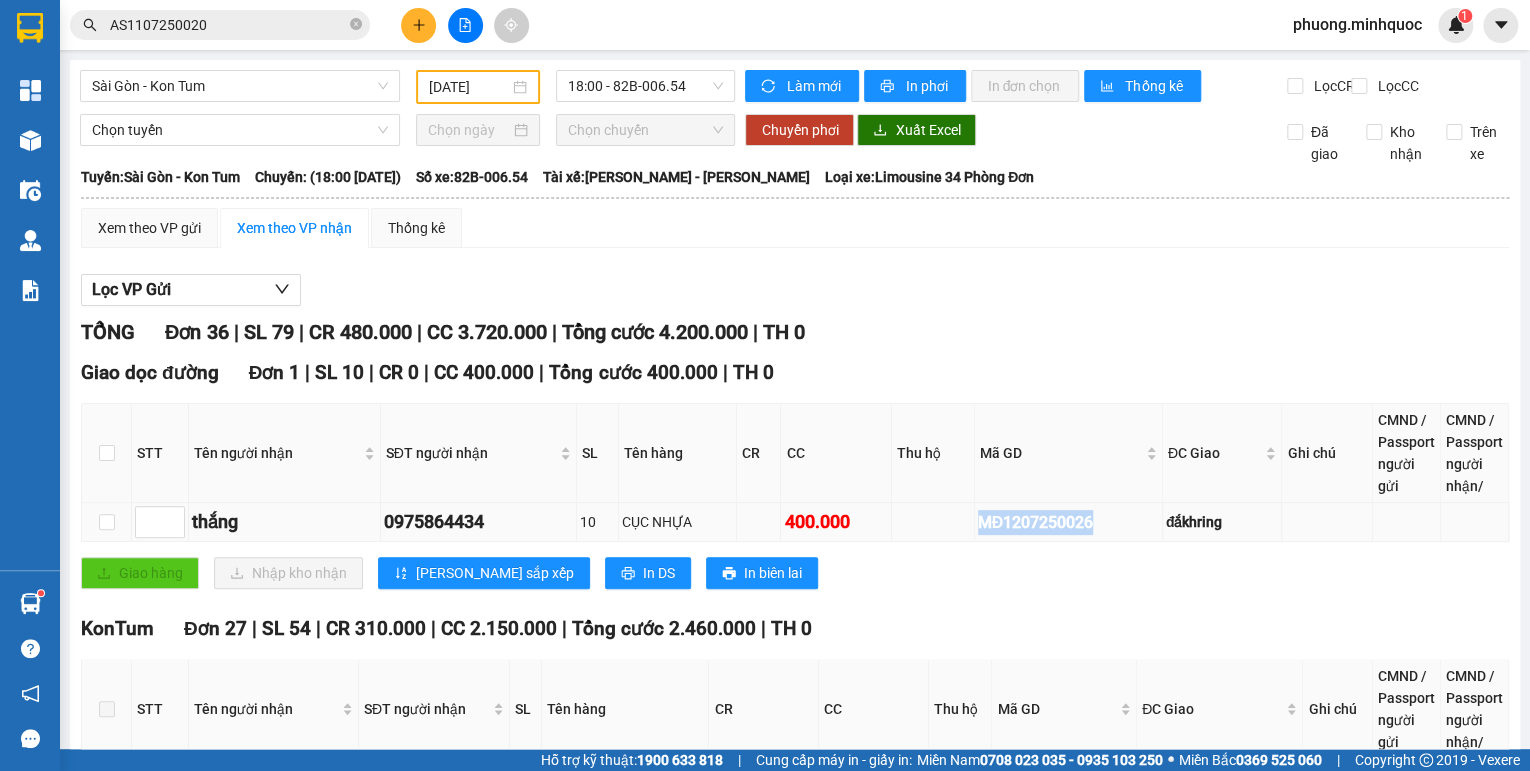 click on "MĐ1207250026" at bounding box center (1068, 522) 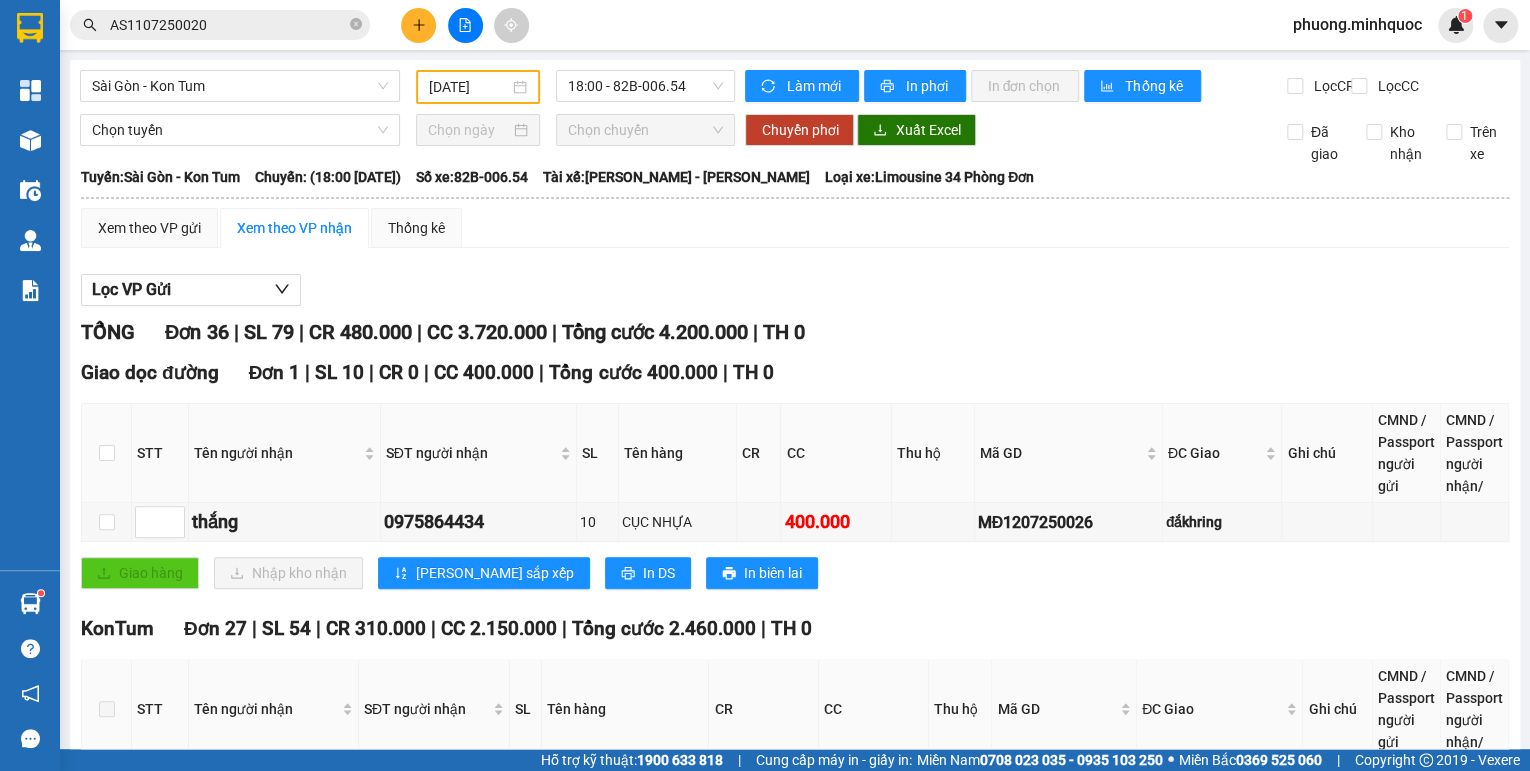click on "AS1107250020" at bounding box center [228, 25] 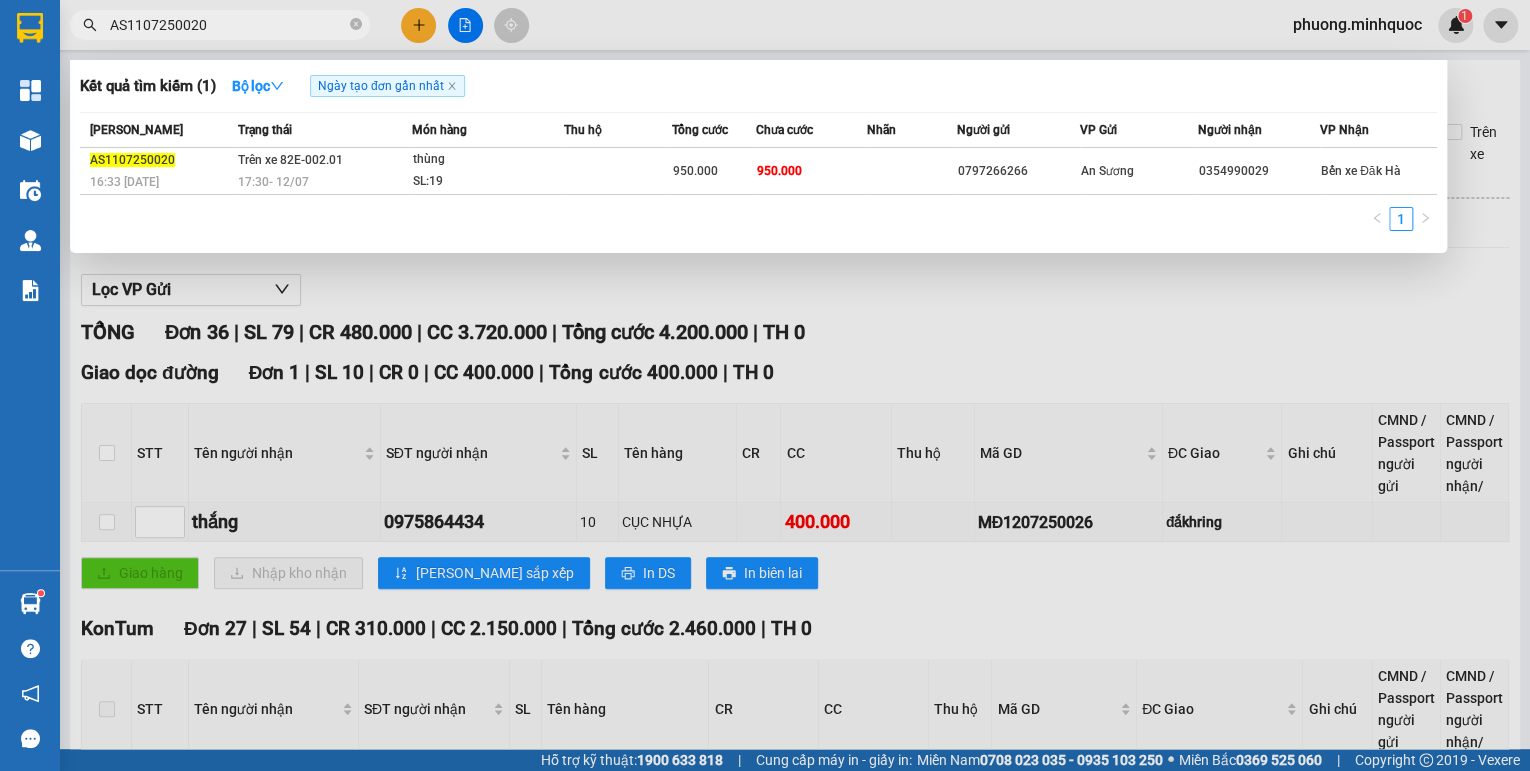 click on "AS1107250020" at bounding box center [228, 25] 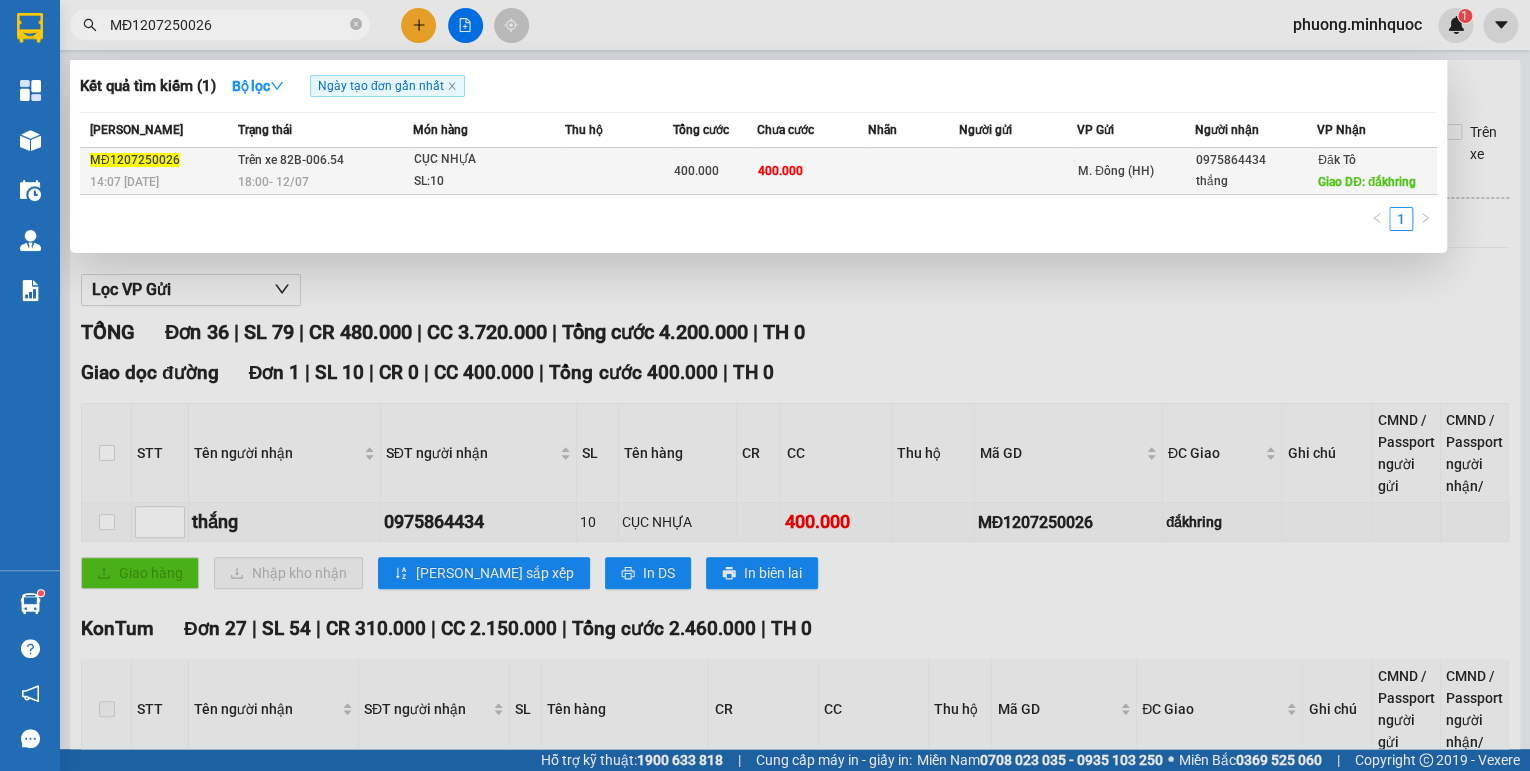 type on "MĐ1207250026" 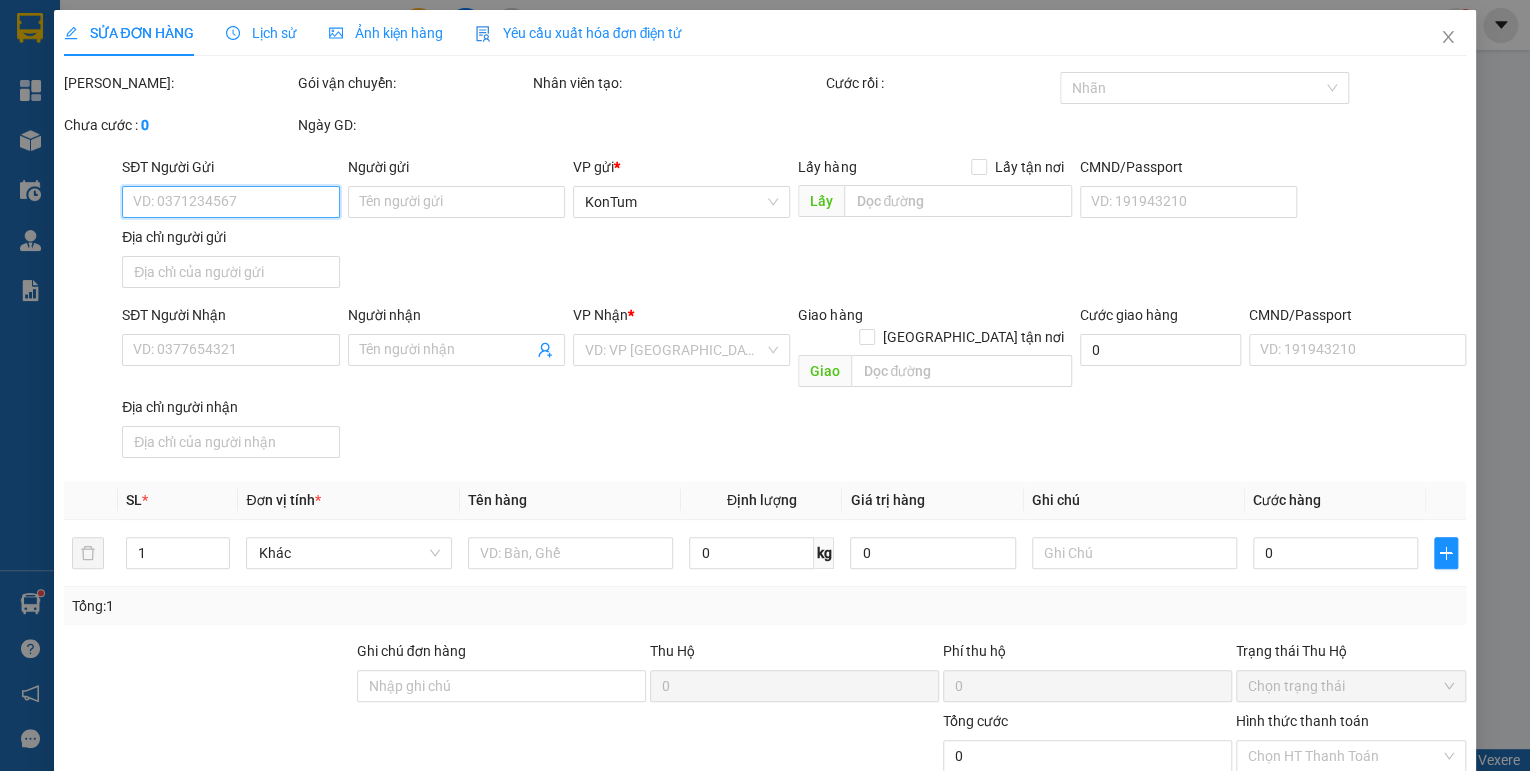 type on "0975864434" 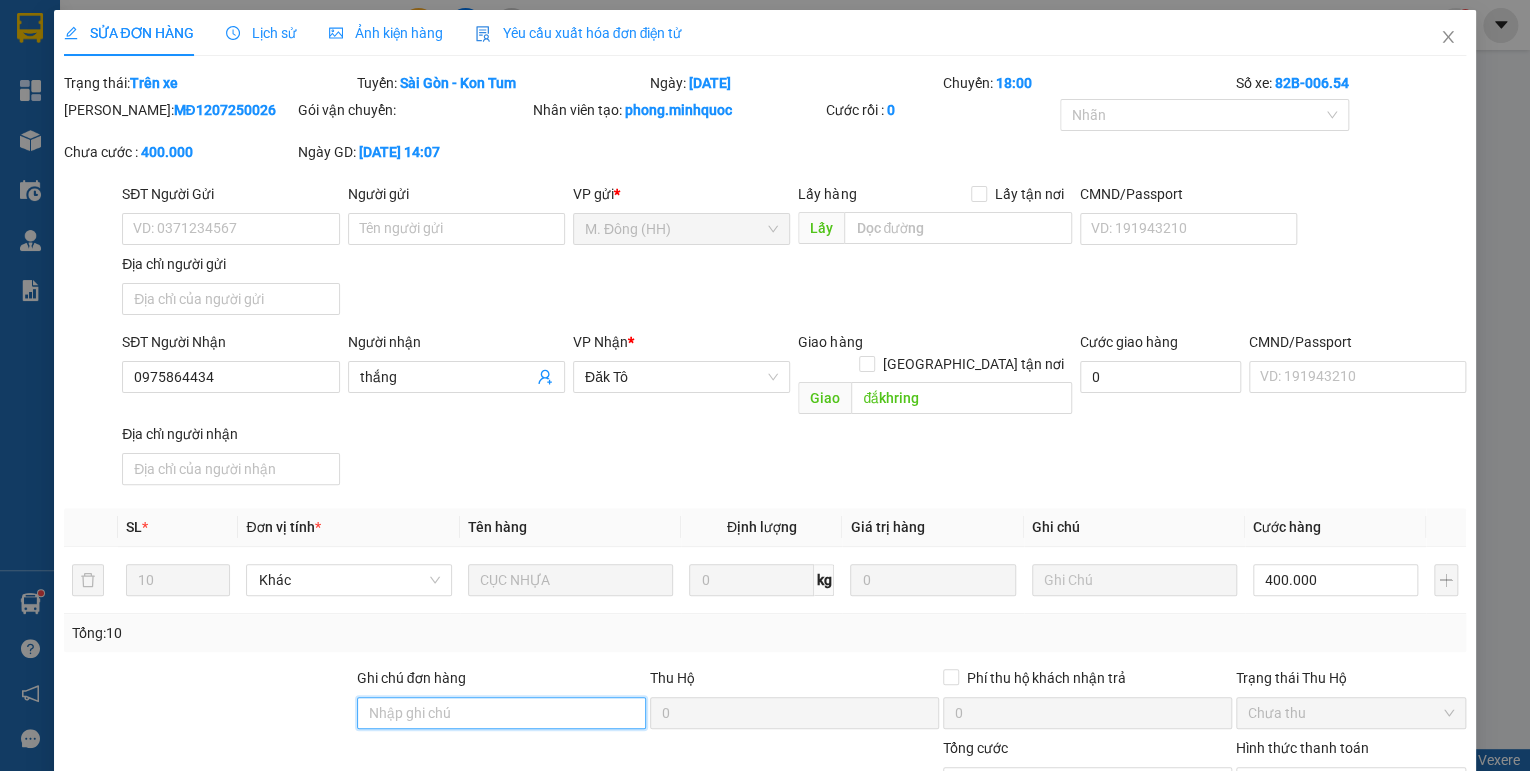click on "Ghi chú đơn hàng" at bounding box center [501, 713] 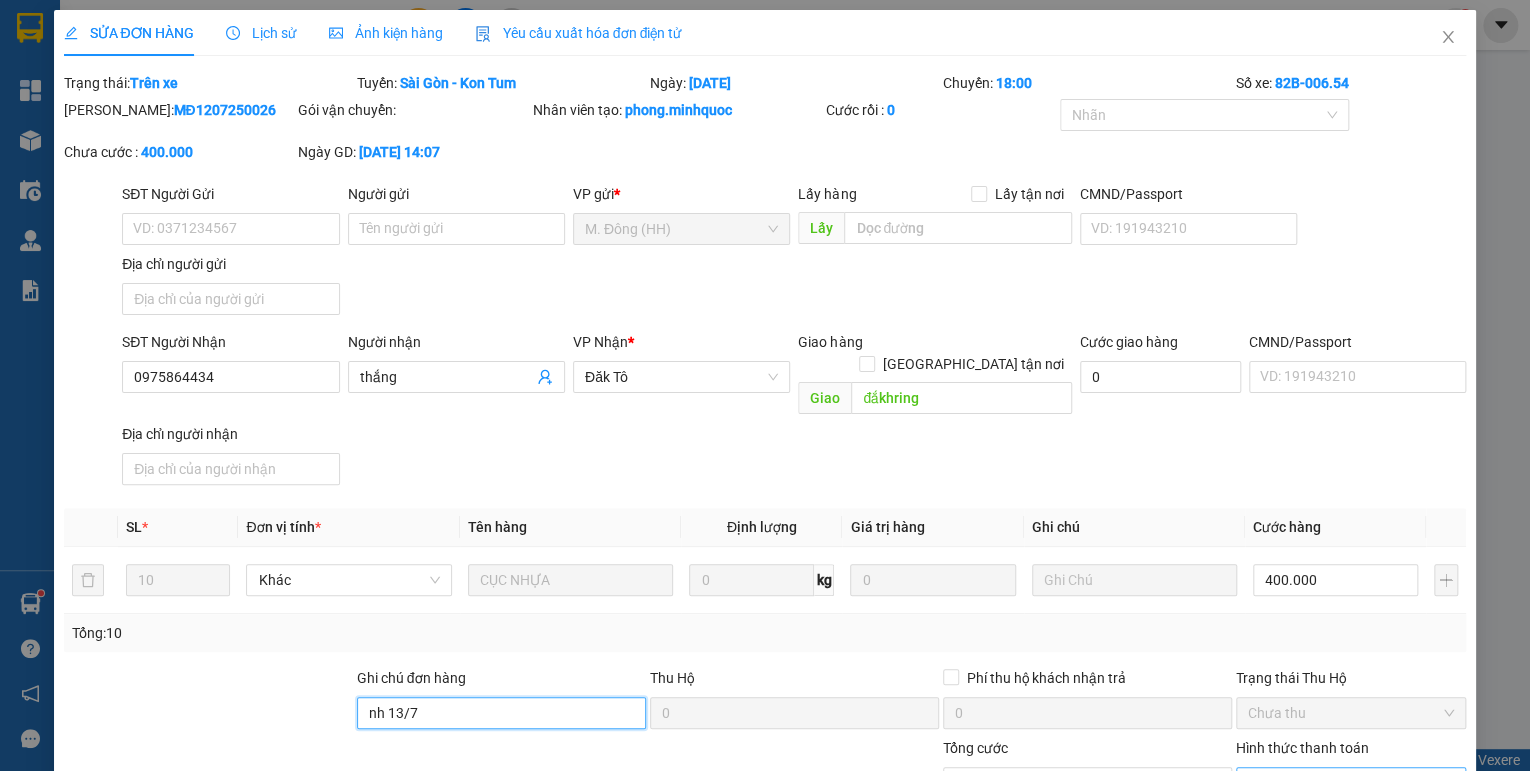 scroll, scrollTop: 138, scrollLeft: 0, axis: vertical 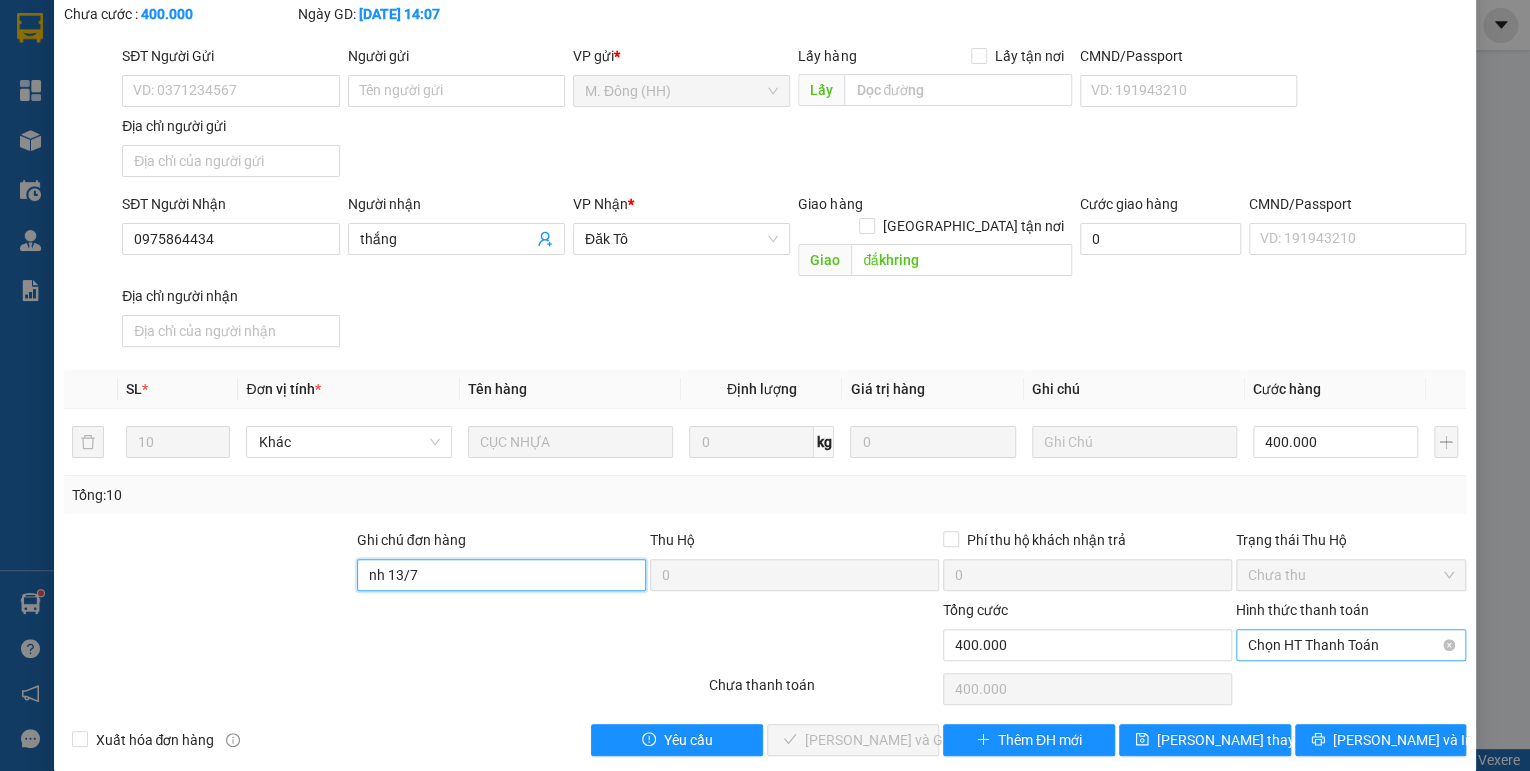 click on "Chọn HT Thanh Toán" at bounding box center (1351, 645) 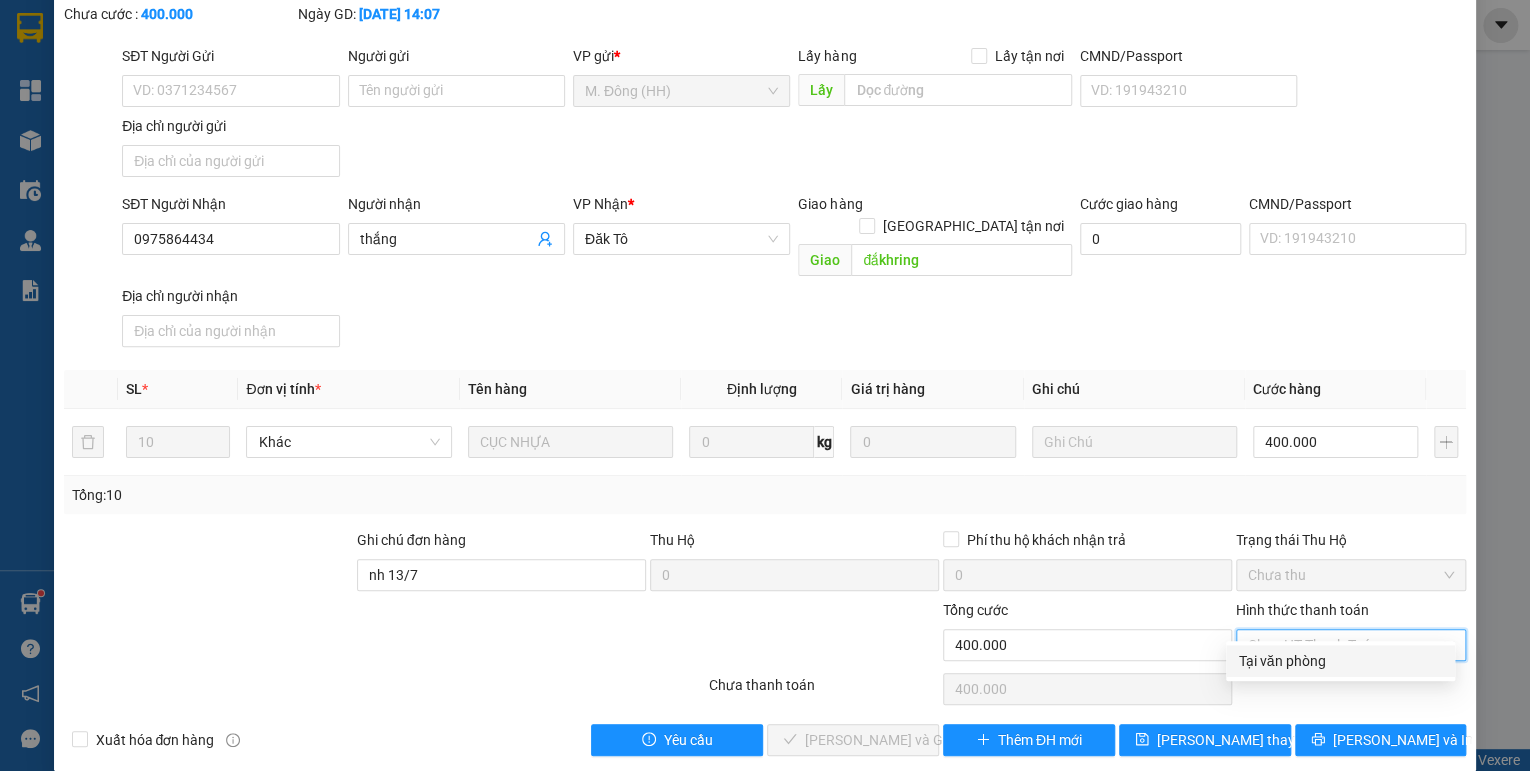 click on "Tại văn phòng" at bounding box center [1340, 661] 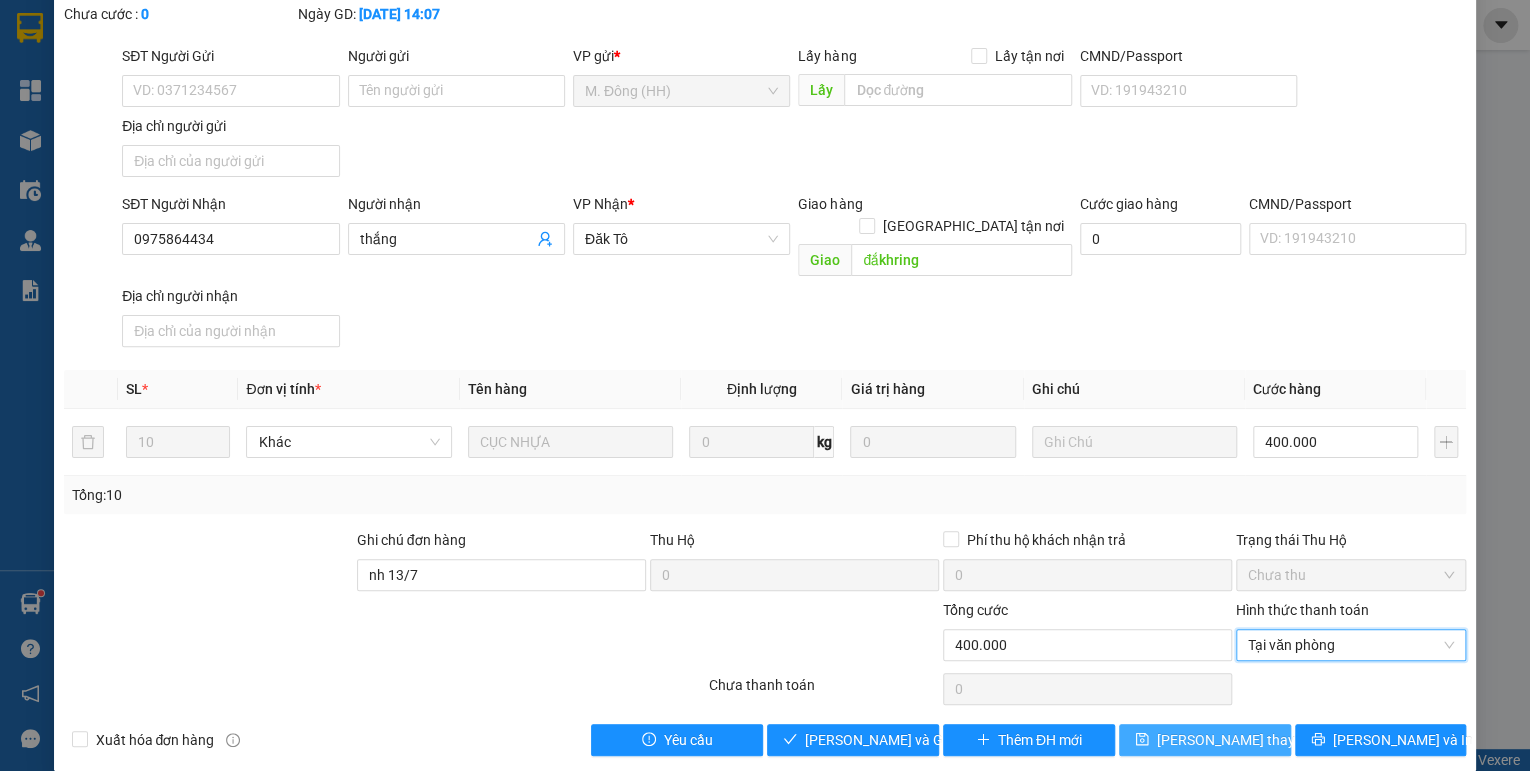 click on "[PERSON_NAME] thay đổi" at bounding box center (1237, 740) 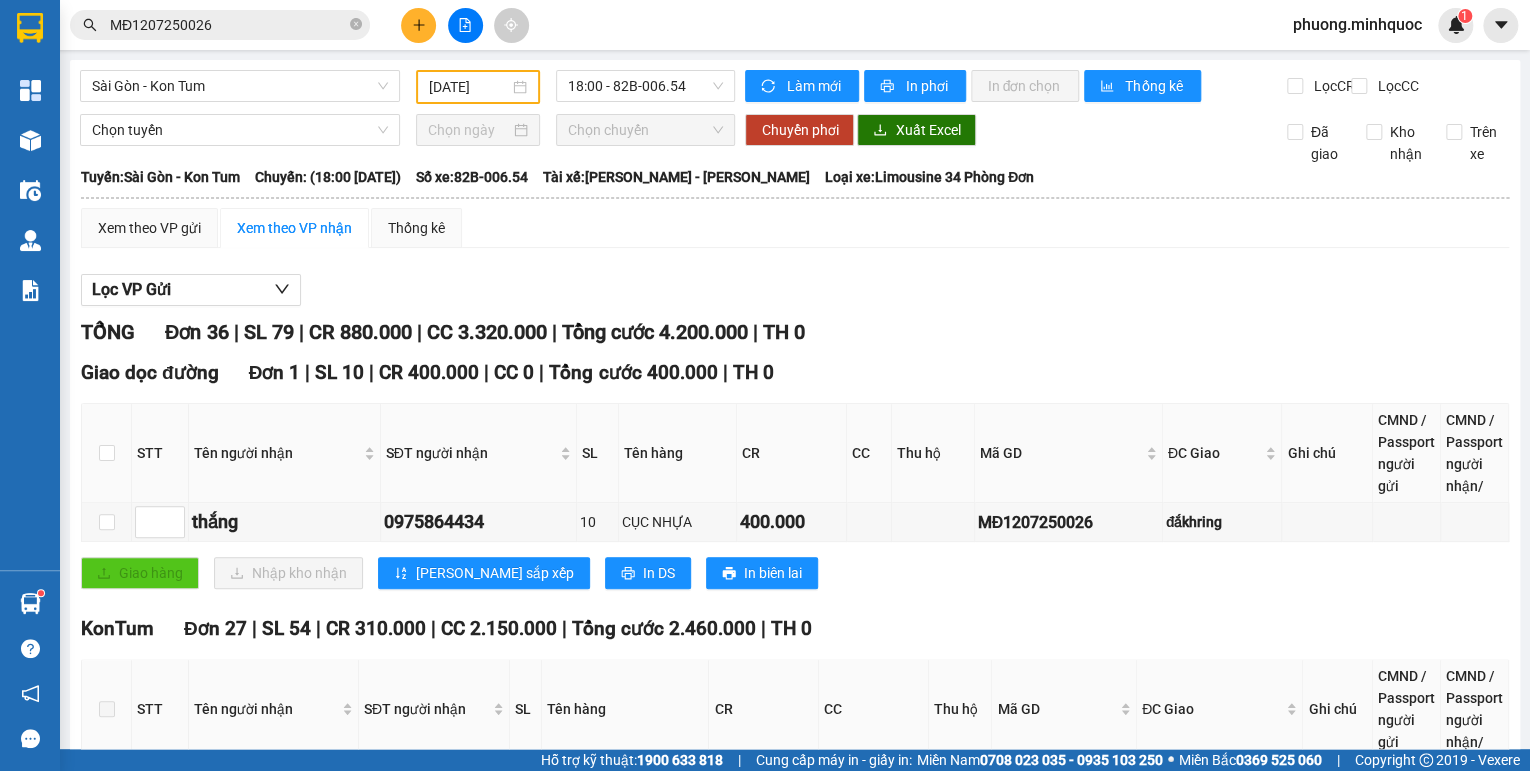 click on "MĐ1207250026" at bounding box center [220, 25] 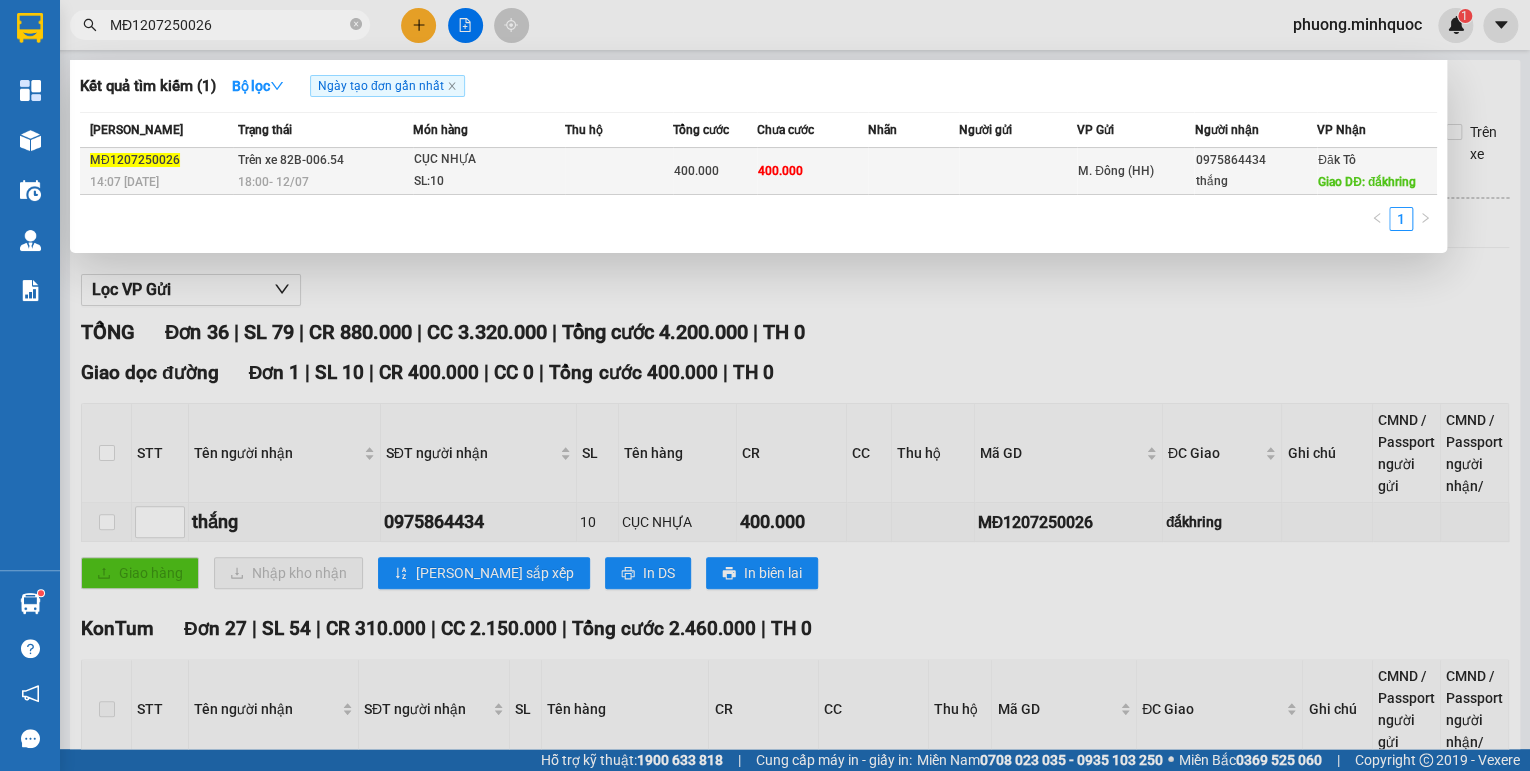 click on "Trên xe   82B-006.54 18:00  [DATE]" at bounding box center (323, 171) 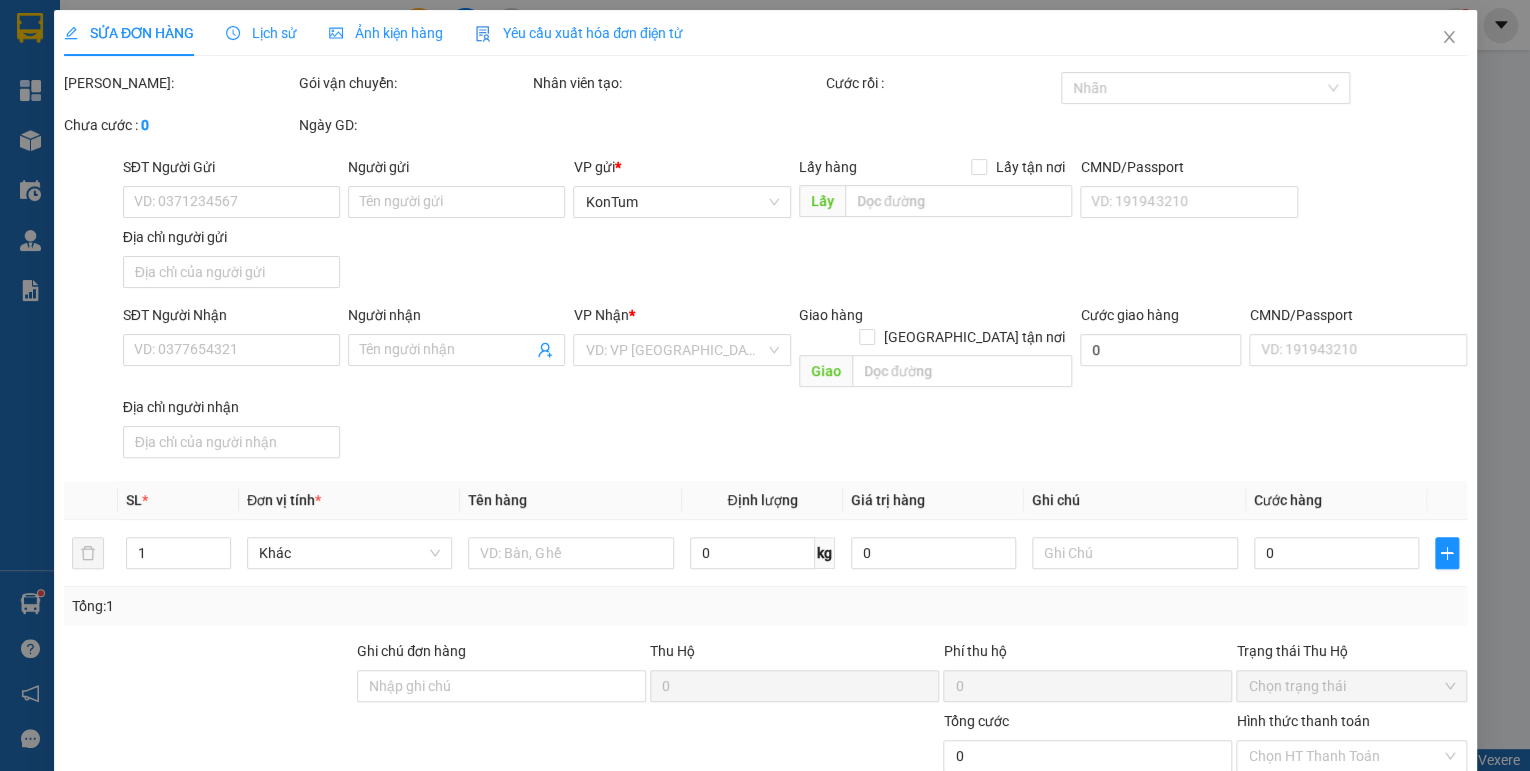 type on "0975864434" 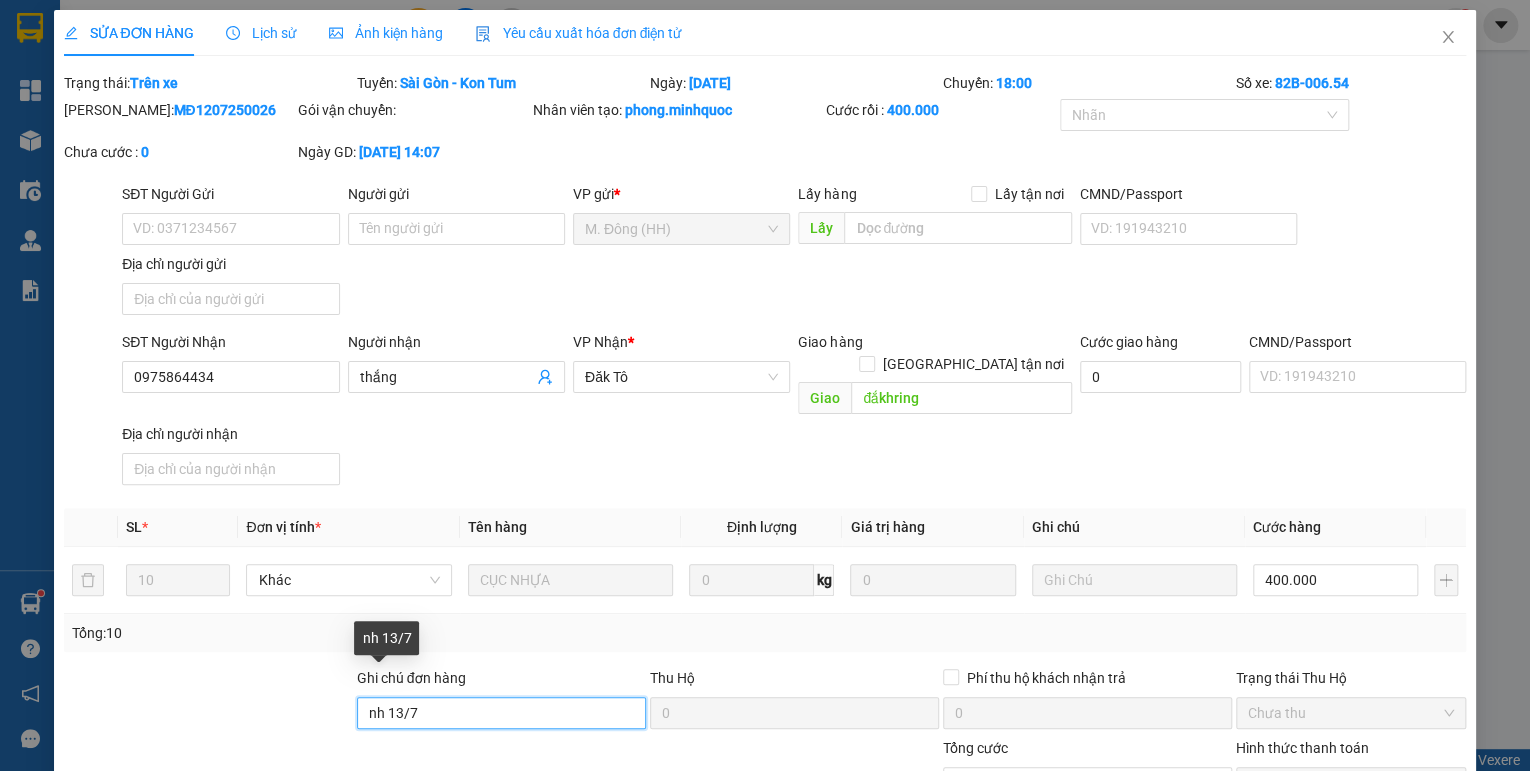 click on "nh 13/7" at bounding box center [501, 713] 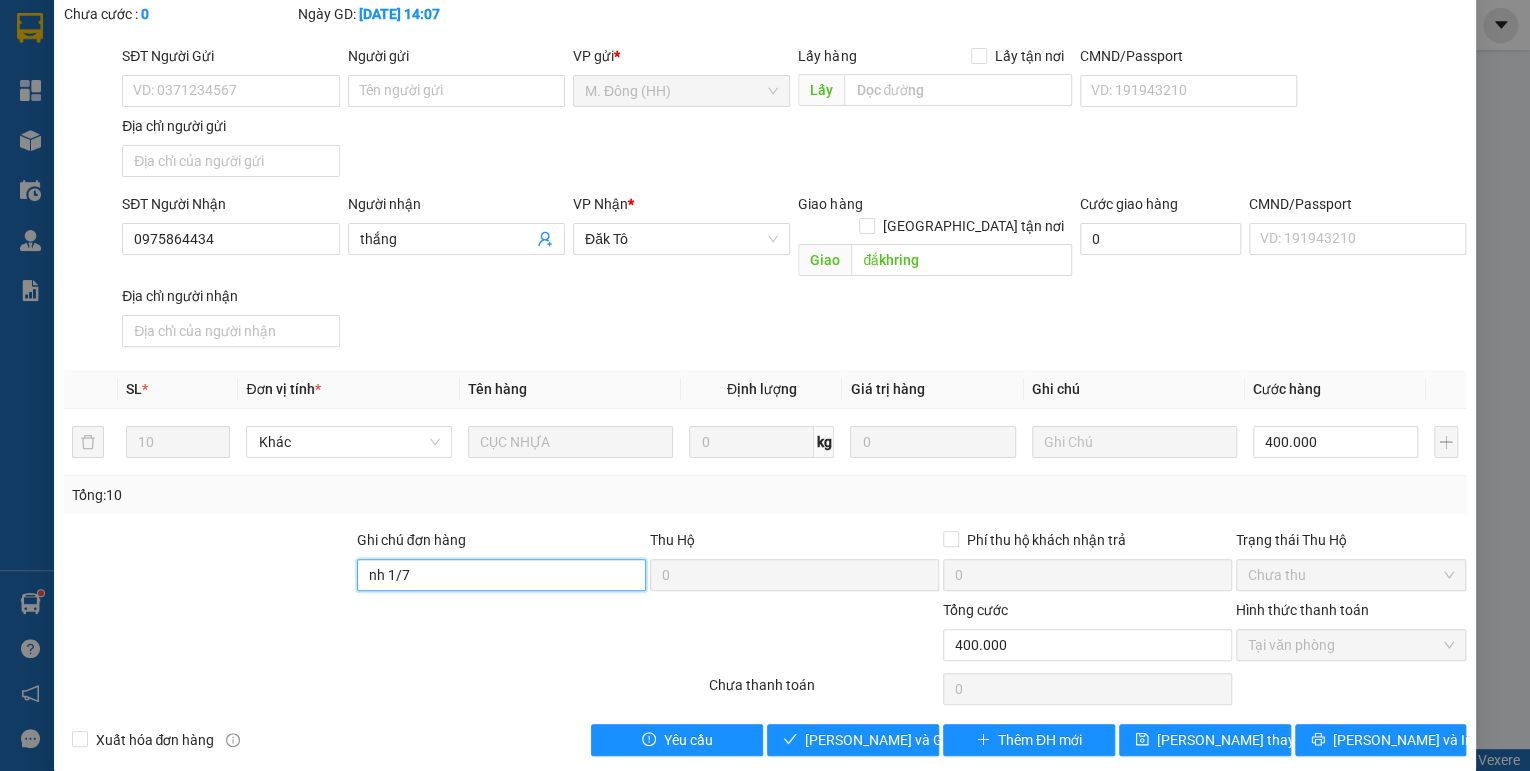 scroll, scrollTop: 0, scrollLeft: 0, axis: both 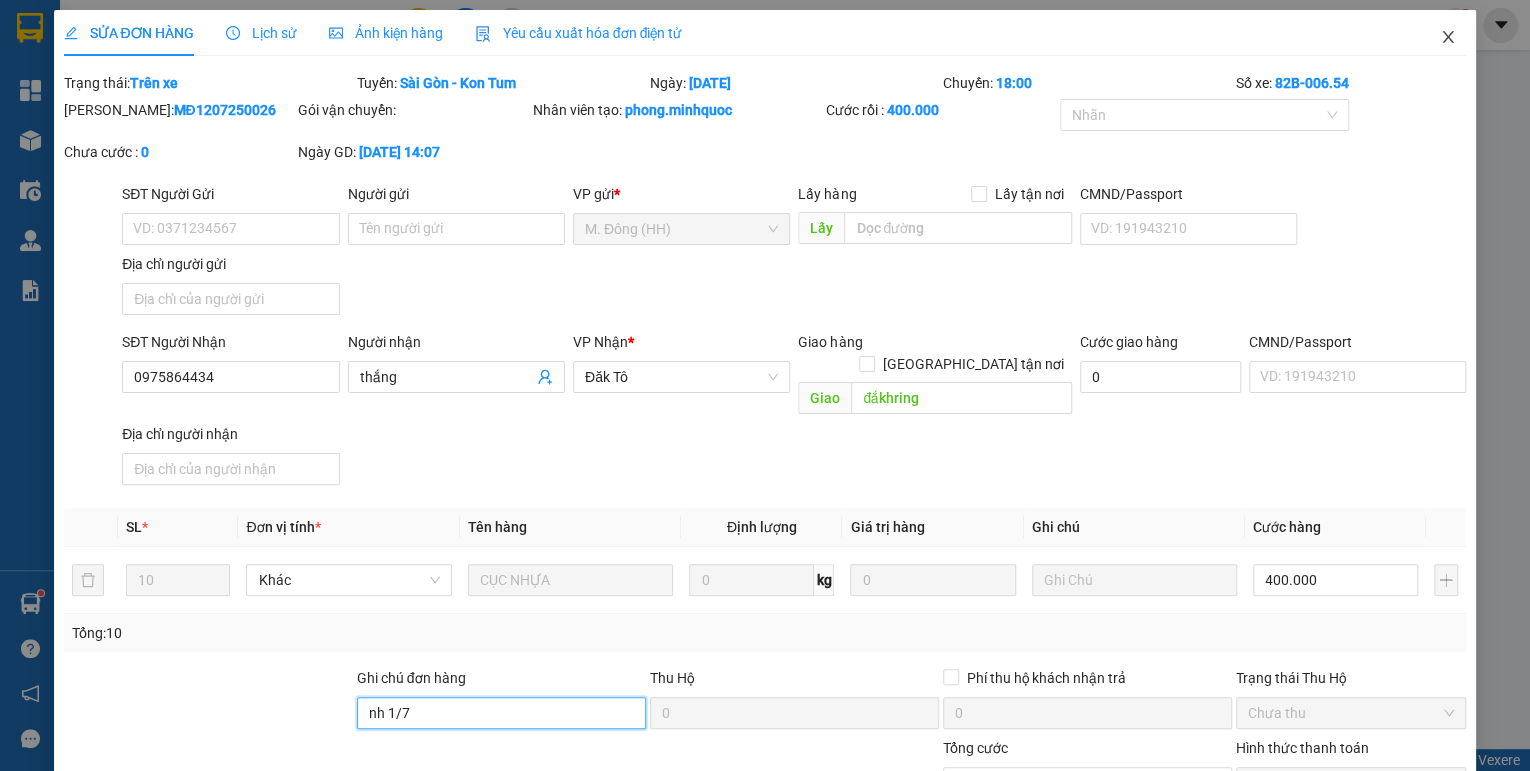 type on "nh 1/7" 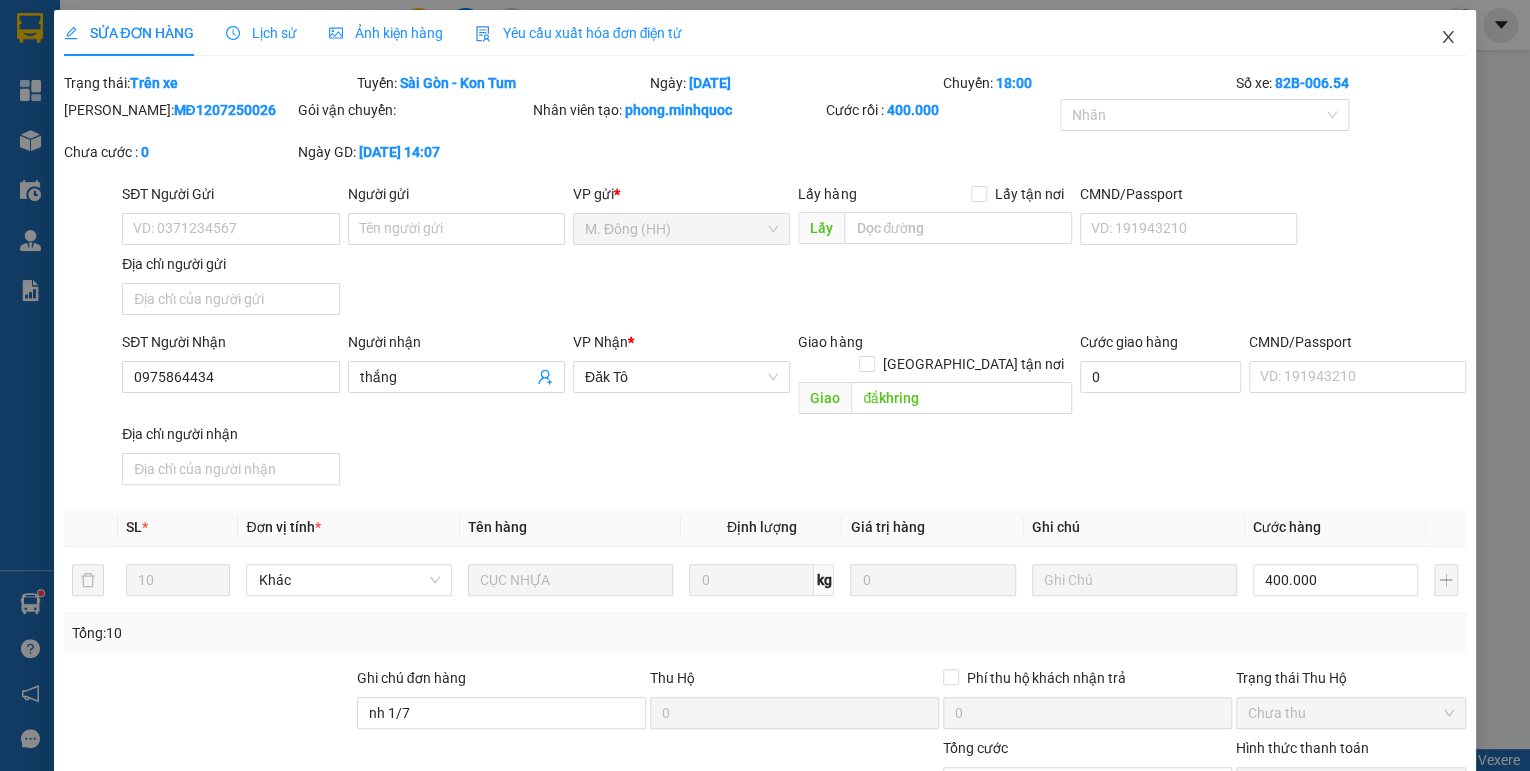 click 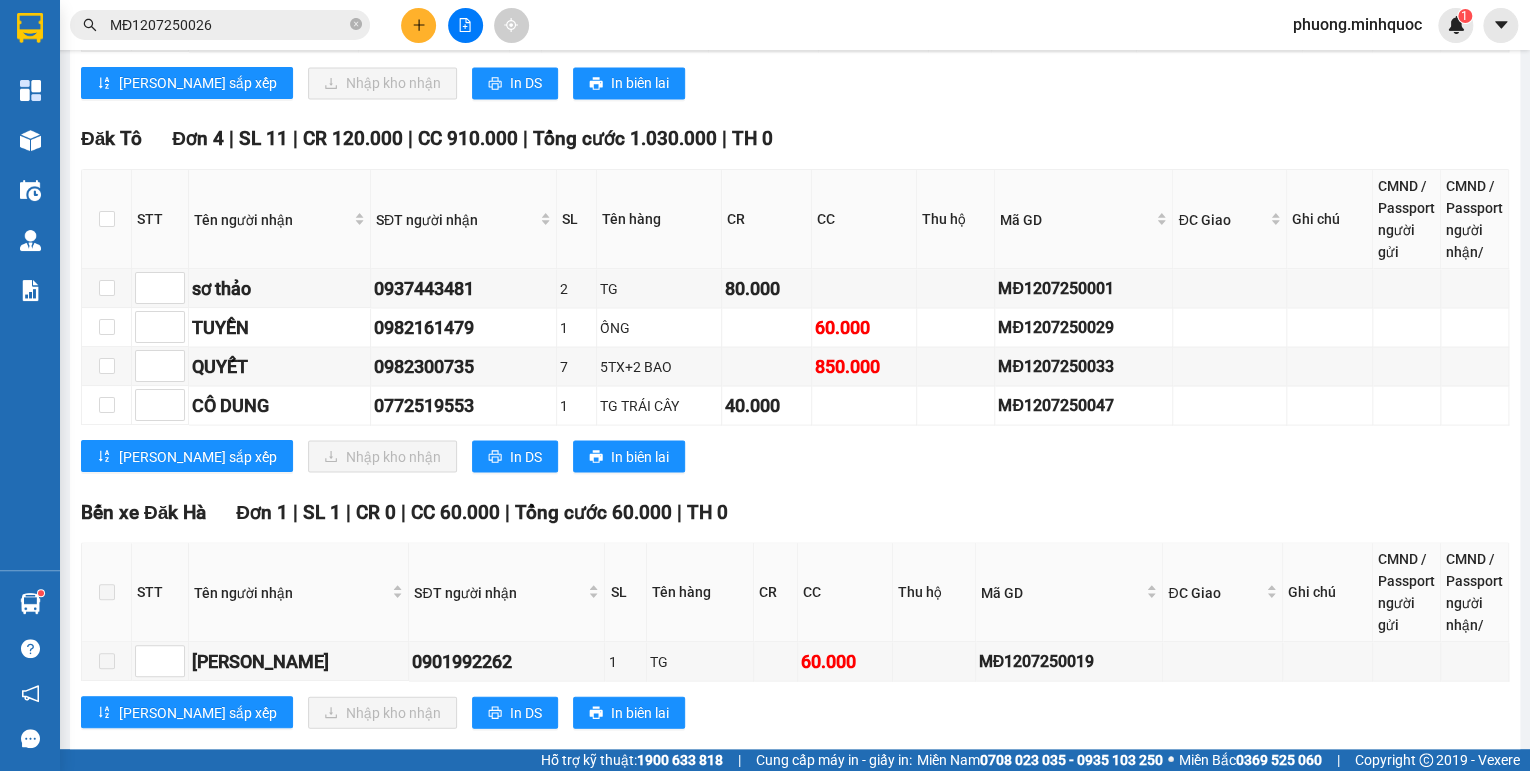 scroll, scrollTop: 1840, scrollLeft: 0, axis: vertical 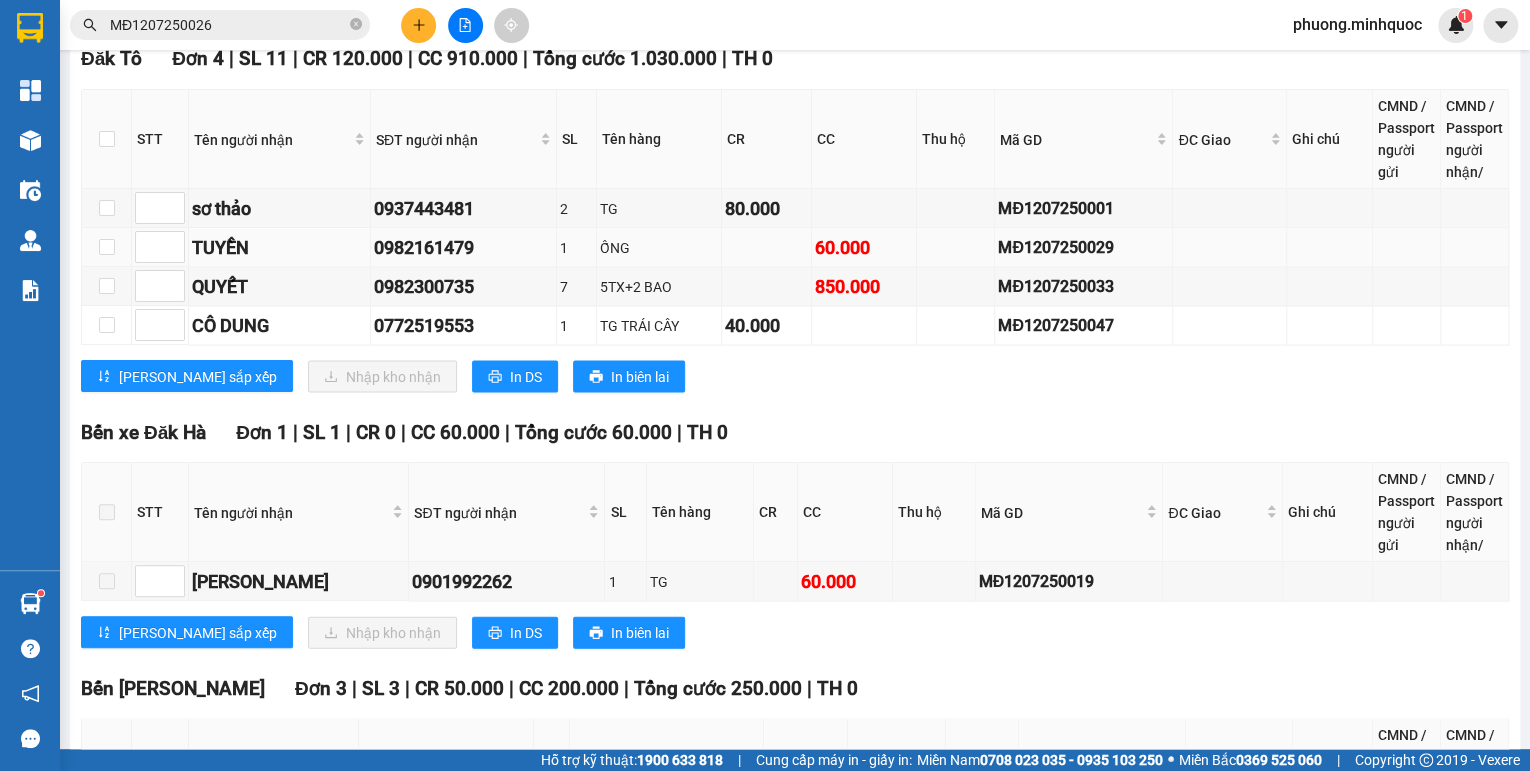 click on "MĐ1207250029" at bounding box center (1083, 246) 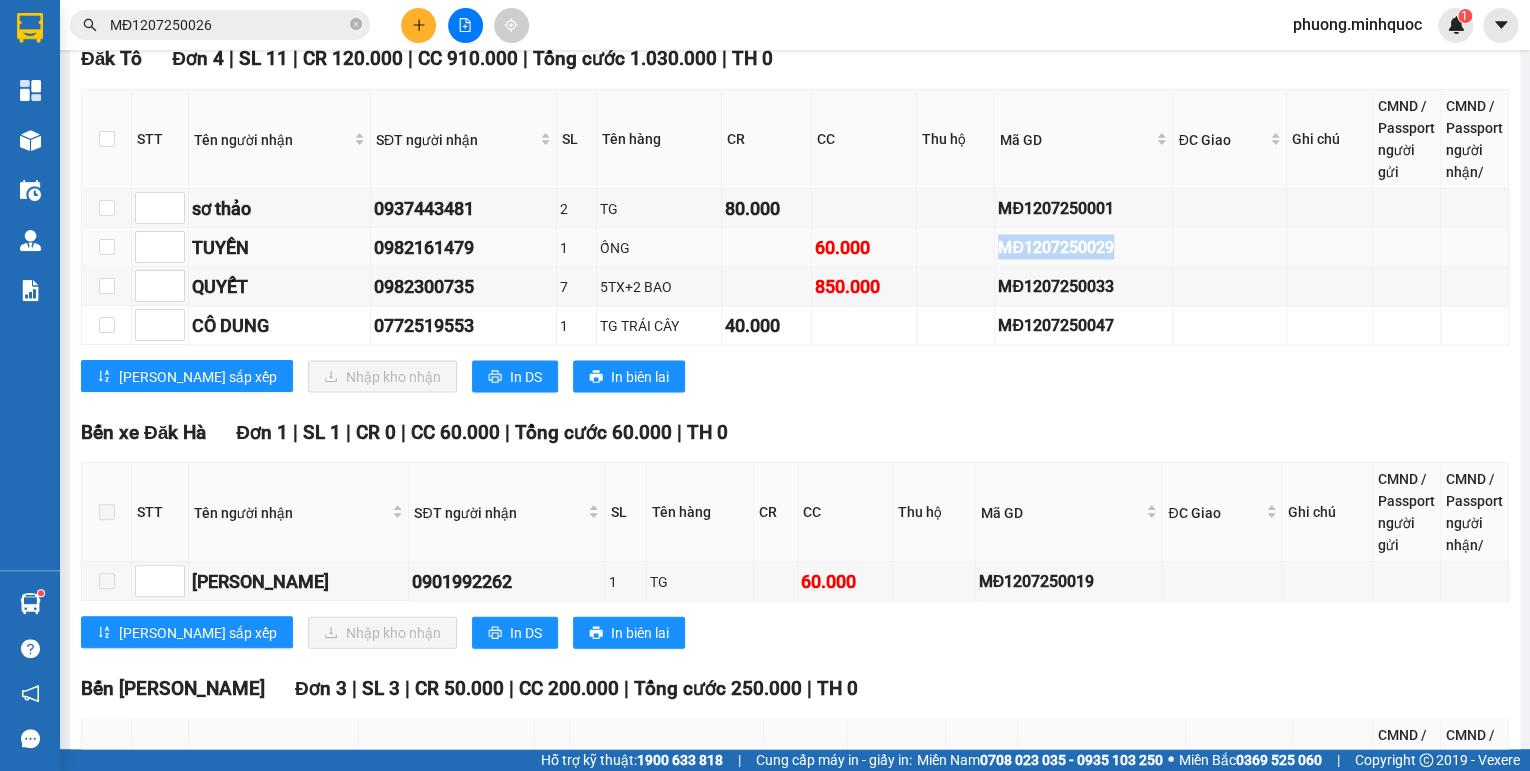 click on "MĐ1207250029" at bounding box center [1083, 246] 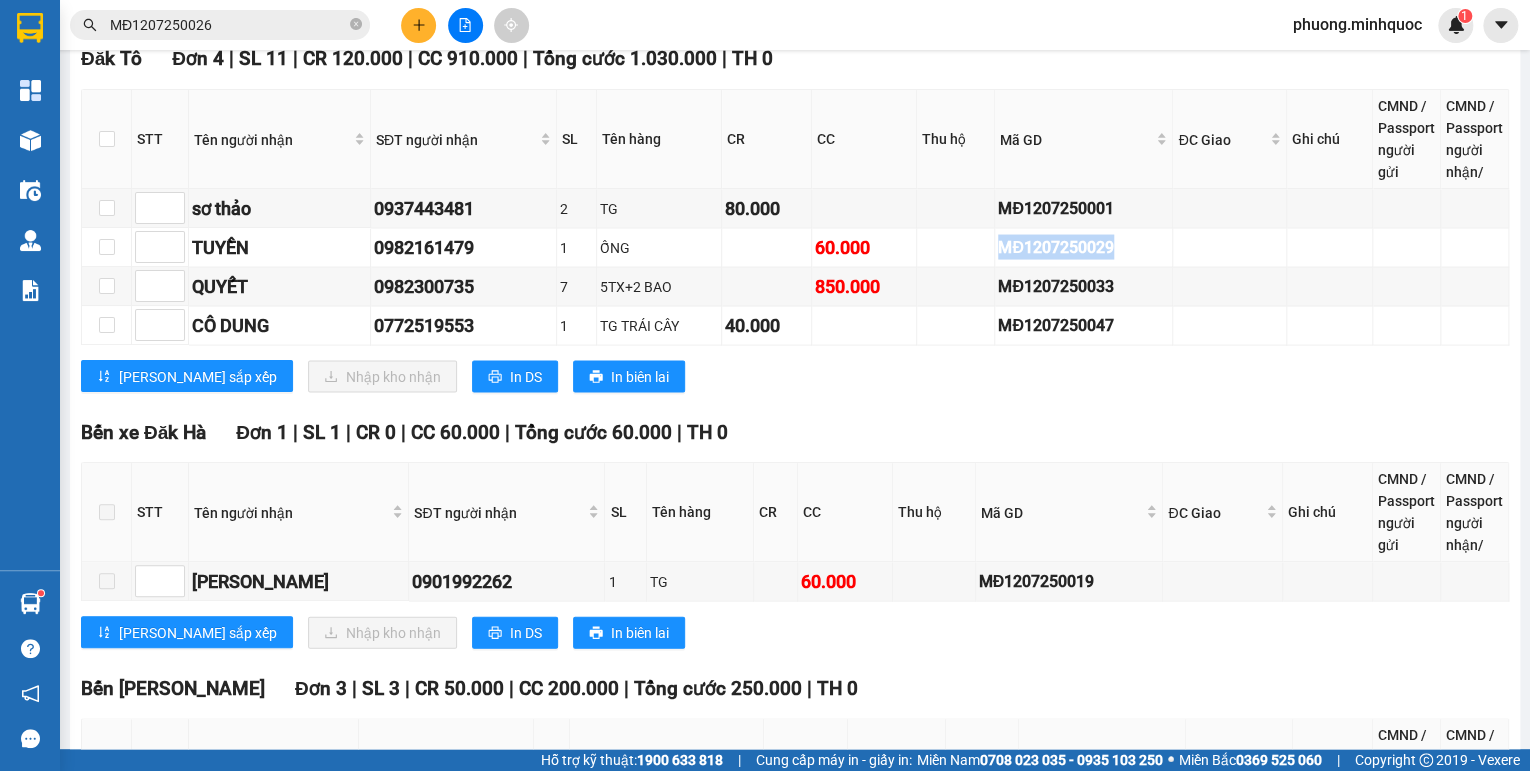 click on "MĐ1207250026" at bounding box center [228, 25] 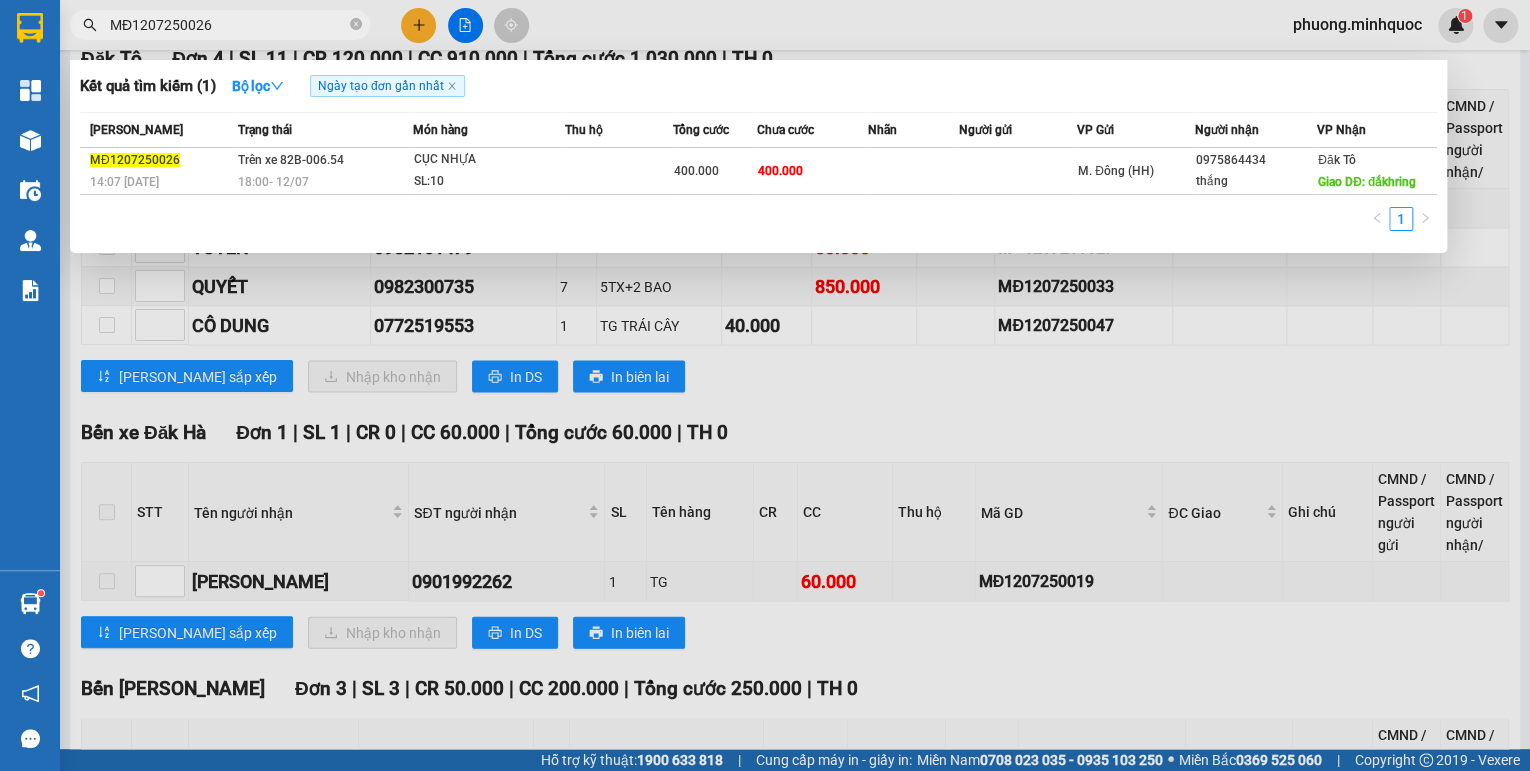 click on "MĐ1207250026" at bounding box center [228, 25] 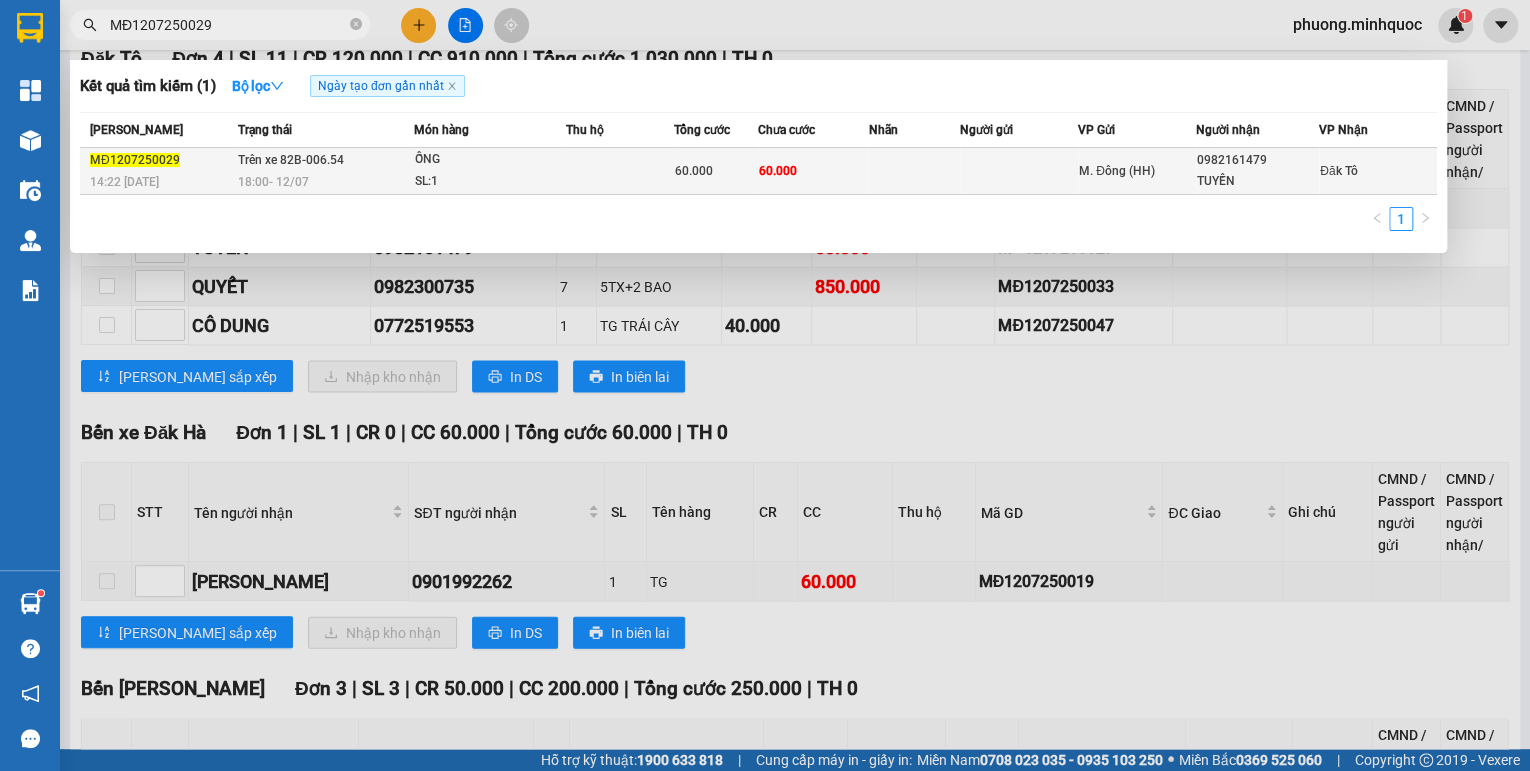 type on "MĐ1207250029" 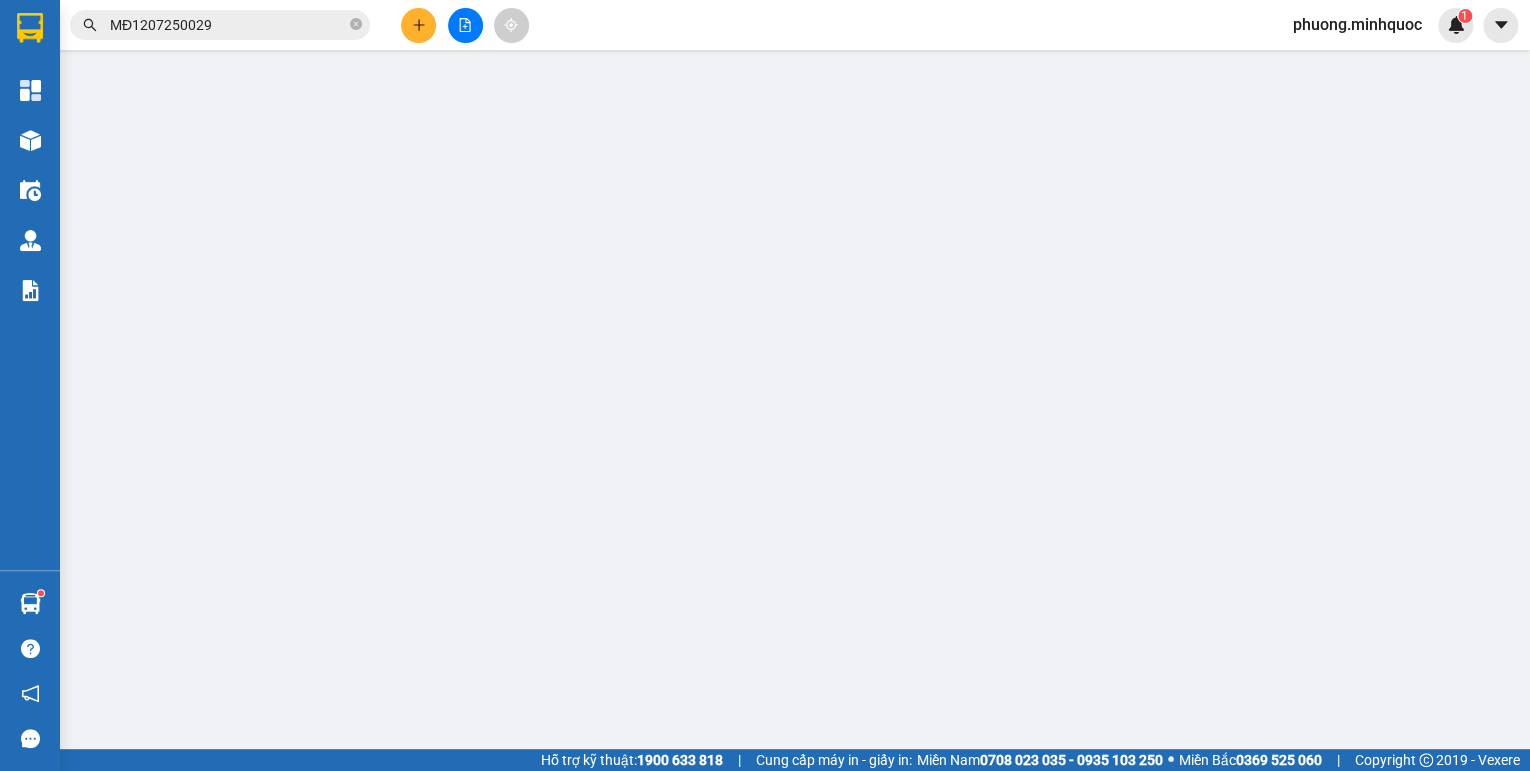 scroll, scrollTop: 0, scrollLeft: 0, axis: both 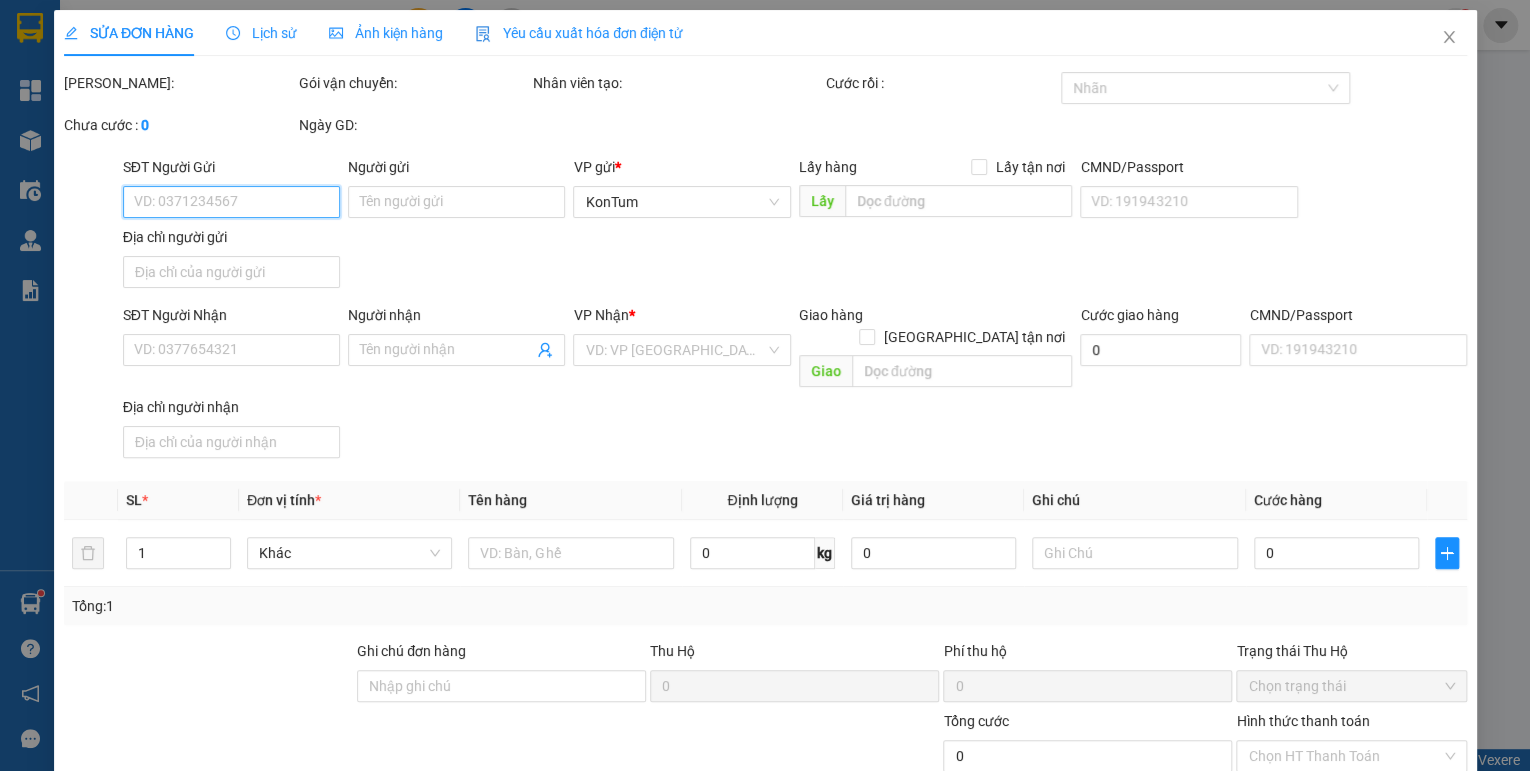 type on "0982161479" 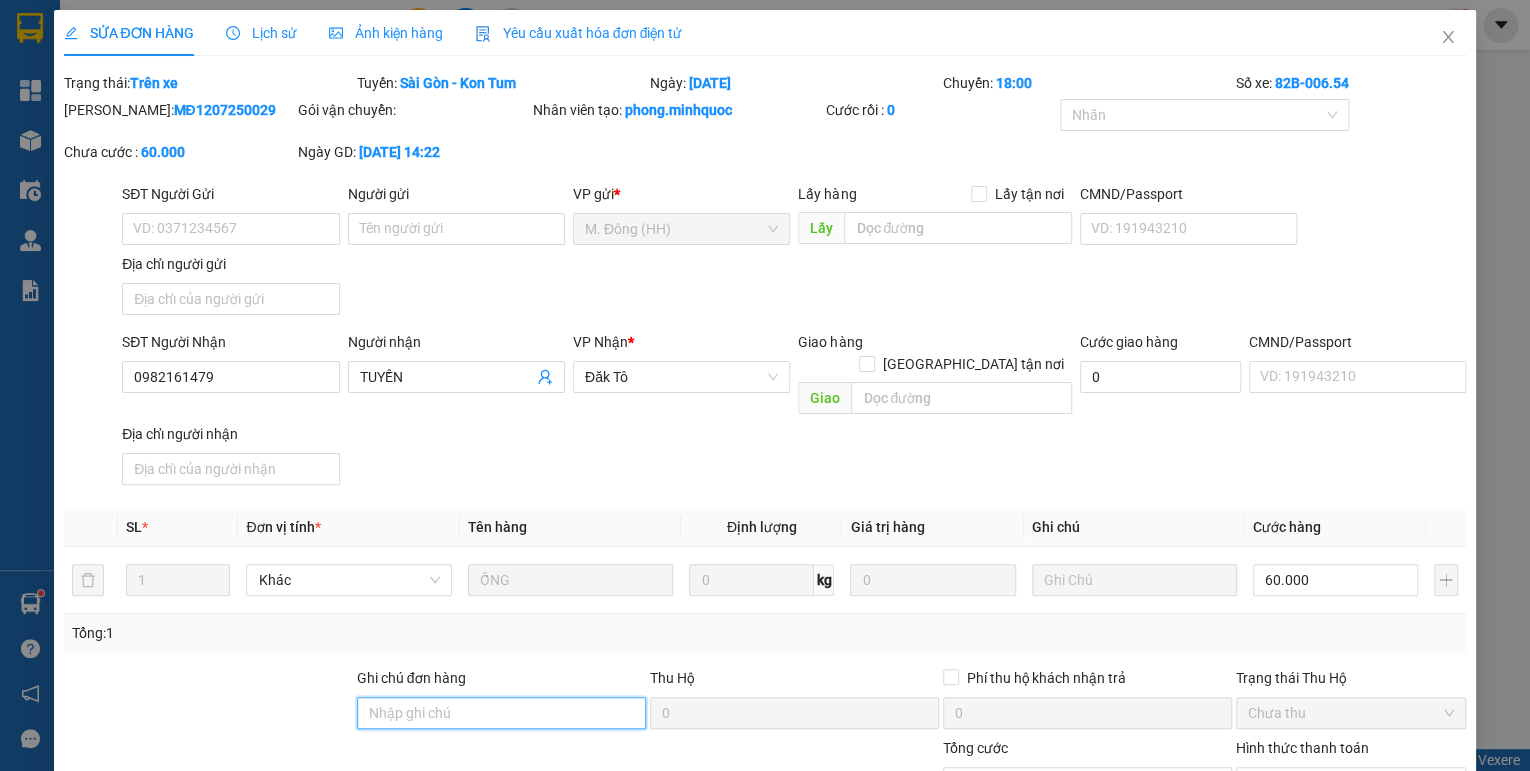 click on "Ghi chú đơn hàng" at bounding box center [501, 713] 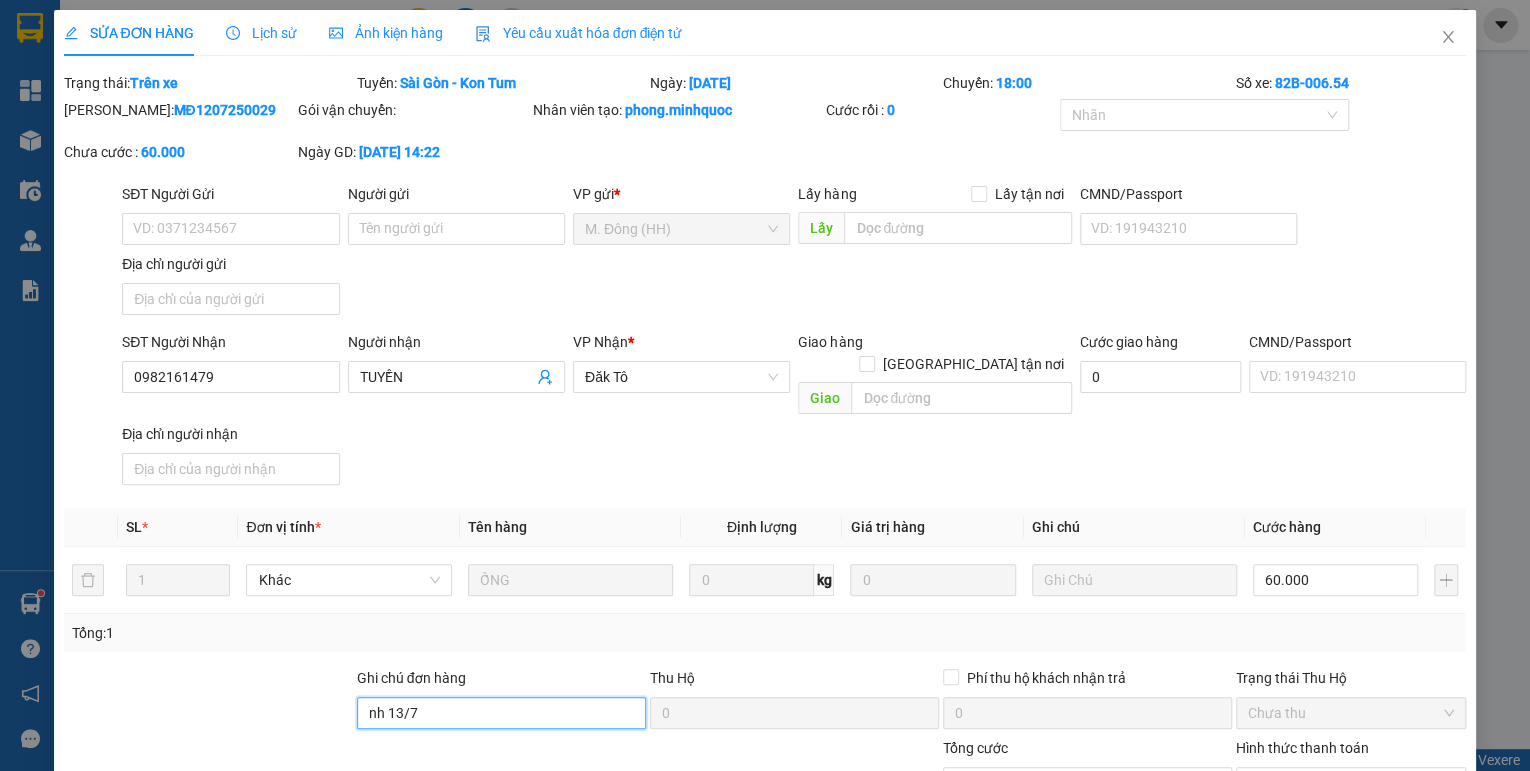 scroll, scrollTop: 138, scrollLeft: 0, axis: vertical 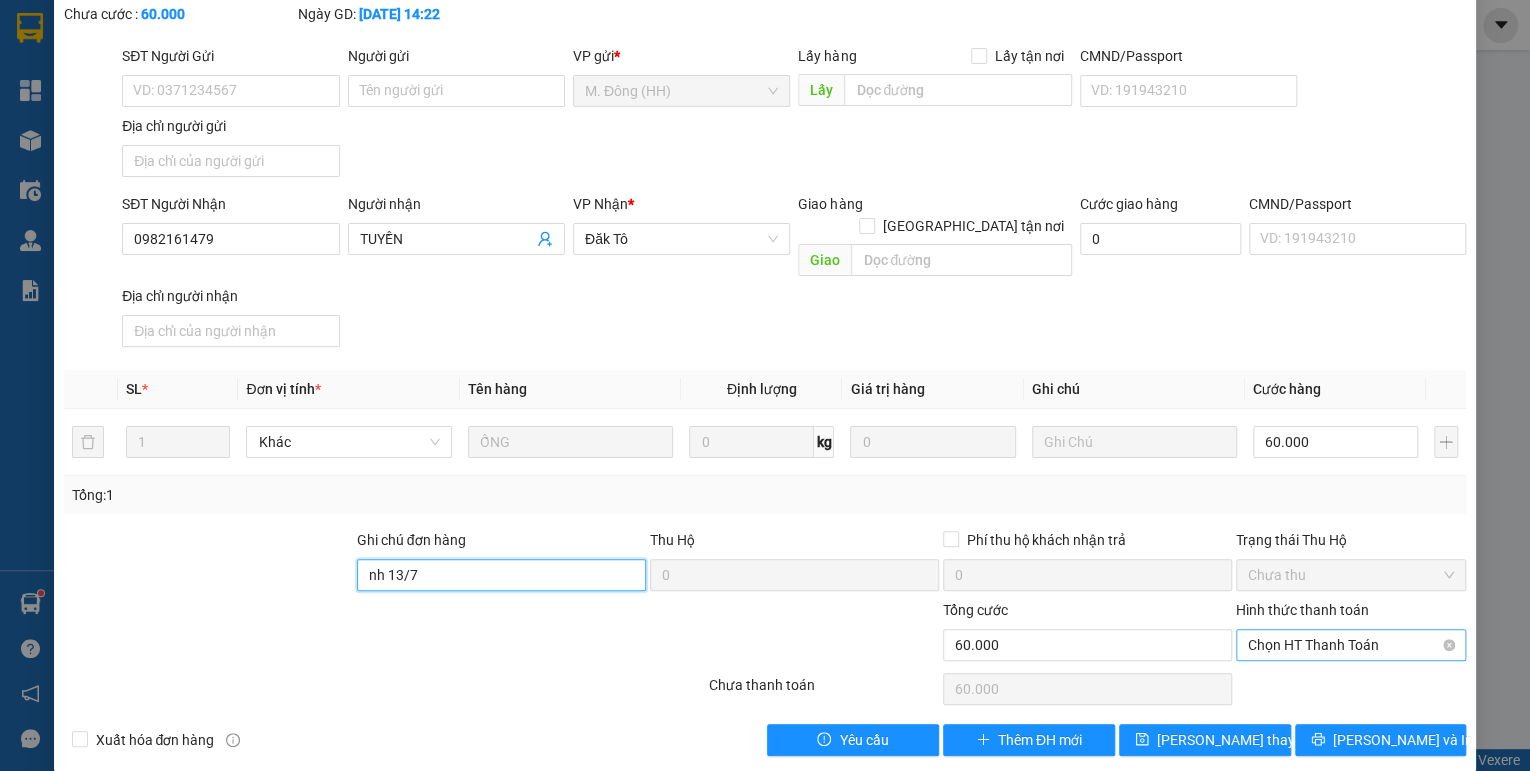 click on "Chọn HT Thanh Toán" at bounding box center (1351, 645) 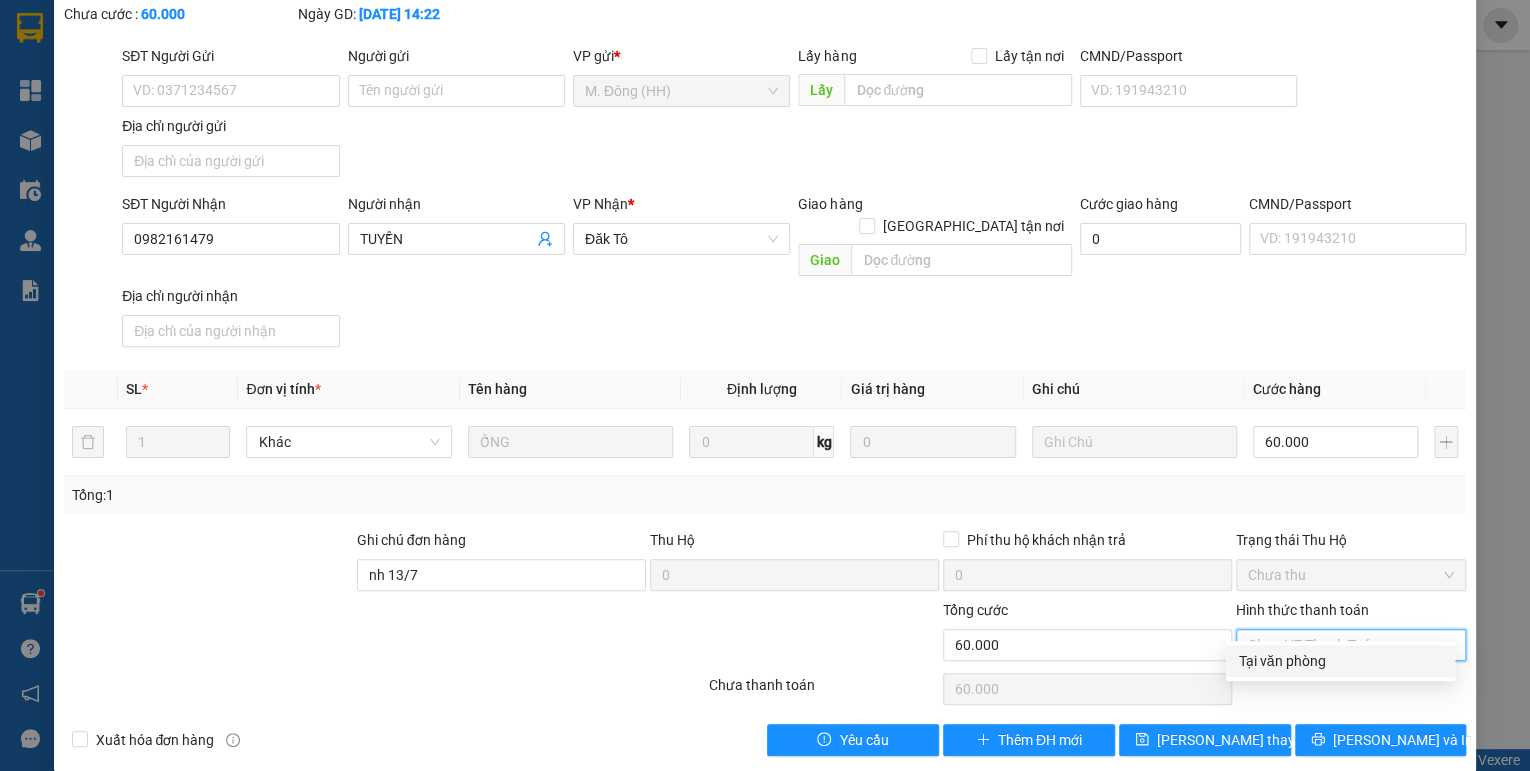 click on "Tại văn phòng" at bounding box center [1340, 661] 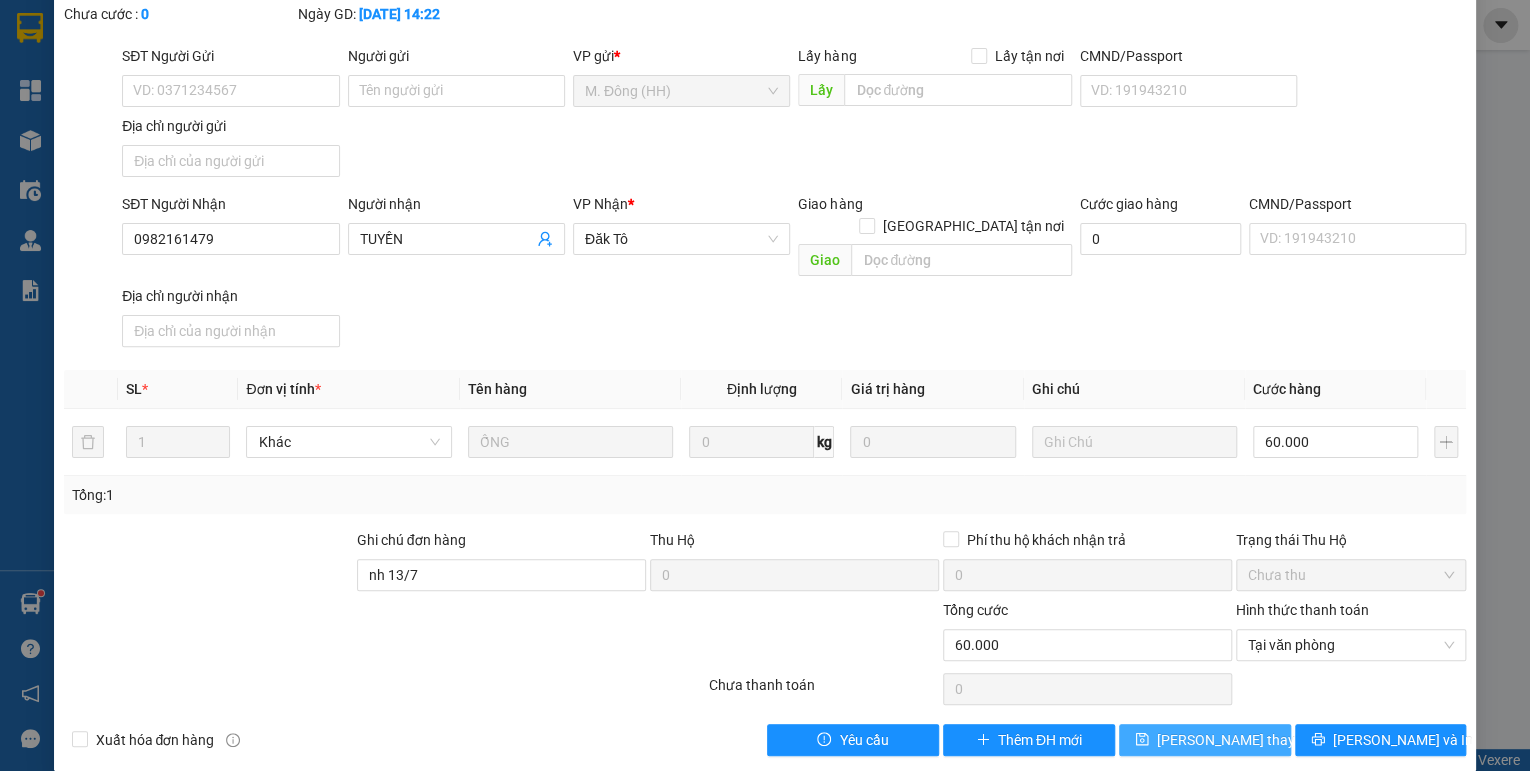 click on "[PERSON_NAME] thay đổi" at bounding box center [1237, 740] 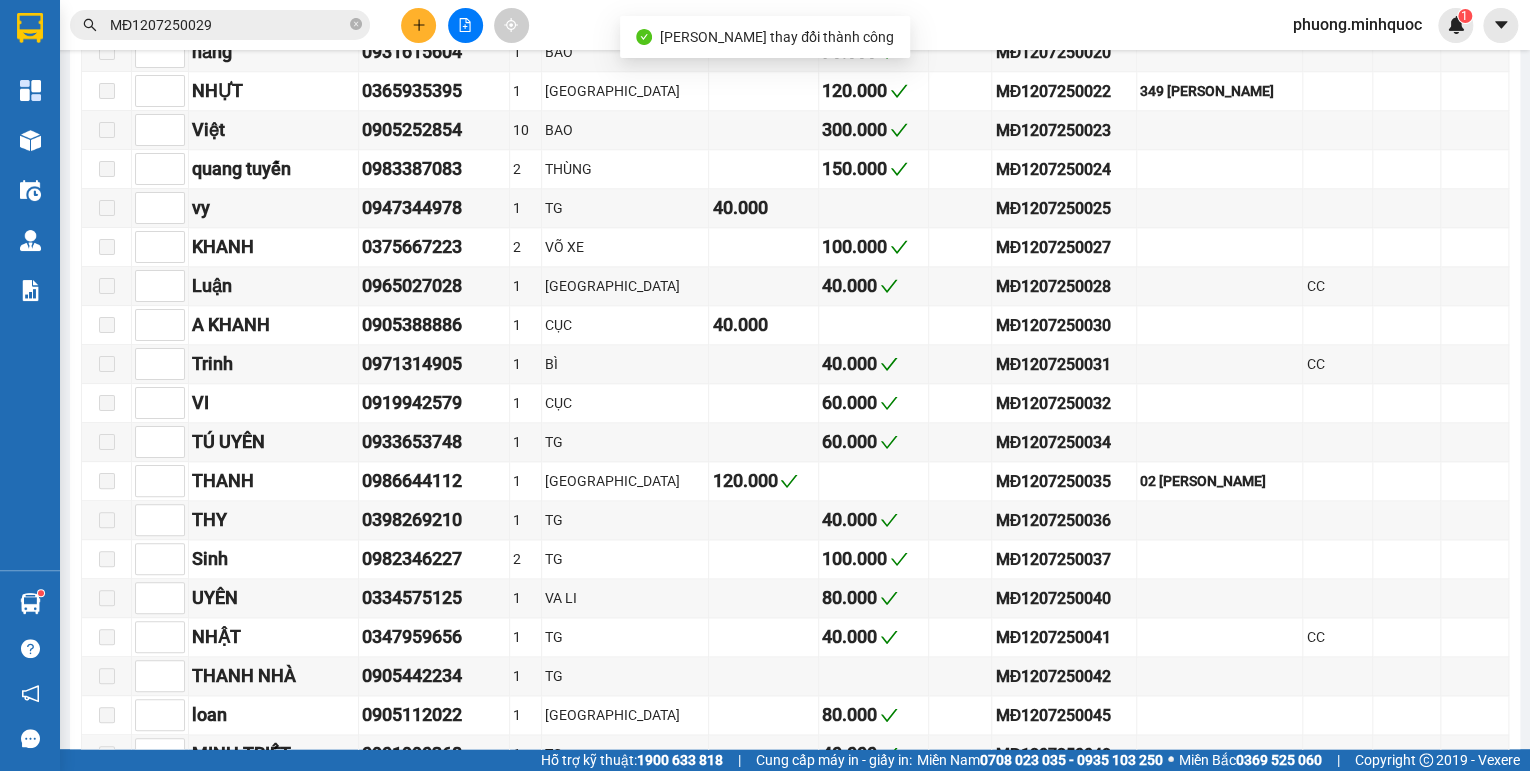 scroll, scrollTop: 1680, scrollLeft: 0, axis: vertical 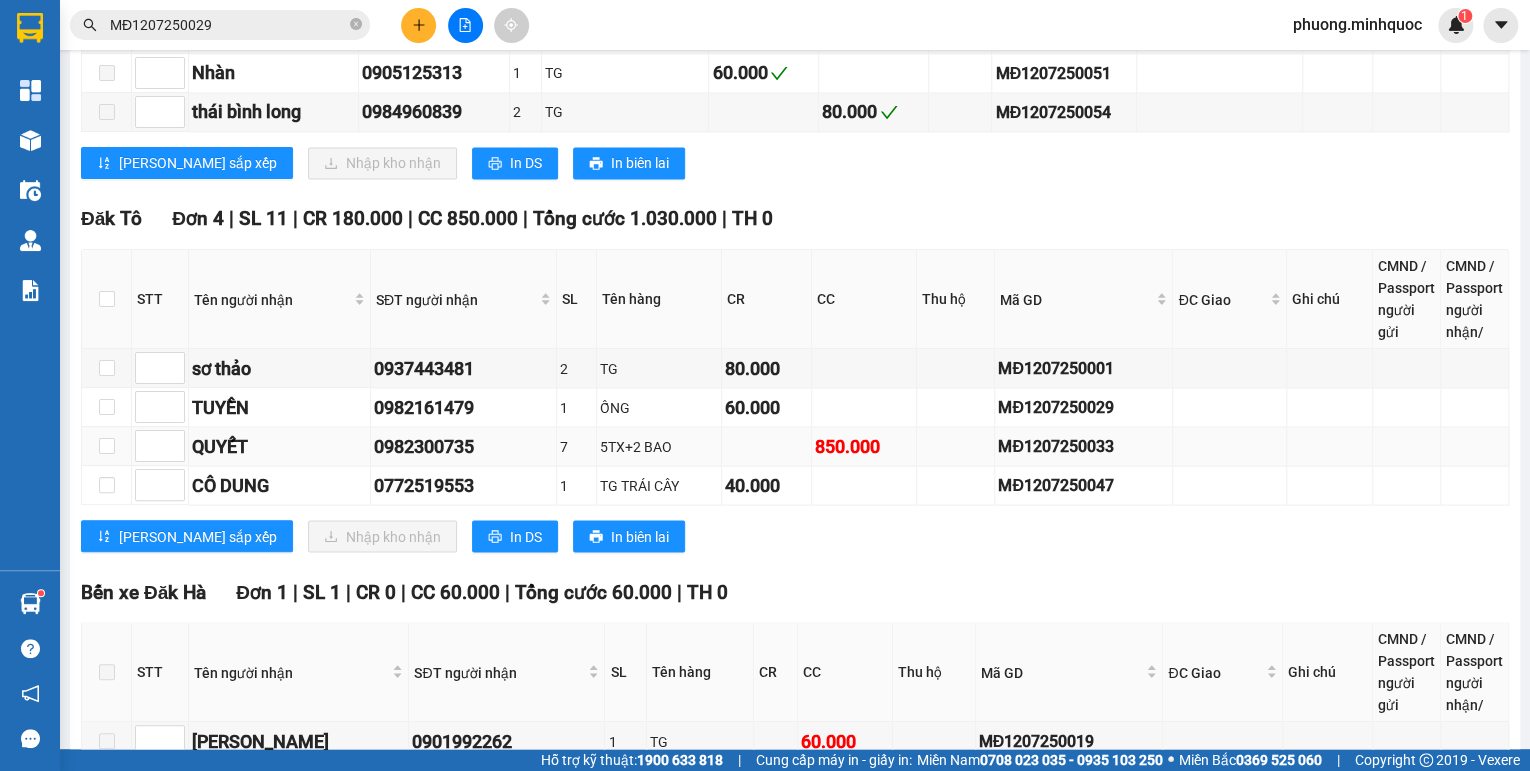 click on "MĐ1207250033" at bounding box center (1083, 445) 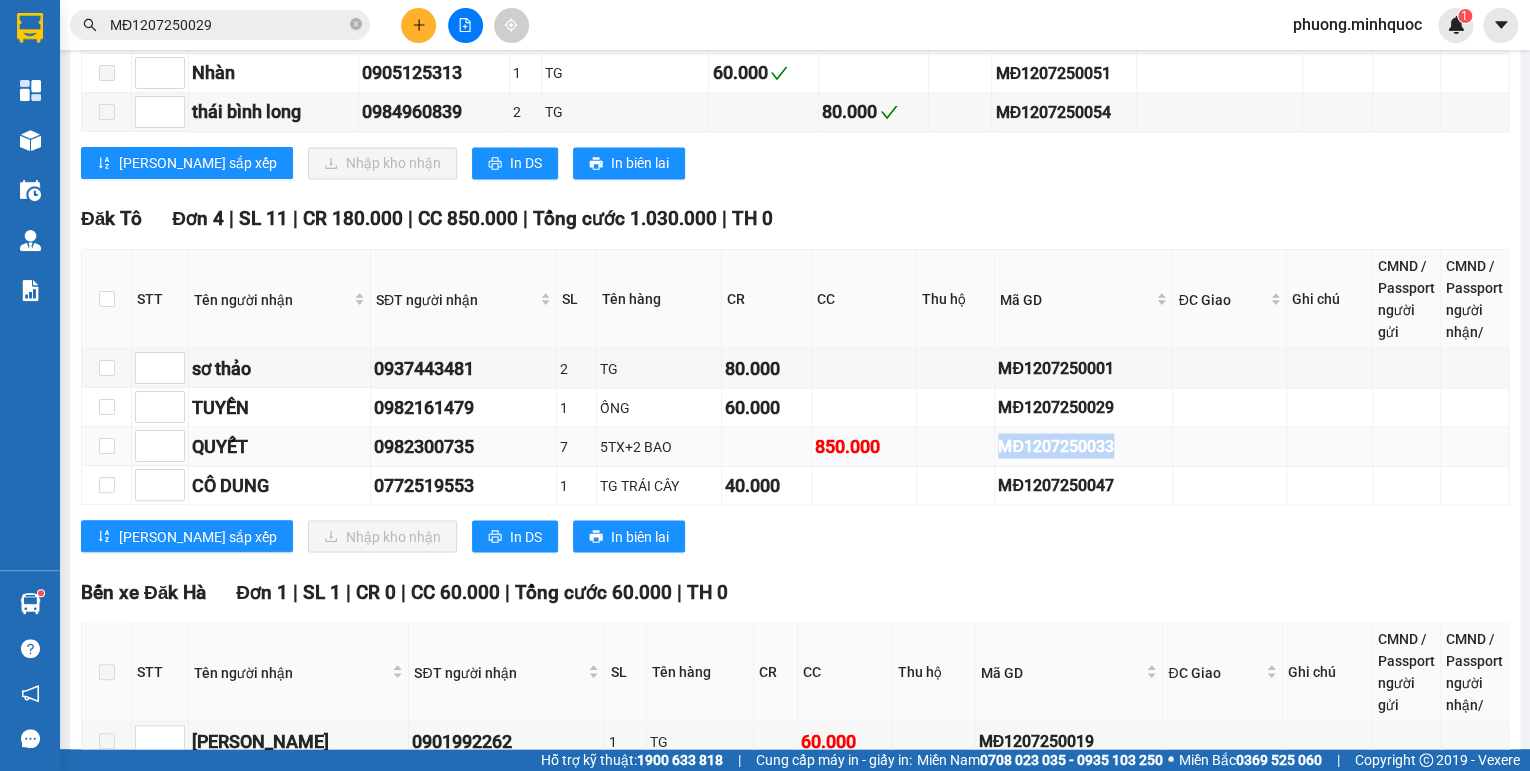 click on "MĐ1207250033" at bounding box center (1083, 445) 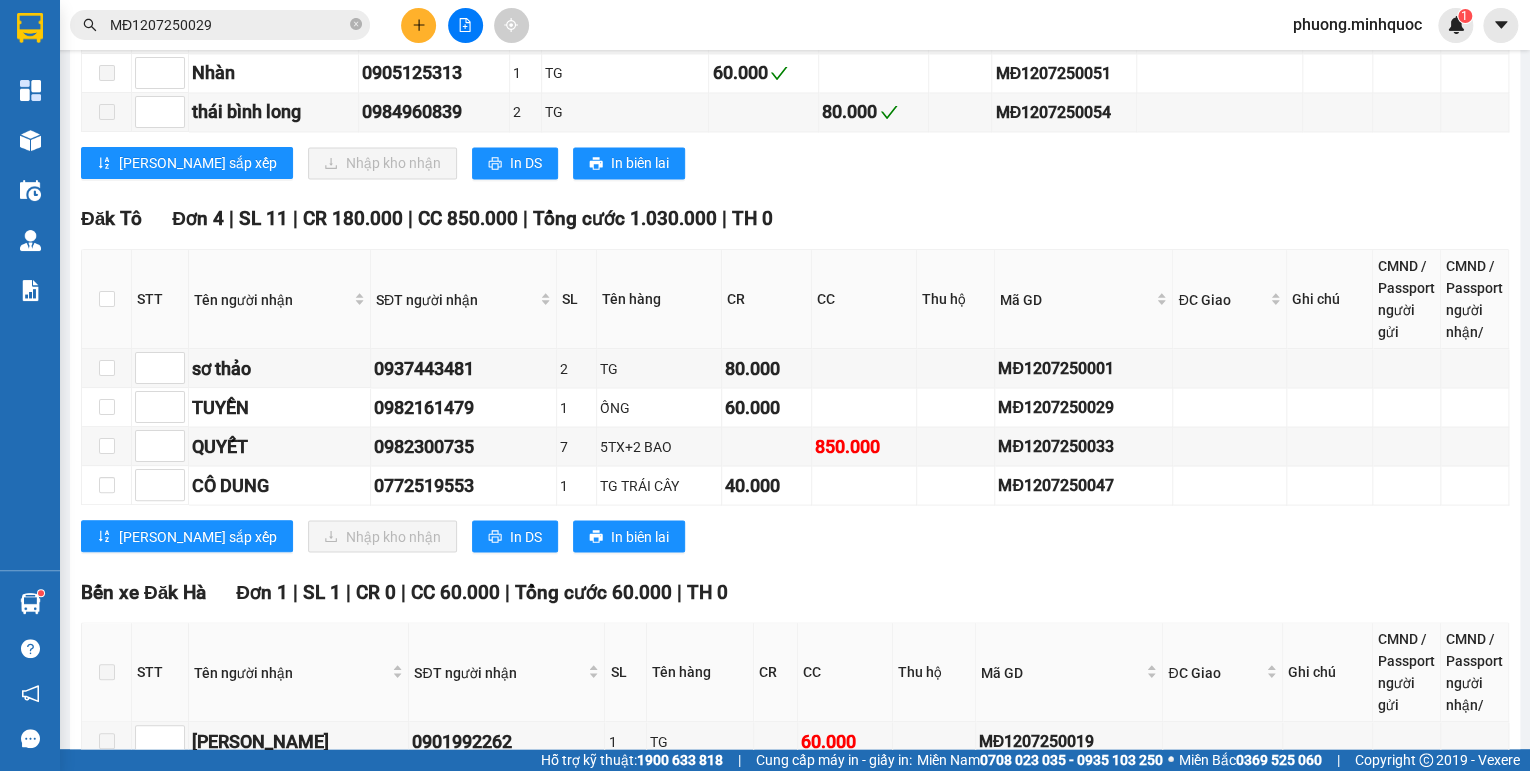 click on "MĐ1207250029" at bounding box center [220, 25] 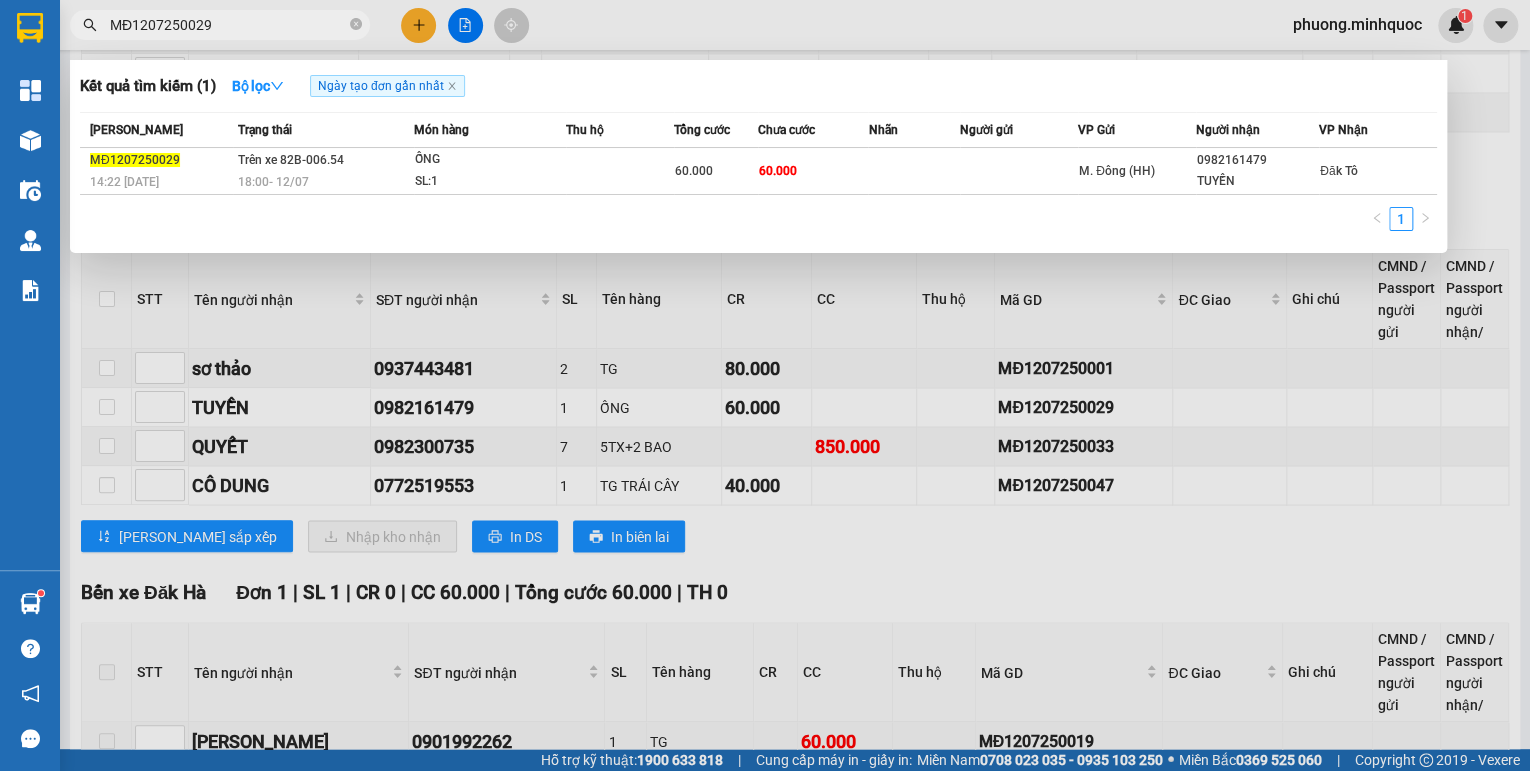 click on "MĐ1207250029" at bounding box center [228, 25] 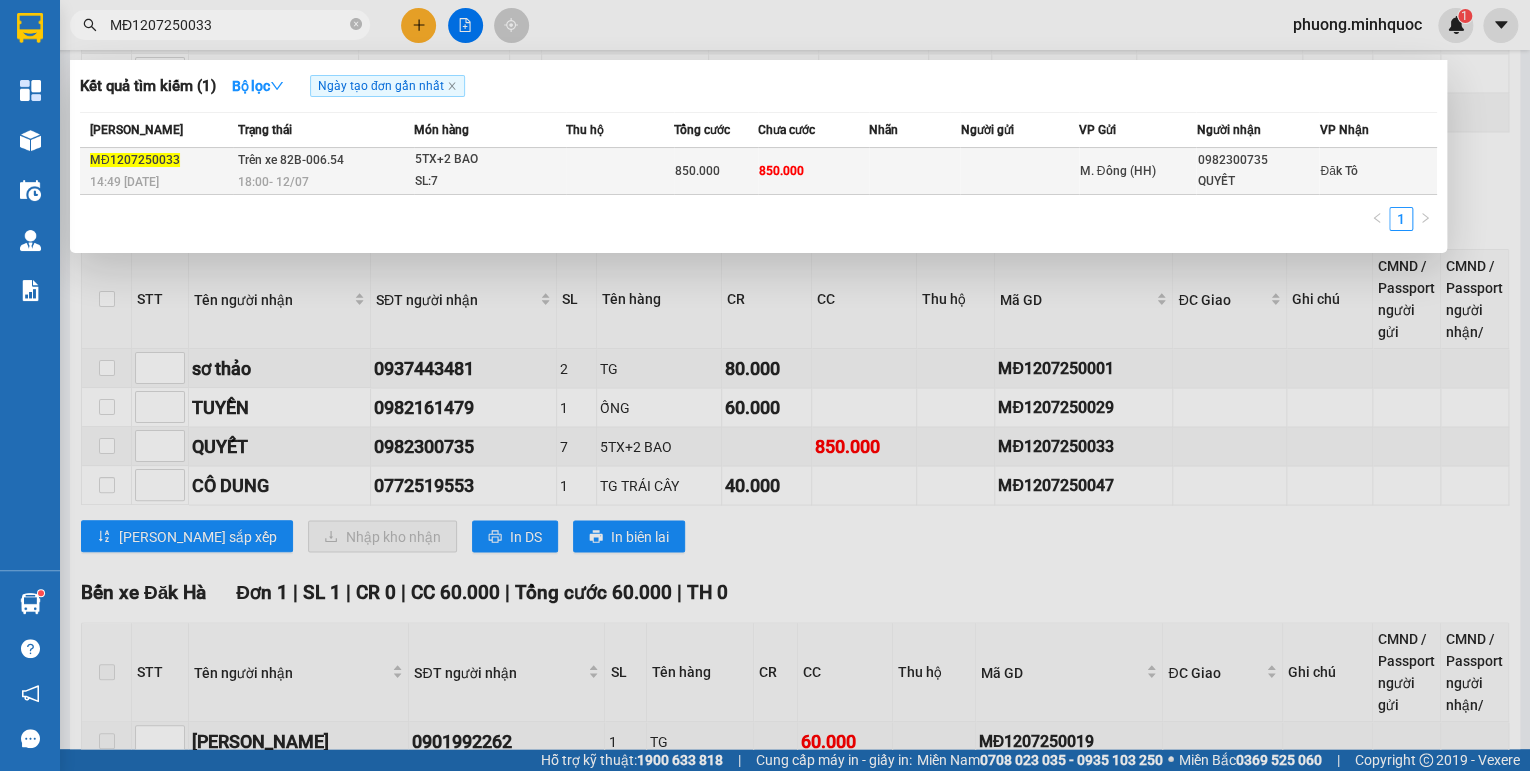 type on "MĐ1207250033" 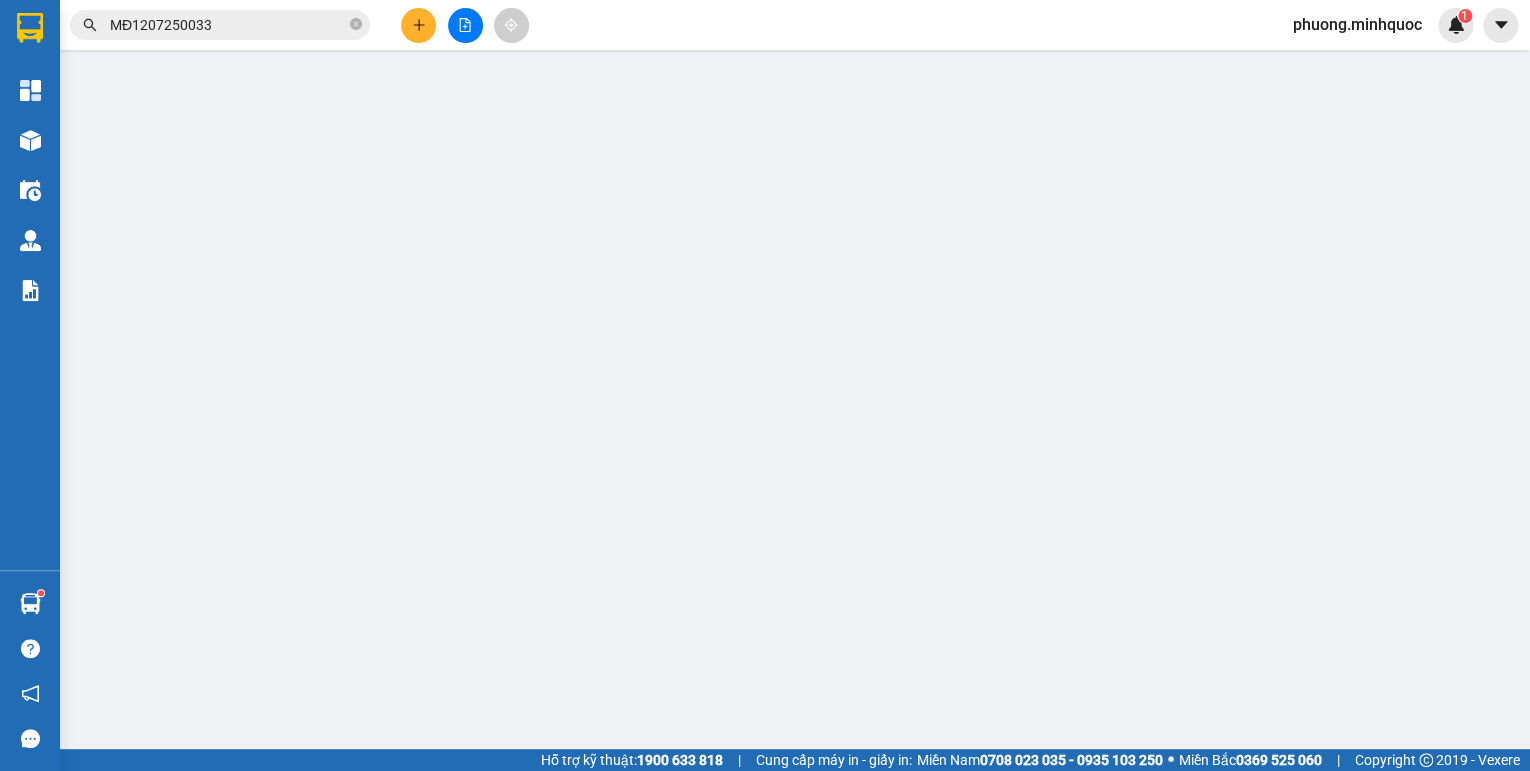 scroll, scrollTop: 0, scrollLeft: 0, axis: both 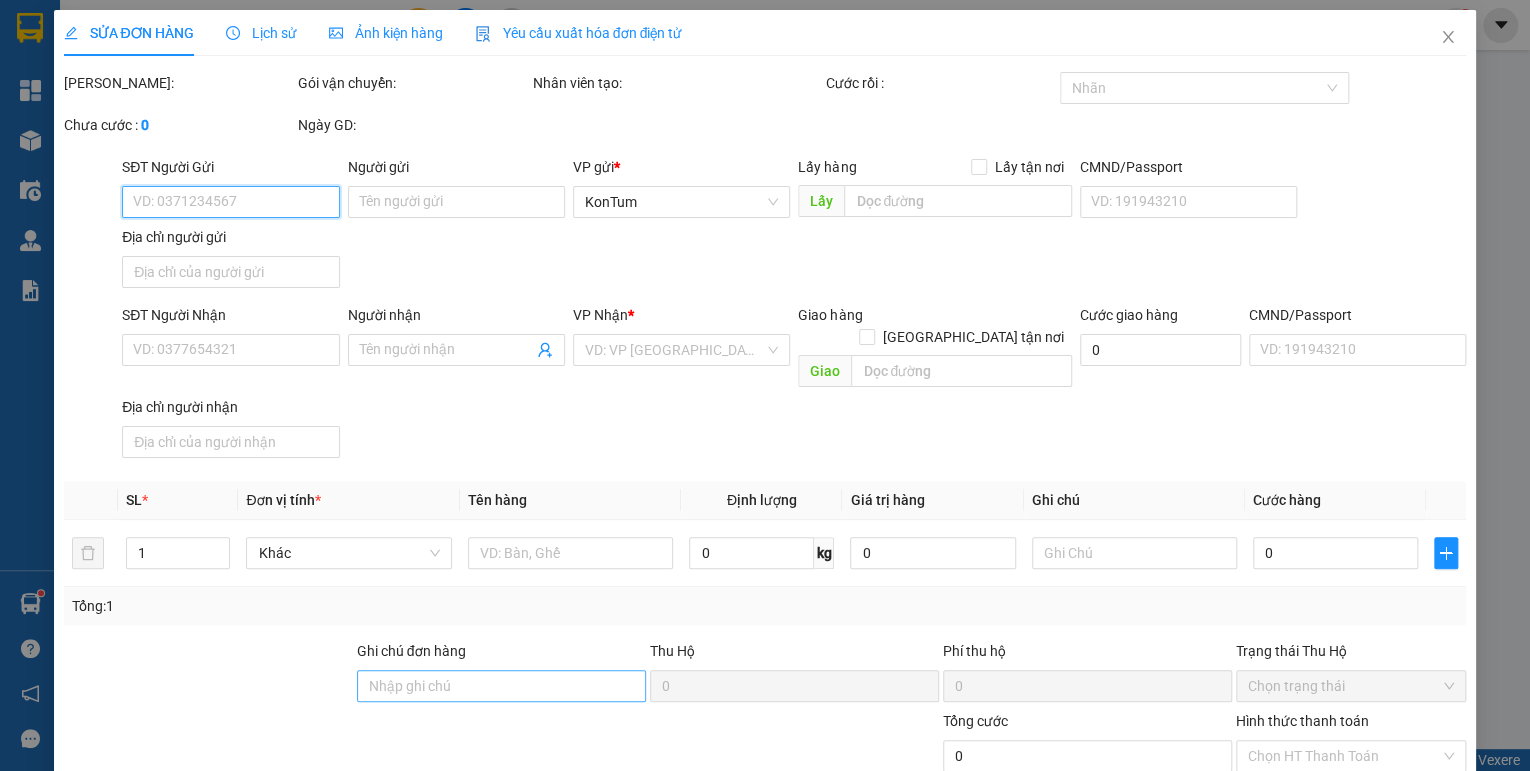 type on "0982300735" 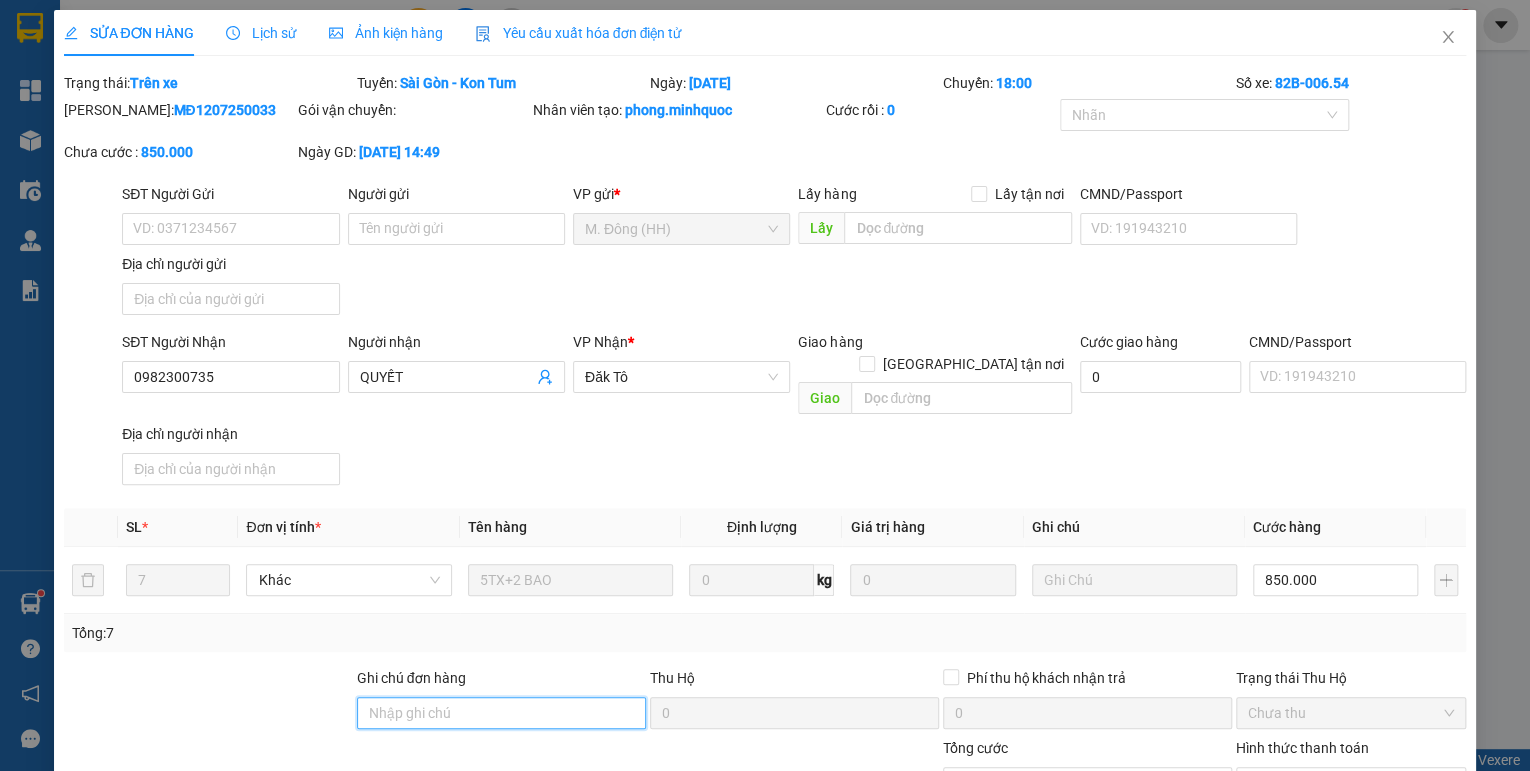 click on "Ghi chú đơn hàng" at bounding box center (501, 713) 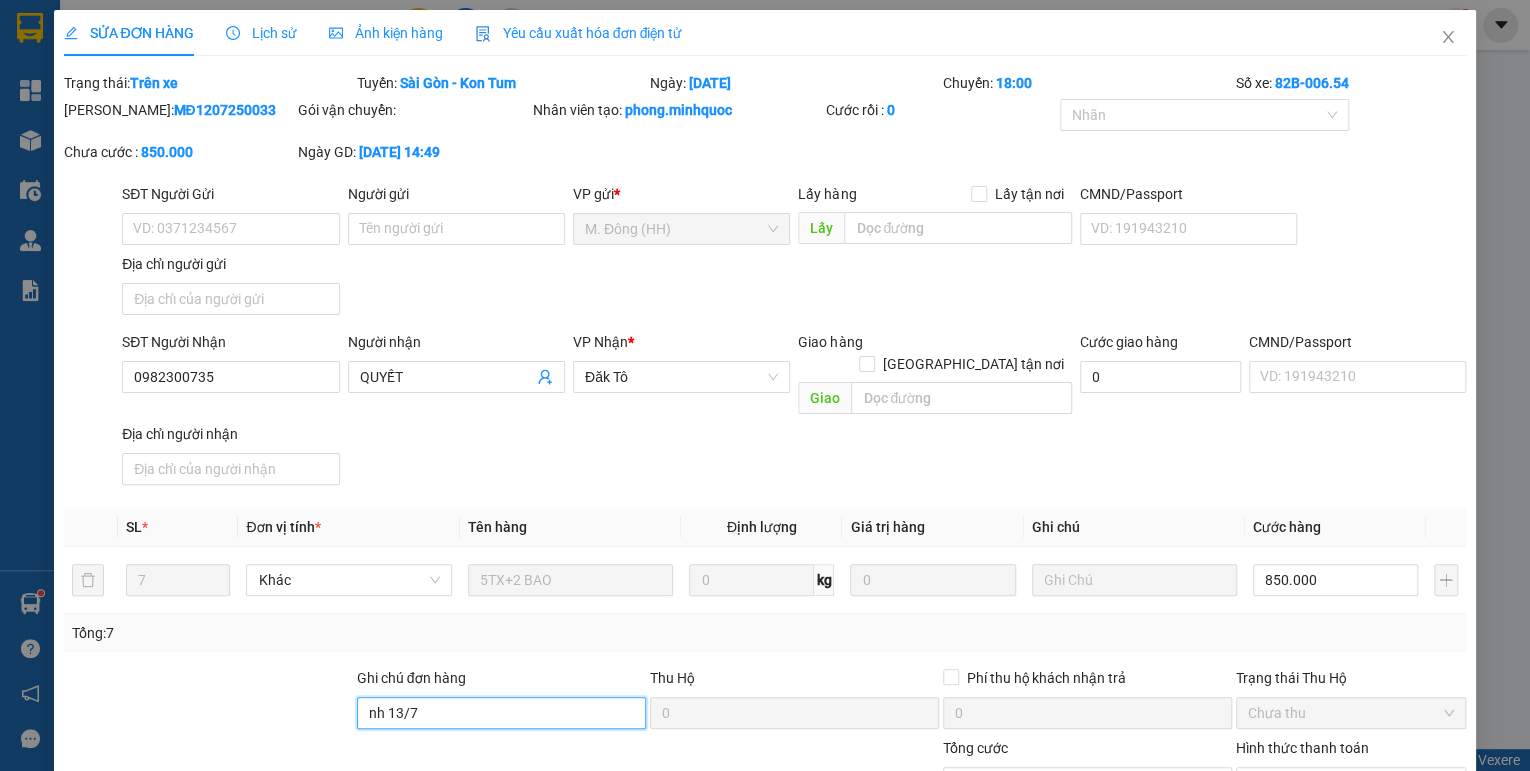 scroll, scrollTop: 138, scrollLeft: 0, axis: vertical 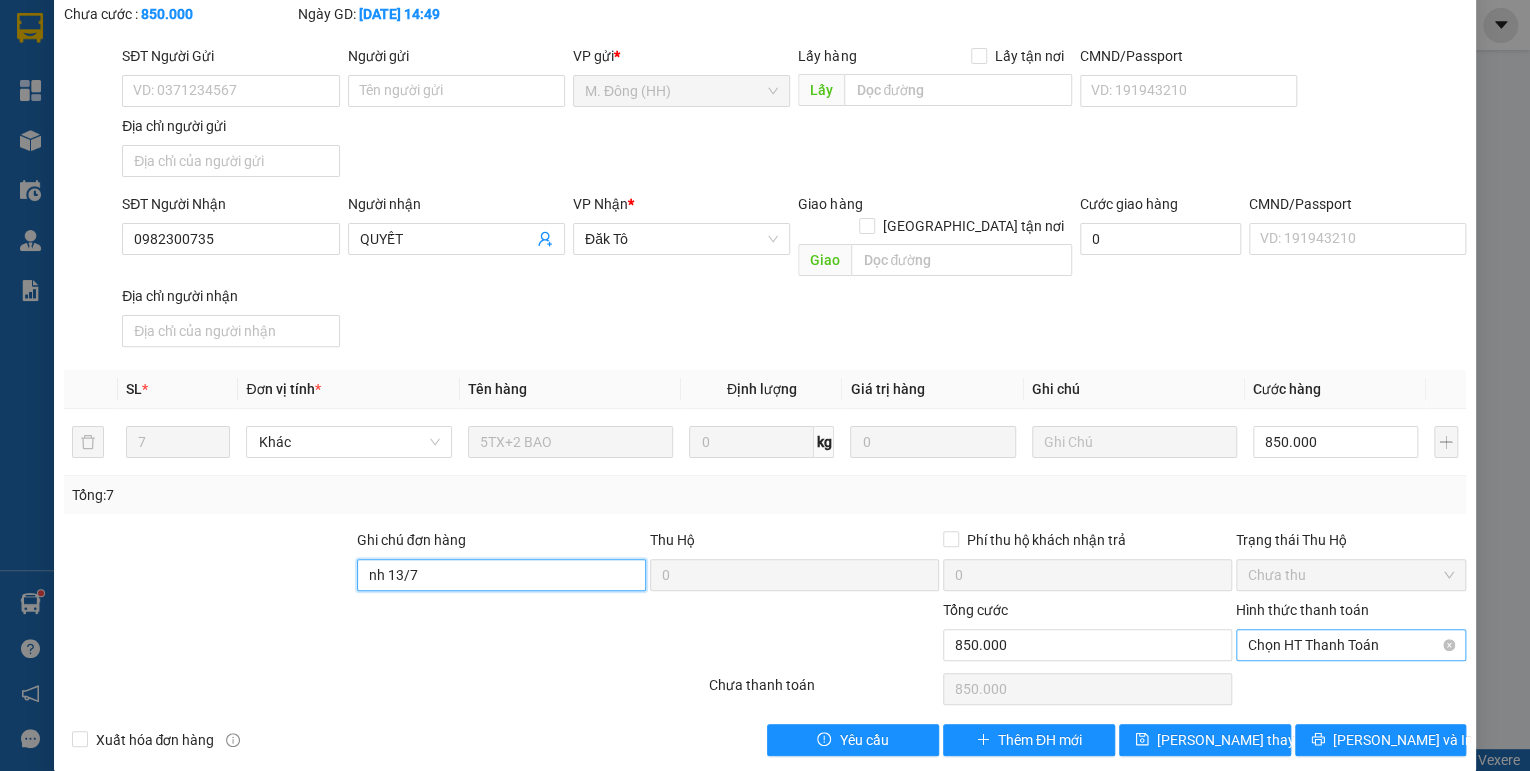 click on "Chọn HT Thanh Toán" at bounding box center (1351, 645) 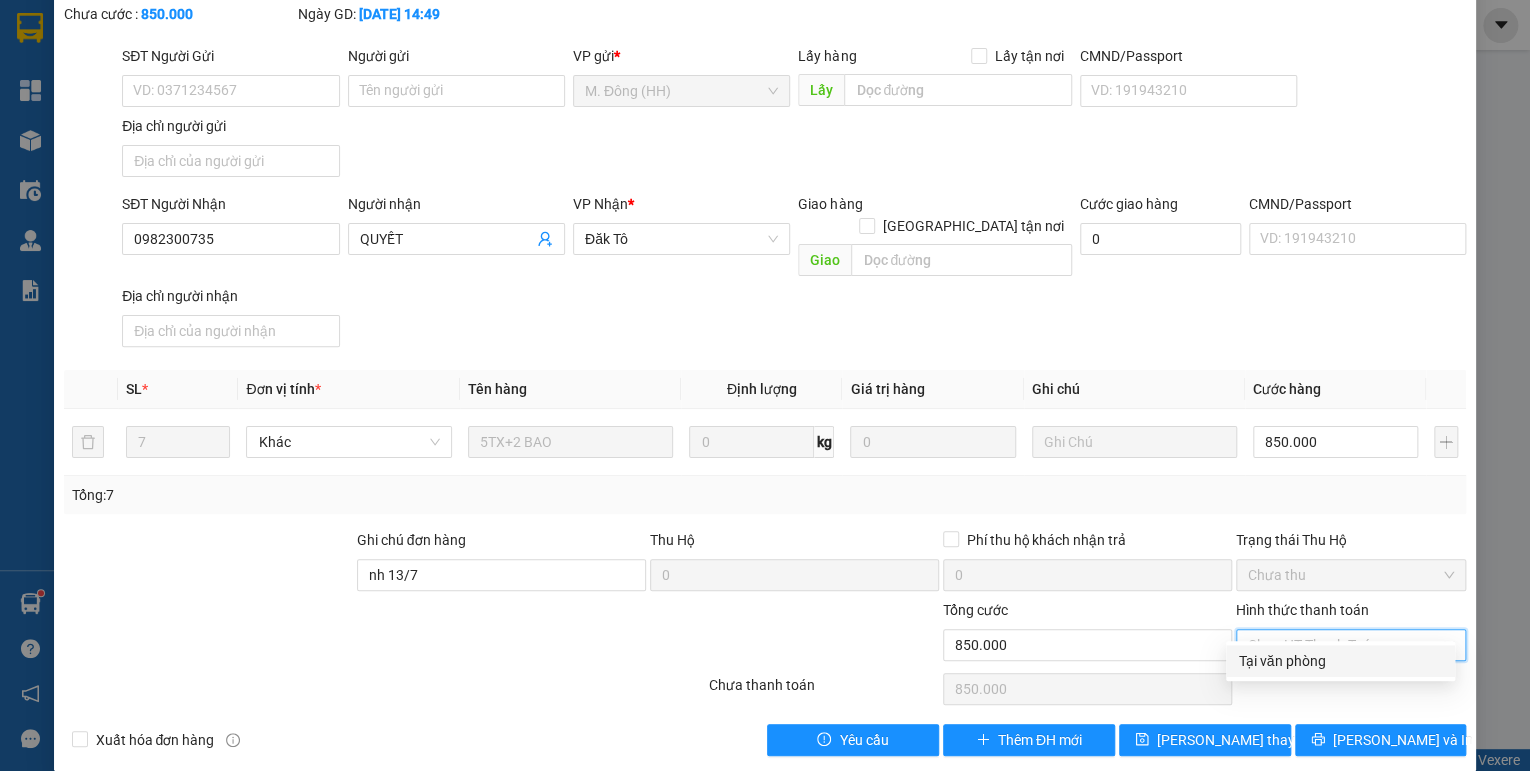 click on "Tại văn phòng" at bounding box center (1340, 661) 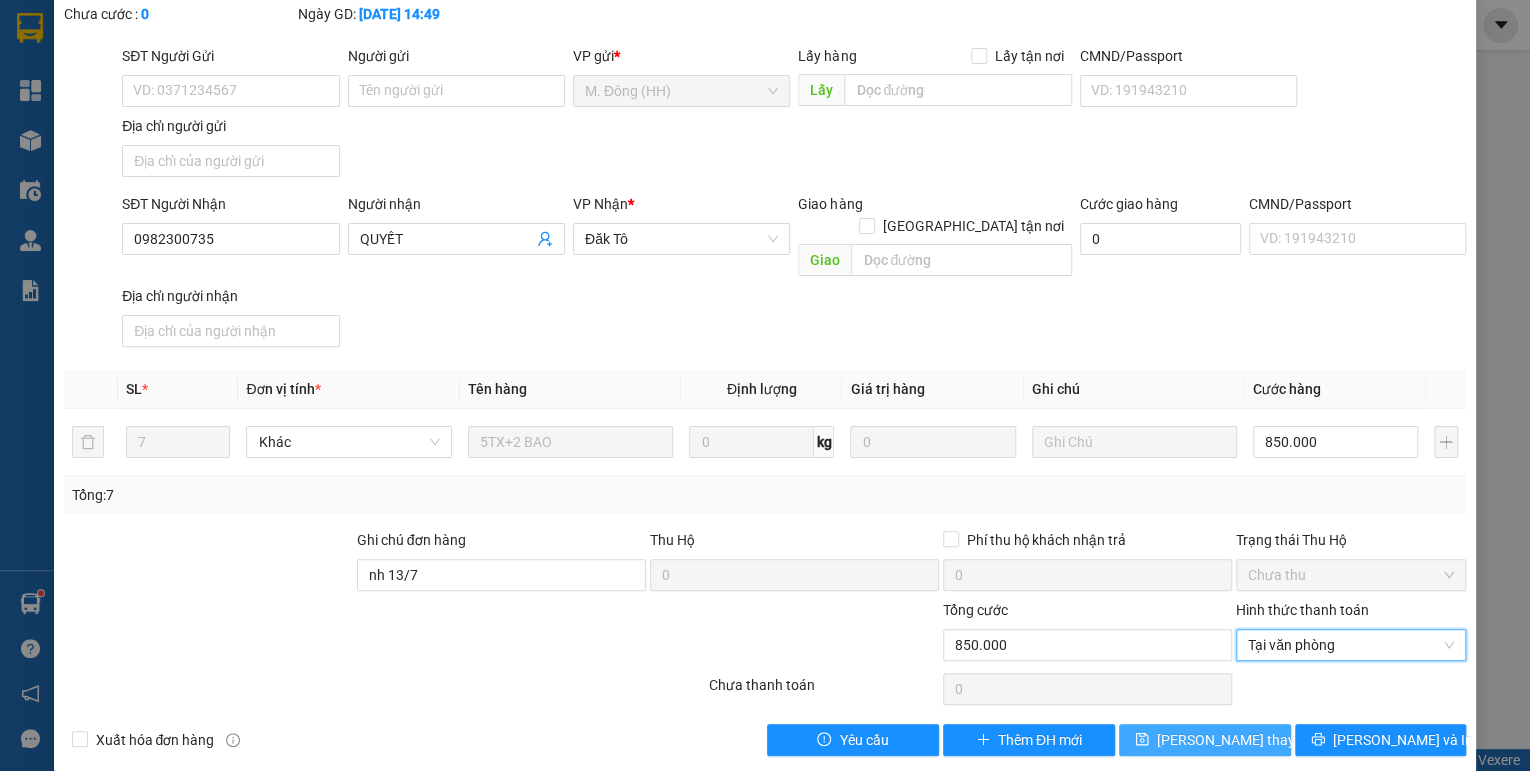 click on "[PERSON_NAME] thay đổi" at bounding box center [1205, 740] 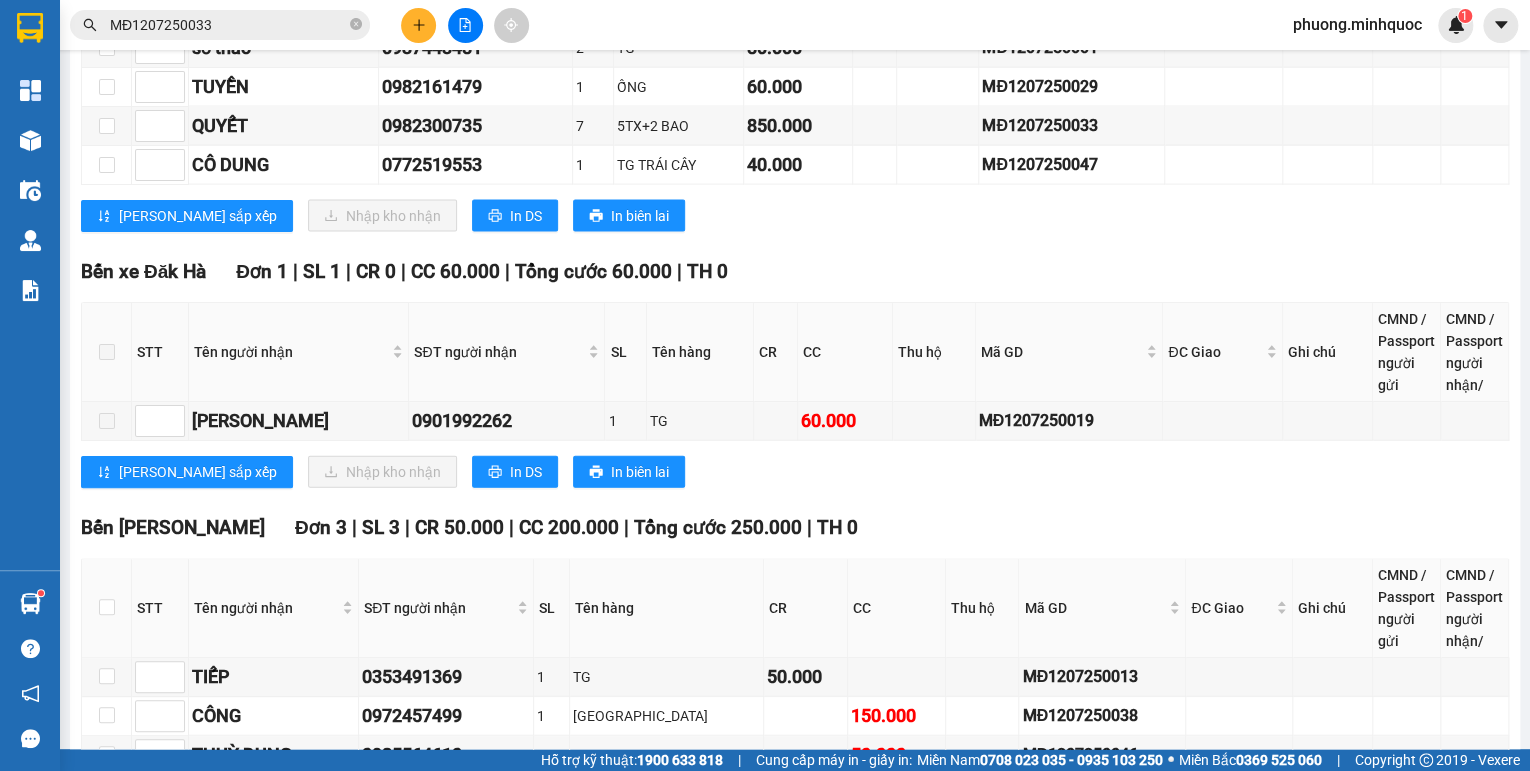 scroll, scrollTop: 2118, scrollLeft: 0, axis: vertical 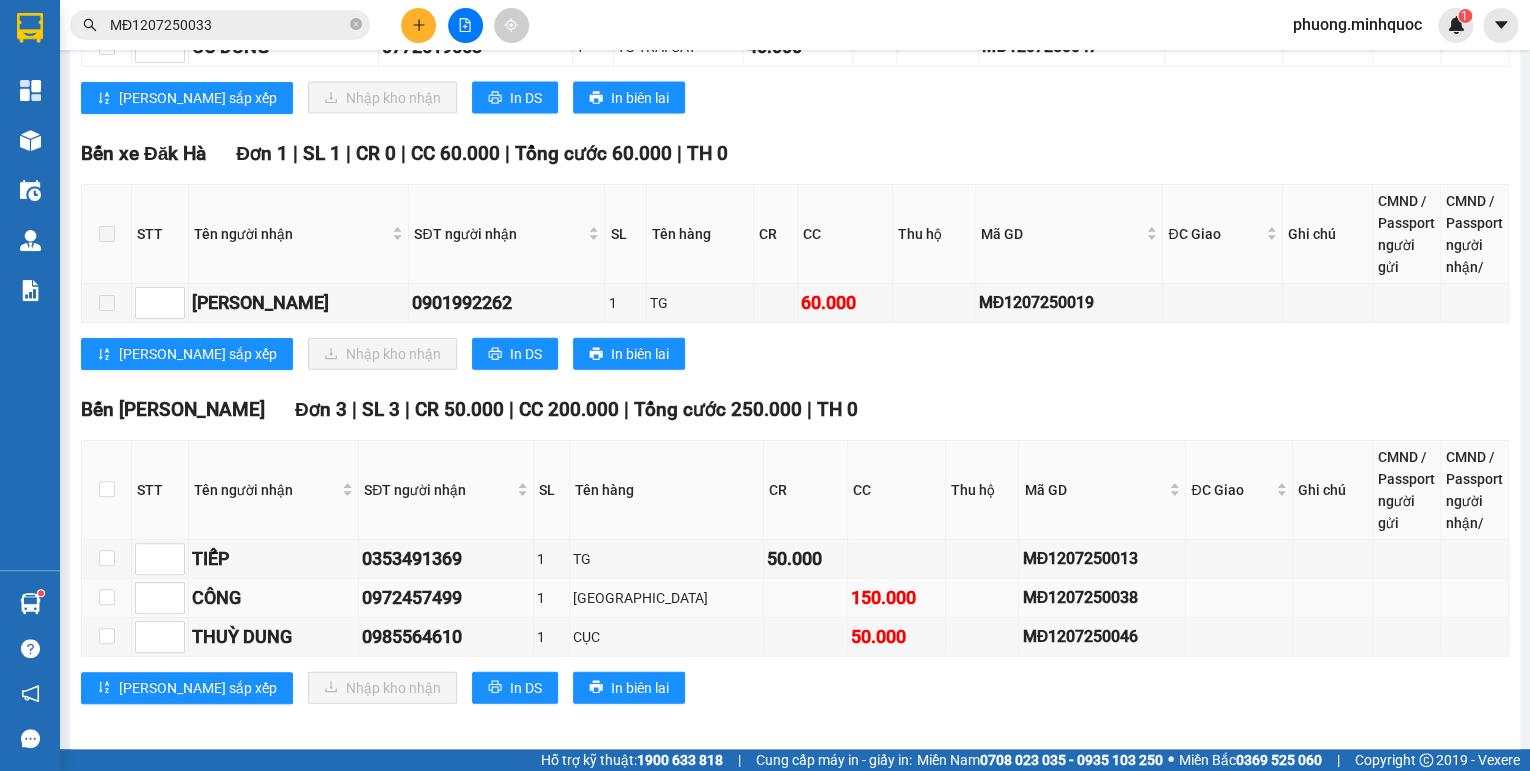 click on "MĐ1207250038" at bounding box center [1102, 597] 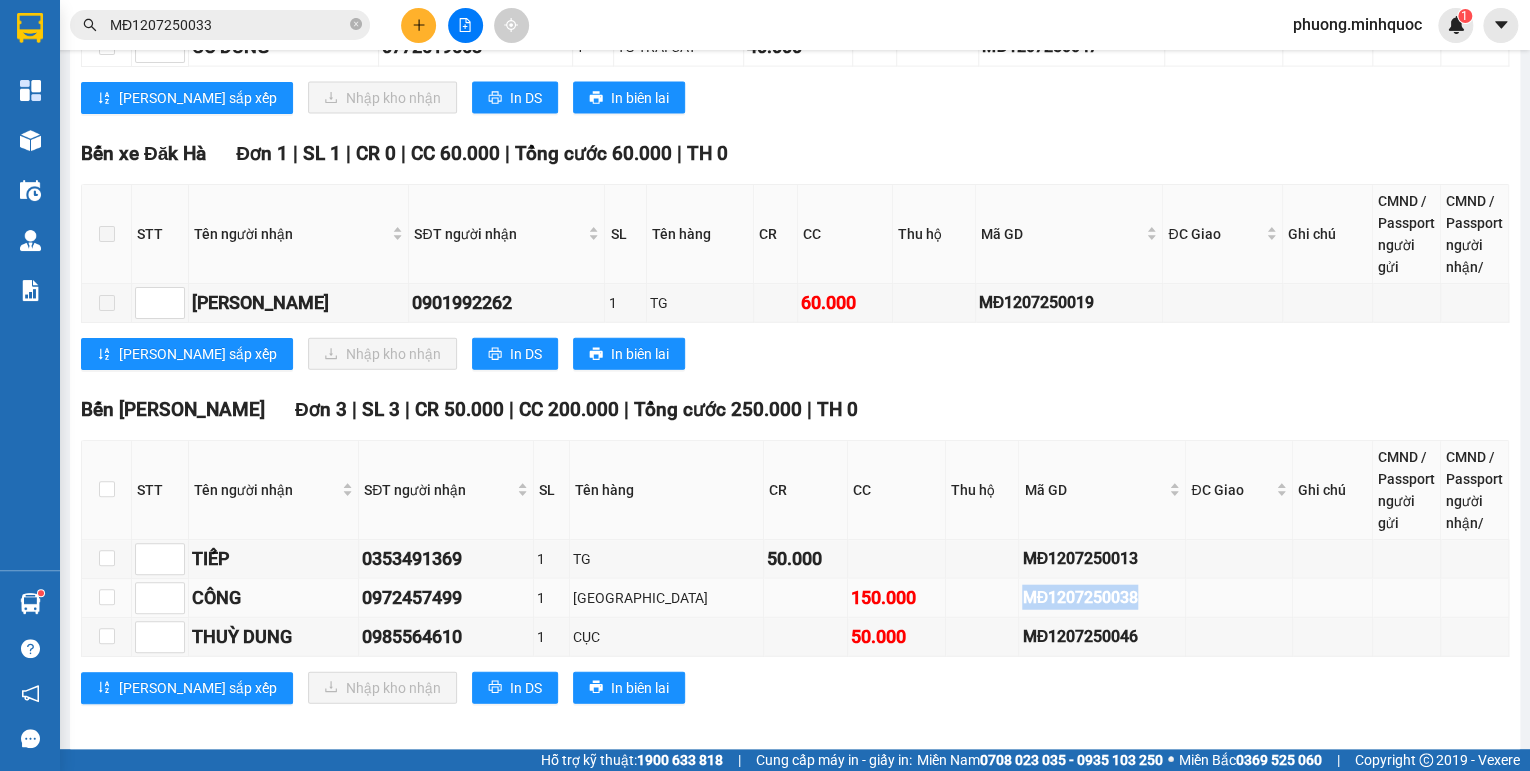 click on "MĐ1207250038" at bounding box center (1102, 597) 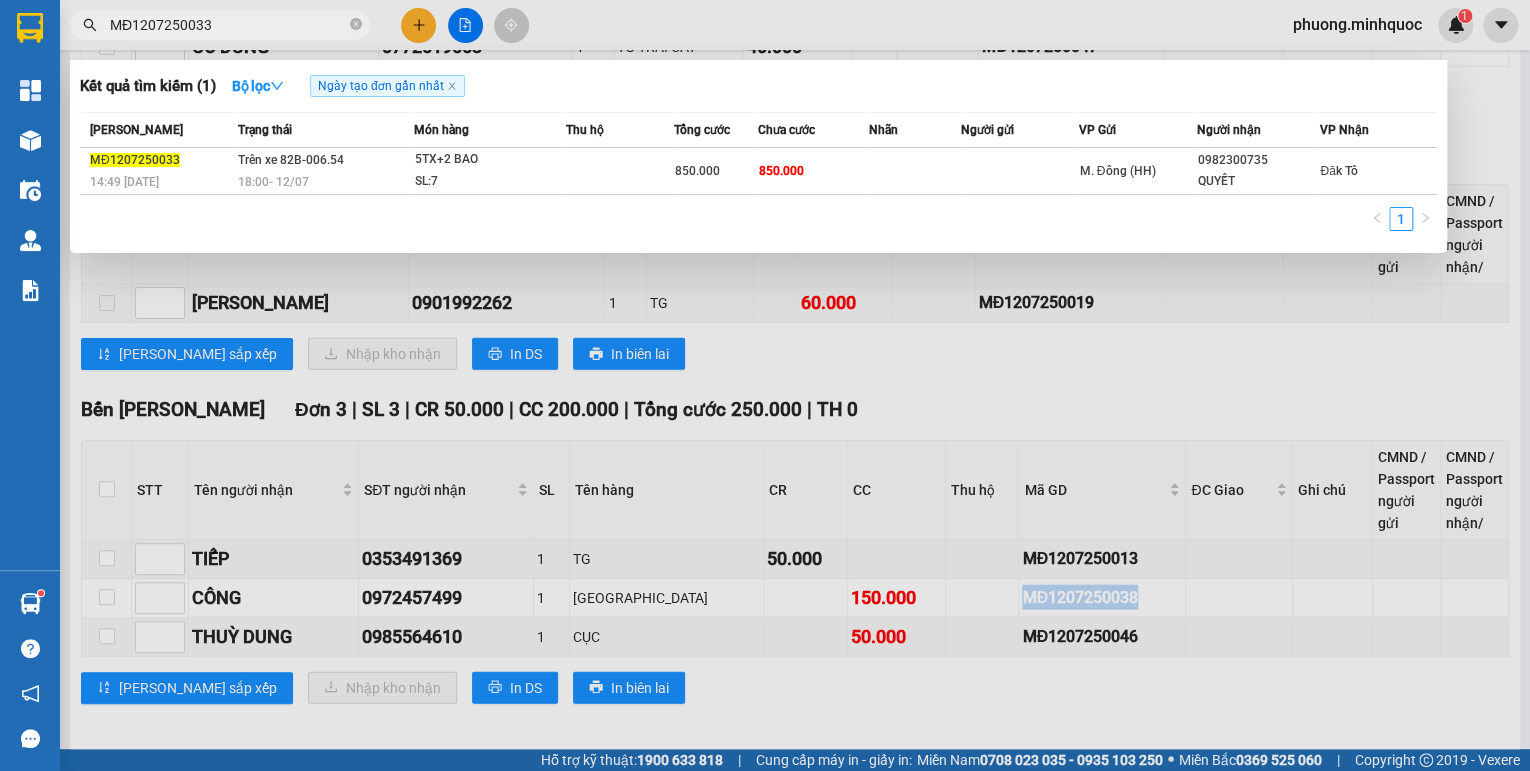 click on "MĐ1207250033" at bounding box center (228, 25) 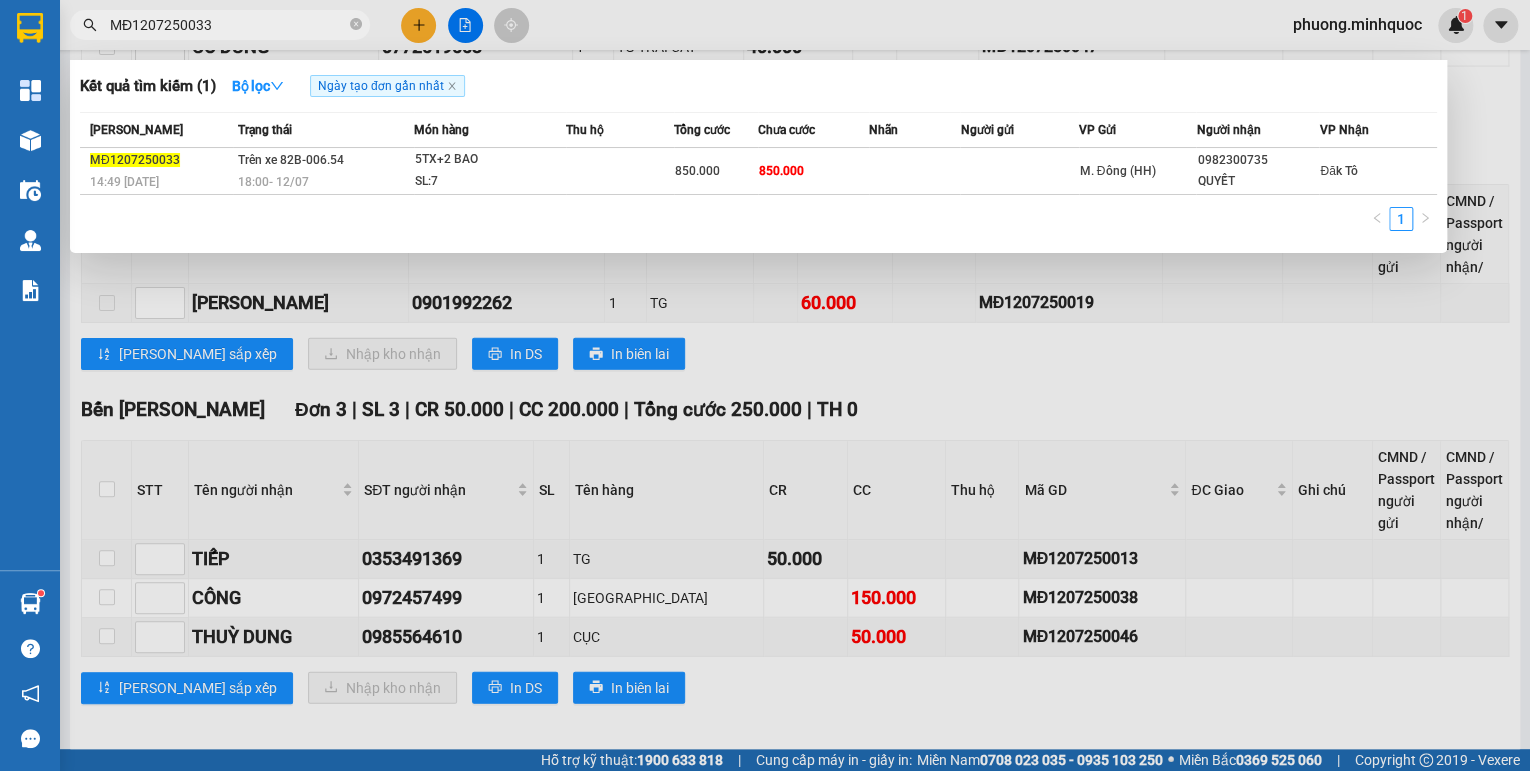 click on "MĐ1207250033" at bounding box center [228, 25] 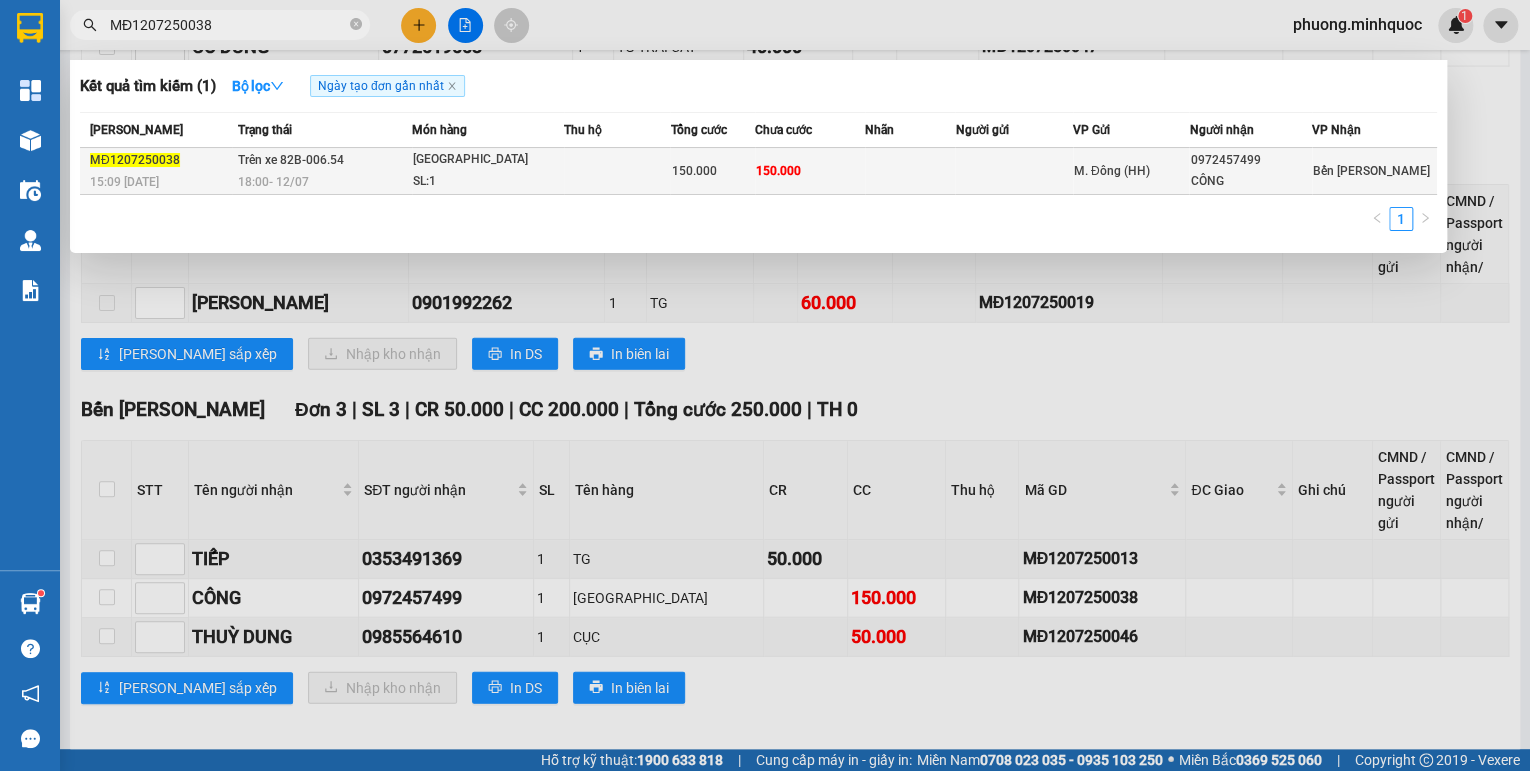 type on "MĐ1207250038" 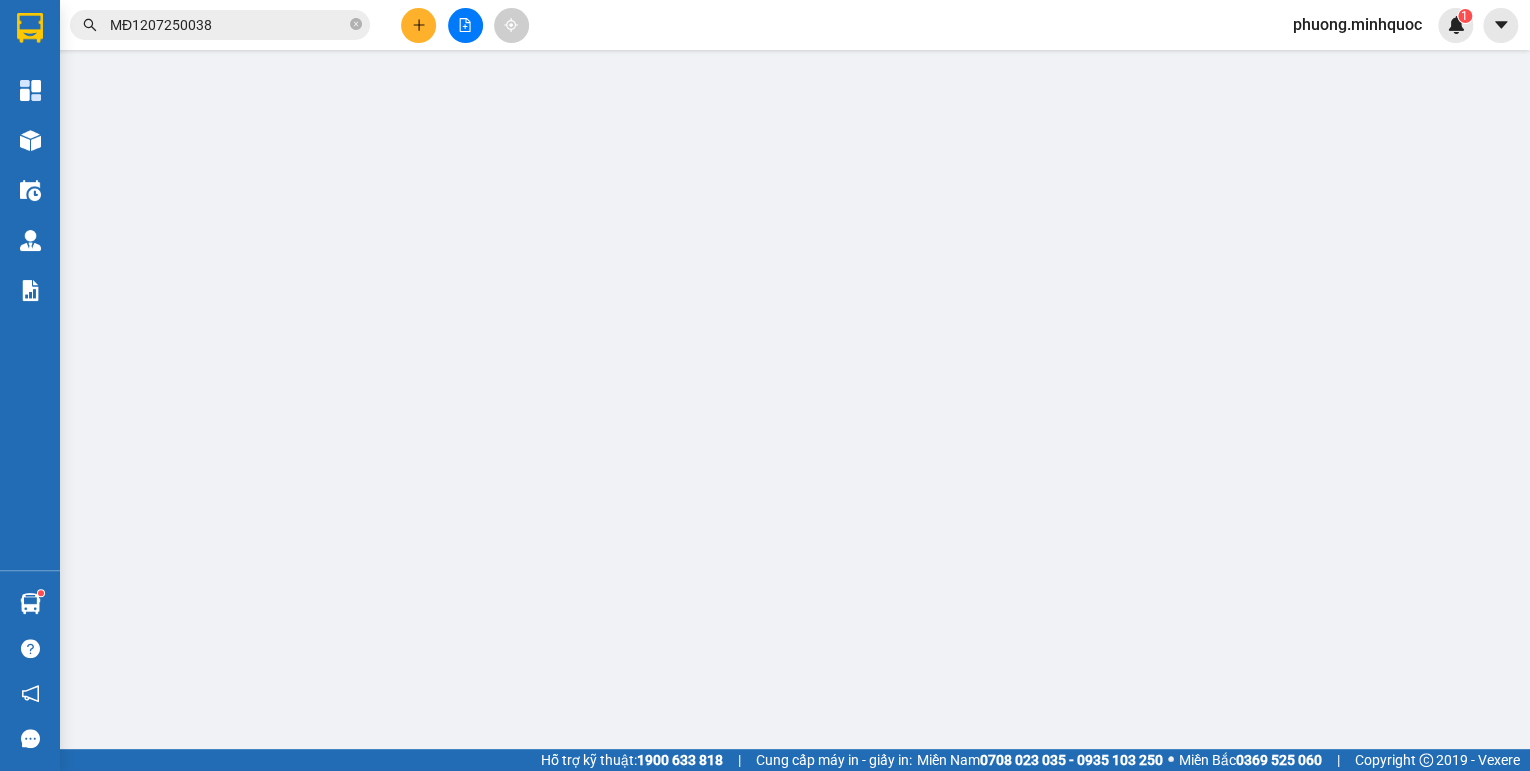 scroll, scrollTop: 0, scrollLeft: 0, axis: both 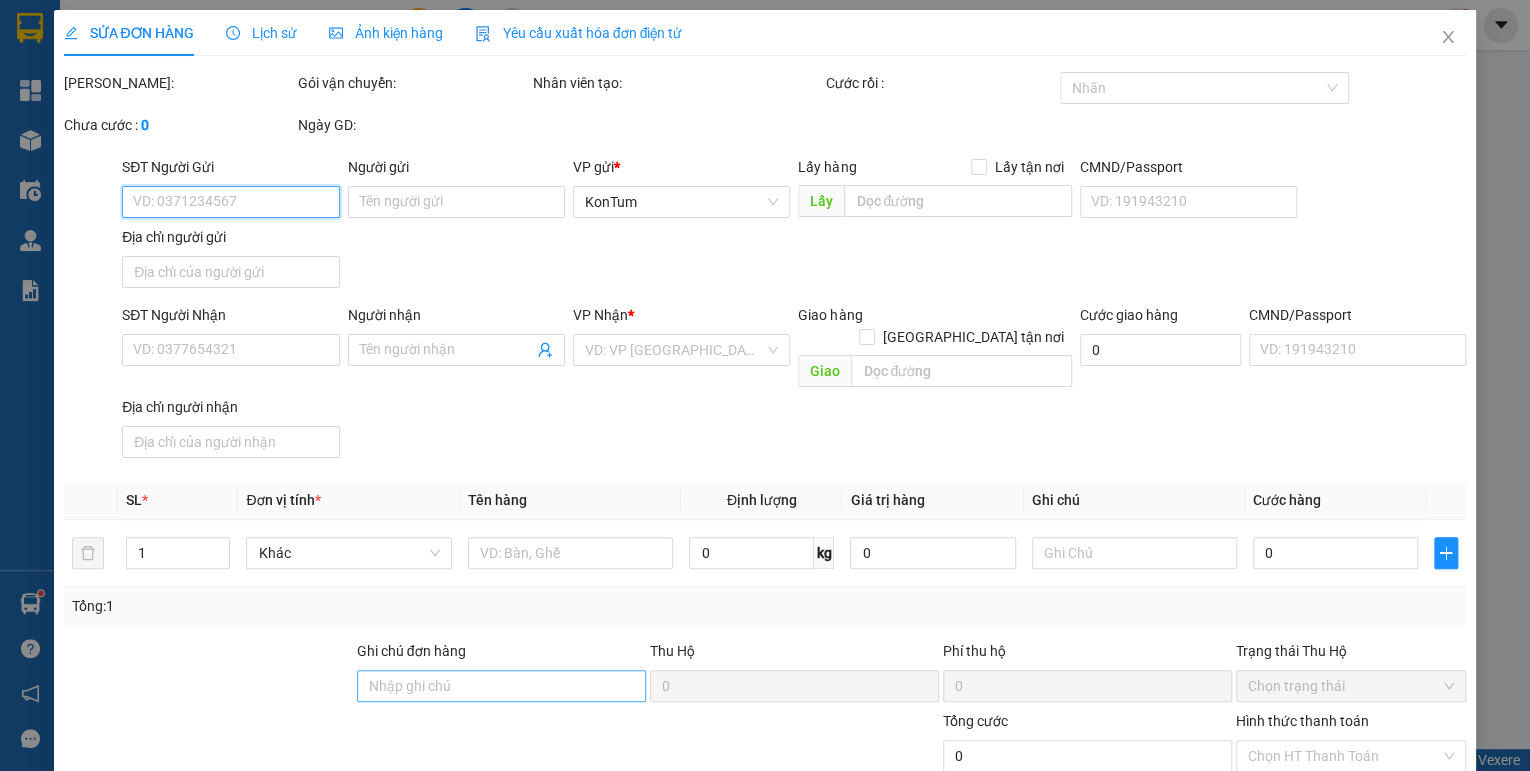 type on "0972457499" 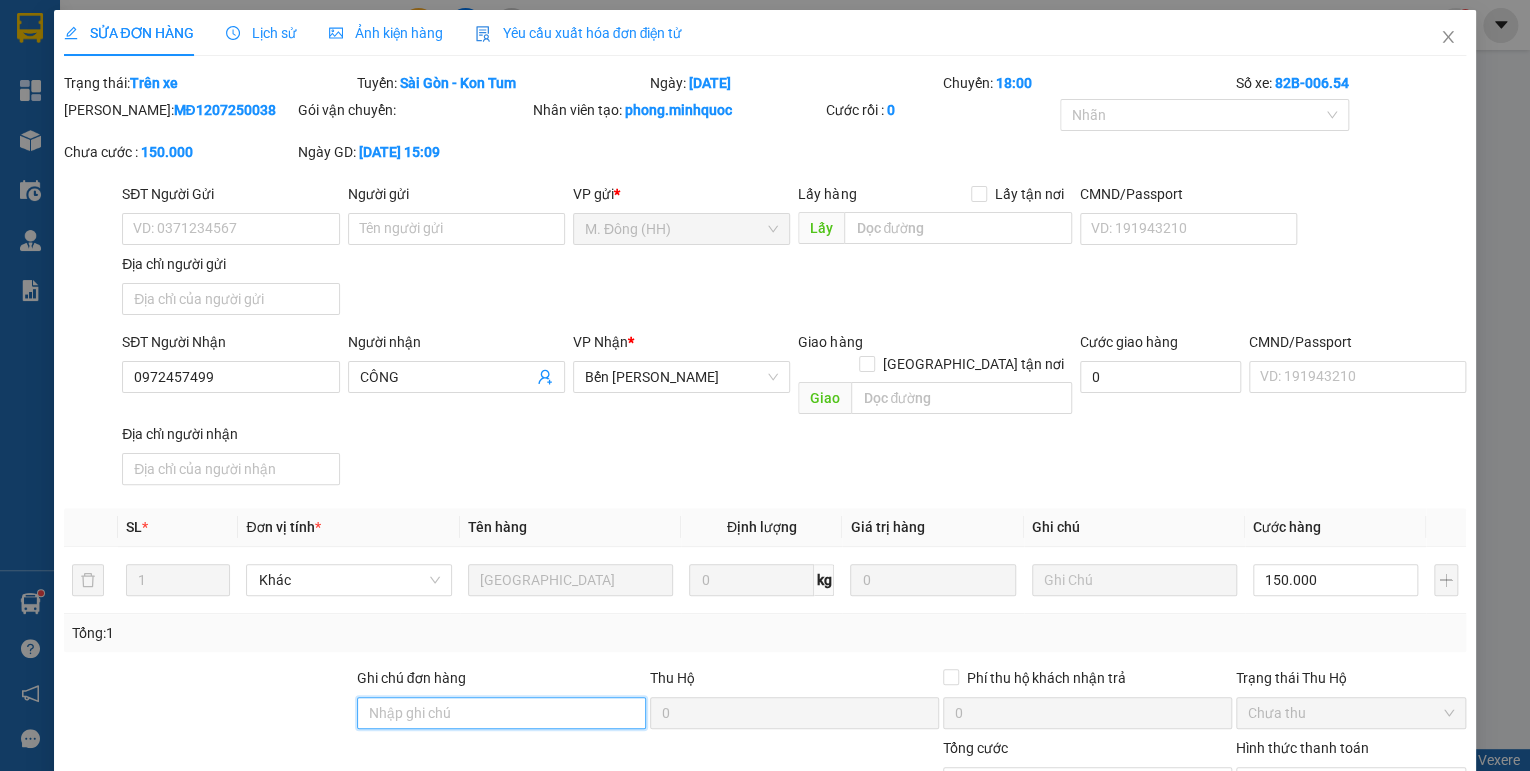click on "Ghi chú đơn hàng" at bounding box center [501, 713] 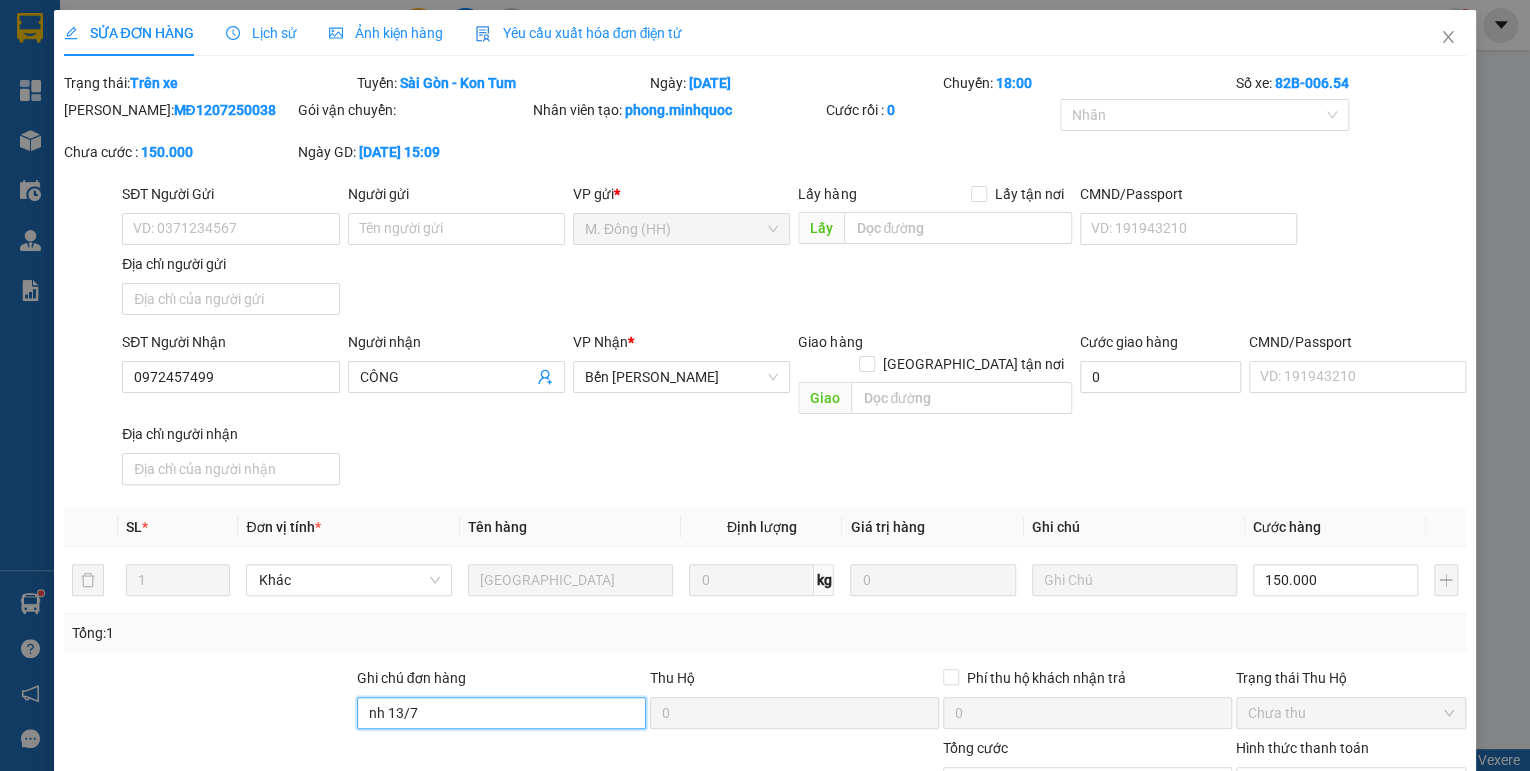 scroll, scrollTop: 138, scrollLeft: 0, axis: vertical 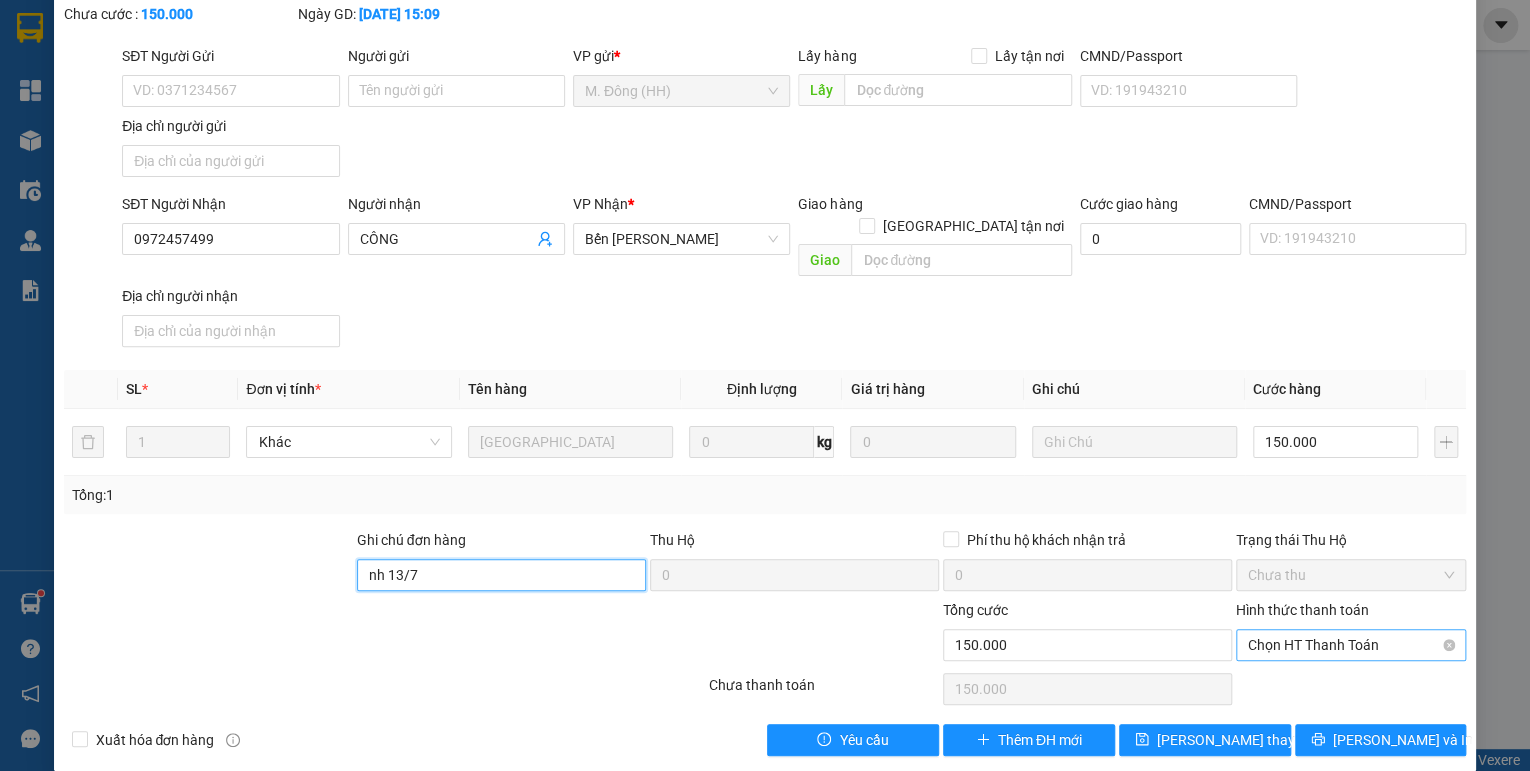 click on "Chọn HT Thanh Toán" at bounding box center [1351, 645] 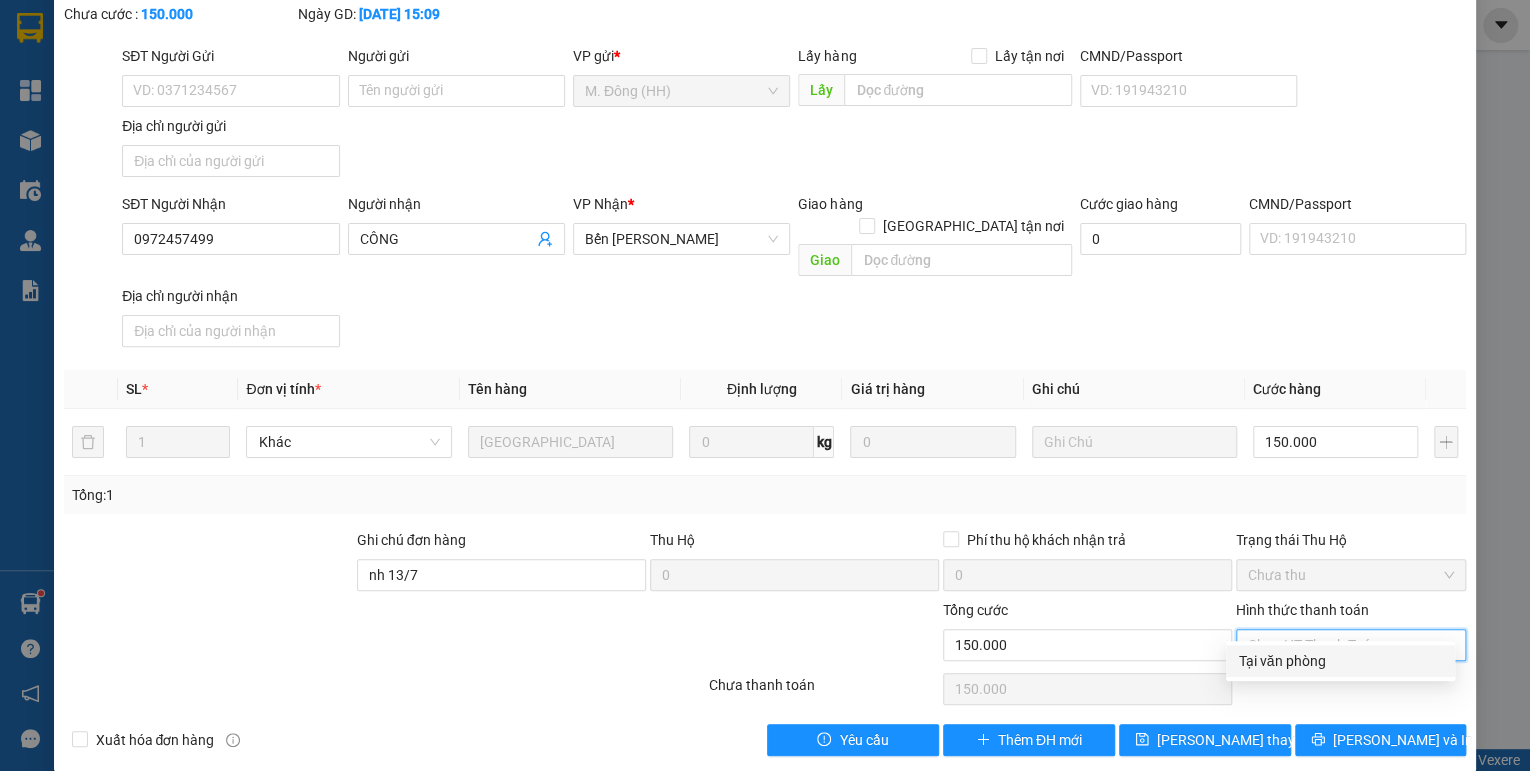 click on "Tại văn phòng" at bounding box center (1340, 661) 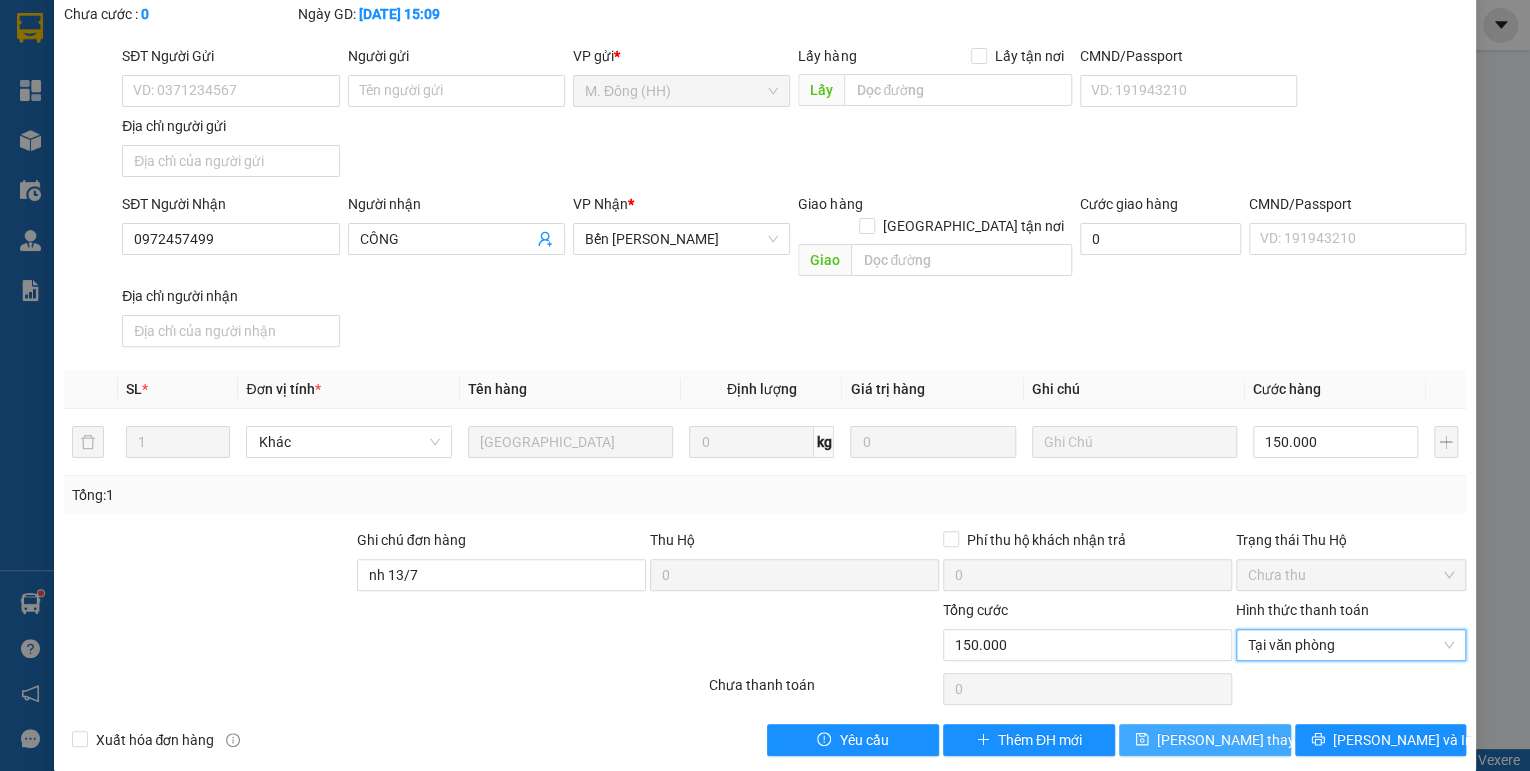 click on "[PERSON_NAME] thay đổi" at bounding box center [1237, 740] 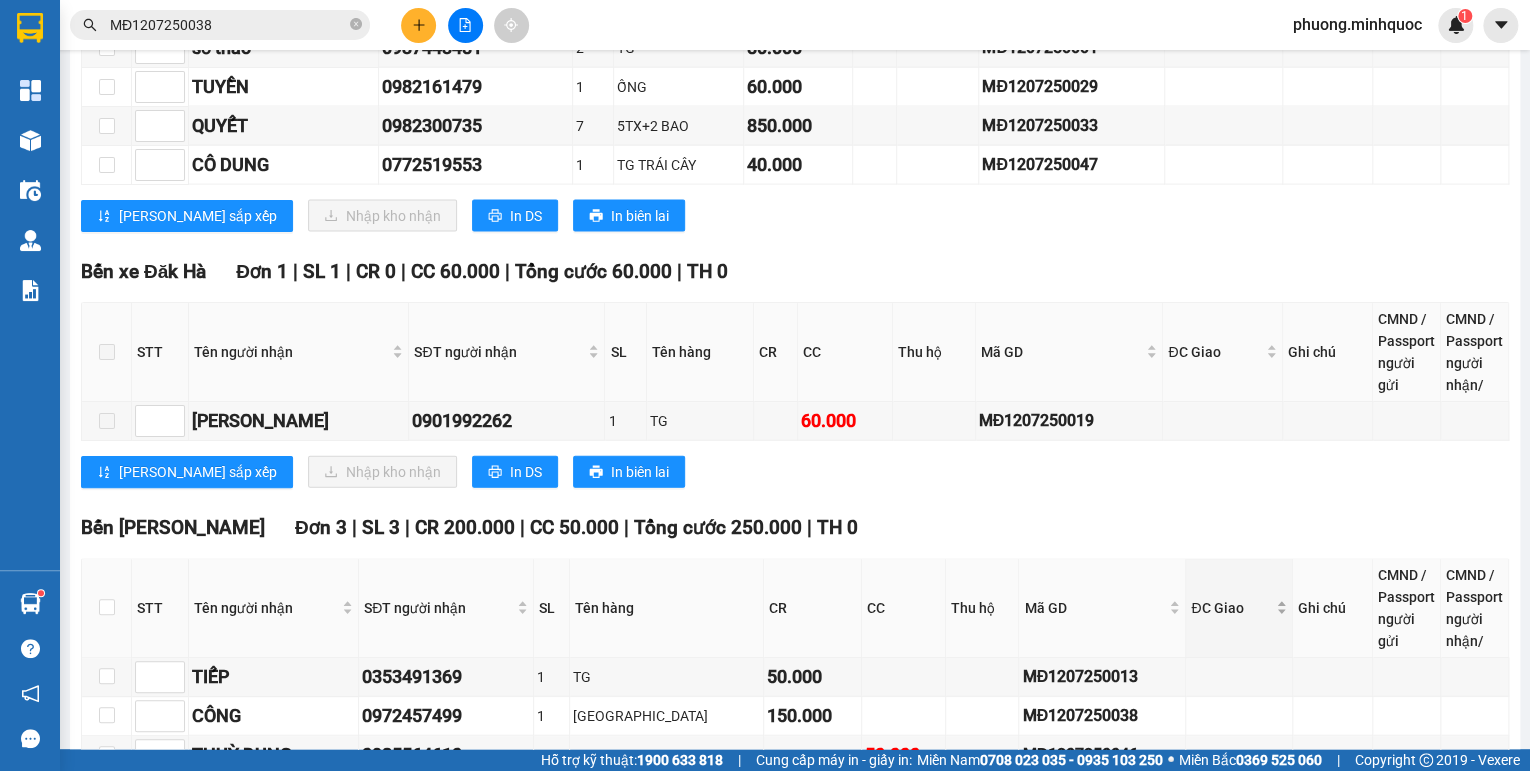 scroll, scrollTop: 2118, scrollLeft: 0, axis: vertical 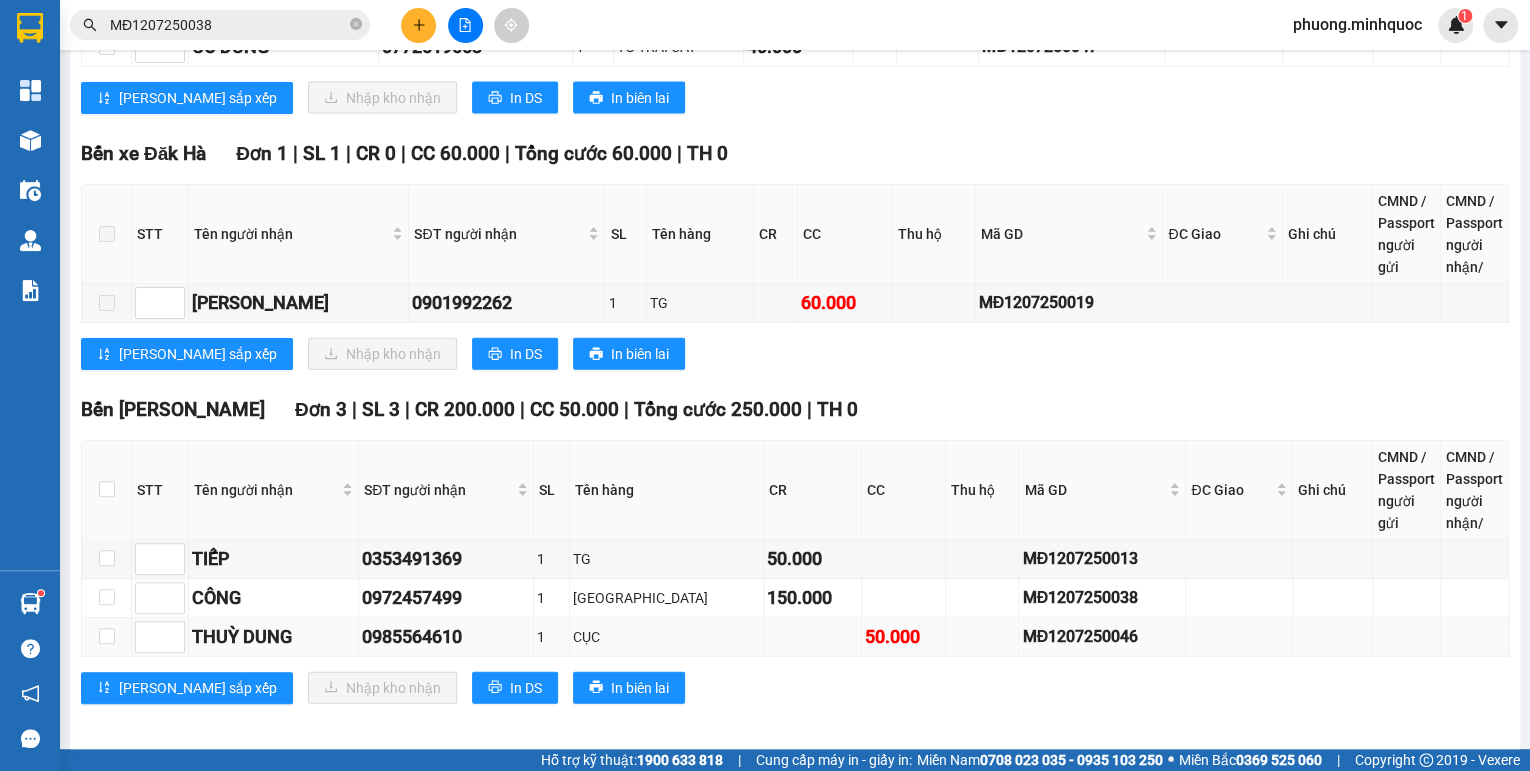 click on "MĐ1207250046" at bounding box center [1102, 636] 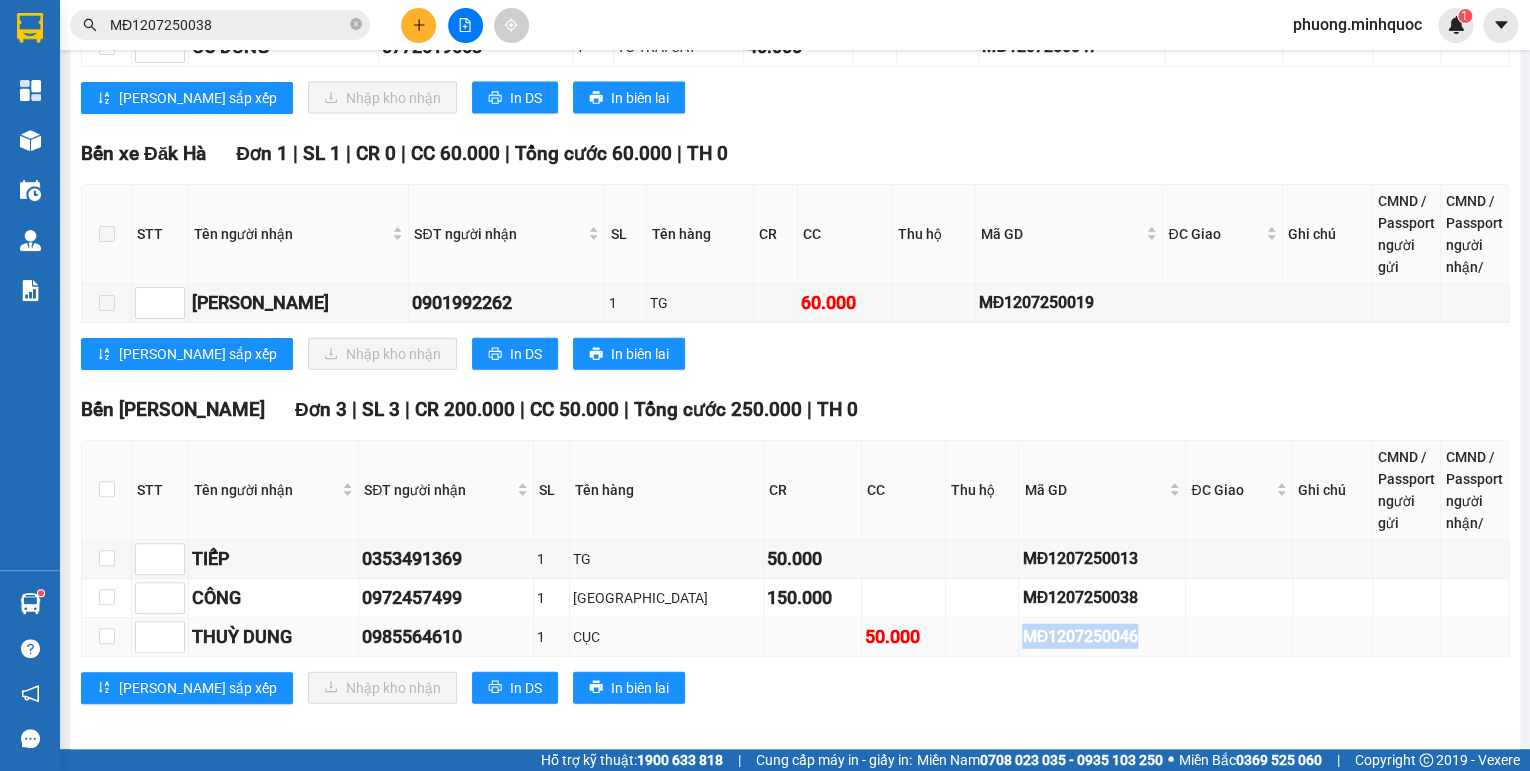 click on "MĐ1207250046" at bounding box center (1102, 636) 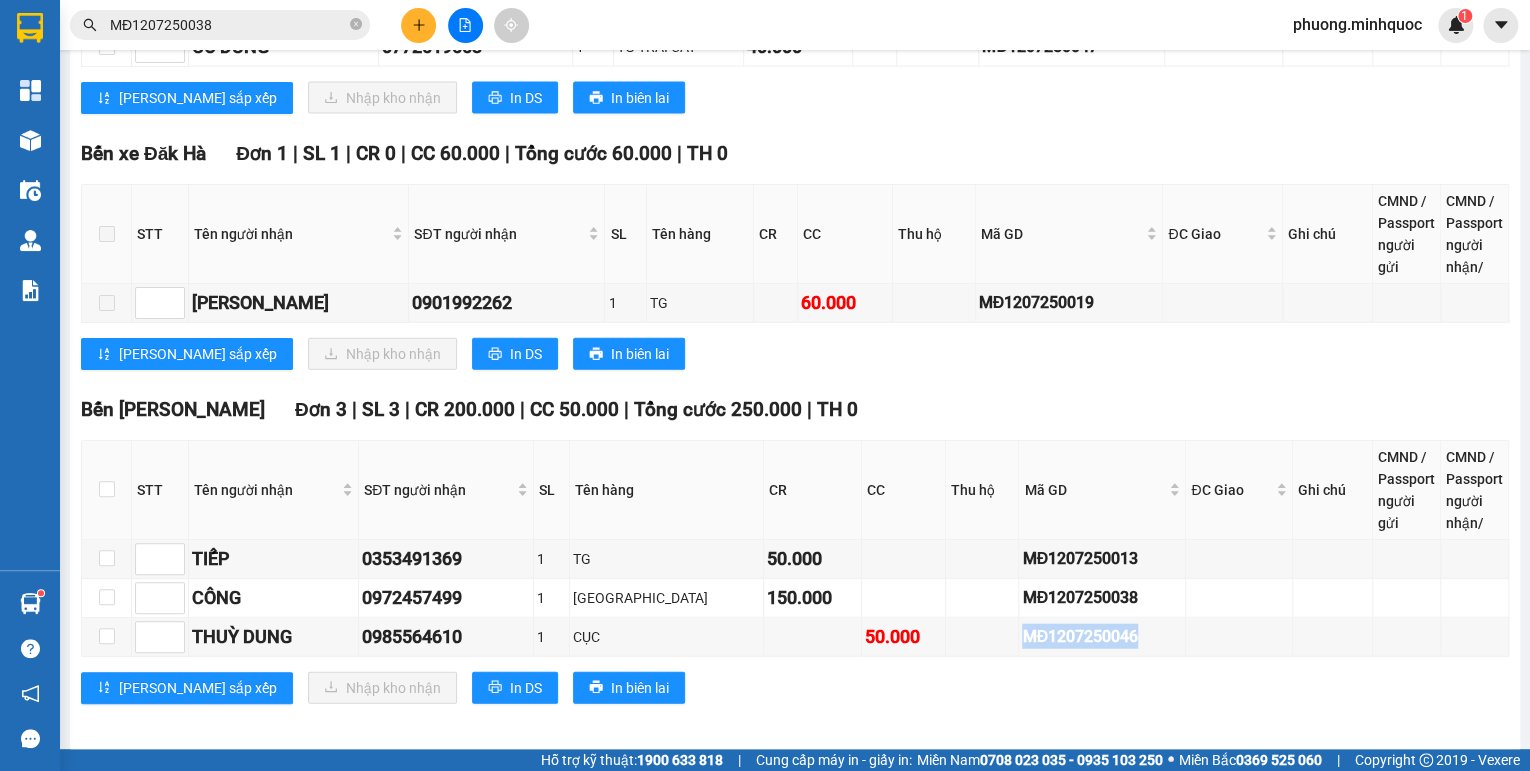 click on "MĐ1207250038" at bounding box center [228, 25] 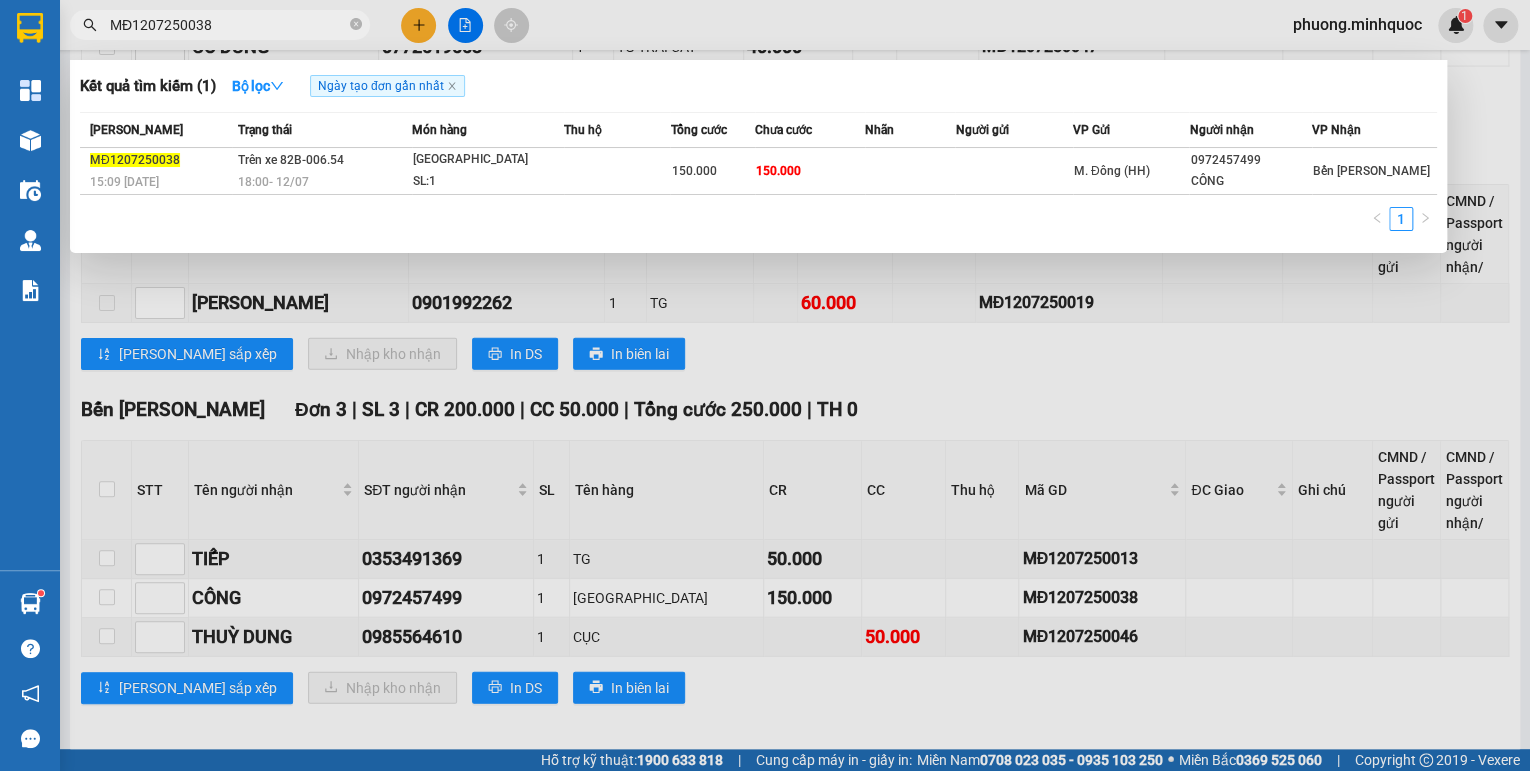 click on "MĐ1207250038" at bounding box center [228, 25] 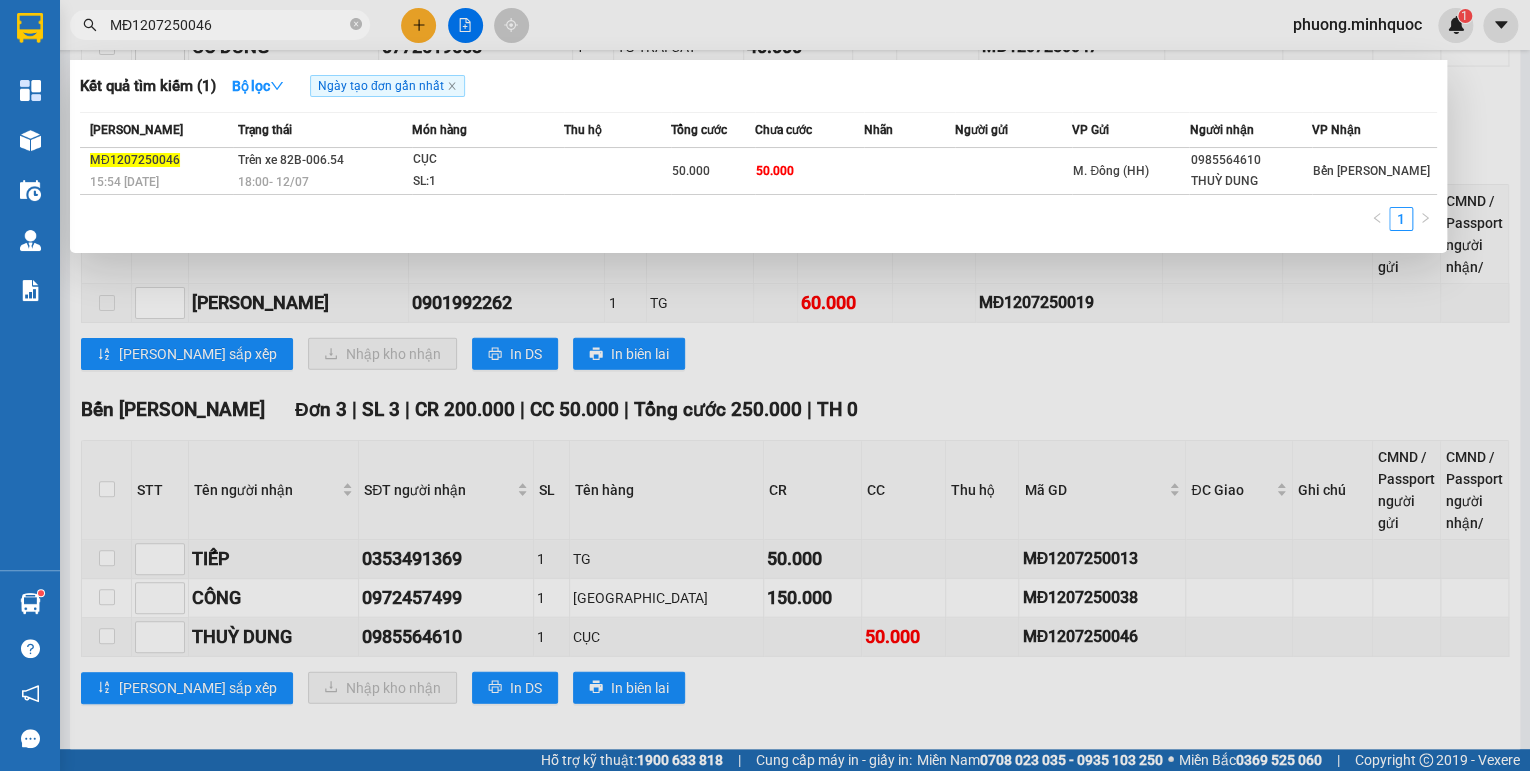 type on "MĐ1207250046" 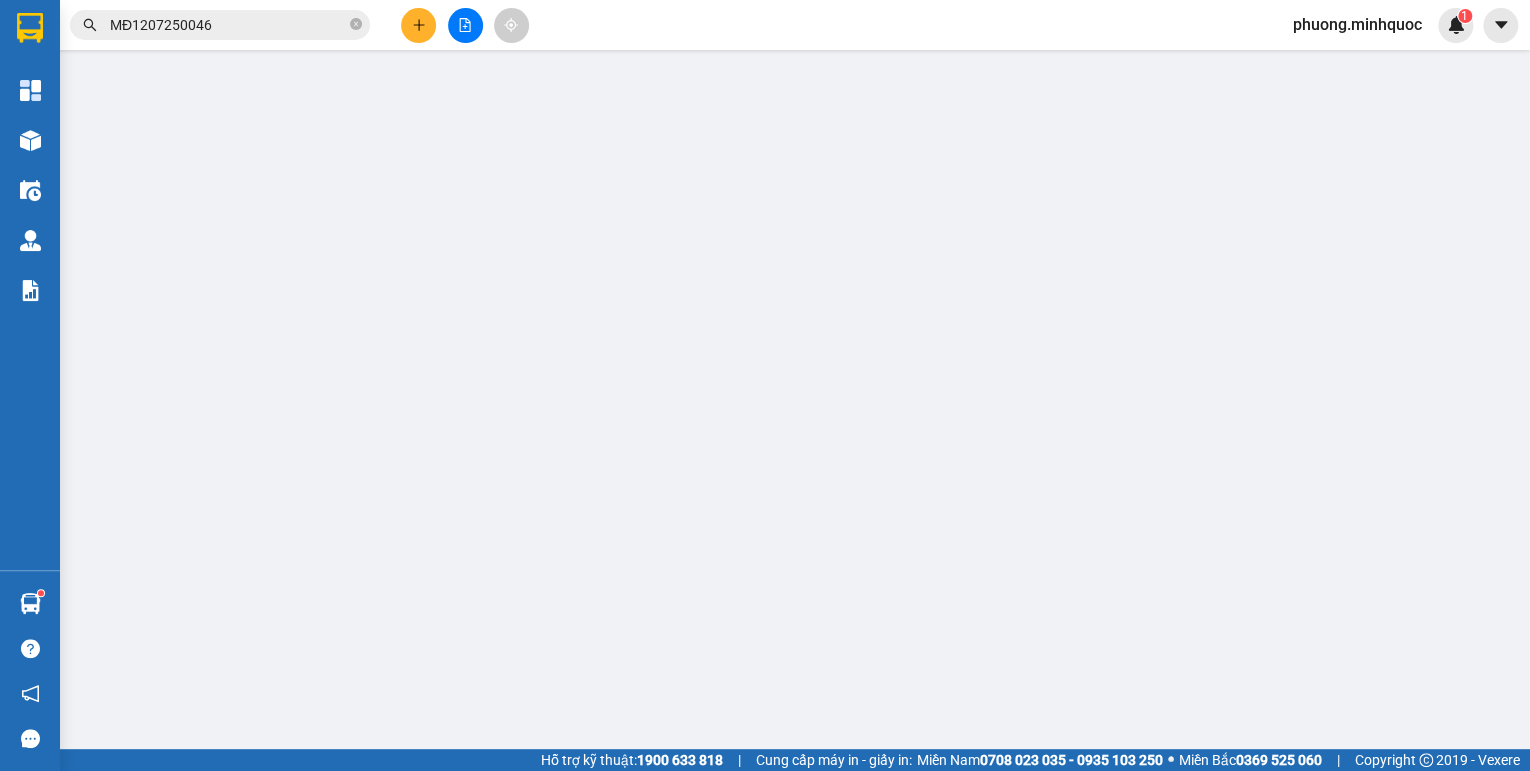 scroll, scrollTop: 0, scrollLeft: 0, axis: both 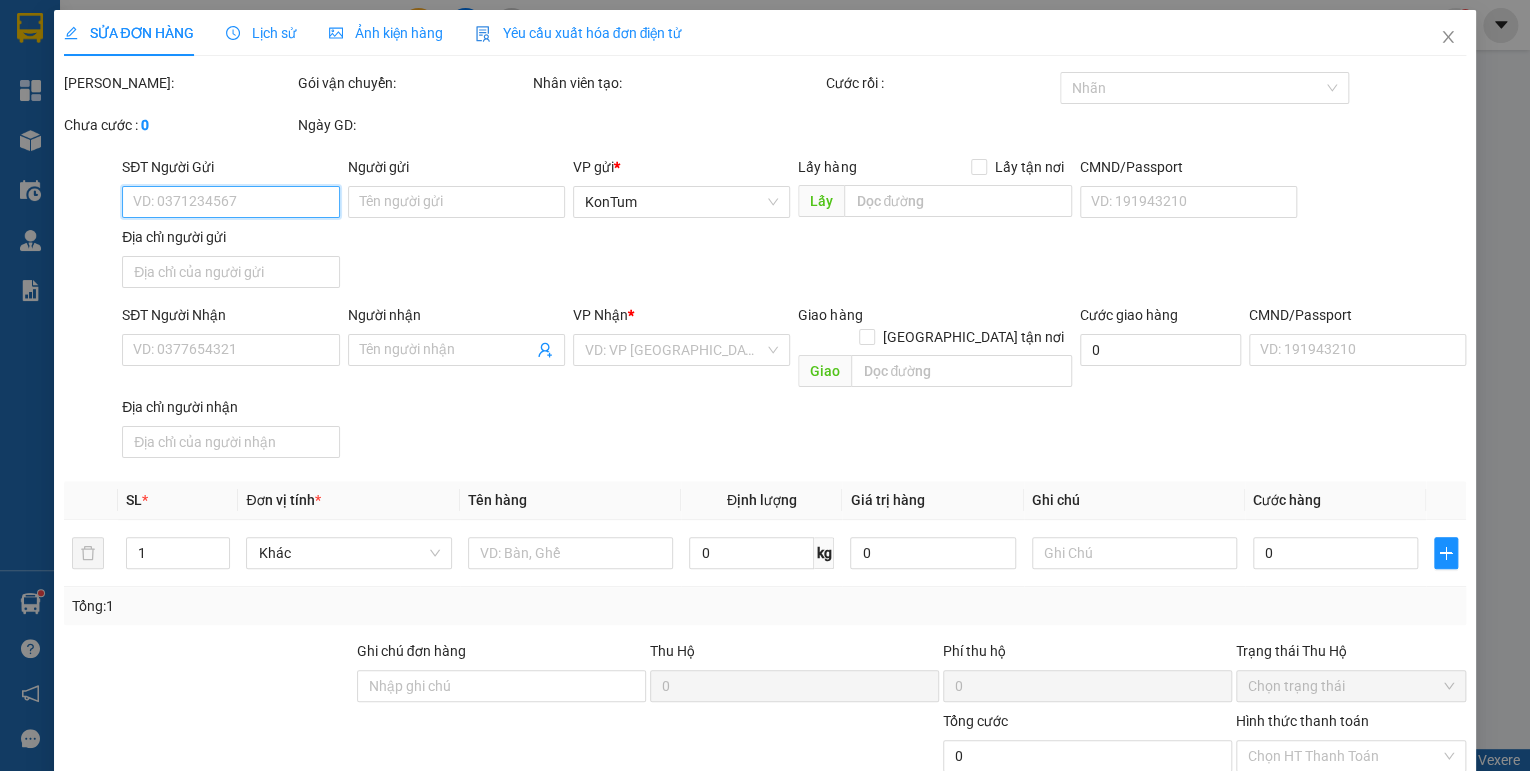 type on "0985564610" 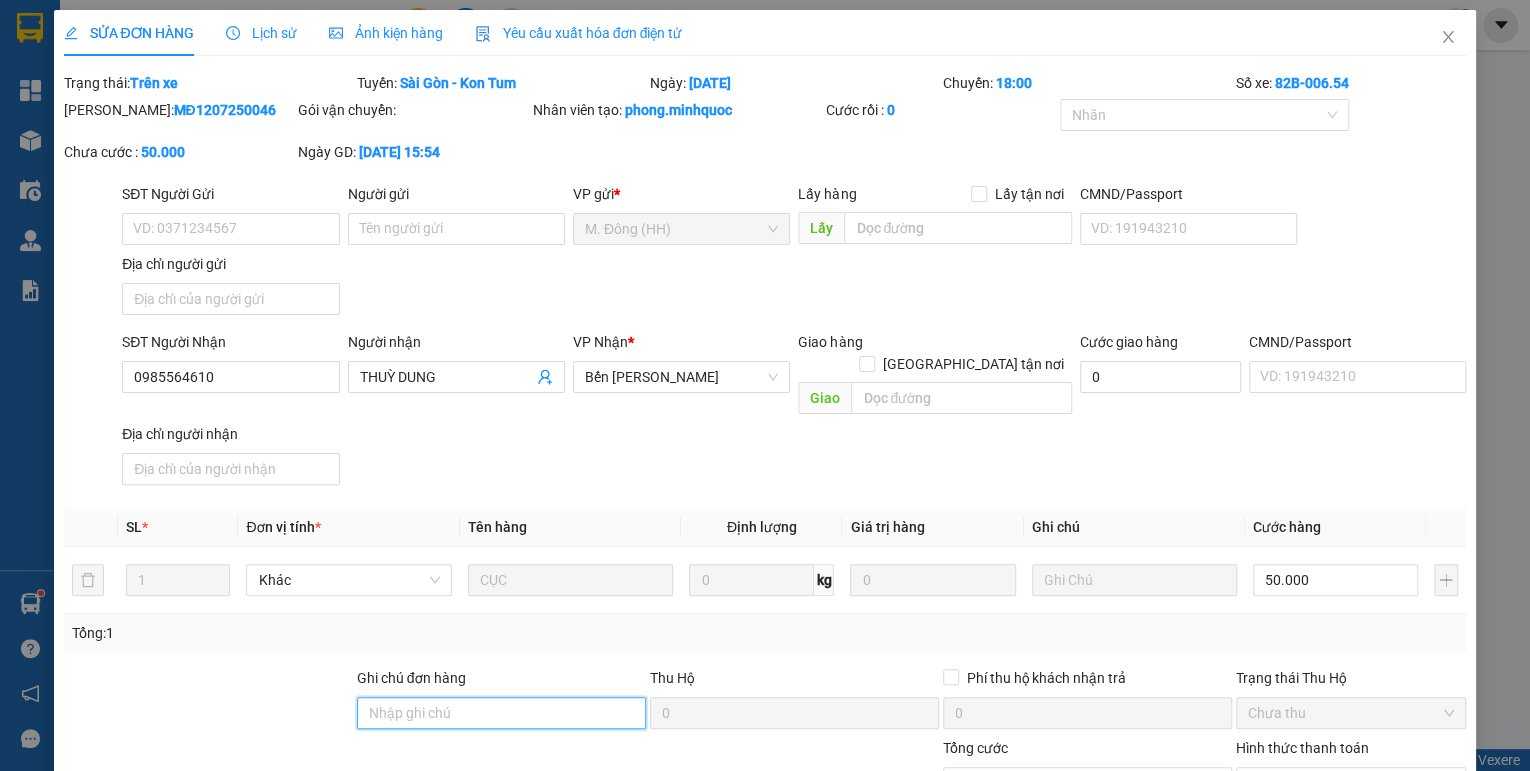 click on "Ghi chú đơn hàng" at bounding box center (501, 713) 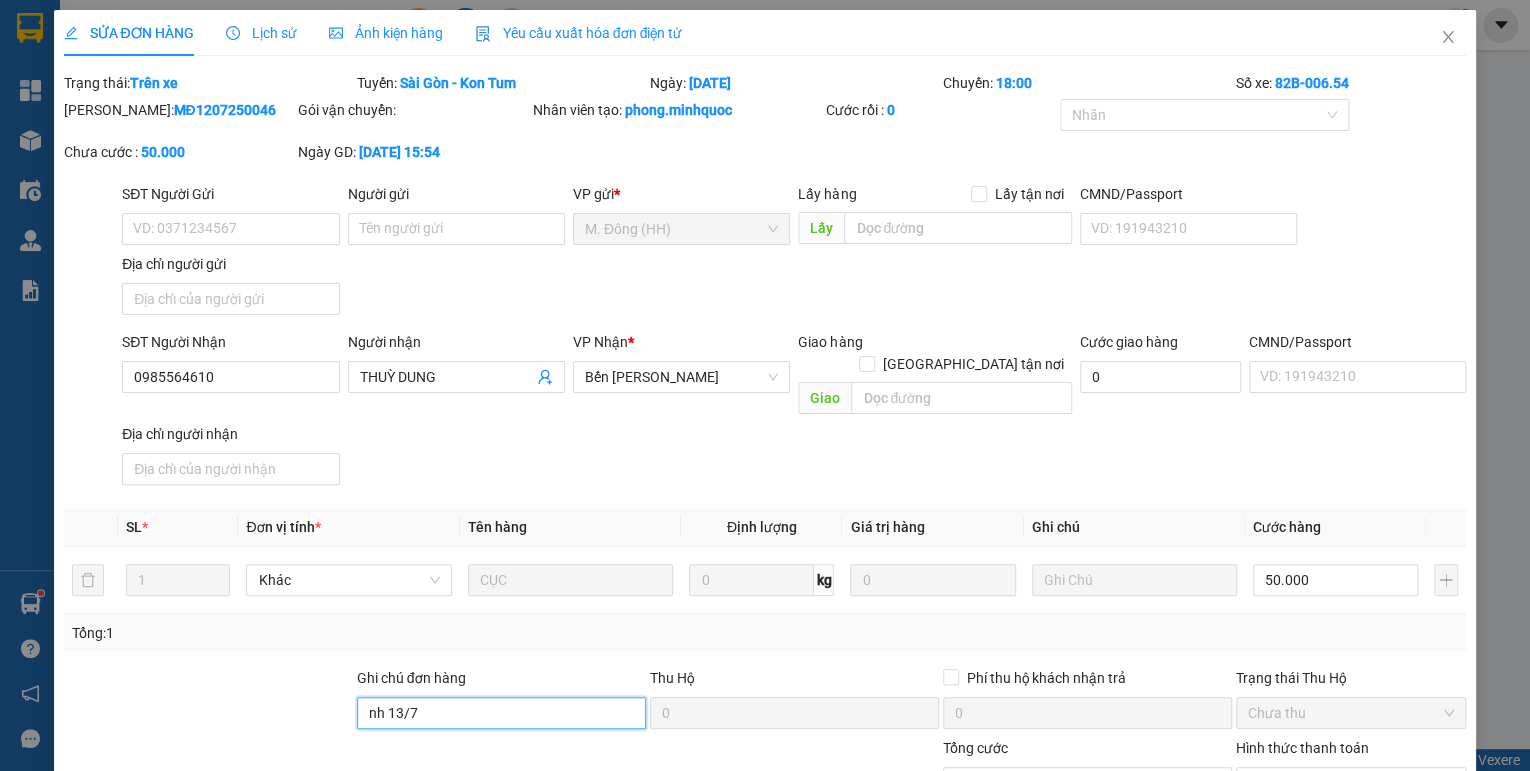 scroll, scrollTop: 138, scrollLeft: 0, axis: vertical 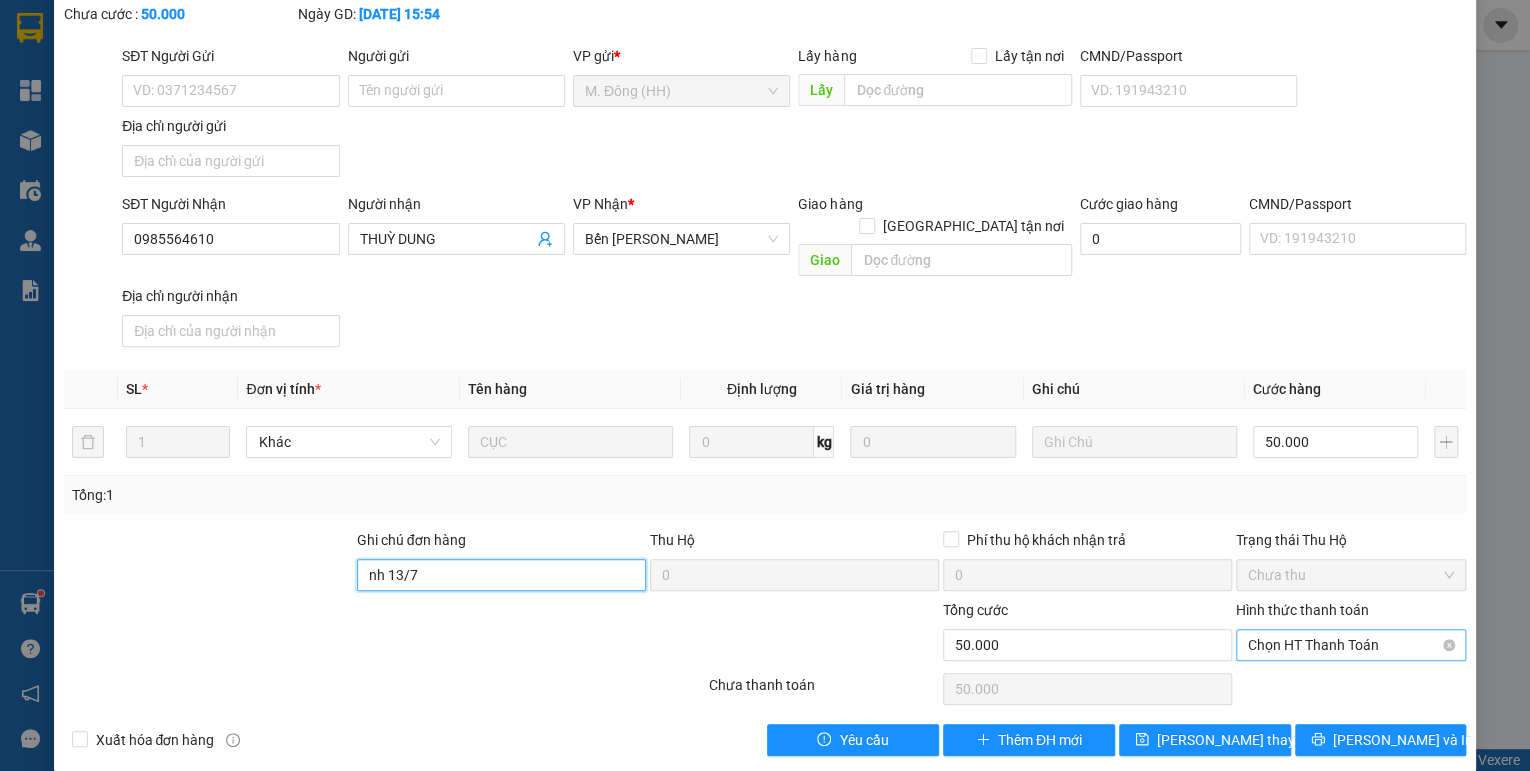 click on "Chọn HT Thanh Toán" at bounding box center (1351, 645) 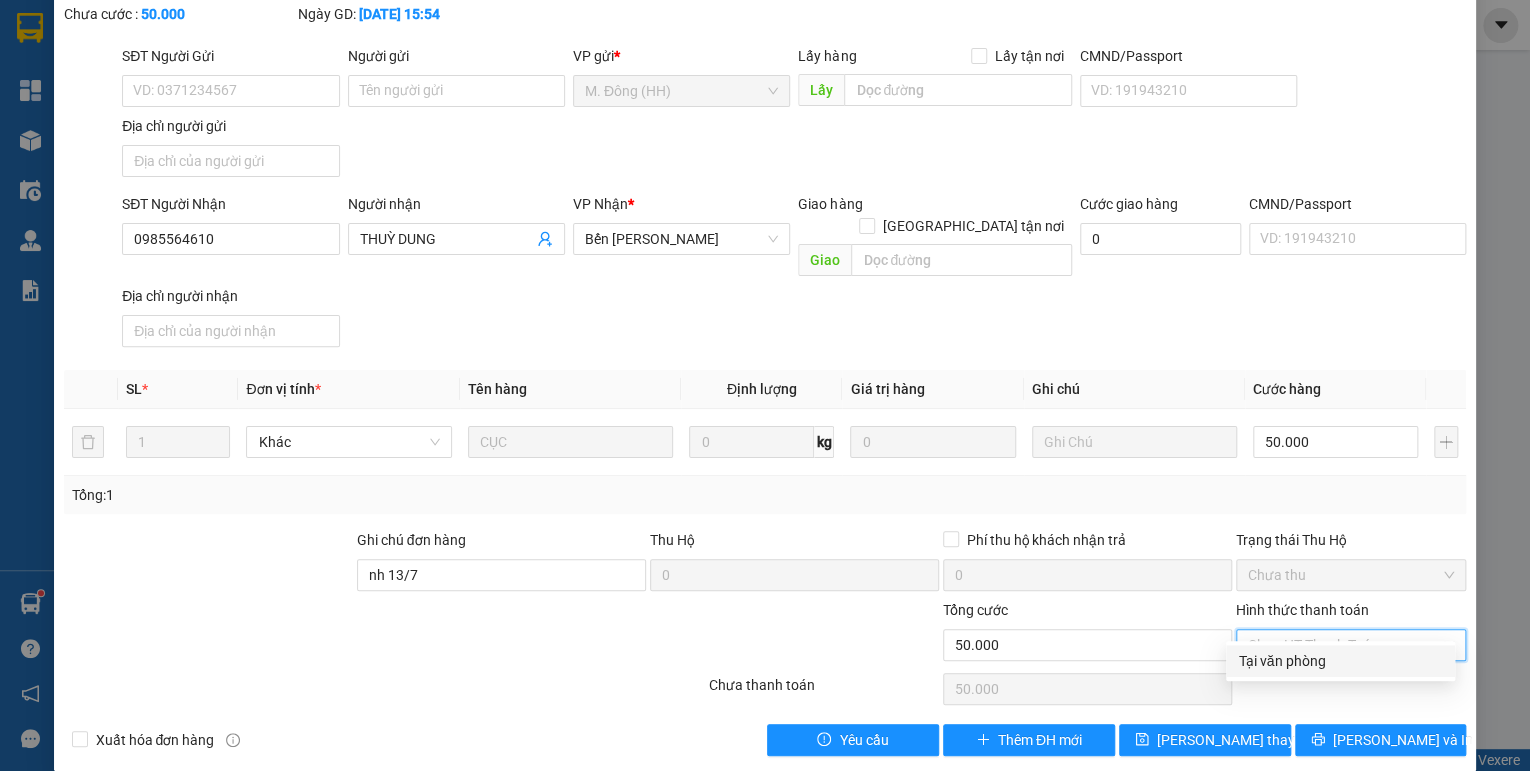 click on "Tại văn phòng" at bounding box center (1340, 661) 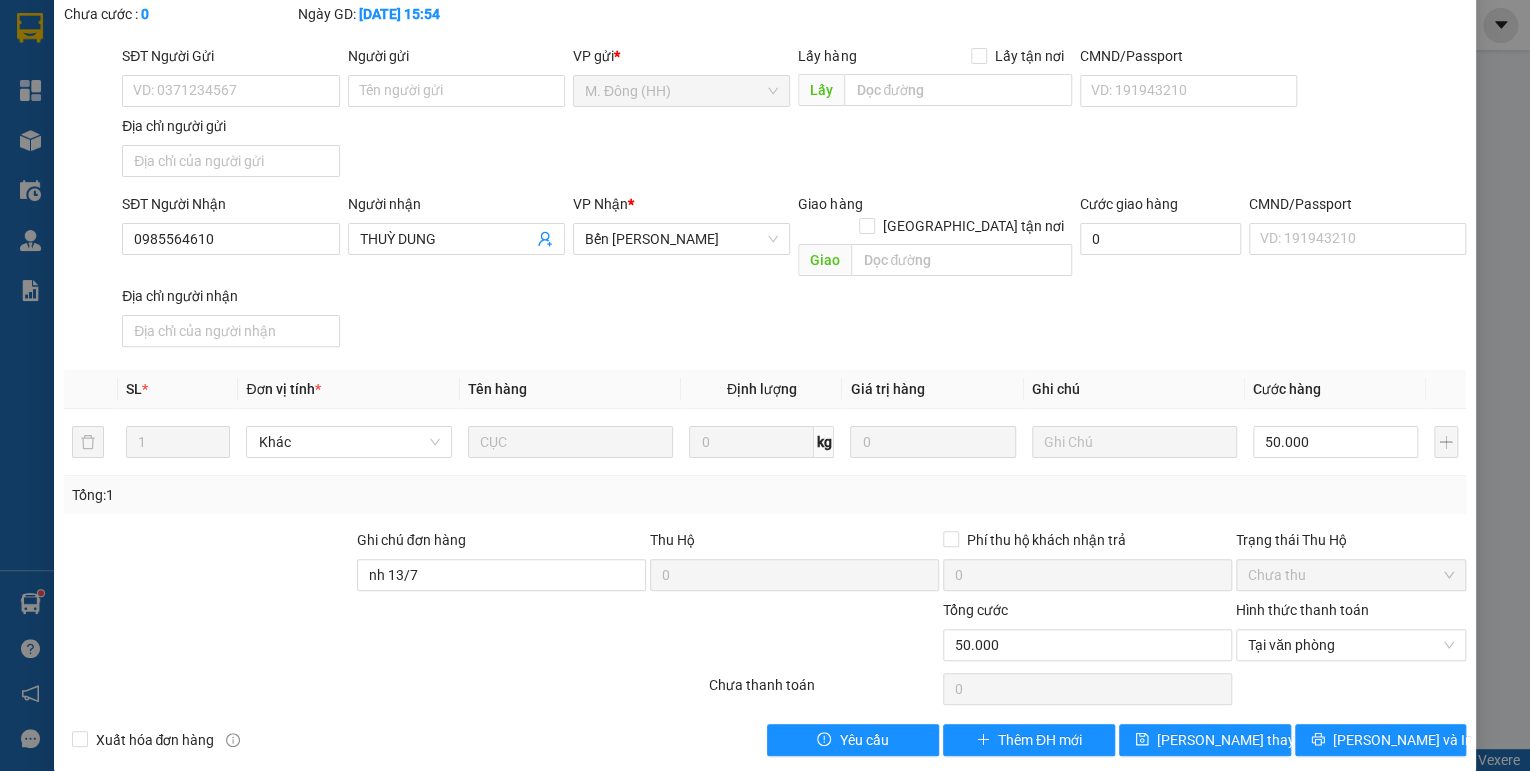click on "Total Paid Fee 0 Total UnPaid Fee 50.000 Cash Collection Total Fee Trạng thái:  Trên xe Tuyến:   [GEOGRAPHIC_DATA] - [GEOGRAPHIC_DATA]  Ngày:   [DATE] [GEOGRAPHIC_DATA]:   18:00 Số xe:   82B-006.54 Mã ĐH:  MĐ1207250046 Gói vận chuyển:   Nhân viên tạo:   phong.minhquoc Cước rồi :   0   Nhãn Chưa cước :   0 Ngày GD:   [DATE] 15:54 SĐT Người Gửi VD: 0371234567 Người gửi Tên người gửi VP gửi  * M. Đông (HH) Lấy hàng Lấy tận nơi Lấy CMND/Passport VD: [PASSPORT] Địa chỉ người gửi SĐT Người Nhận 0985564610 Người nhận THUỲ DUNG VP Nhận  * Bến Xe Ngọc Hồi Giao hàng Giao tận nơi Giao Cước giao hàng 0 CMND/Passport VD: [PASSPORT] Địa chỉ người nhận SL  * Đơn vị tính  * Tên hàng  Định lượng Giá trị hàng Ghi chú Cước hàng                   1 Khác CỤC 0 kg 0 50.000 Tổng:  1 Ghi chú đơn hàng nh [DATE] Hộ 0 Phí thu hộ khách nhận trả 0 Trạng thái Thu Hộ   Chưa thu 50.000 0" at bounding box center (765, 345) 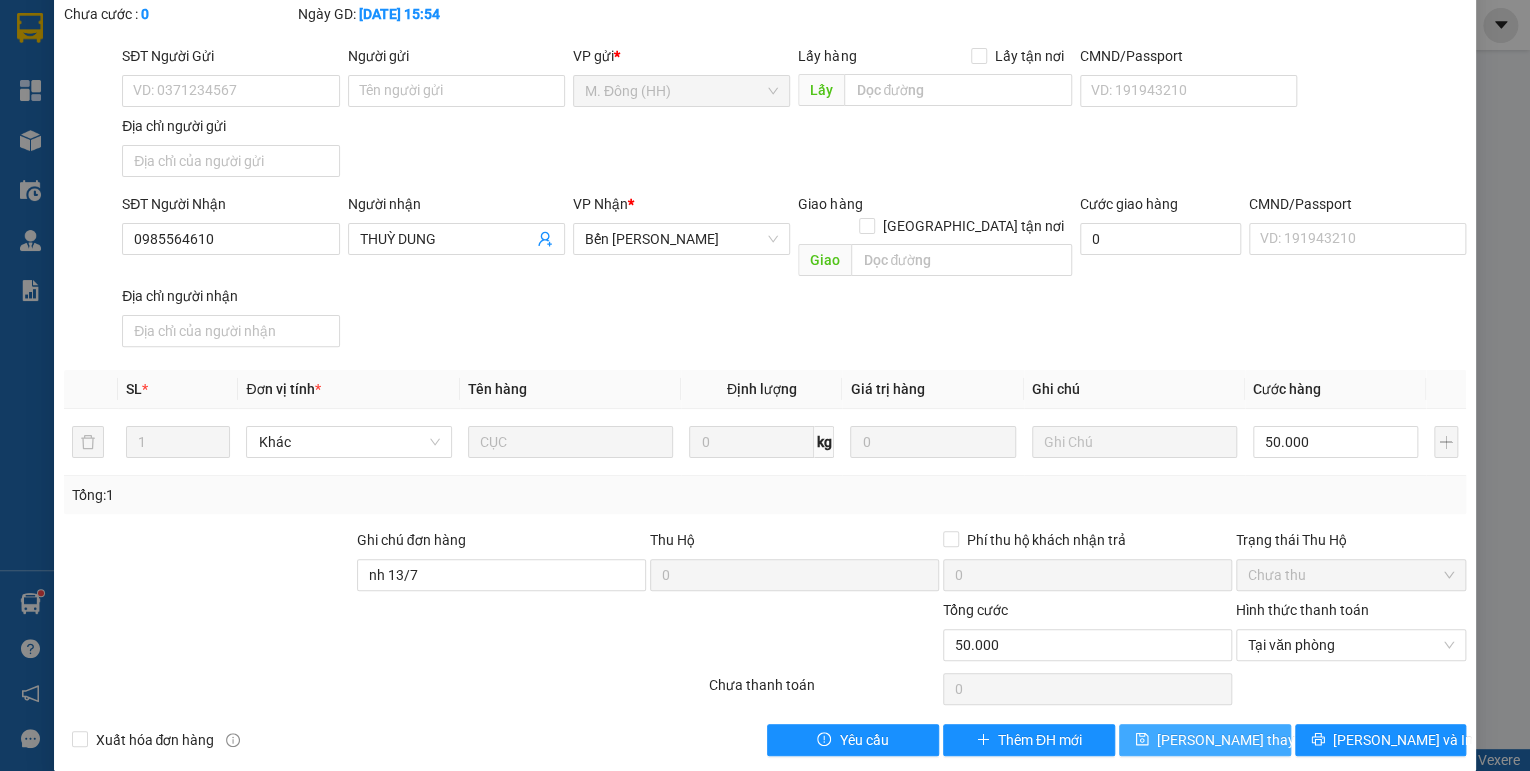 click on "[PERSON_NAME] thay đổi" at bounding box center [1205, 740] 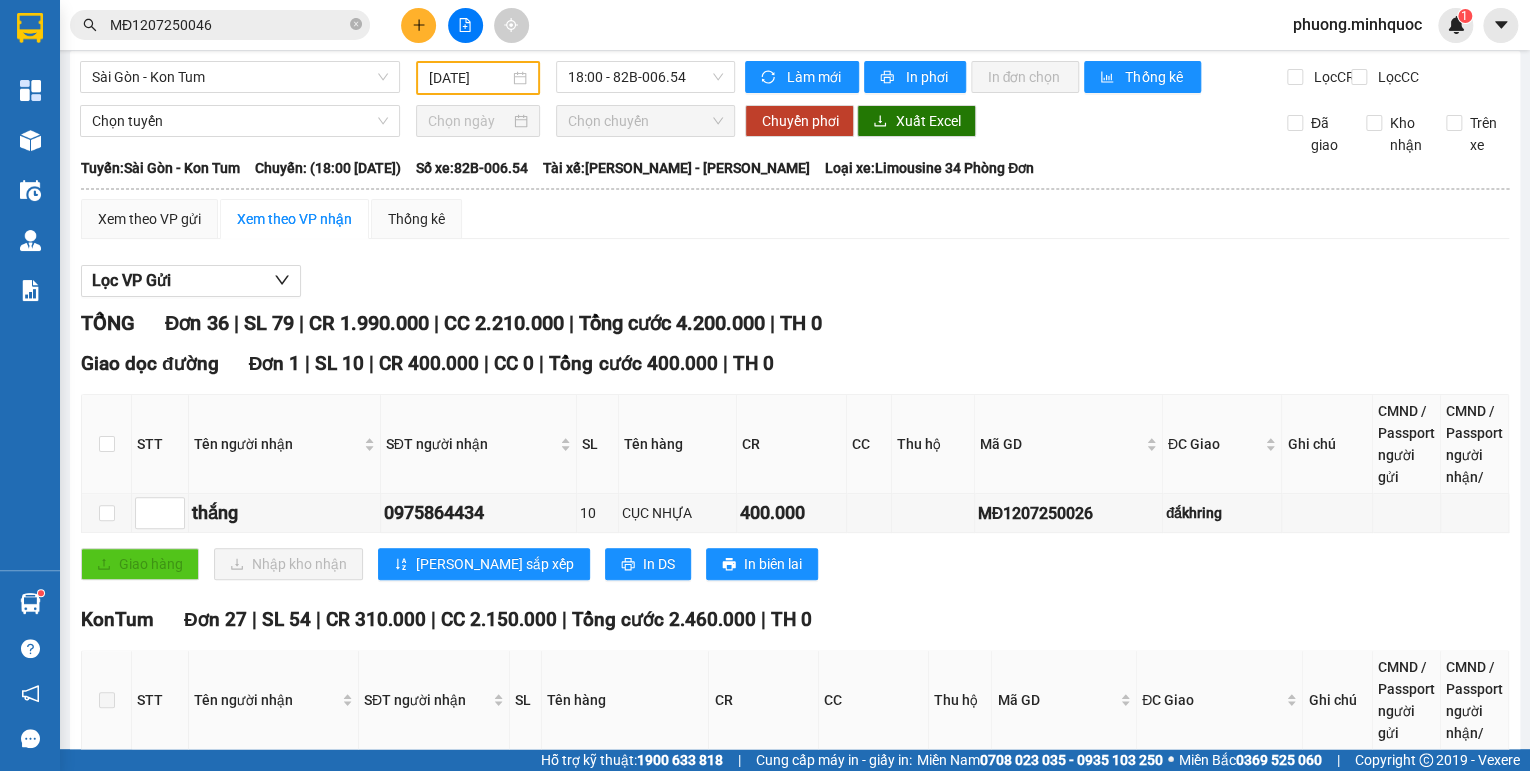 scroll, scrollTop: 0, scrollLeft: 0, axis: both 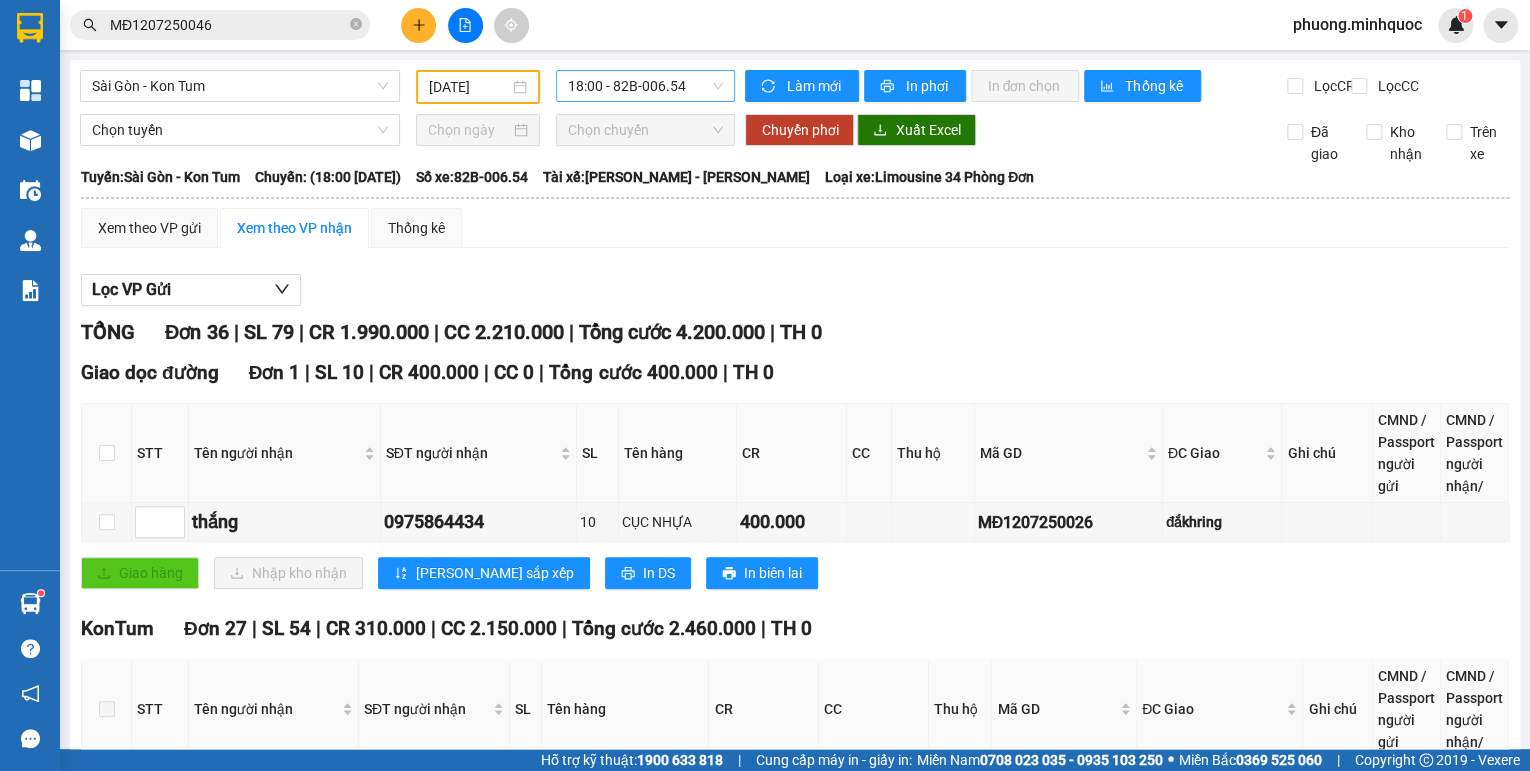 click on "18:00     - 82B-006.54" at bounding box center (646, 86) 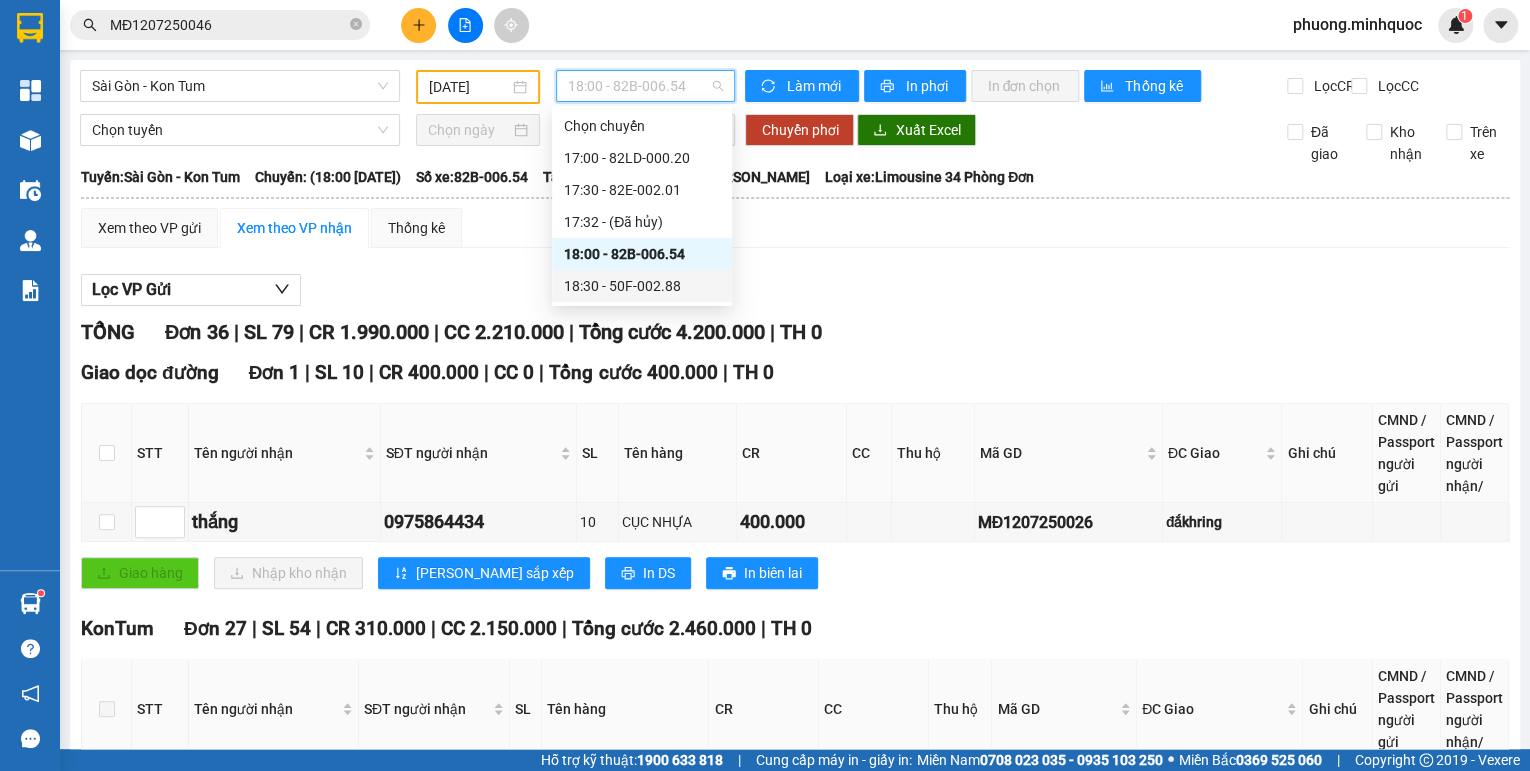 click on "18:30     - 50F-002.88" at bounding box center (642, 286) 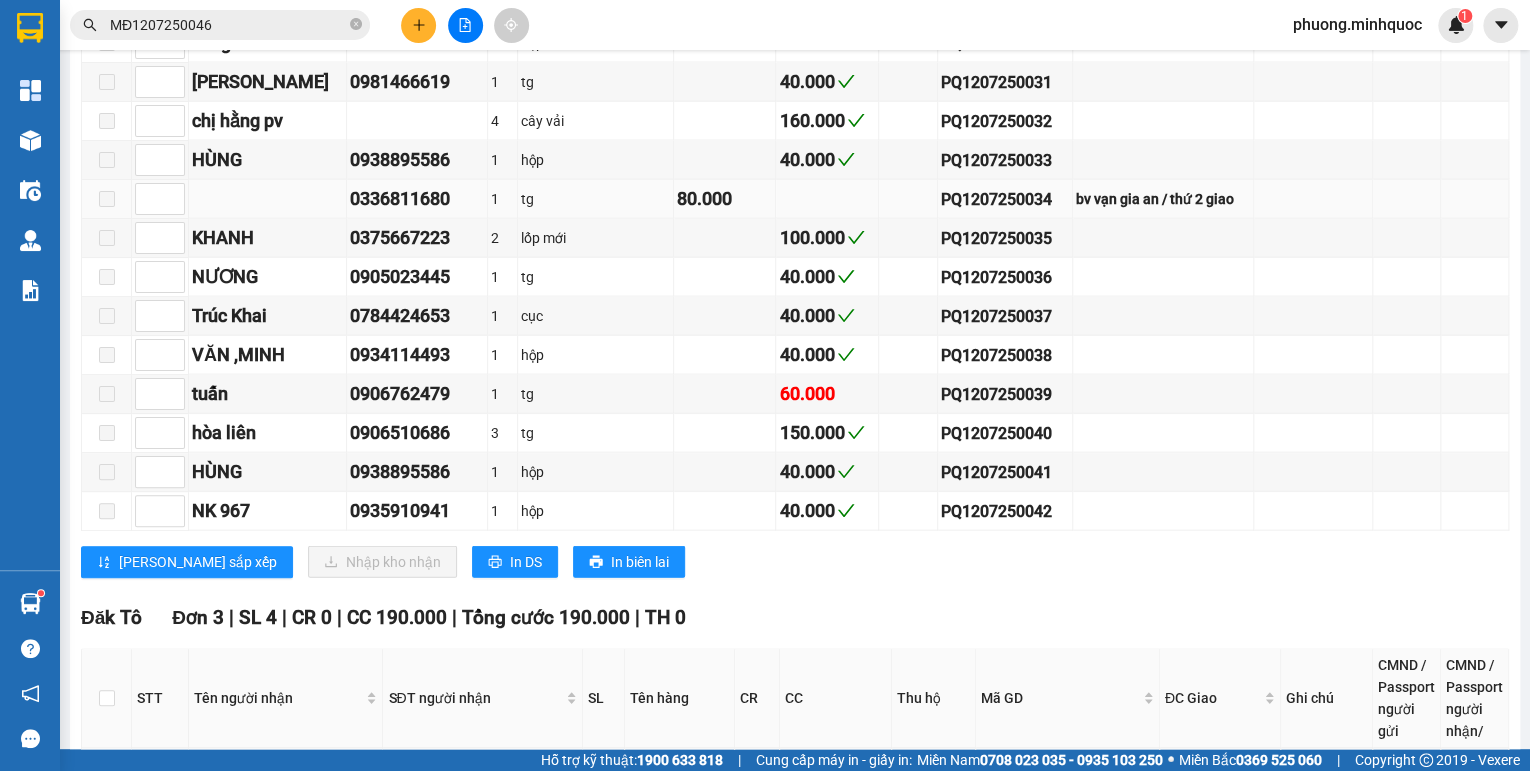 scroll, scrollTop: 2320, scrollLeft: 0, axis: vertical 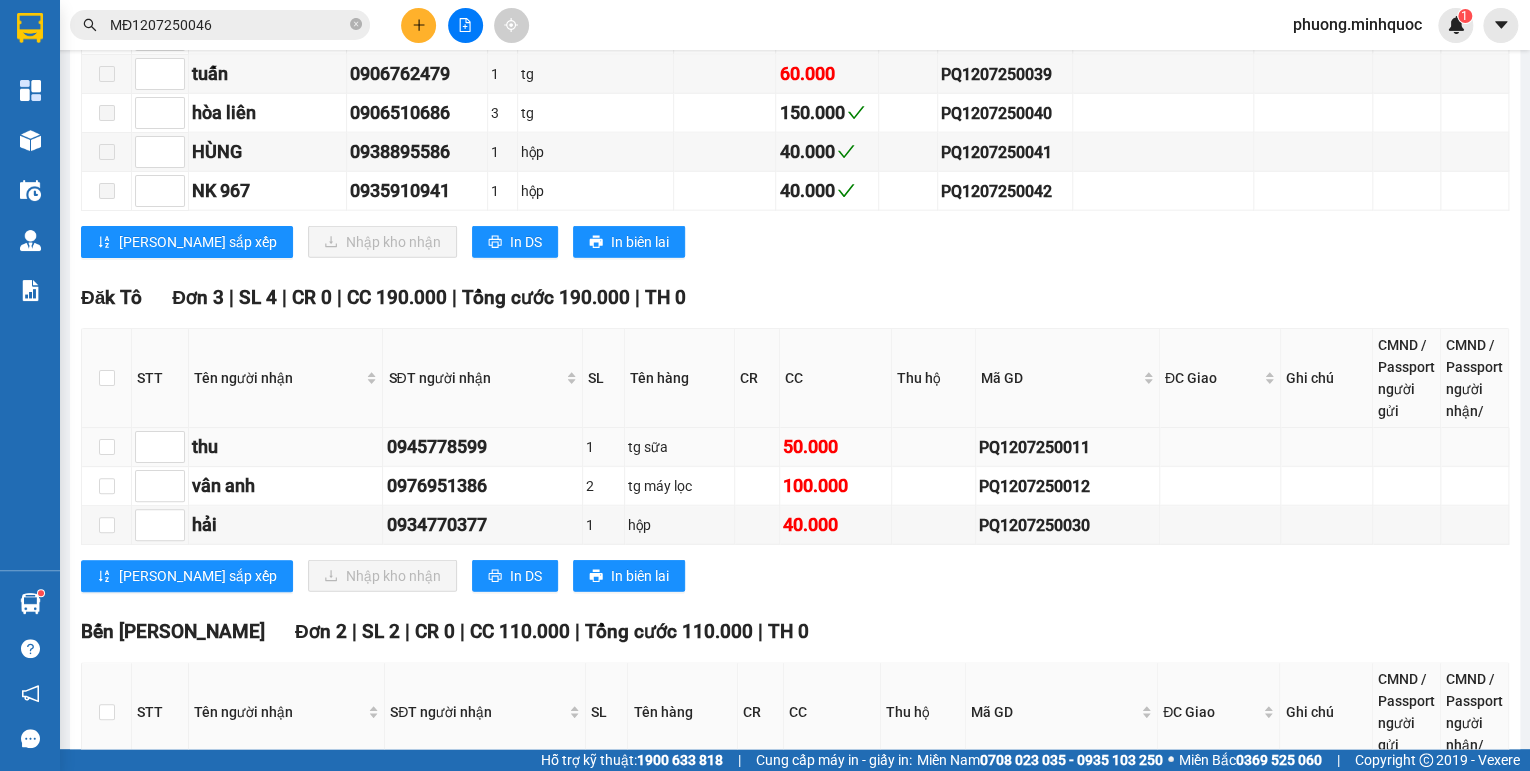 click on "PQ1207250011" at bounding box center (1067, 447) 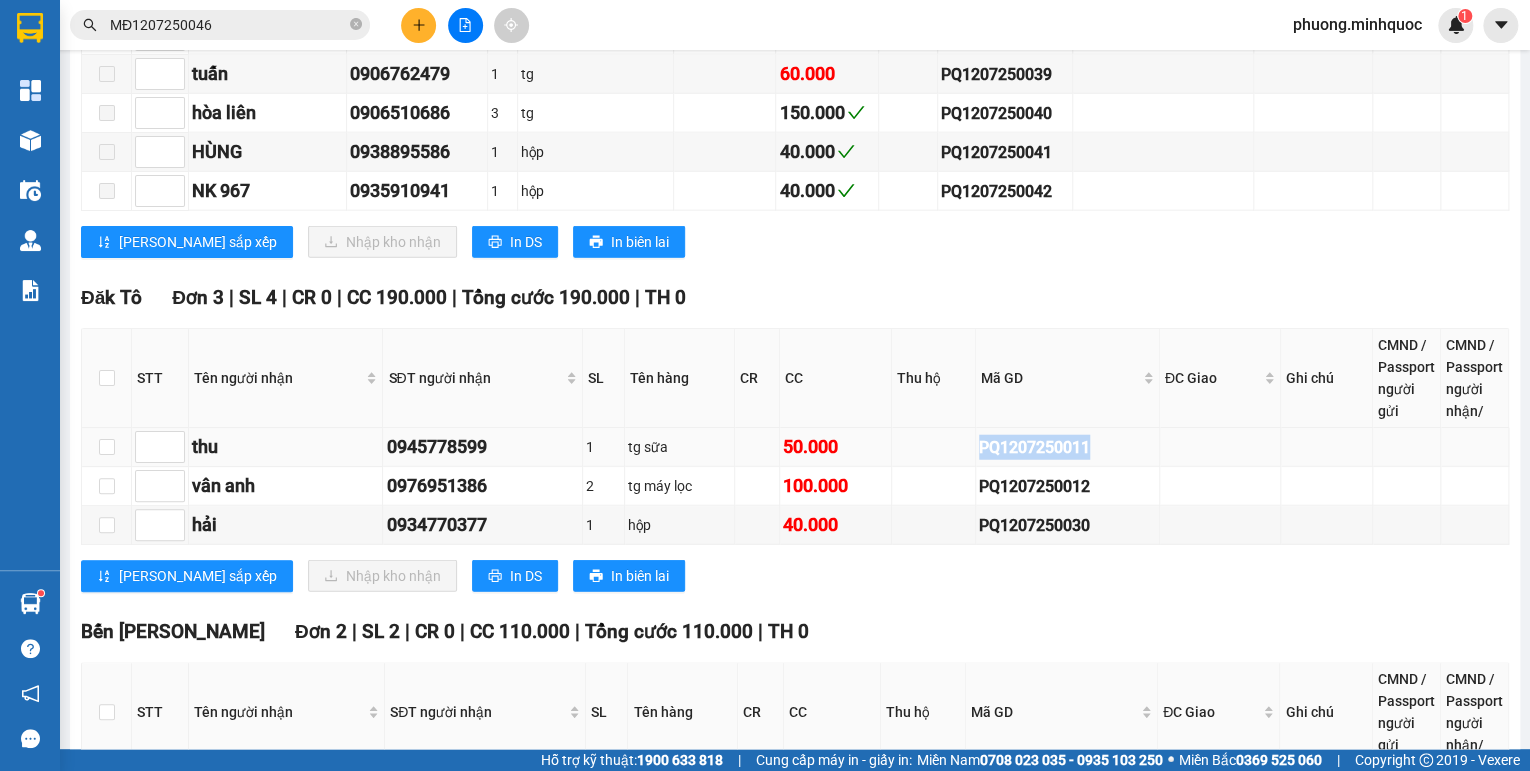 click on "PQ1207250011" at bounding box center (1067, 447) 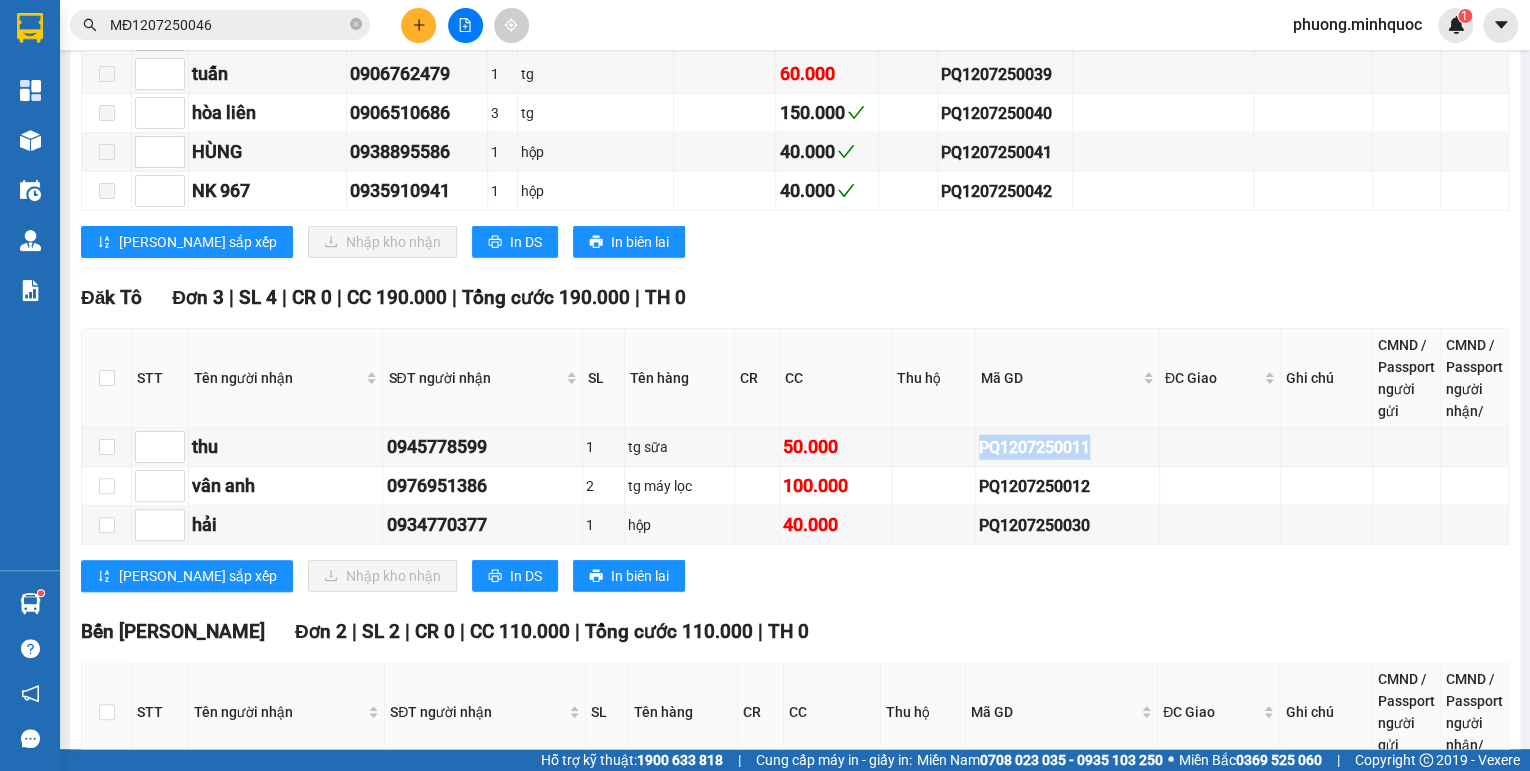 click on "MĐ1207250046" at bounding box center (228, 25) 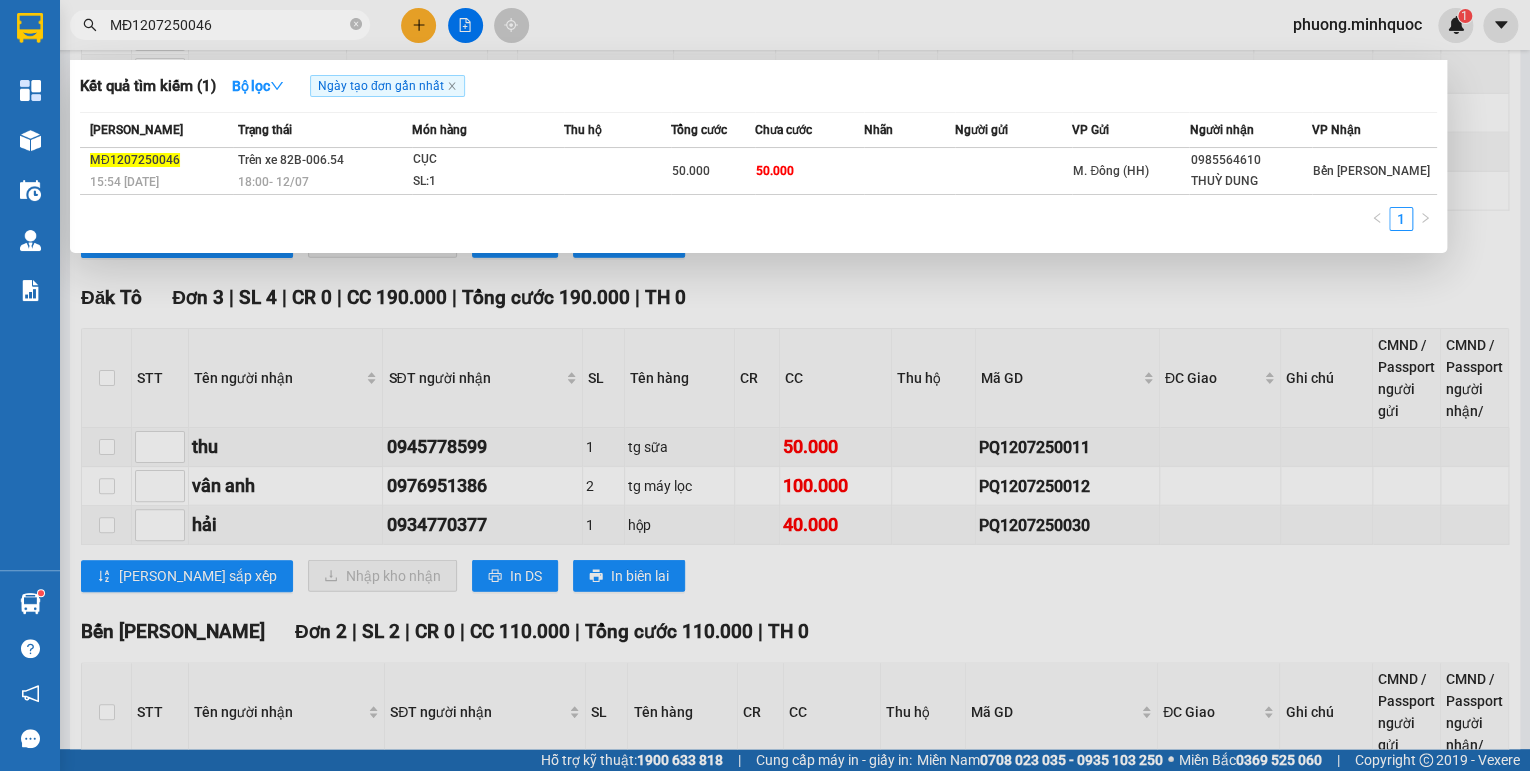 click on "MĐ1207250046" at bounding box center [228, 25] 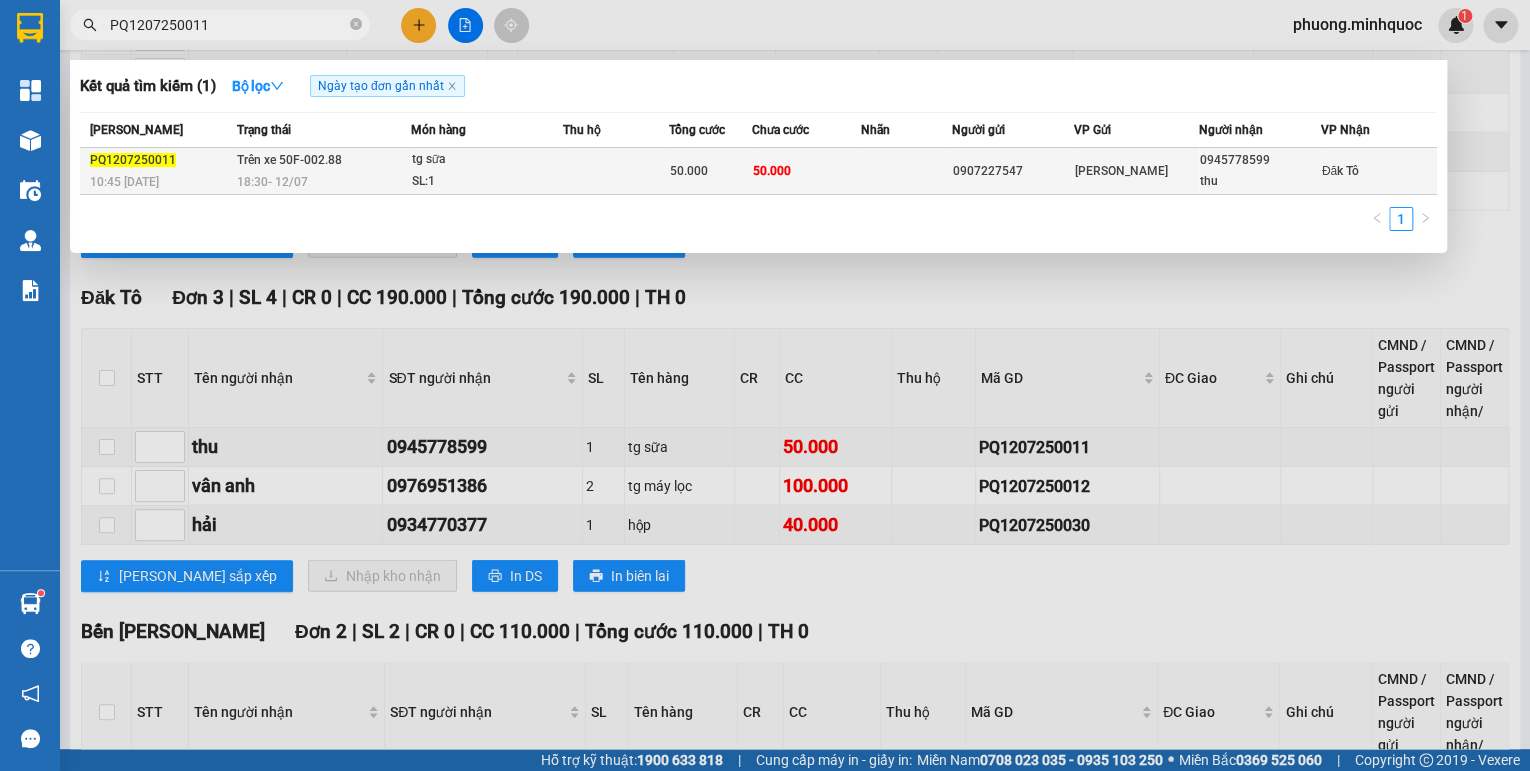 type on "PQ1207250011" 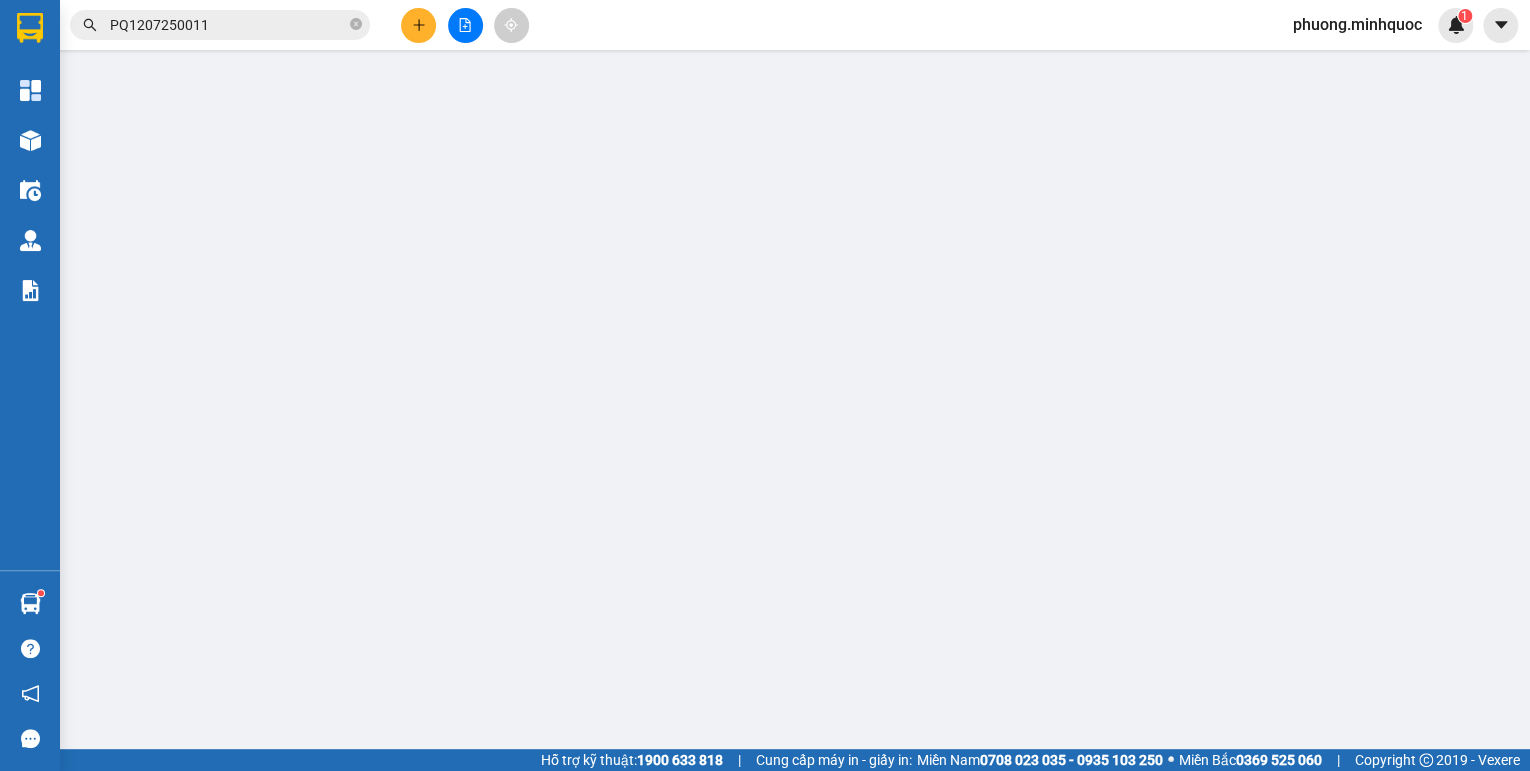 scroll, scrollTop: 0, scrollLeft: 0, axis: both 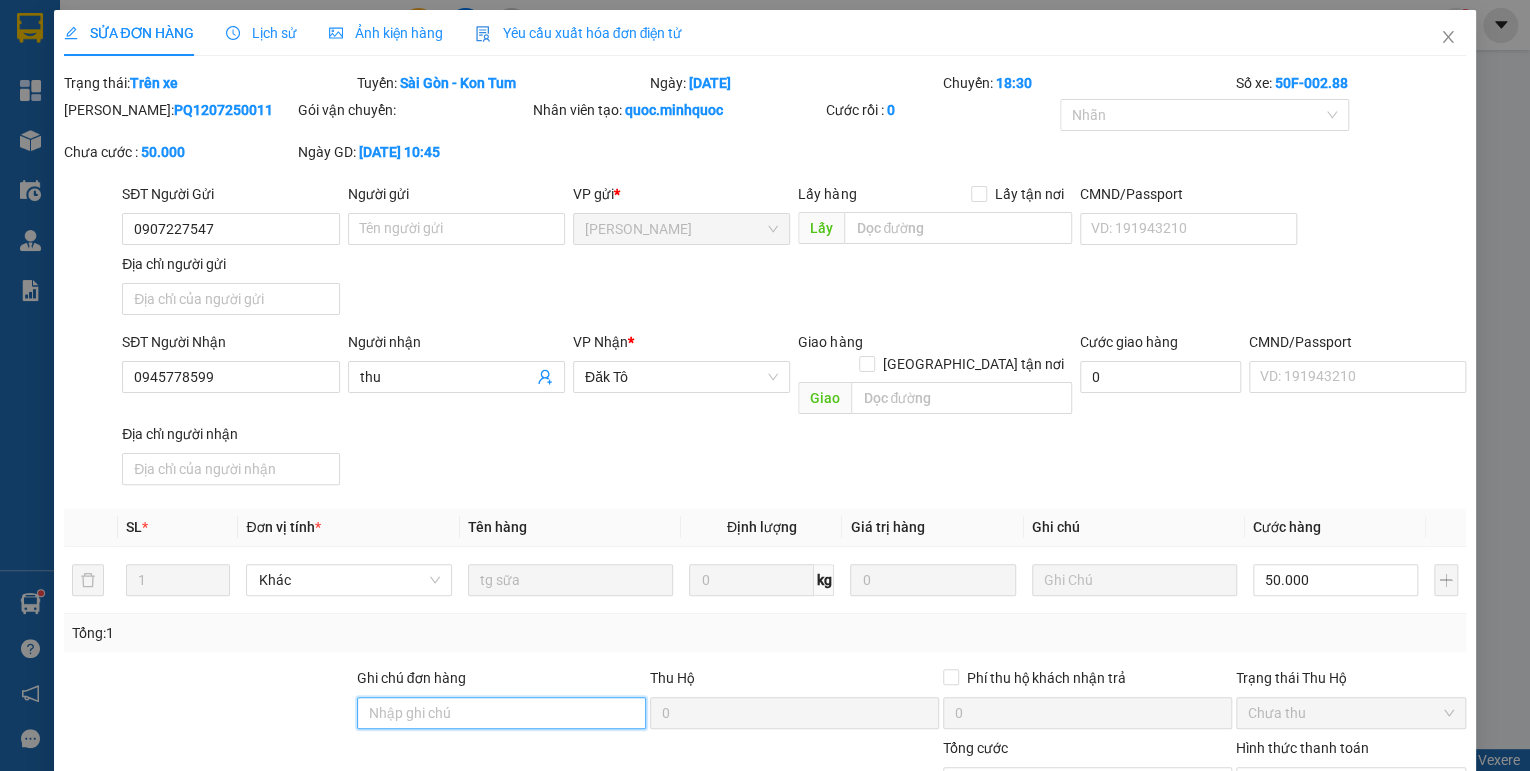 click on "Ghi chú đơn hàng" at bounding box center [501, 713] 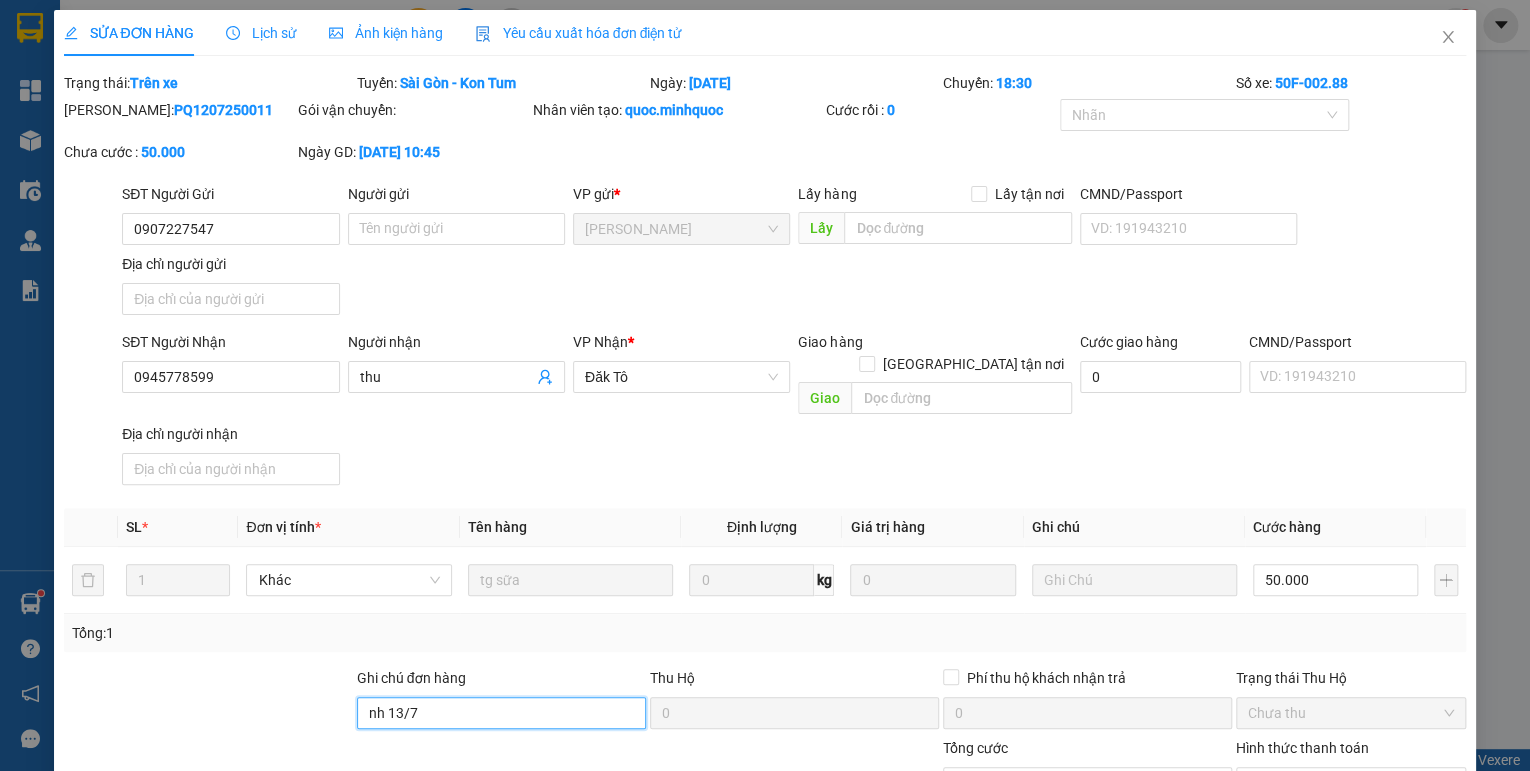 scroll, scrollTop: 138, scrollLeft: 0, axis: vertical 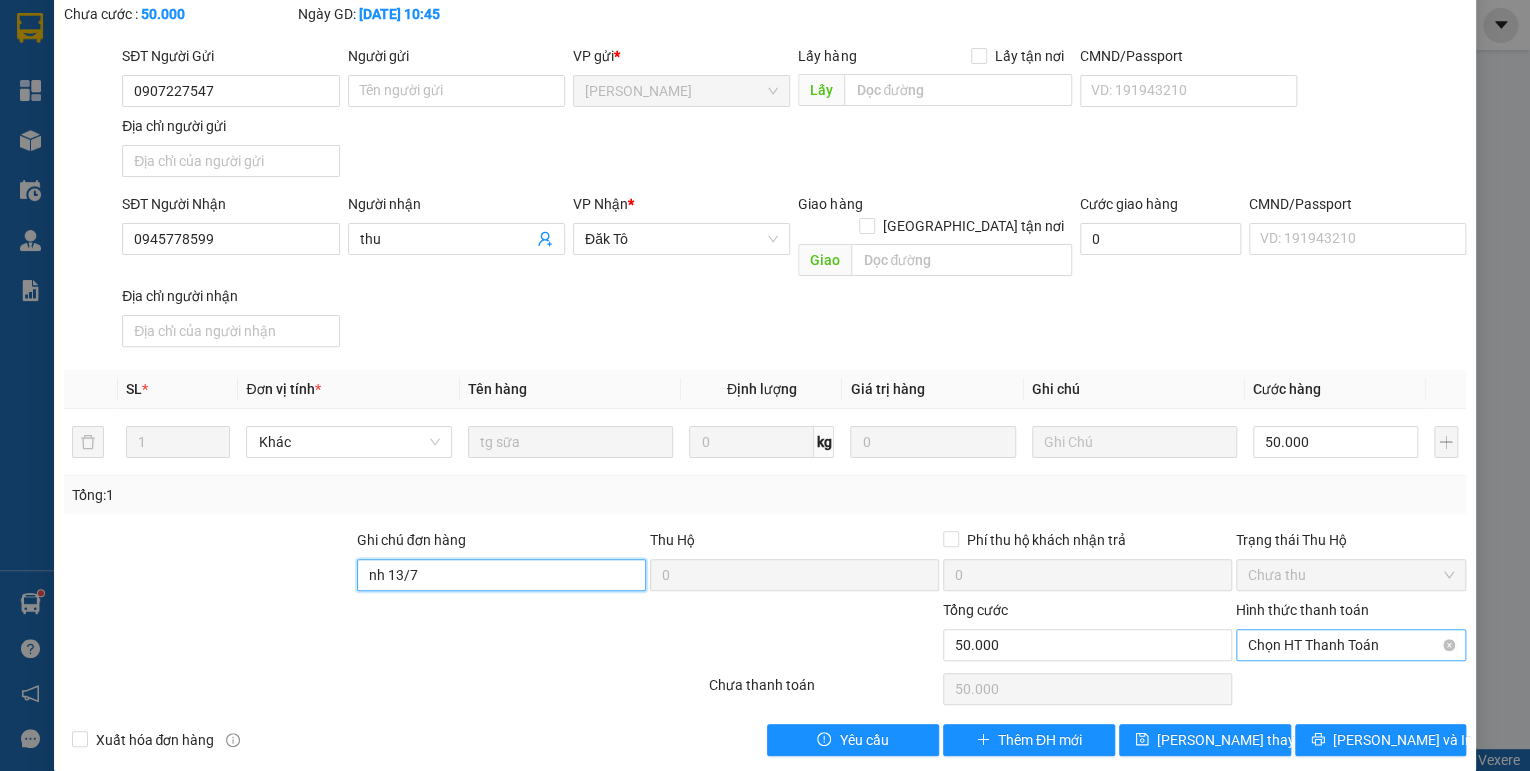 click on "Chọn HT Thanh Toán" at bounding box center (1351, 645) 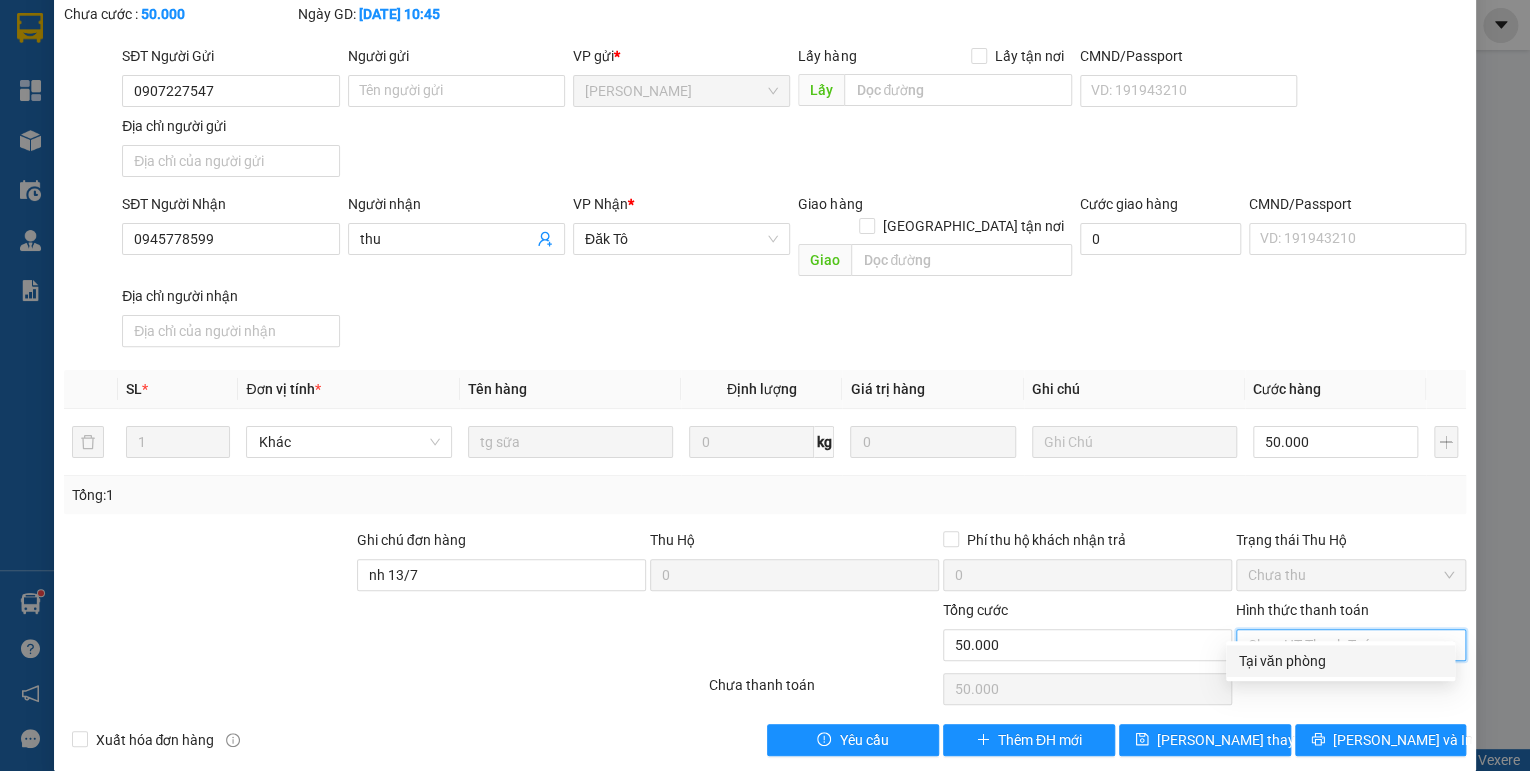 click on "Tại văn phòng" at bounding box center [1340, 661] 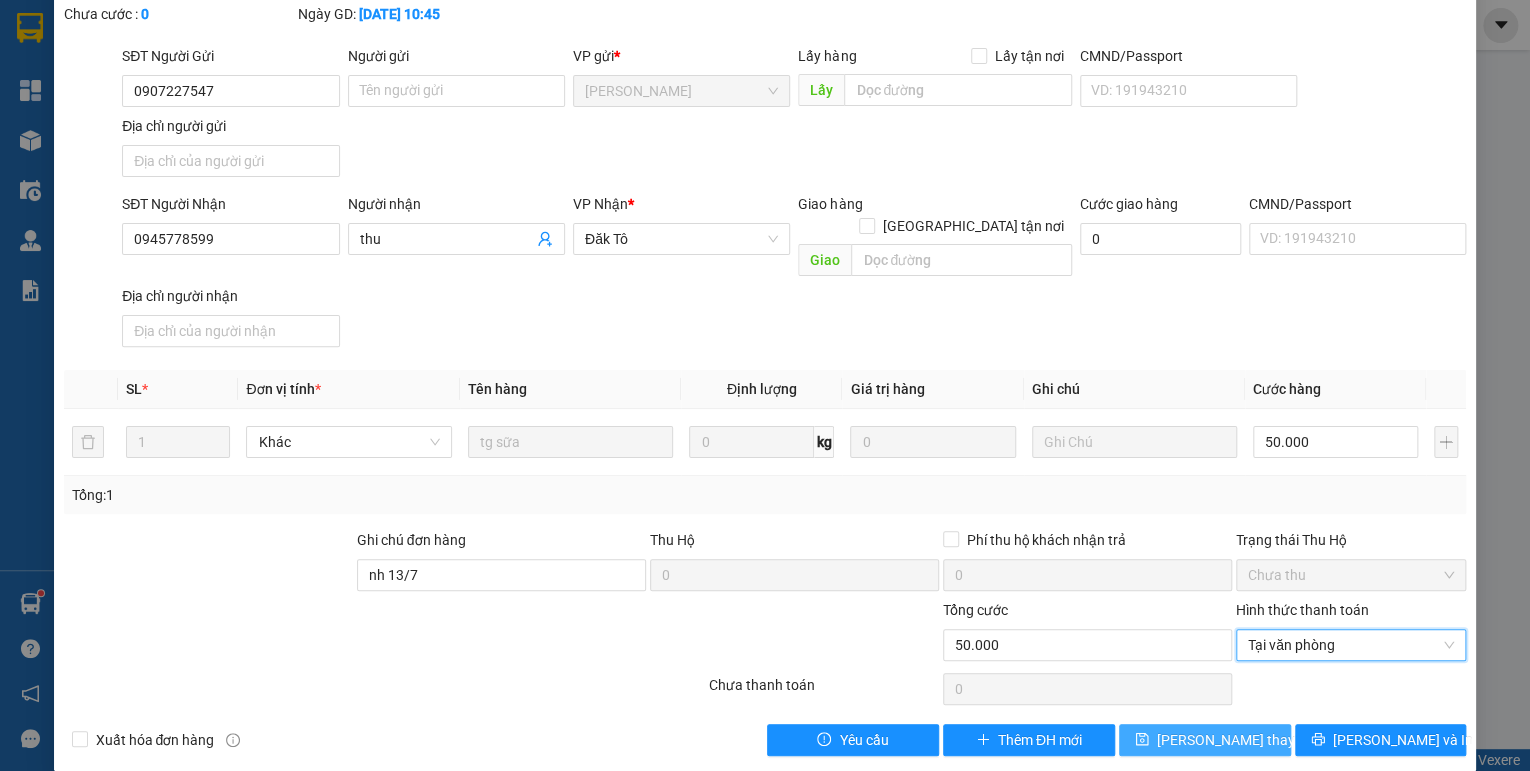 click on "[PERSON_NAME] thay đổi" at bounding box center [1205, 740] 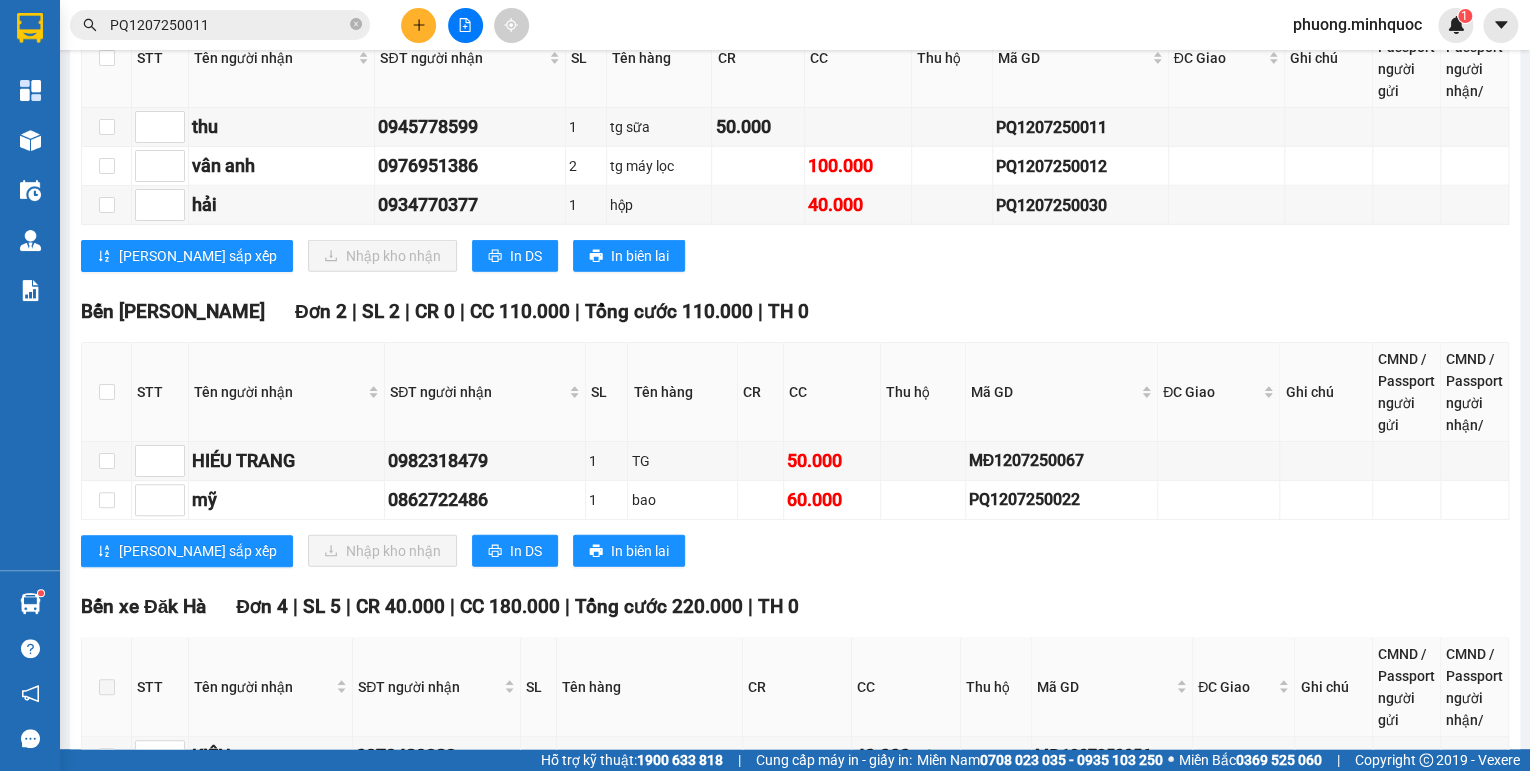 scroll, scrollTop: 2862, scrollLeft: 0, axis: vertical 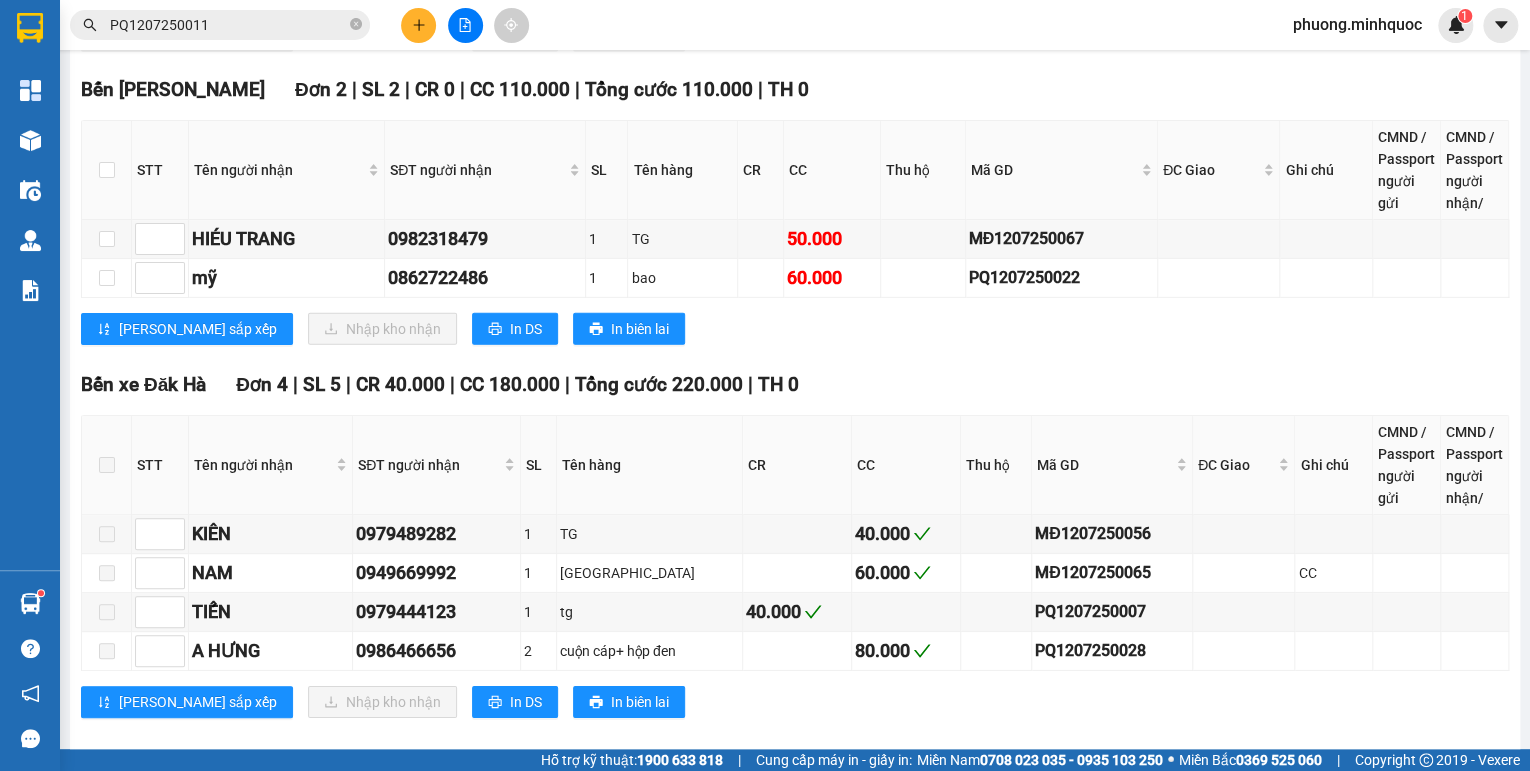 click on "PQ1207250011" at bounding box center [228, 25] 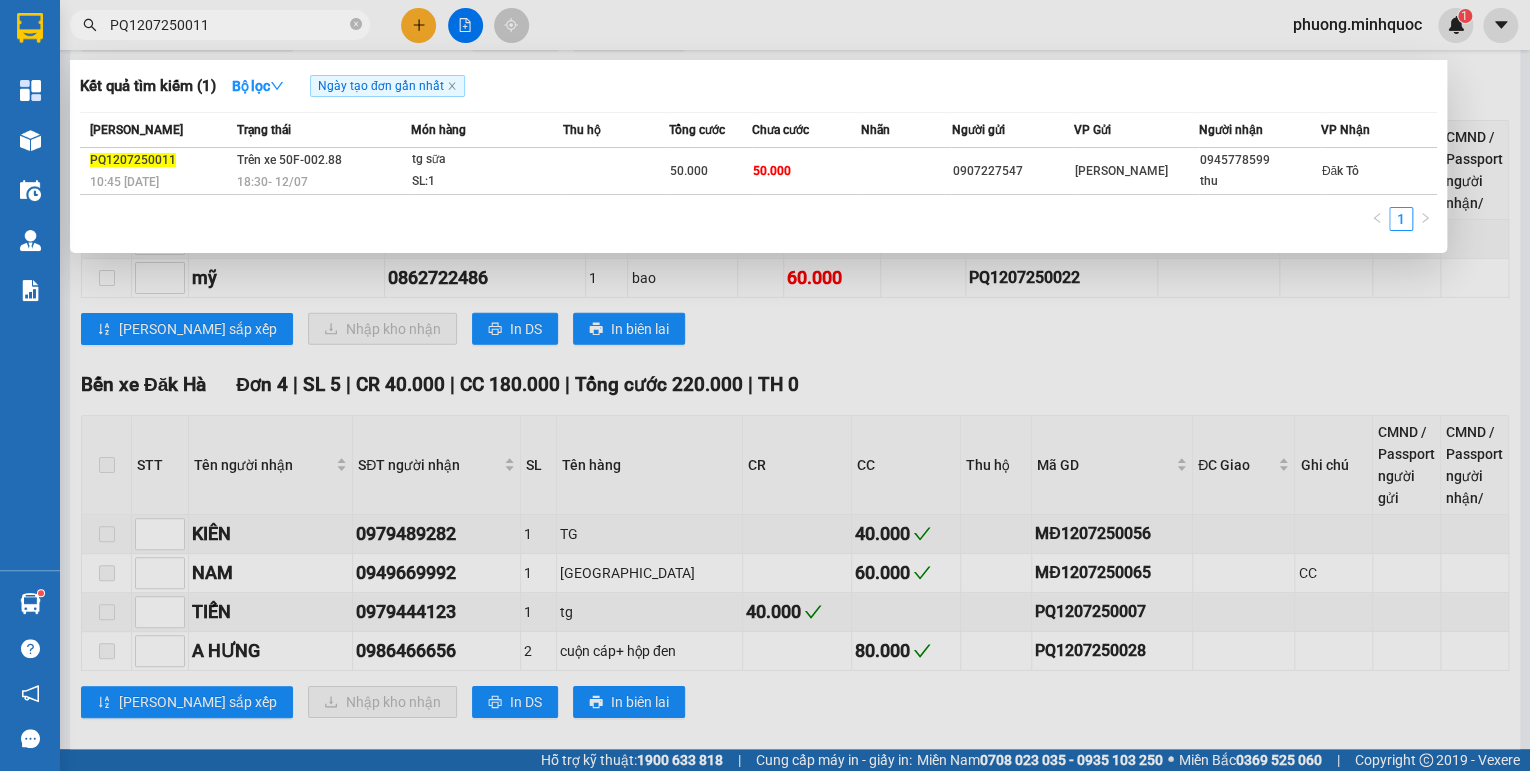 click at bounding box center (765, 385) 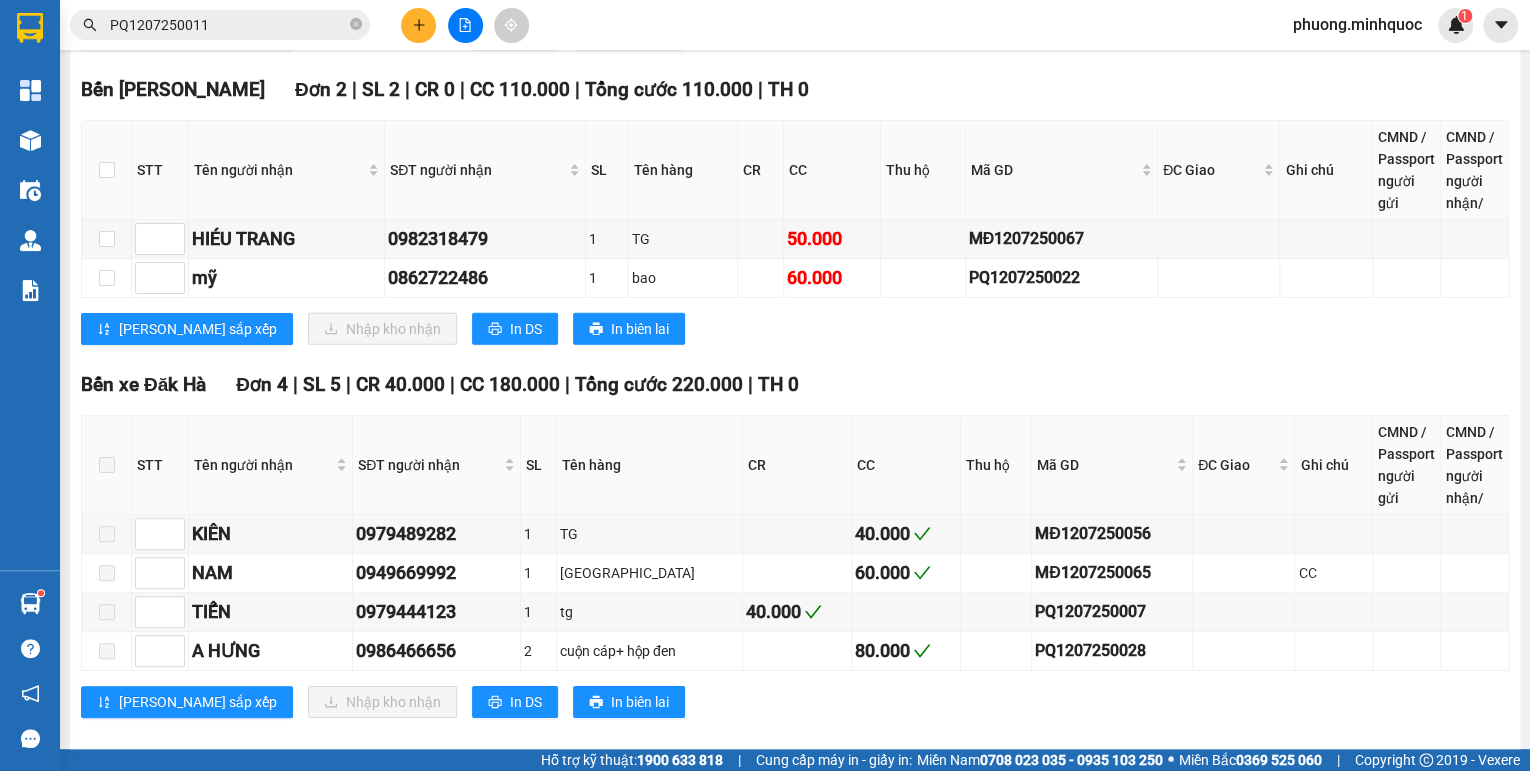 scroll, scrollTop: 2462, scrollLeft: 0, axis: vertical 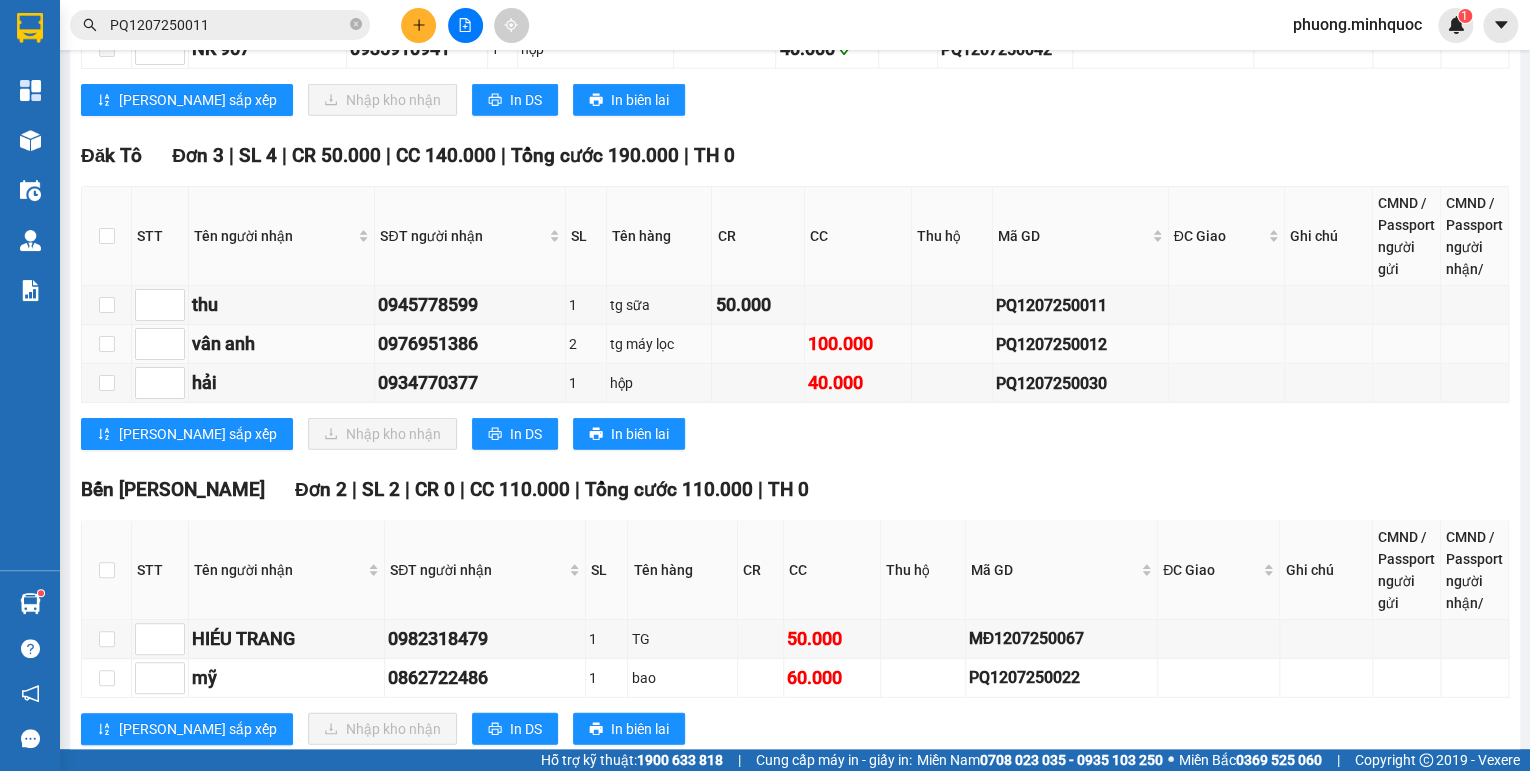 click on "PQ1207250012" at bounding box center [1080, 344] 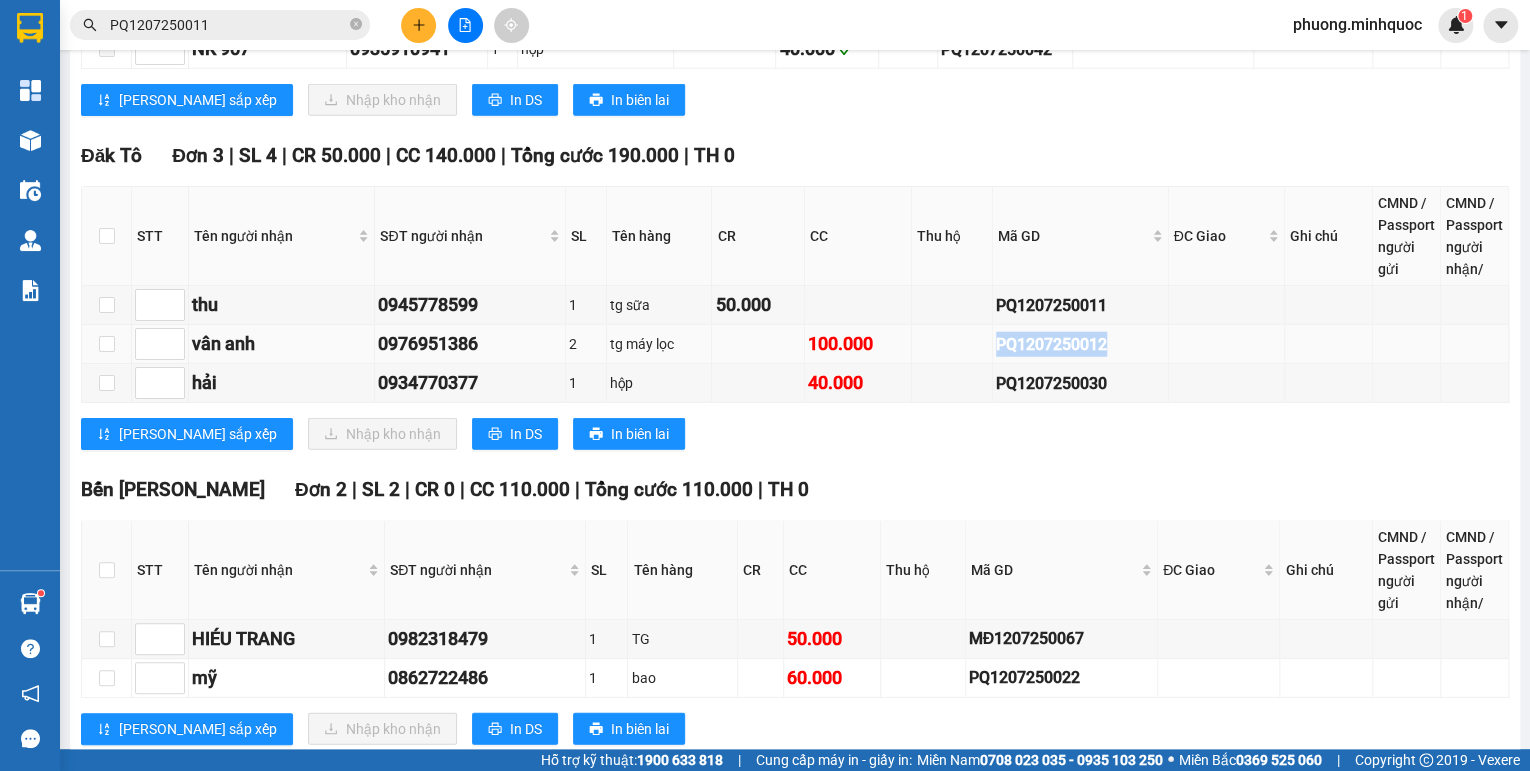 click on "PQ1207250012" at bounding box center (1080, 344) 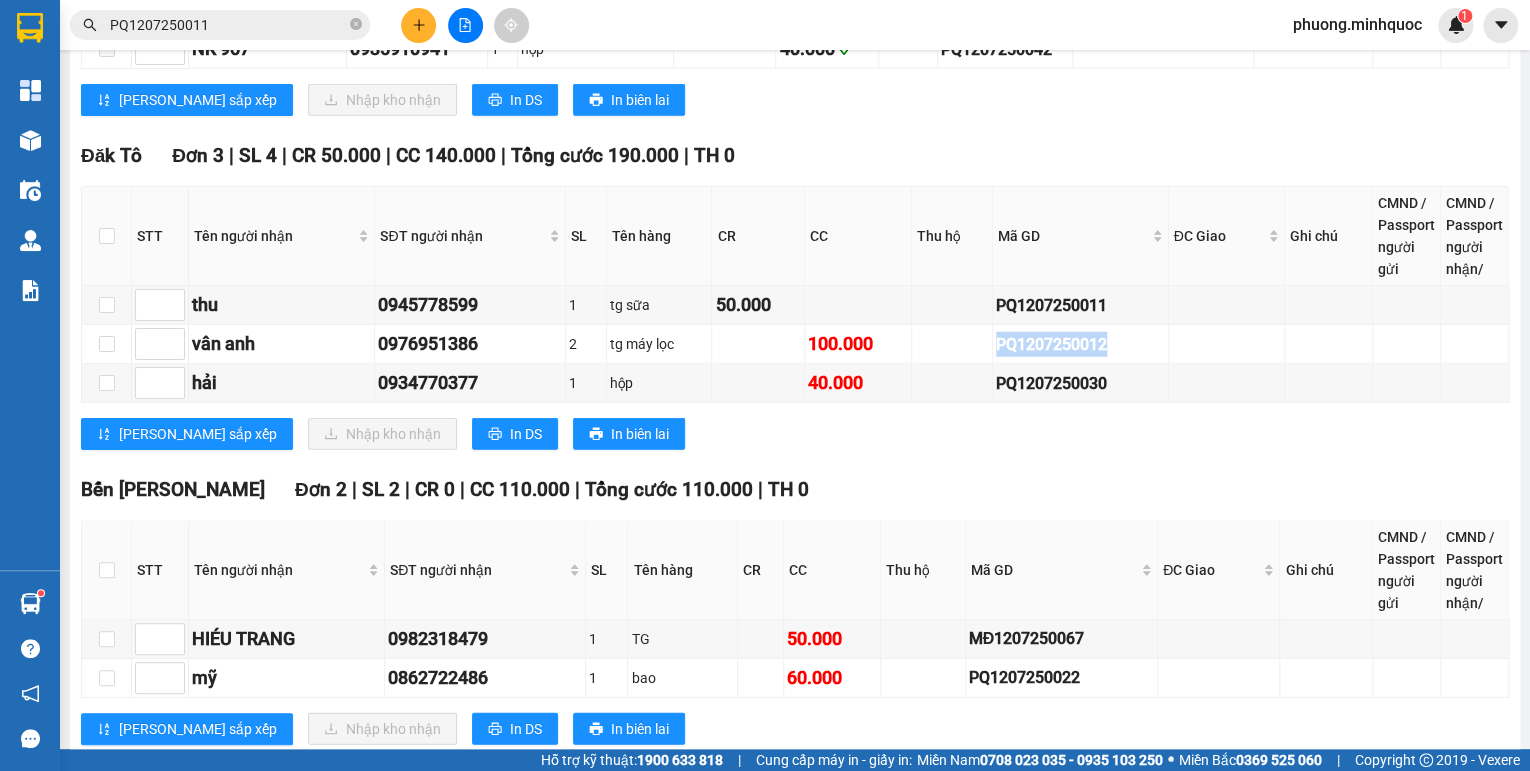 click on "PQ1207250011" at bounding box center (228, 25) 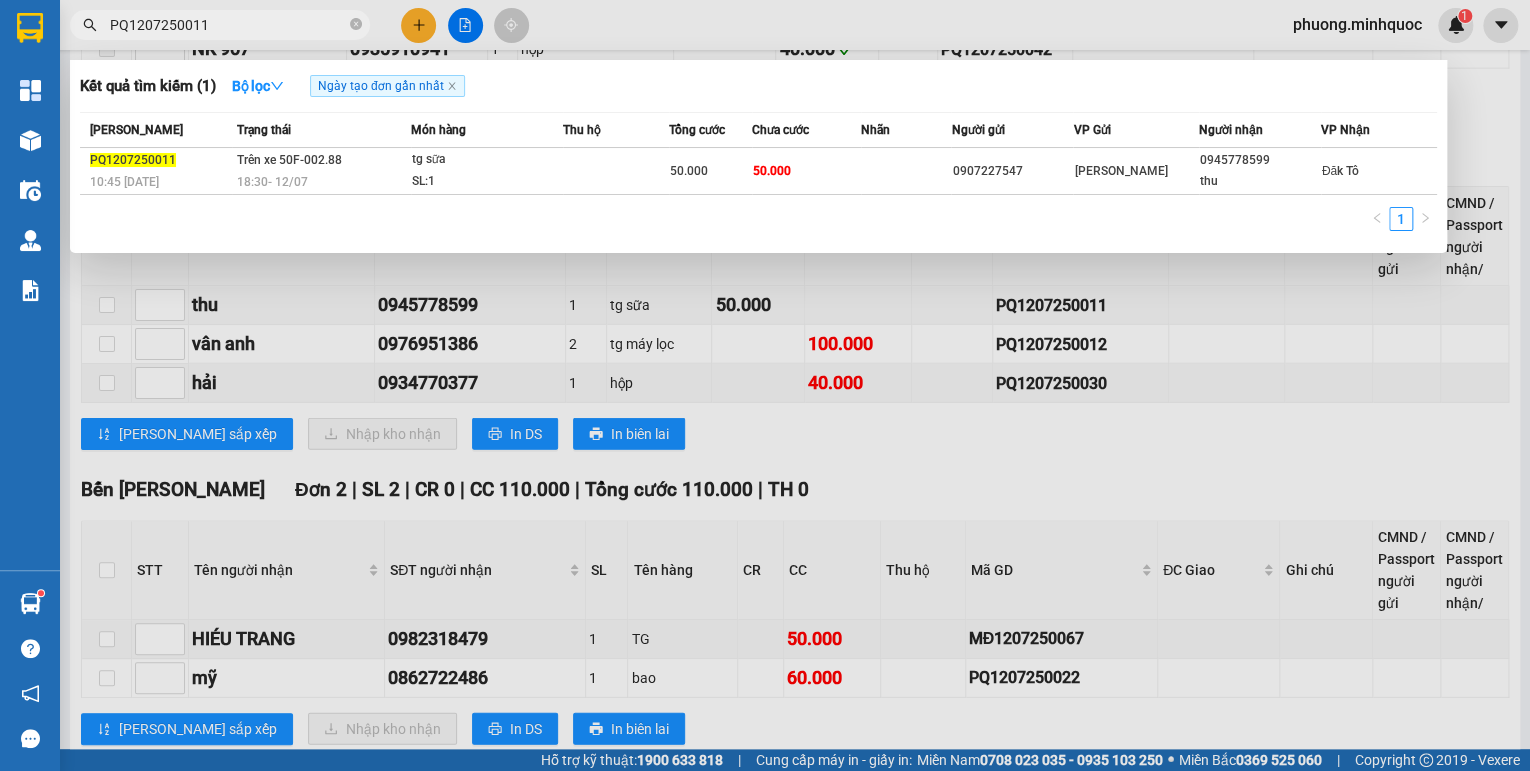 click on "PQ1207250011" at bounding box center [228, 25] 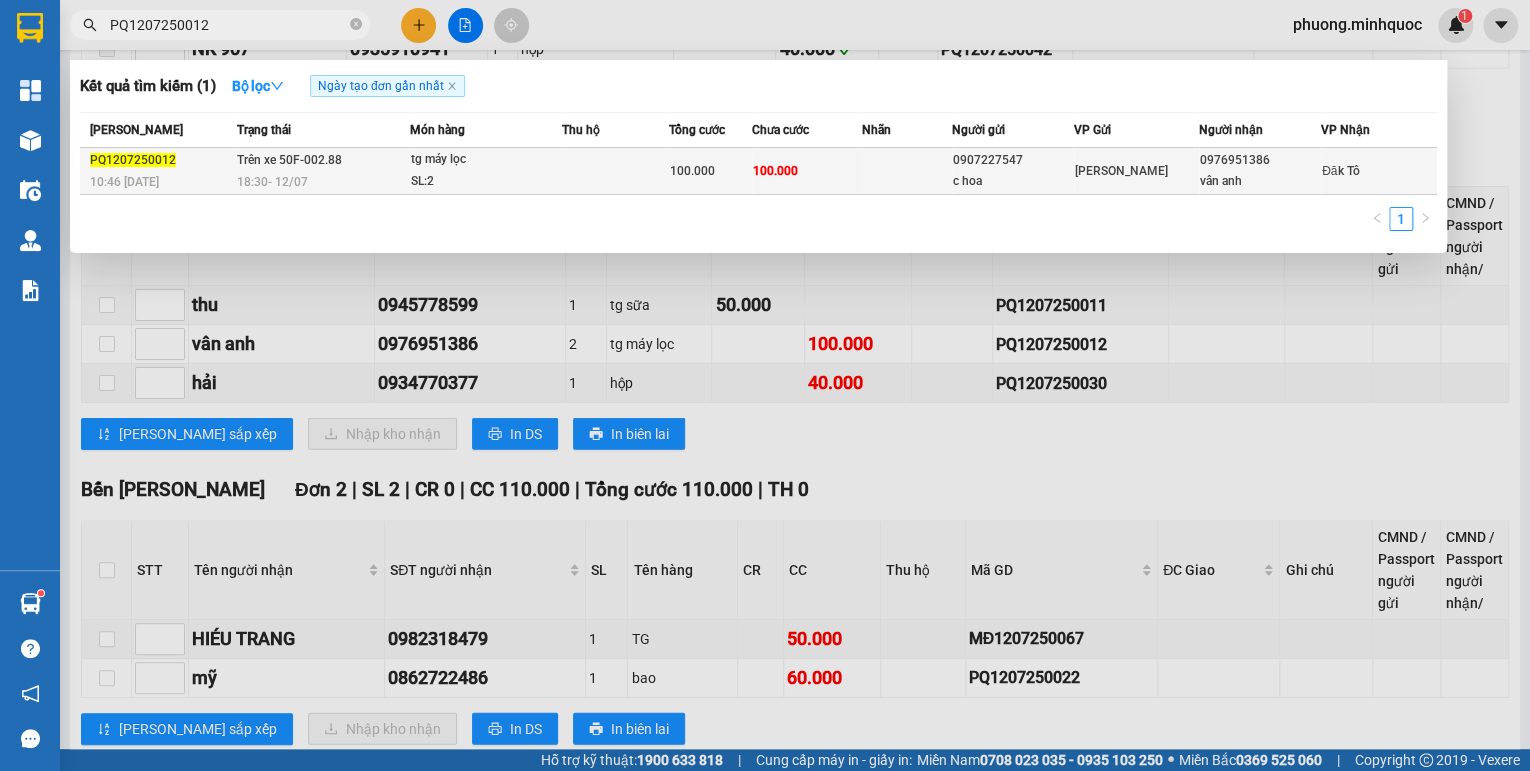 type on "PQ1207250012" 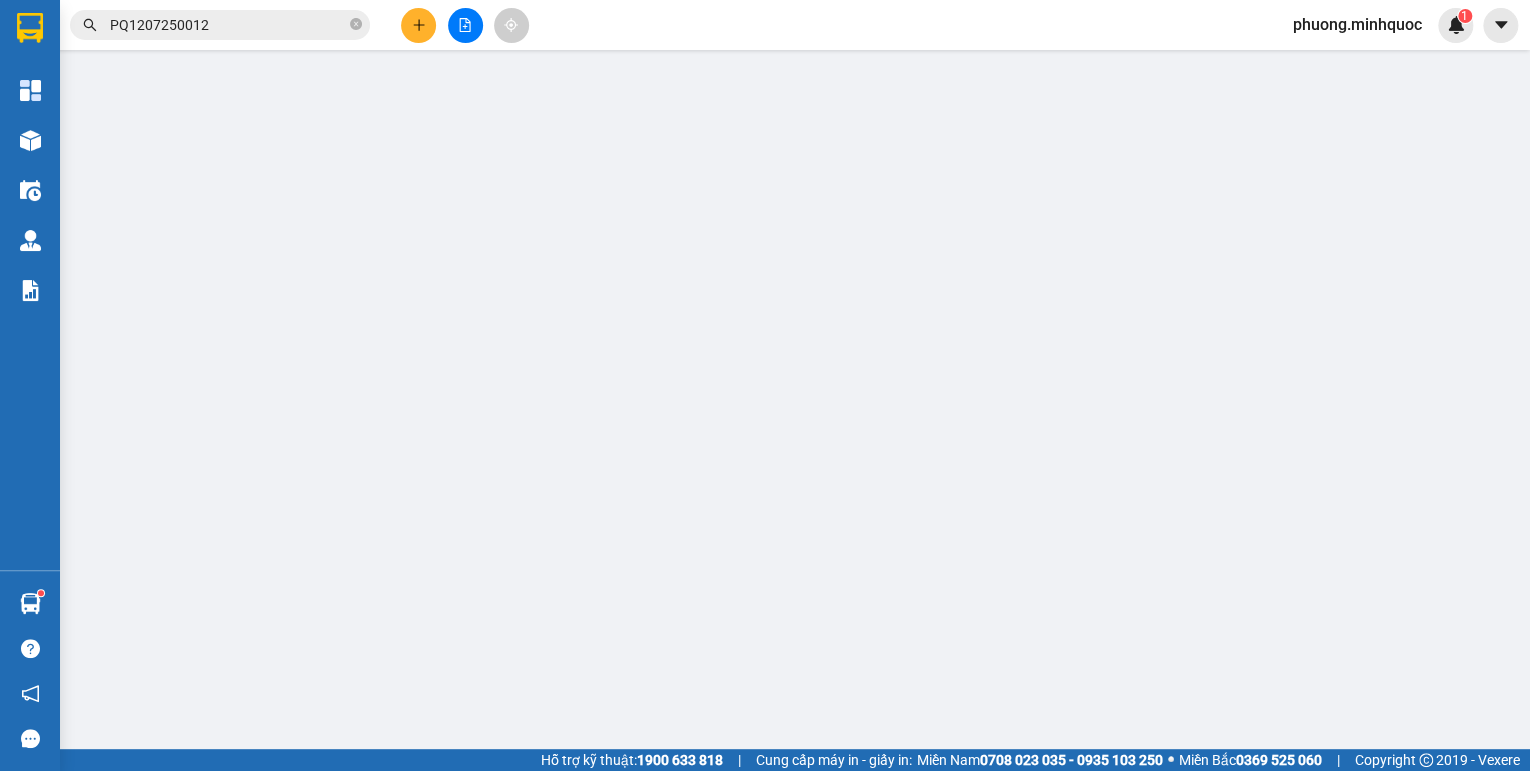 scroll, scrollTop: 0, scrollLeft: 0, axis: both 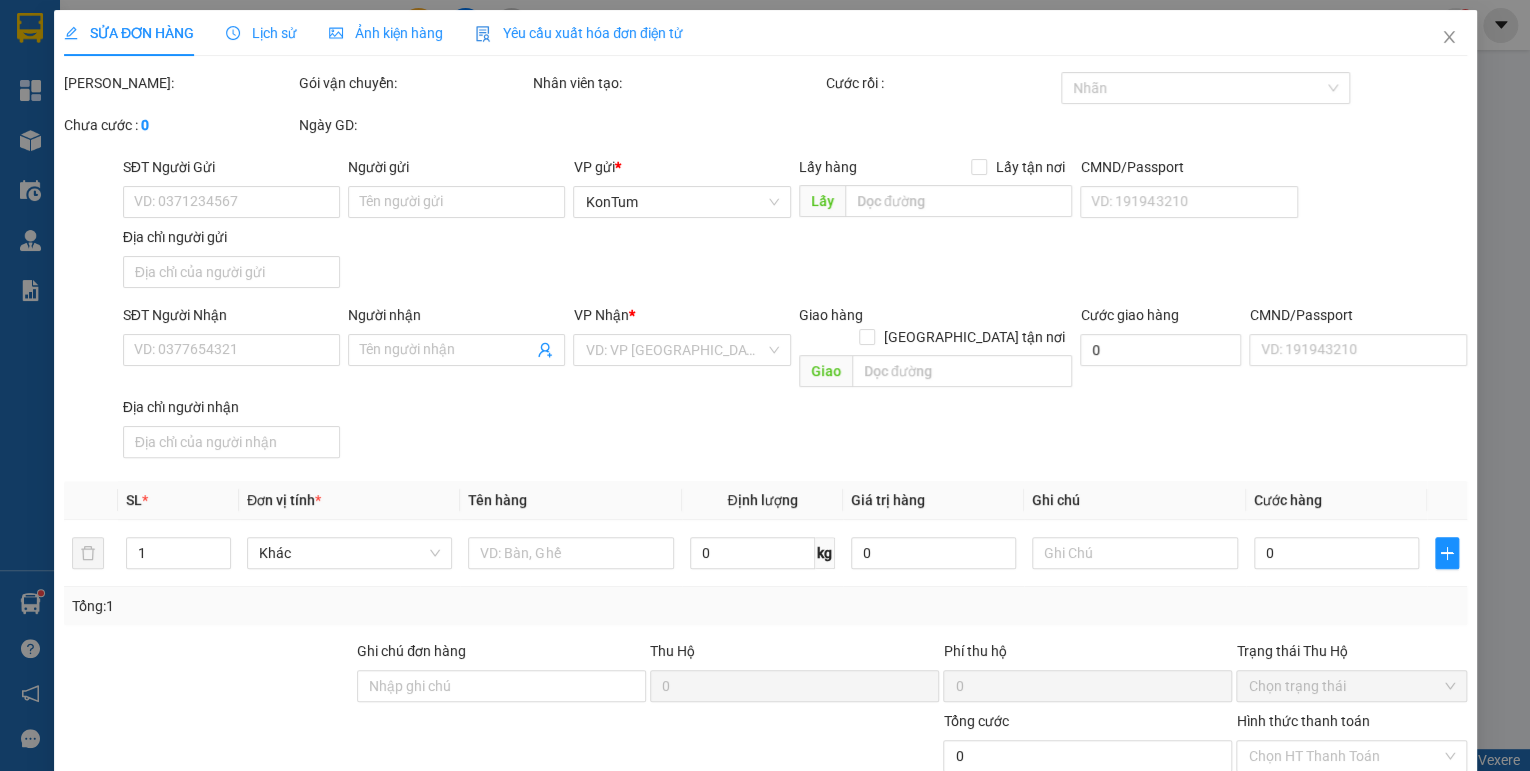 type on "0907227547" 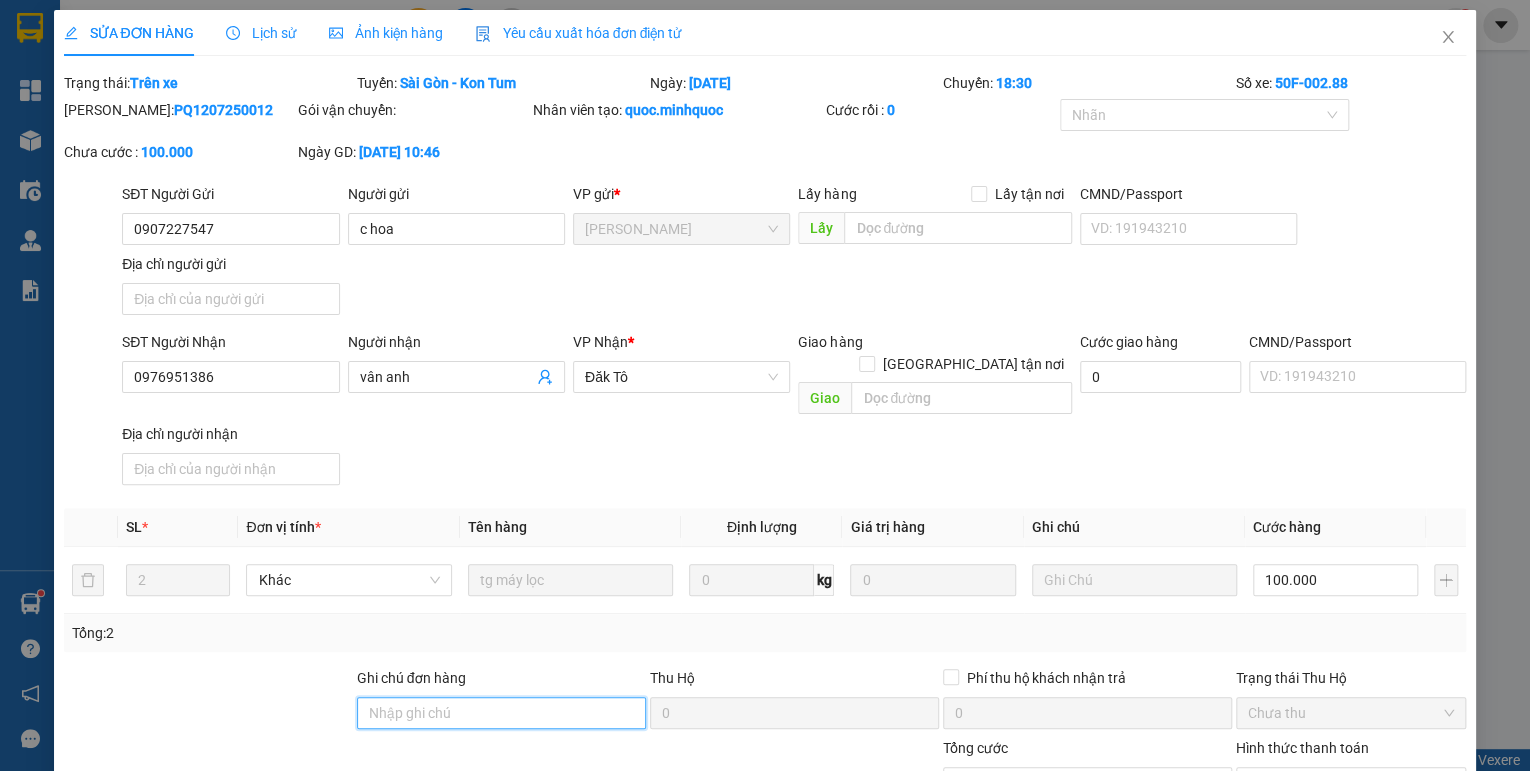 click on "Ghi chú đơn hàng" at bounding box center [501, 713] 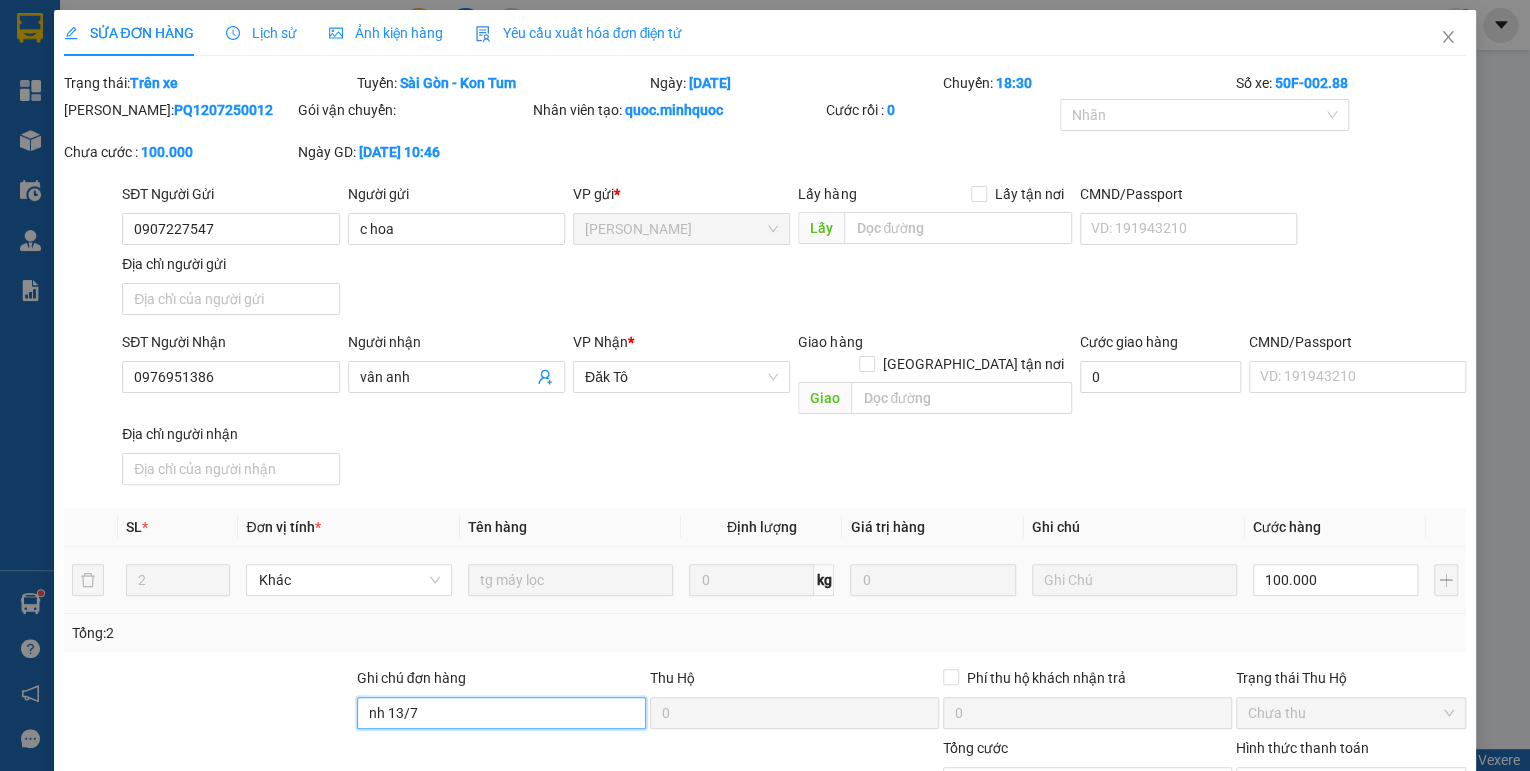 scroll, scrollTop: 138, scrollLeft: 0, axis: vertical 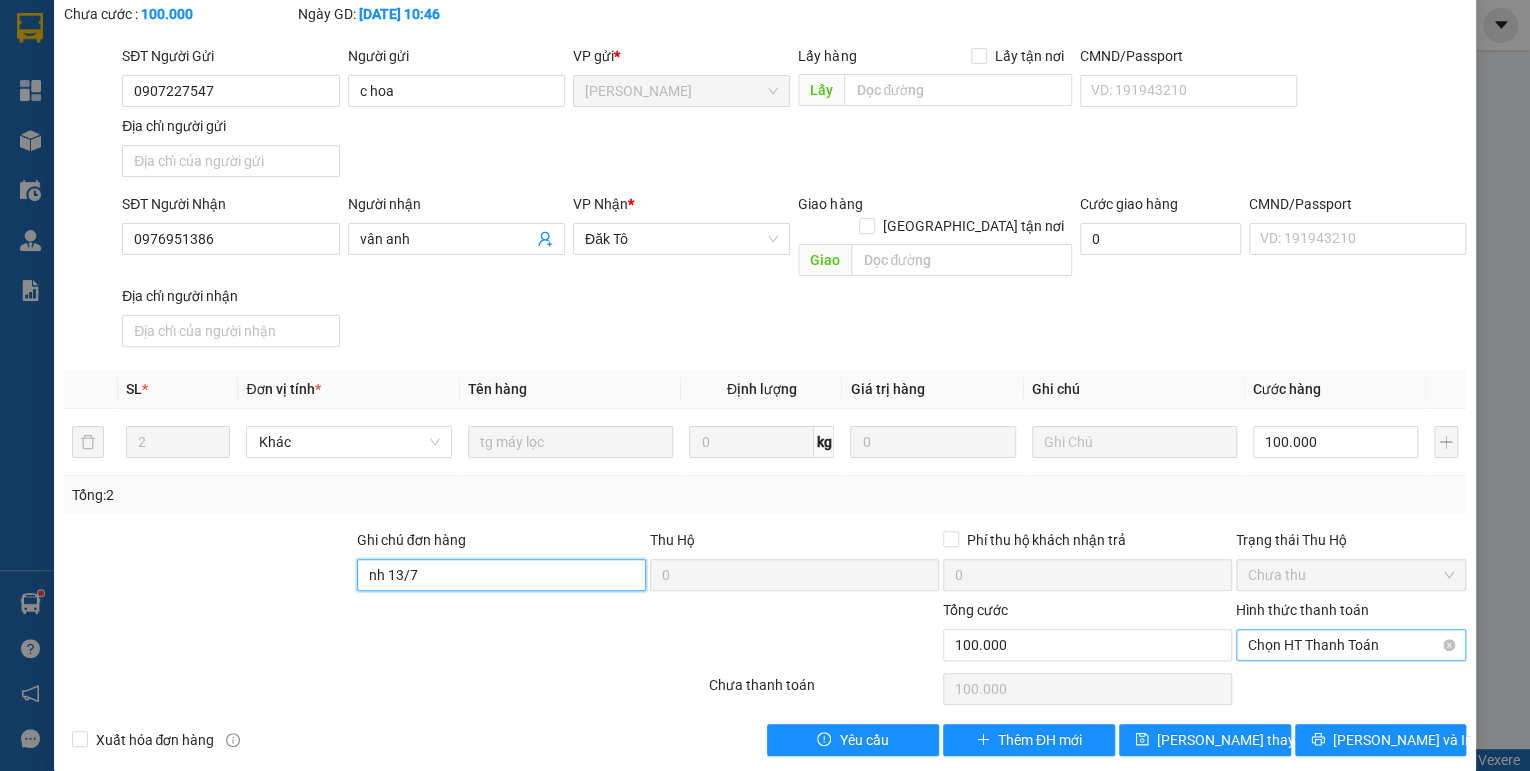 click on "Chọn HT Thanh Toán" at bounding box center (1351, 645) 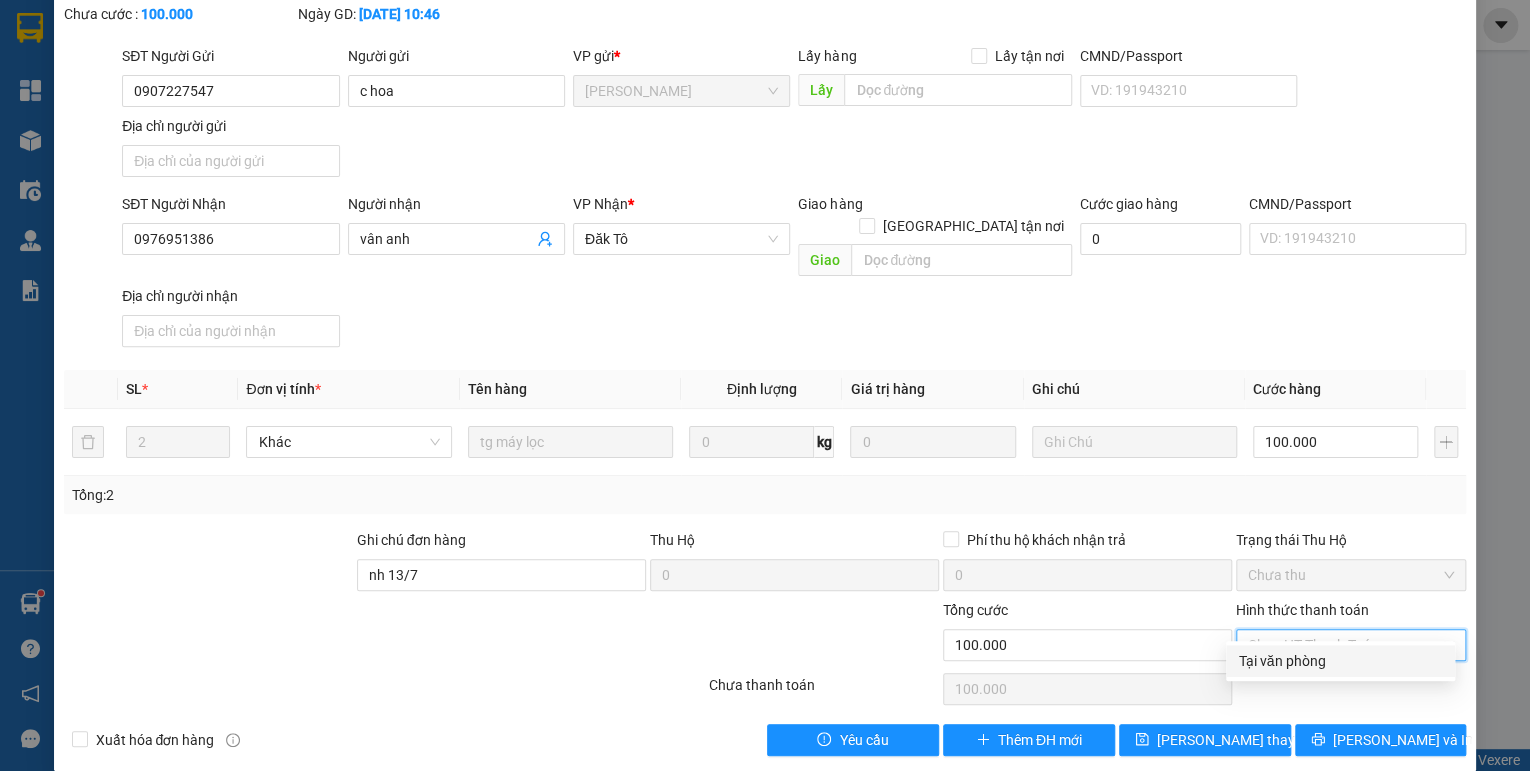 click on "Tại văn phòng" at bounding box center [1340, 661] 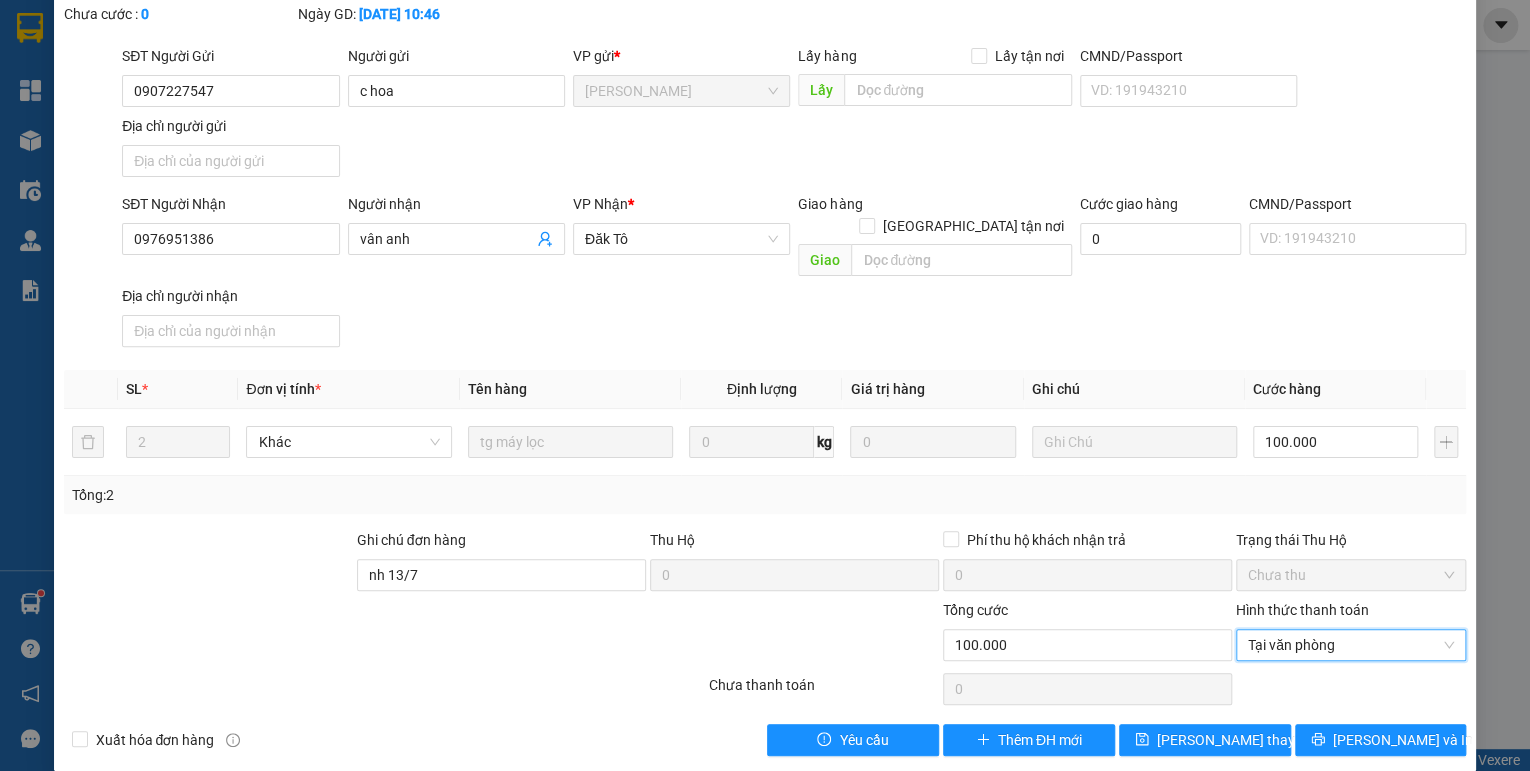 click on "SỬA ĐƠN HÀNG Lịch sử Ảnh kiện hàng Yêu cầu xuất hóa đơn điện tử Total Paid Fee 0 Total UnPaid Fee 100.000 Cash Collection Total Fee Trạng thái:  Trên xe Tuyến:   [GEOGRAPHIC_DATA] - [GEOGRAPHIC_DATA]  Ngày:   [DATE] Chuyến:   18:30 Số xe:   50F-002.88 Mã ĐH:  PQ1207250012 Gói vận chuyển:   Nhân viên tạo:   quoc.minhquoc Cước rồi :   0   Nhãn Chưa cước :   0 Ngày GD:   [DATE] 10:46 SĐT Người Gửi 0907227547 Người gửi c hoa VP gửi  * [GEOGRAPHIC_DATA] Lấy hàng Lấy tận nơi Lấy CMND/Passport VD: [PASSPORT] Địa chỉ người gửi SĐT Người Nhận 0976951386 Người nhận vân anh VP Nhận  * Đăk Tô Giao hàng [GEOGRAPHIC_DATA] tận nơi Giao Cước giao hàng 0 CMND/Passport VD: [PASSPORT] Địa chỉ người nhận SL  * Đơn vị tính  * Tên hàng  Định lượng Giá trị hàng Ghi chú Cước hàng                   2 Khác tg máy lọc 0 kg 0 100.000 Tổng:  2 Ghi chú đơn hàng nh [DATE] Hộ 0 0   Chưa thu 0" at bounding box center (765, 321) 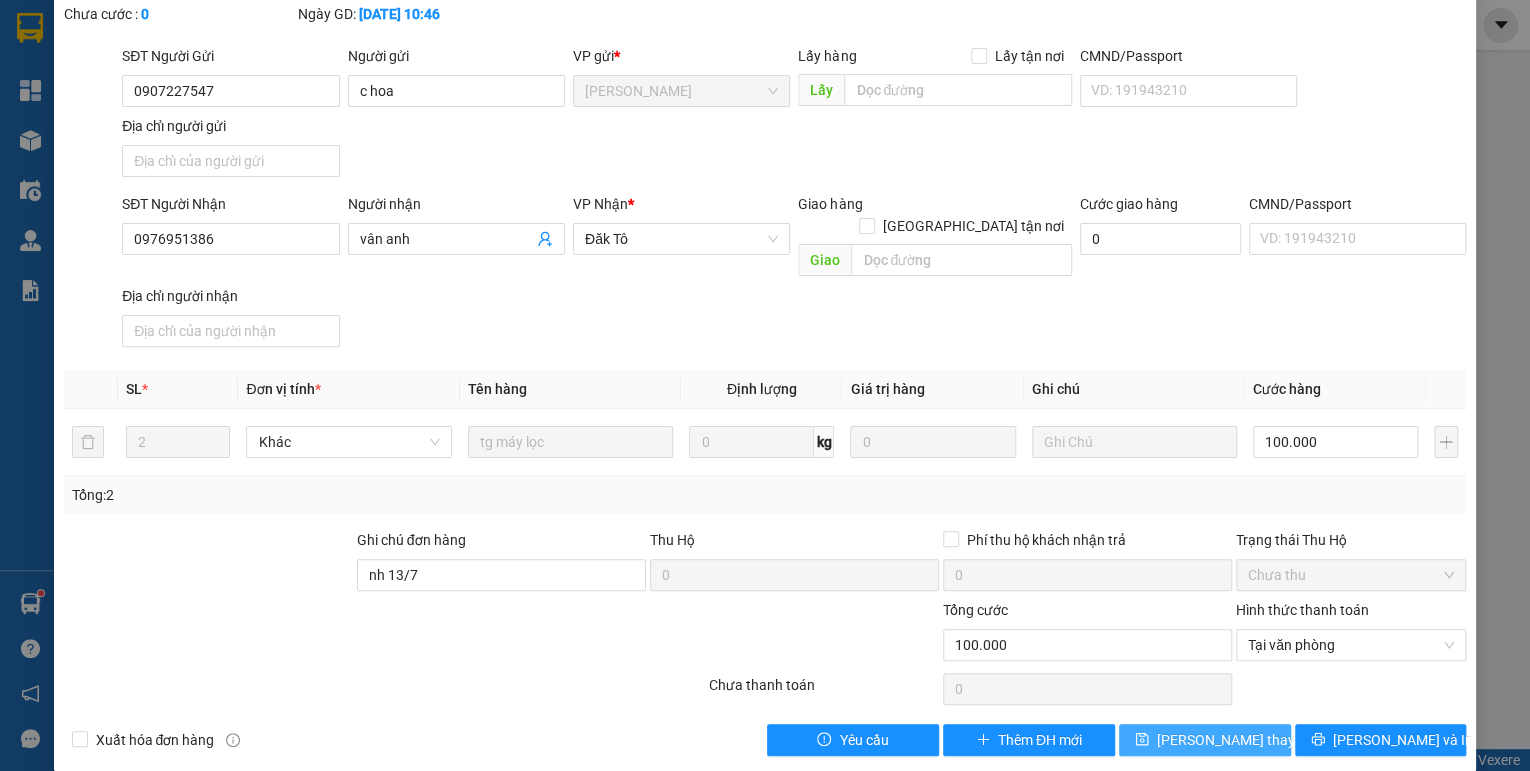 click on "[PERSON_NAME] thay đổi" at bounding box center [1205, 740] 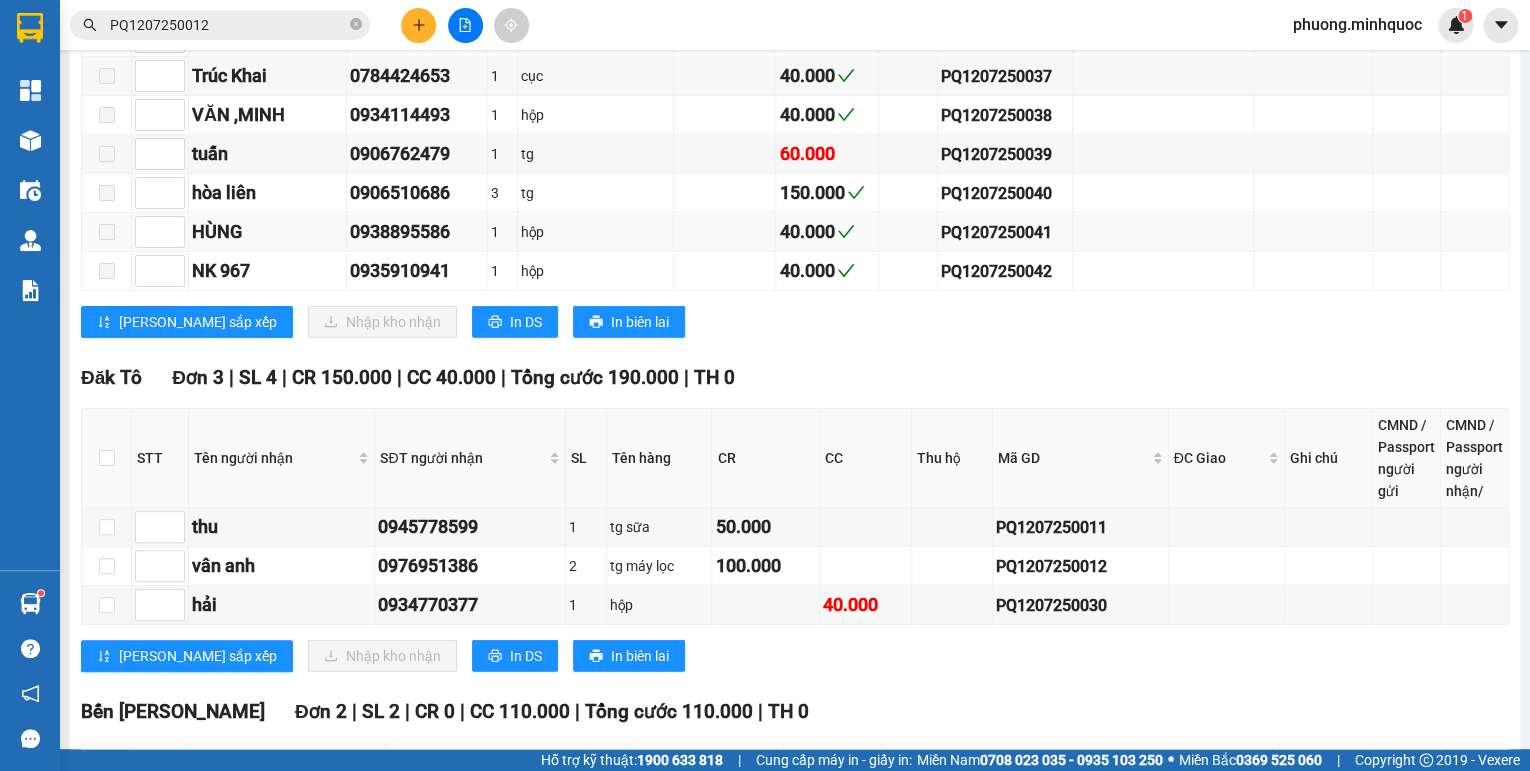 scroll, scrollTop: 2320, scrollLeft: 0, axis: vertical 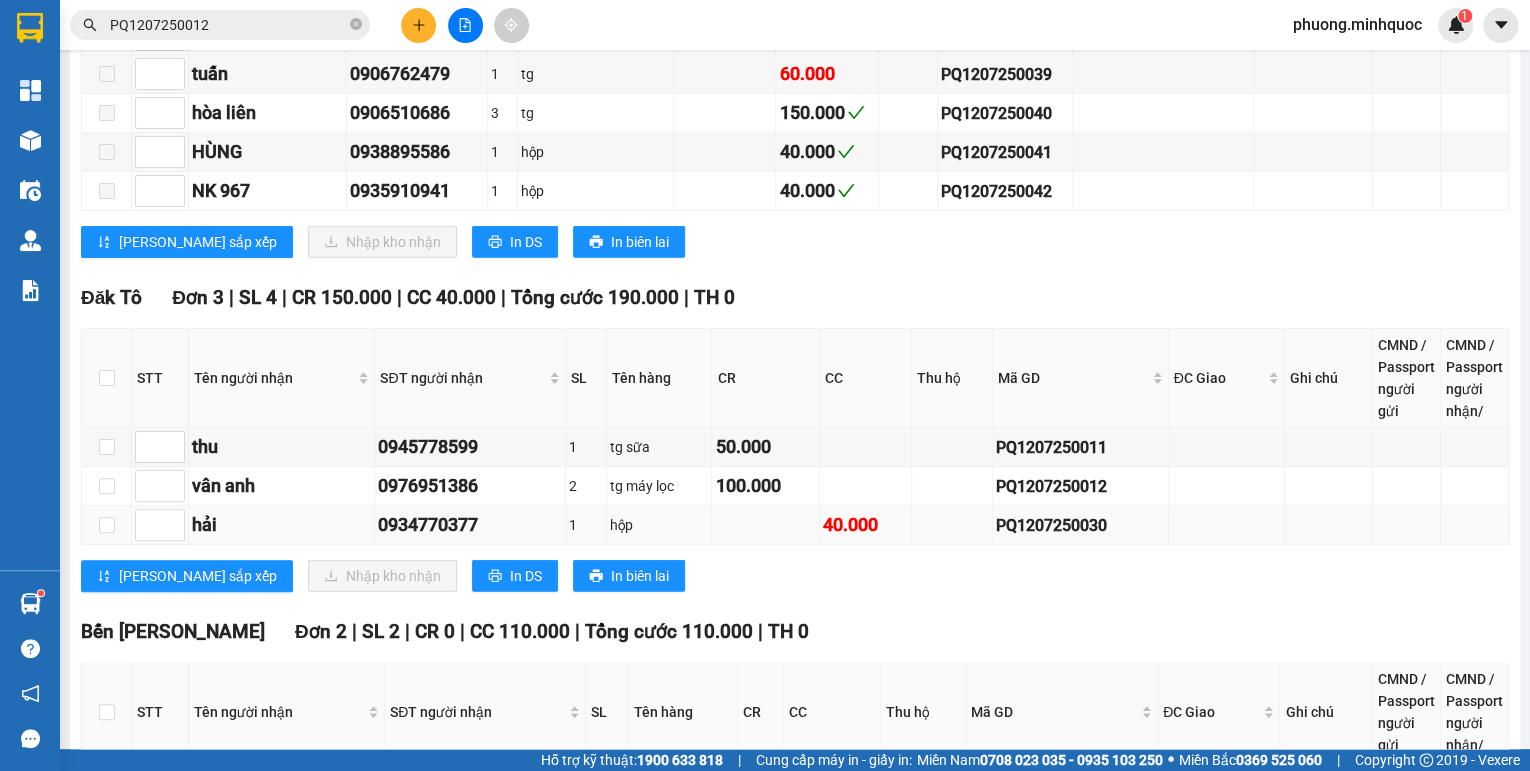 click on "PQ1207250030" at bounding box center [1080, 525] 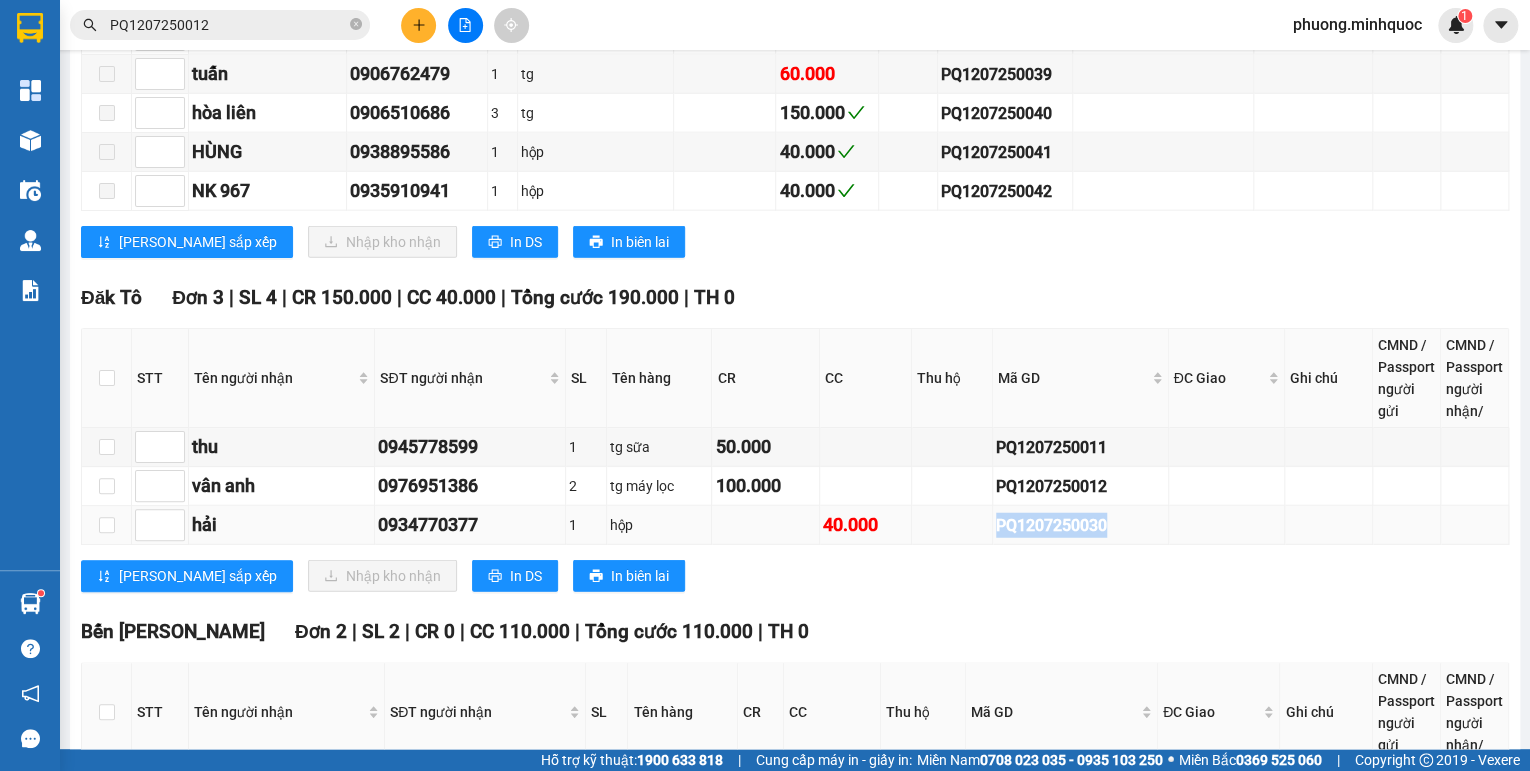 click on "PQ1207250030" at bounding box center [1080, 525] 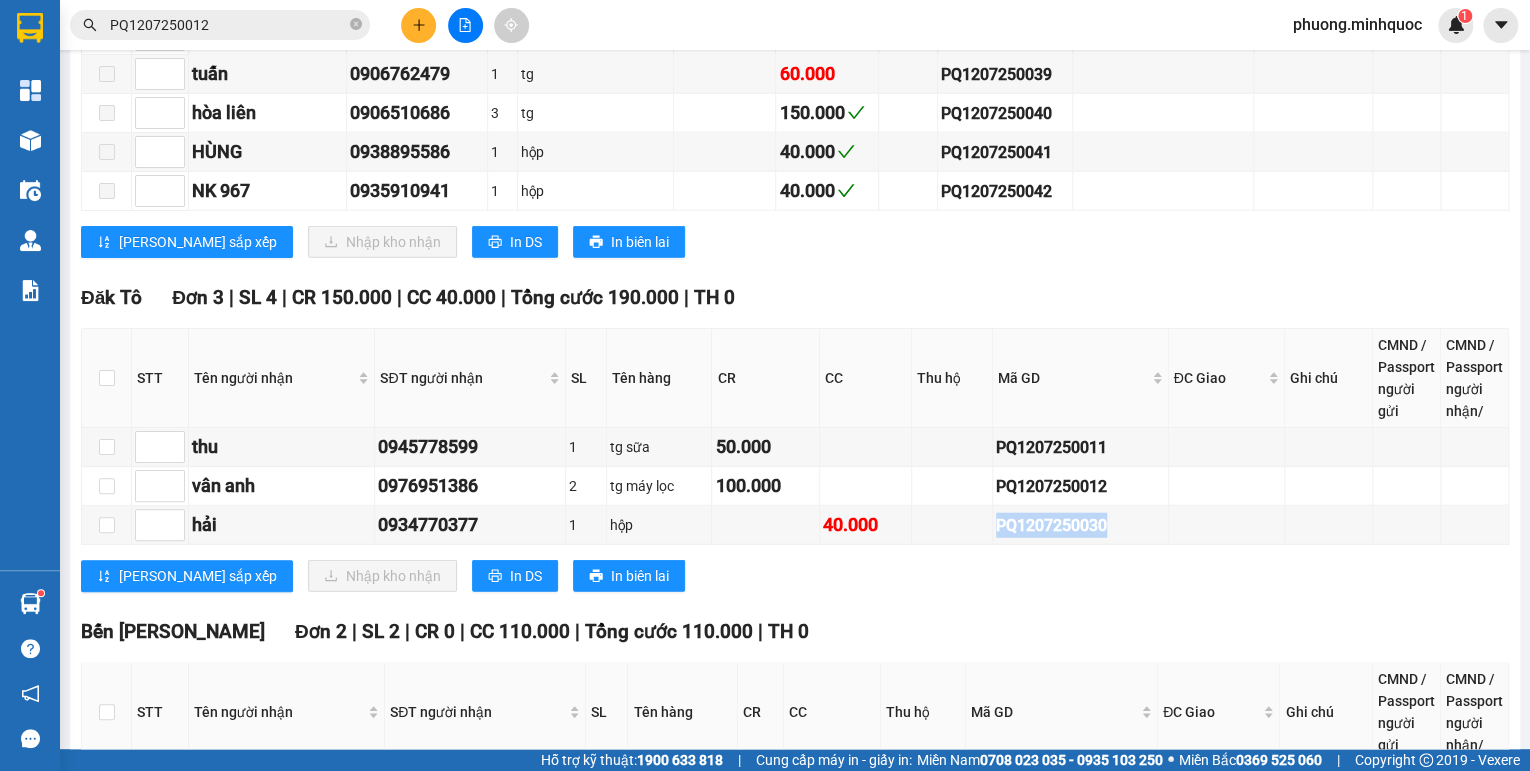 click on "PQ1207250012" at bounding box center [228, 25] 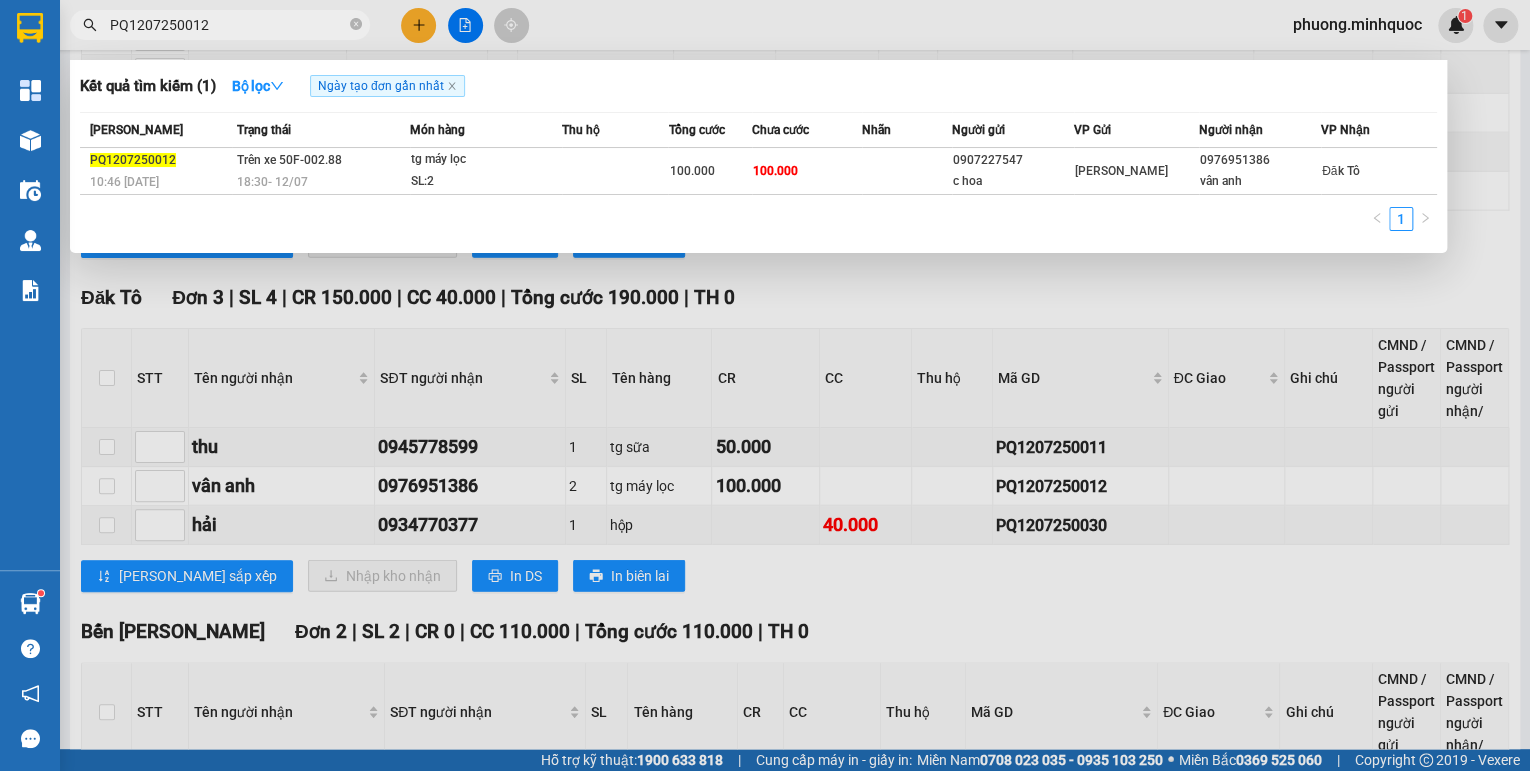 click on "PQ1207250012" at bounding box center (228, 25) 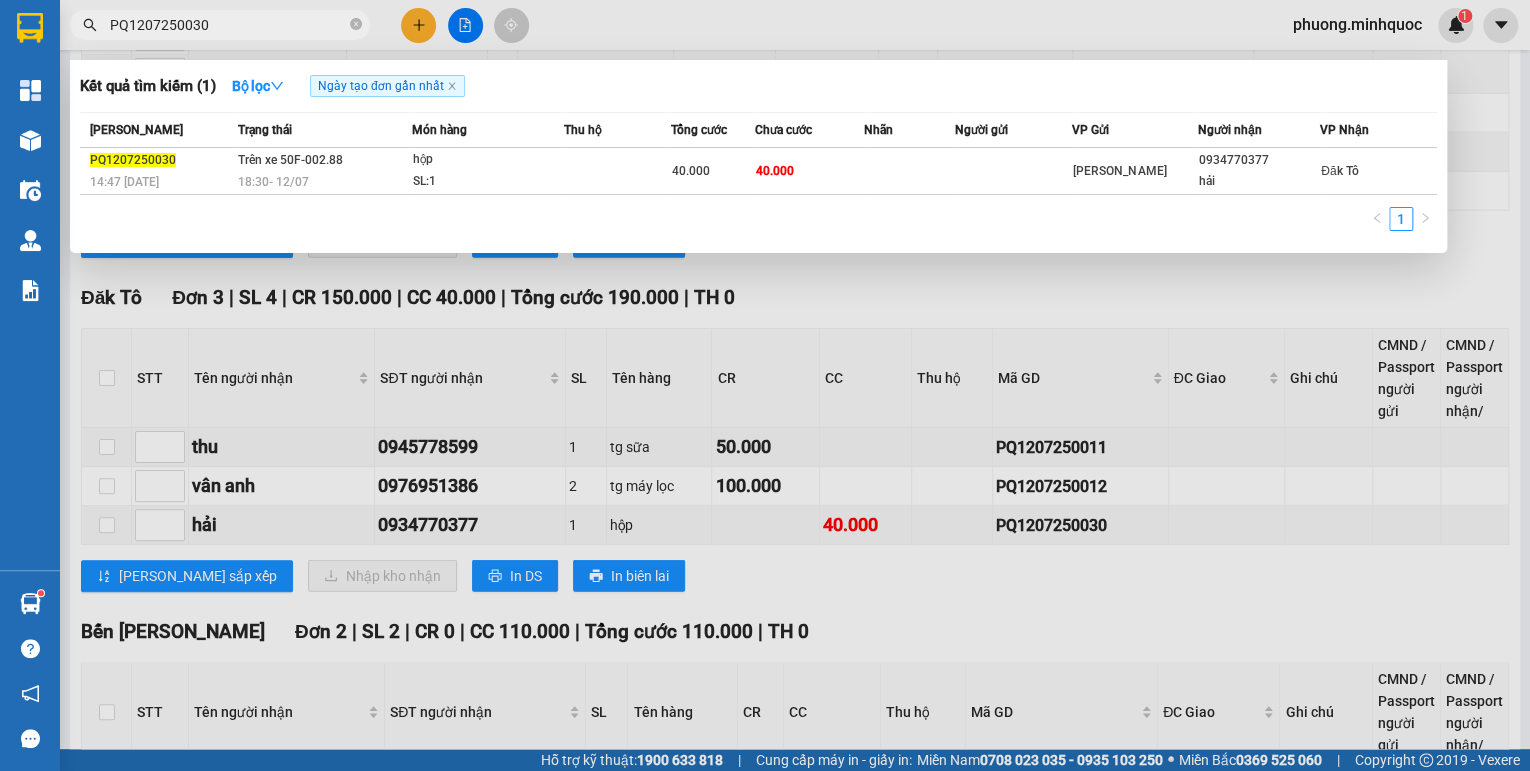 type on "PQ1207250030" 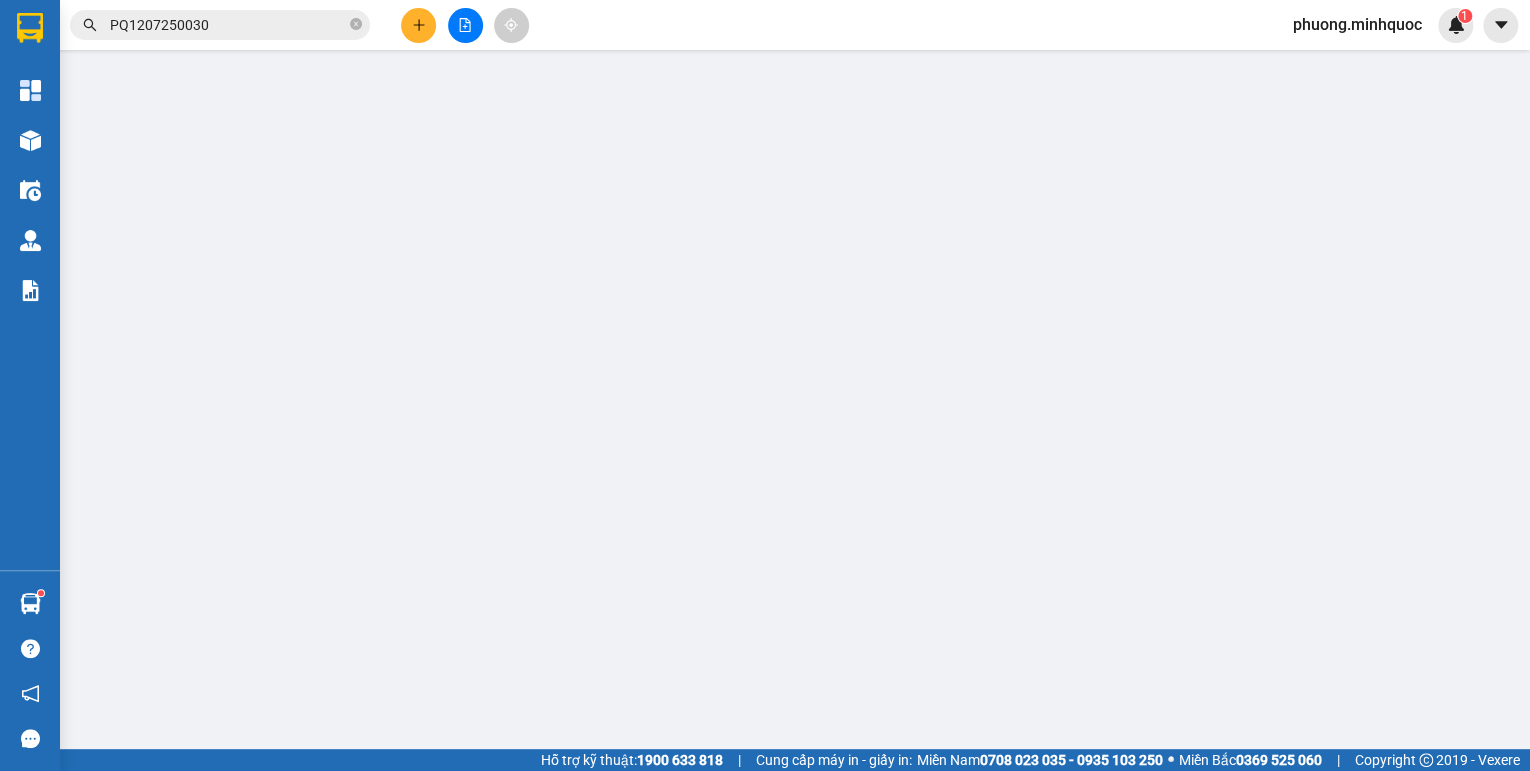 scroll, scrollTop: 0, scrollLeft: 0, axis: both 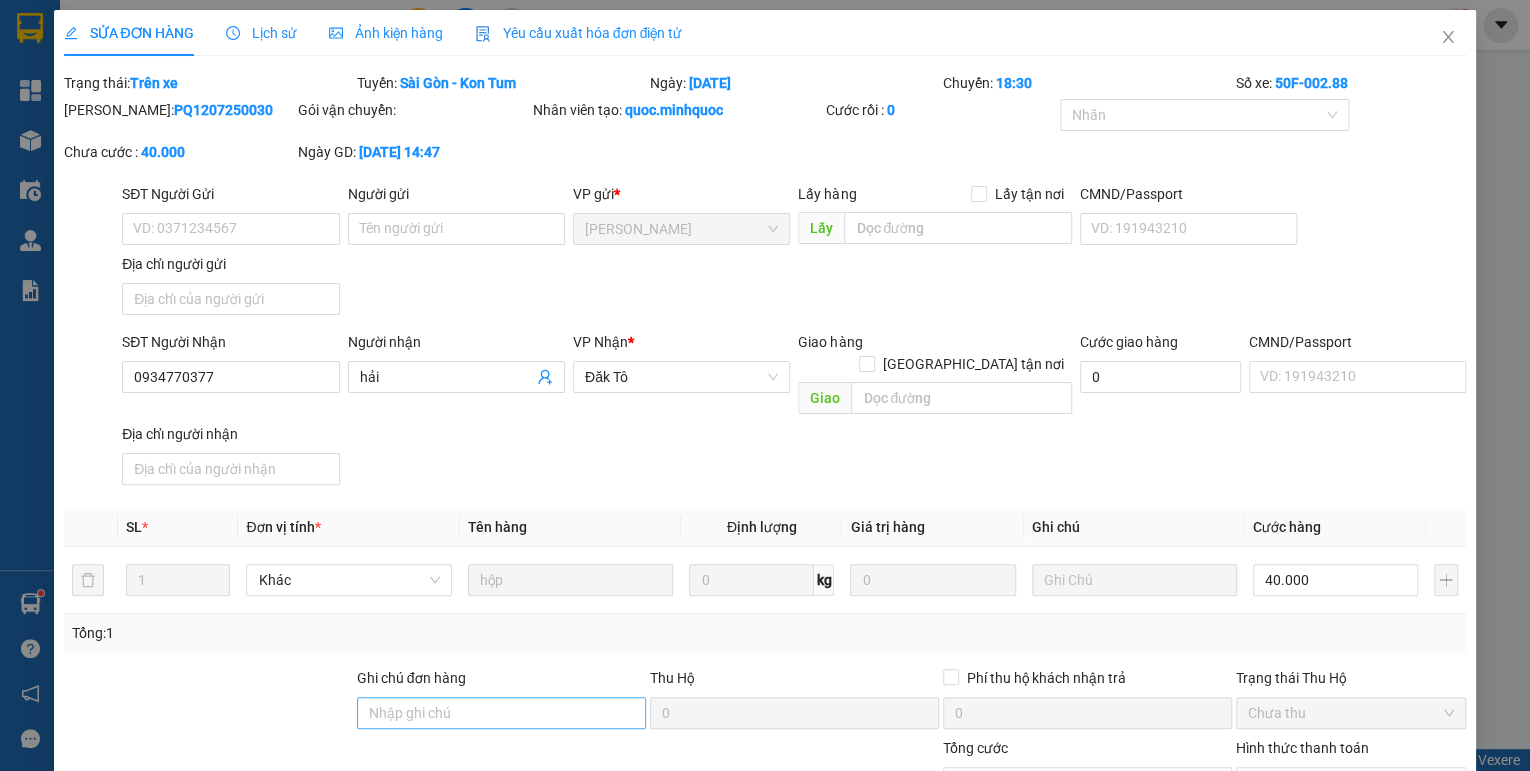 type on "0934770377" 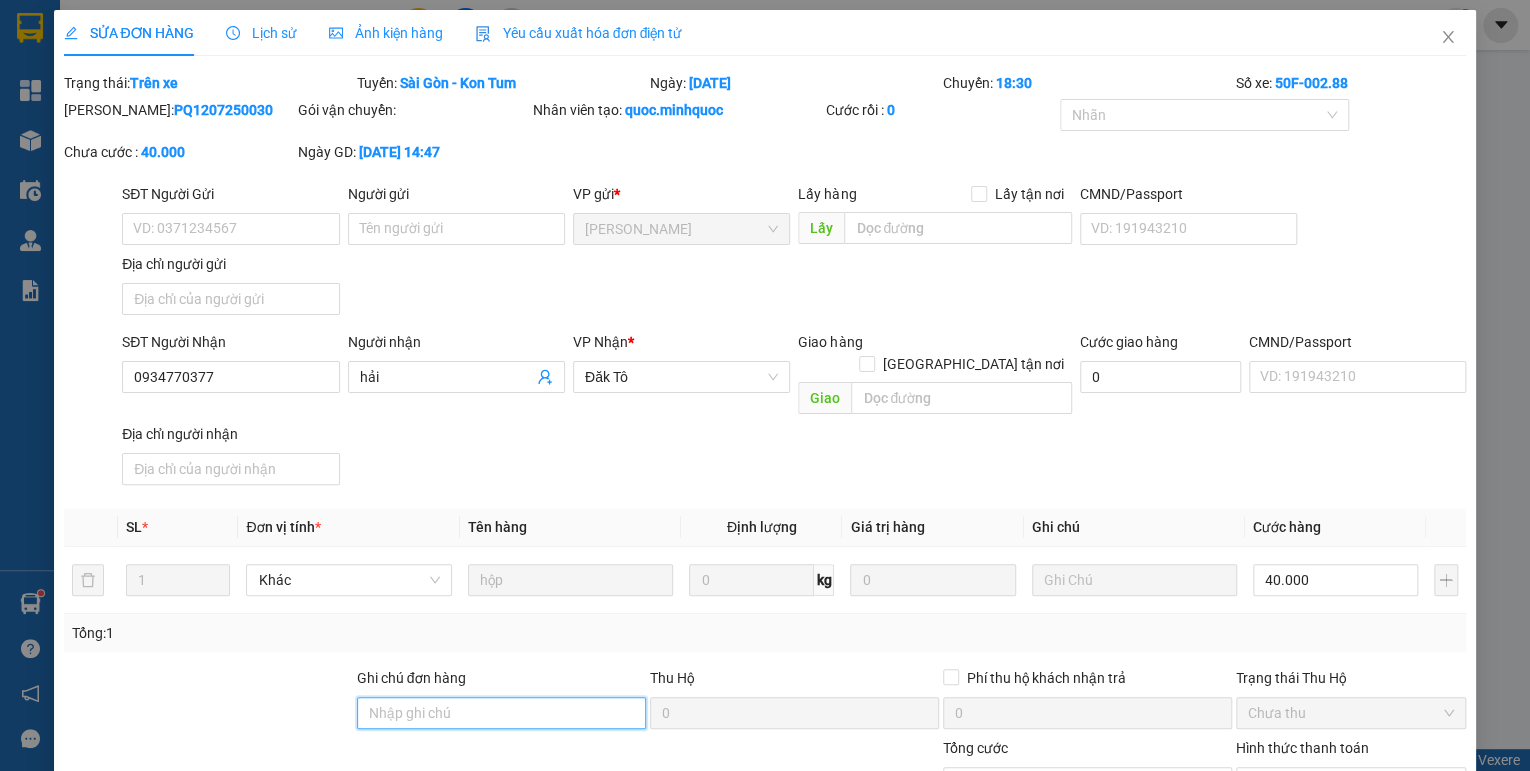 click on "Ghi chú đơn hàng" at bounding box center (501, 713) 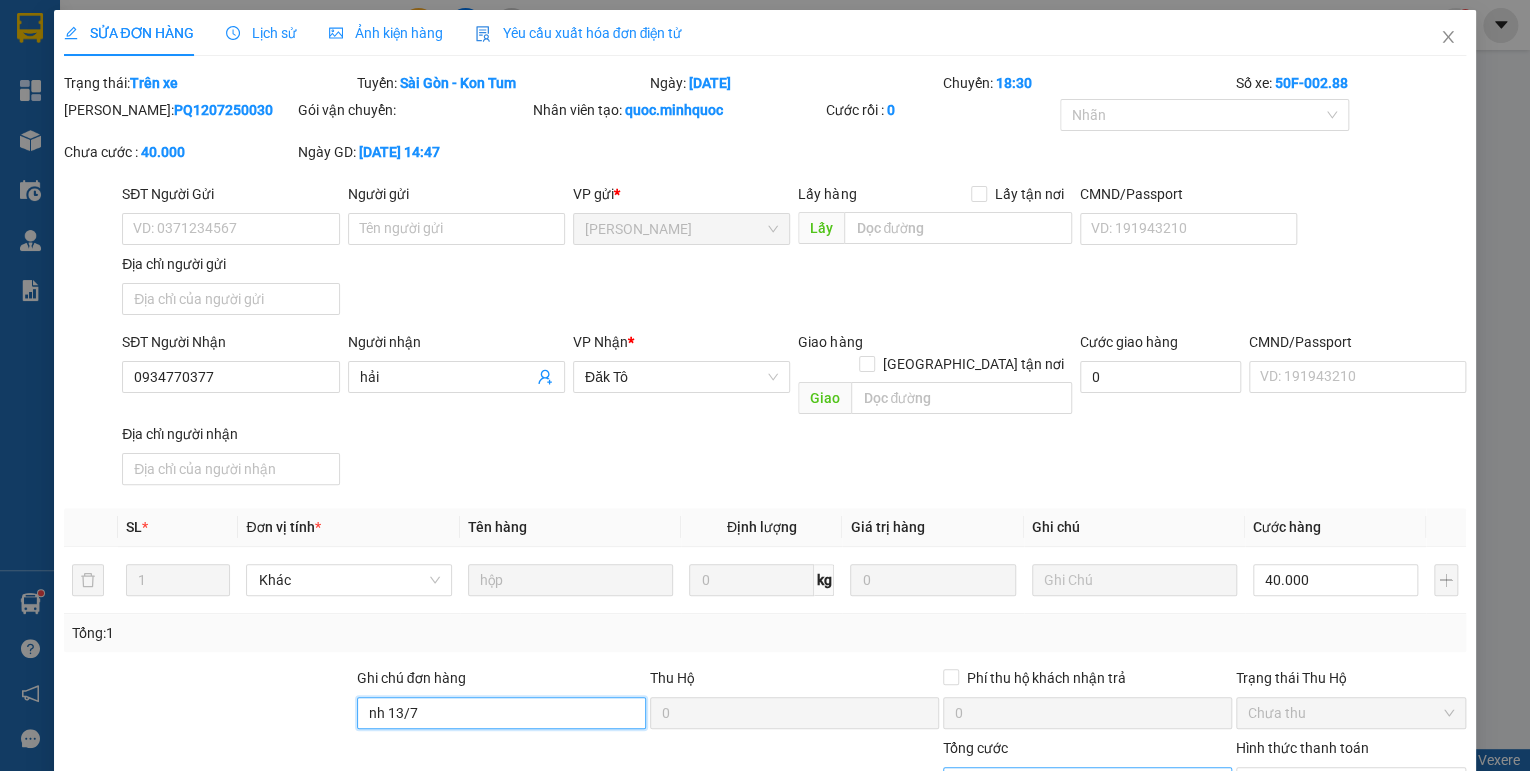 scroll, scrollTop: 138, scrollLeft: 0, axis: vertical 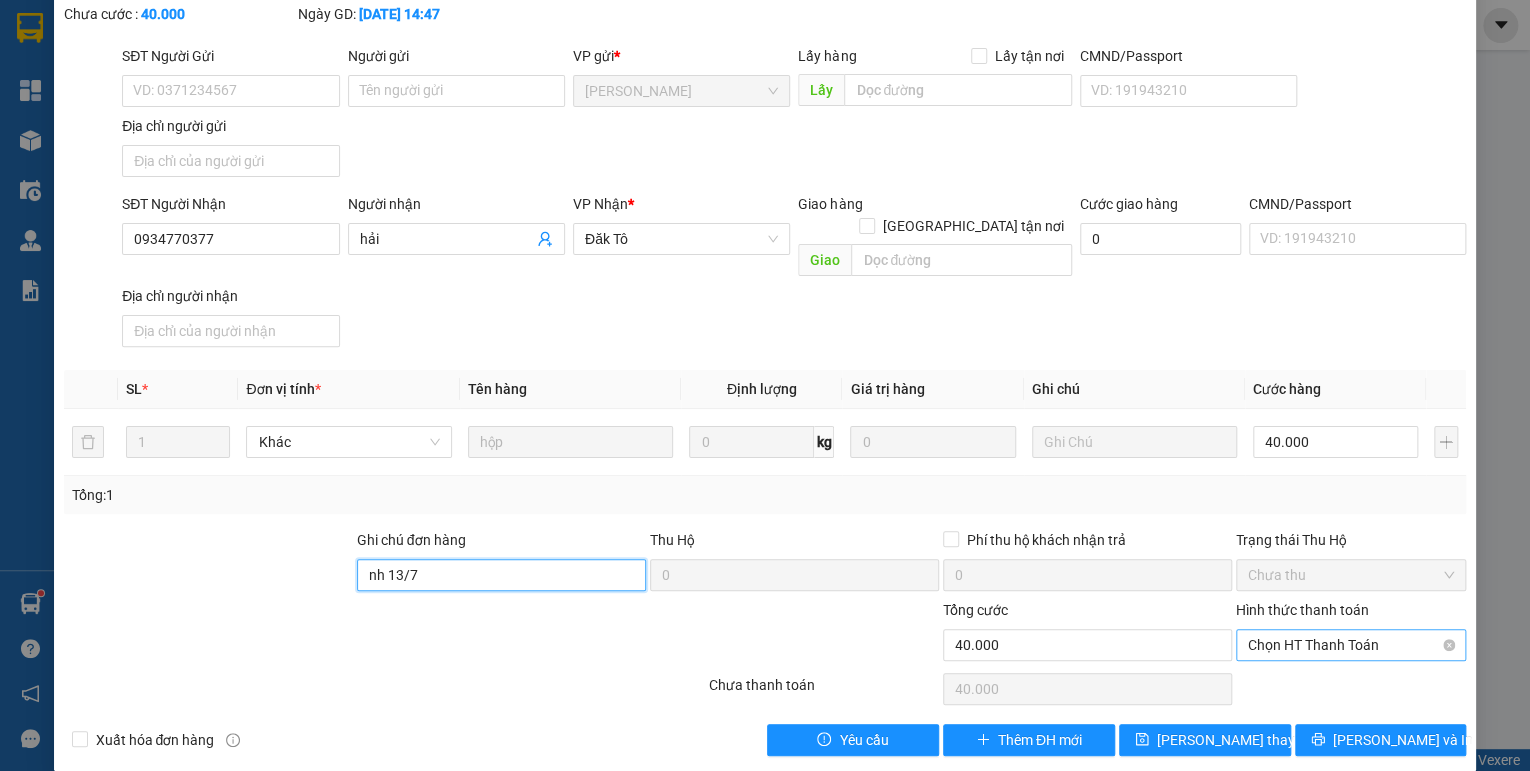 click on "Chọn HT Thanh Toán" at bounding box center (1351, 645) 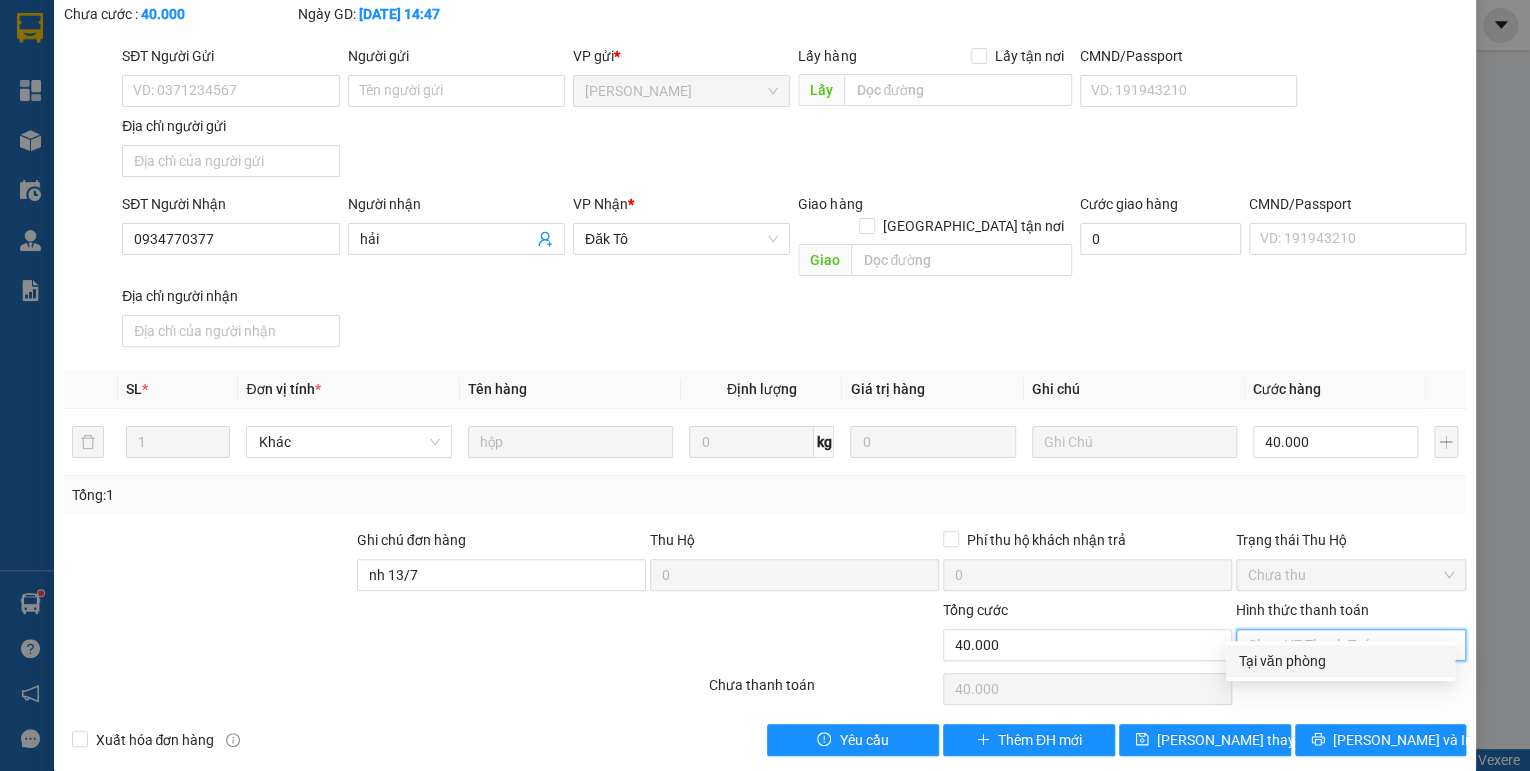 click on "Tại văn phòng" at bounding box center [1340, 661] 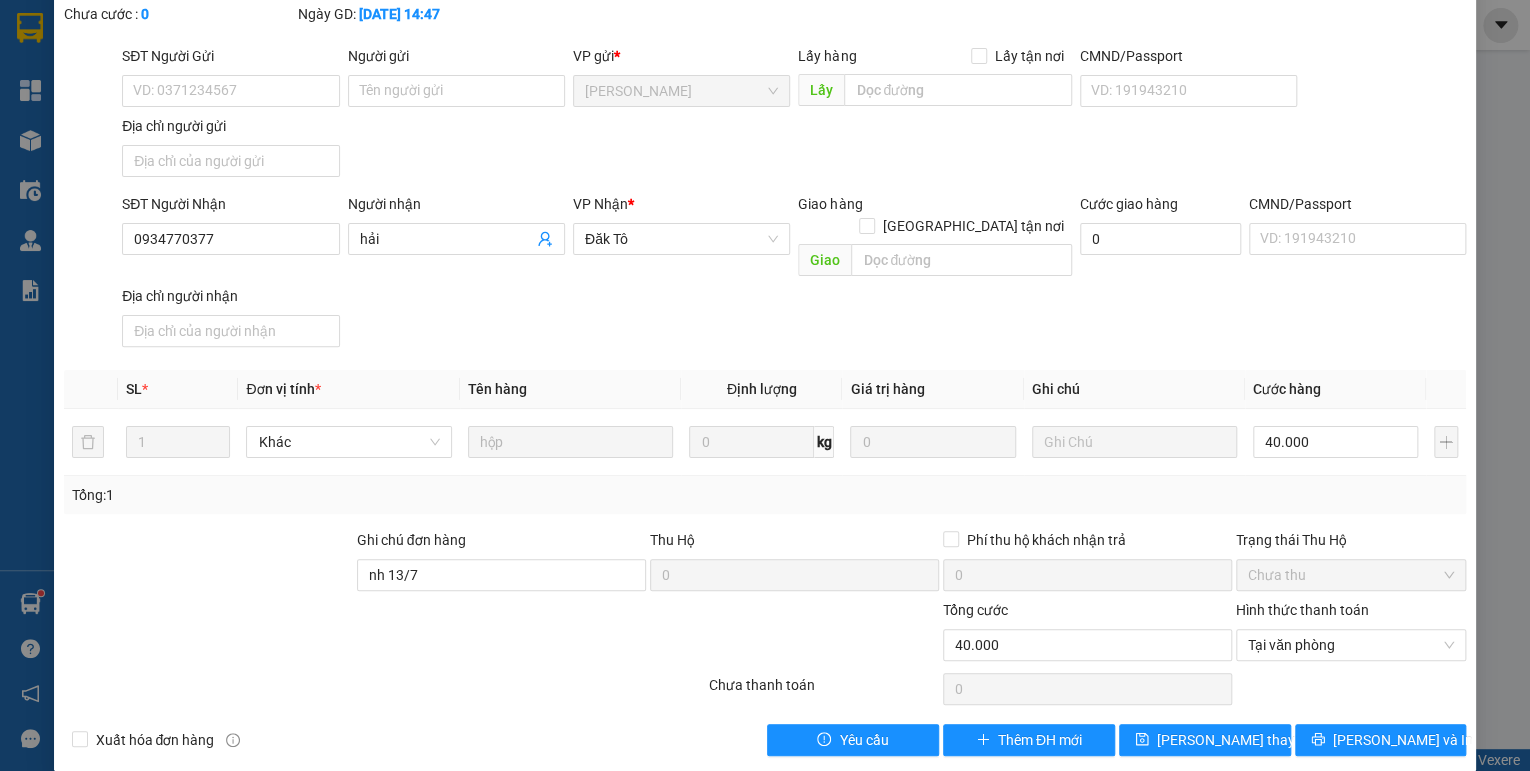 click on "Total Paid Fee 0 Total UnPaid Fee 40.000 Cash Collection Total Fee Trạng thái:  Trên xe Tuyến:   [GEOGRAPHIC_DATA] - [GEOGRAPHIC_DATA]  Ngày:   [DATE] [GEOGRAPHIC_DATA]:   18:30 Số xe:   50F-002.88 Mã ĐH:  PQ1207250030 Gói vận chuyển:   Nhân viên tạo:   quoc.minhquoc Cước rồi :   0   Nhãn Chưa cước :   0 Ngày GD:   [DATE] 14:47 SĐT Người Gửi VD: 0371234567 Người gửi Tên người gửi VP gửi  * [PERSON_NAME] Lấy hàng Lấy tận nơi Lấy CMND/Passport VD: [PASSPORT] Địa chỉ người gửi SĐT Người Nhận 0934770377 Người nhận hải VP Nhận  * Đăk Tô Giao hàng Giao tận nơi Giao Cước giao hàng 0 CMND/Passport VD: [PASSPORT] Địa chỉ người nhận SL  * Đơn vị tính  * Tên hàng  Định lượng Giá trị hàng Ghi chú Cước hàng                   1 Khác hộp 0 kg 0 40.000 Tổng:  1 Ghi chú đơn hàng nh [DATE] Hộ 0 Phí thu hộ khách nhận trả 0 Trạng thái Thu Hộ   Chưa thu Tổng cước 40.000 0 0" at bounding box center [765, 345] 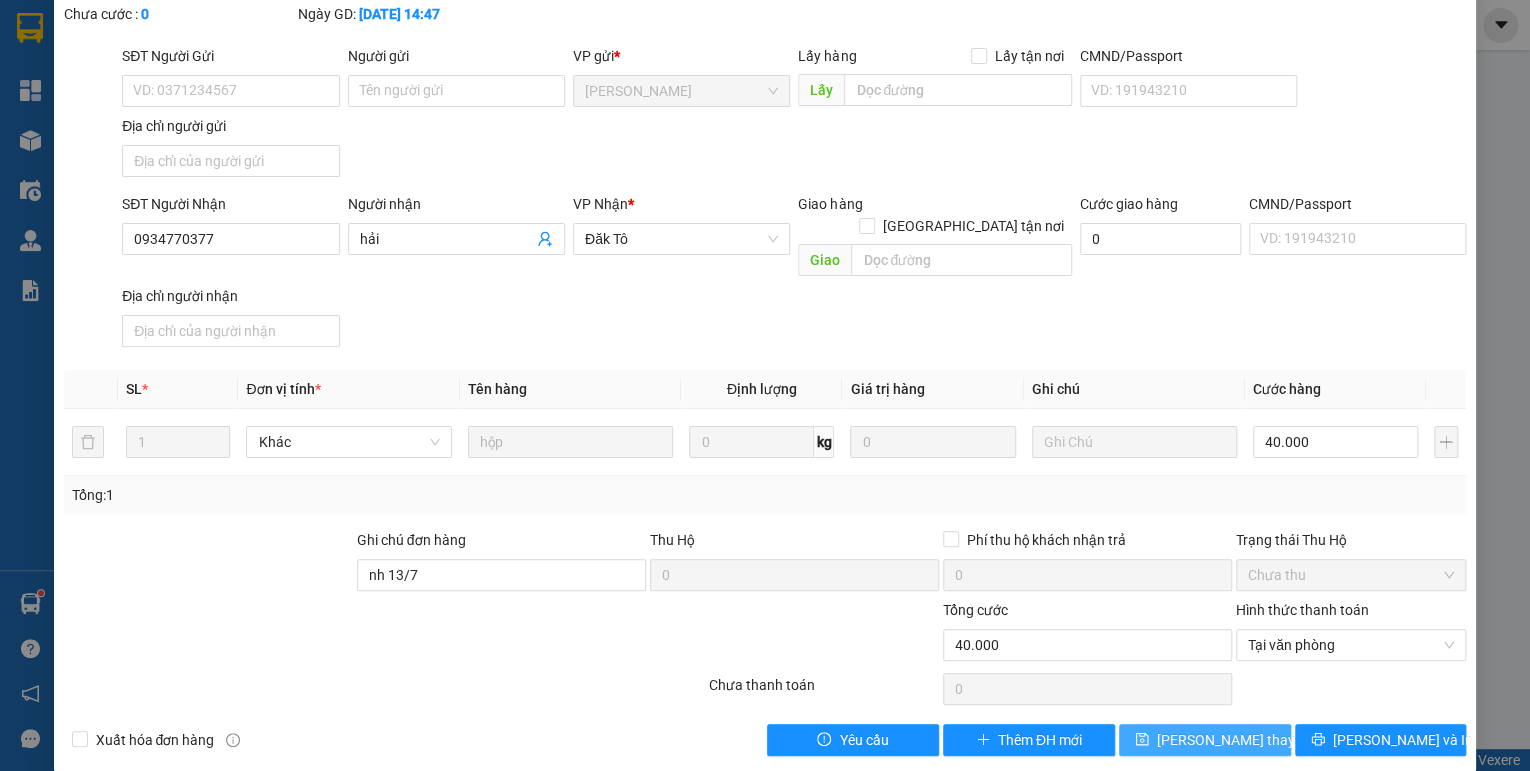 click on "[PERSON_NAME] thay đổi" at bounding box center (1205, 740) 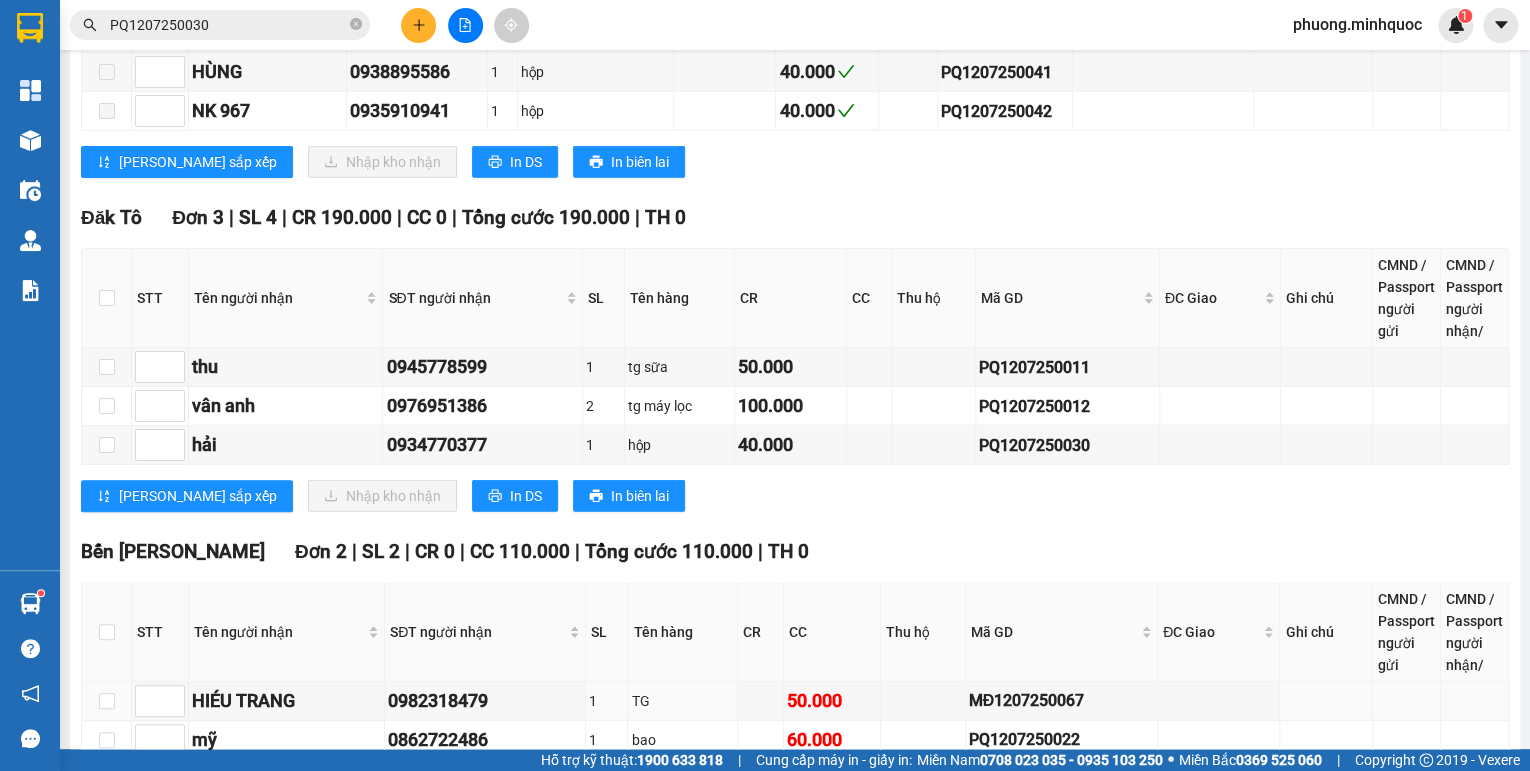 scroll, scrollTop: 2720, scrollLeft: 0, axis: vertical 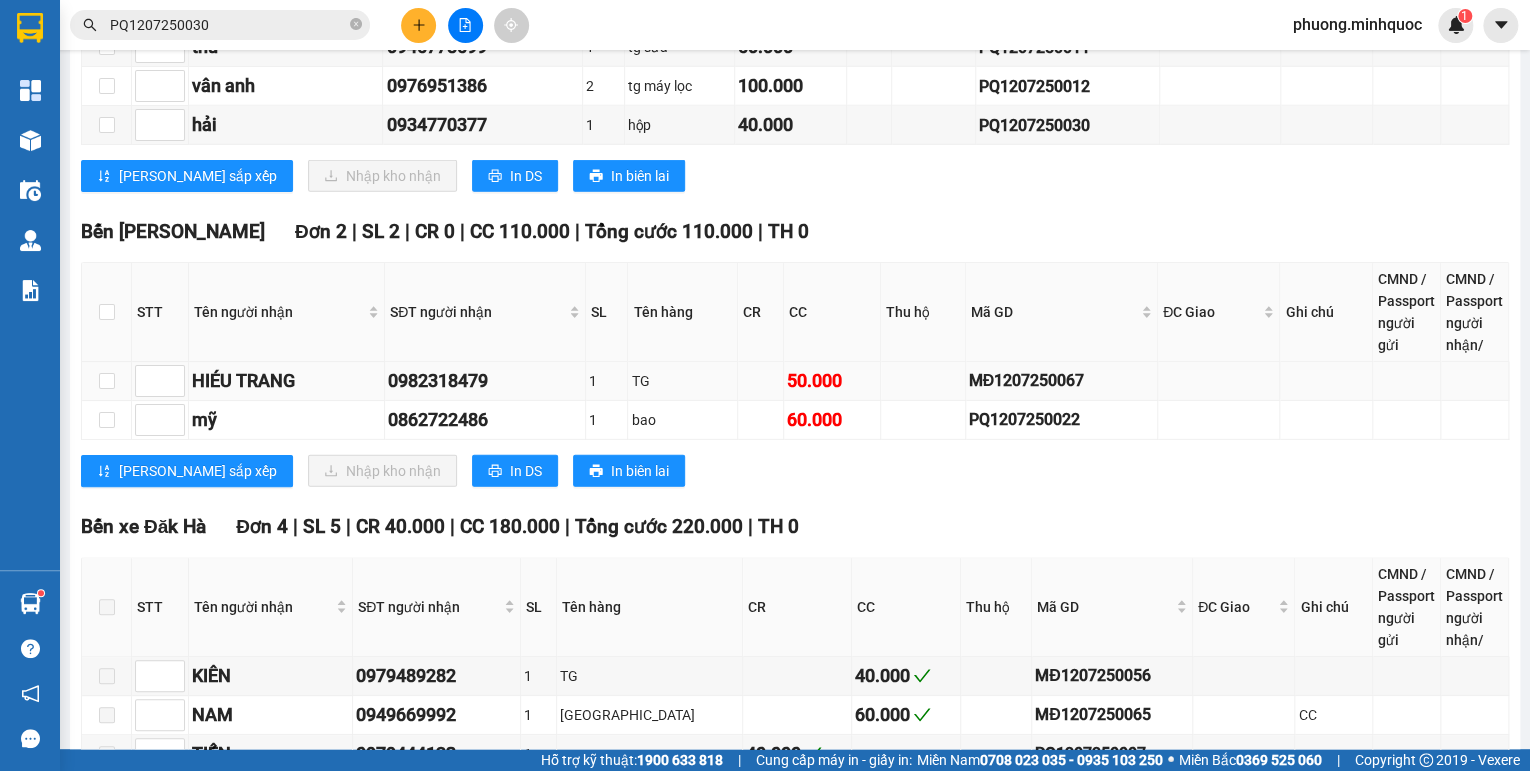 click on "MĐ1207250067" at bounding box center [1061, 380] 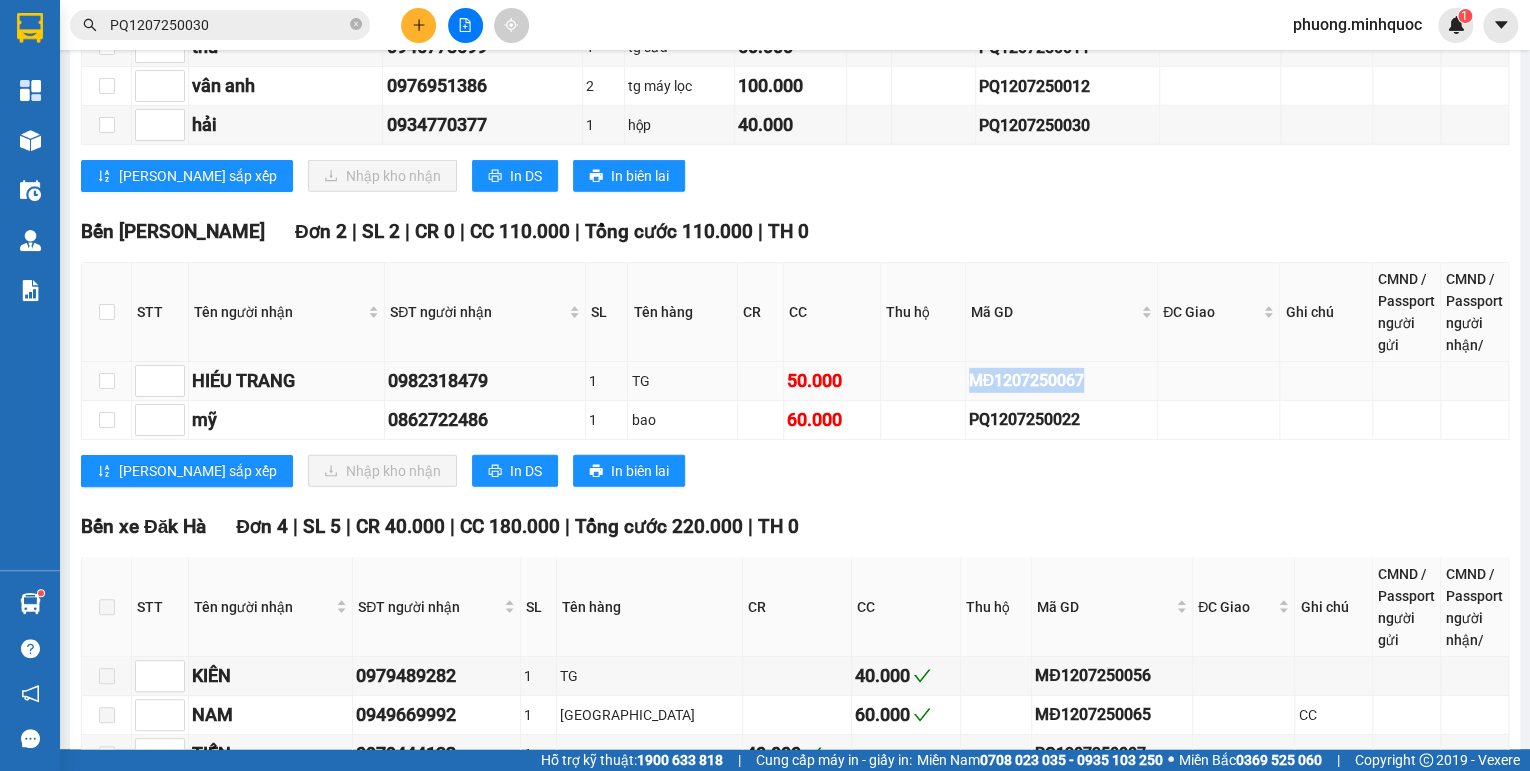 click on "MĐ1207250067" at bounding box center (1061, 380) 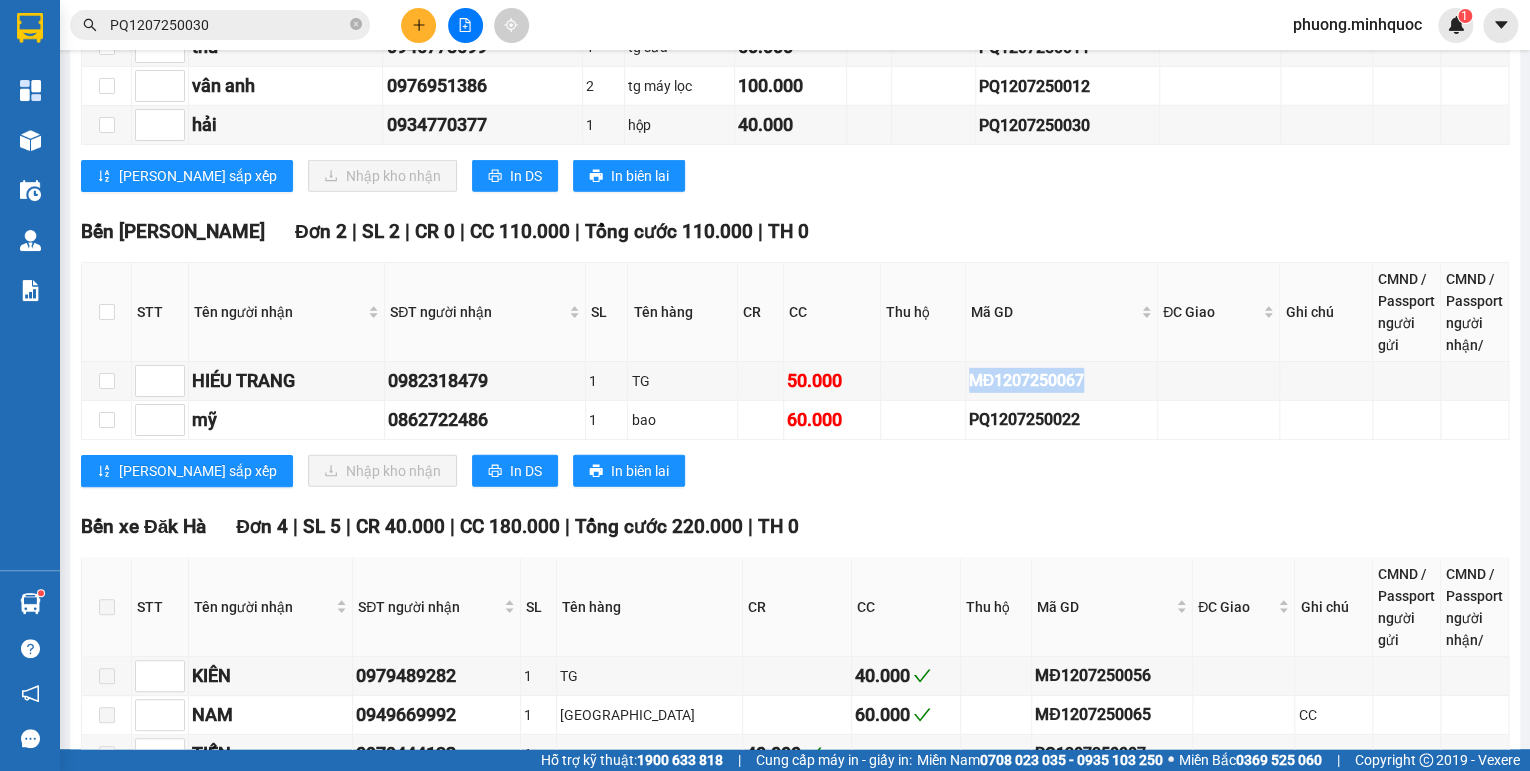 click on "PQ1207250030" at bounding box center [228, 25] 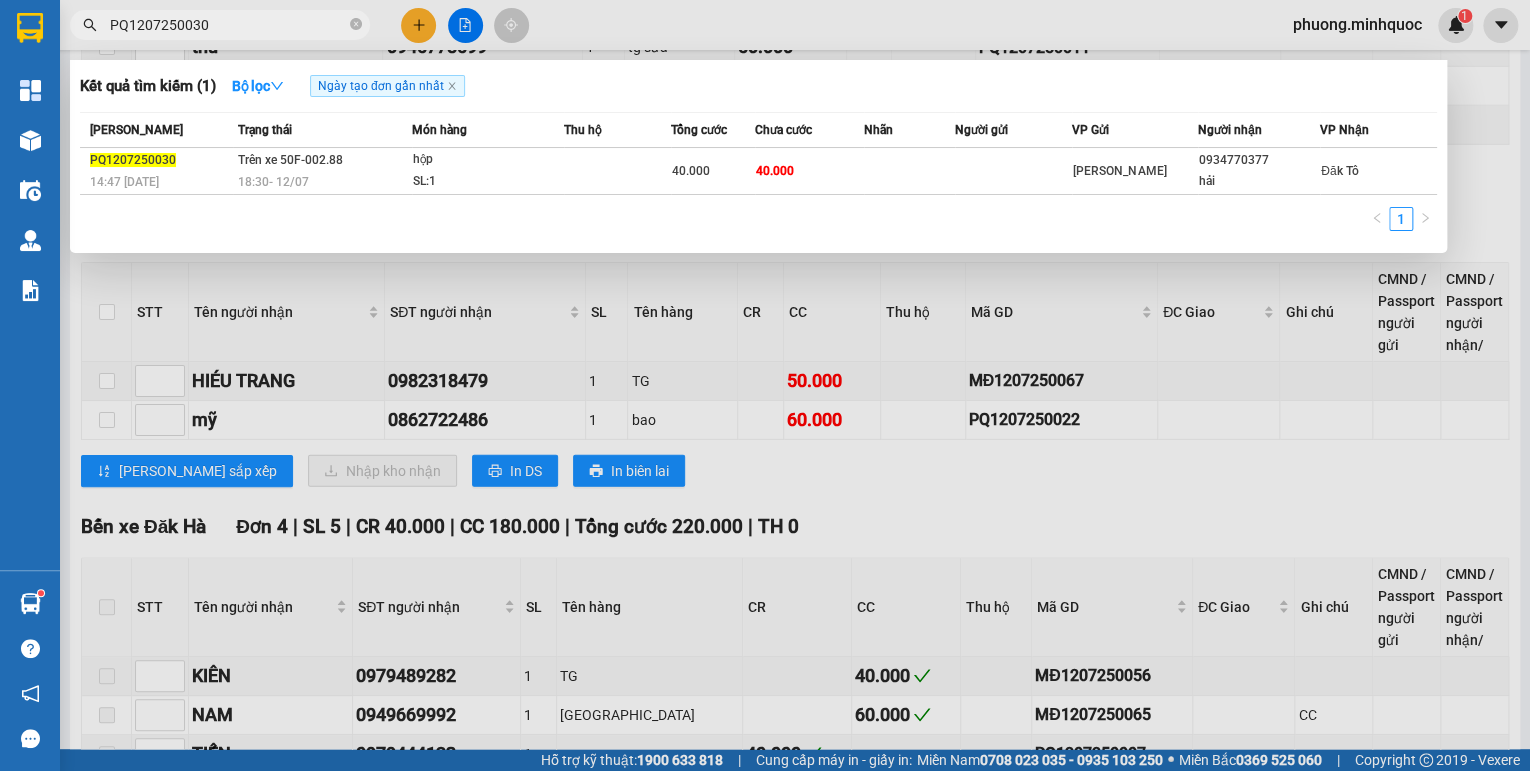 click on "PQ1207250030" at bounding box center (228, 25) 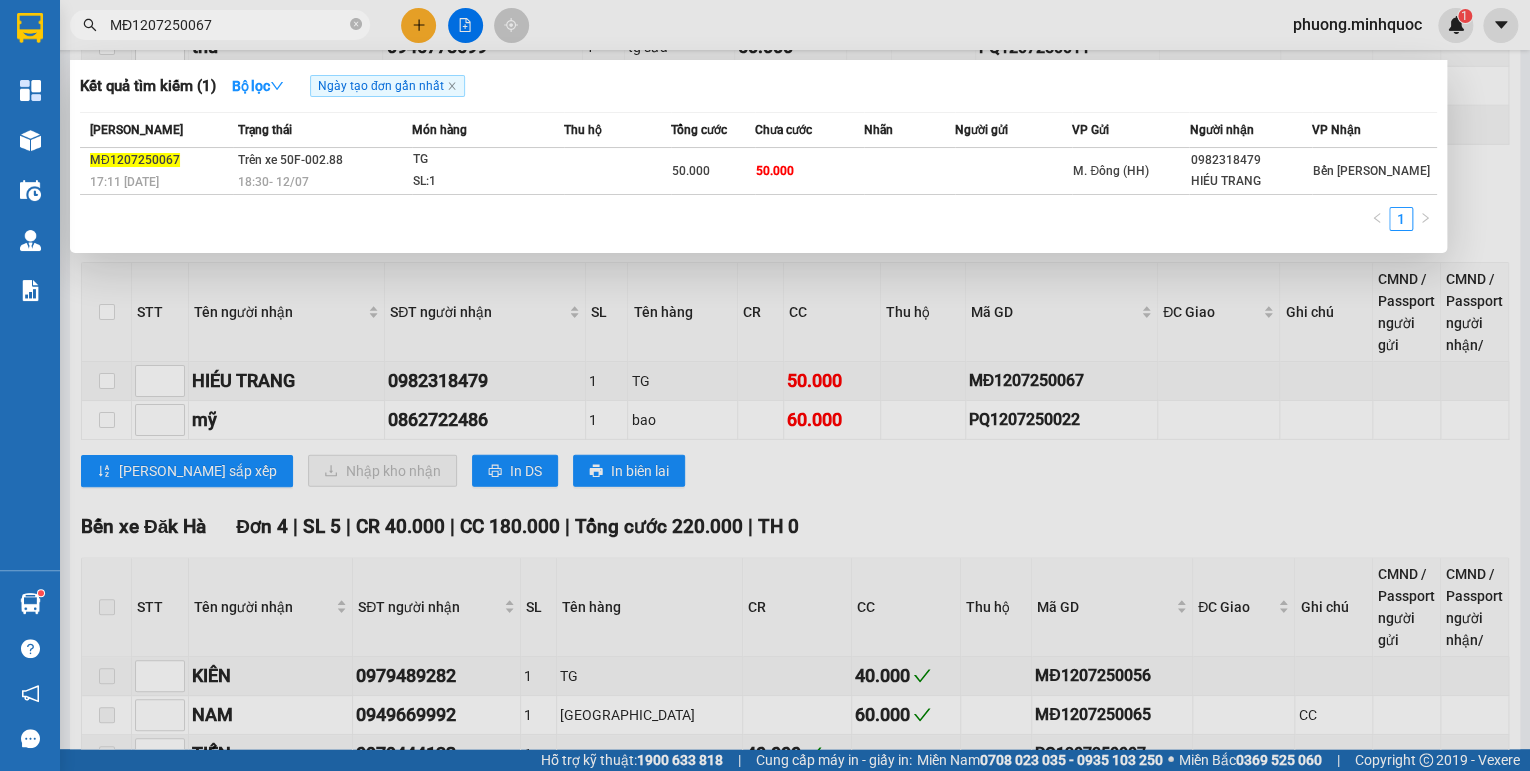 type on "MĐ1207250067" 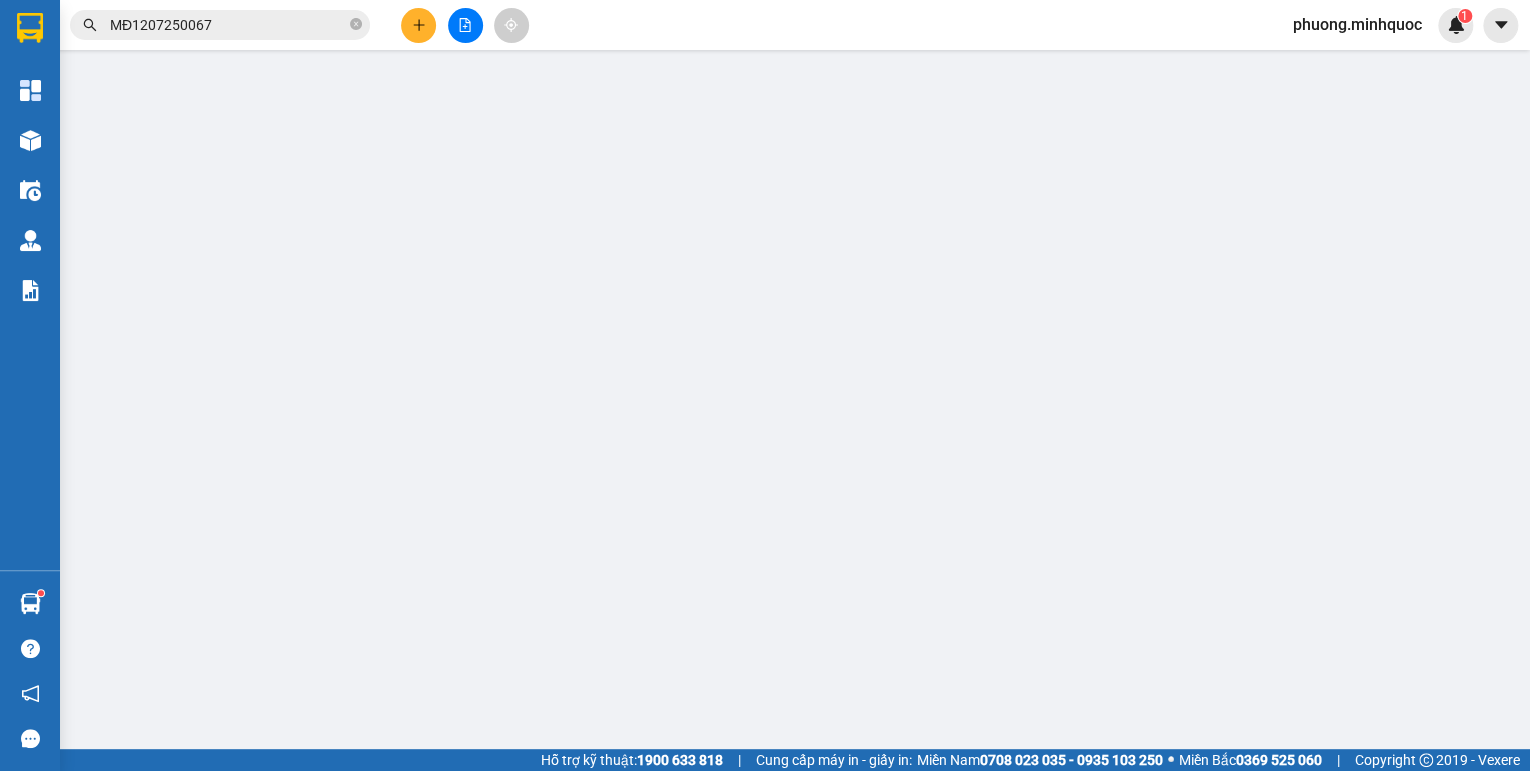 scroll, scrollTop: 0, scrollLeft: 0, axis: both 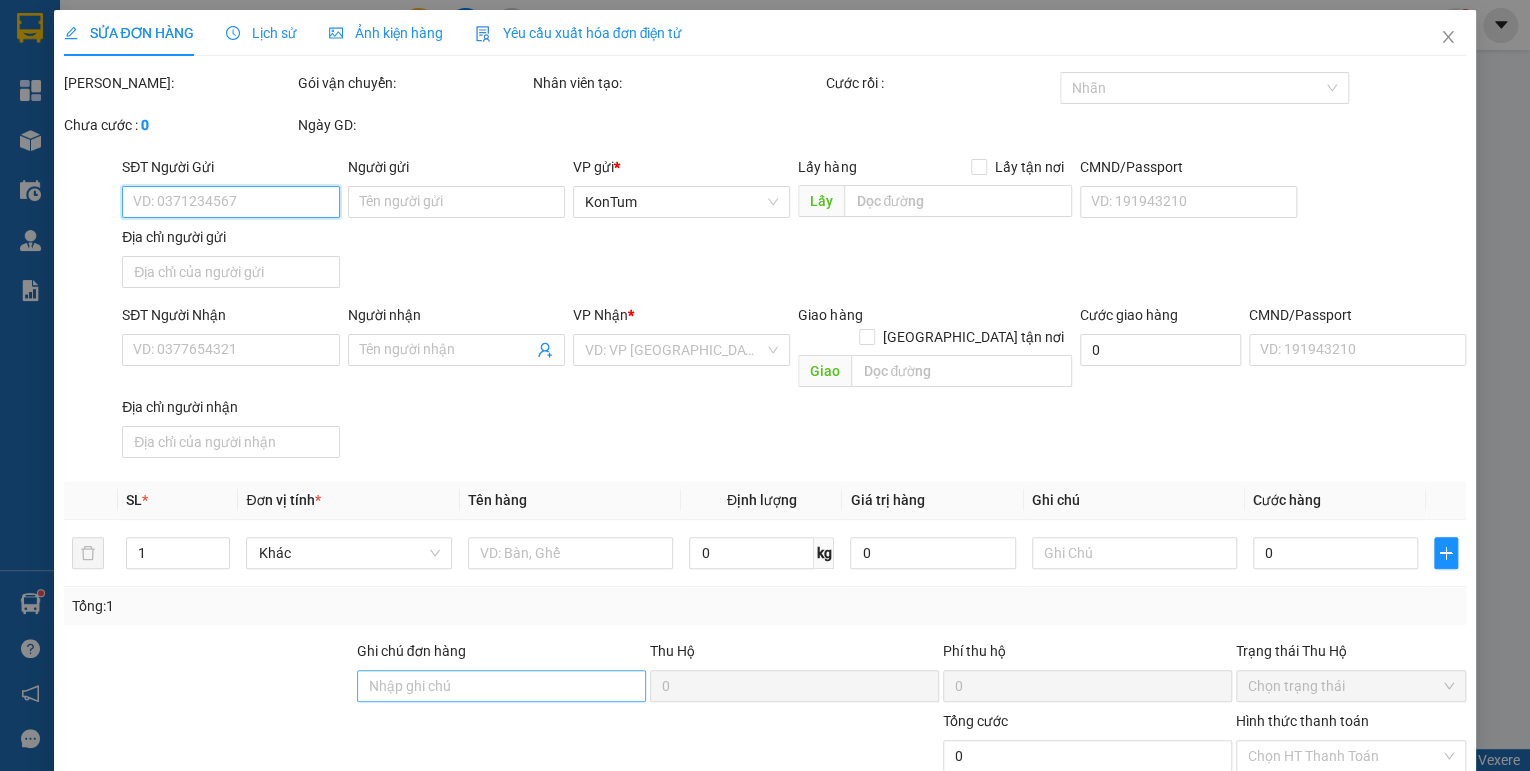 type on "0982318479" 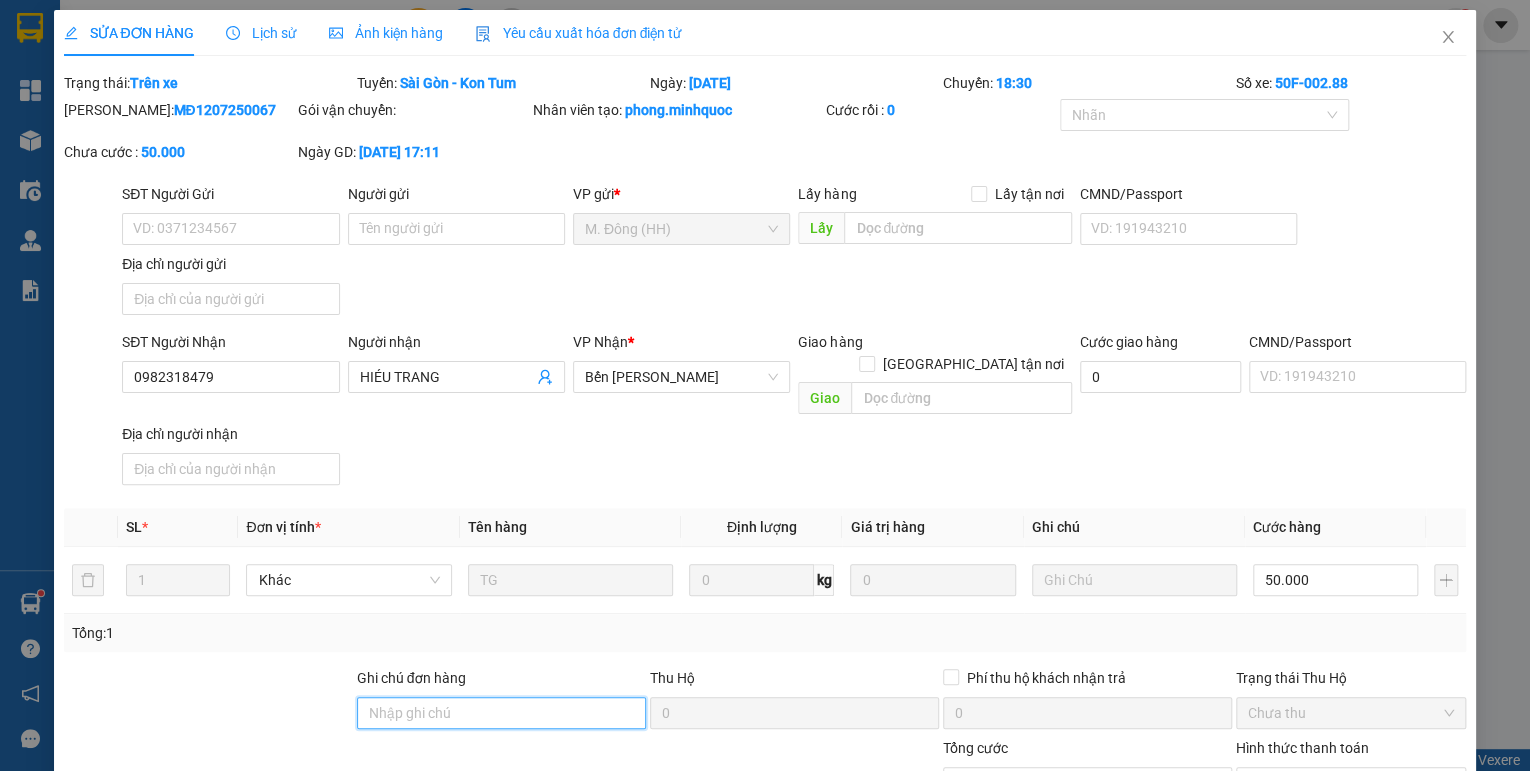 click on "Ghi chú đơn hàng" at bounding box center (501, 713) 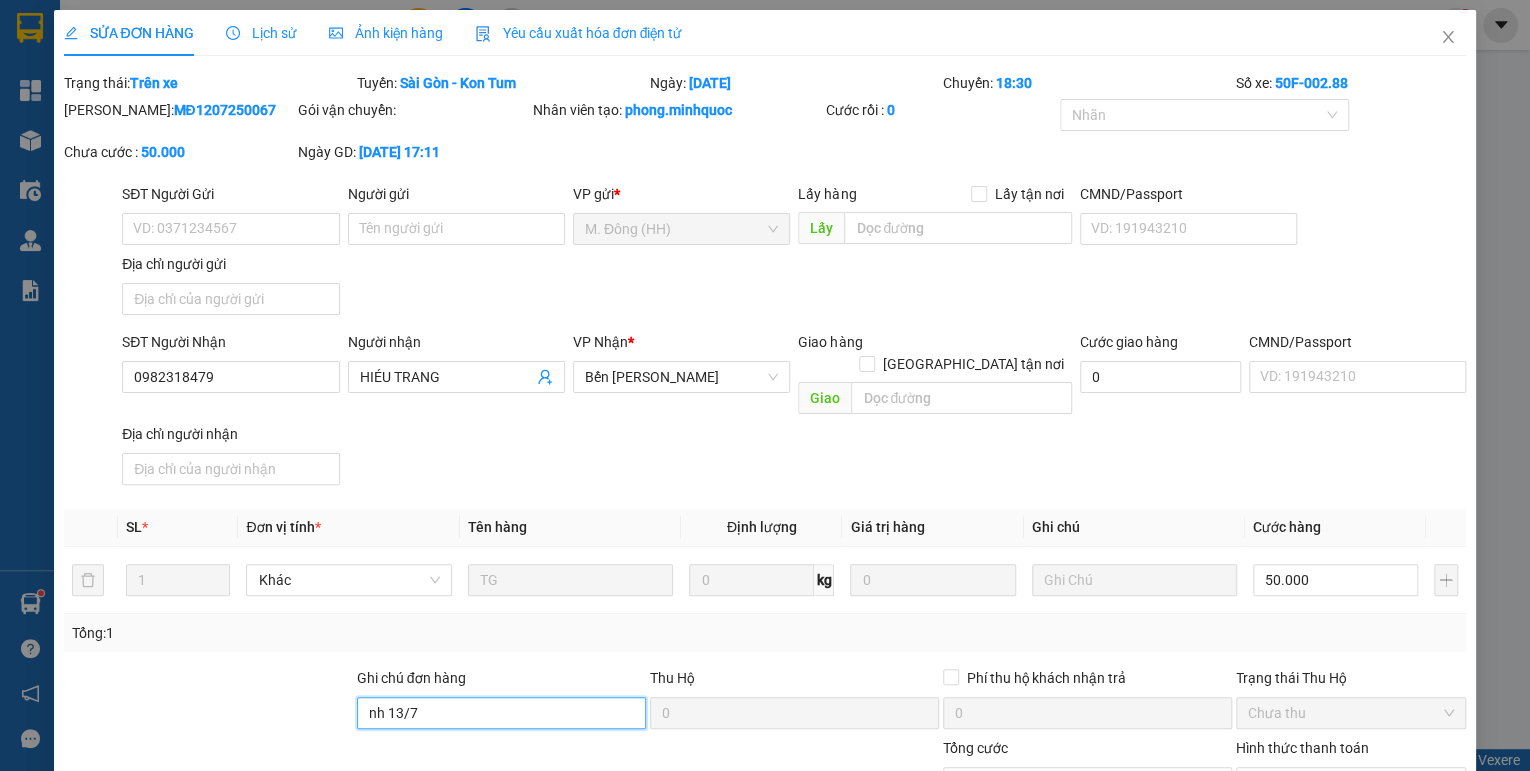 scroll, scrollTop: 138, scrollLeft: 0, axis: vertical 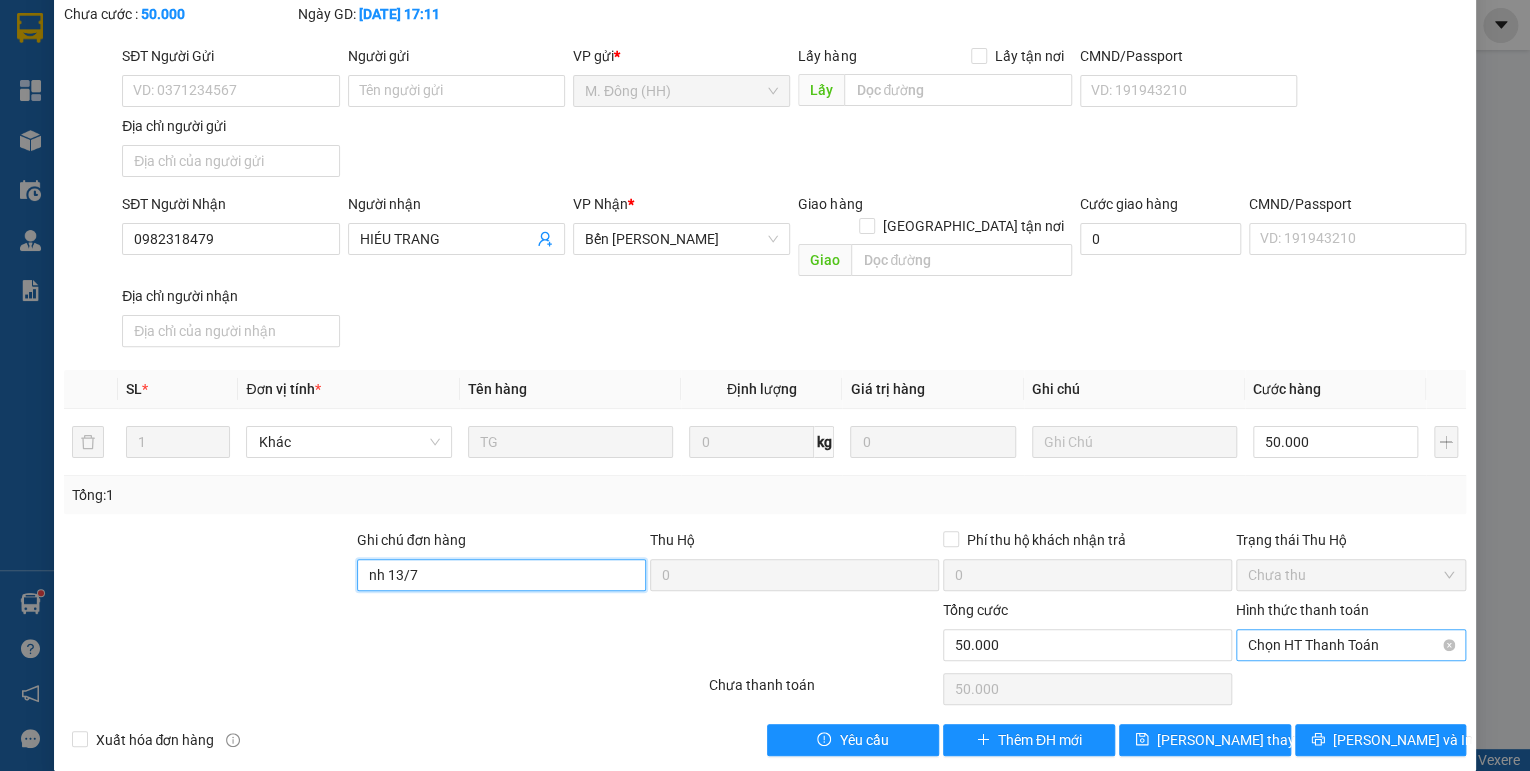 click on "Chọn HT Thanh Toán" at bounding box center (1351, 645) 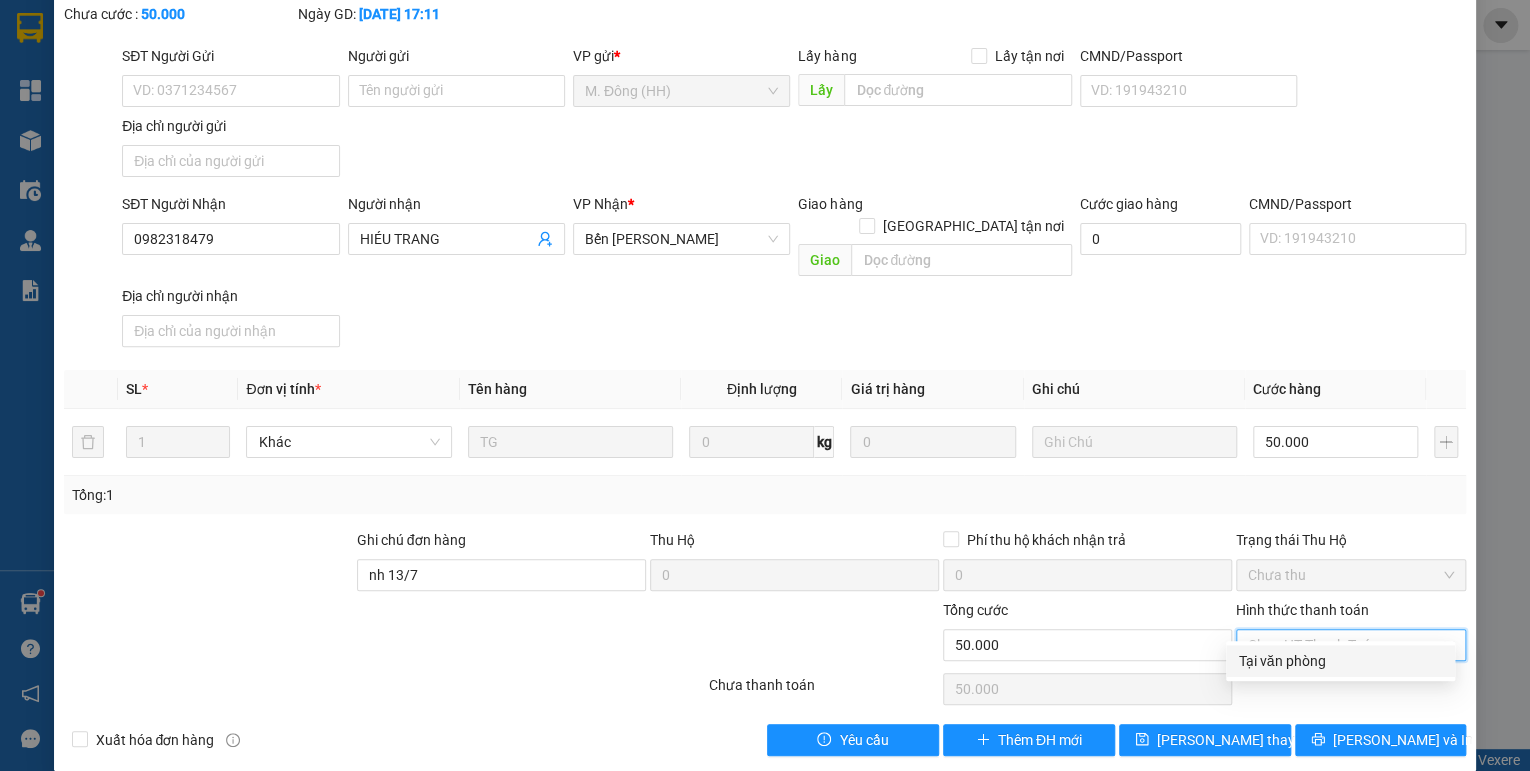 click on "Tại văn phòng" at bounding box center (1340, 661) 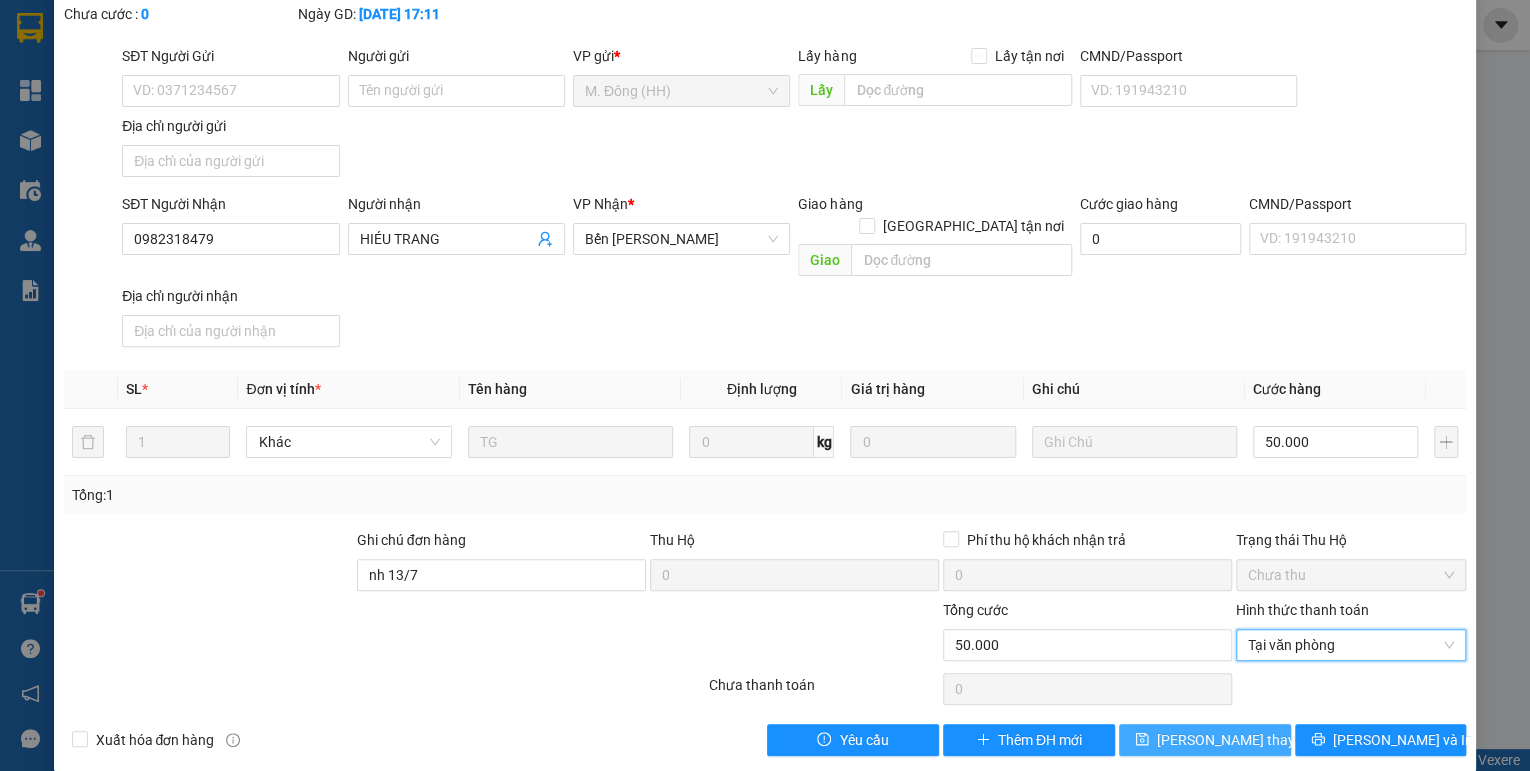 click on "[PERSON_NAME] thay đổi" at bounding box center [1237, 740] 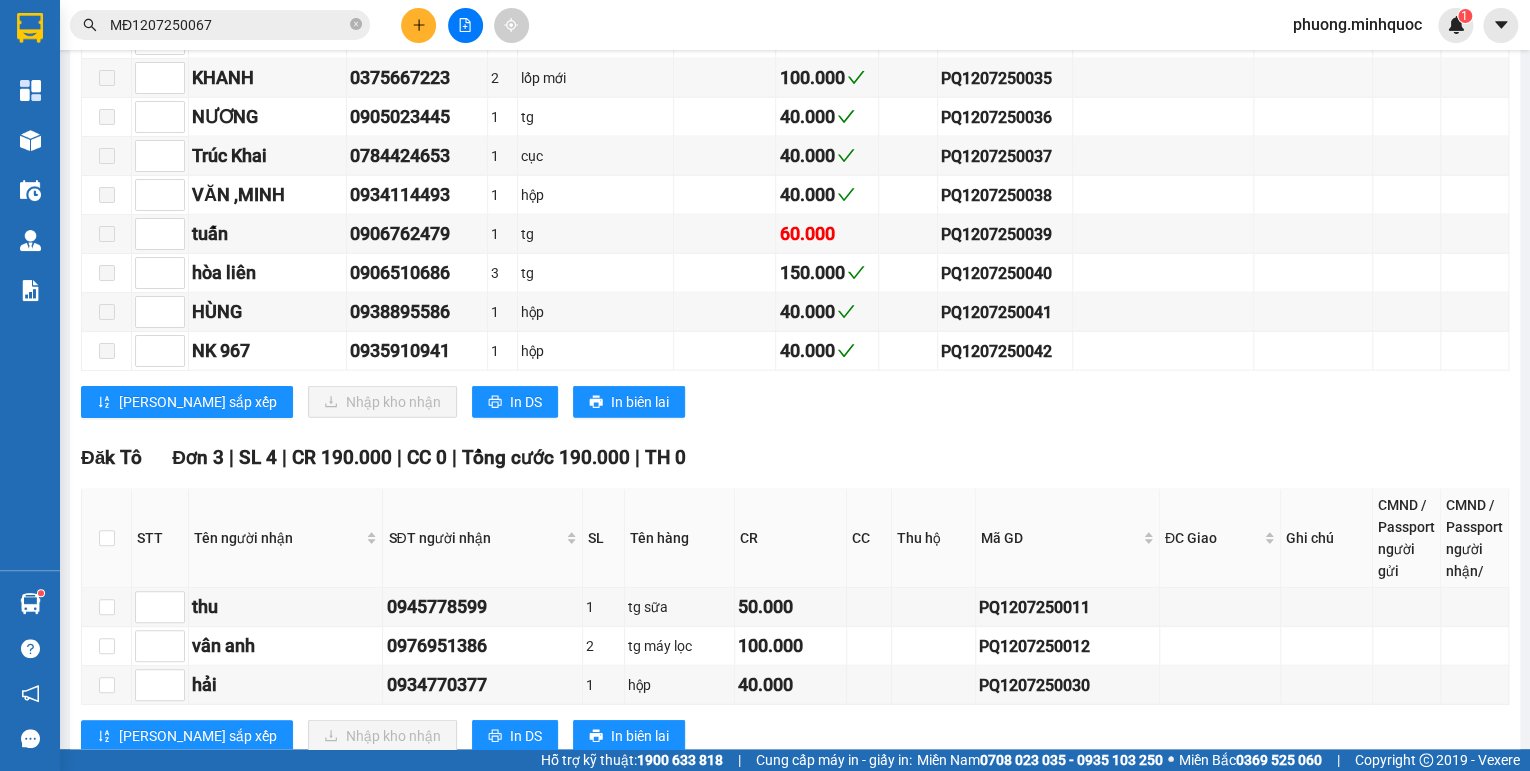 scroll, scrollTop: 2560, scrollLeft: 0, axis: vertical 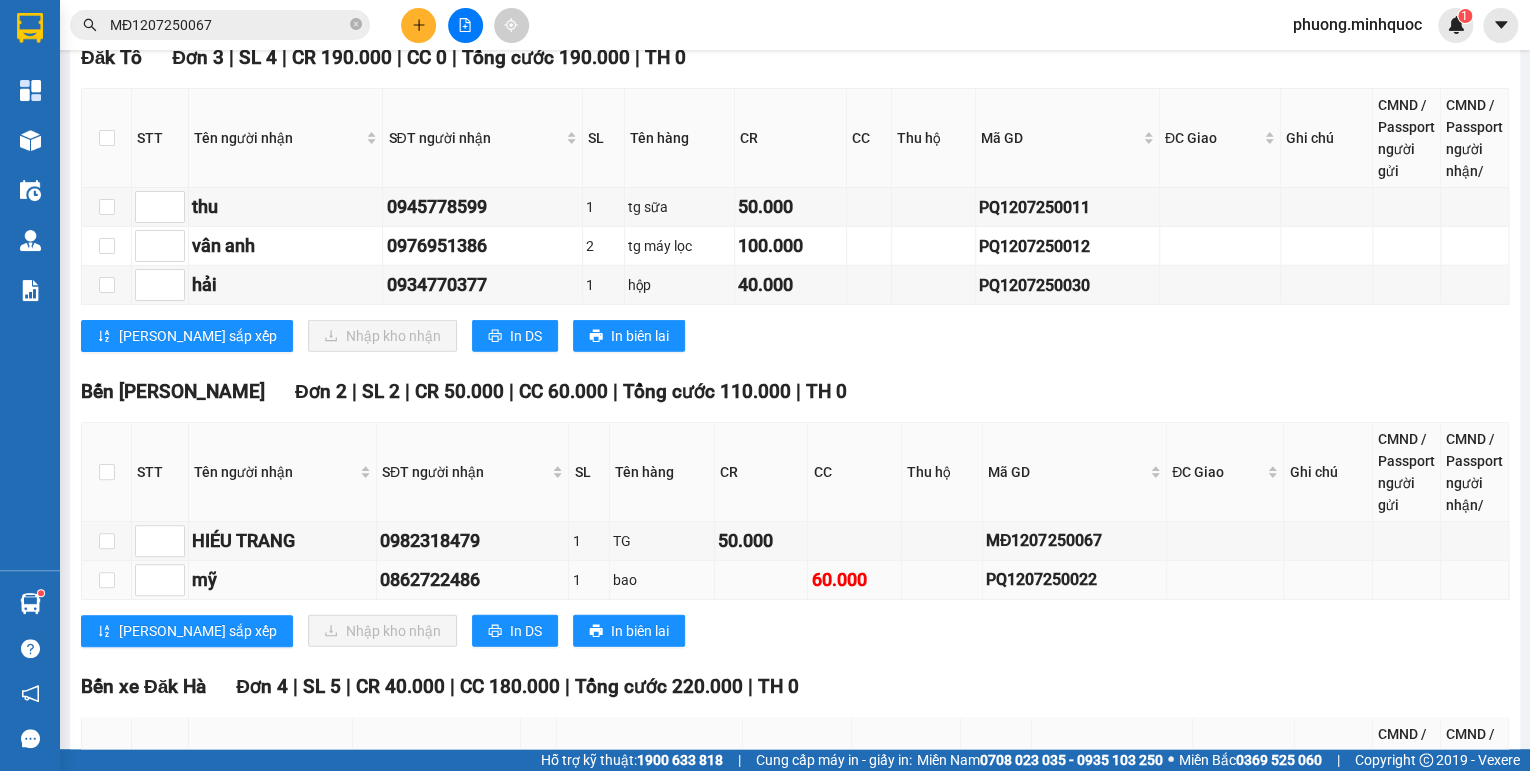 click on "PQ1207250022" at bounding box center [1074, 579] 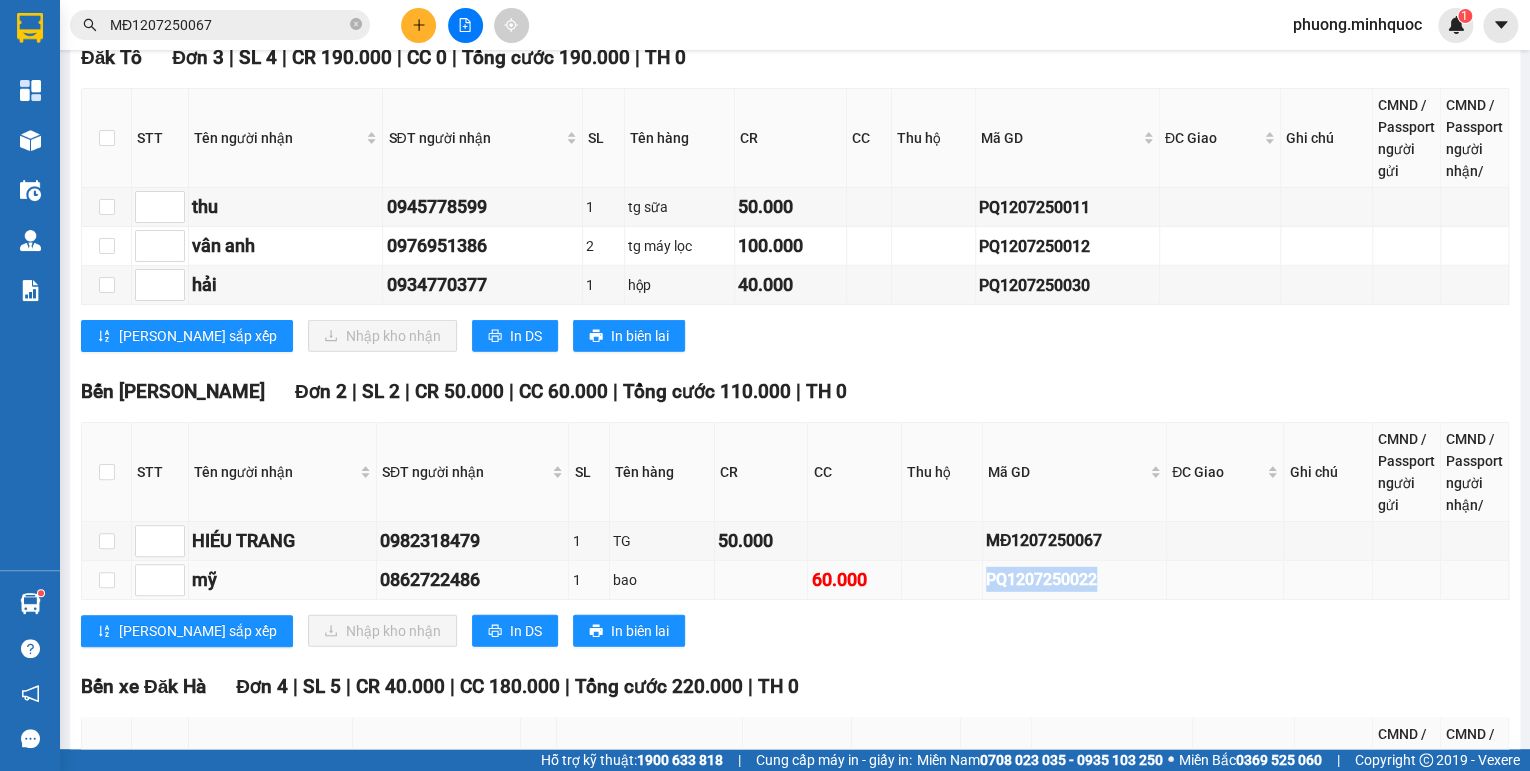 click on "PQ1207250022" at bounding box center [1074, 579] 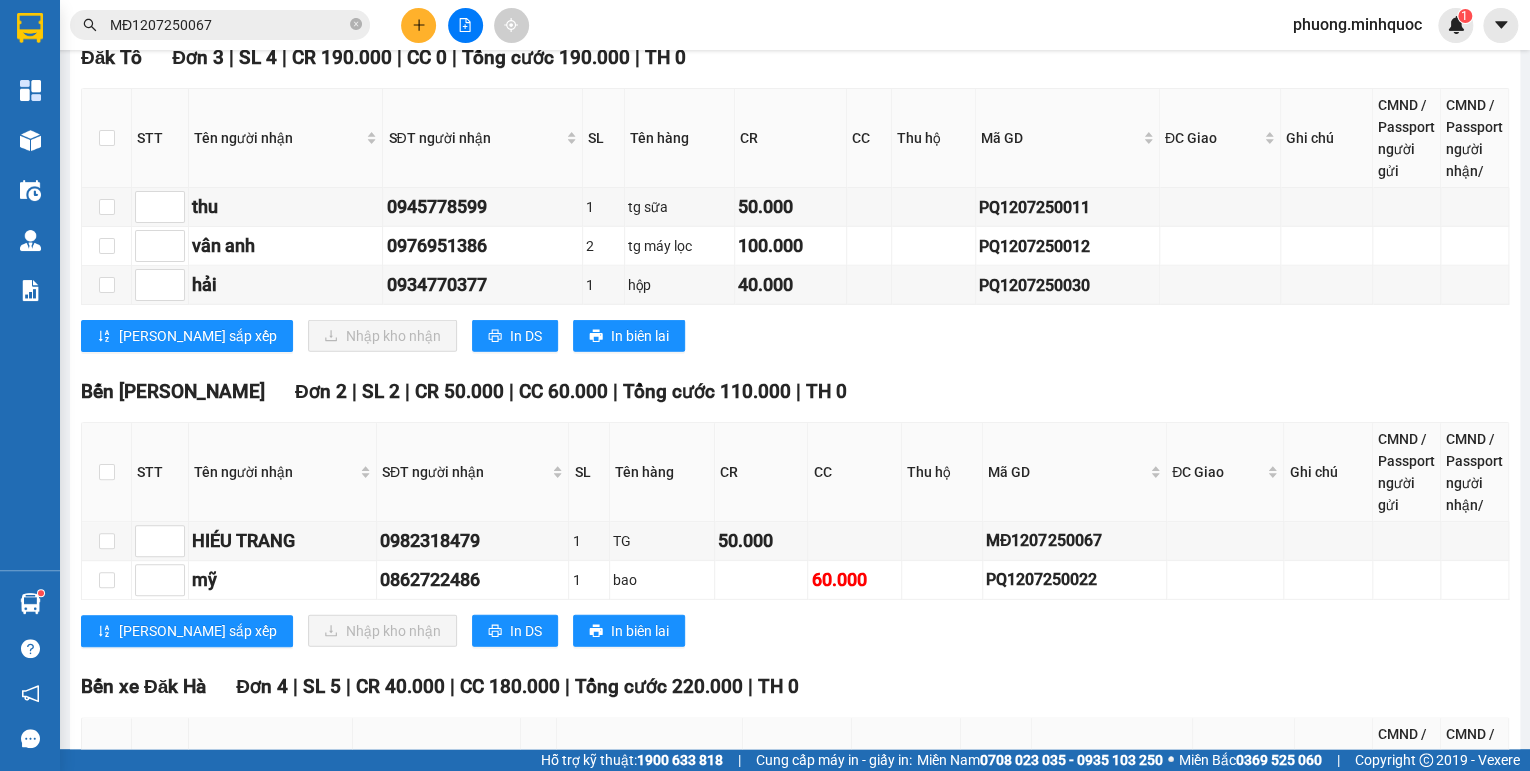 click on "MĐ1207250067" at bounding box center [228, 25] 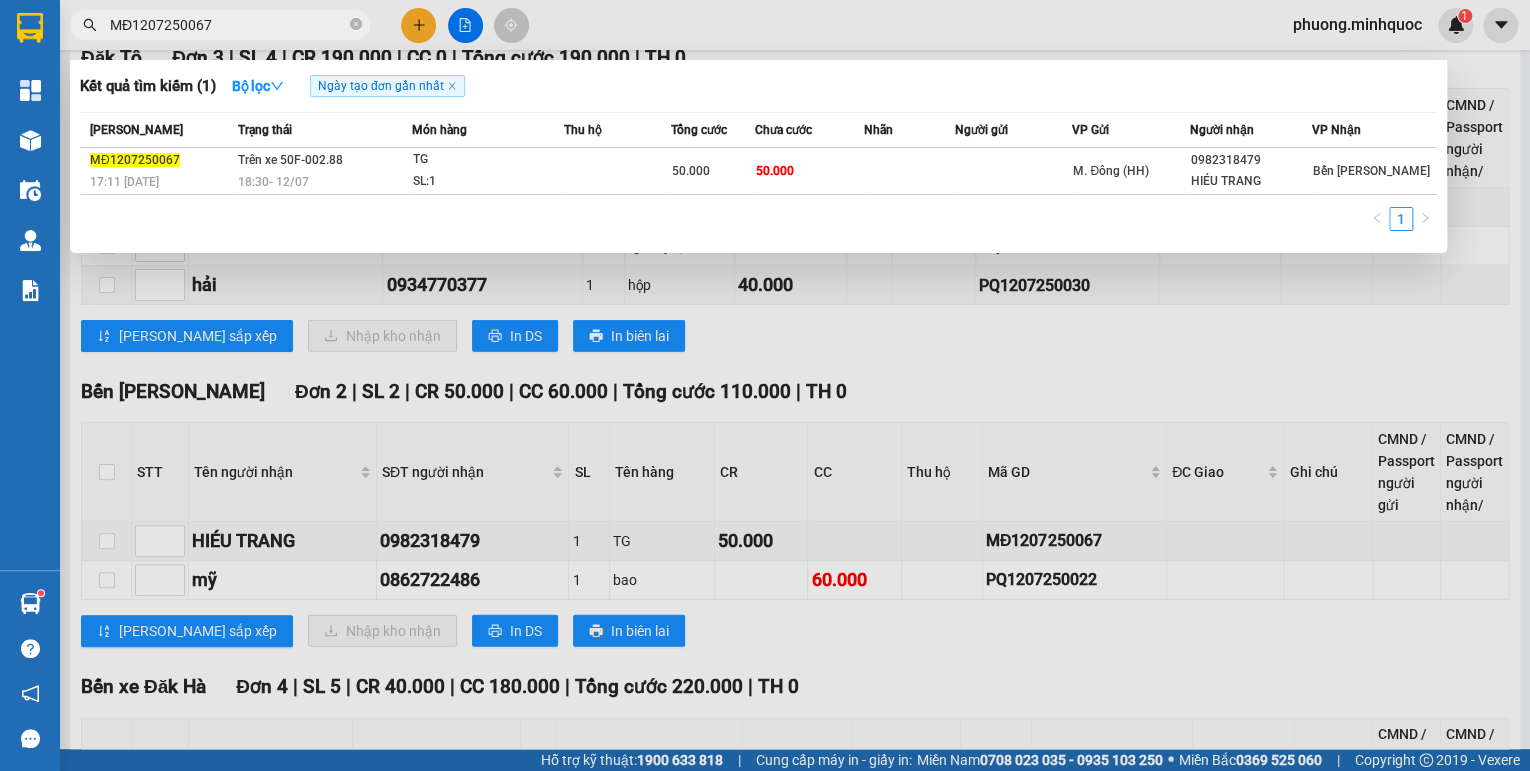 click on "MĐ1207250067" at bounding box center (228, 25) 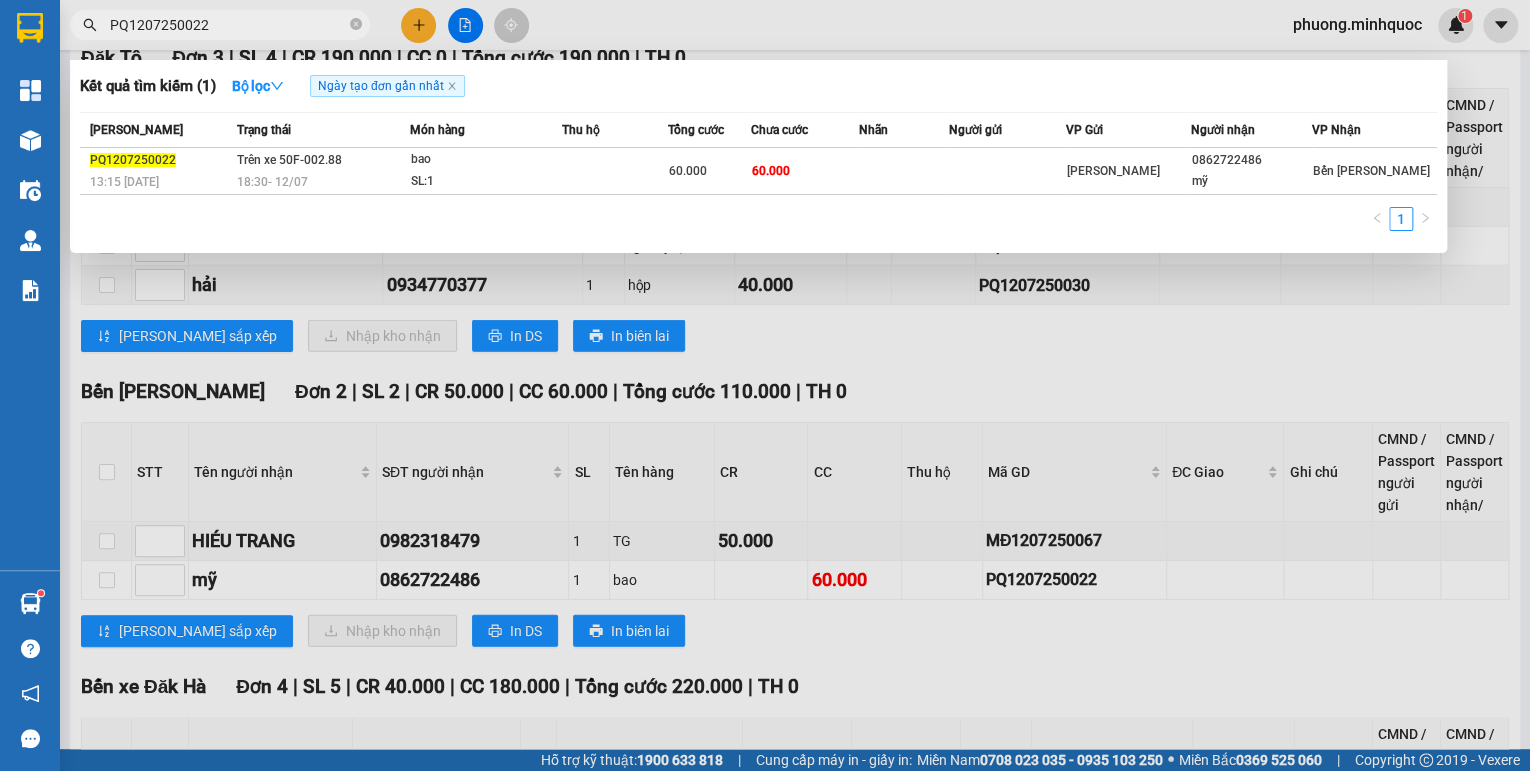 type on "PQ1207250022" 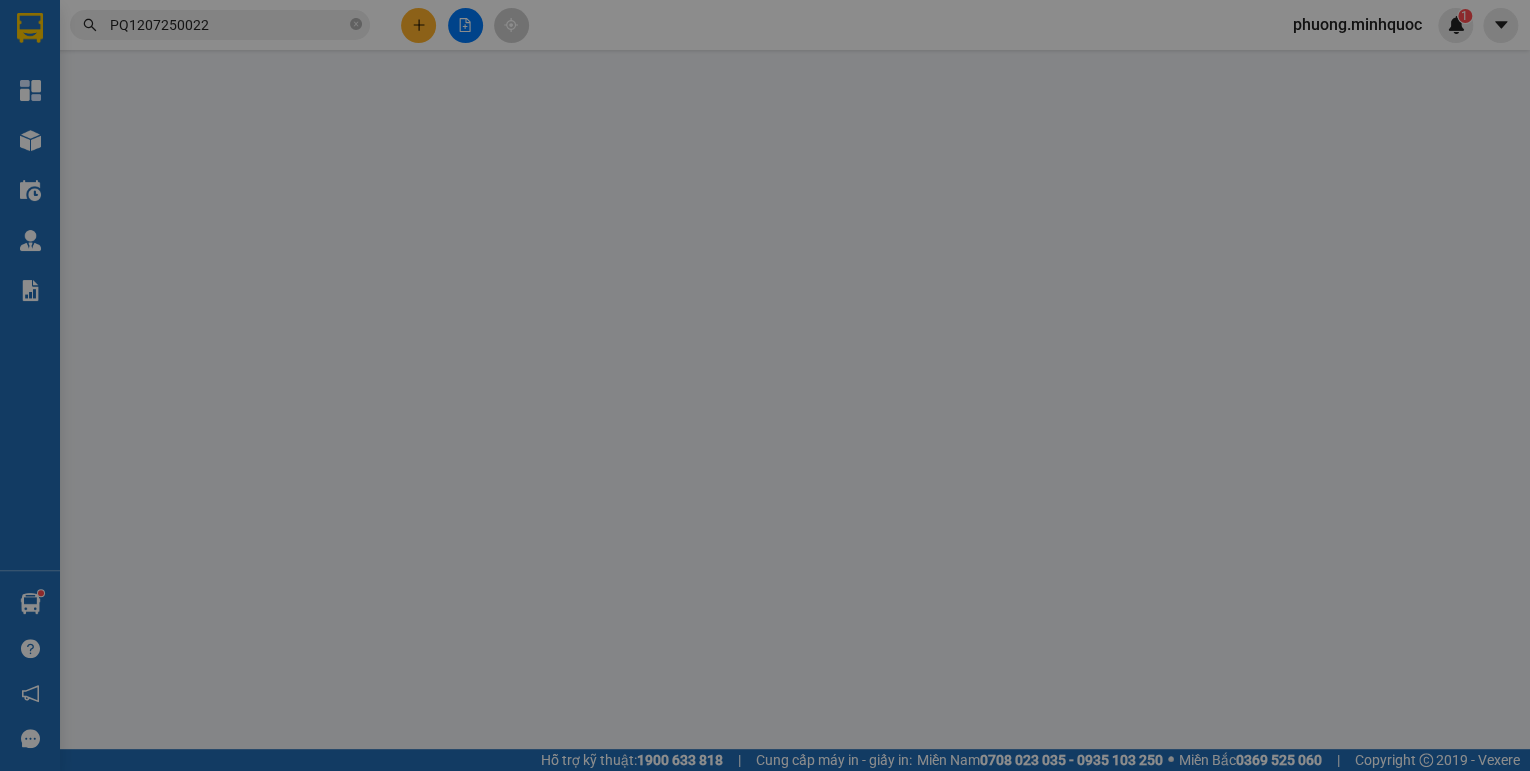 scroll, scrollTop: 0, scrollLeft: 0, axis: both 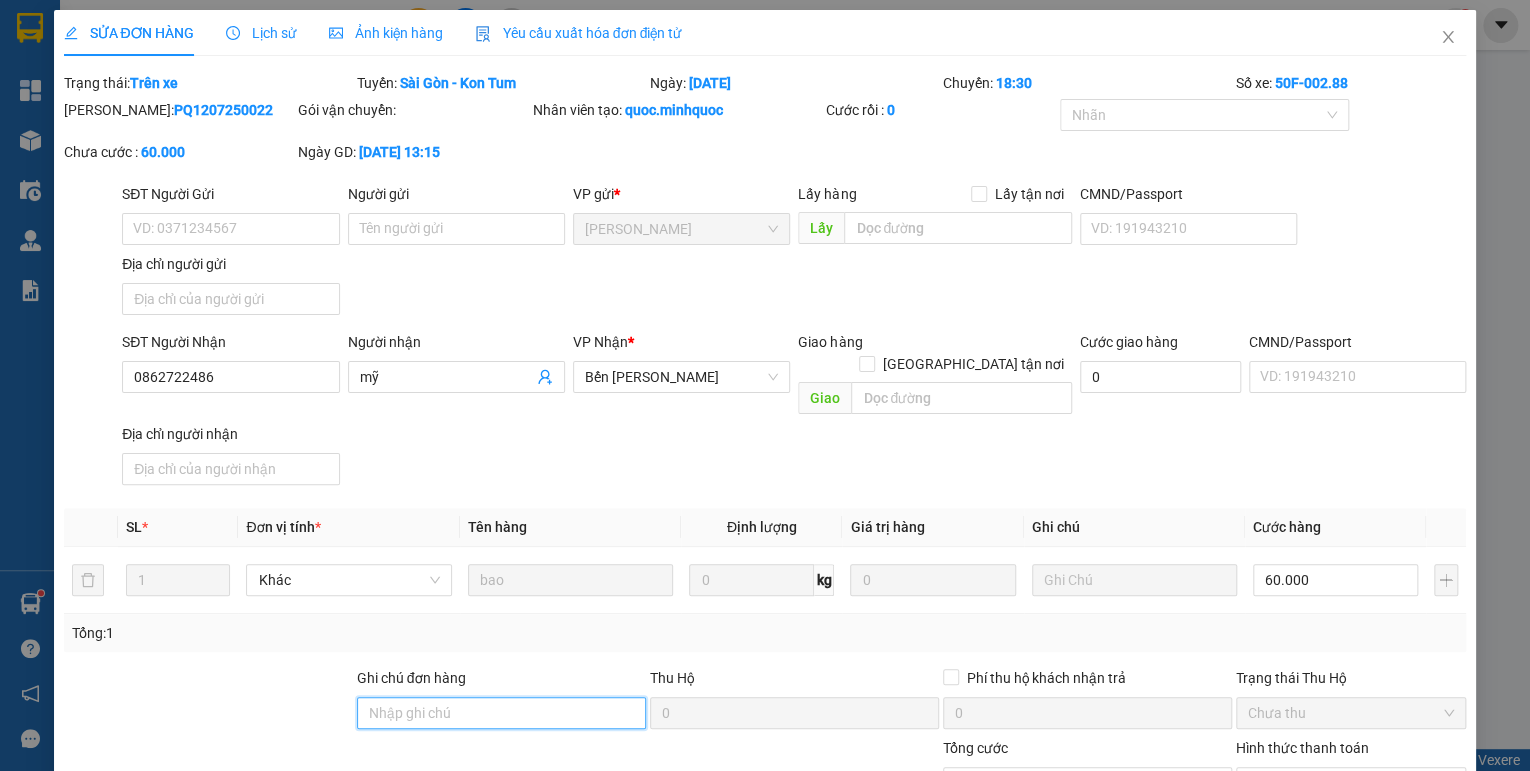 click on "Ghi chú đơn hàng" at bounding box center (501, 713) 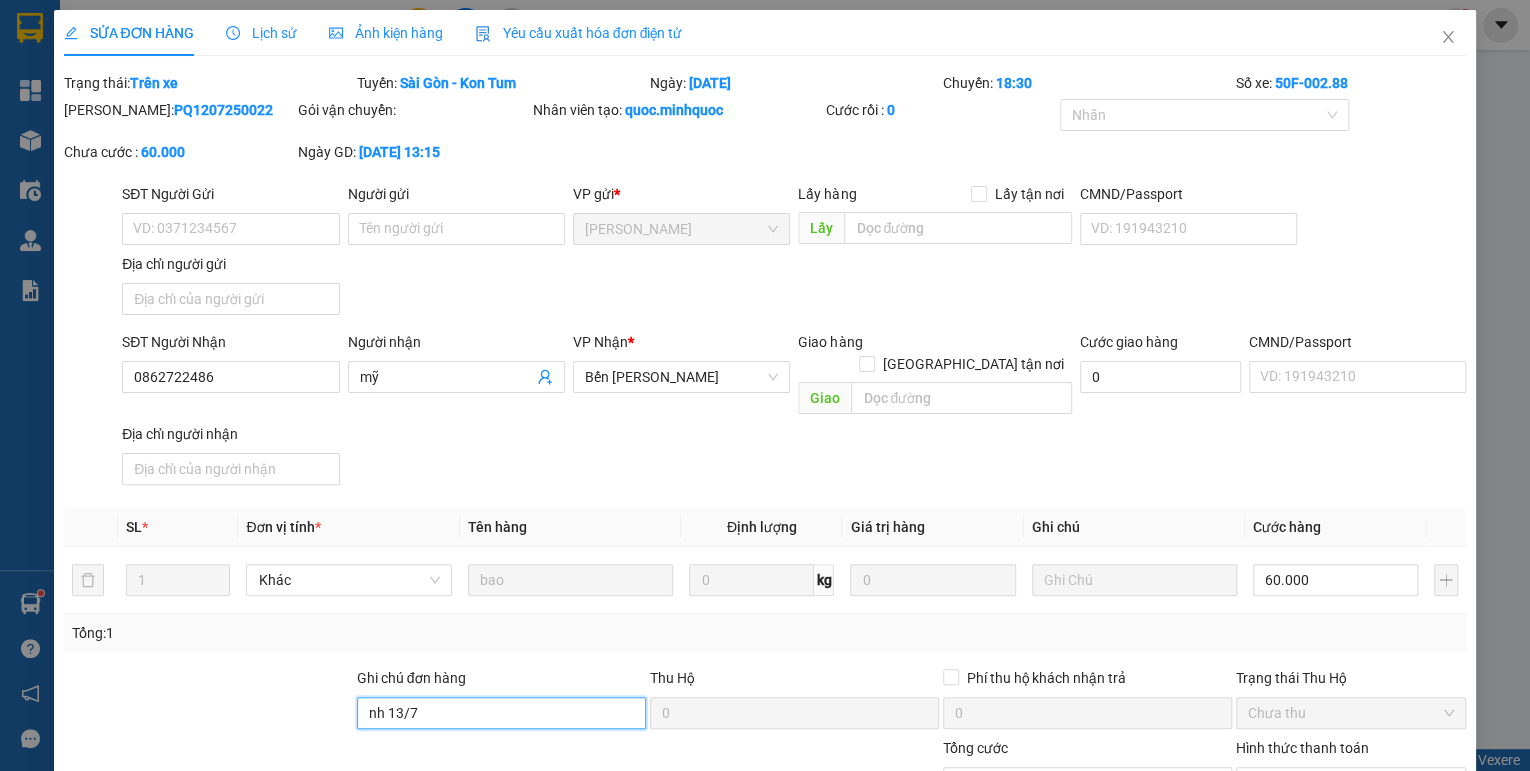 scroll, scrollTop: 138, scrollLeft: 0, axis: vertical 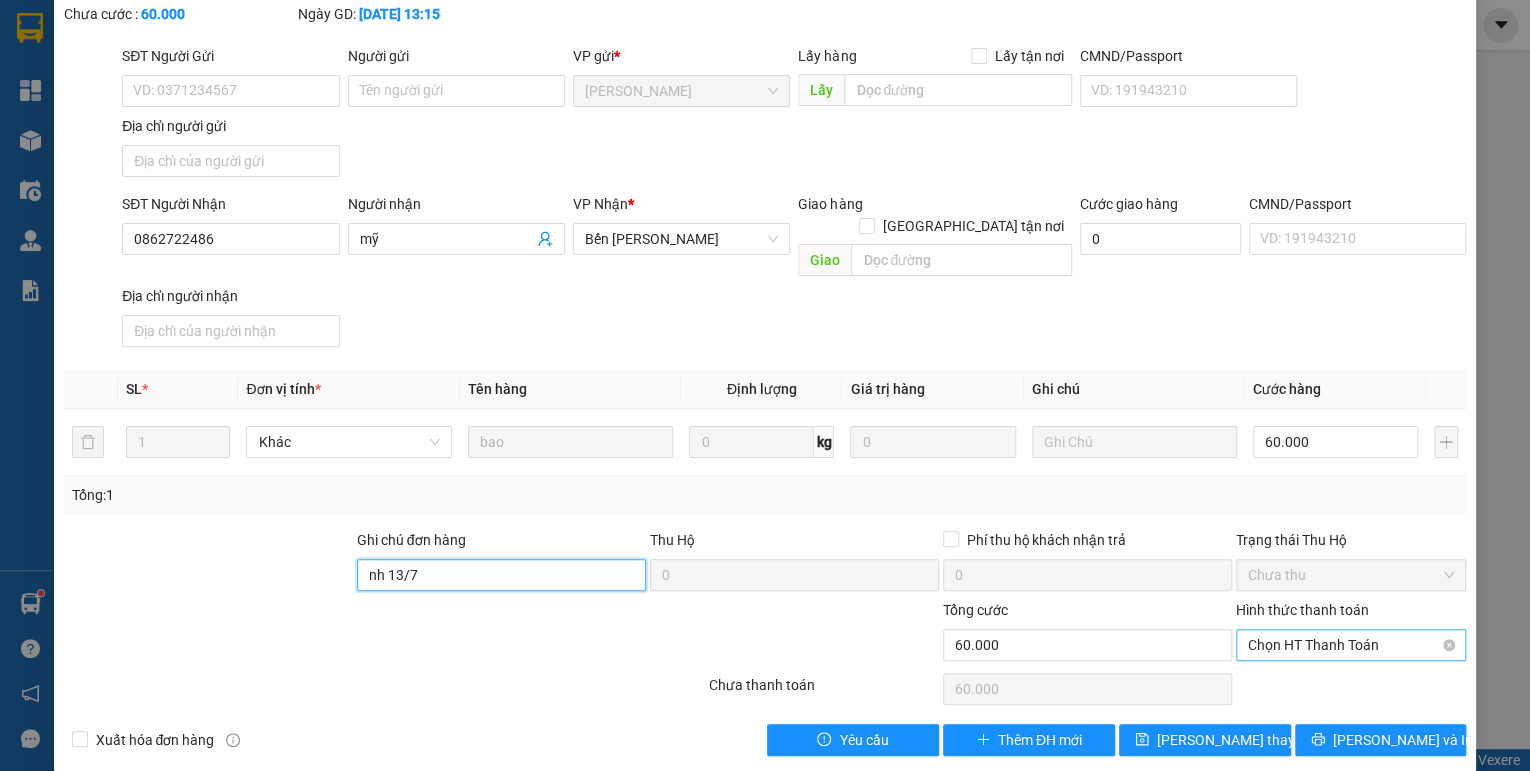 click on "Chọn HT Thanh Toán" at bounding box center (1351, 645) 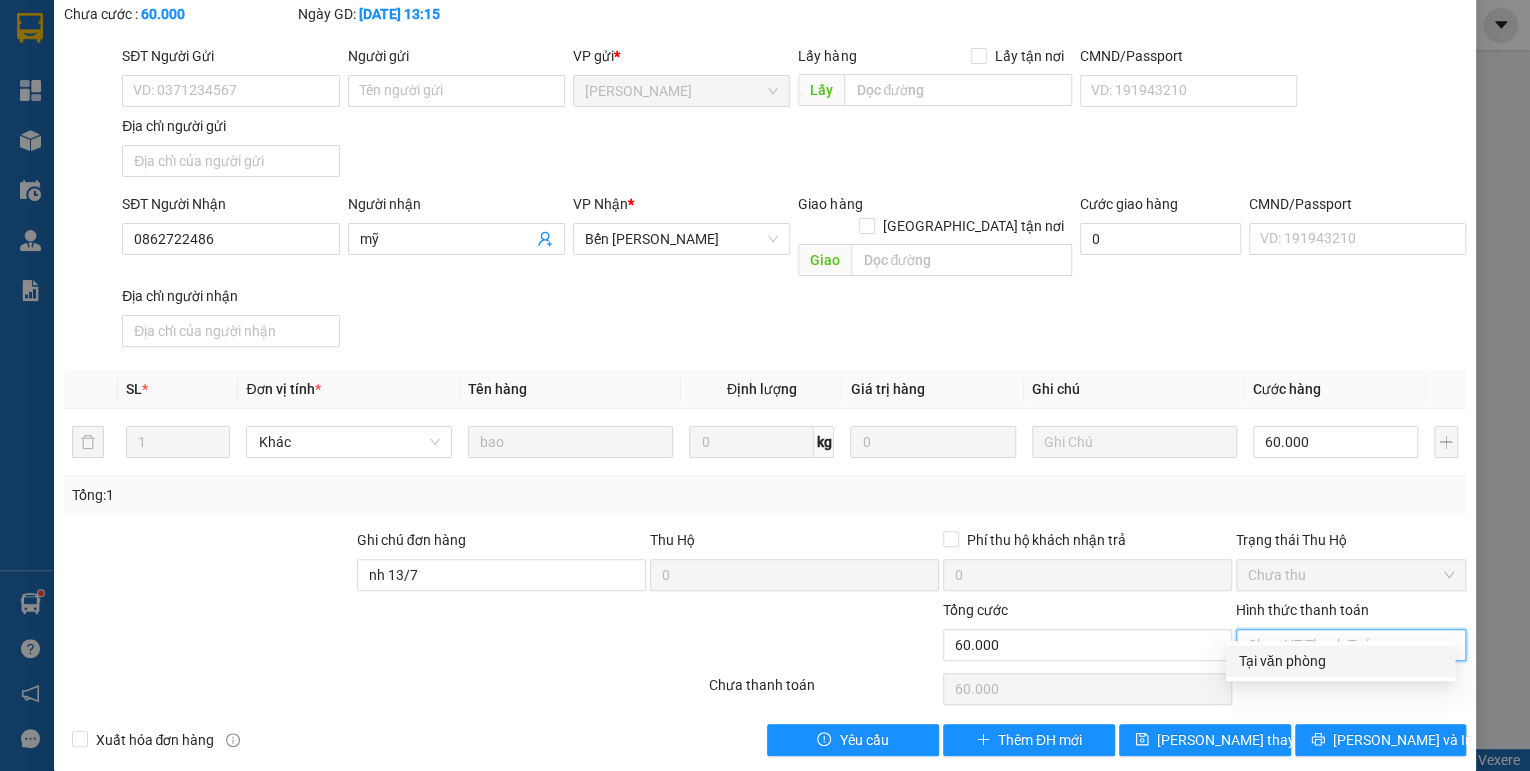 click on "Tại văn phòng" at bounding box center [1340, 661] 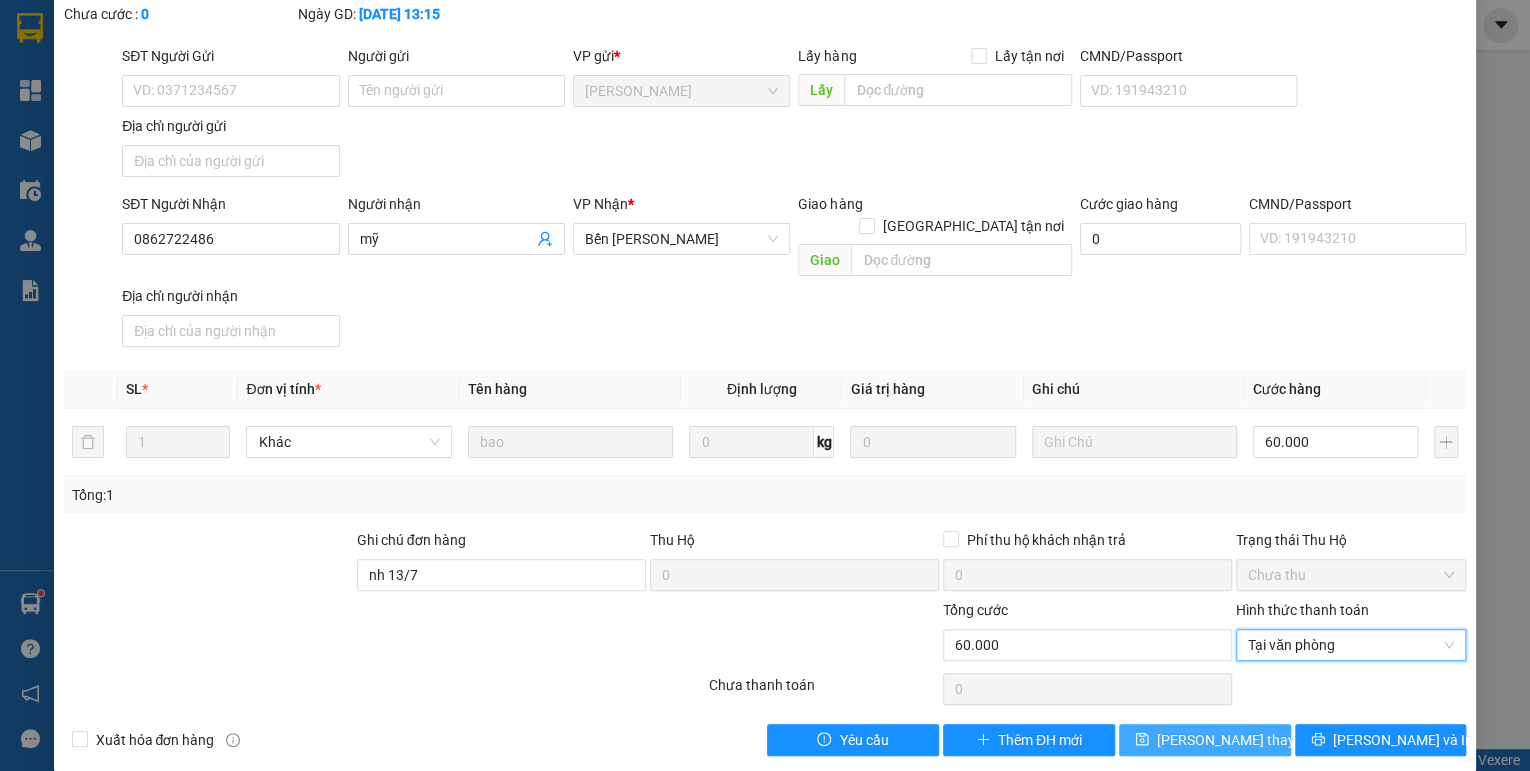 click on "[PERSON_NAME] thay đổi" at bounding box center (1237, 740) 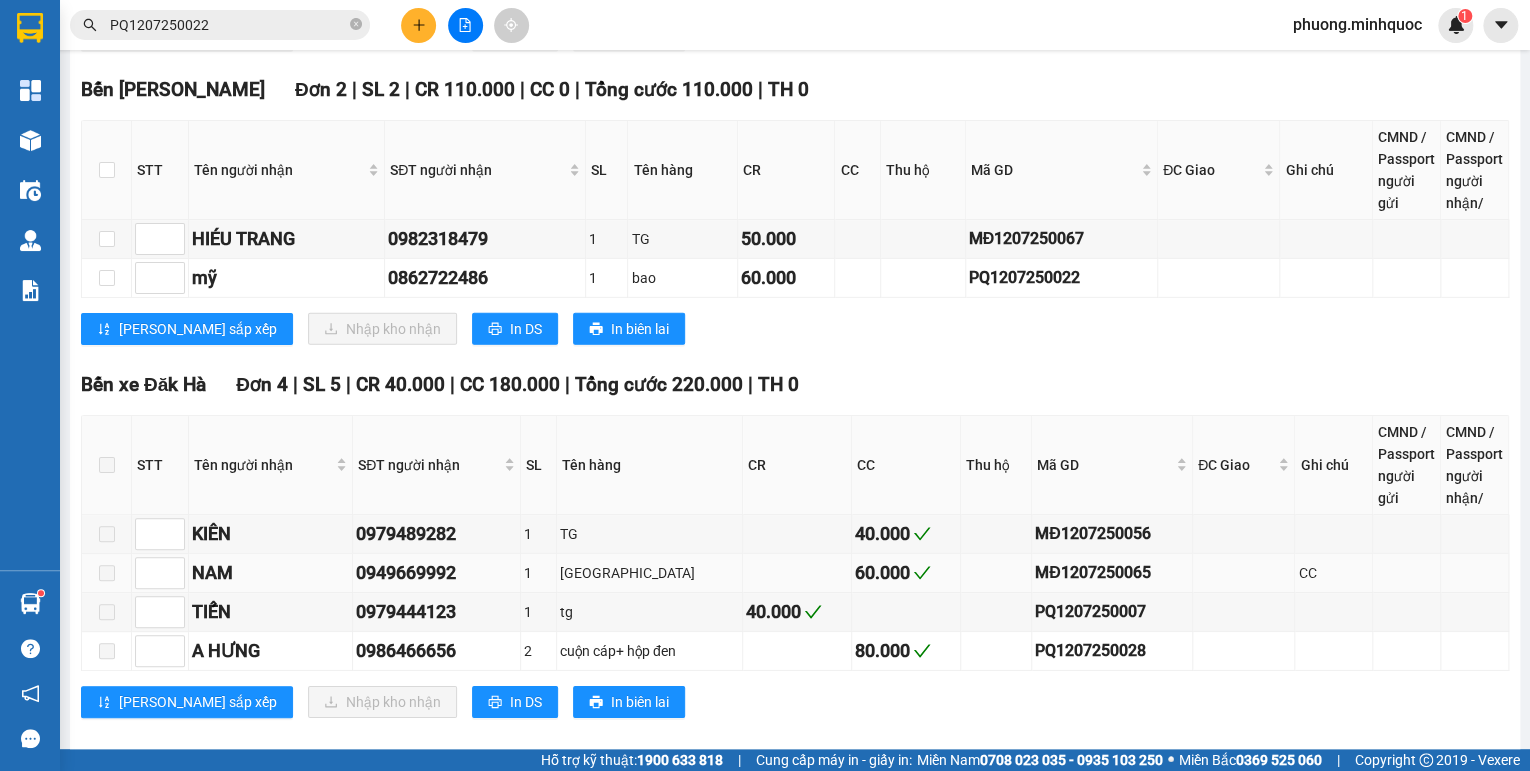 scroll, scrollTop: 2542, scrollLeft: 0, axis: vertical 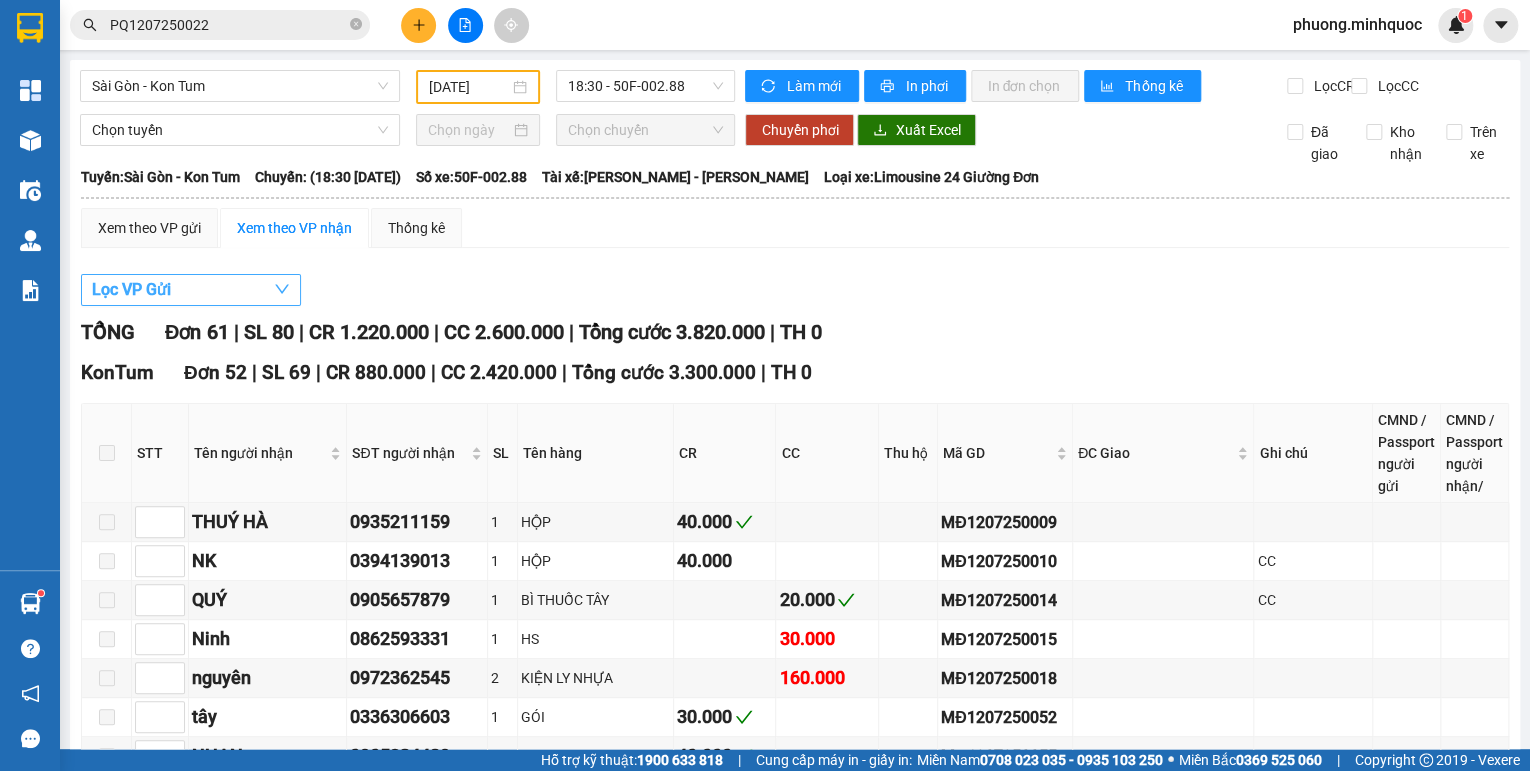 click on "Lọc VP Gửi" at bounding box center [191, 290] 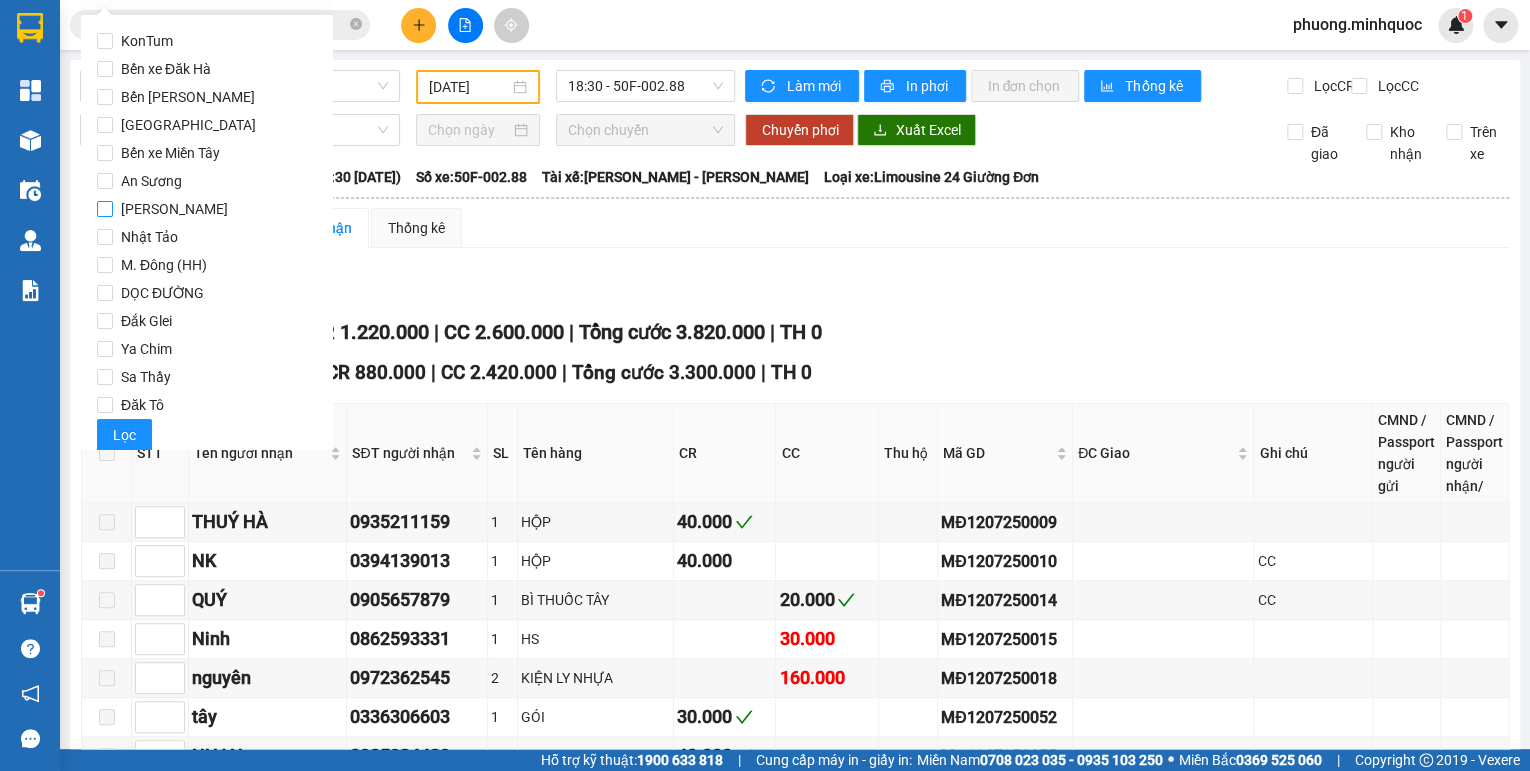 click on "[PERSON_NAME]" at bounding box center [174, 209] 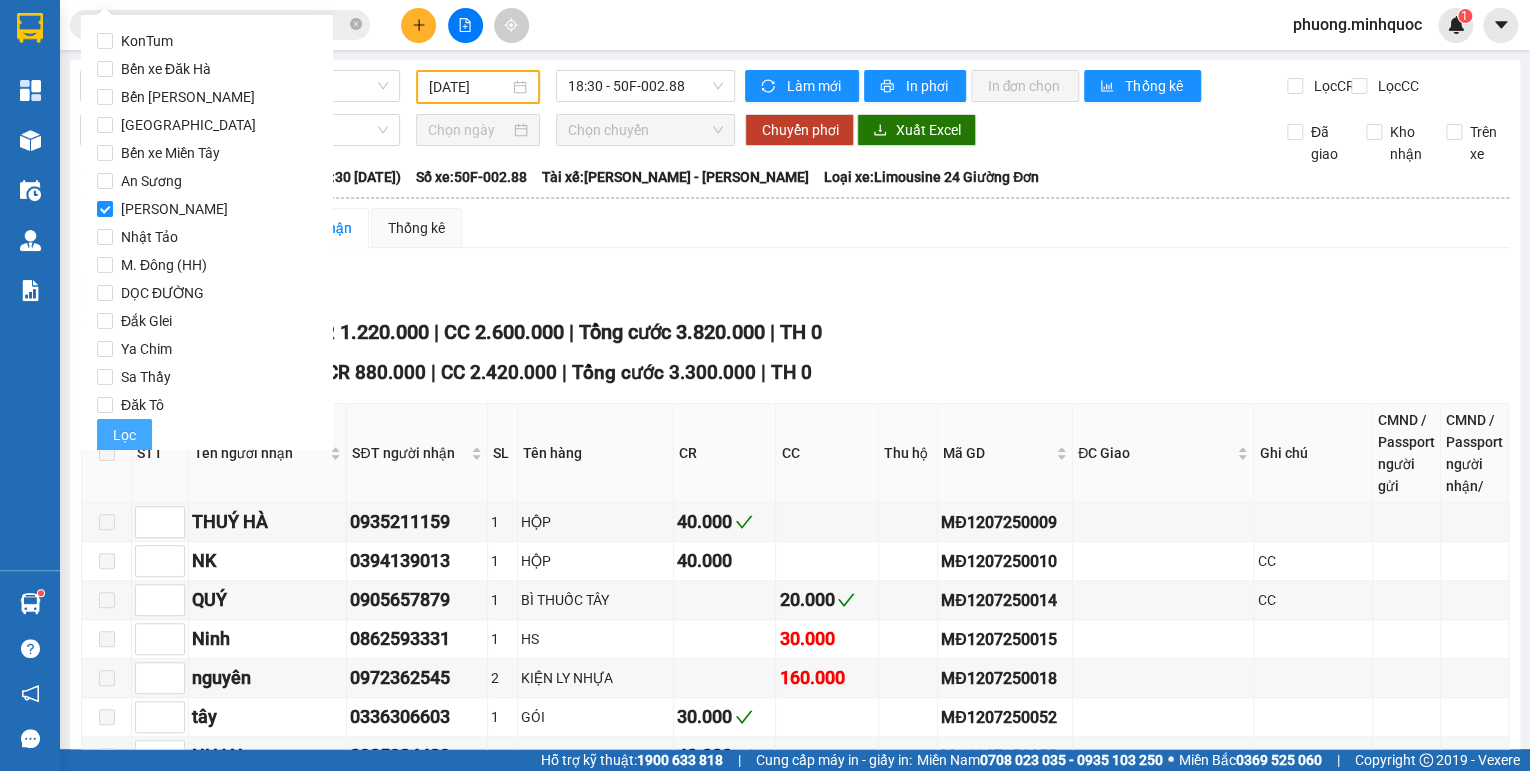 click on "Lọc" at bounding box center (124, 435) 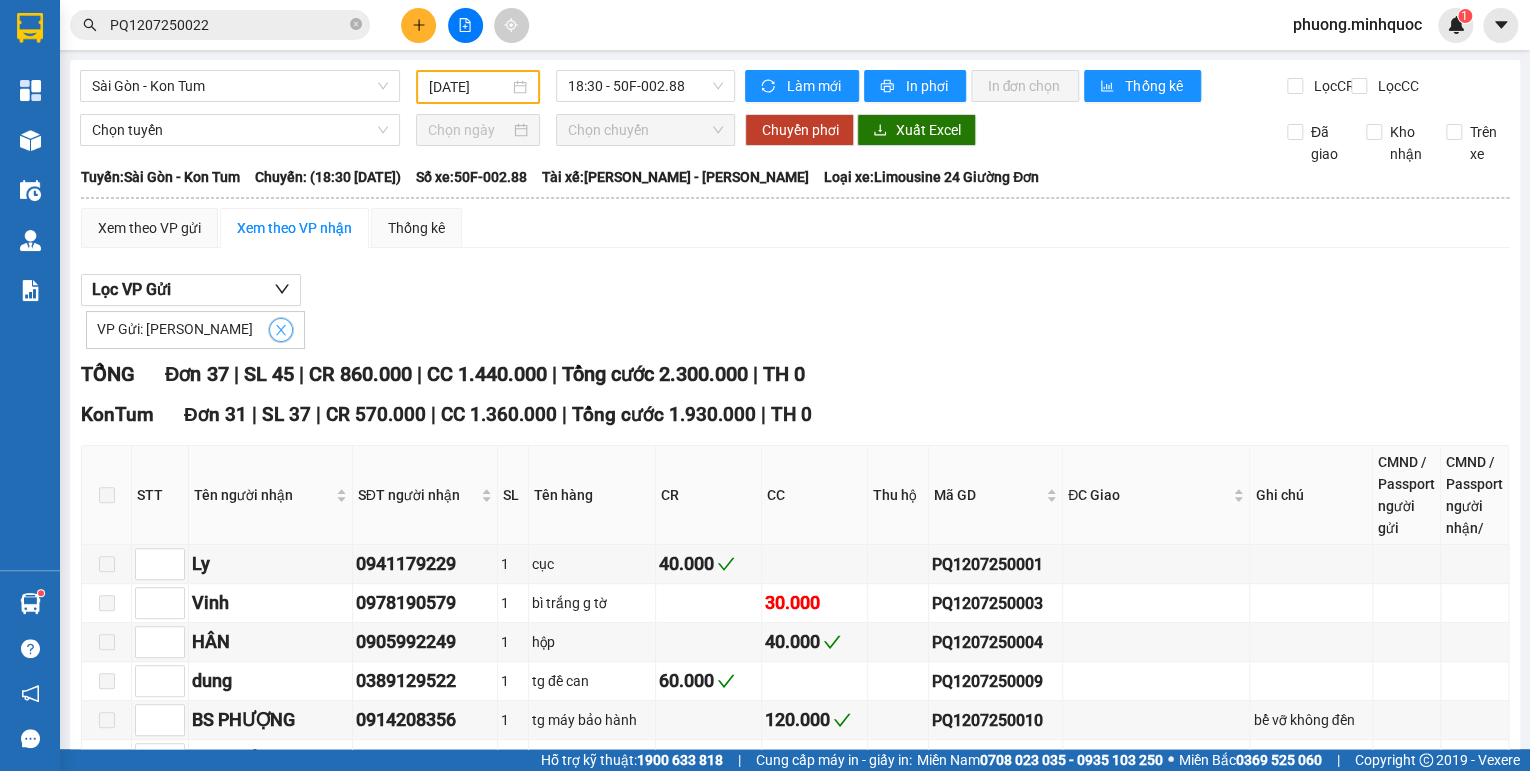 click at bounding box center (281, 330) 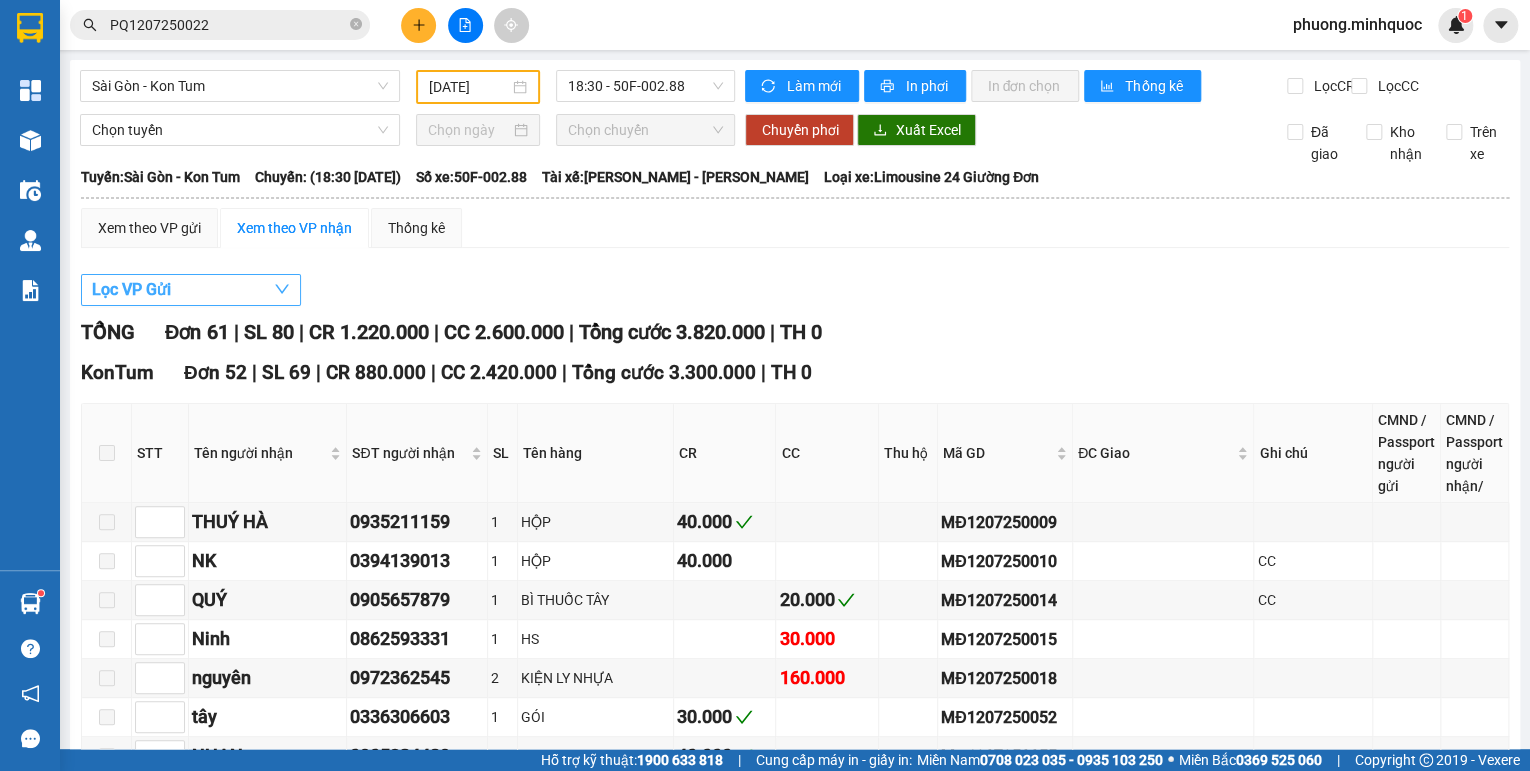 click on "Lọc VP Gửi" at bounding box center (191, 290) 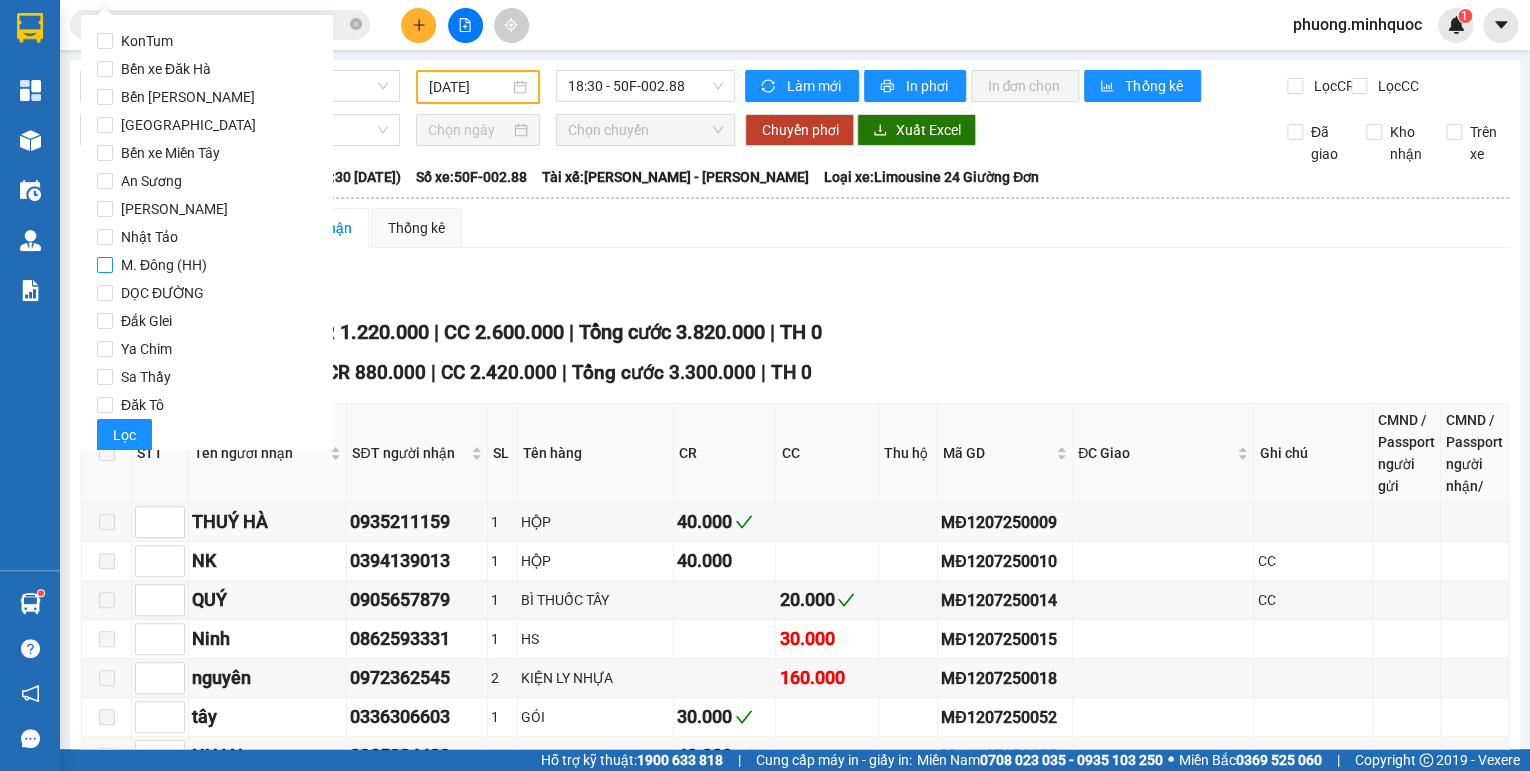 click on "M. Đông (HH)" at bounding box center [164, 265] 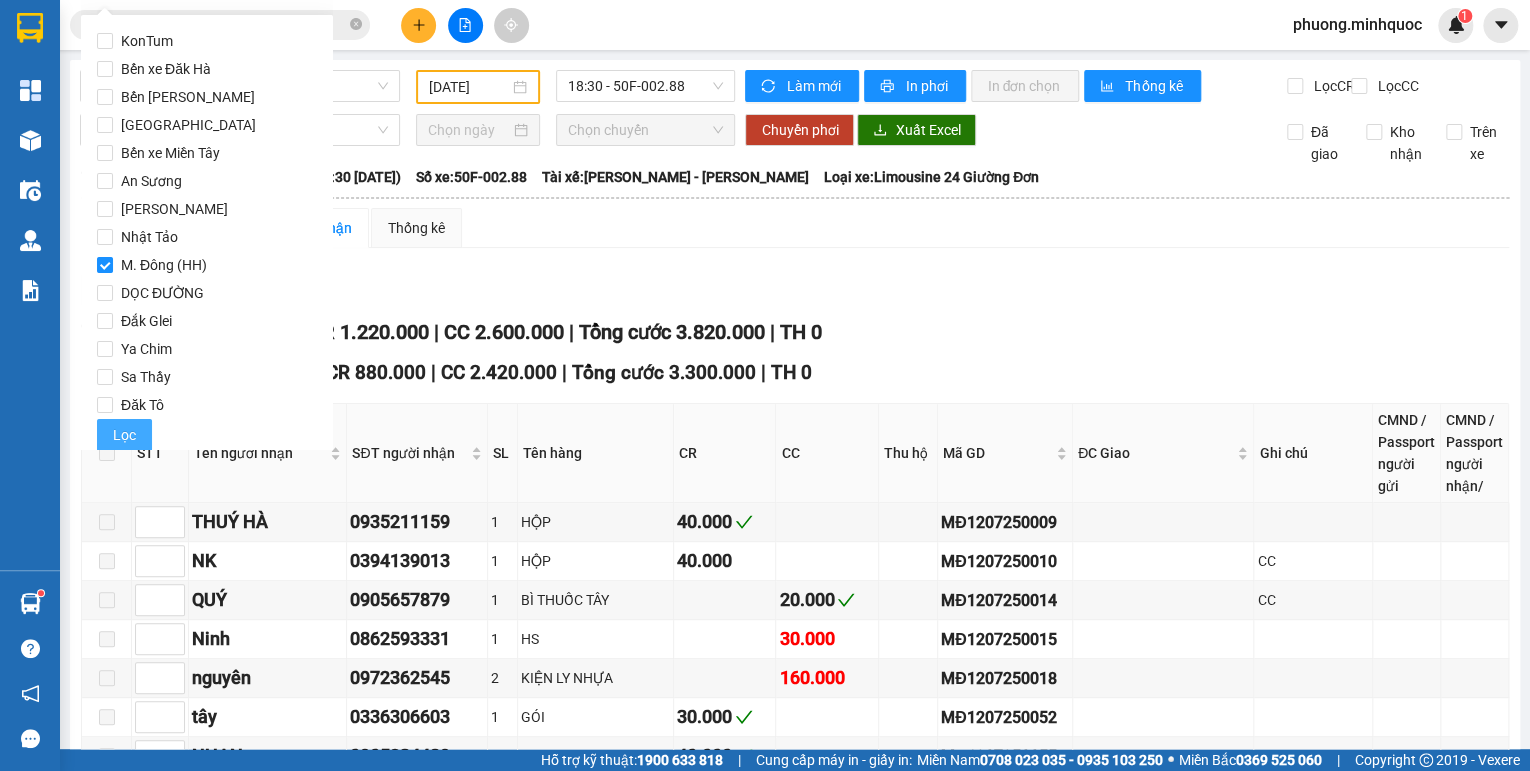 click on "Lọc" at bounding box center [124, 435] 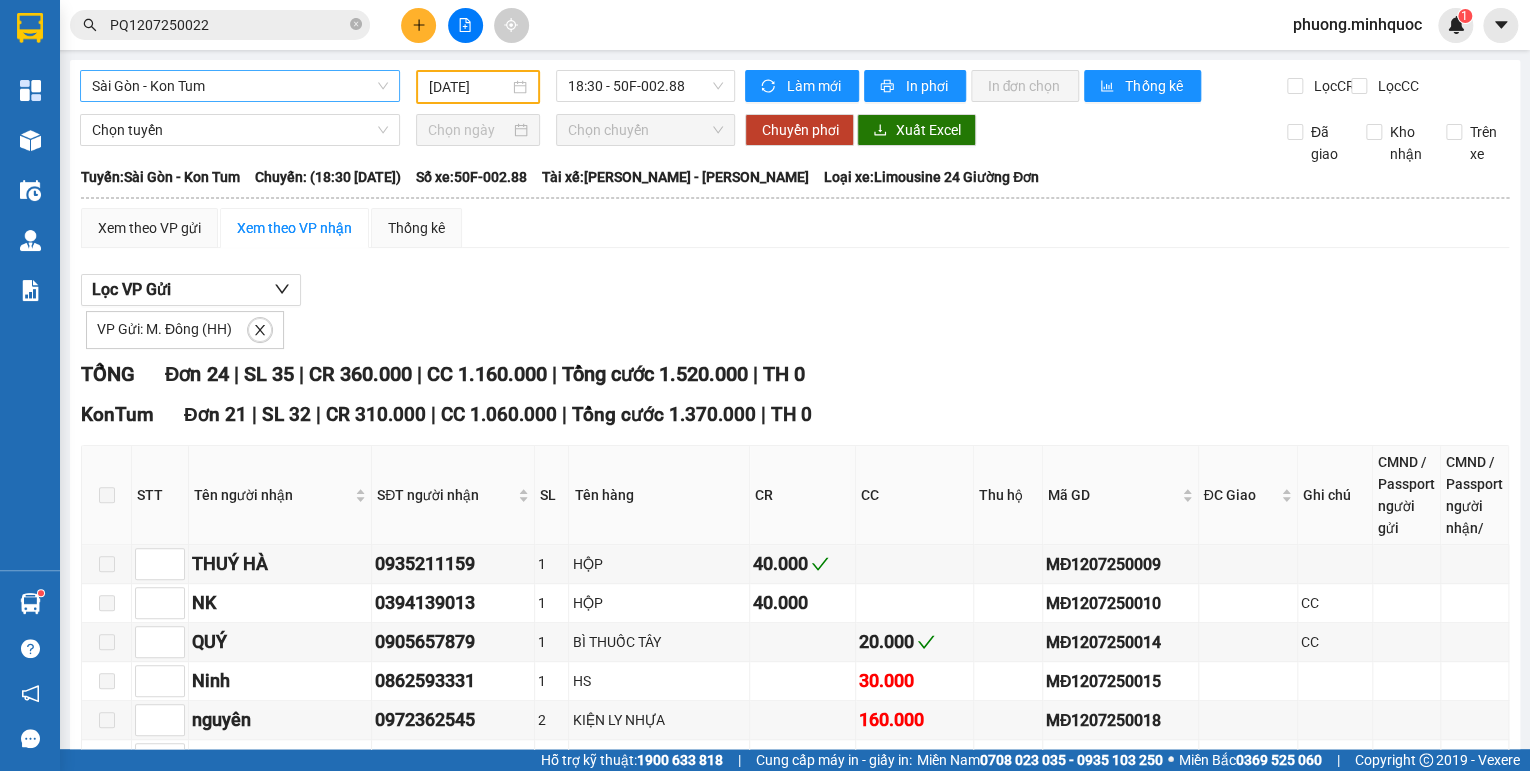 click on "Sài Gòn - Kon Tum" at bounding box center [240, 86] 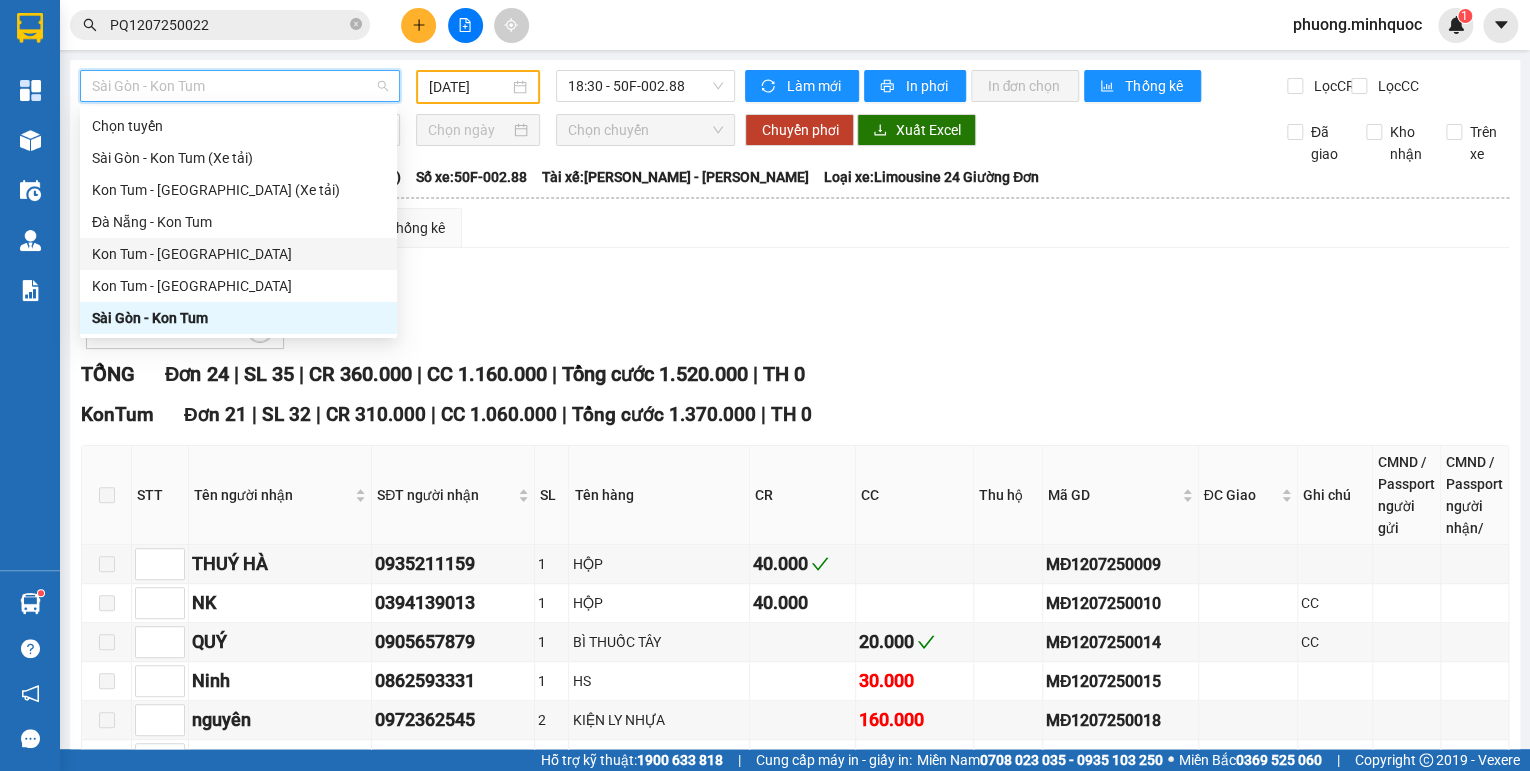click on "Kon Tum - [GEOGRAPHIC_DATA]" at bounding box center [238, 254] 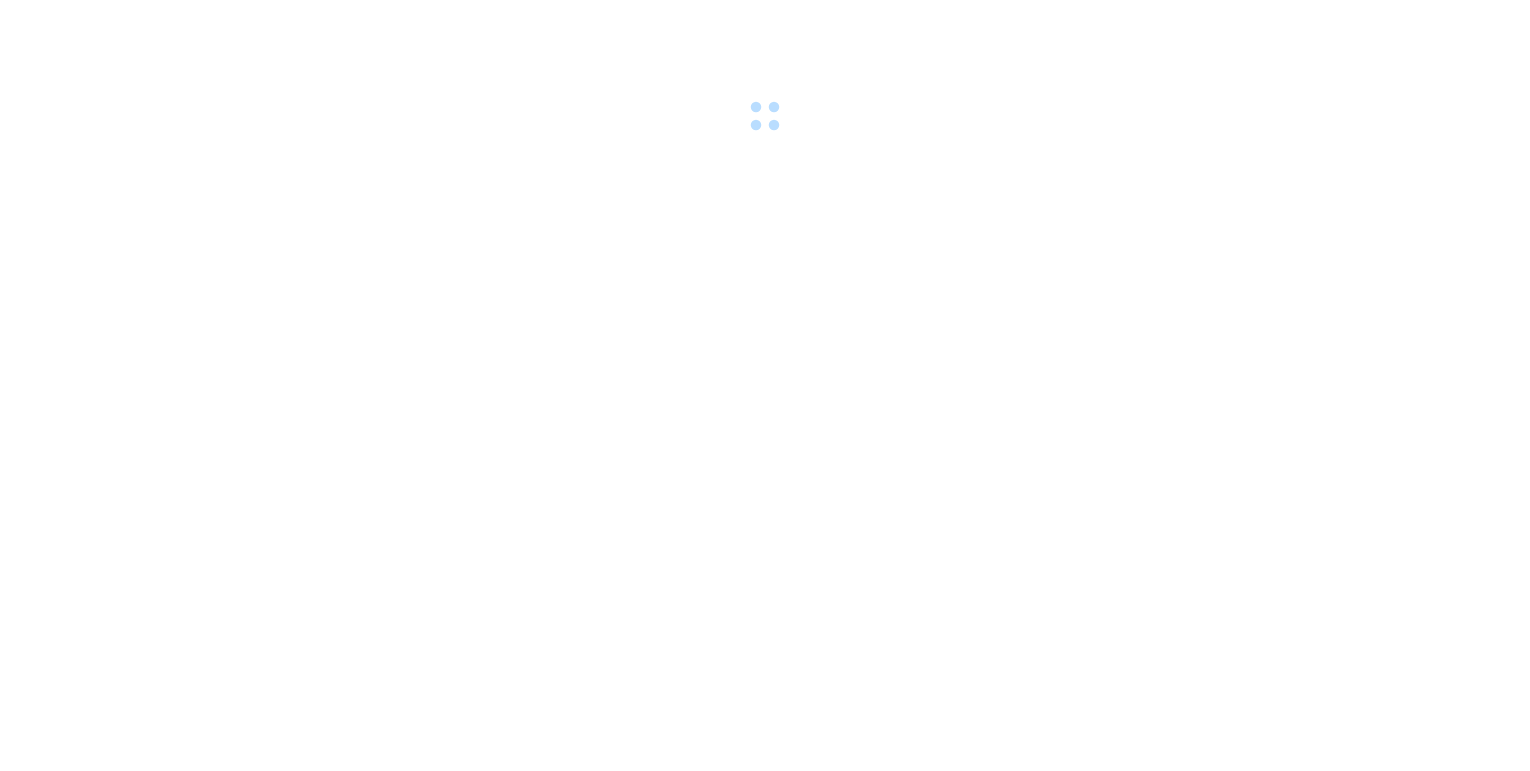 scroll, scrollTop: 0, scrollLeft: 0, axis: both 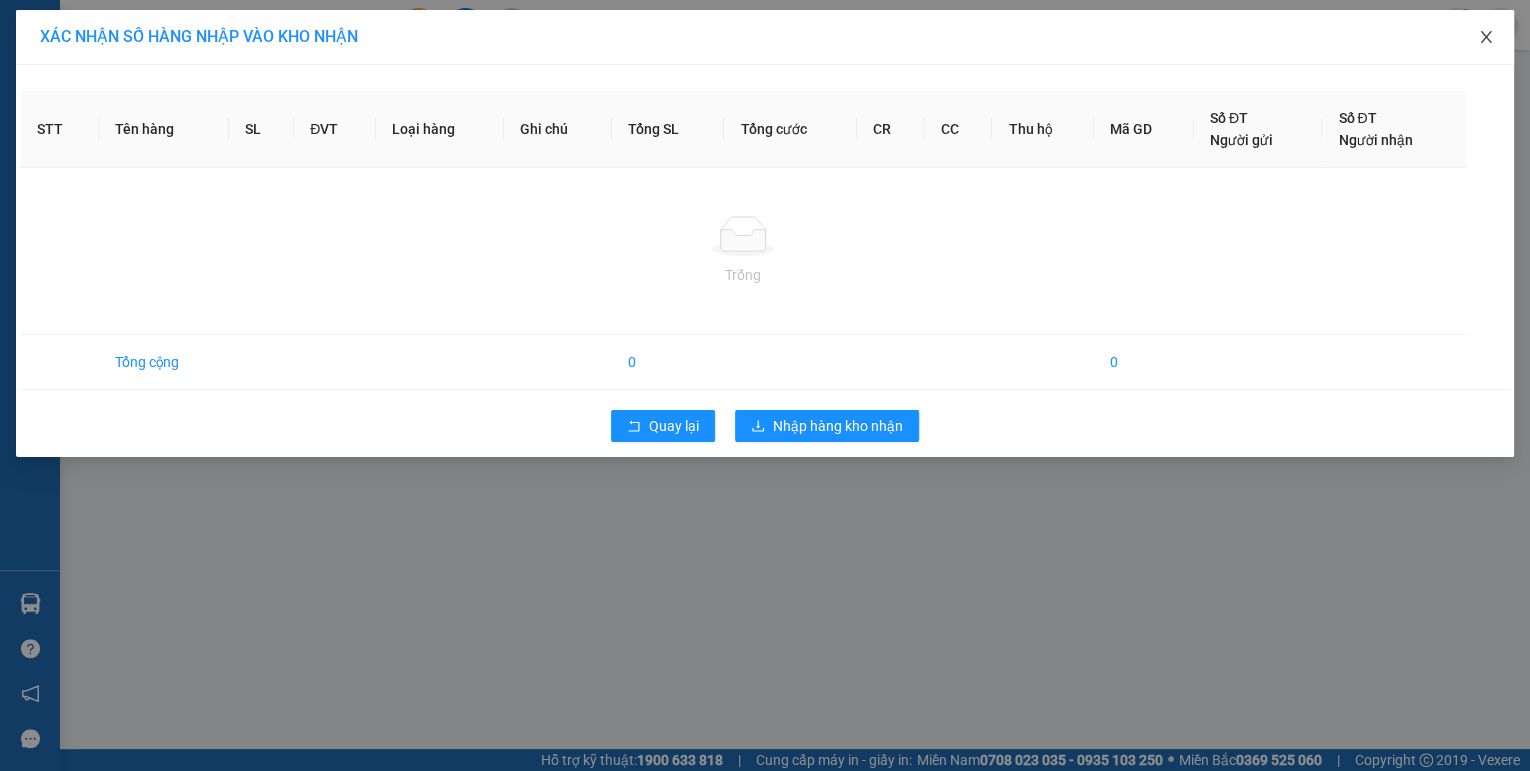 click 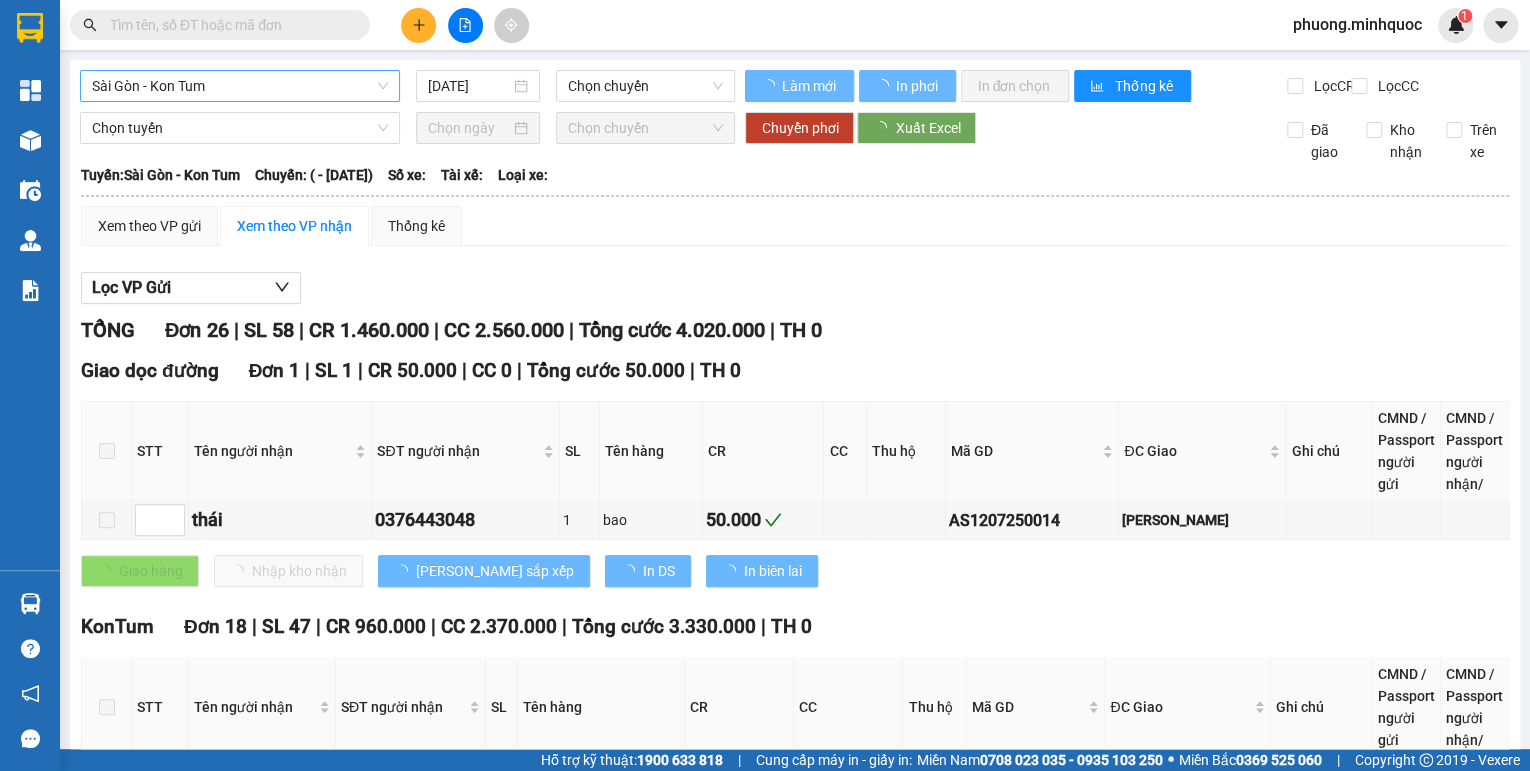 click on "Sài Gòn - Kon Tum" at bounding box center [240, 86] 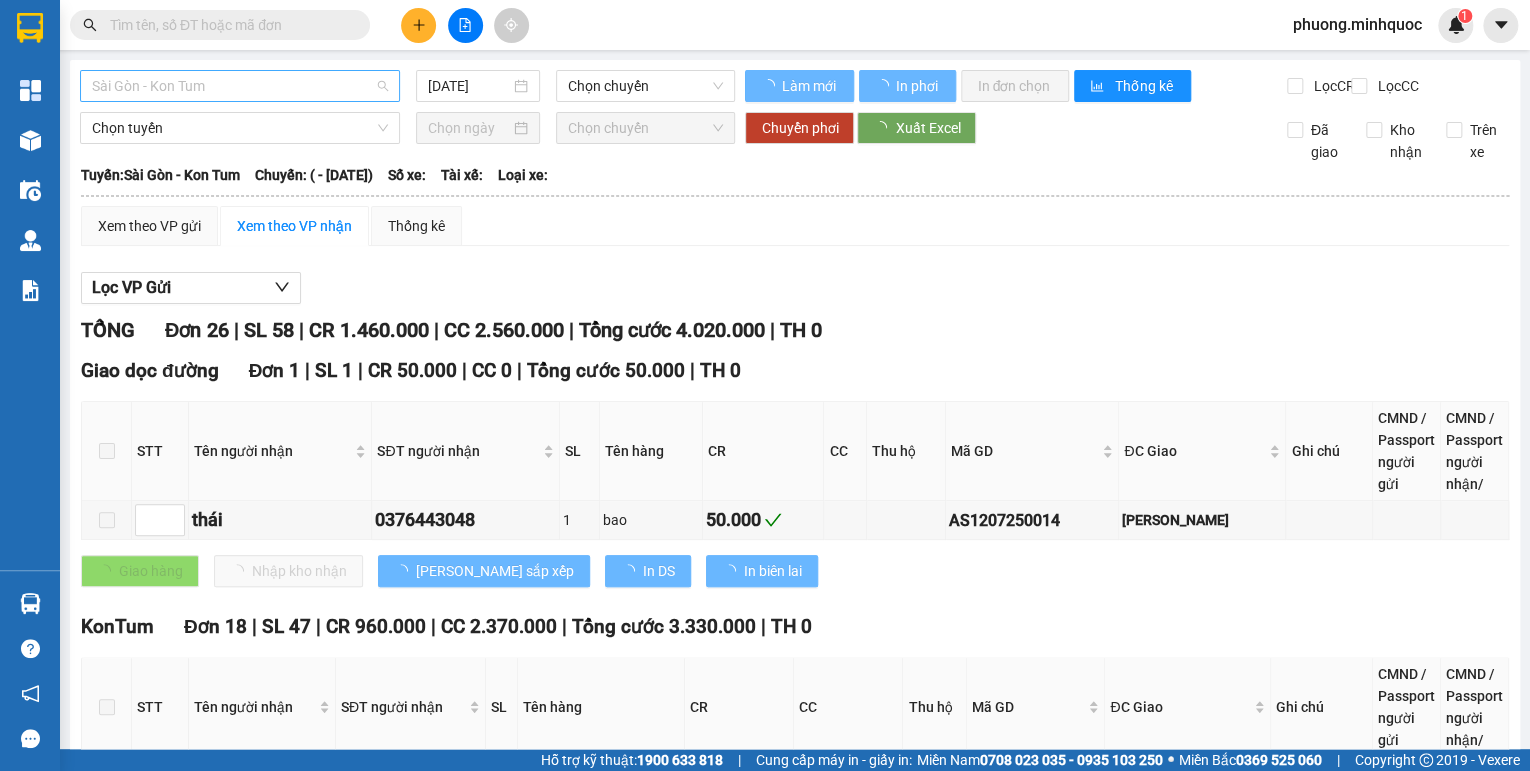 type on "[DATE]" 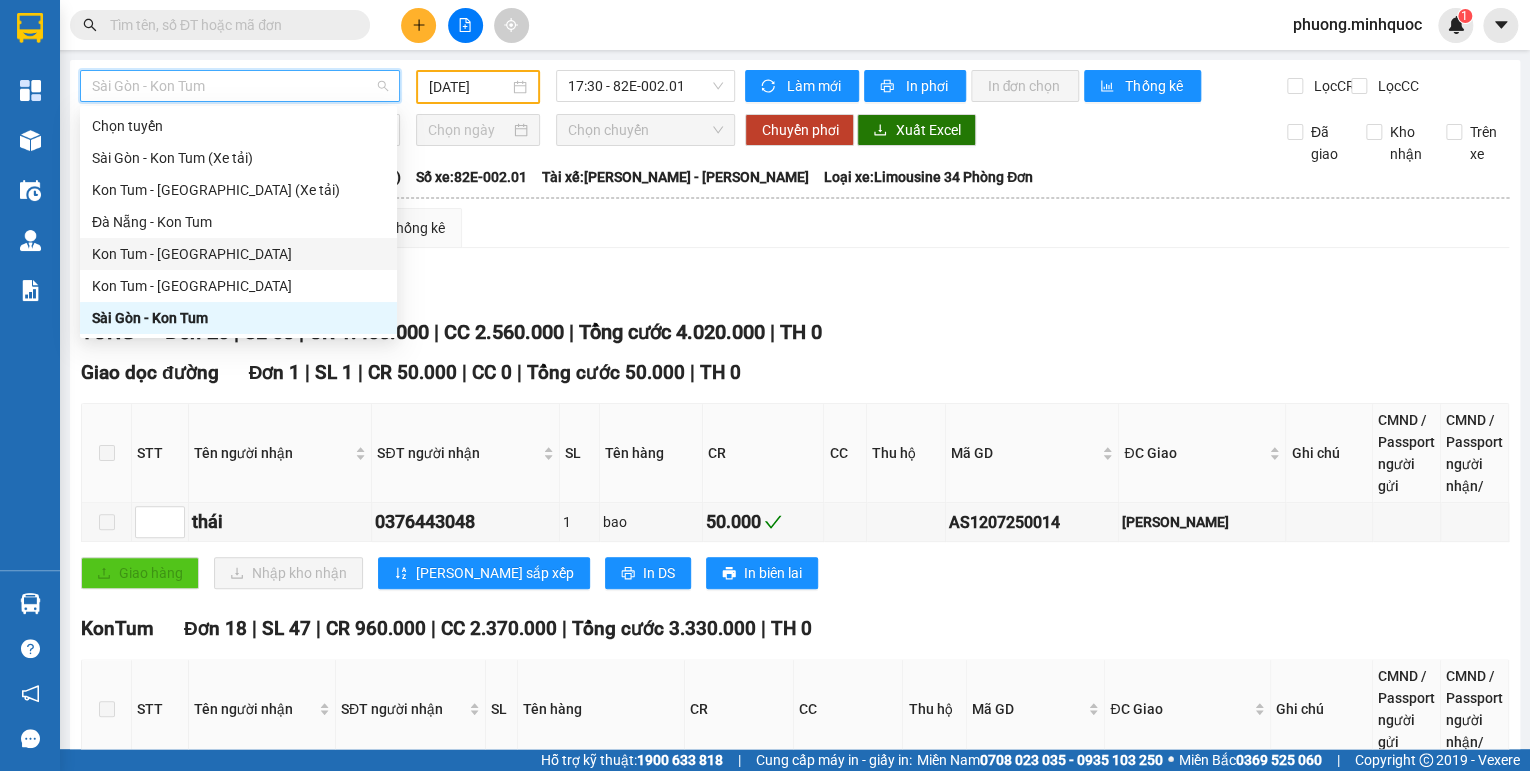 click on "Kon Tum - [GEOGRAPHIC_DATA]" at bounding box center (238, 254) 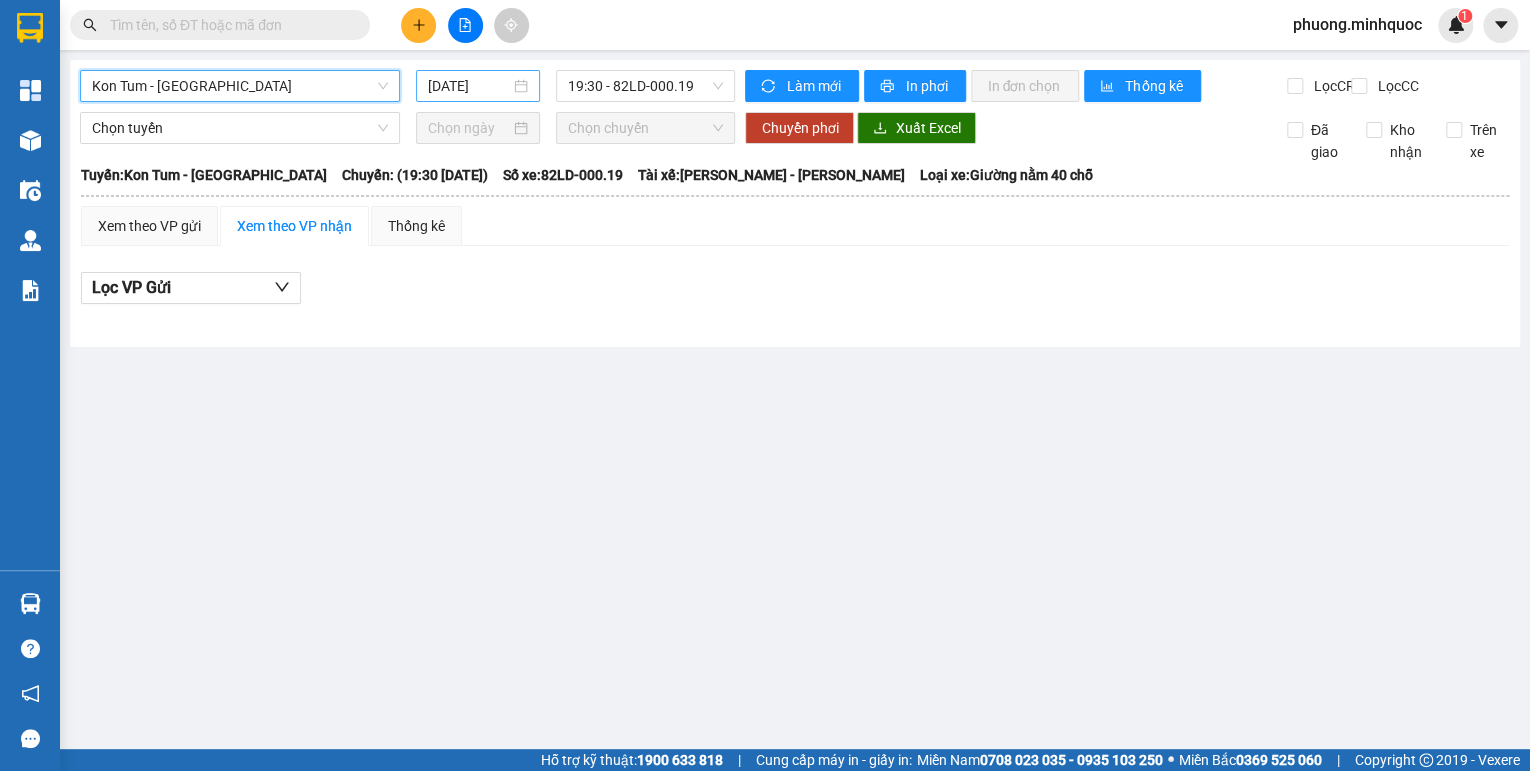 click on "[DATE]" at bounding box center [469, 86] 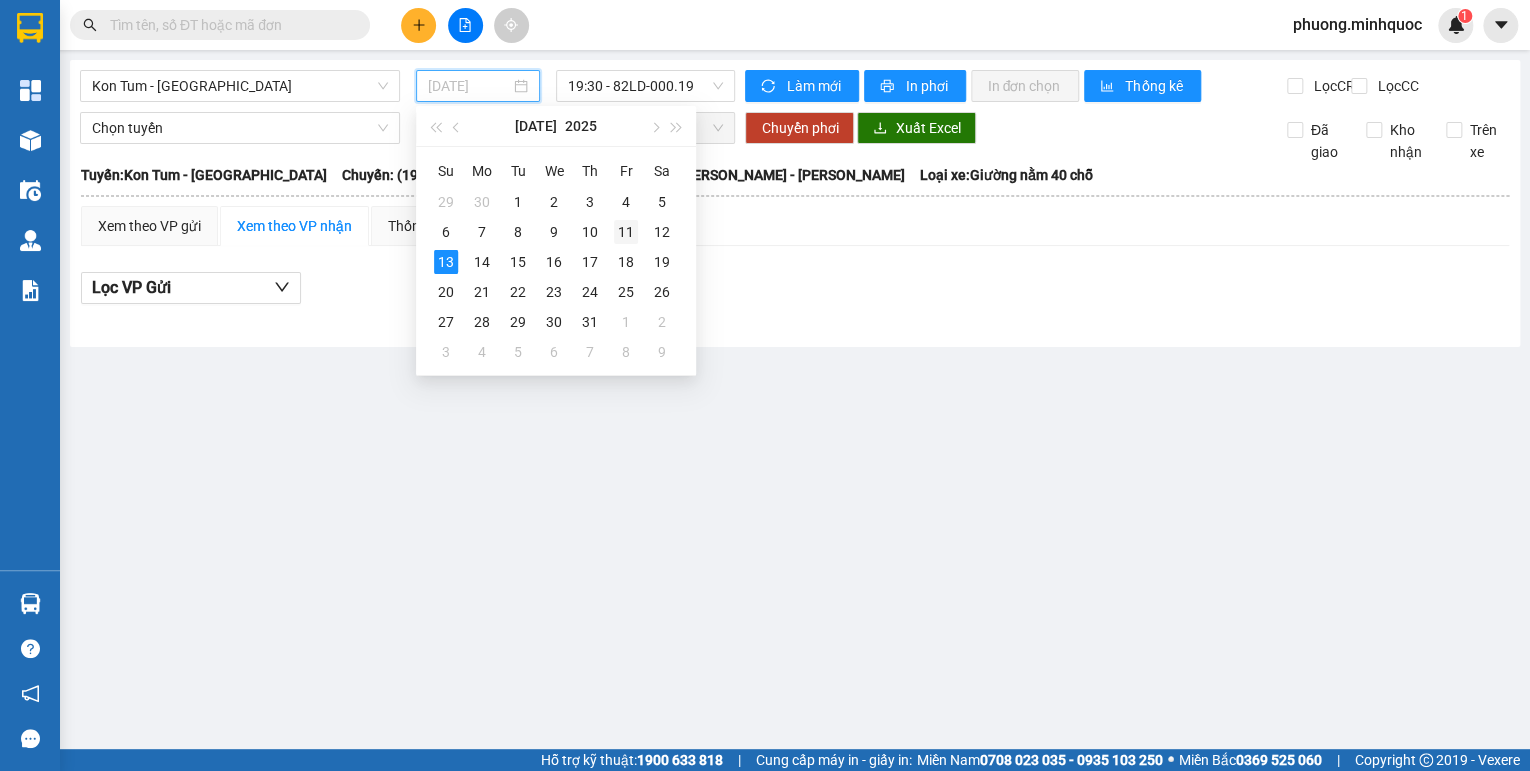 click on "11" at bounding box center (626, 232) 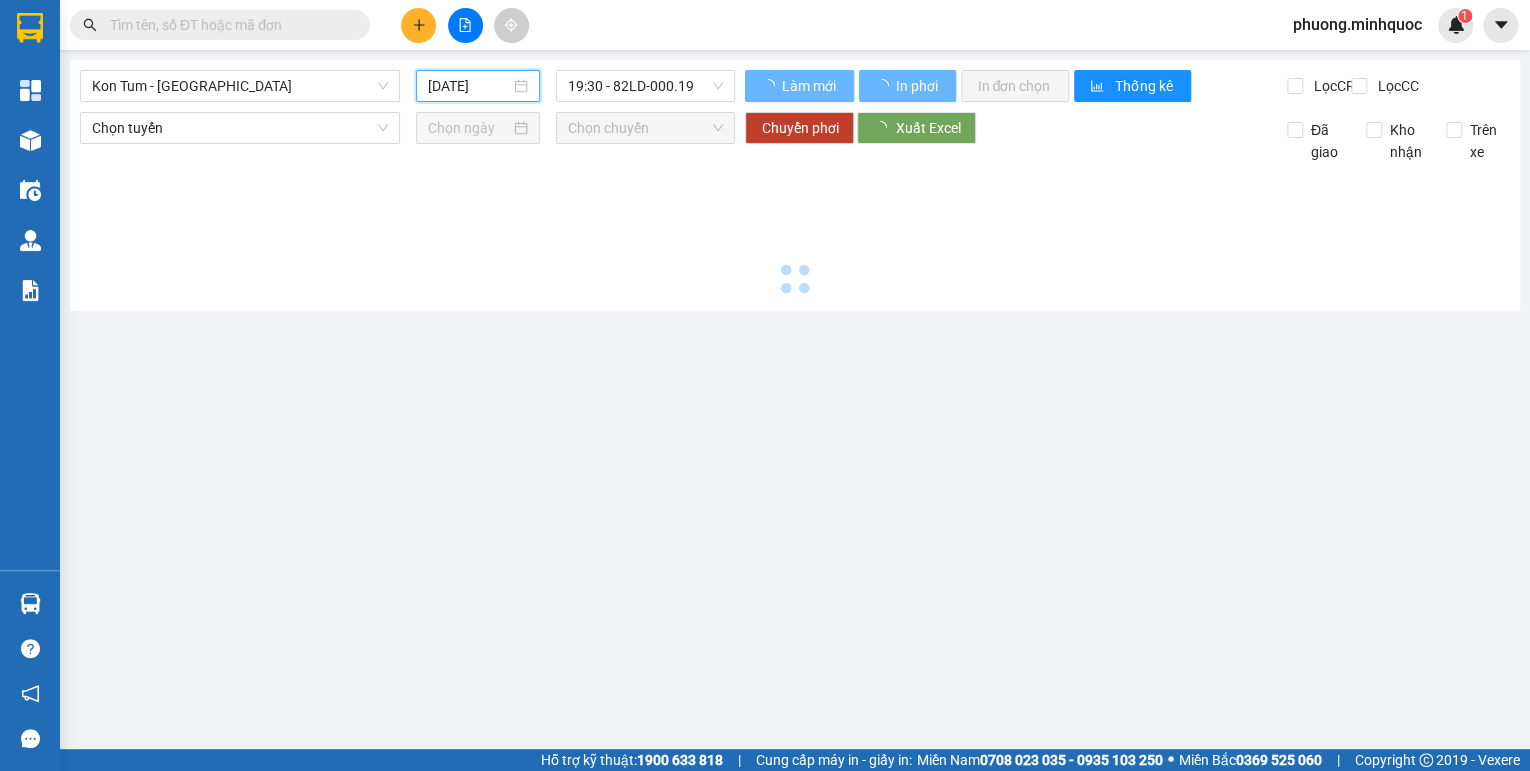 type on "[DATE]" 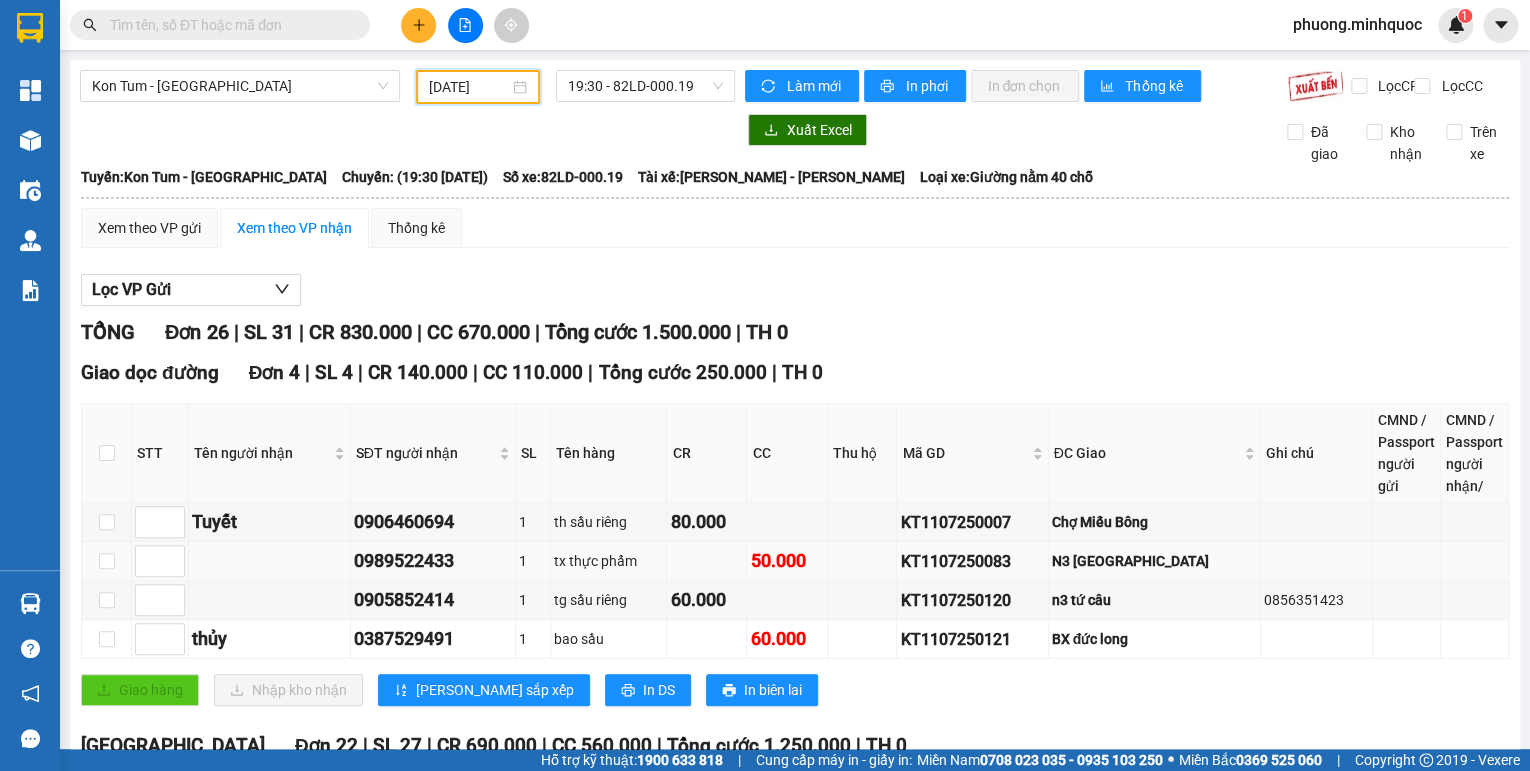 click on "KT1107250083" at bounding box center [972, 561] 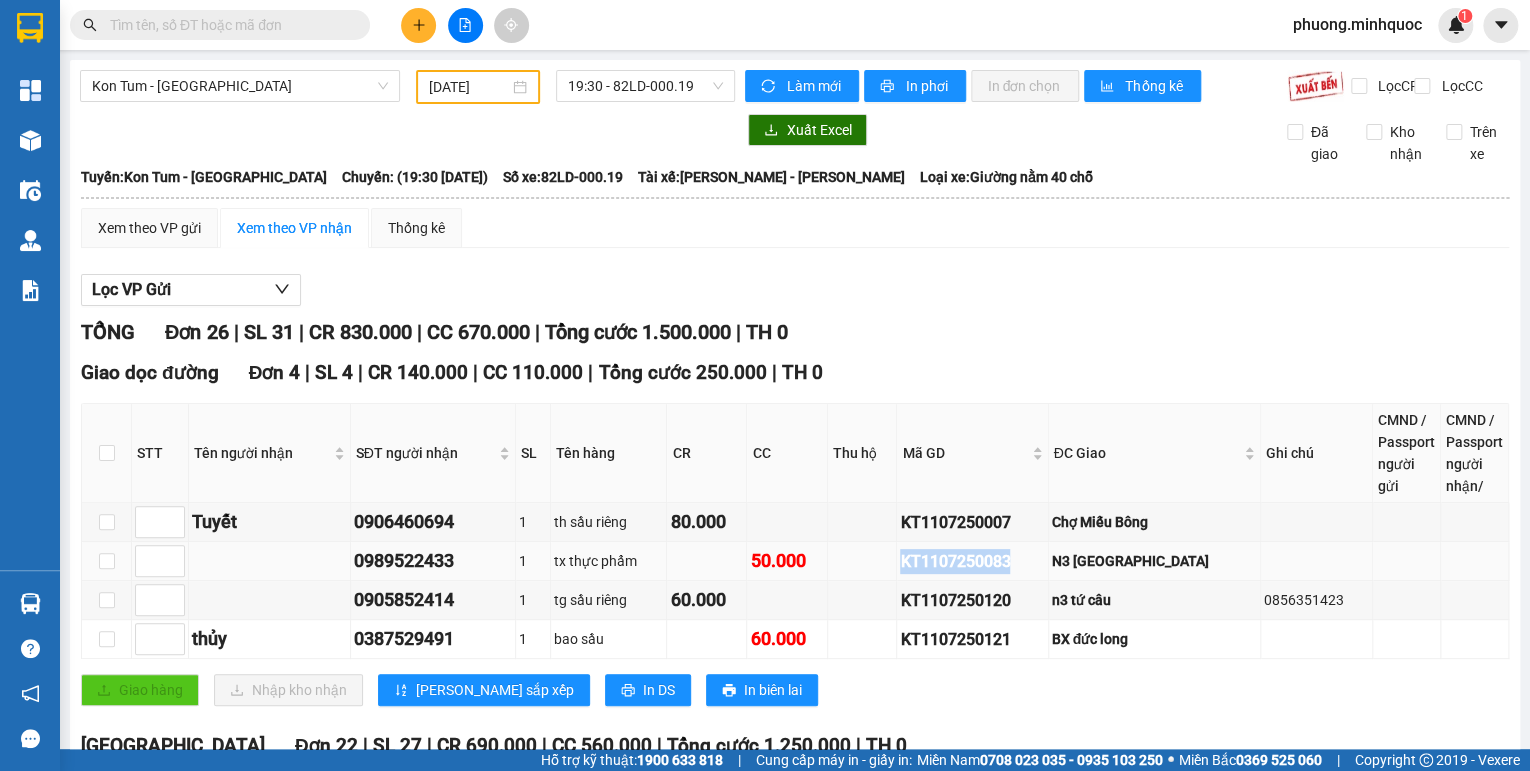 click on "KT1107250083" at bounding box center (972, 561) 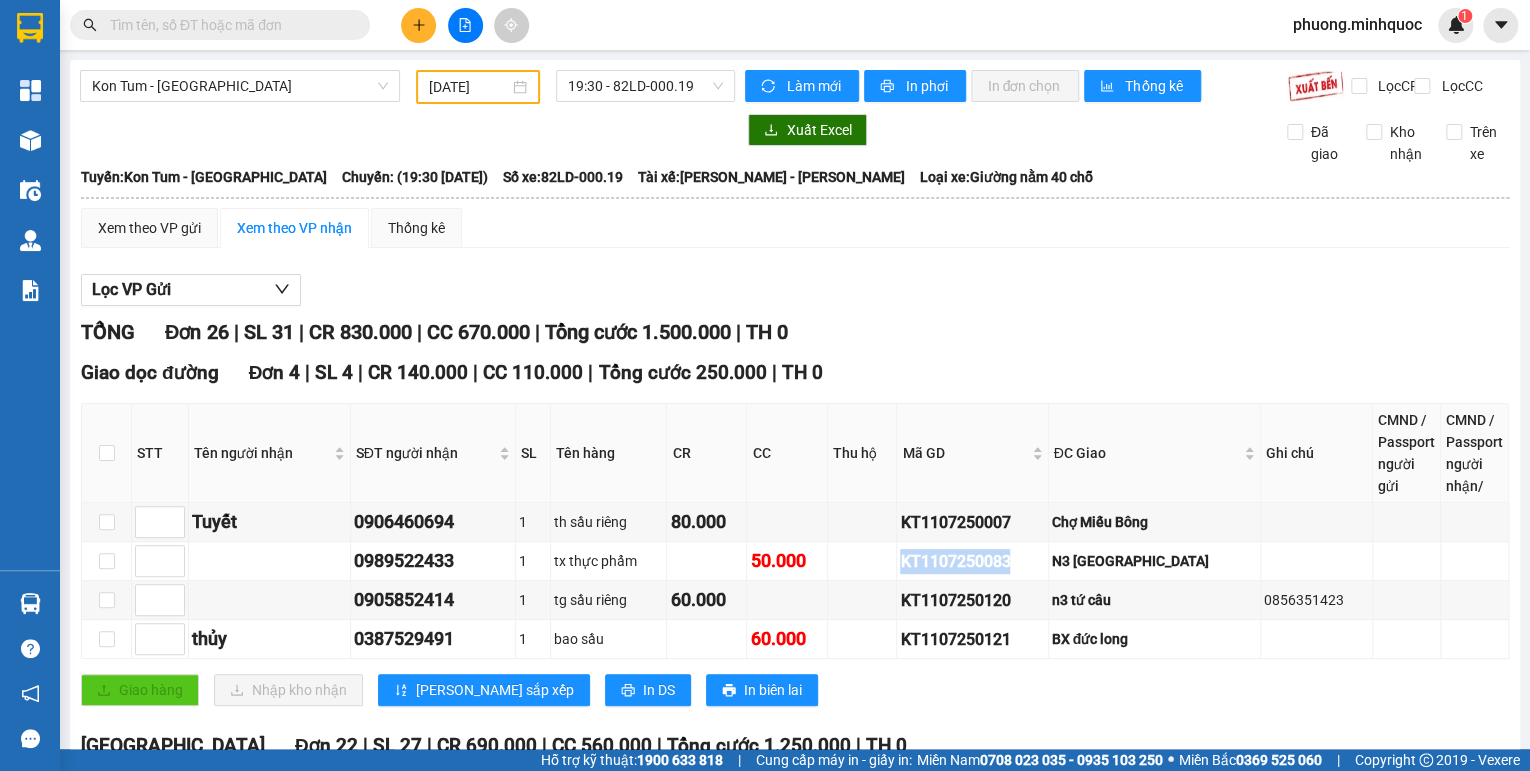 click at bounding box center [228, 25] 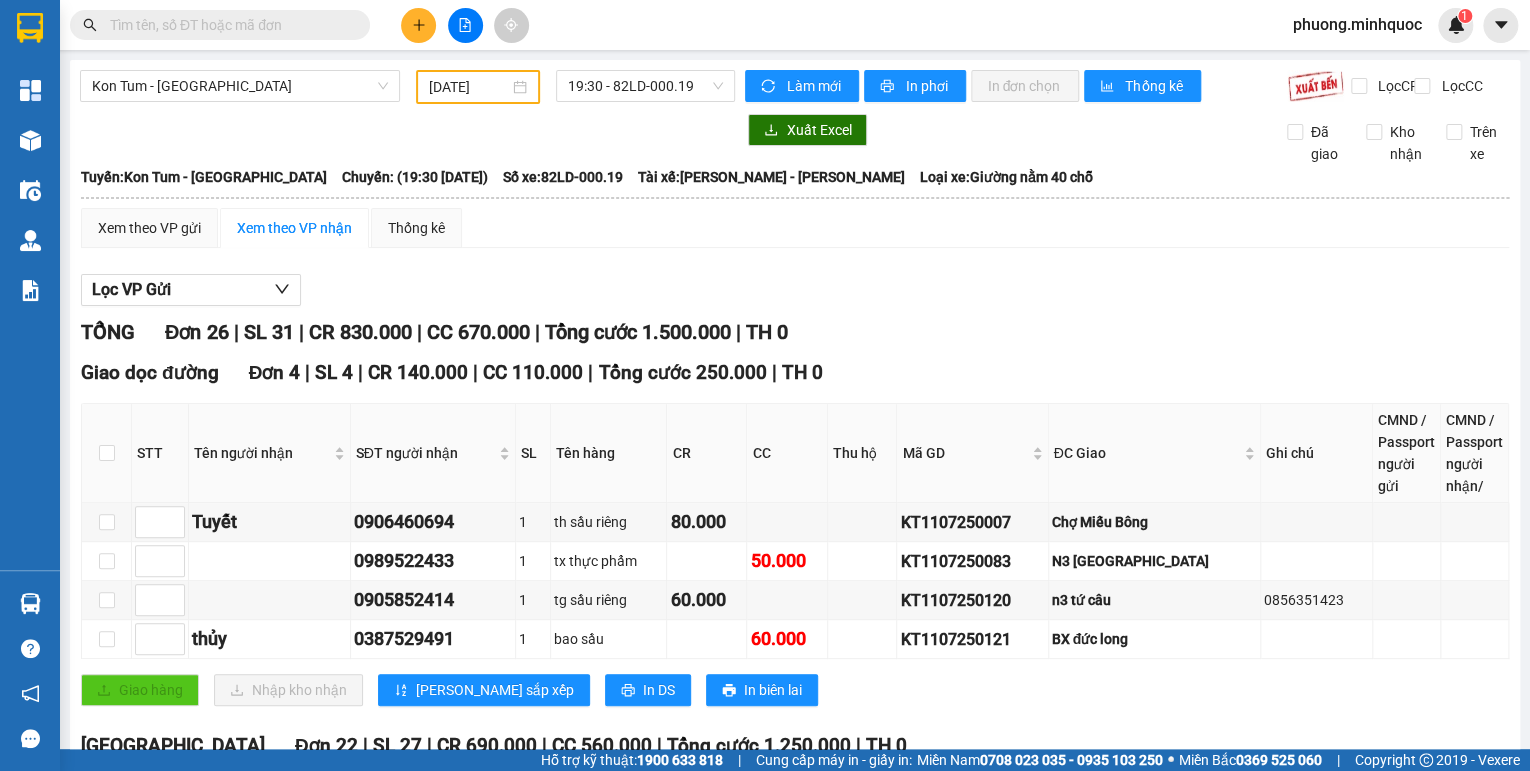 paste on "KT1107250083" 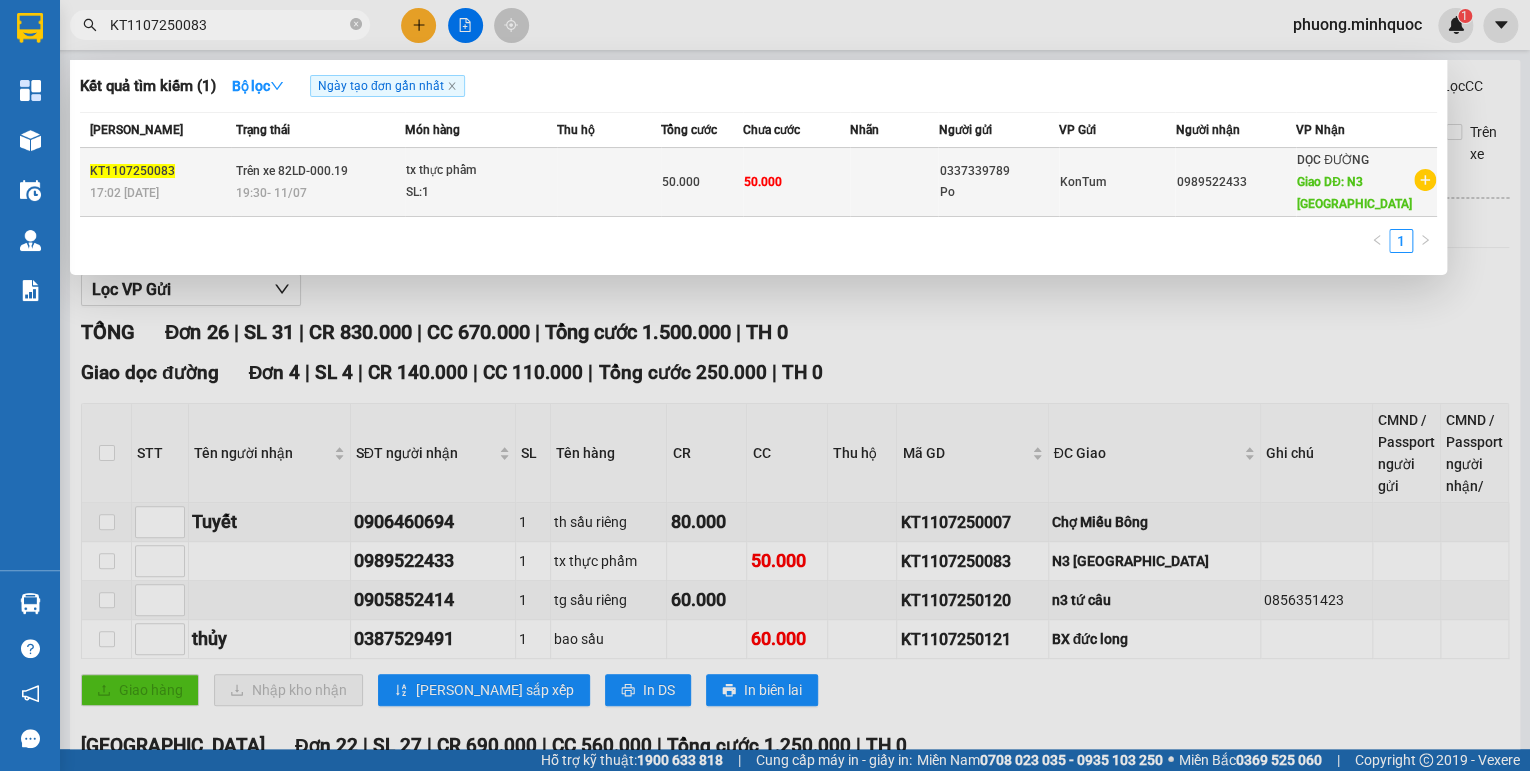 type on "KT1107250083" 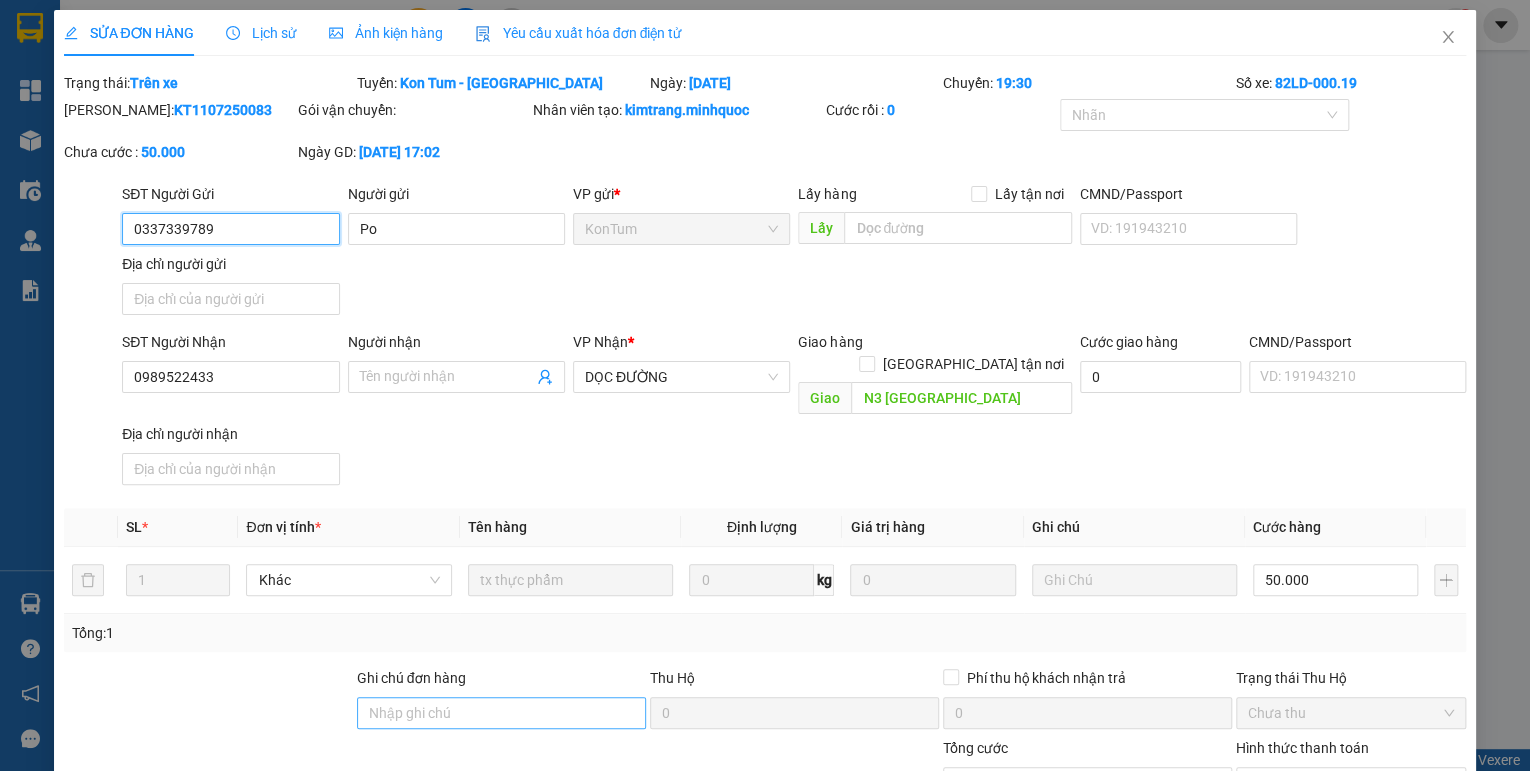 type on "0337339789" 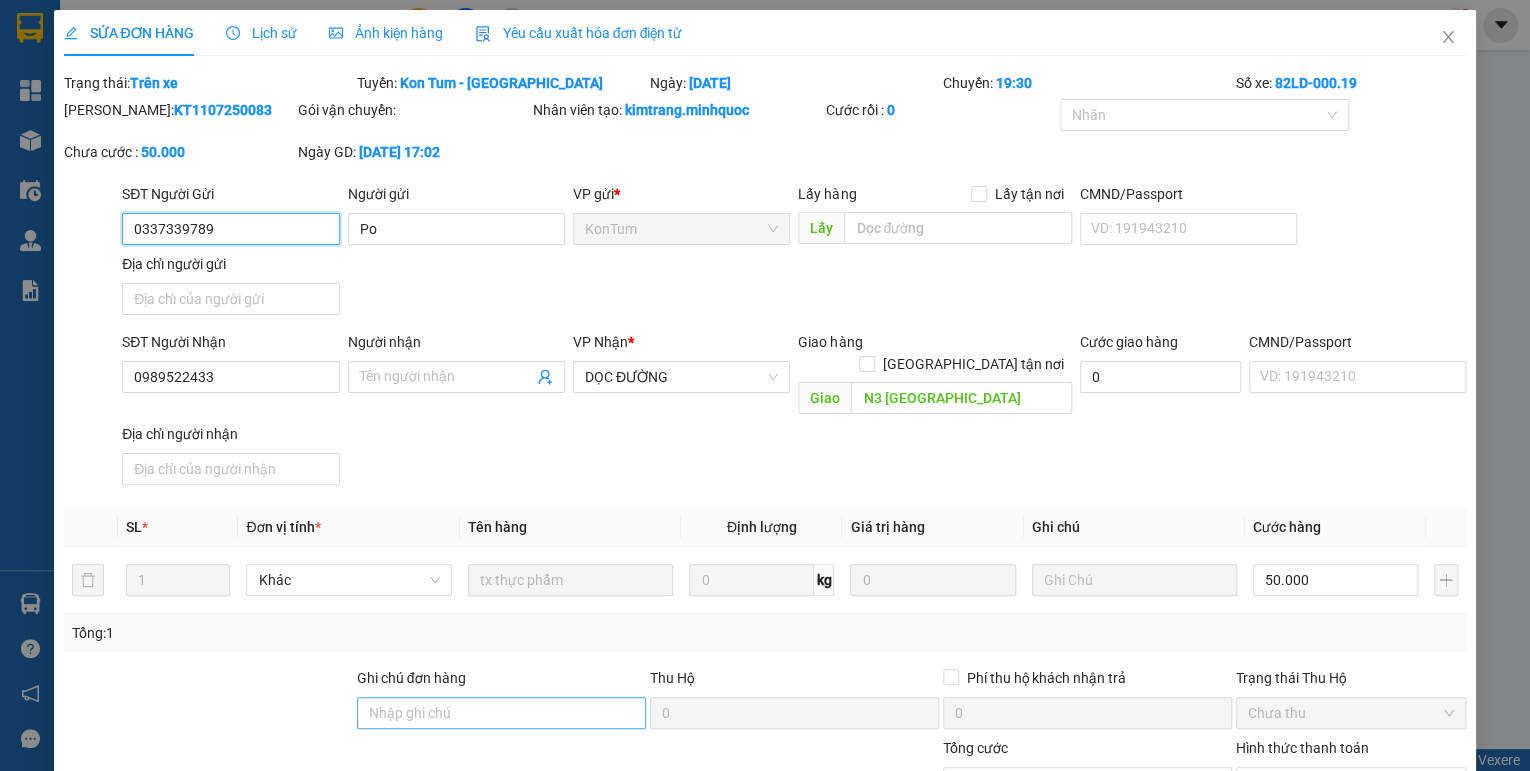 type on "Po" 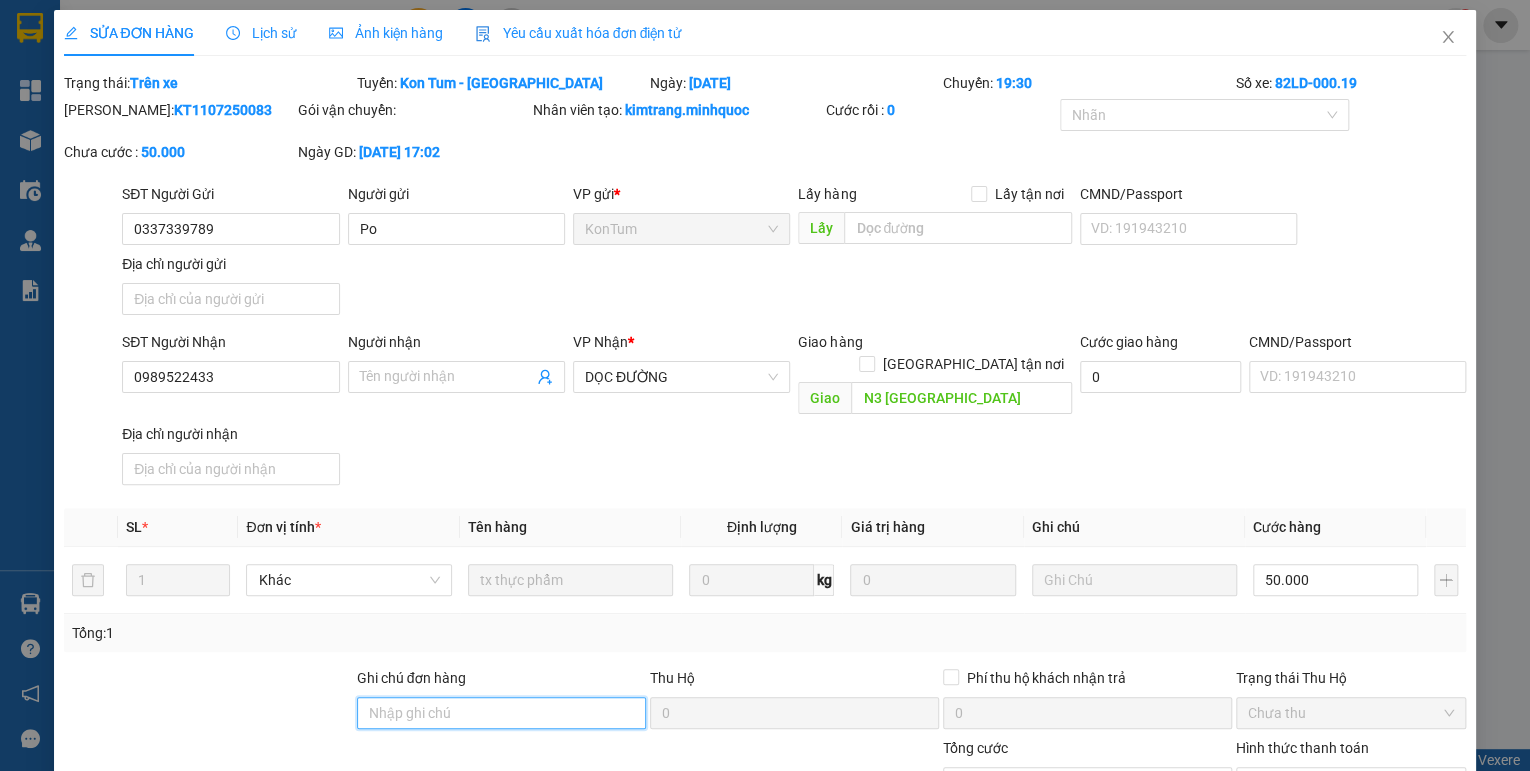 click on "Ghi chú đơn hàng" at bounding box center [501, 713] 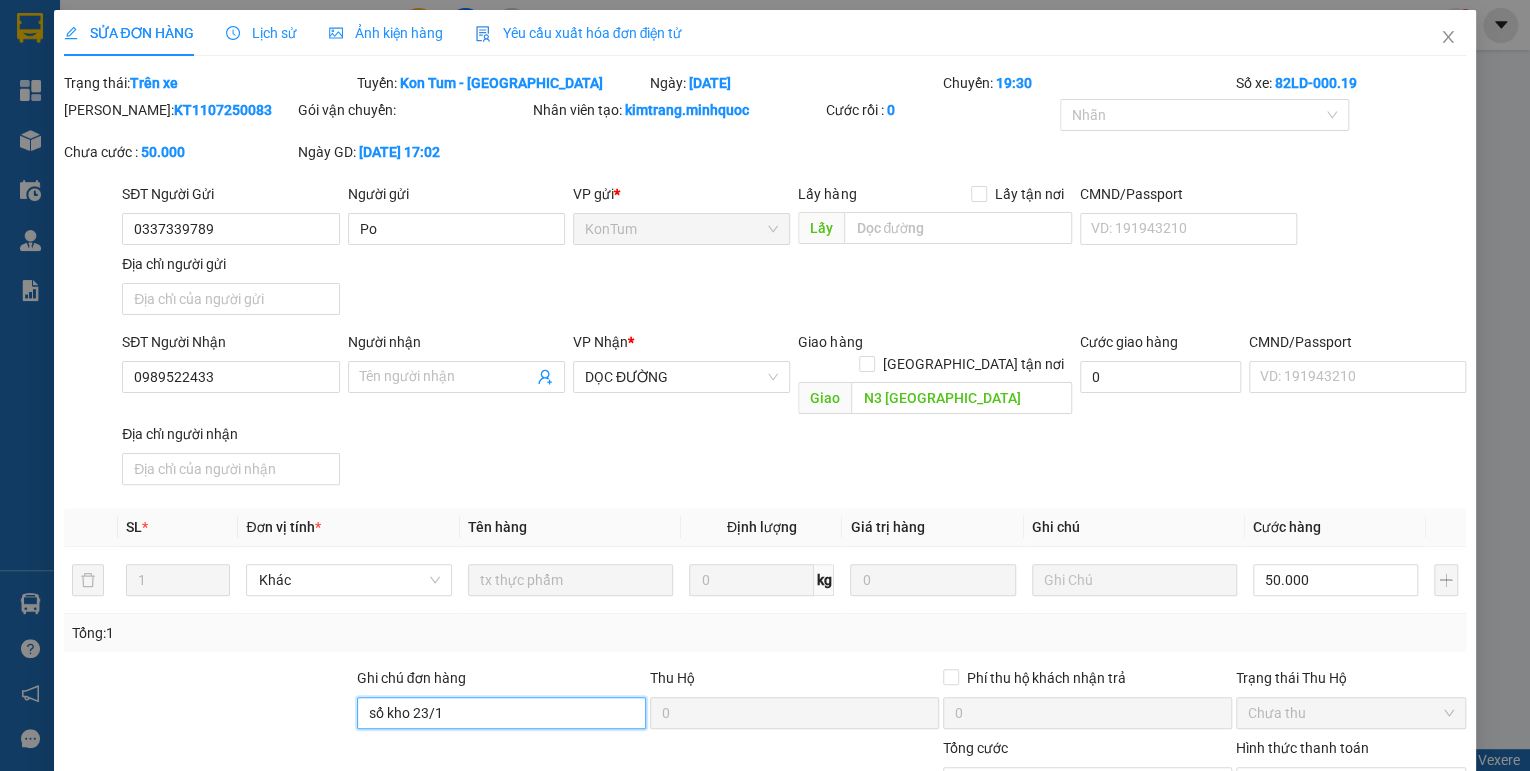 drag, startPoint x: 456, startPoint y: 692, endPoint x: 413, endPoint y: 709, distance: 46.238514 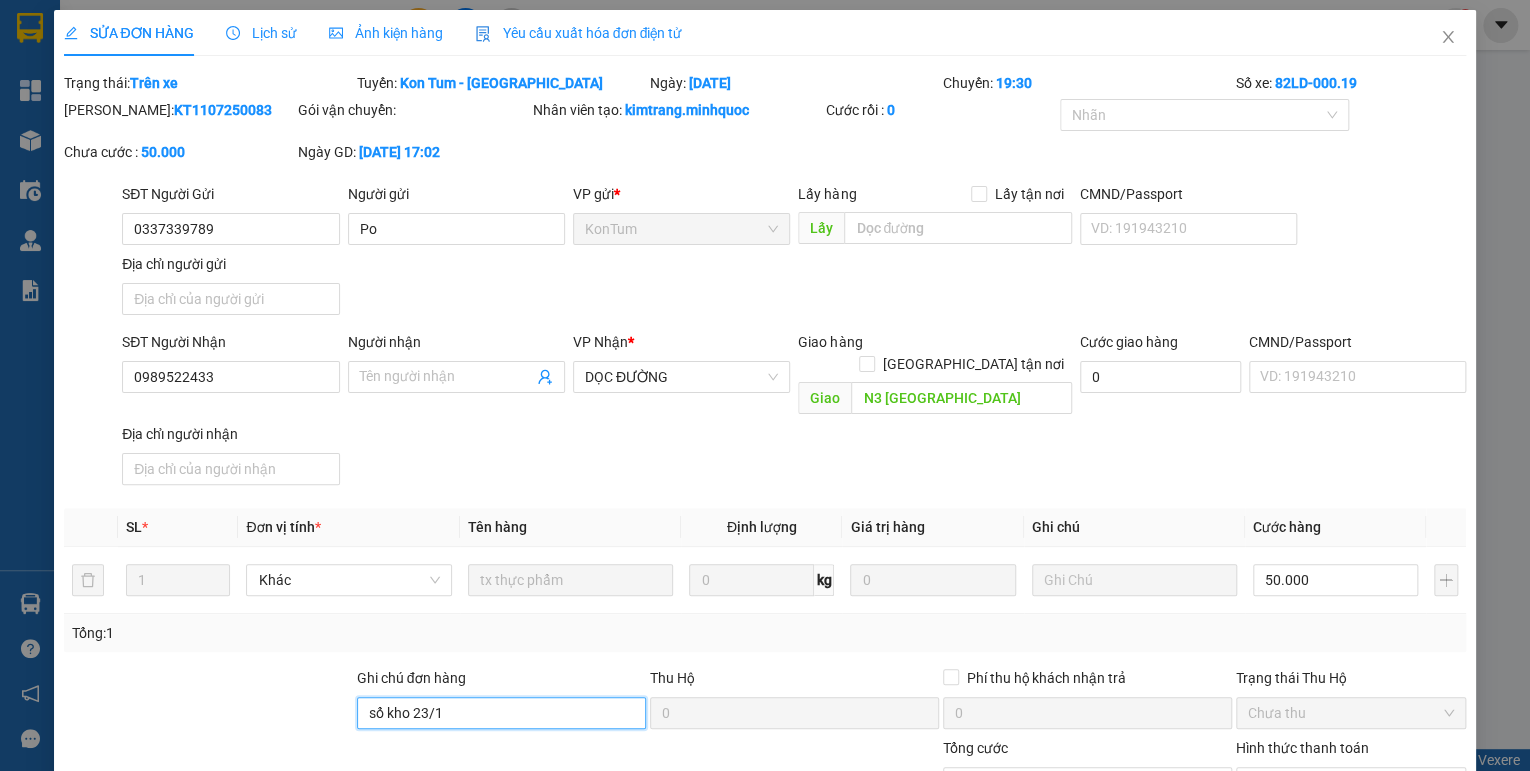click on "Ghi chú đơn hàng sổ kho 23/1" at bounding box center (501, 702) 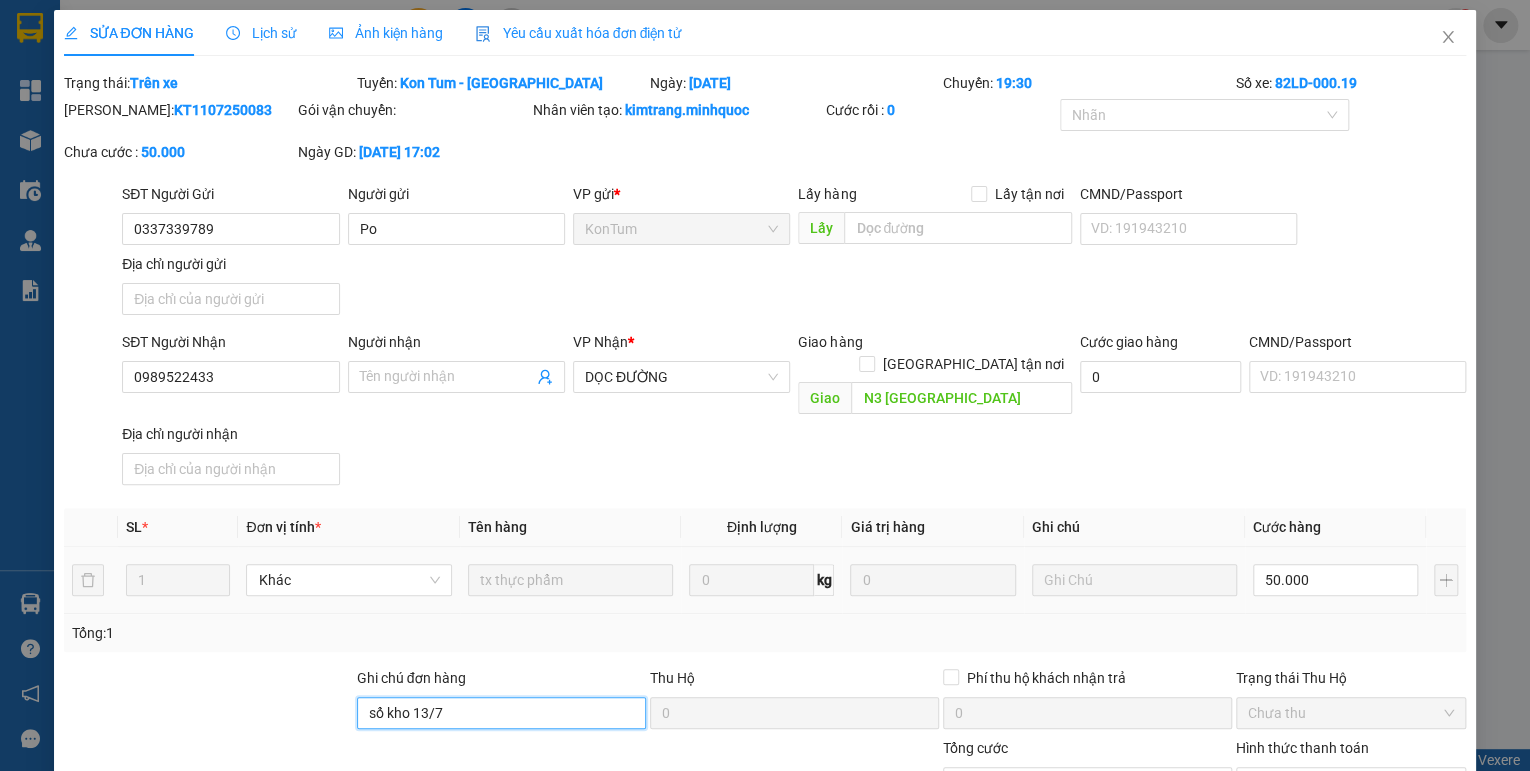 scroll, scrollTop: 138, scrollLeft: 0, axis: vertical 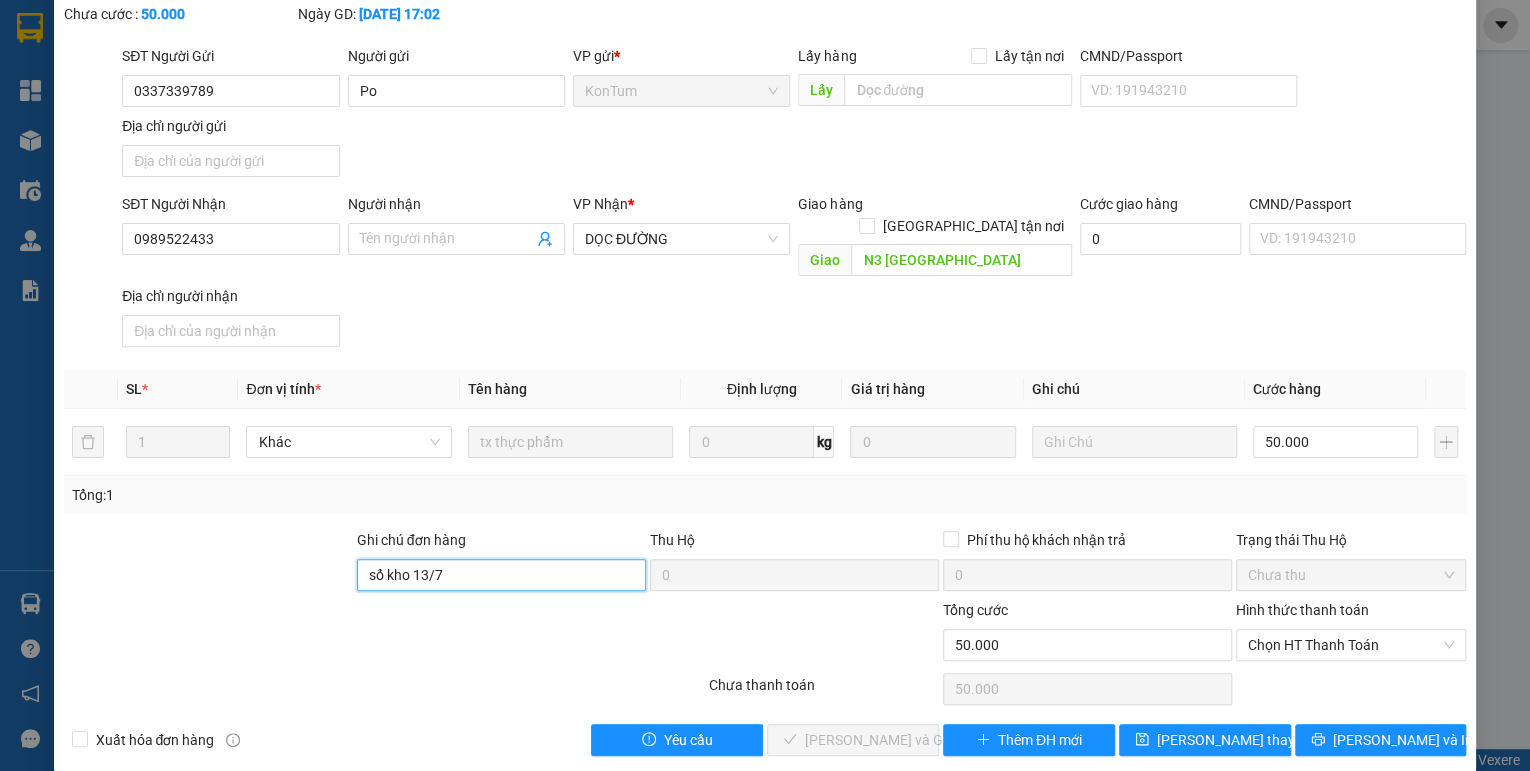 type on "sổ kho 13/7" 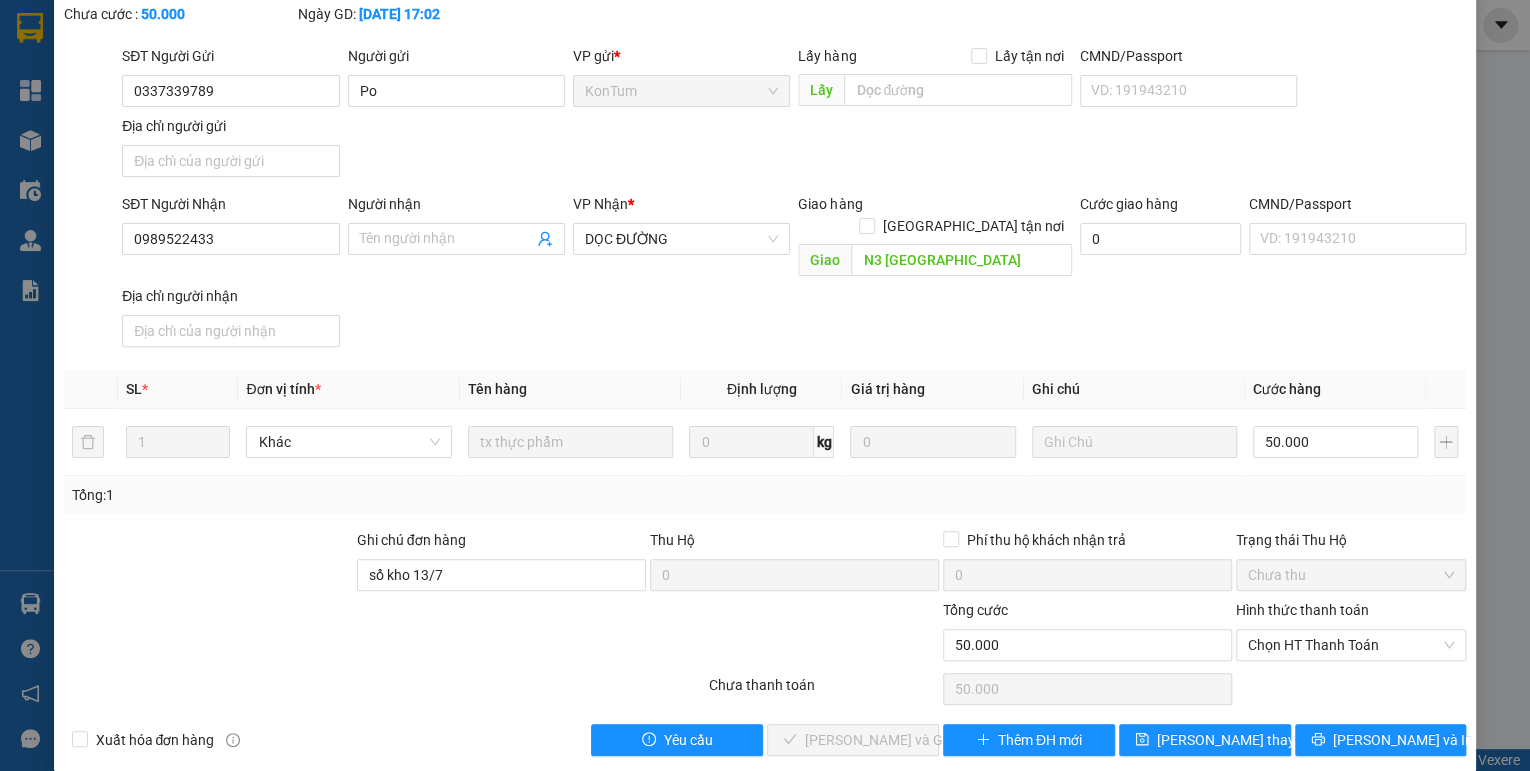 click on "Hình thức thanh toán Chọn HT Thanh Toán" at bounding box center (1351, 634) 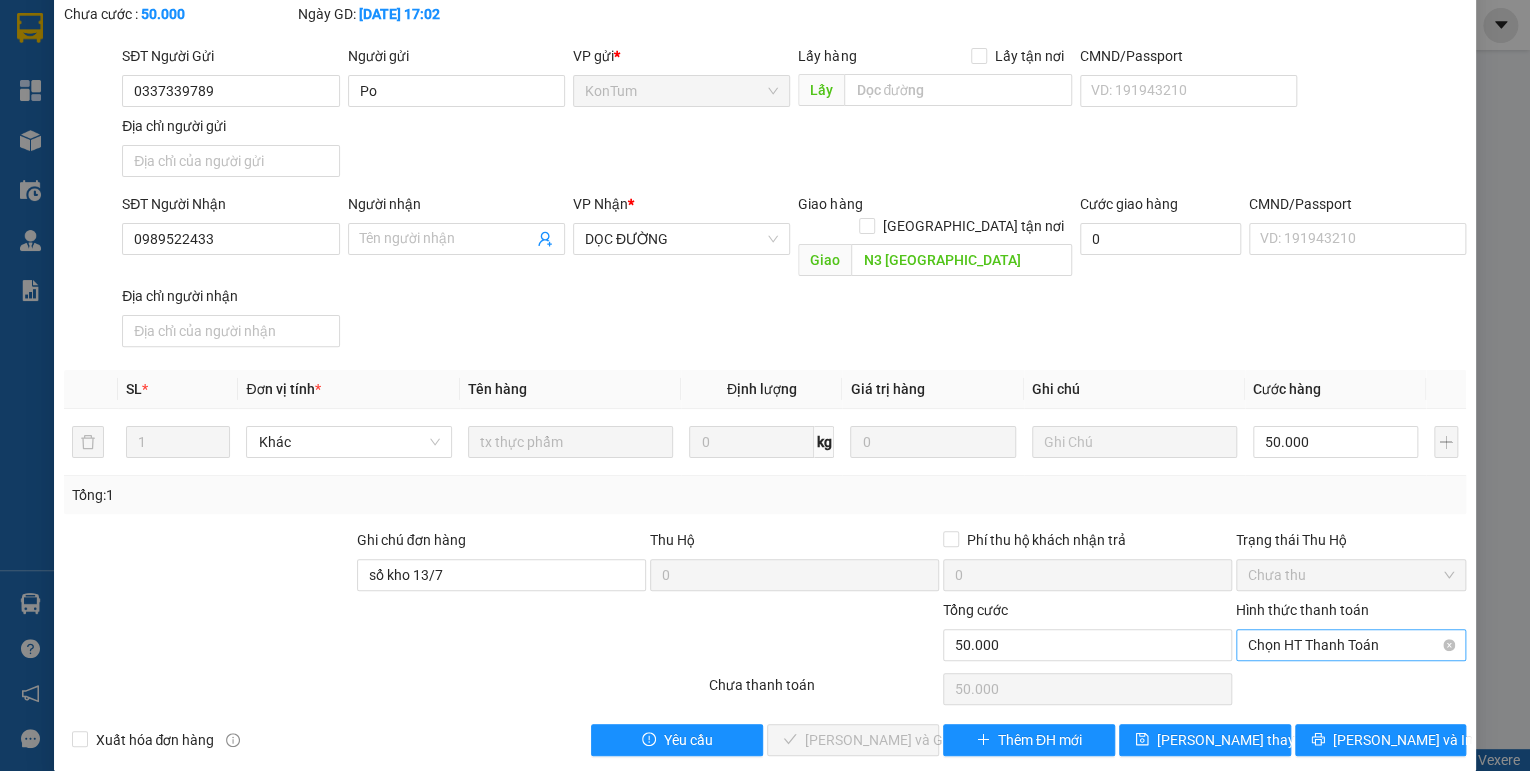 click on "Chọn HT Thanh Toán" at bounding box center (1351, 645) 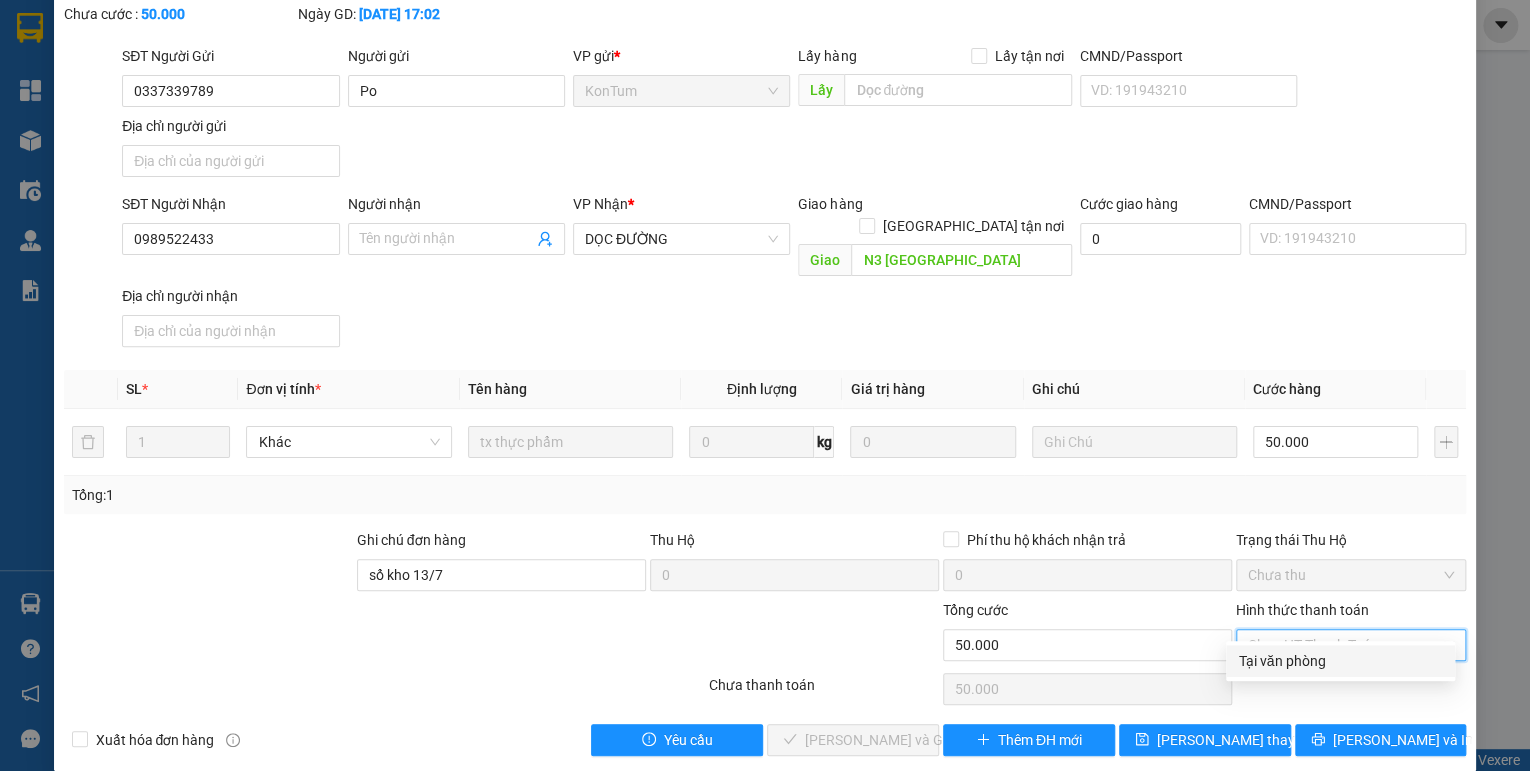 click on "Tại văn phòng" at bounding box center [1340, 661] 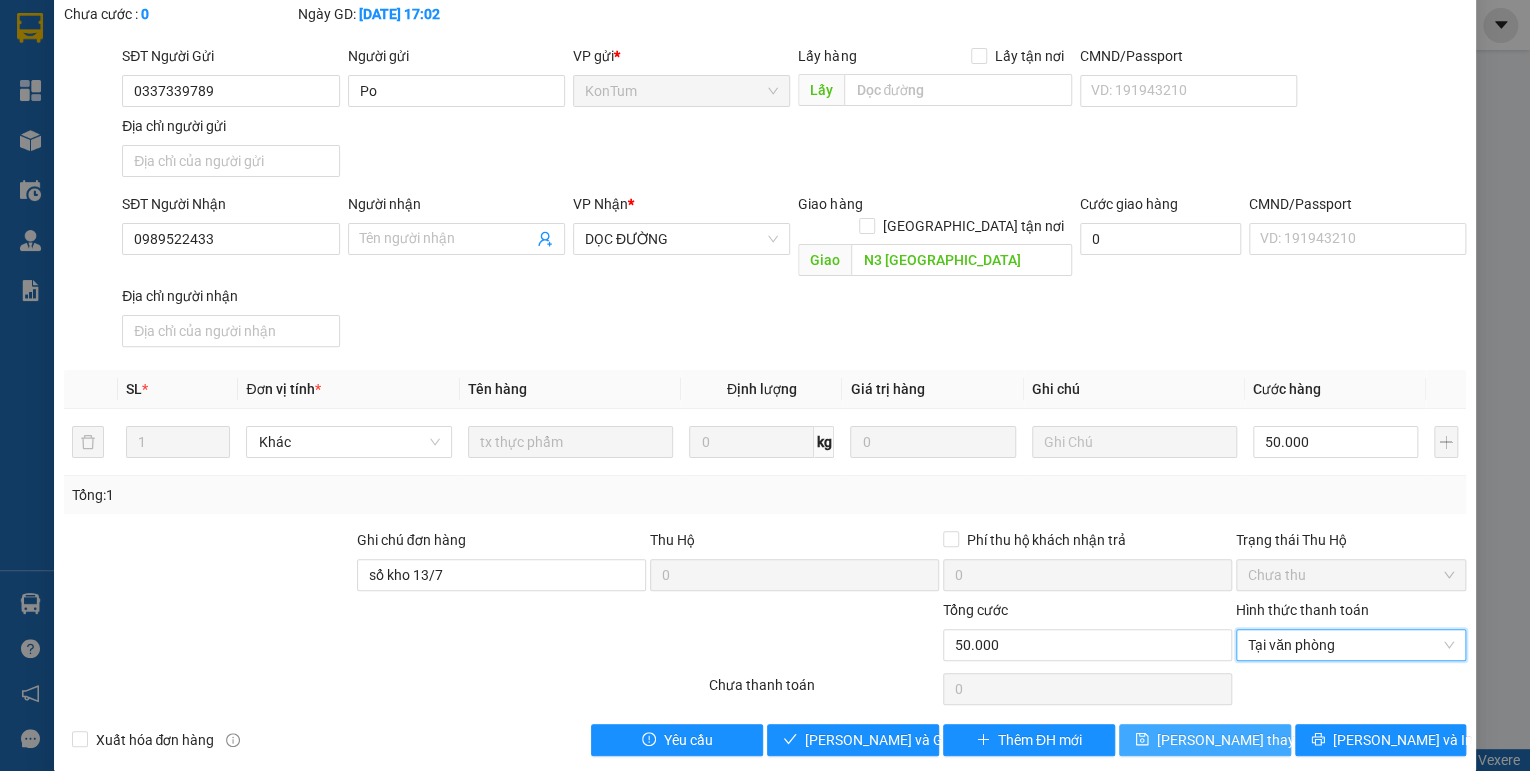 click on "[PERSON_NAME] thay đổi" at bounding box center [1237, 740] 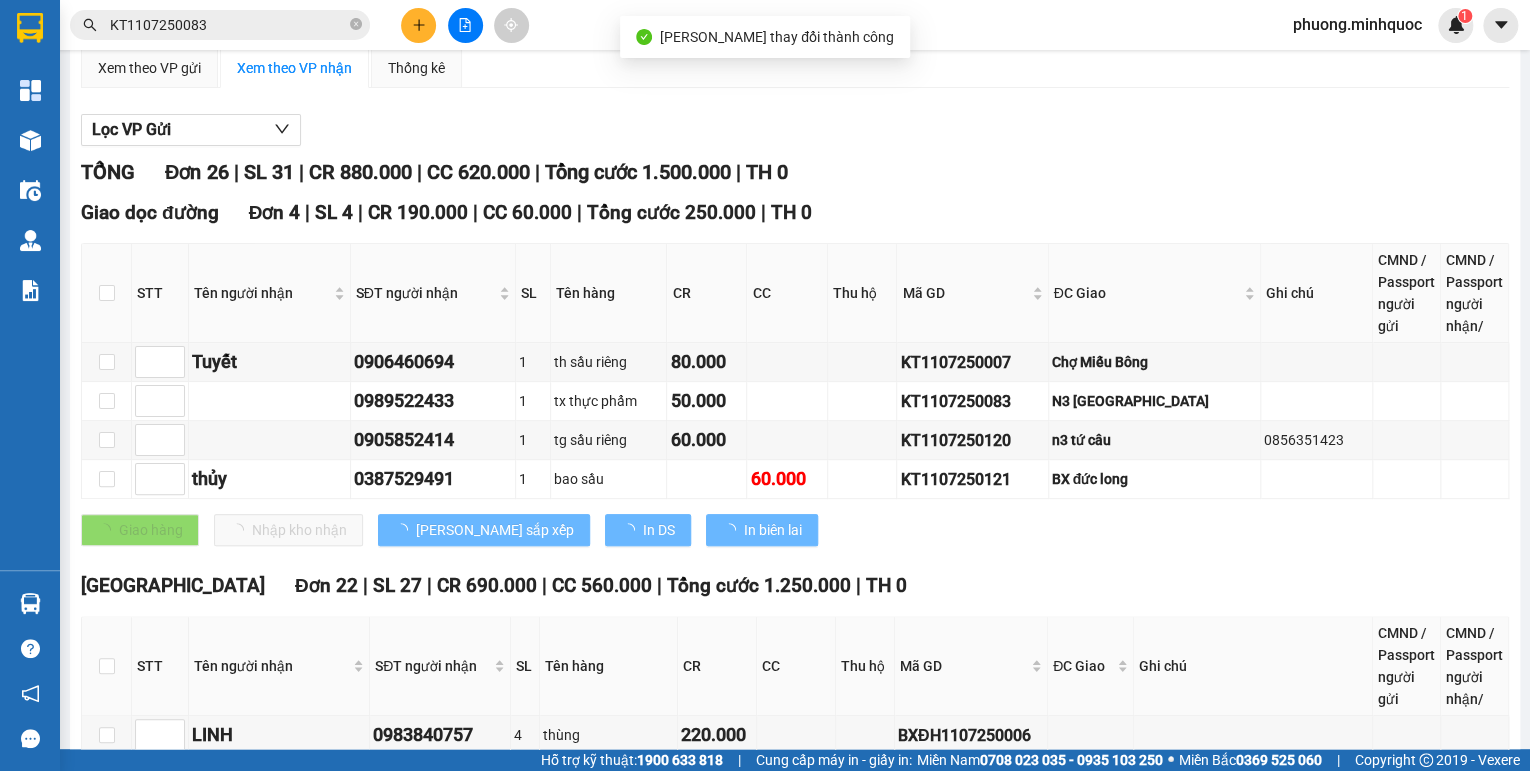 scroll, scrollTop: 240, scrollLeft: 0, axis: vertical 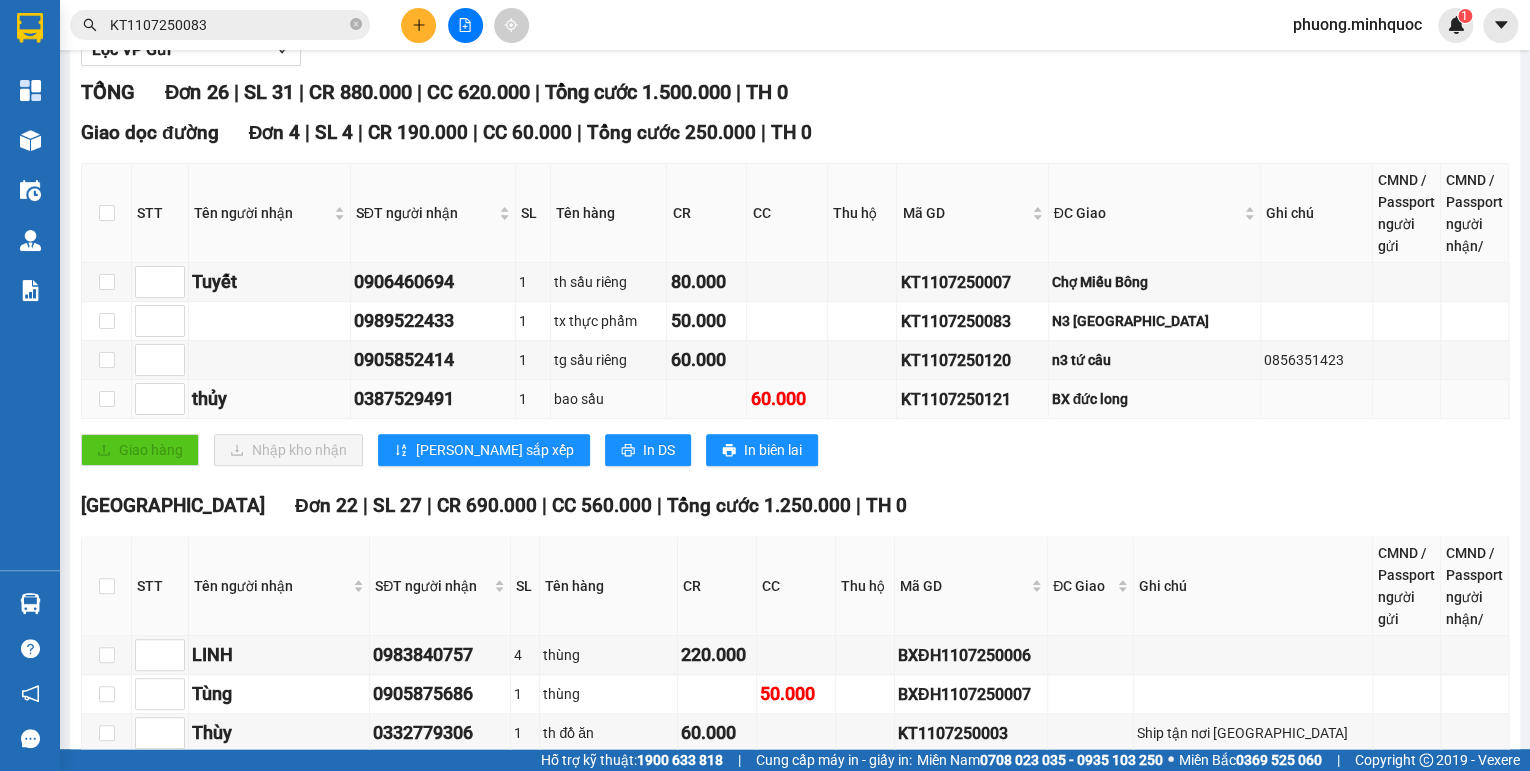 click on "KT1107250121" at bounding box center (972, 399) 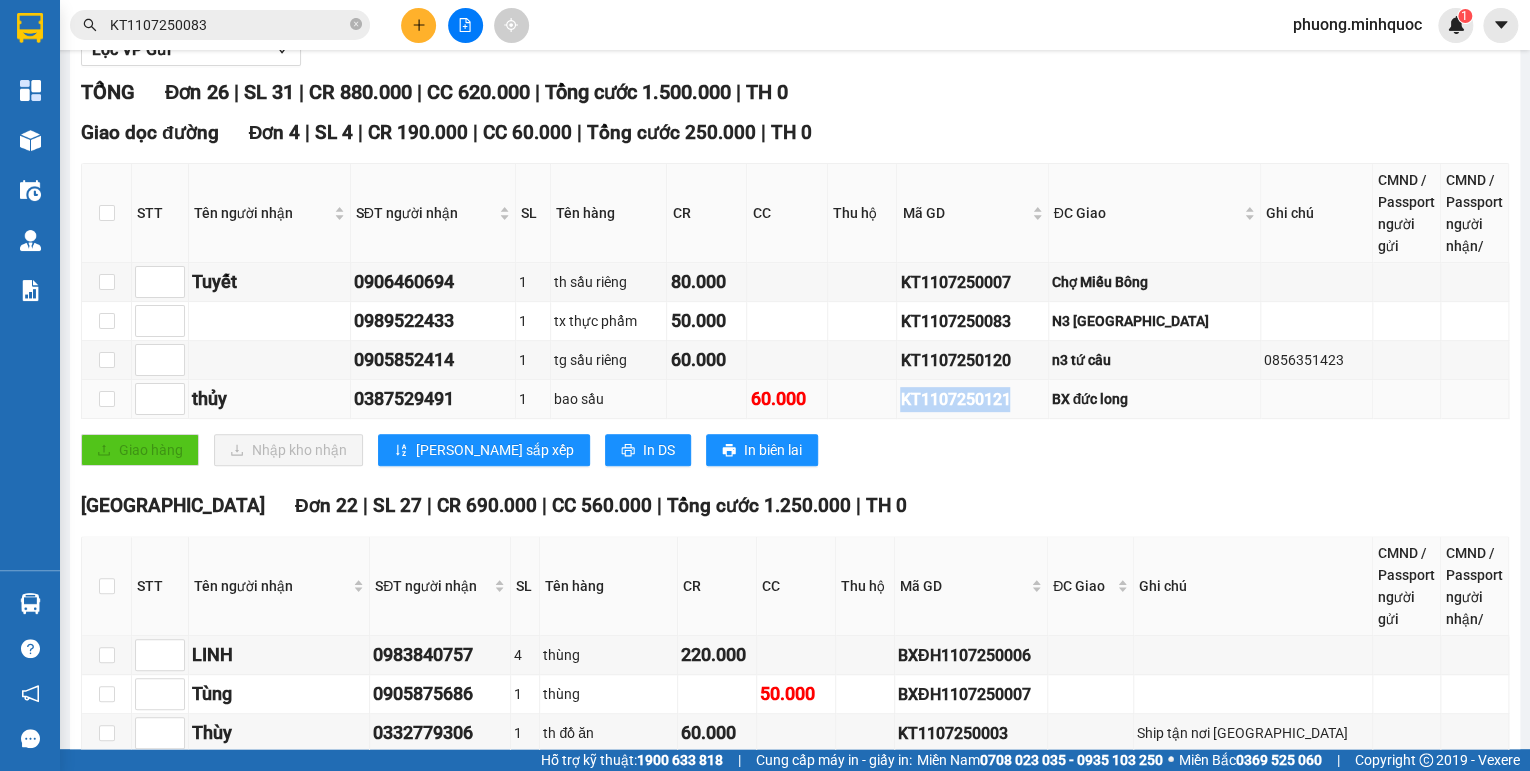 click on "KT1107250121" at bounding box center (972, 399) 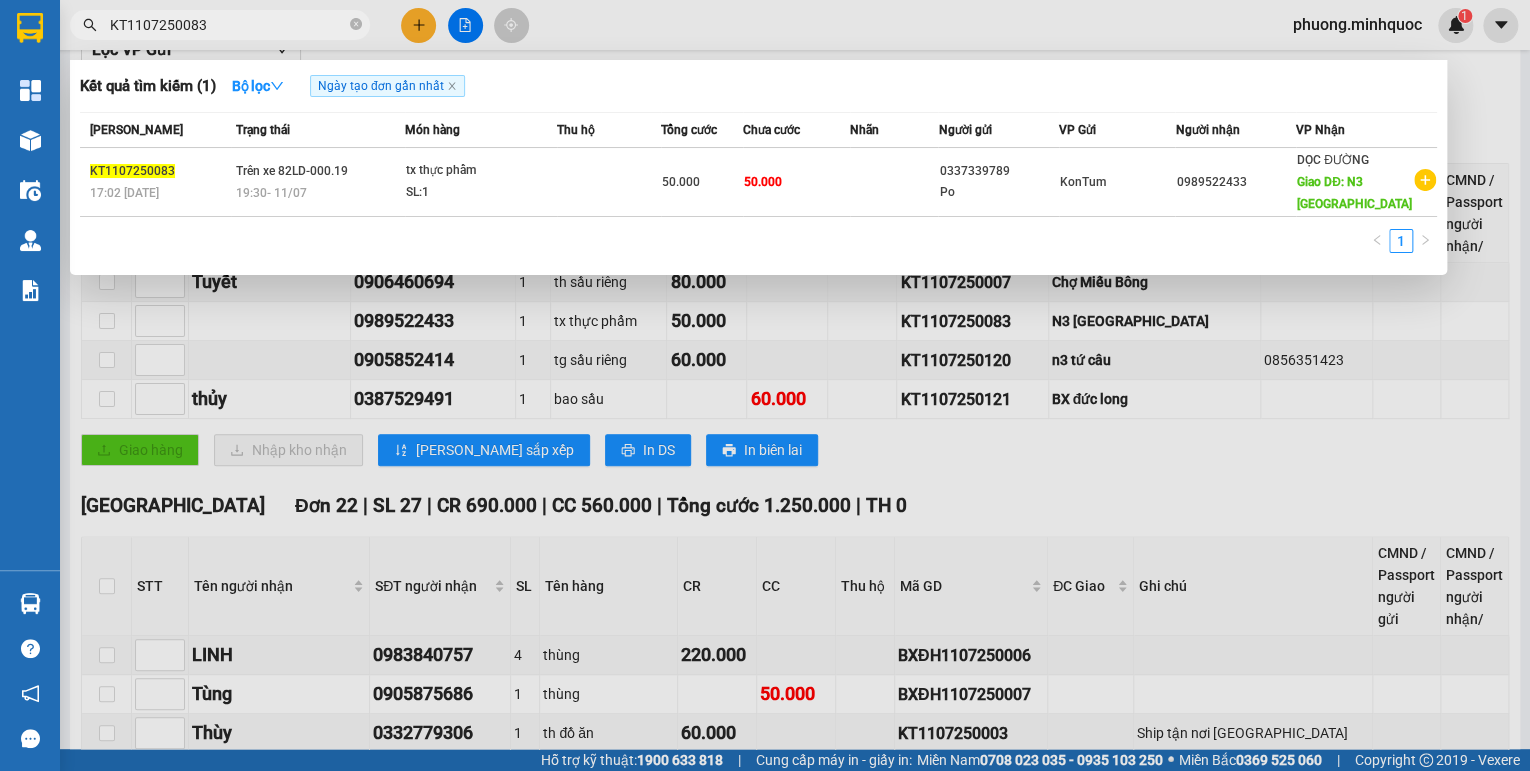 click on "KT1107250083" at bounding box center (228, 25) 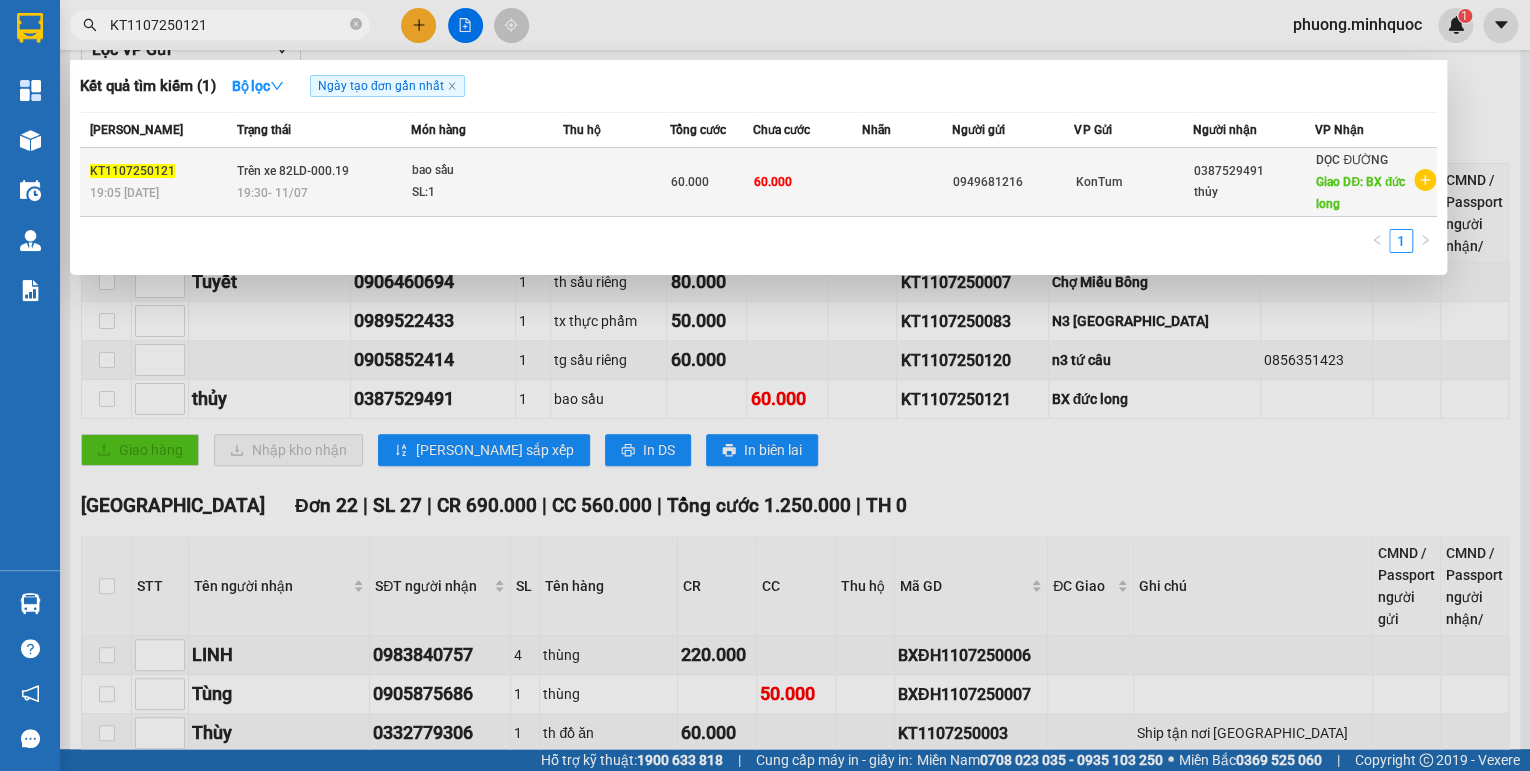type on "KT1107250121" 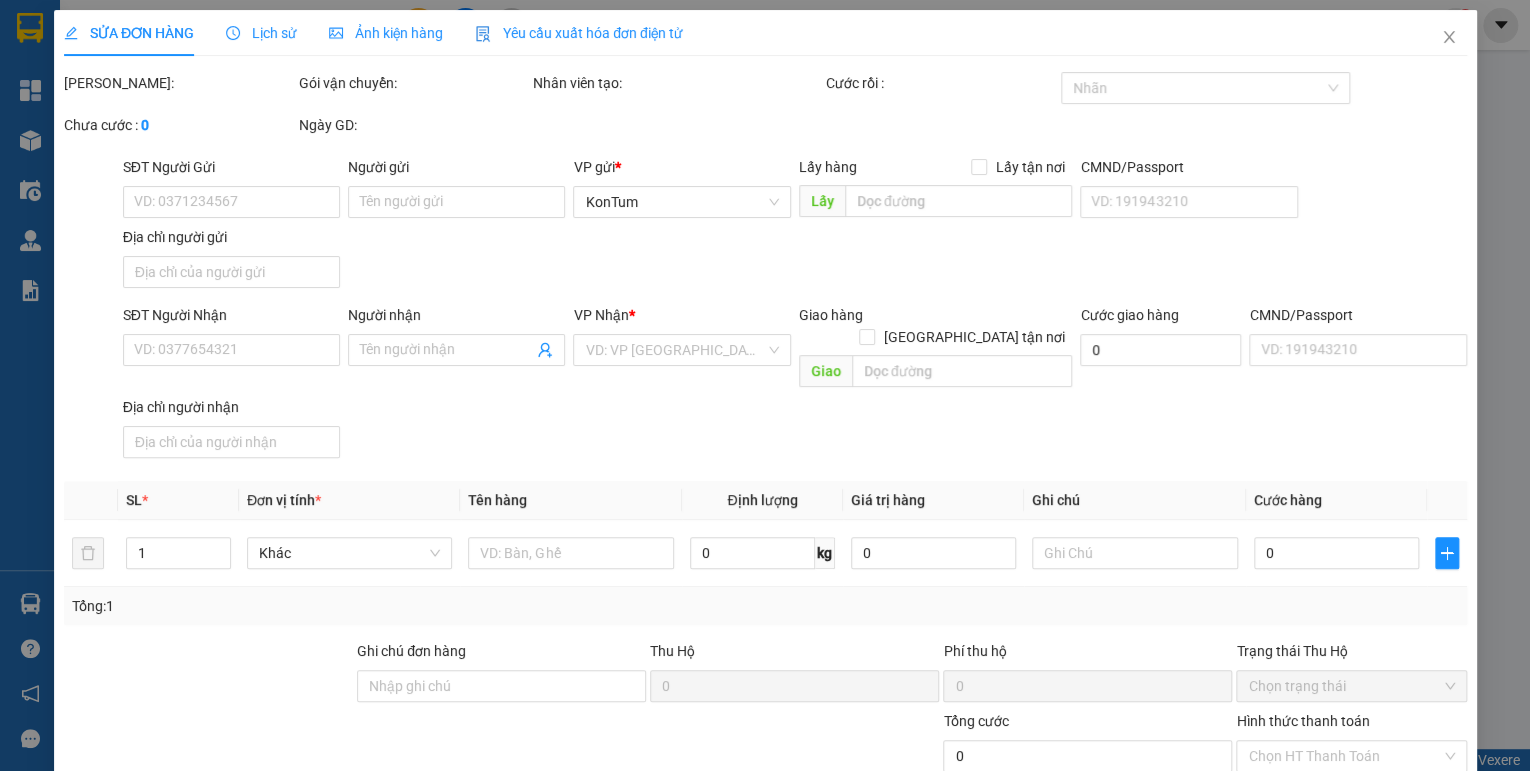 scroll, scrollTop: 0, scrollLeft: 0, axis: both 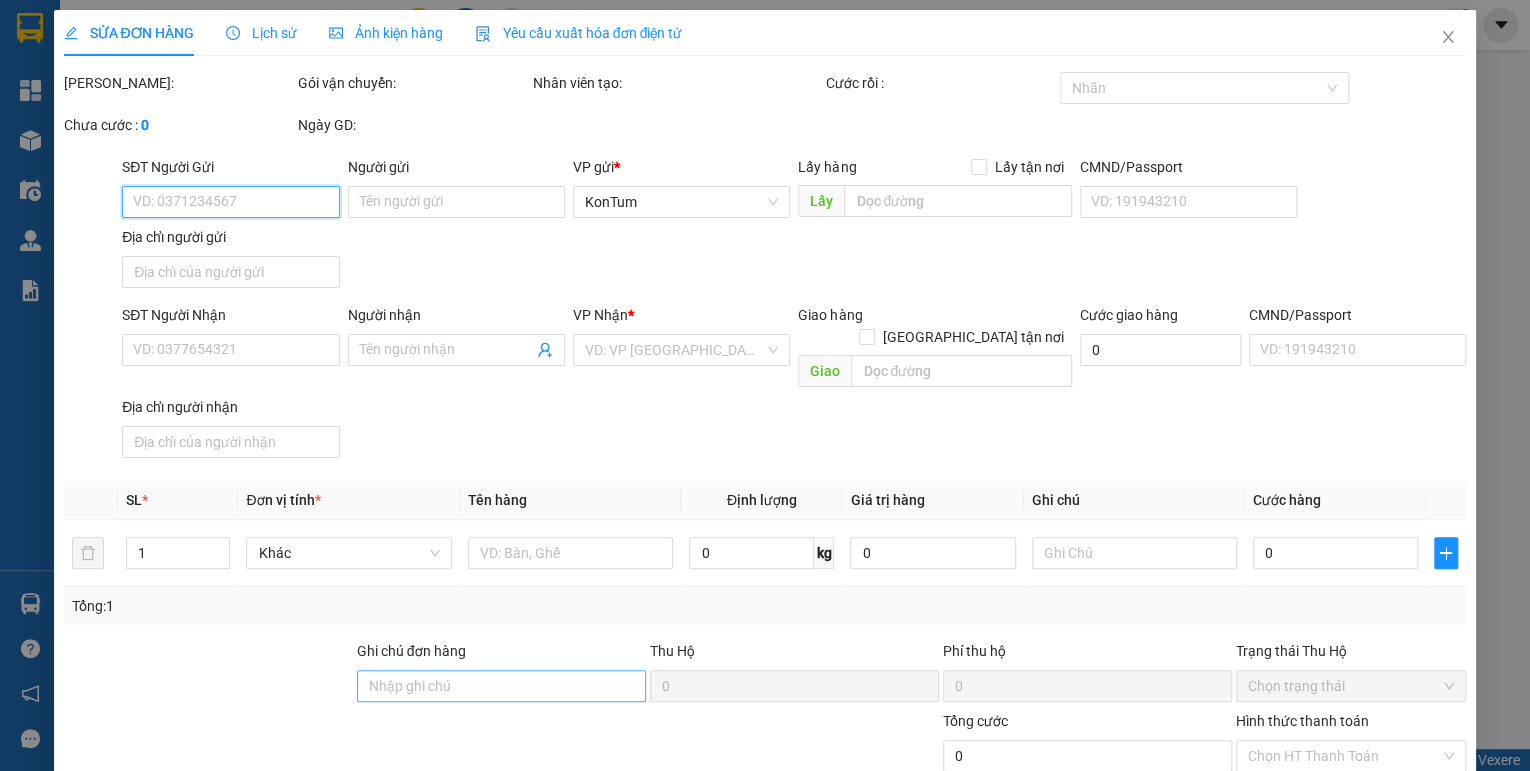 type on "0949681216" 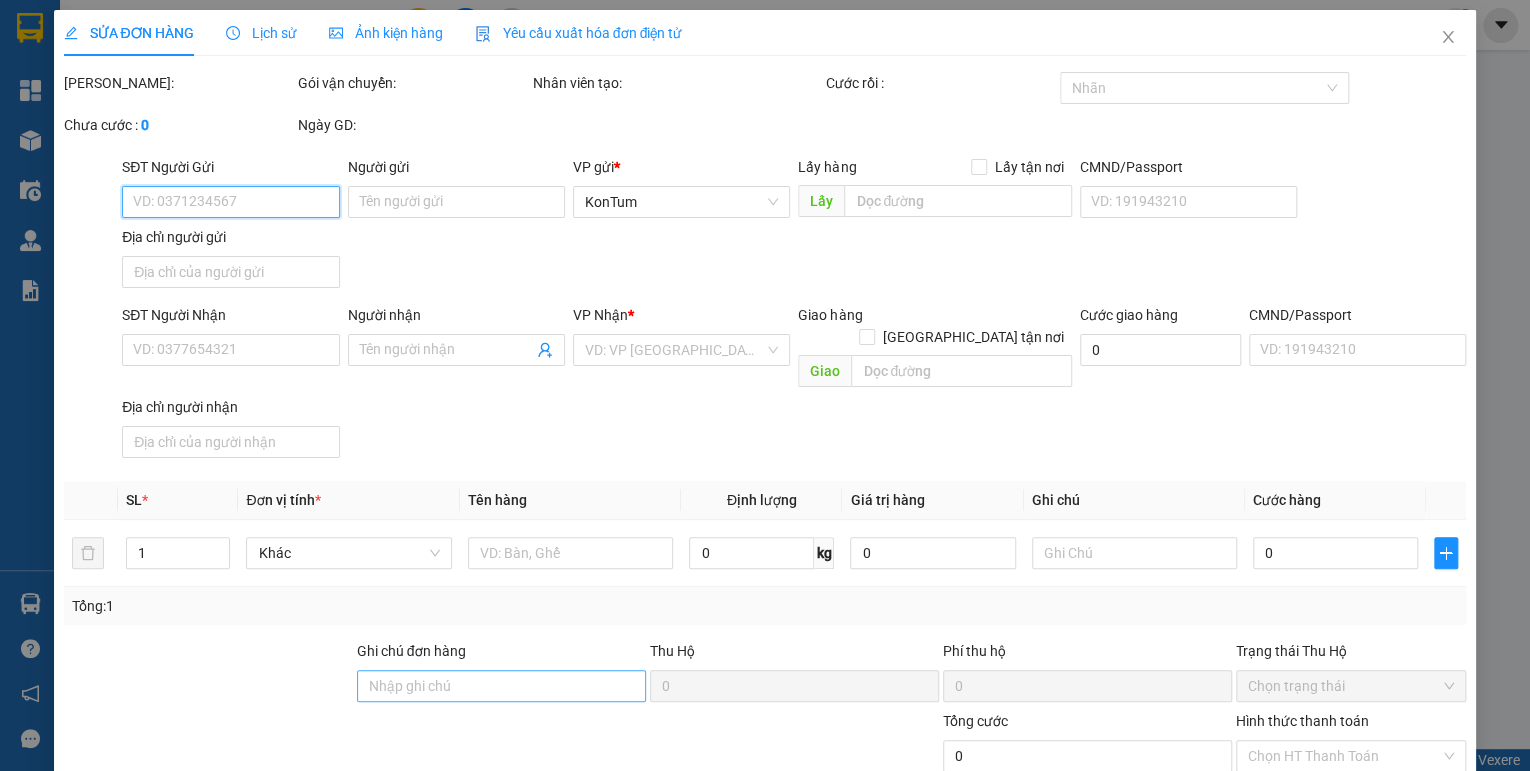 type on "0387529491" 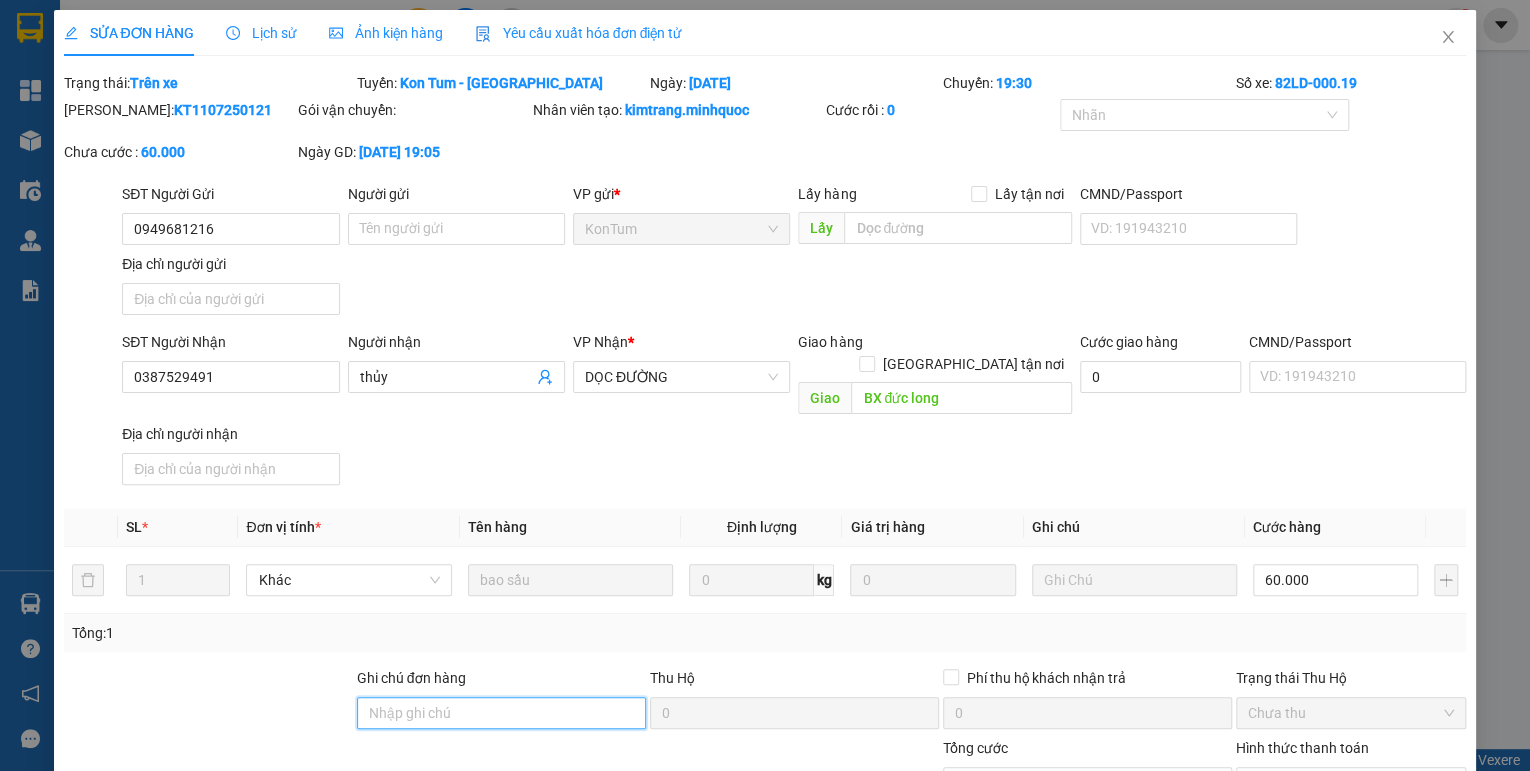 click on "Ghi chú đơn hàng" at bounding box center [501, 713] 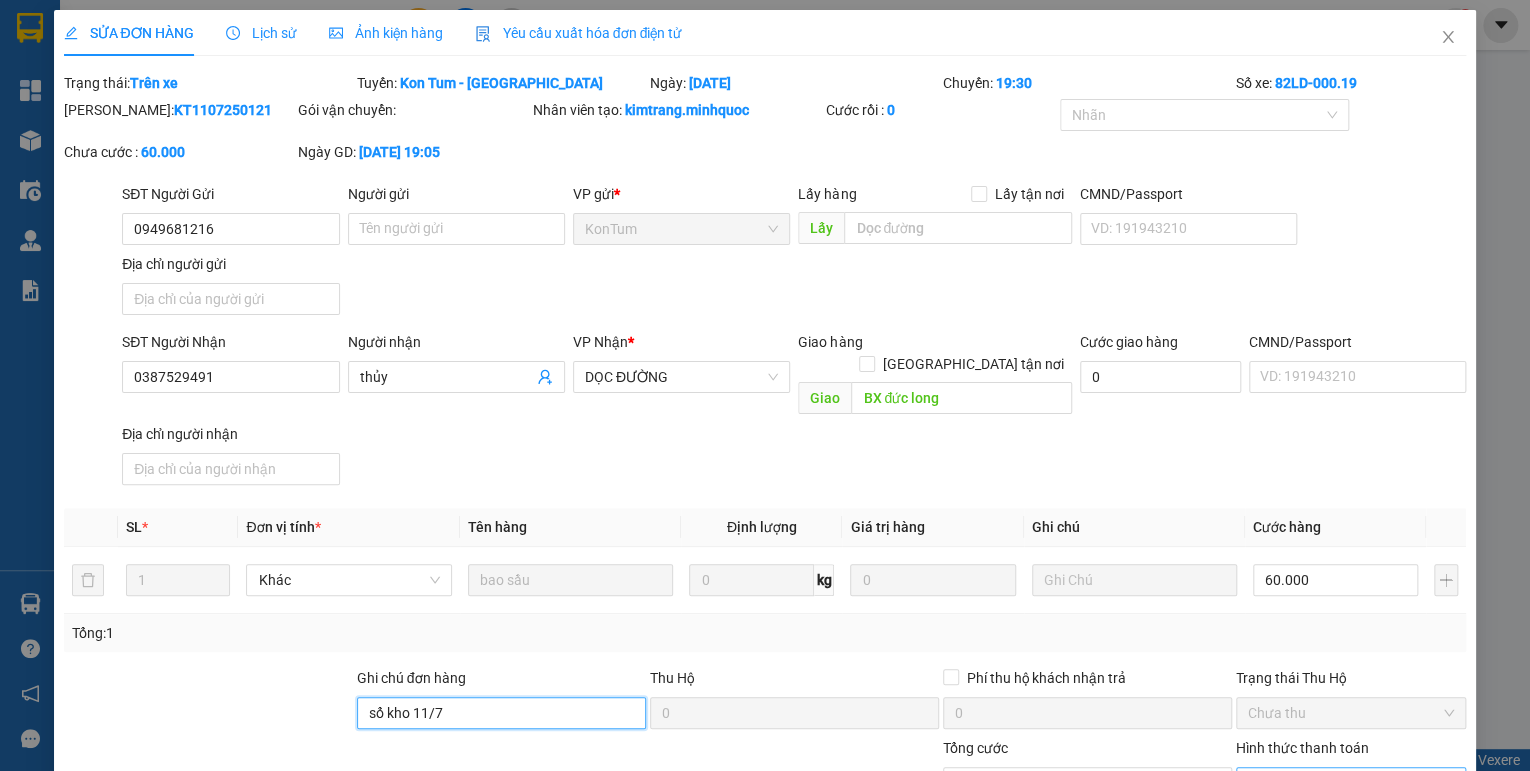 scroll, scrollTop: 80, scrollLeft: 0, axis: vertical 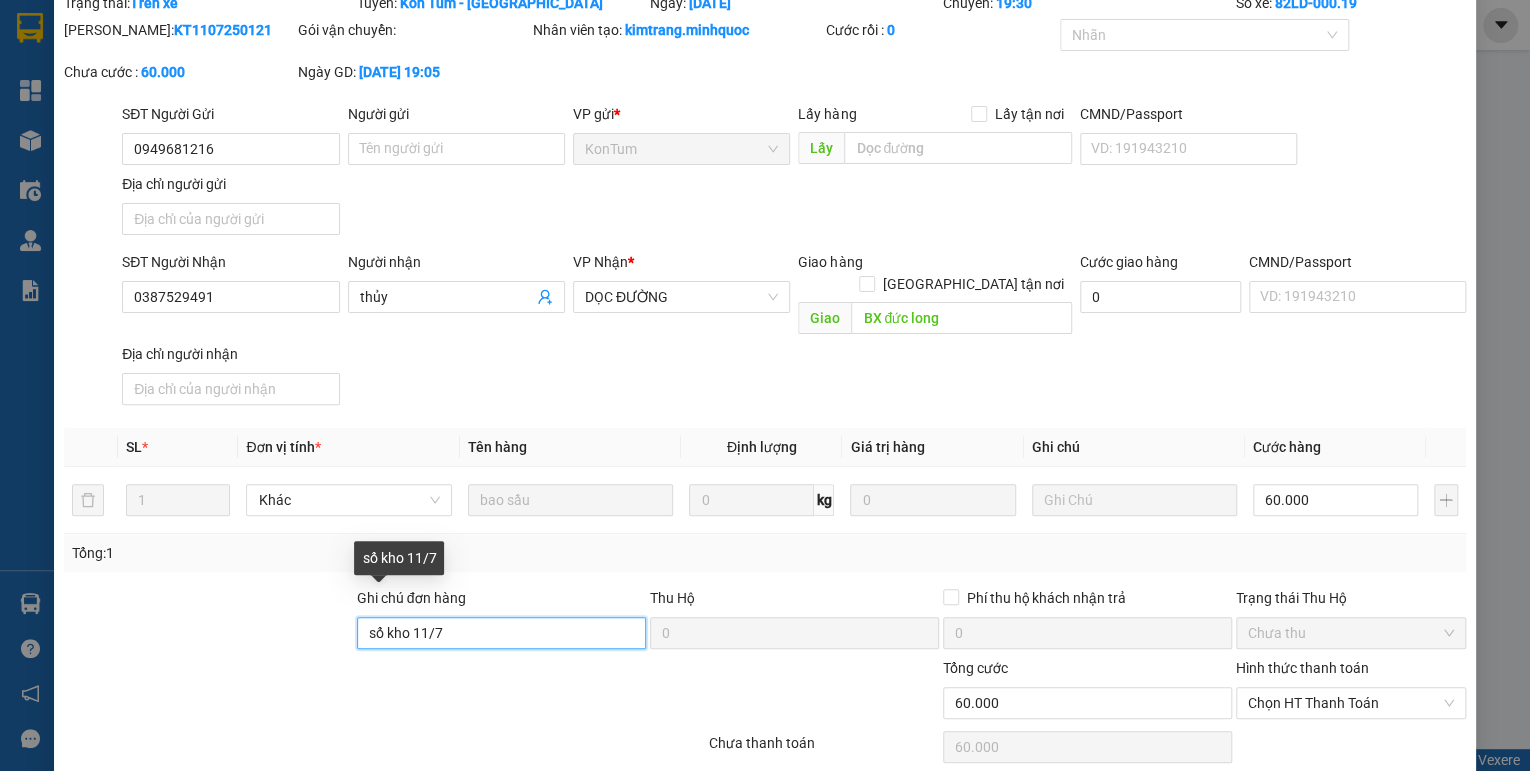 click on "sổ kho 11/7" at bounding box center (501, 633) 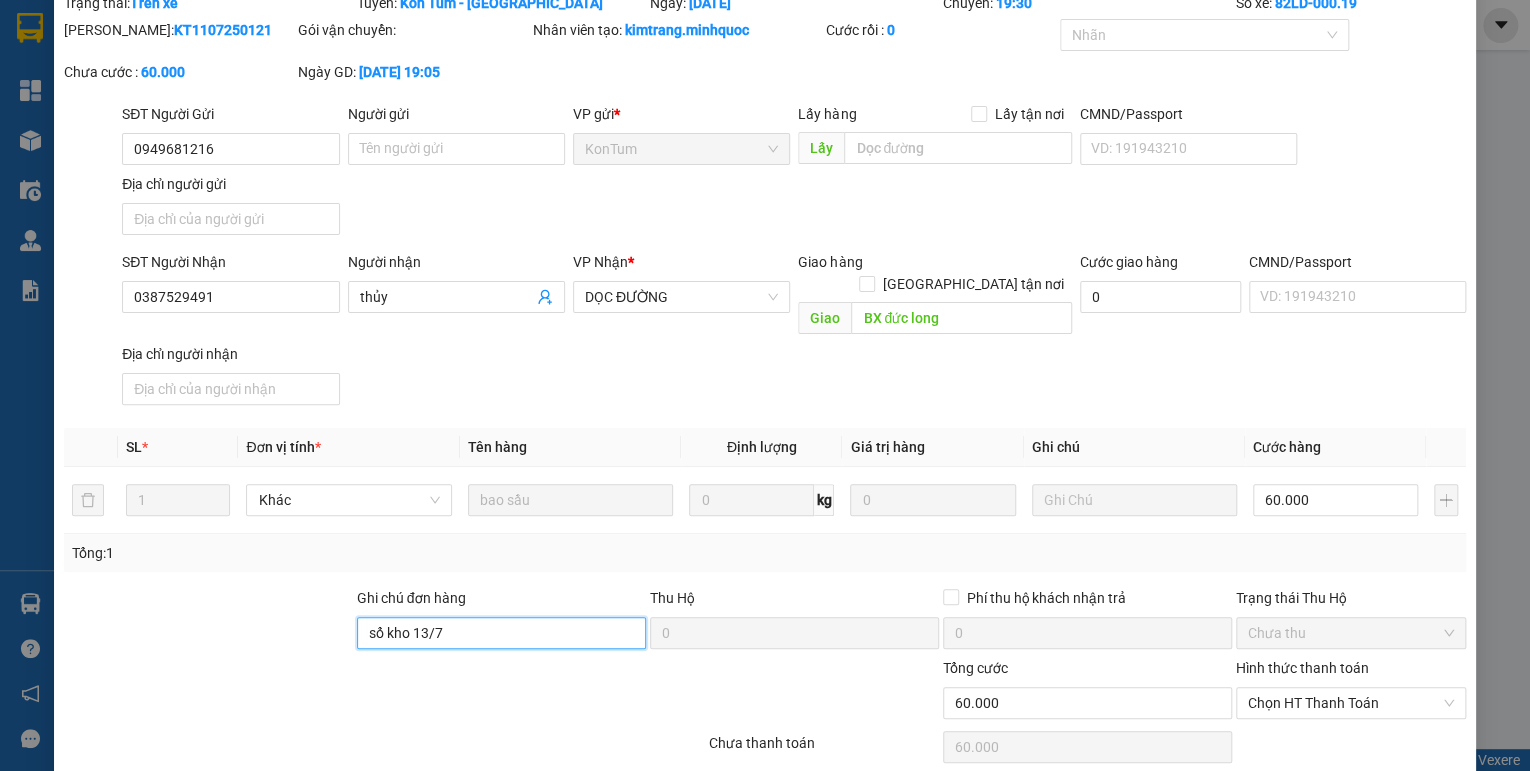 scroll, scrollTop: 138, scrollLeft: 0, axis: vertical 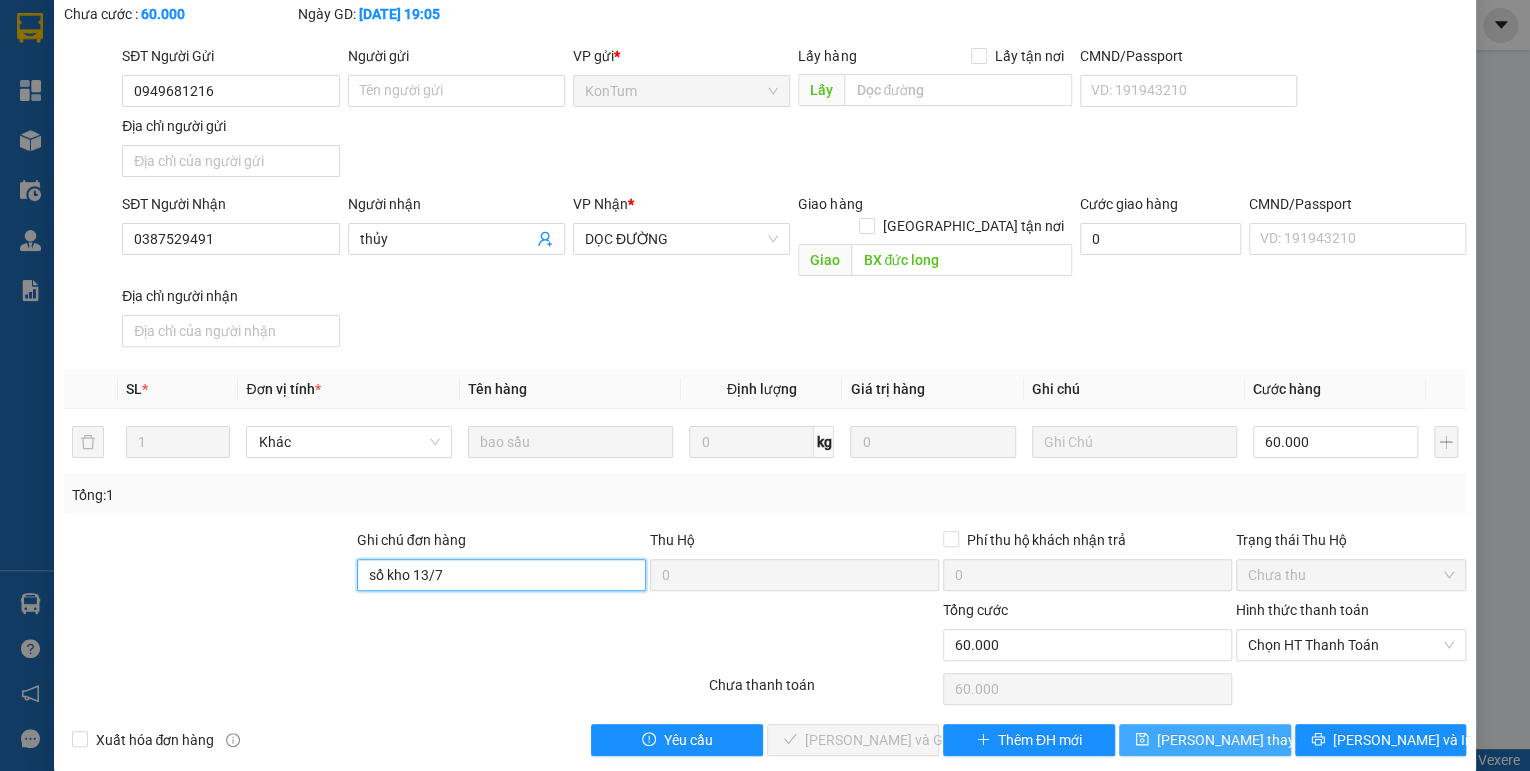 type on "sổ kho 13/7" 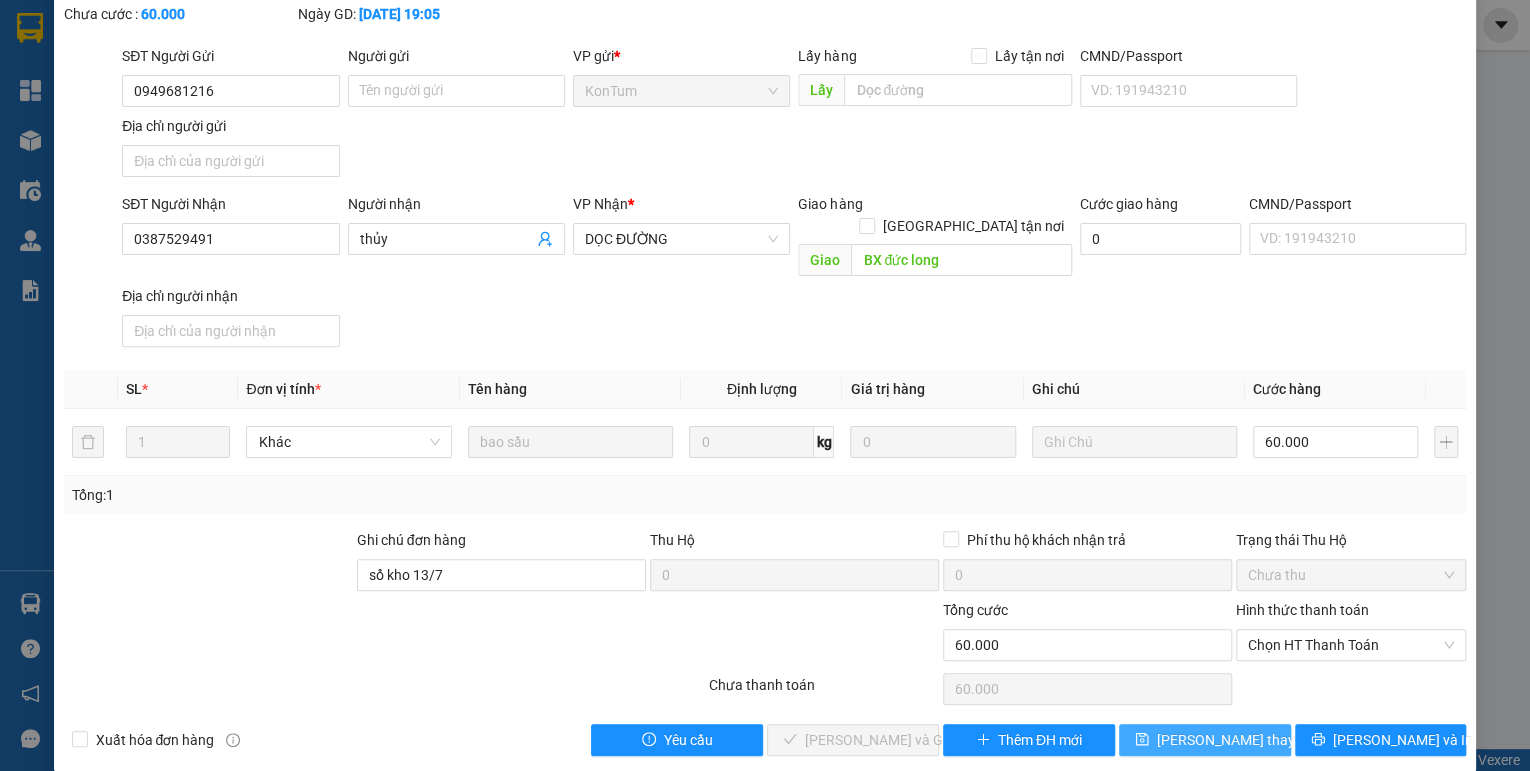 click on "[PERSON_NAME] thay đổi" at bounding box center [1237, 740] 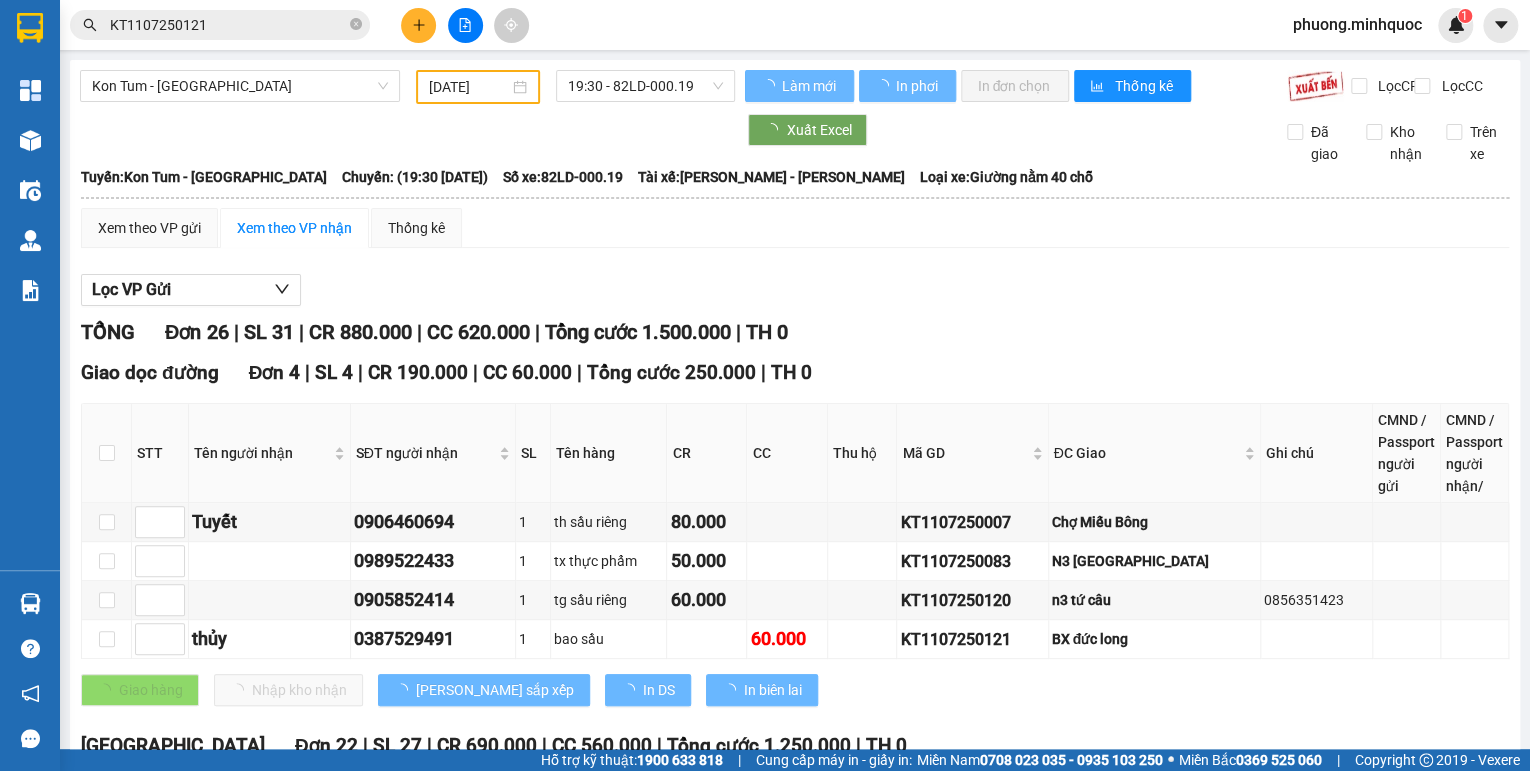 click on "KT1107250121" at bounding box center (228, 25) 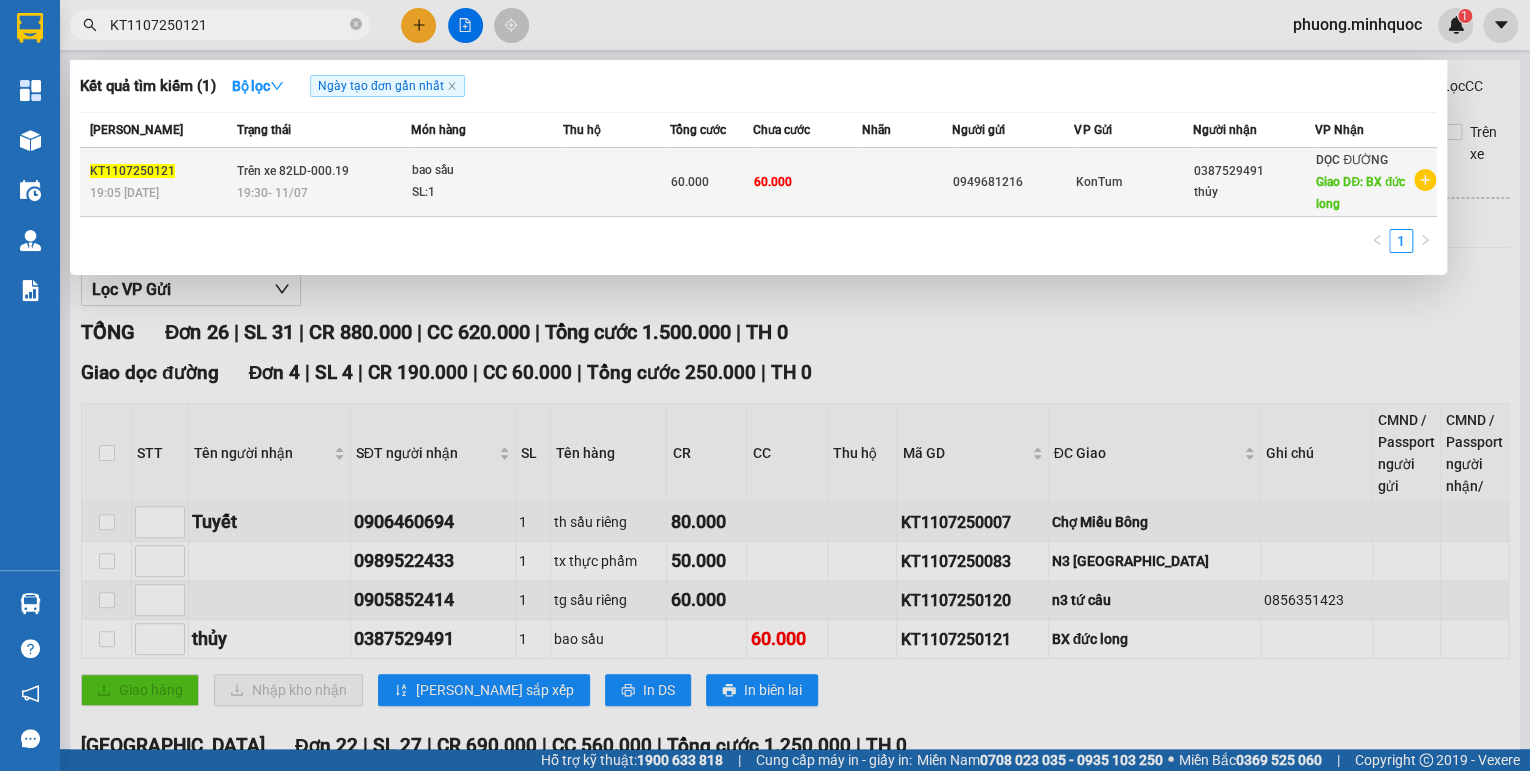 click on "bao sầu" at bounding box center (487, 171) 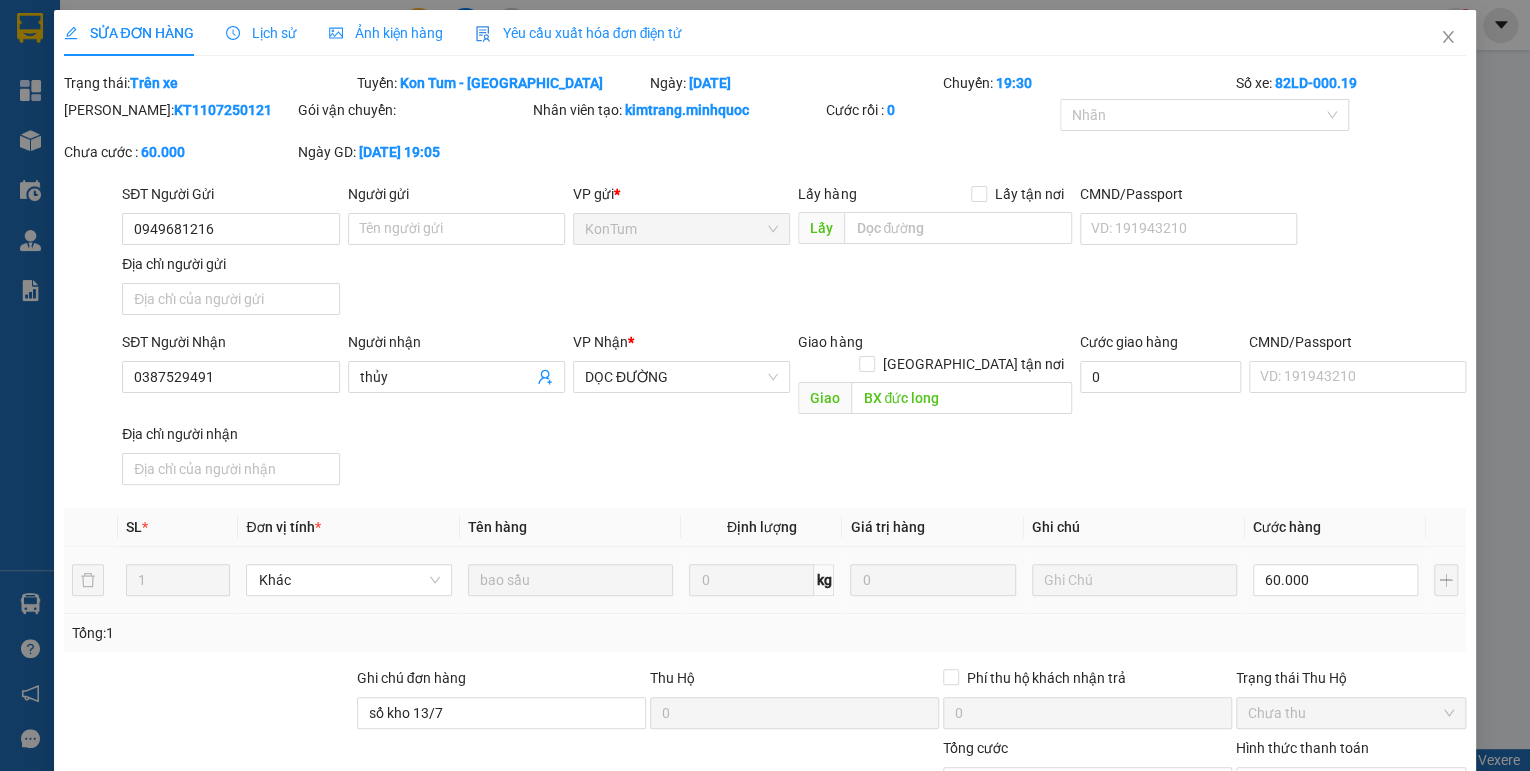 type on "0949681216" 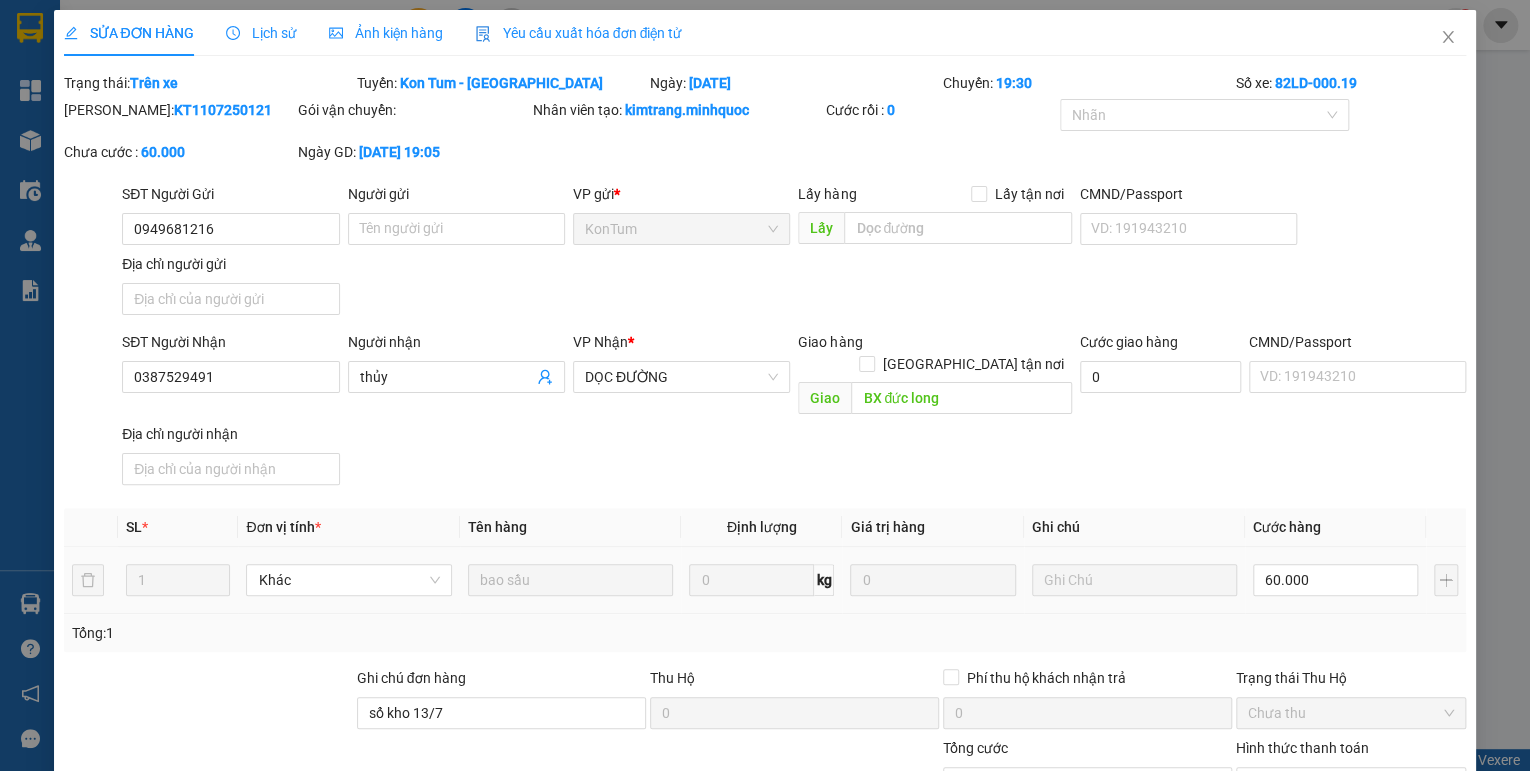 type on "0387529491" 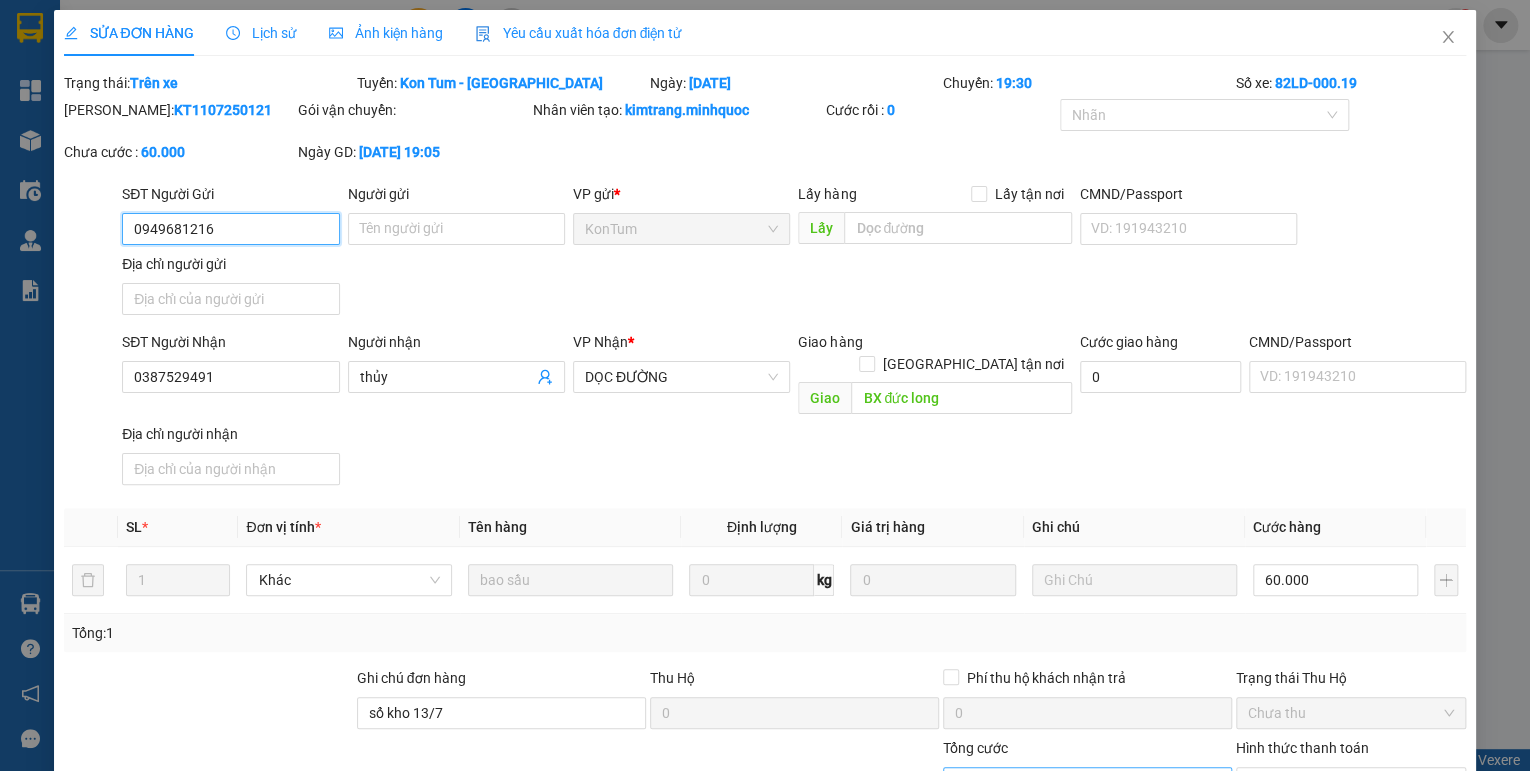scroll, scrollTop: 138, scrollLeft: 0, axis: vertical 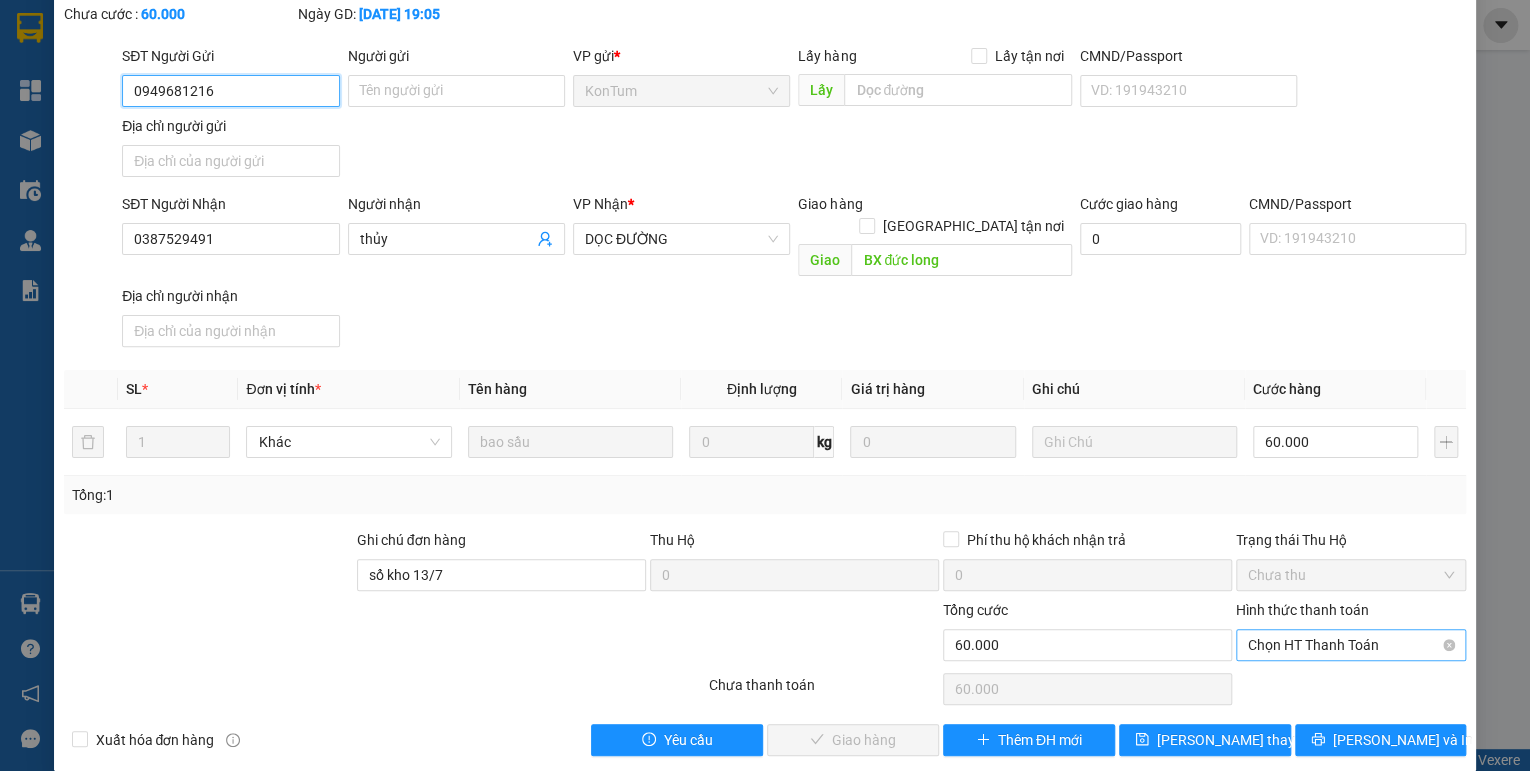 click on "Chọn HT Thanh Toán" at bounding box center [1351, 645] 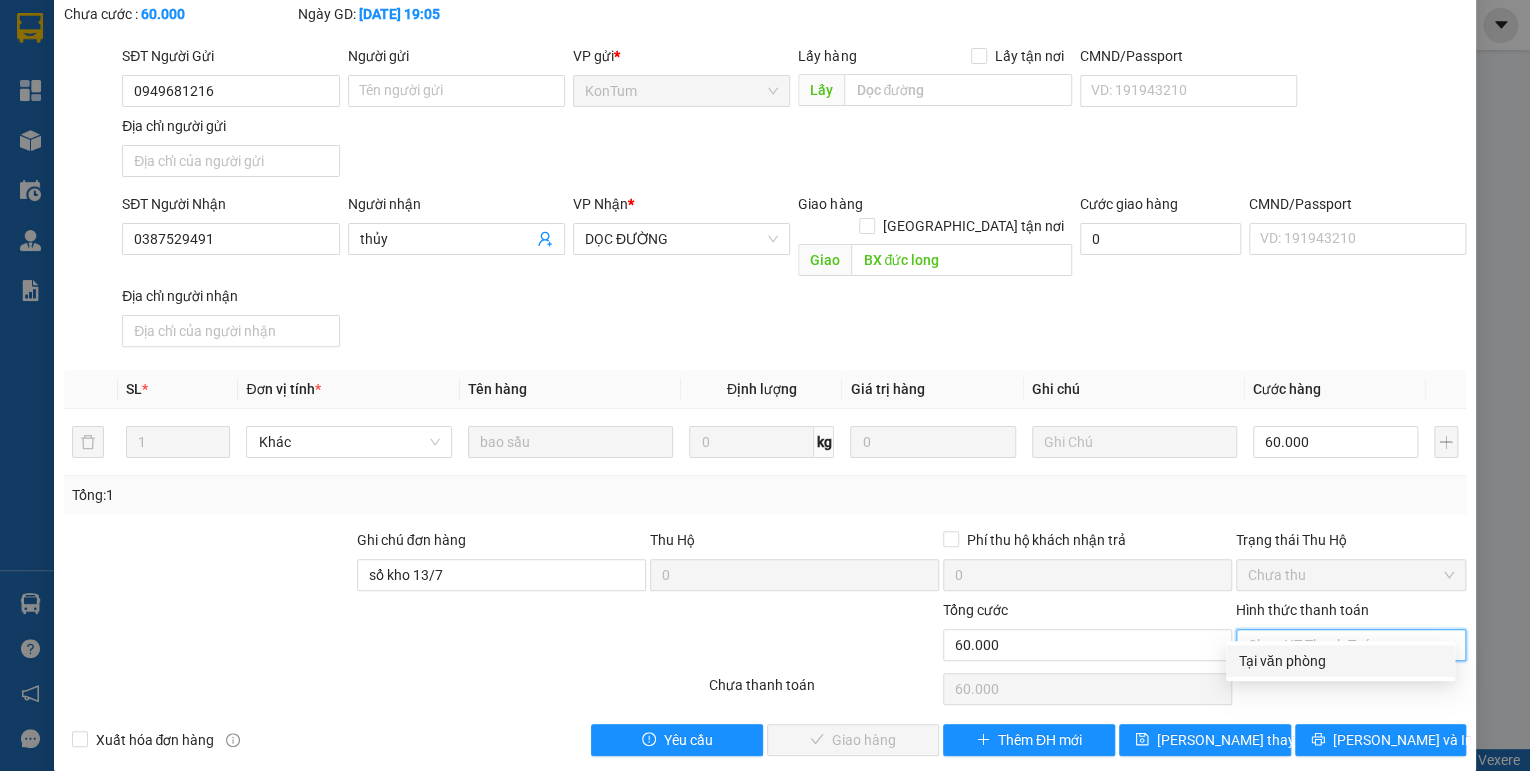 click on "Tại văn phòng" at bounding box center (1340, 661) 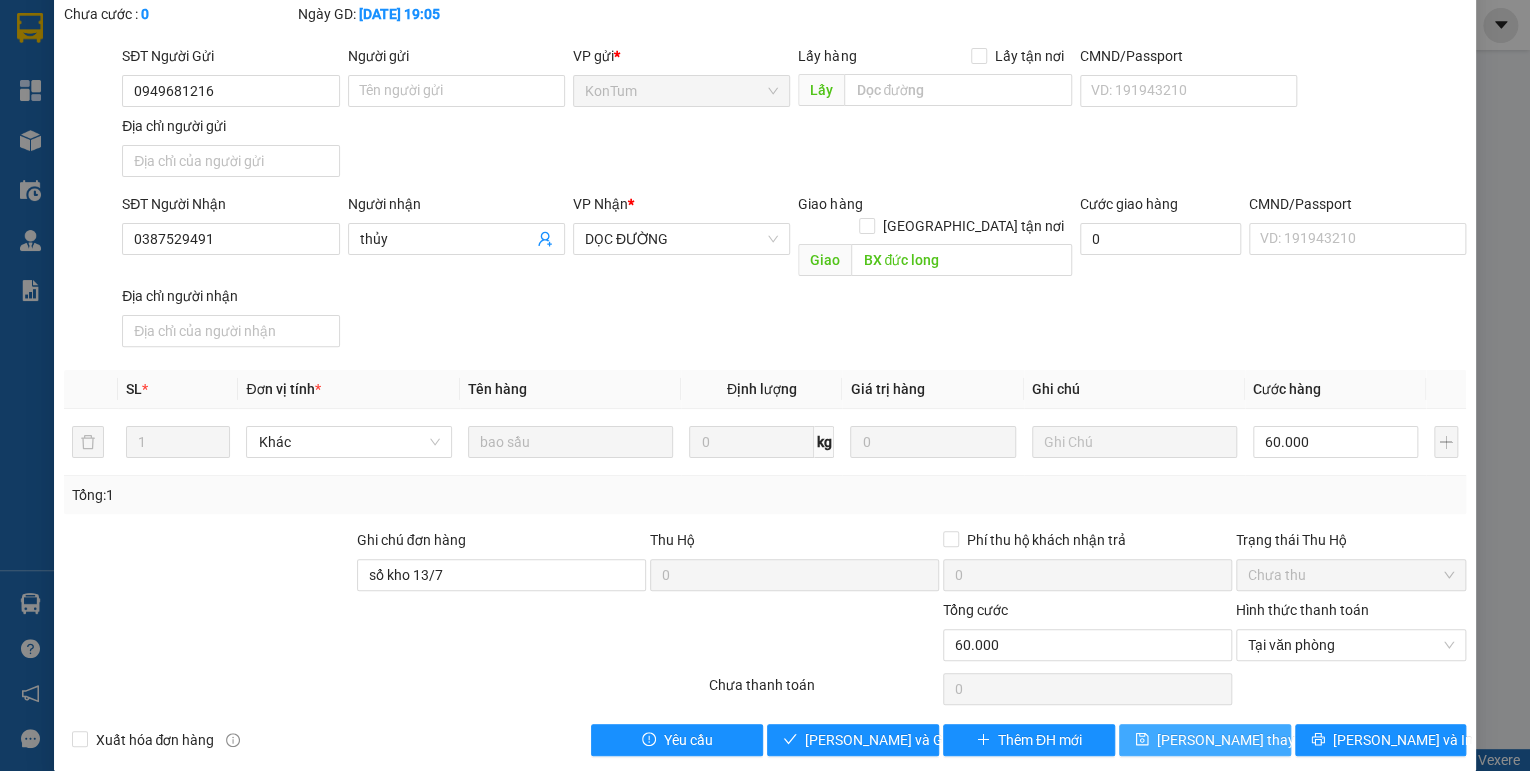 click on "[PERSON_NAME] thay đổi" at bounding box center [1237, 740] 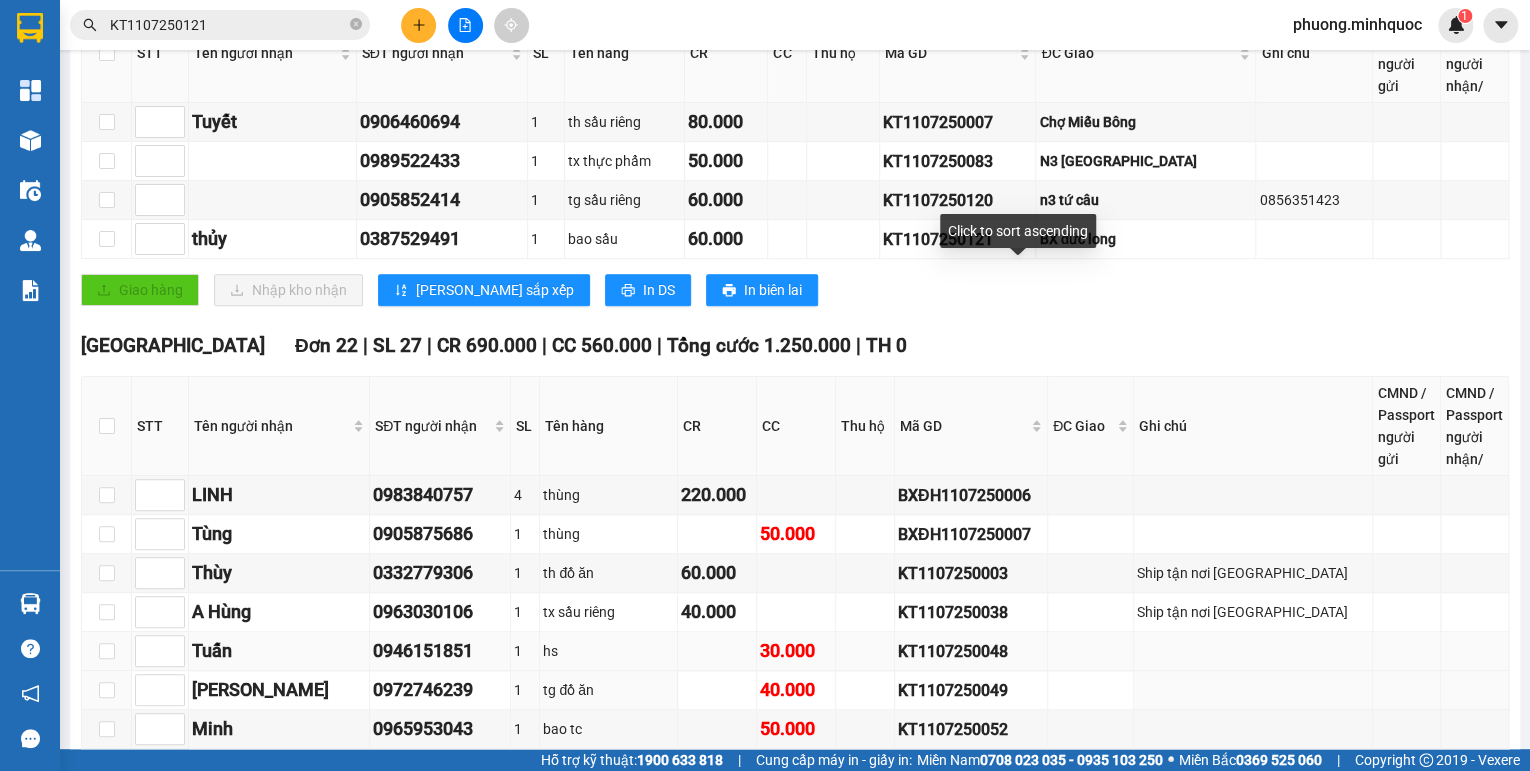 scroll, scrollTop: 640, scrollLeft: 0, axis: vertical 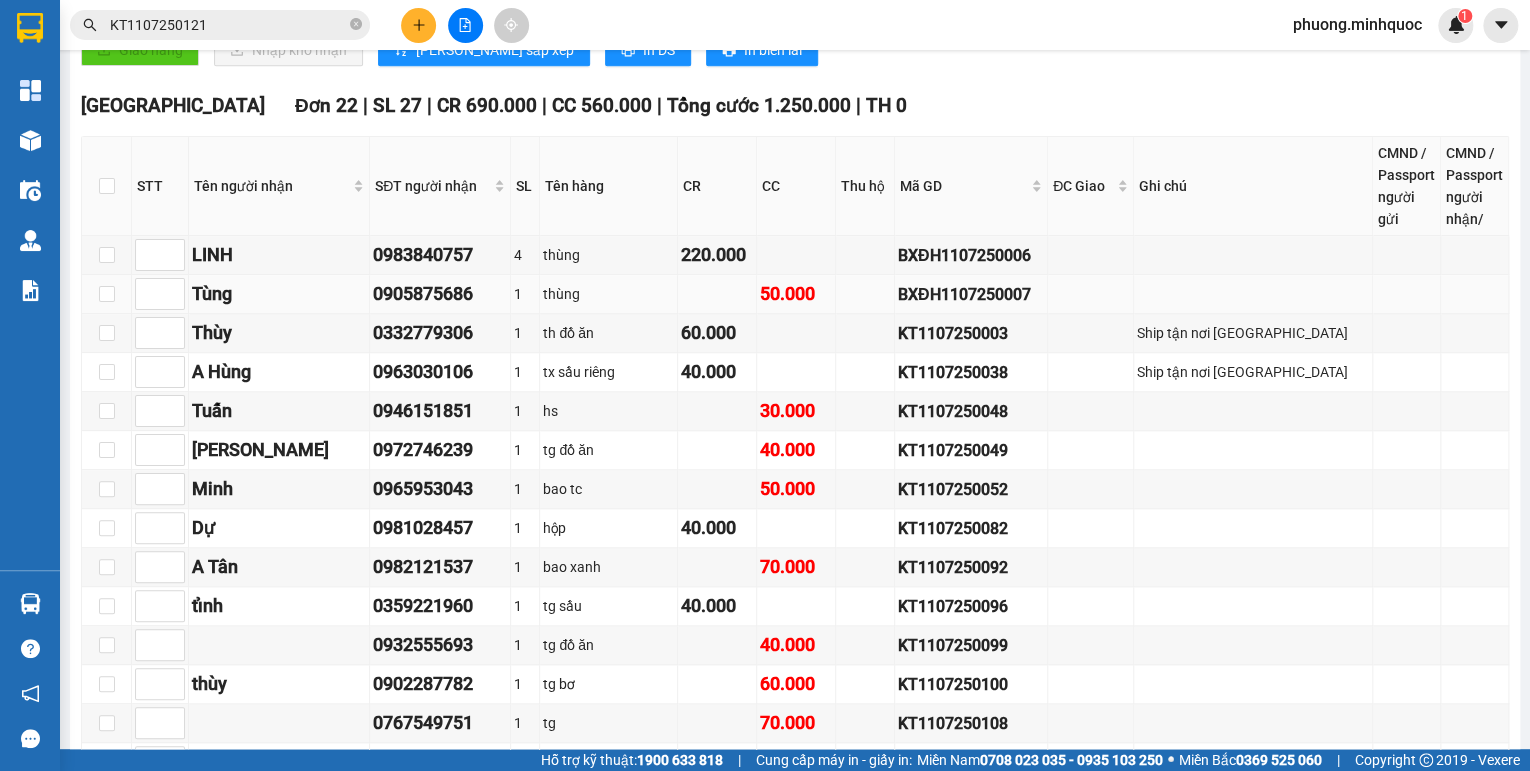 click on "BXĐH1107250007" at bounding box center (971, 294) 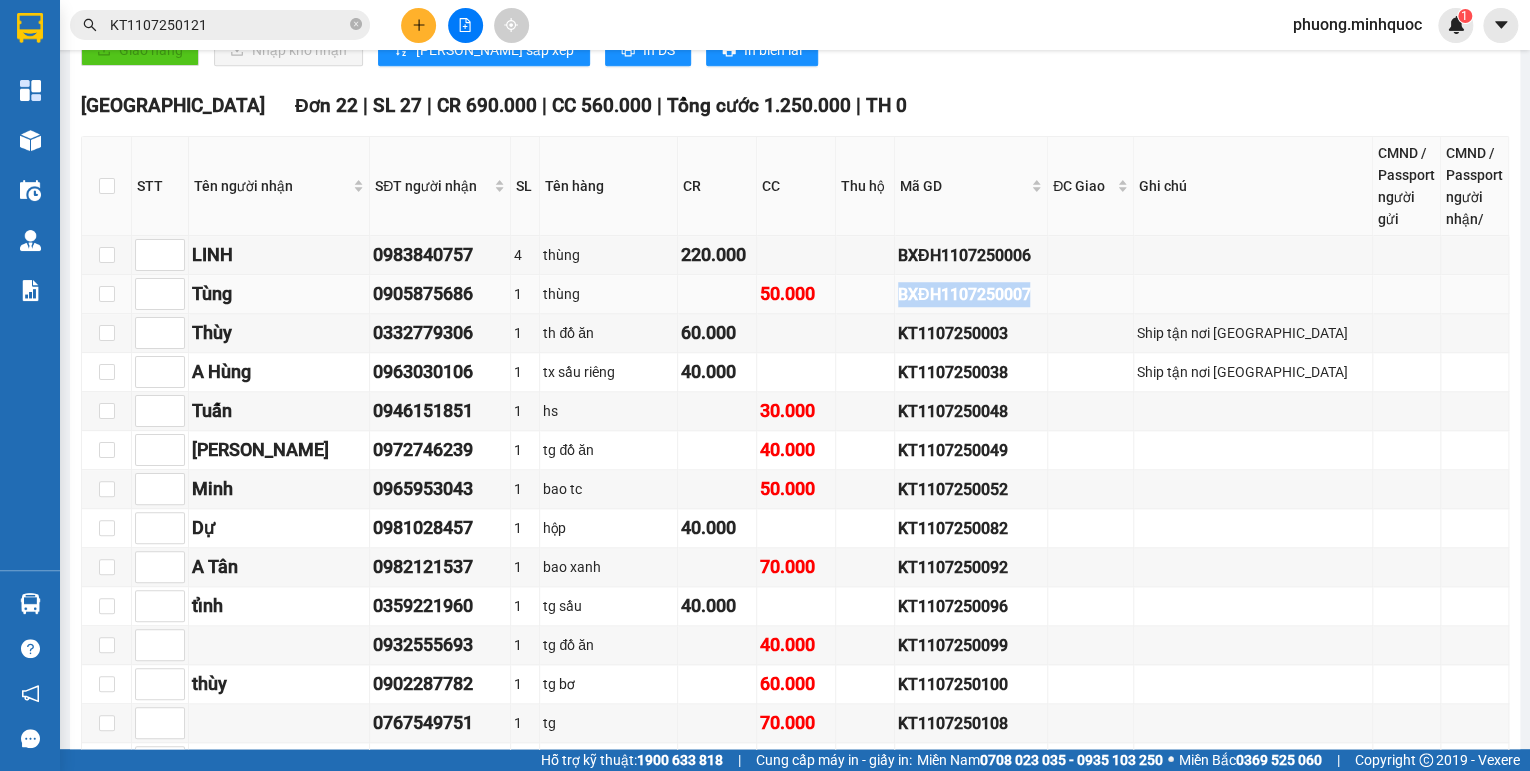 click on "BXĐH1107250007" at bounding box center (971, 294) 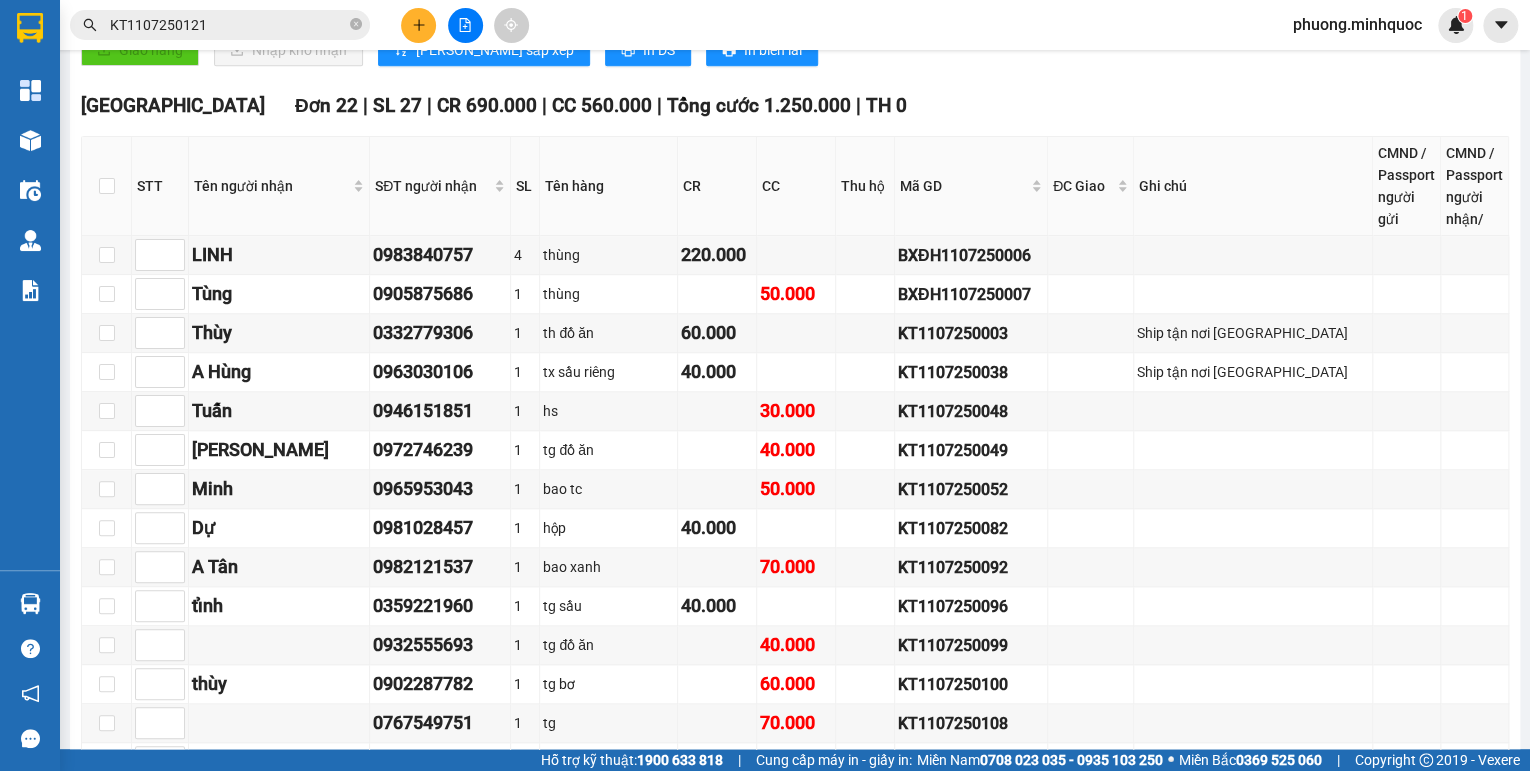 click on "KT1107250121" at bounding box center [228, 25] 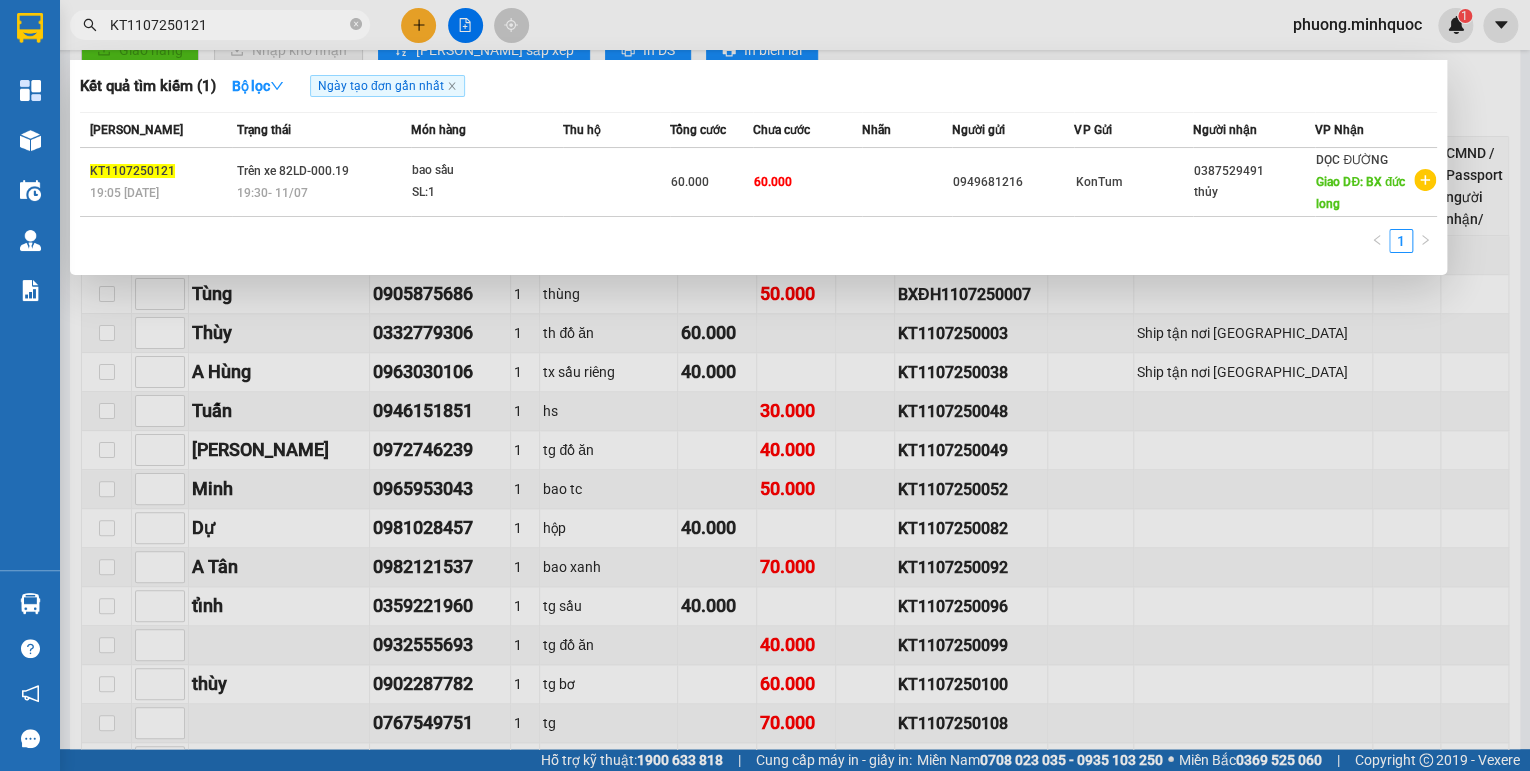 click on "KT1107250121" at bounding box center (228, 25) 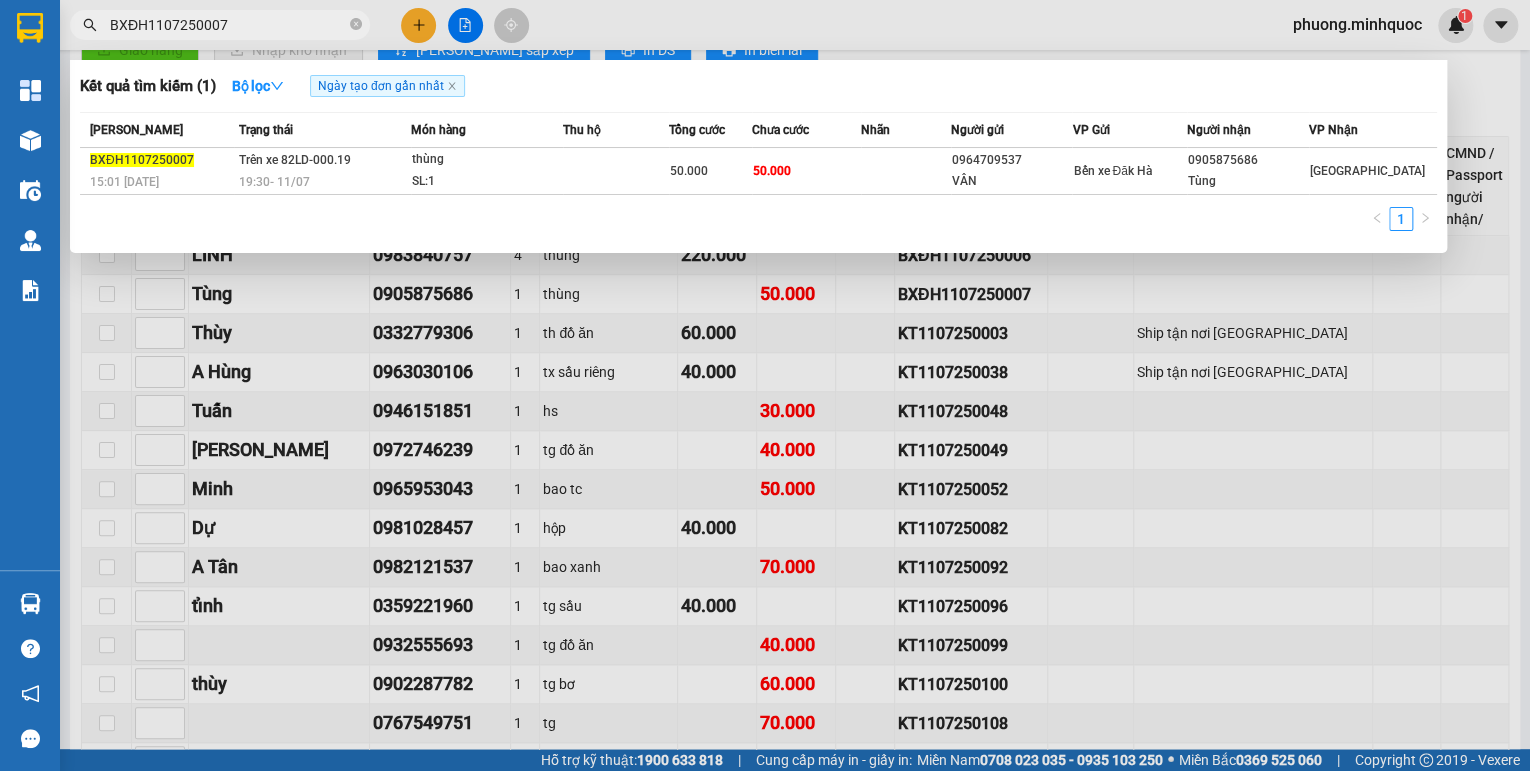 type on "BXĐH1107250007" 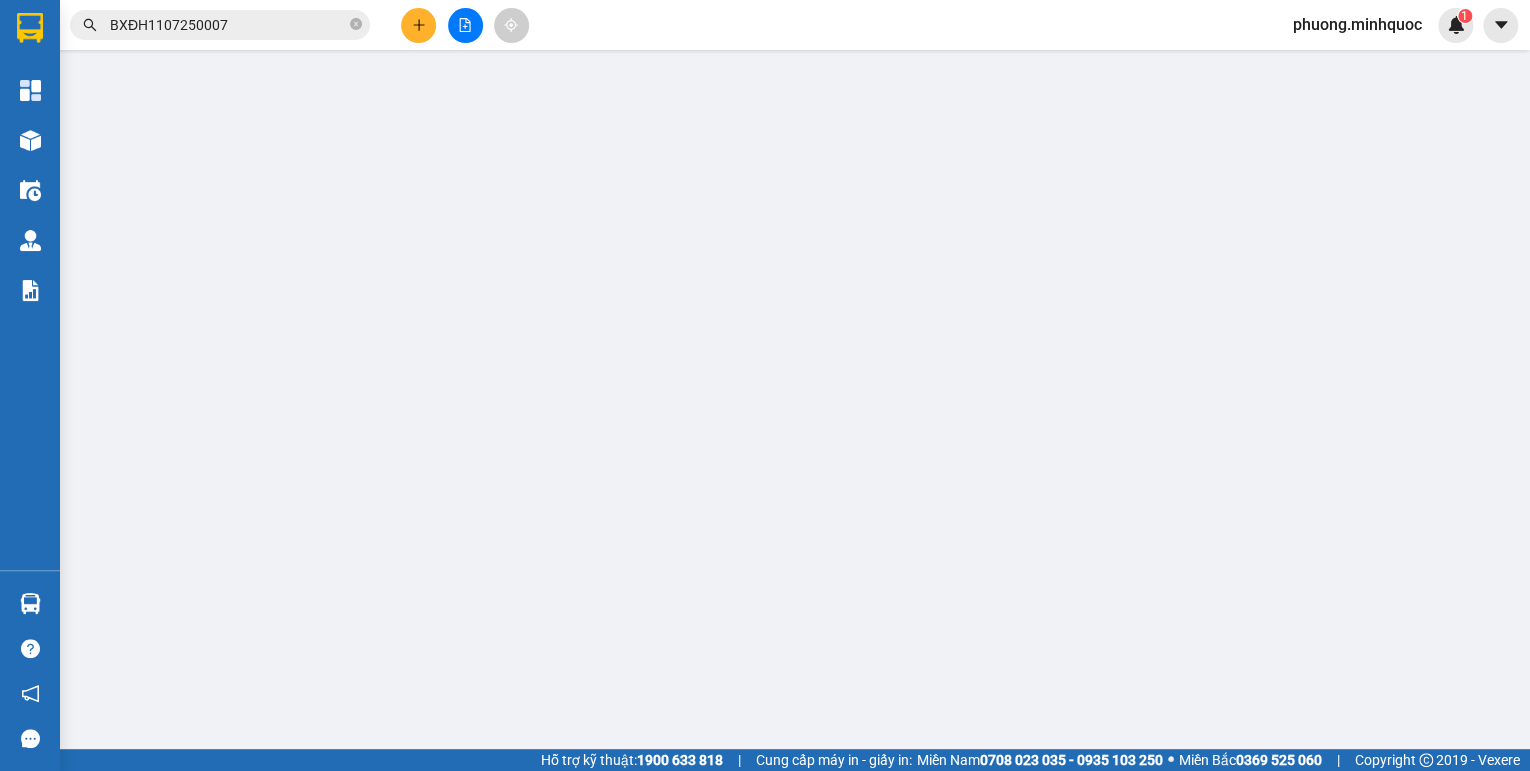 scroll, scrollTop: 0, scrollLeft: 0, axis: both 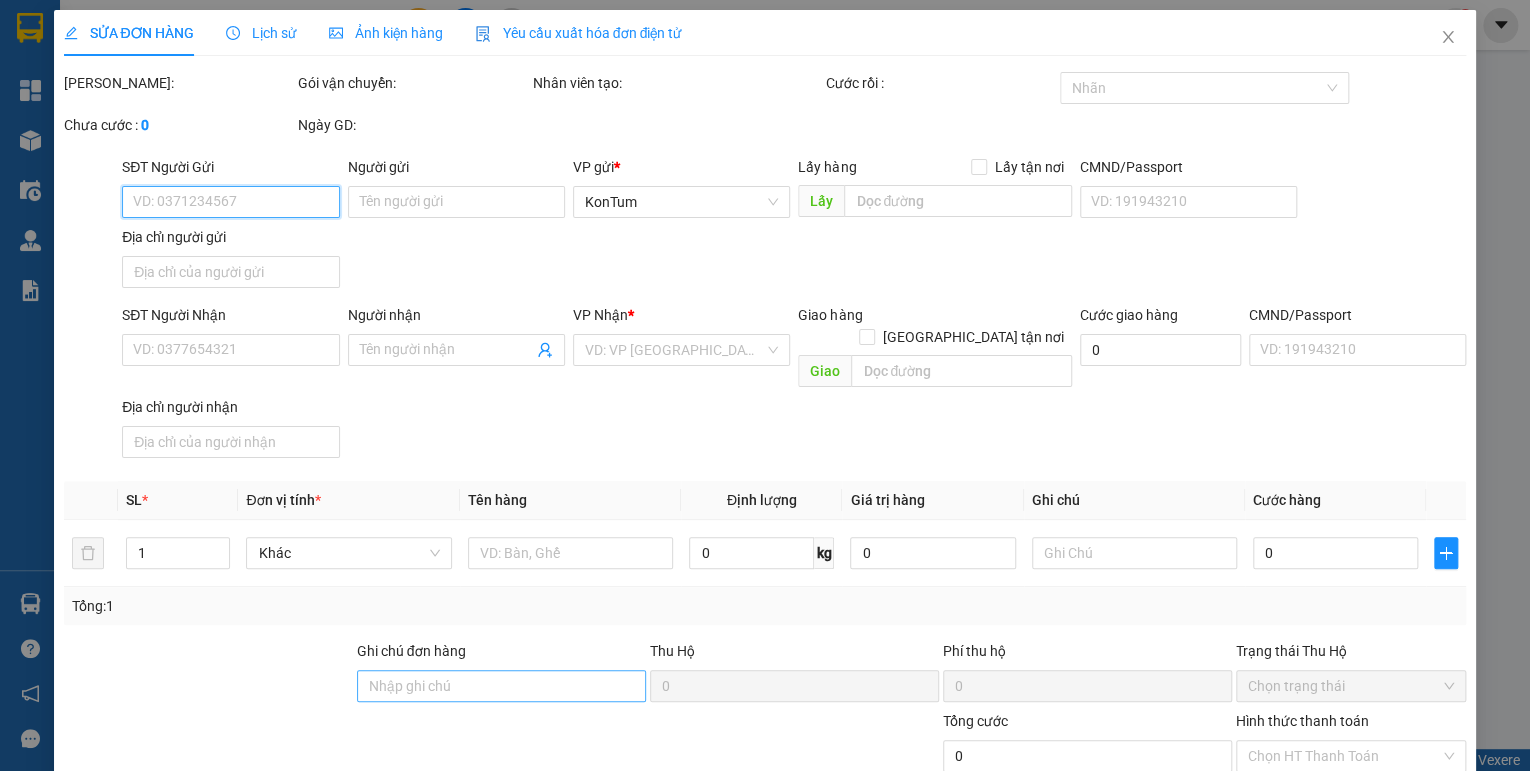 type on "0964709537" 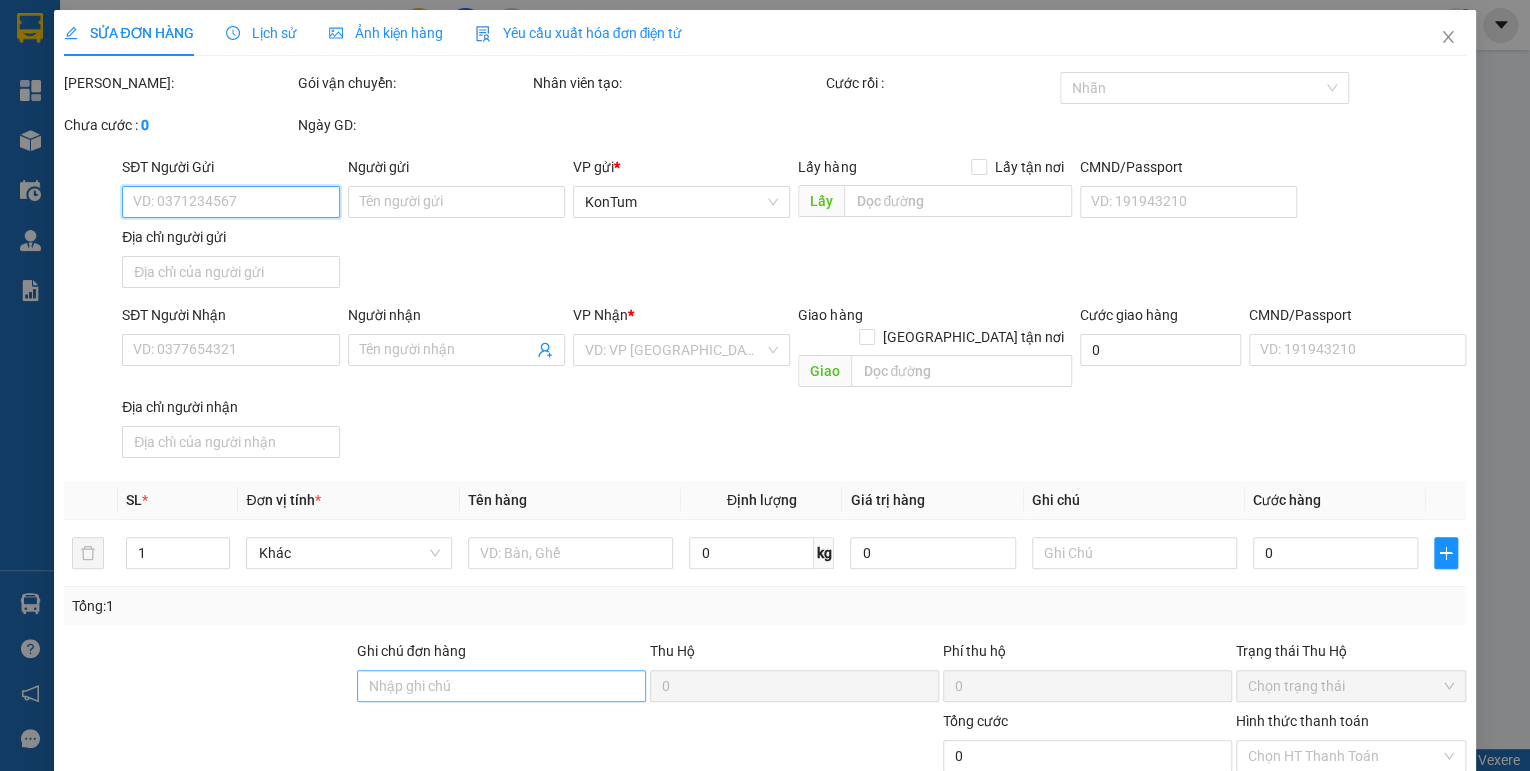type on "VÂN" 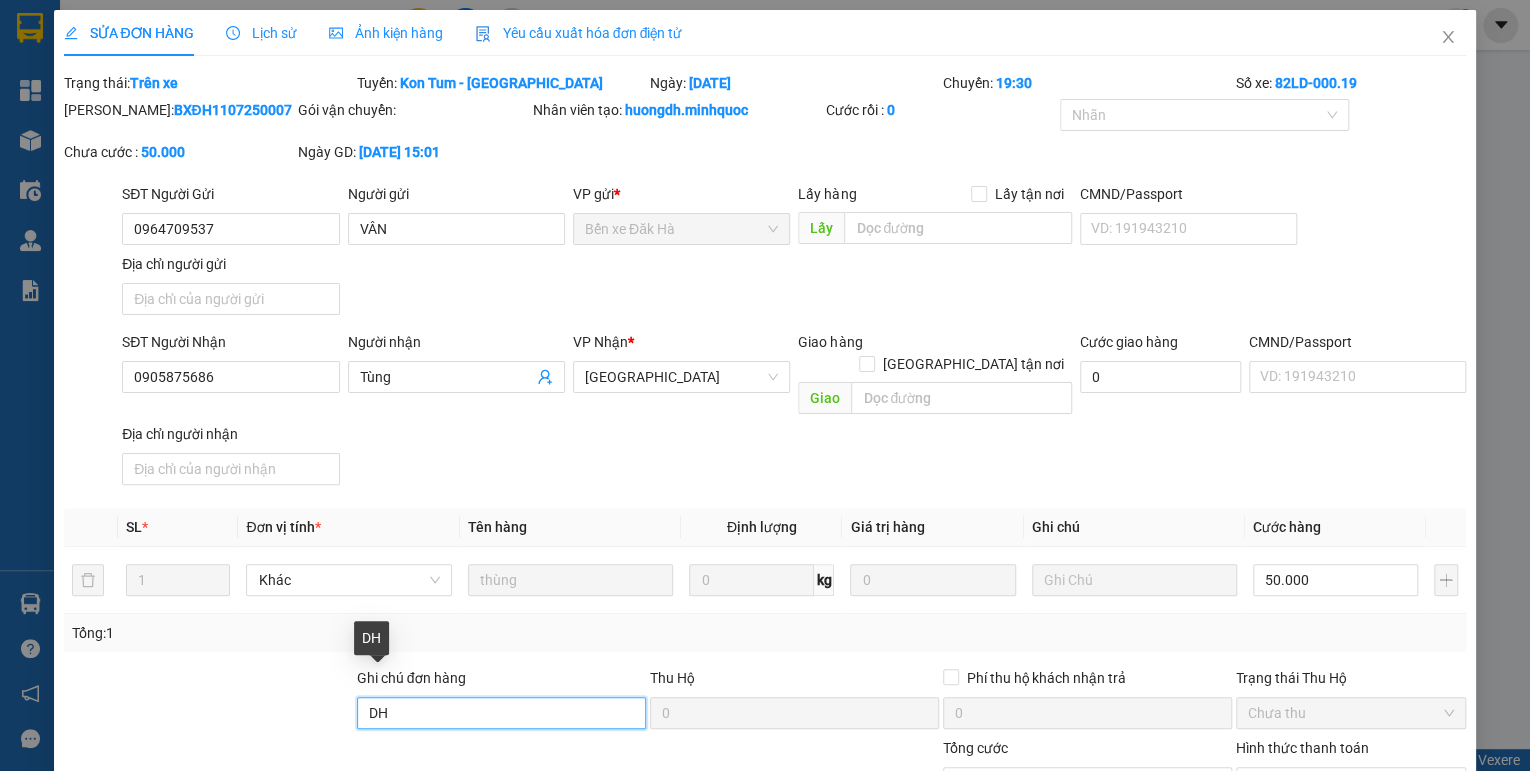click on "DH" at bounding box center (501, 713) 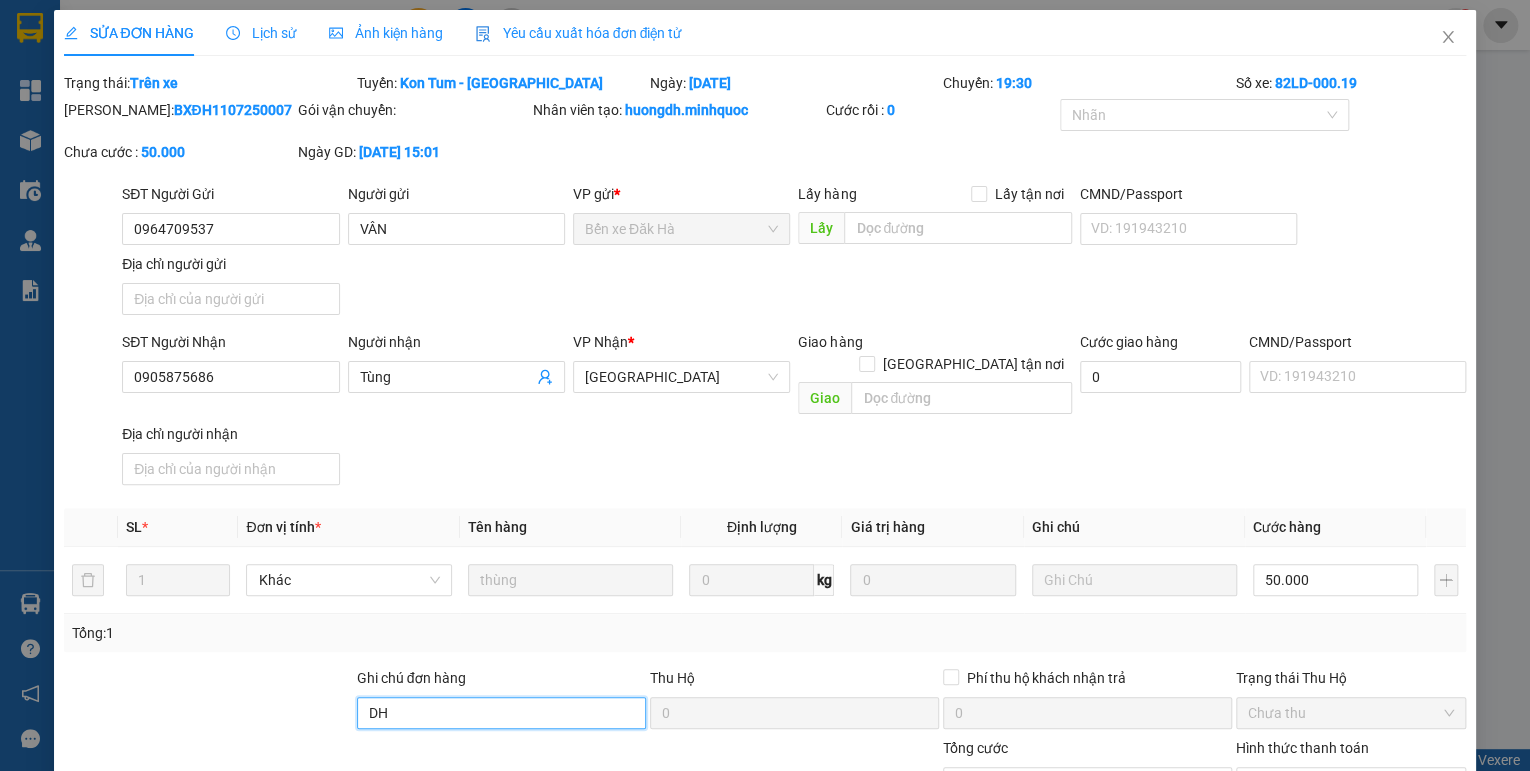 drag, startPoint x: 423, startPoint y: 688, endPoint x: 285, endPoint y: 708, distance: 139.44174 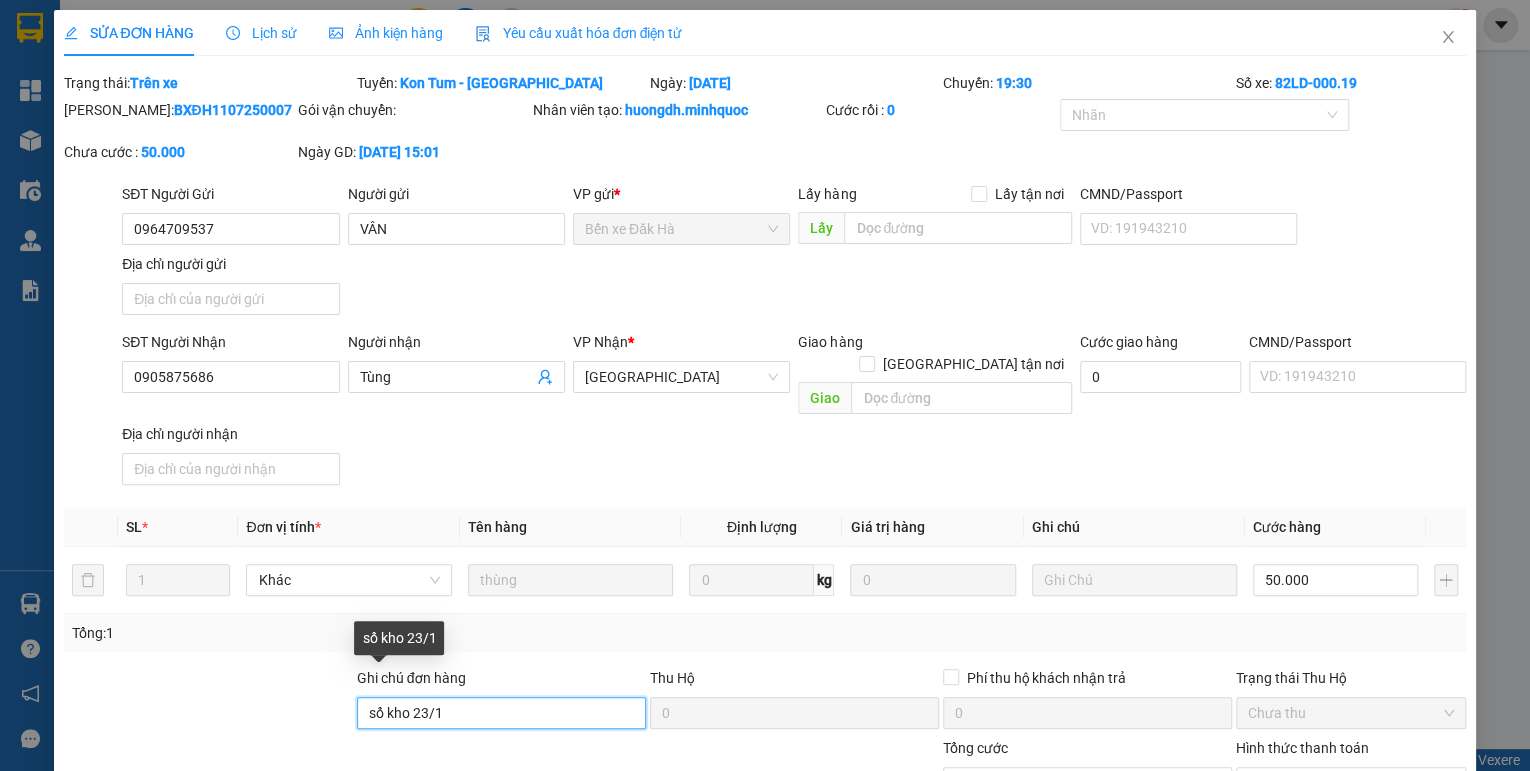 drag, startPoint x: 440, startPoint y: 678, endPoint x: 409, endPoint y: 700, distance: 38.013157 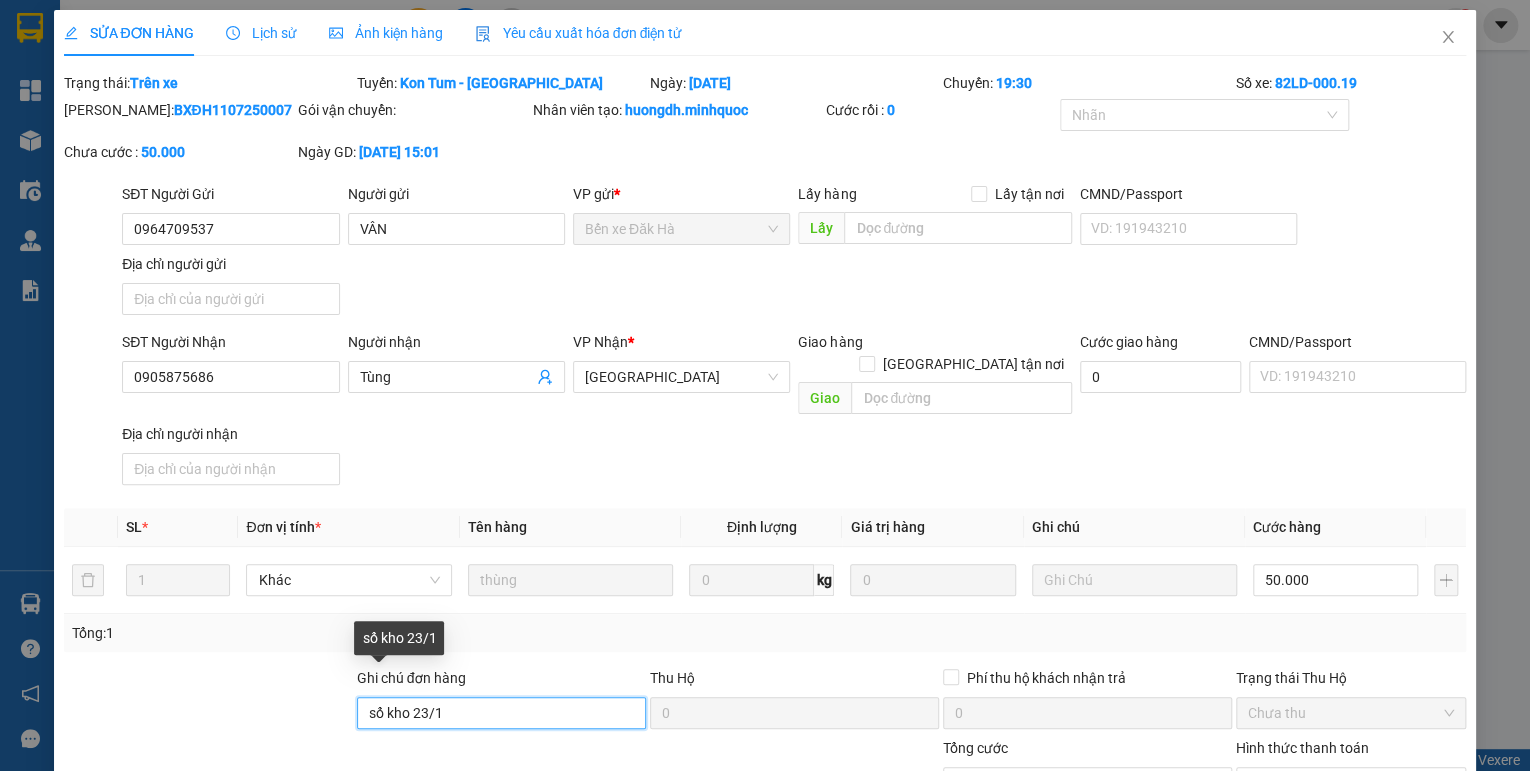 click on "sổ kho 23/1" at bounding box center (501, 713) 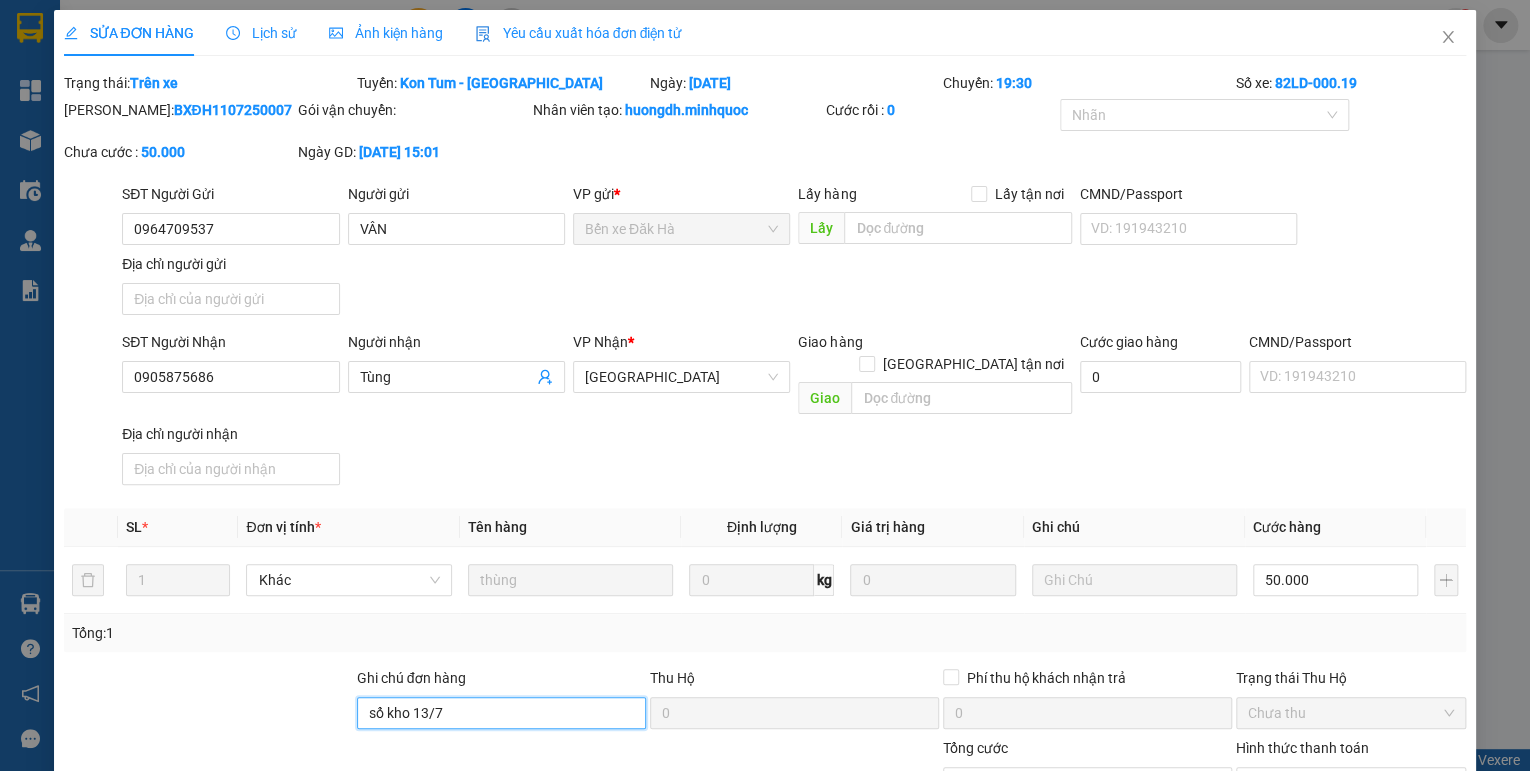 scroll, scrollTop: 138, scrollLeft: 0, axis: vertical 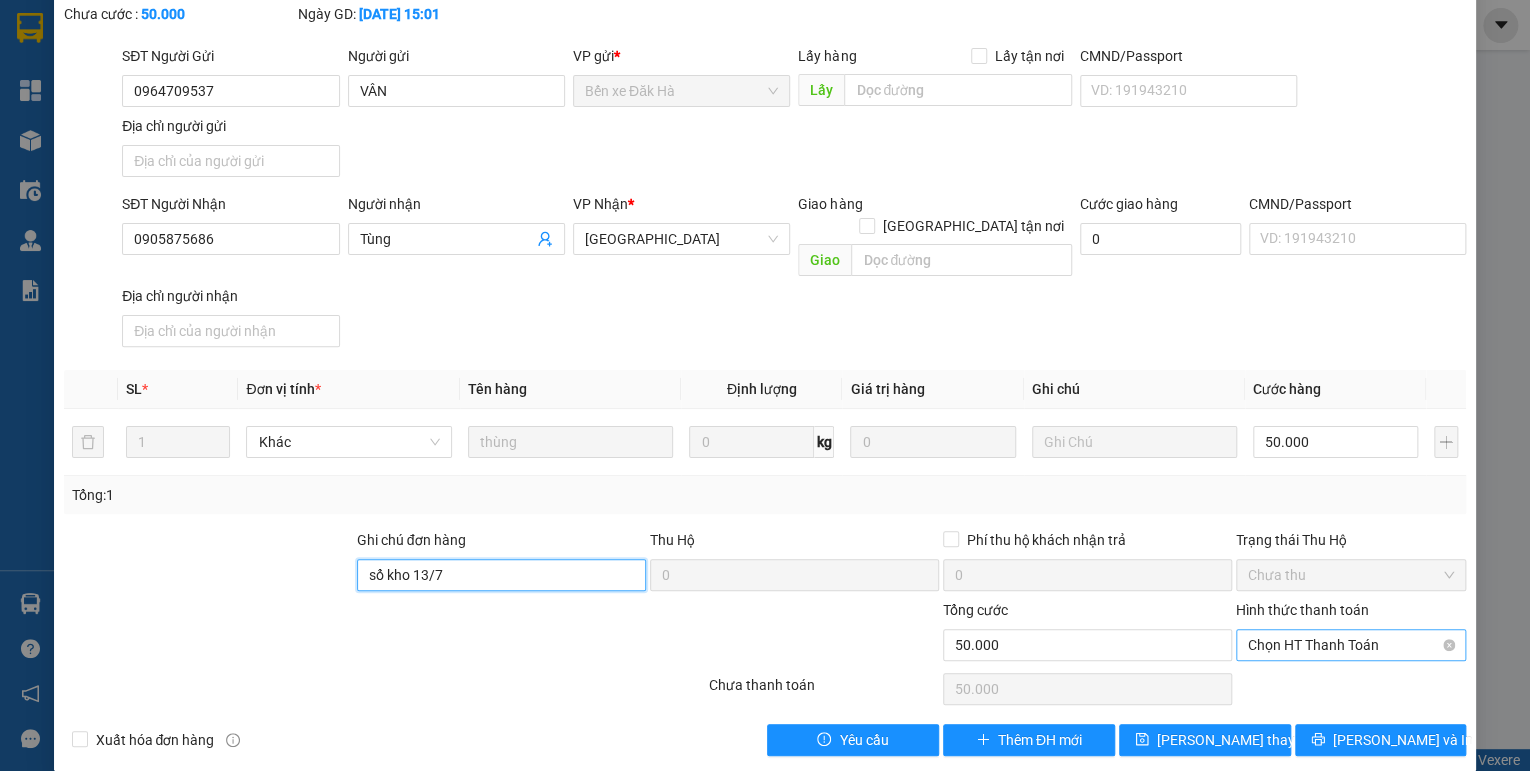 click on "Chọn HT Thanh Toán" at bounding box center (1351, 645) 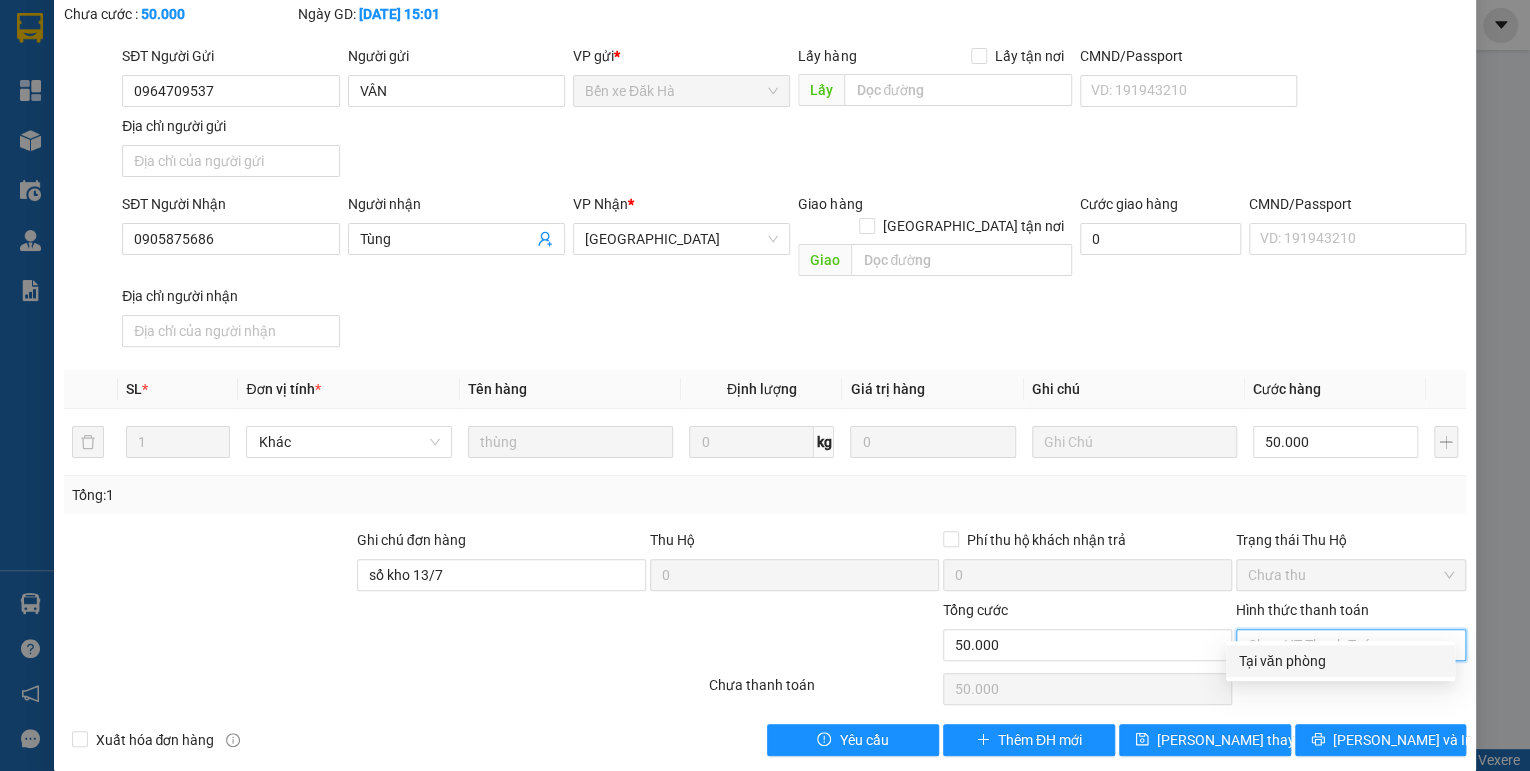 click on "Tại văn phòng" at bounding box center [1340, 661] 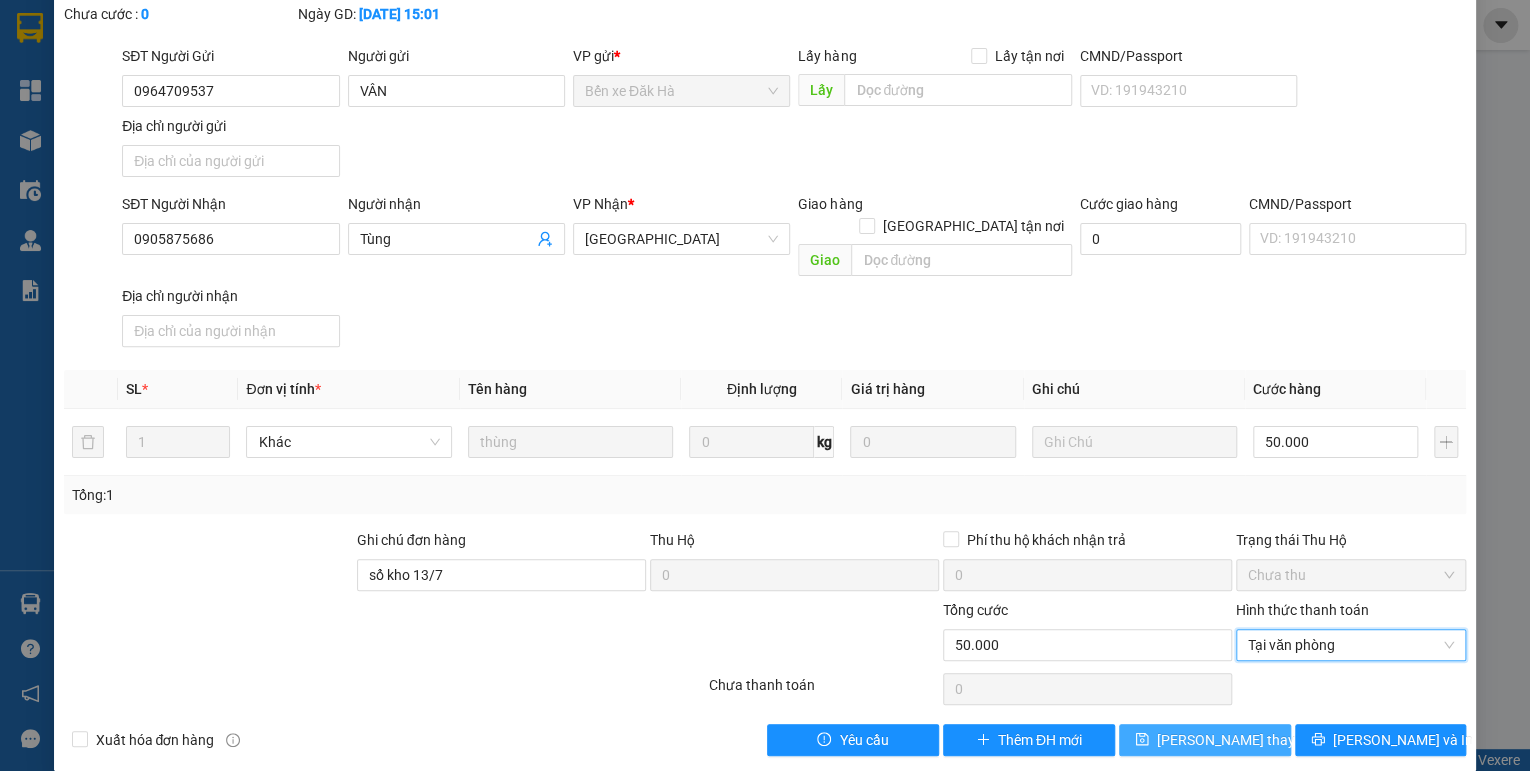 click on "[PERSON_NAME] thay đổi" at bounding box center (1237, 740) 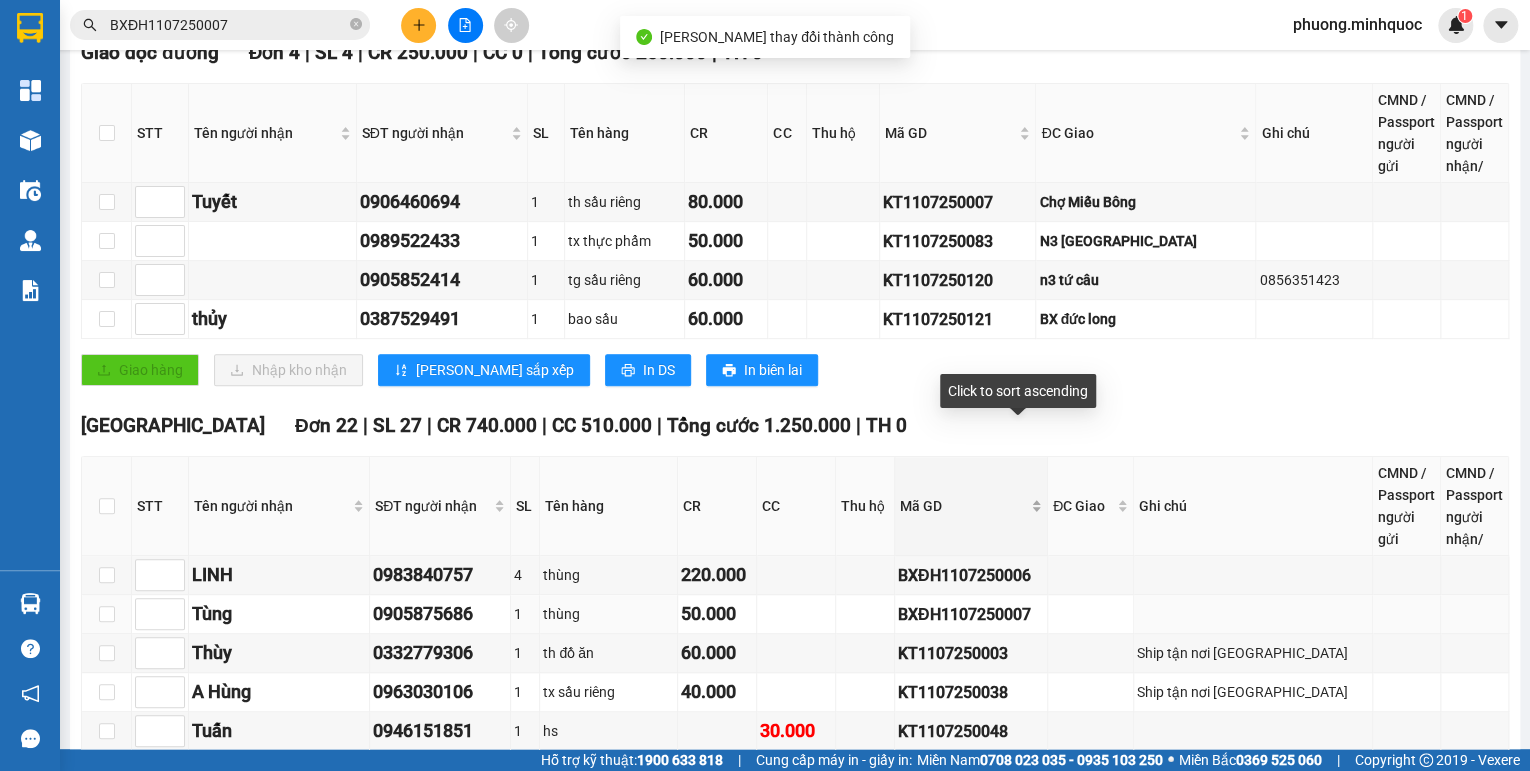 scroll, scrollTop: 640, scrollLeft: 0, axis: vertical 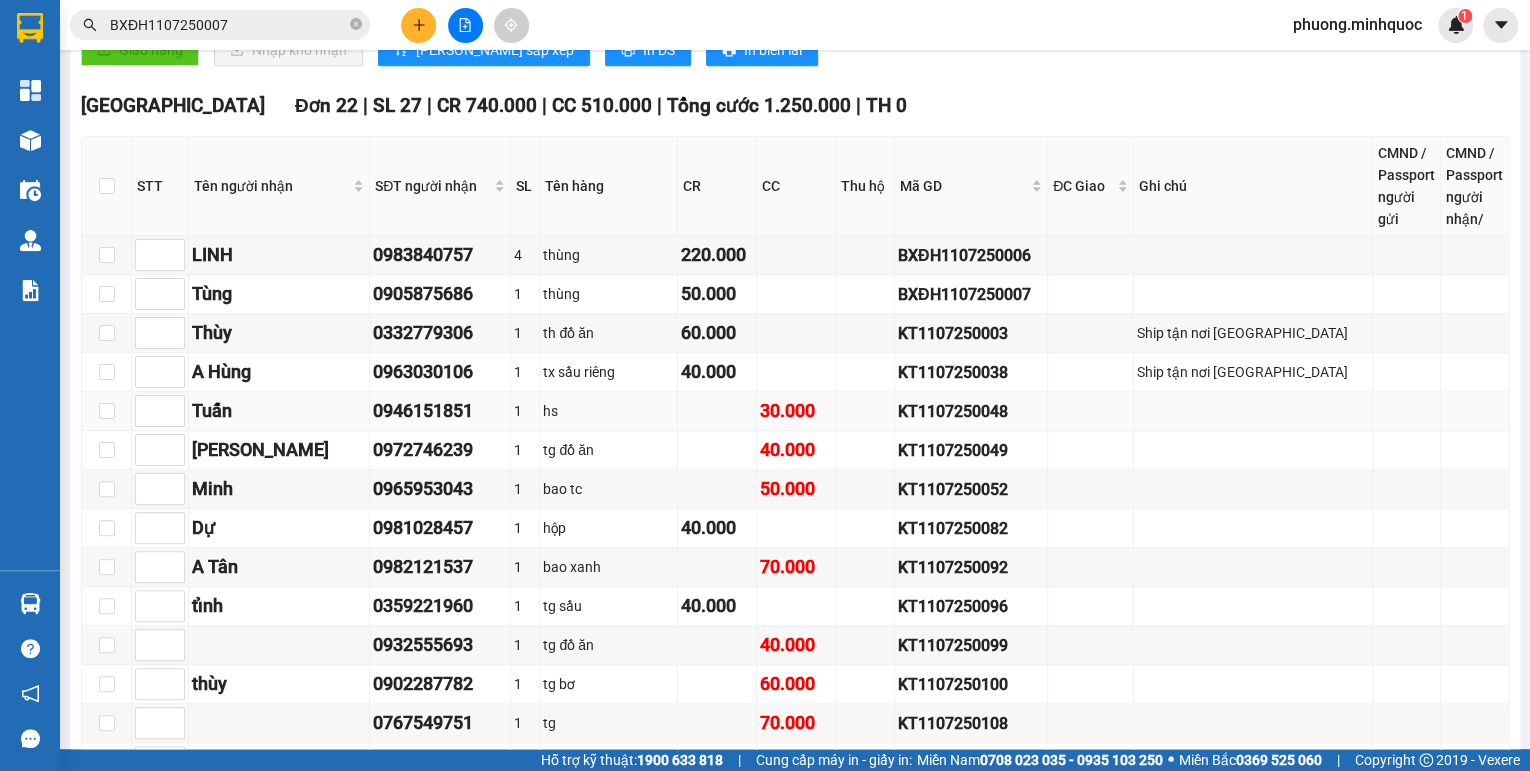 click on "KT1107250048" at bounding box center (971, 411) 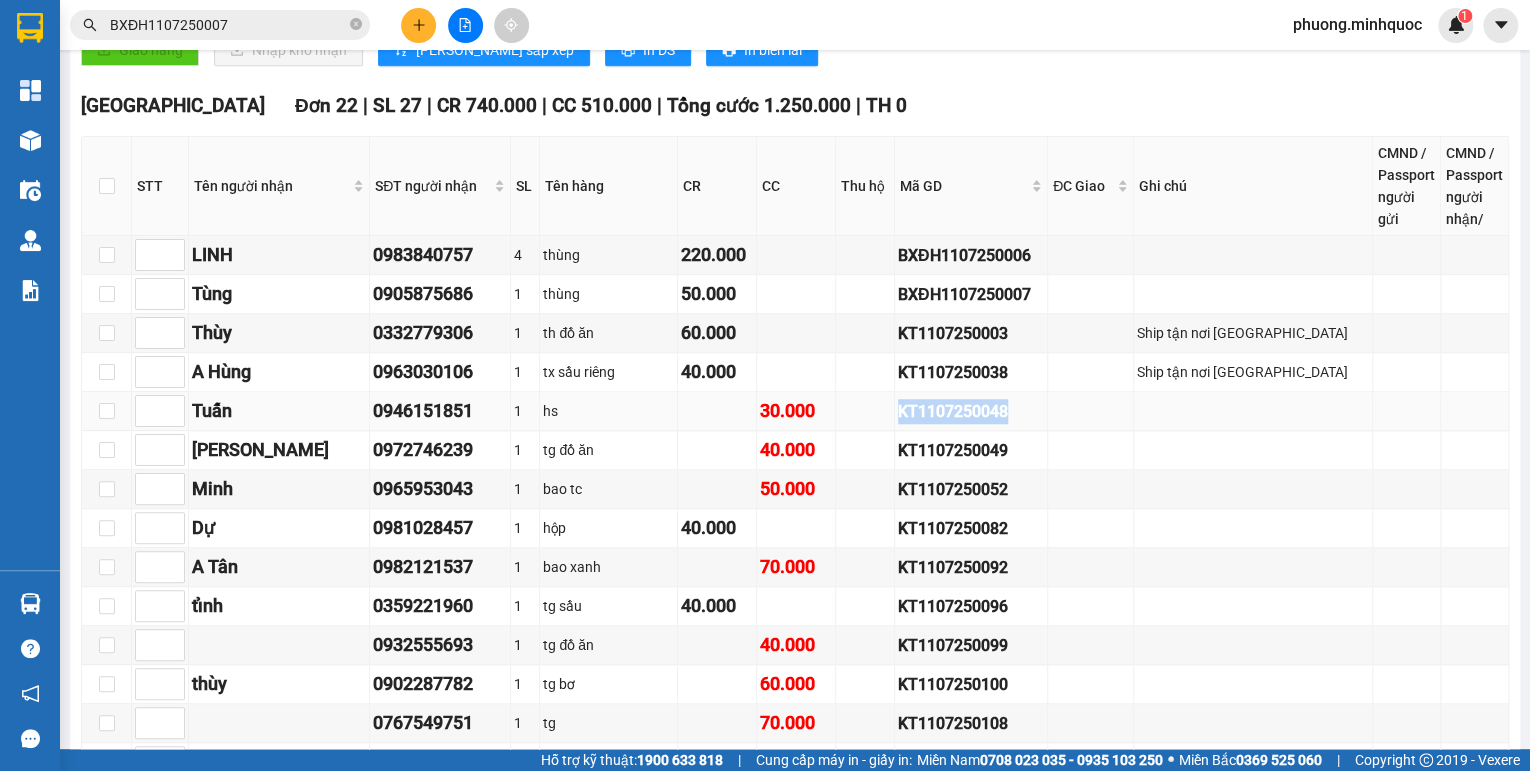 click on "KT1107250048" at bounding box center [971, 411] 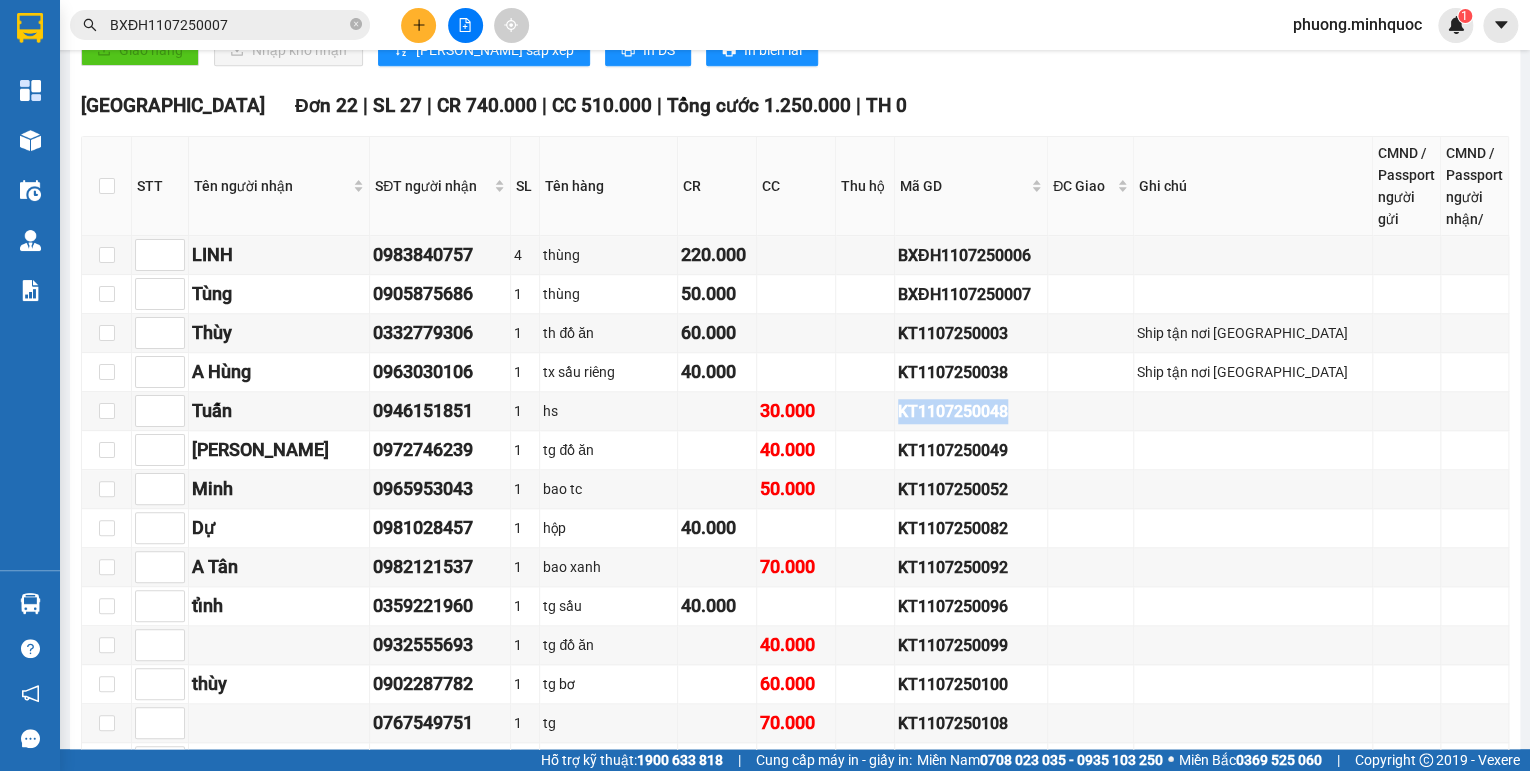 click on "BXĐH1107250007" at bounding box center [228, 25] 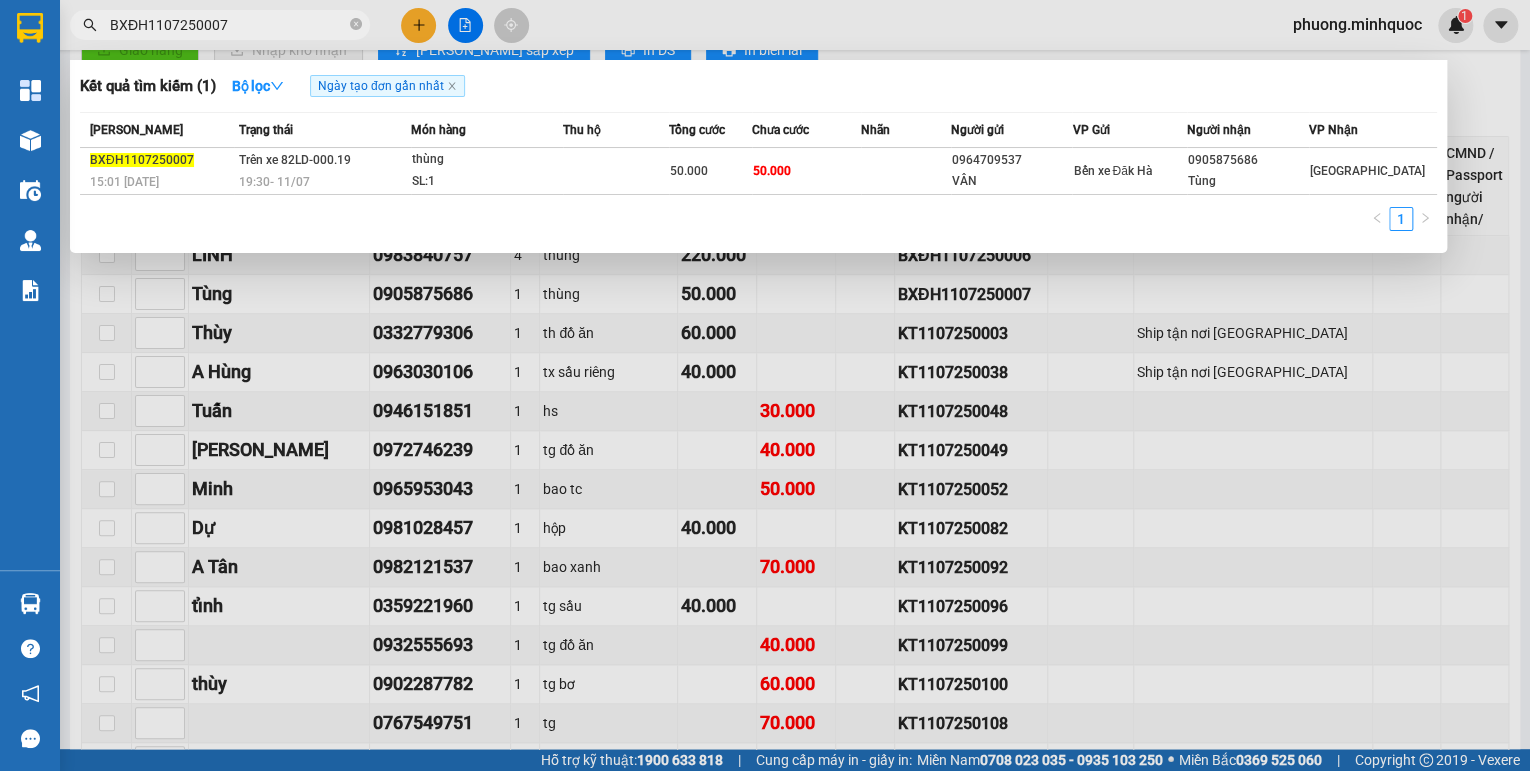 click on "BXĐH1107250007" at bounding box center [228, 25] 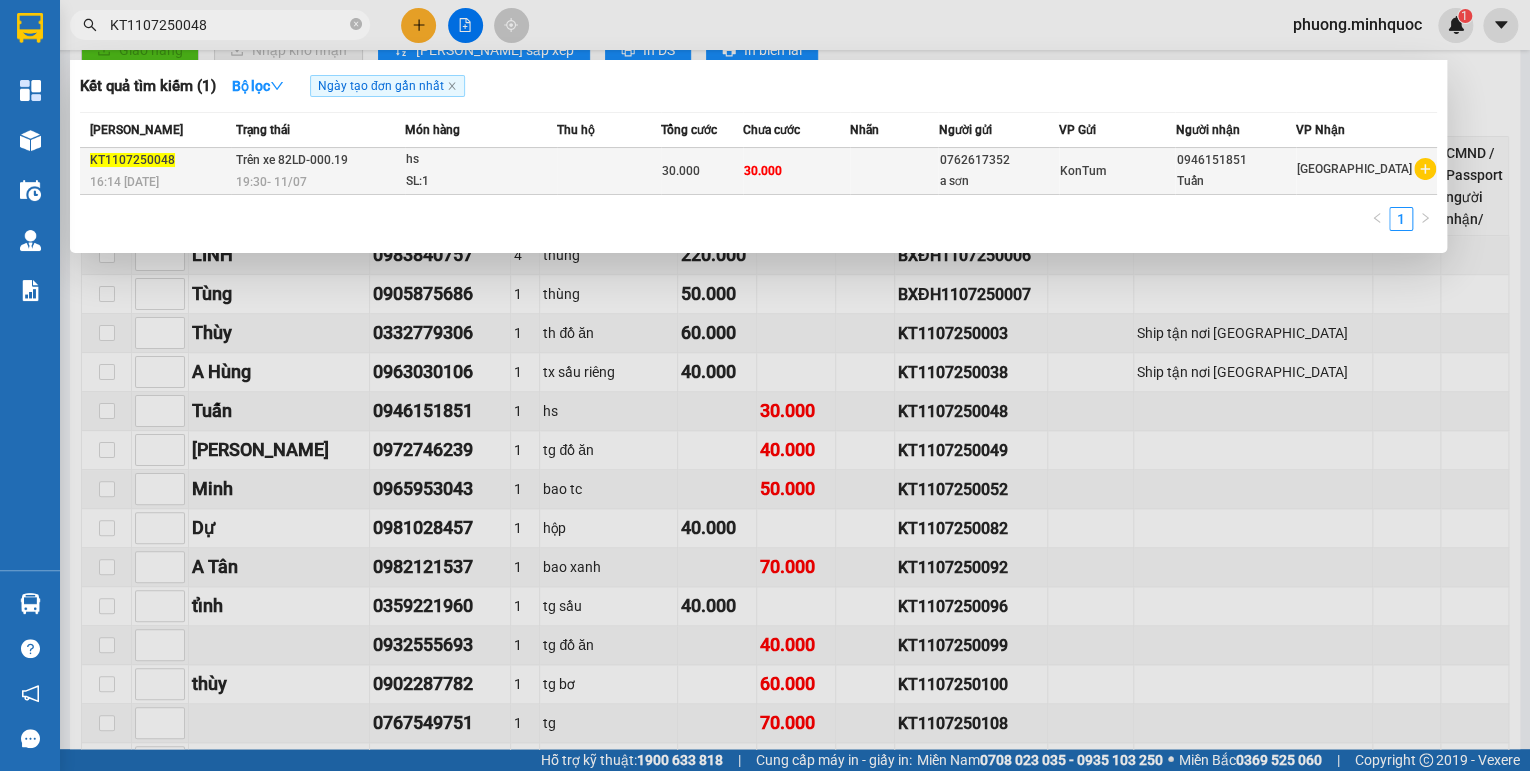type on "KT1107250048" 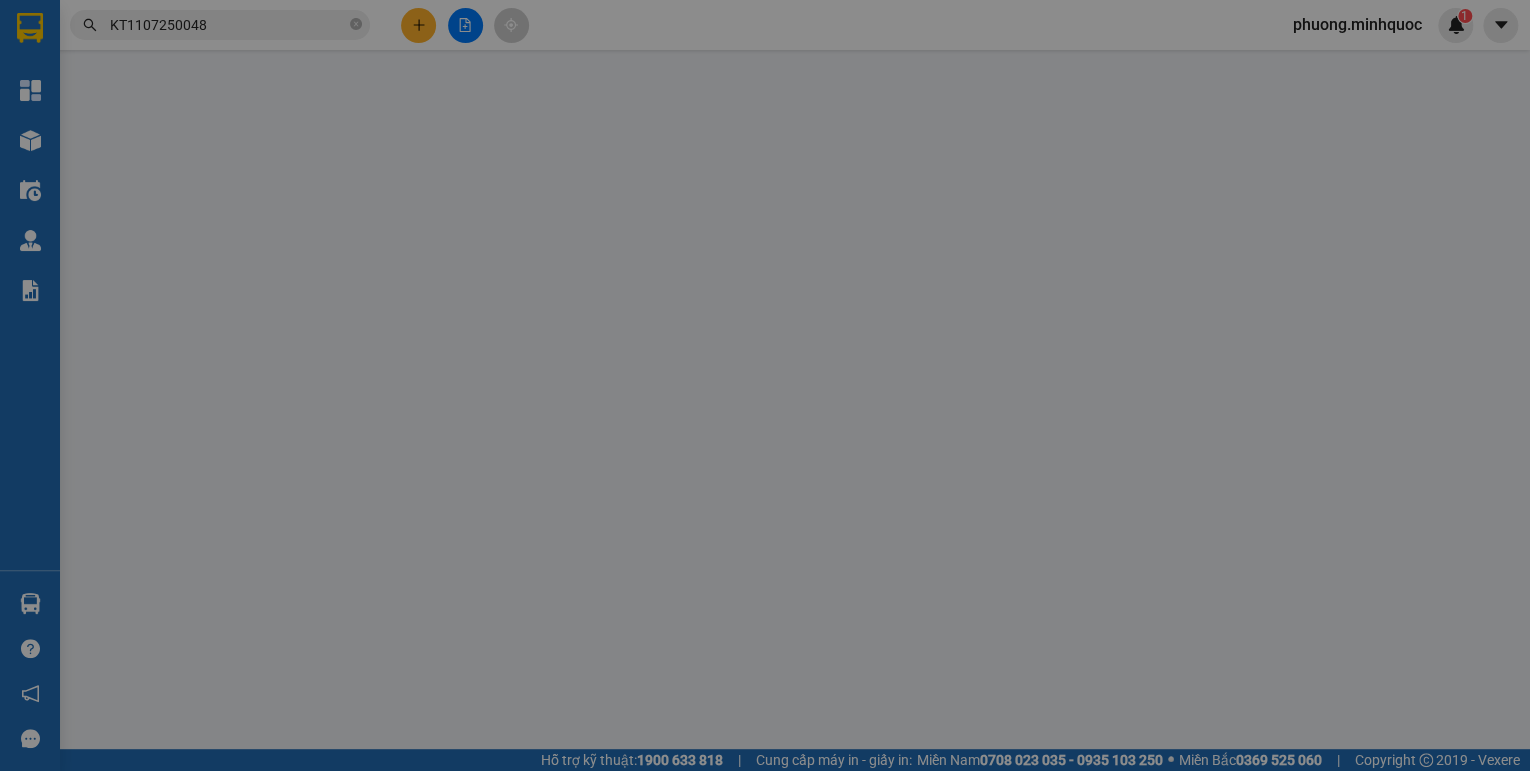 scroll, scrollTop: 0, scrollLeft: 0, axis: both 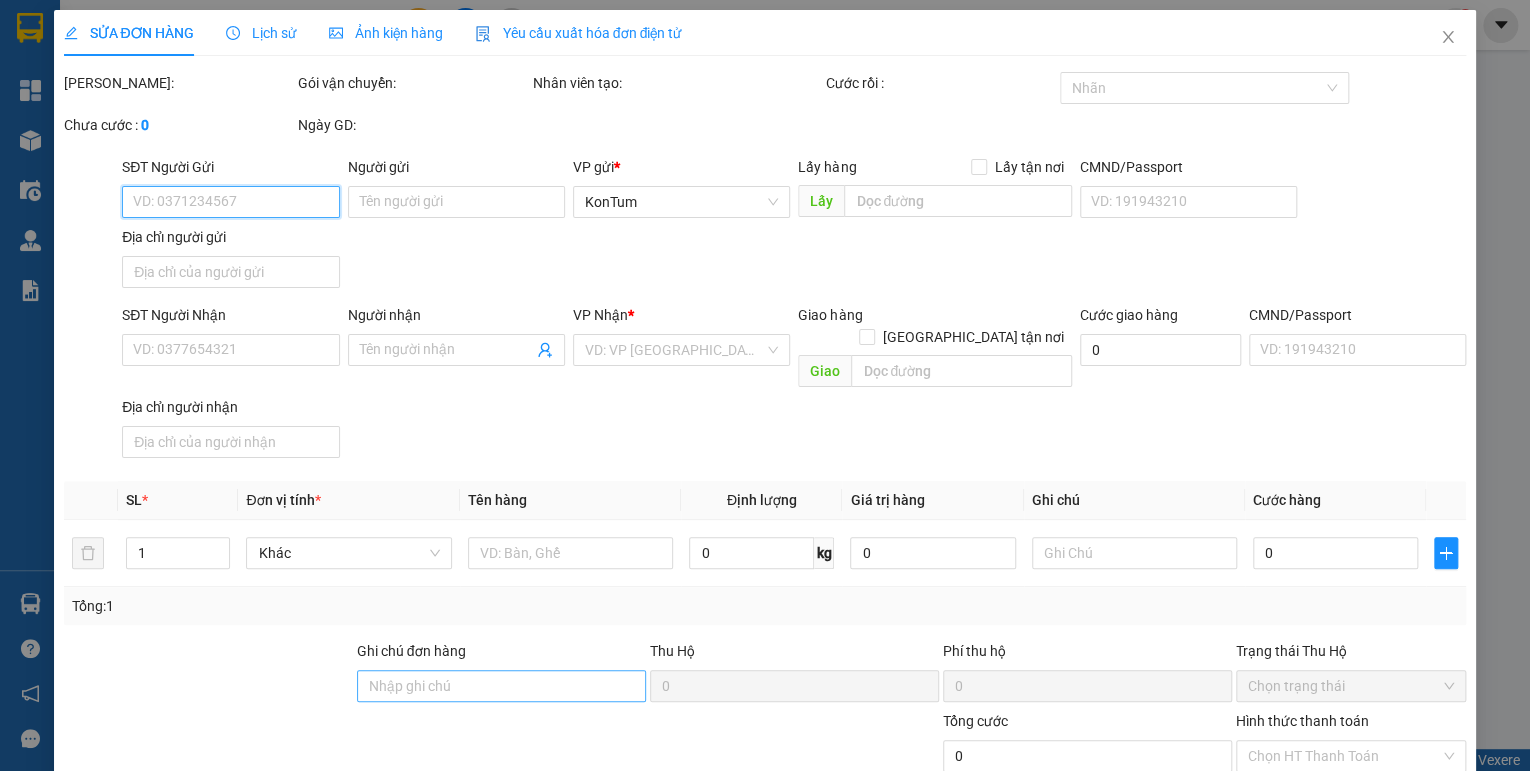 type on "0762617352" 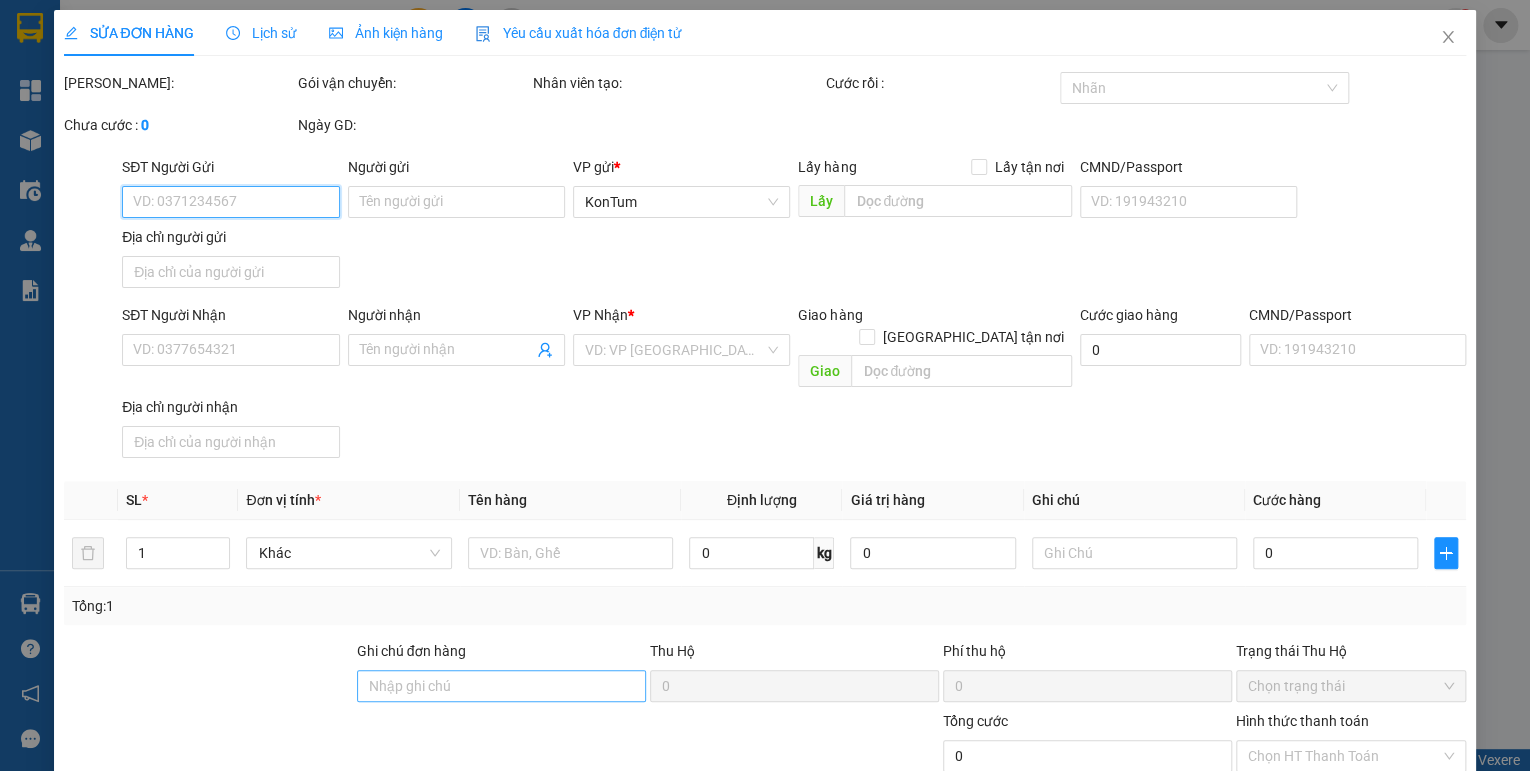 type on "a sơn" 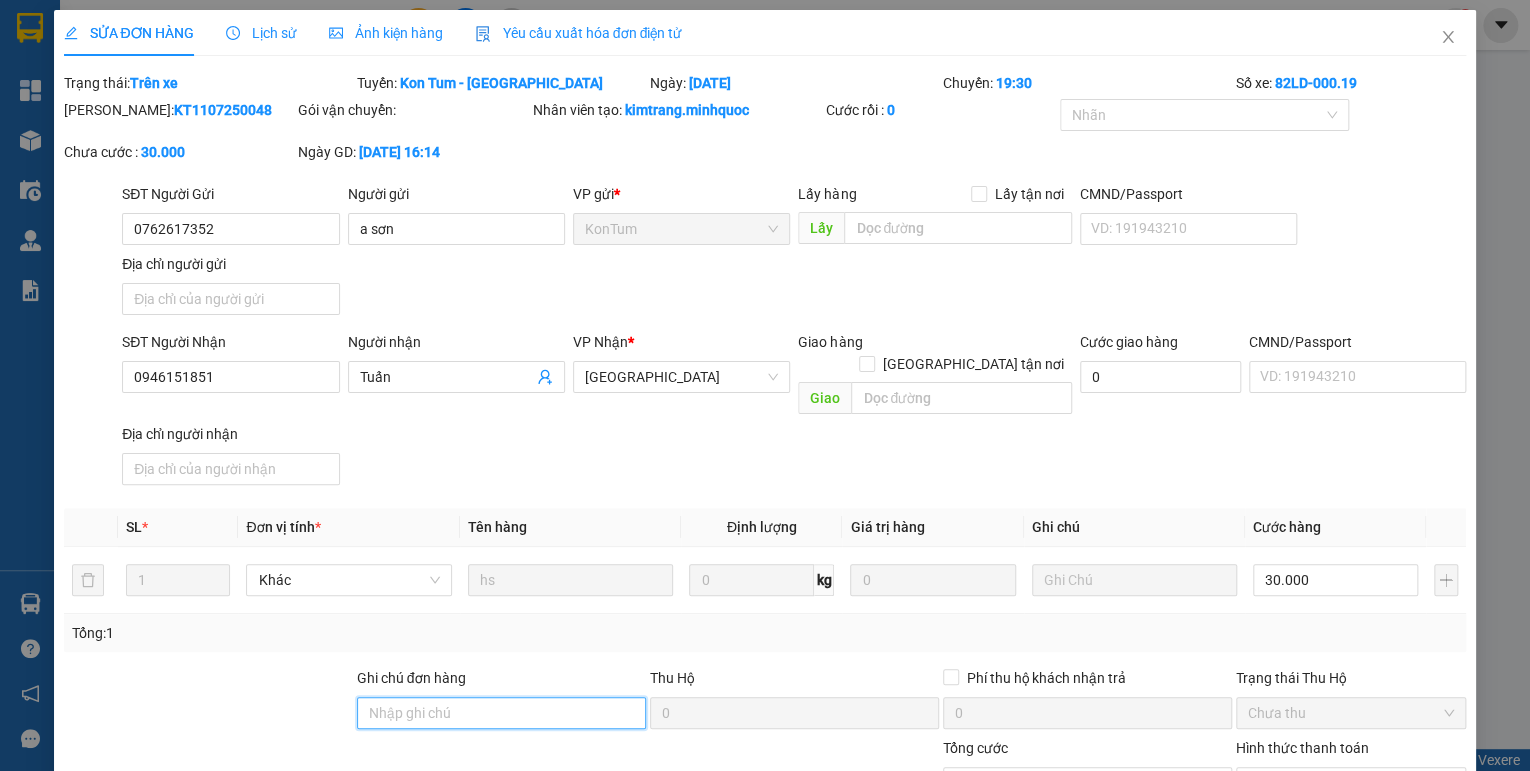 click on "Ghi chú đơn hàng" at bounding box center (501, 713) 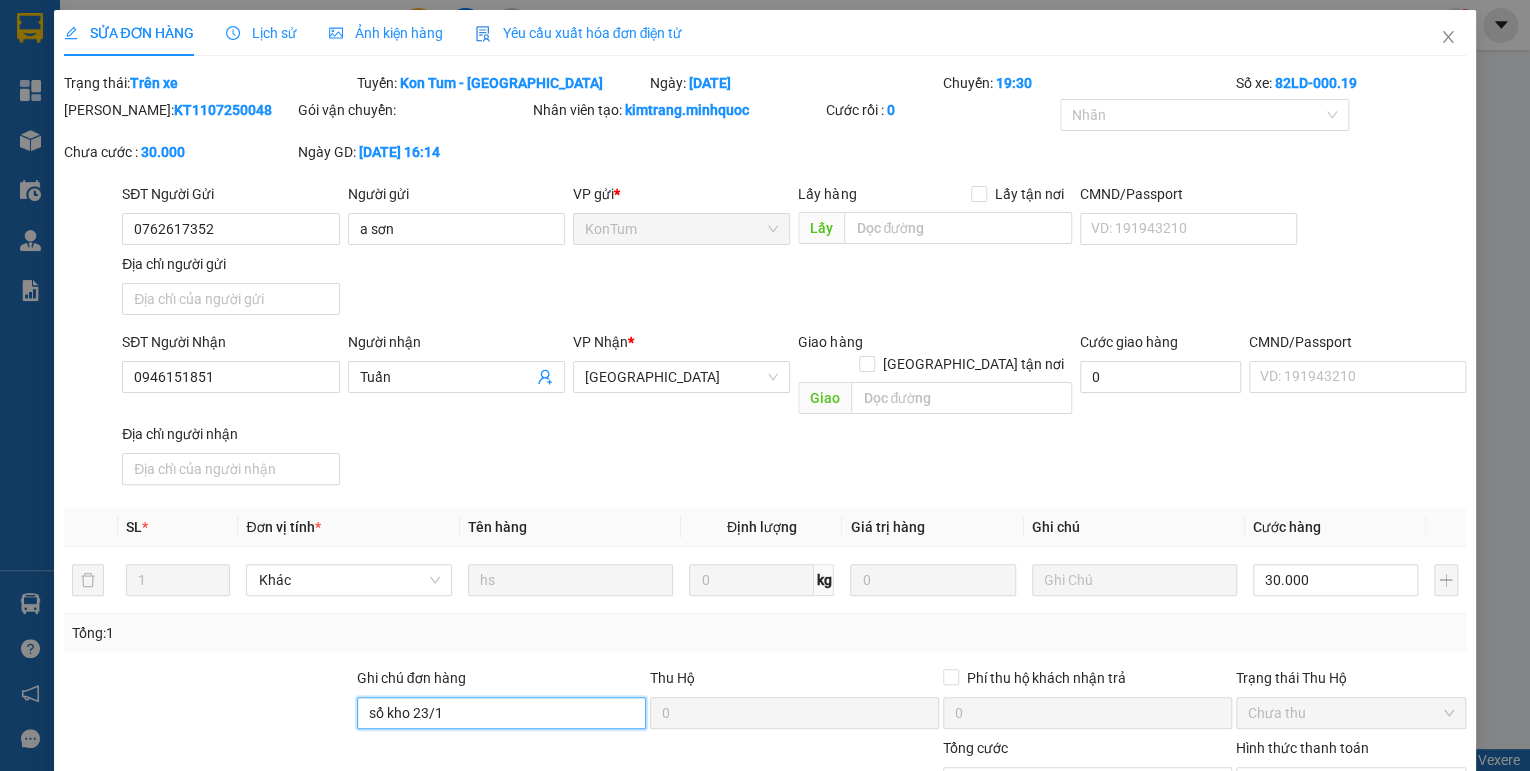 drag, startPoint x: 446, startPoint y: 686, endPoint x: 410, endPoint y: 709, distance: 42.72002 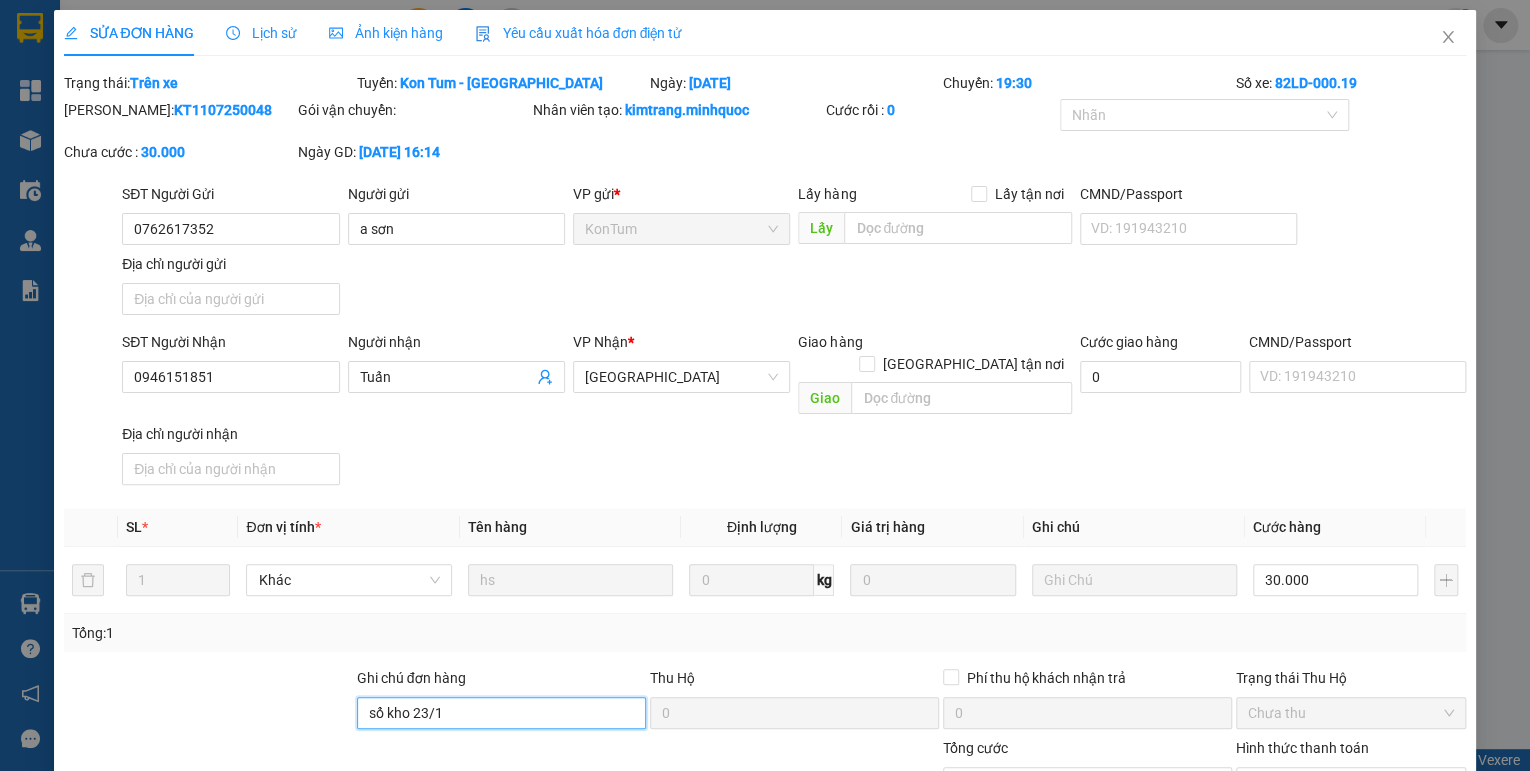 click on "Ghi chú đơn hàng sổ kho 23/1" at bounding box center (501, 702) 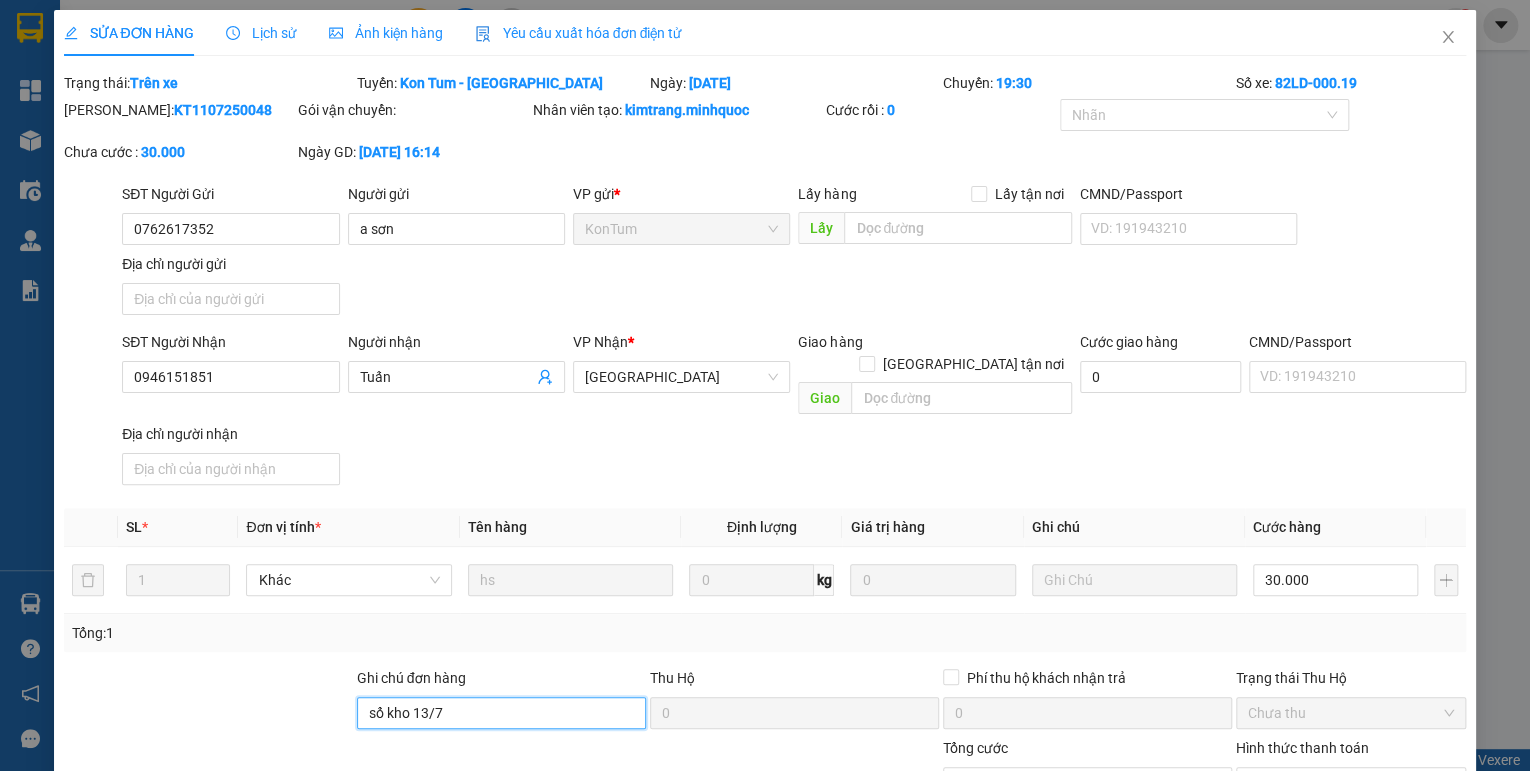 scroll, scrollTop: 80, scrollLeft: 0, axis: vertical 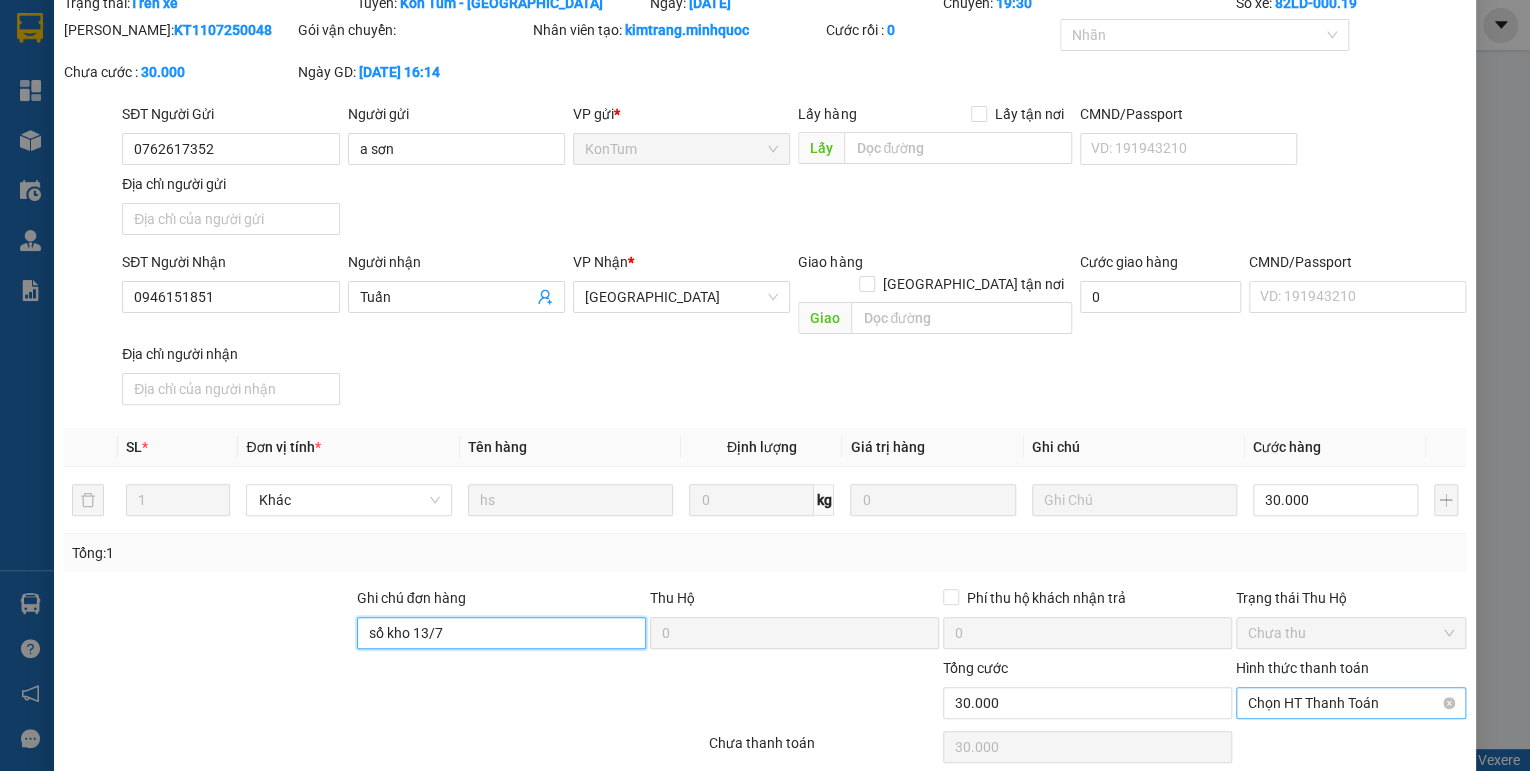 click on "Chọn HT Thanh Toán" at bounding box center [1351, 703] 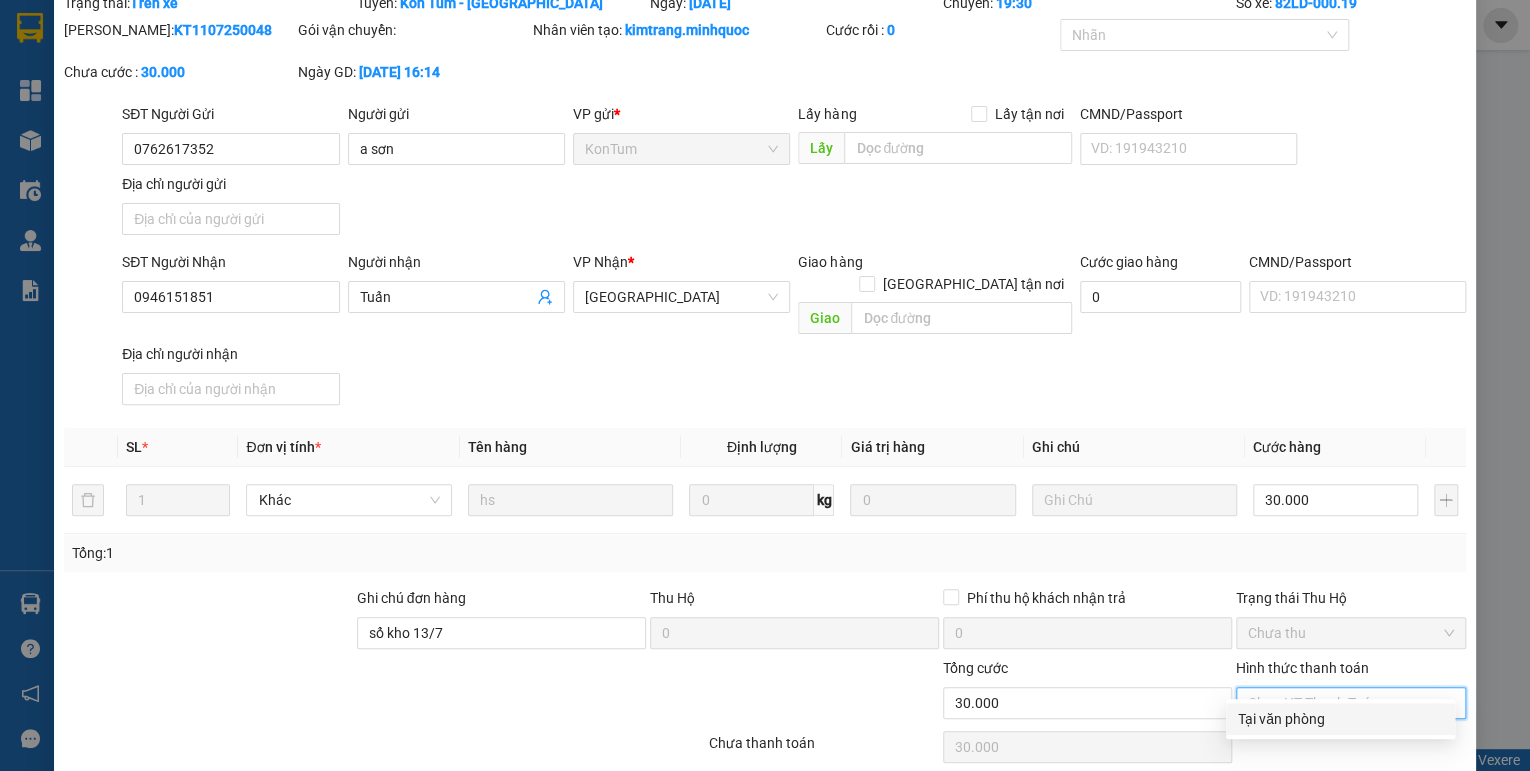 click on "Tại văn phòng" at bounding box center [1340, 719] 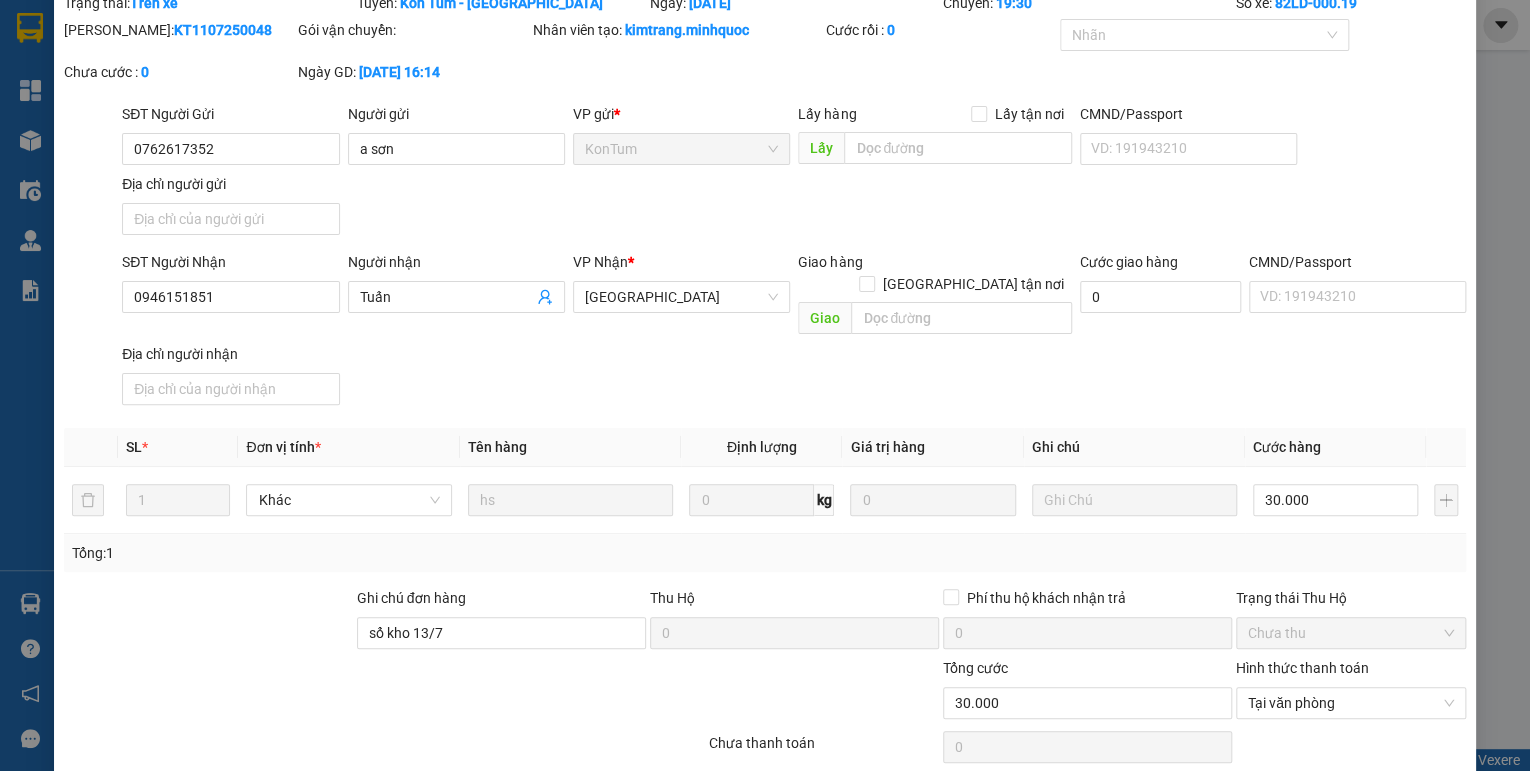 click on "[PERSON_NAME] thay đổi" at bounding box center [1205, 798] 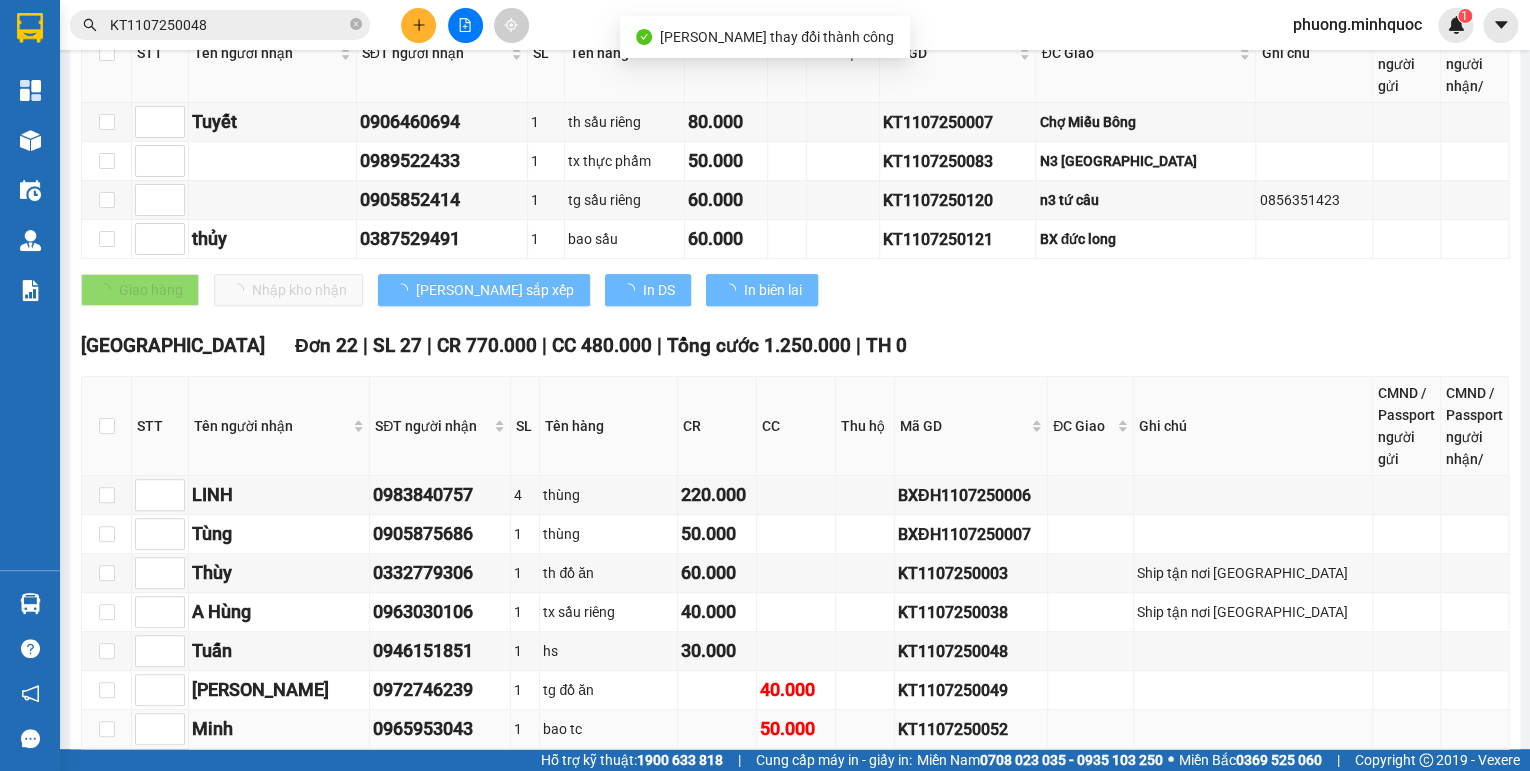 scroll, scrollTop: 640, scrollLeft: 0, axis: vertical 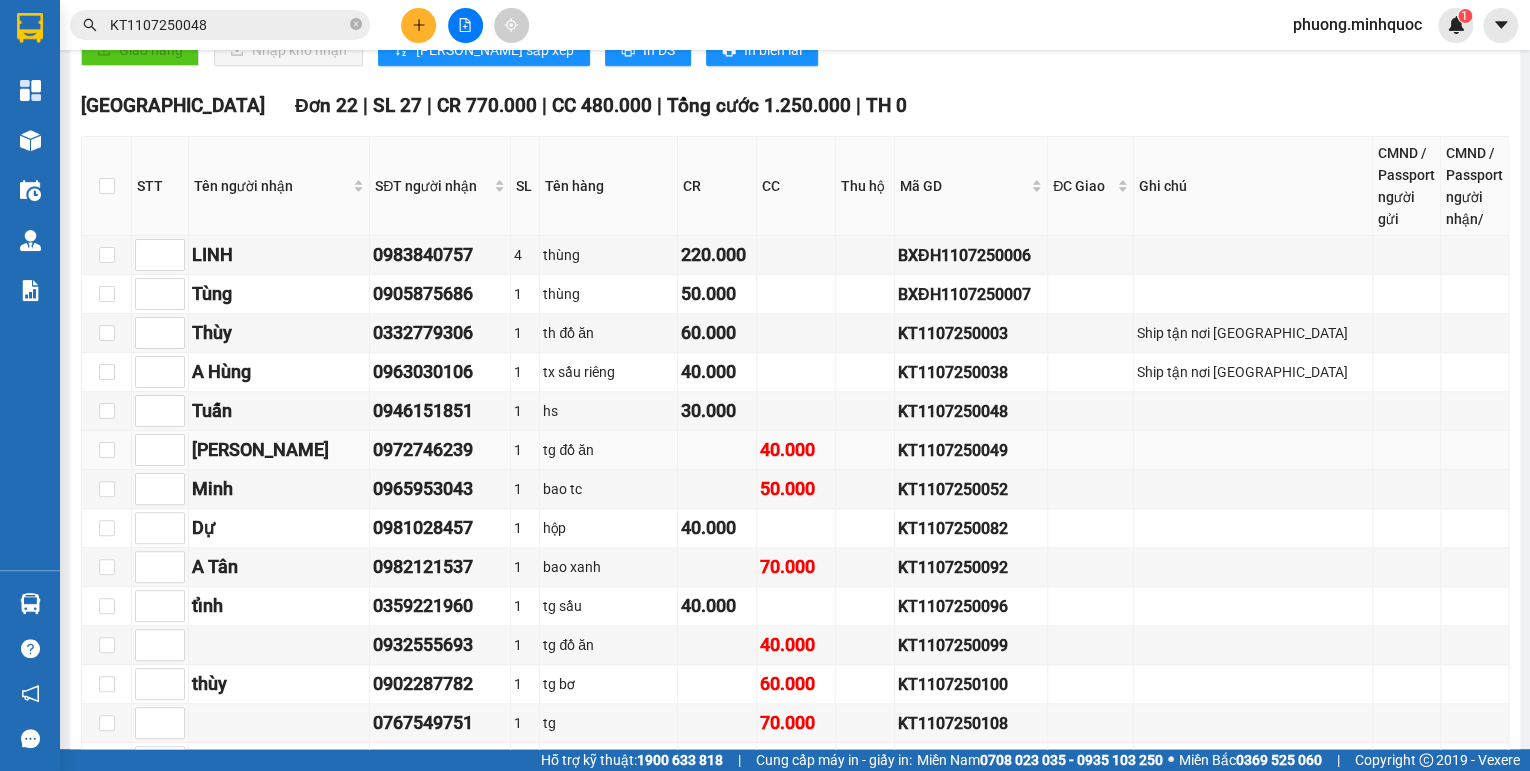 click on "KT1107250049" at bounding box center [971, 450] 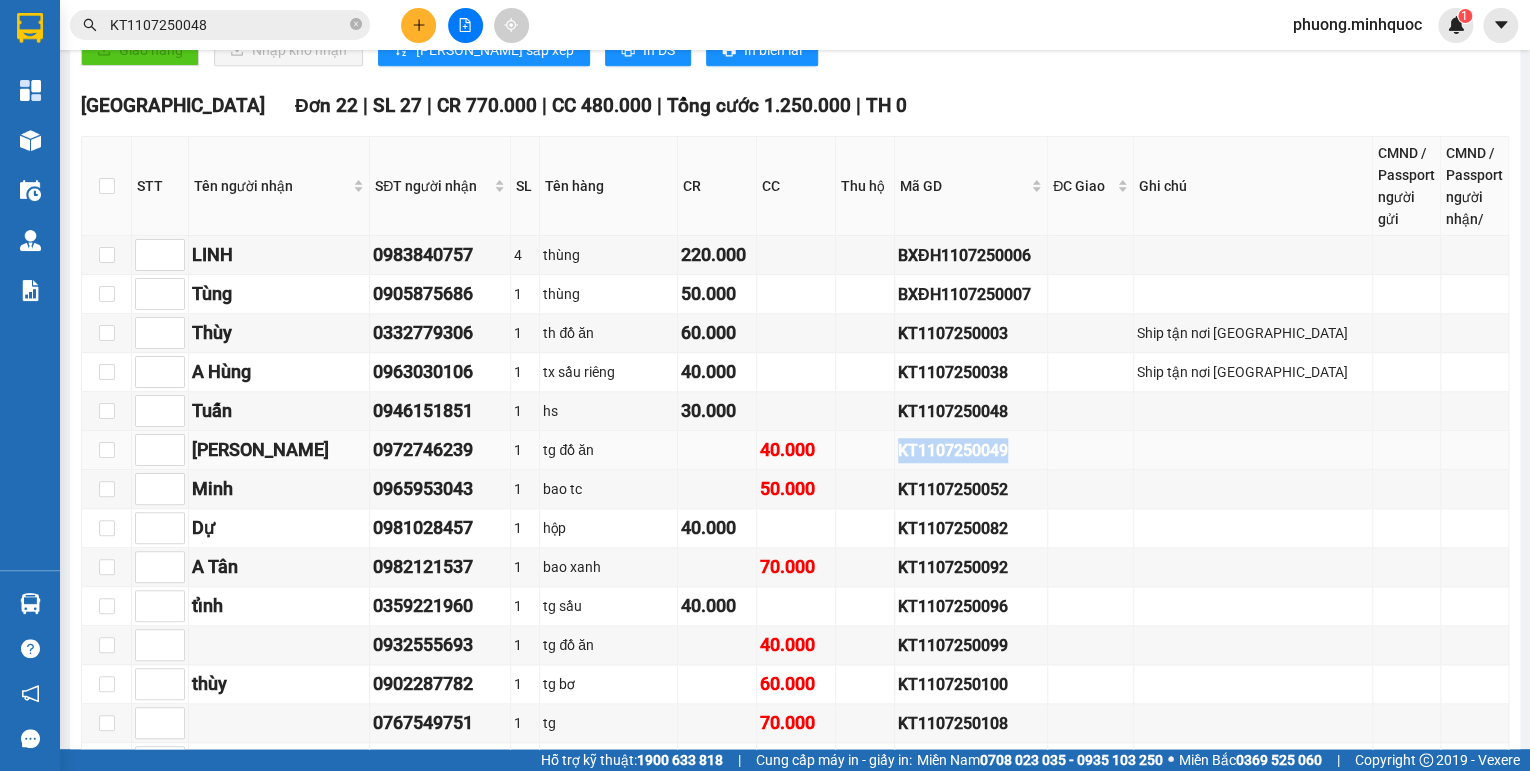 click on "KT1107250049" at bounding box center [971, 450] 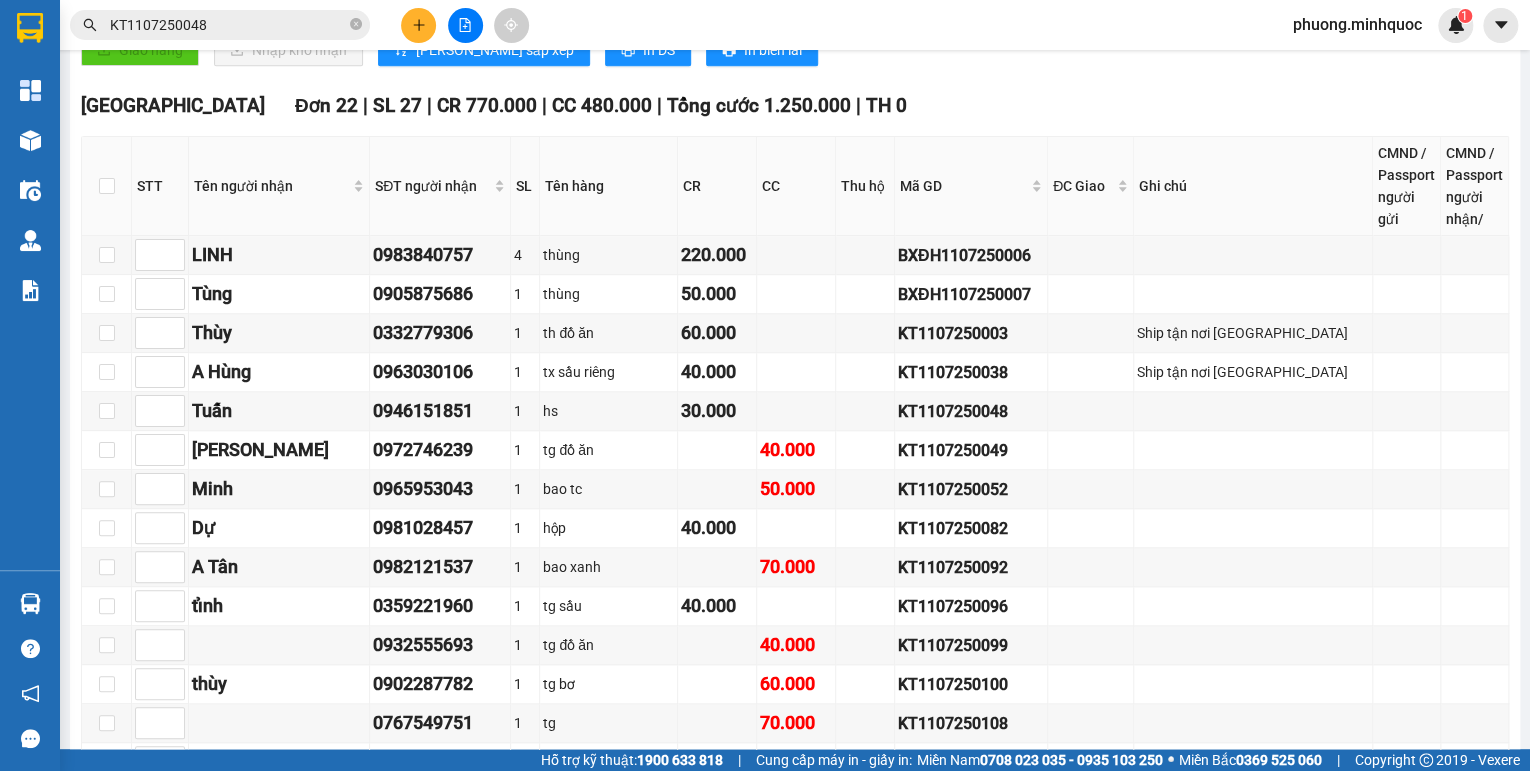 click on "KT1107250048" at bounding box center [228, 25] 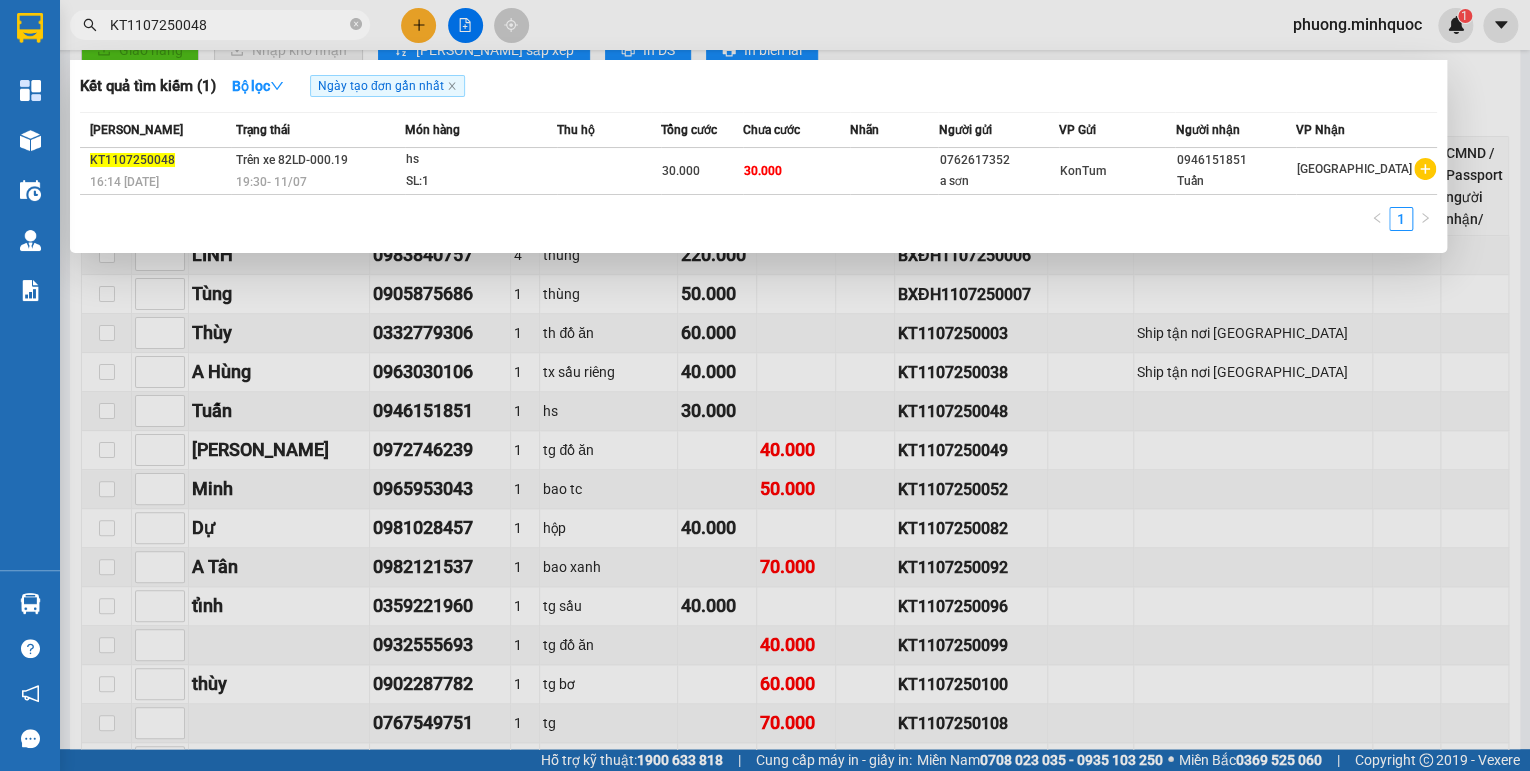 click on "KT1107250048" at bounding box center [228, 25] 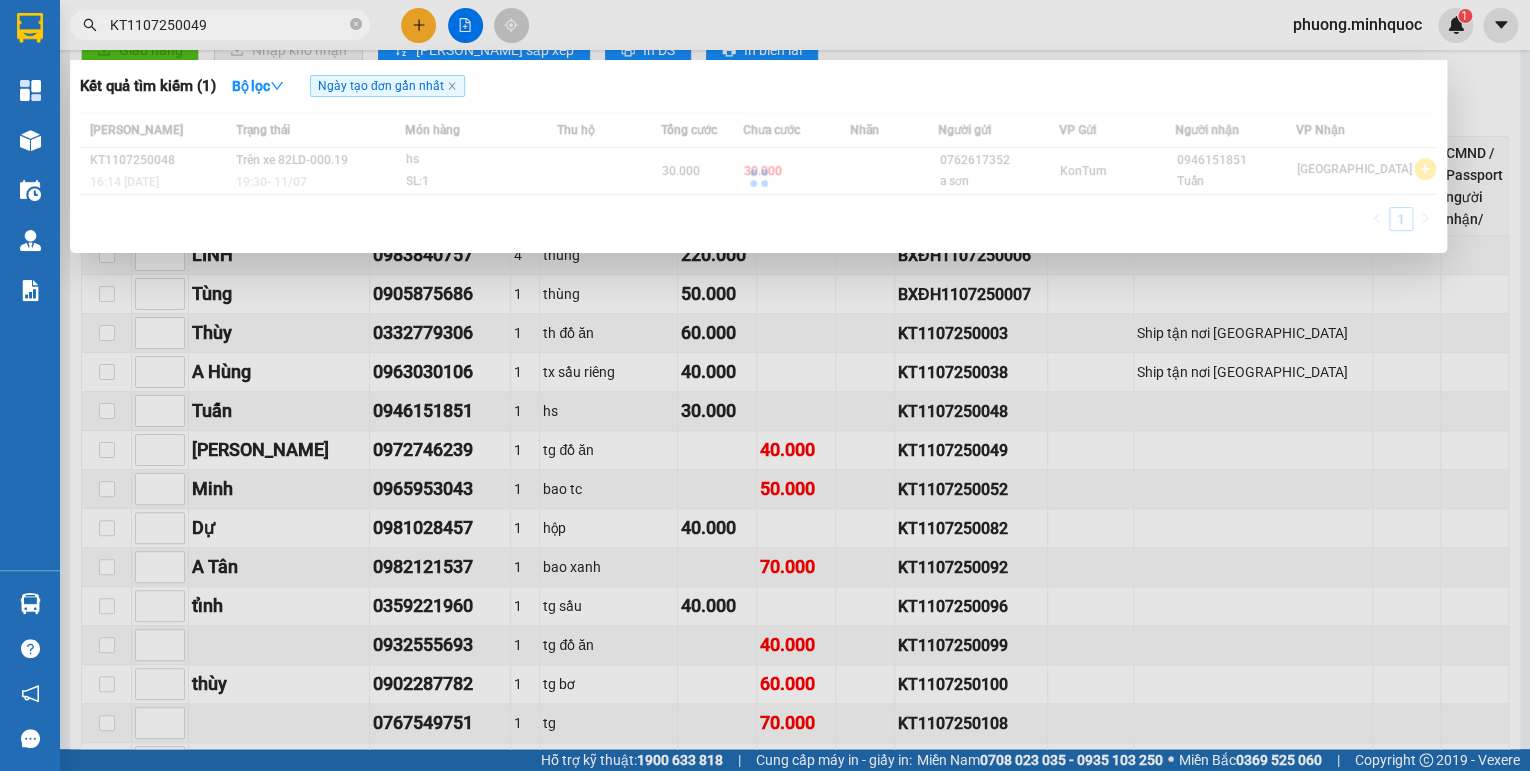 type on "KT1107250049" 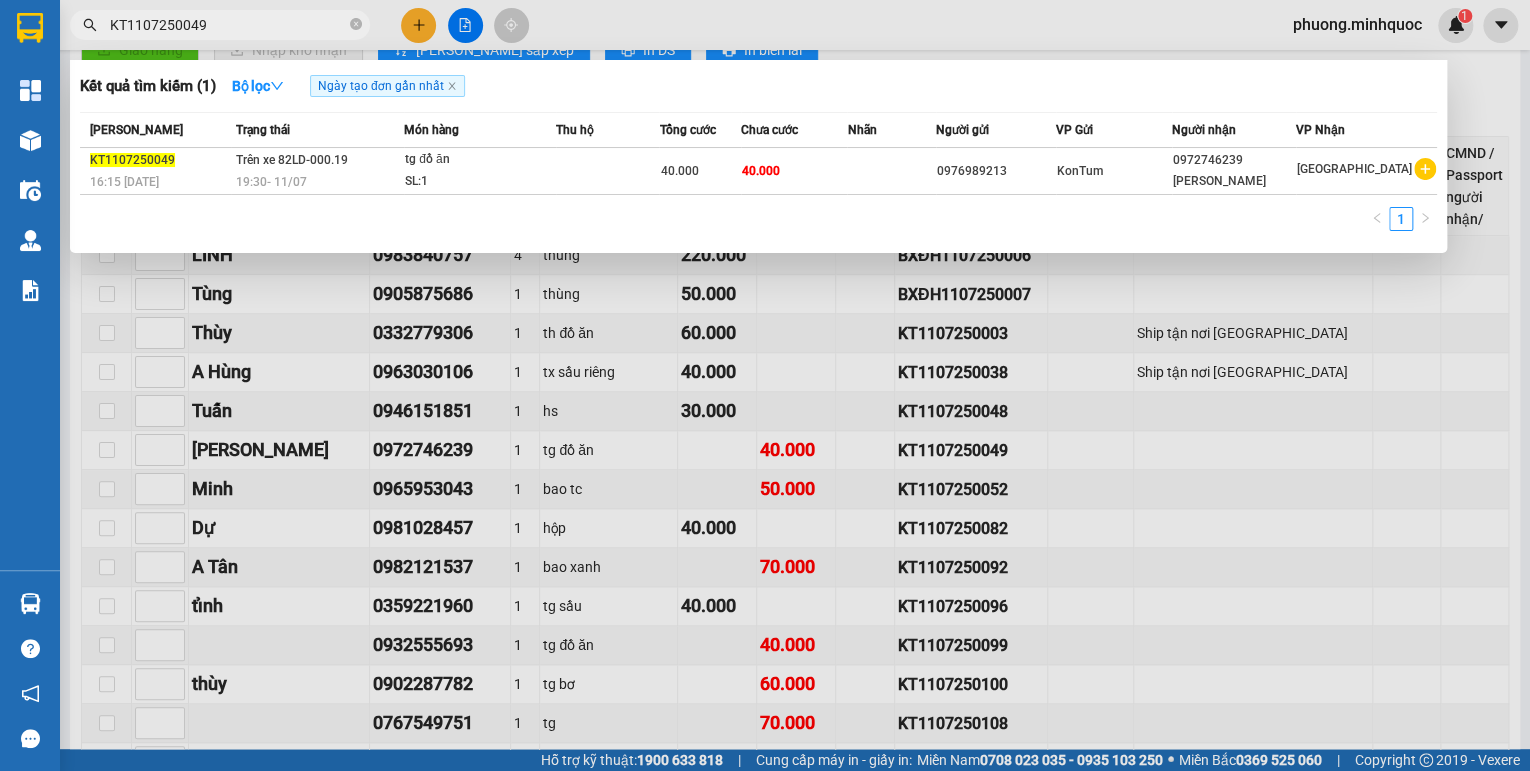 click on "19:30  -   11/07" at bounding box center (320, 182) 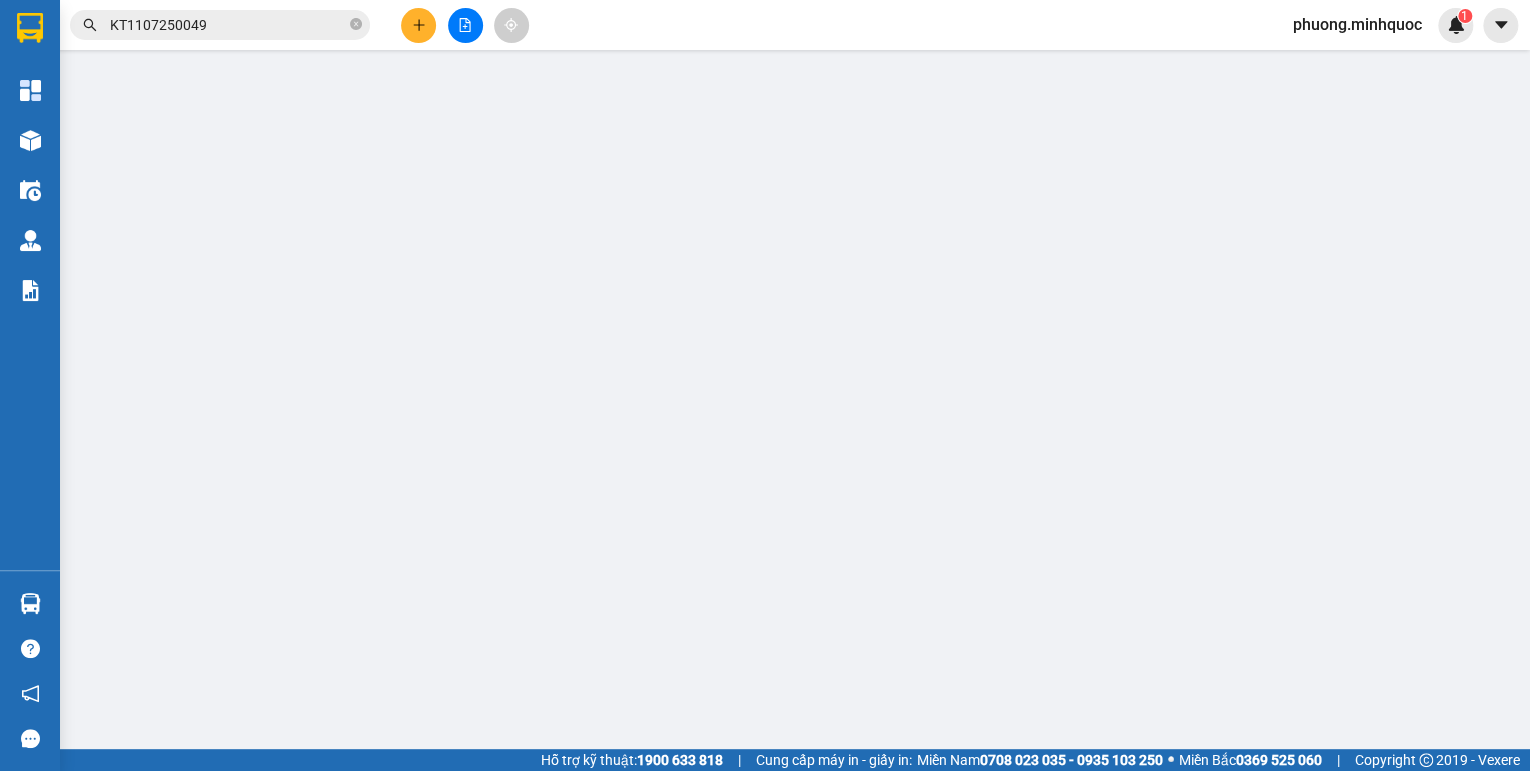 scroll, scrollTop: 0, scrollLeft: 0, axis: both 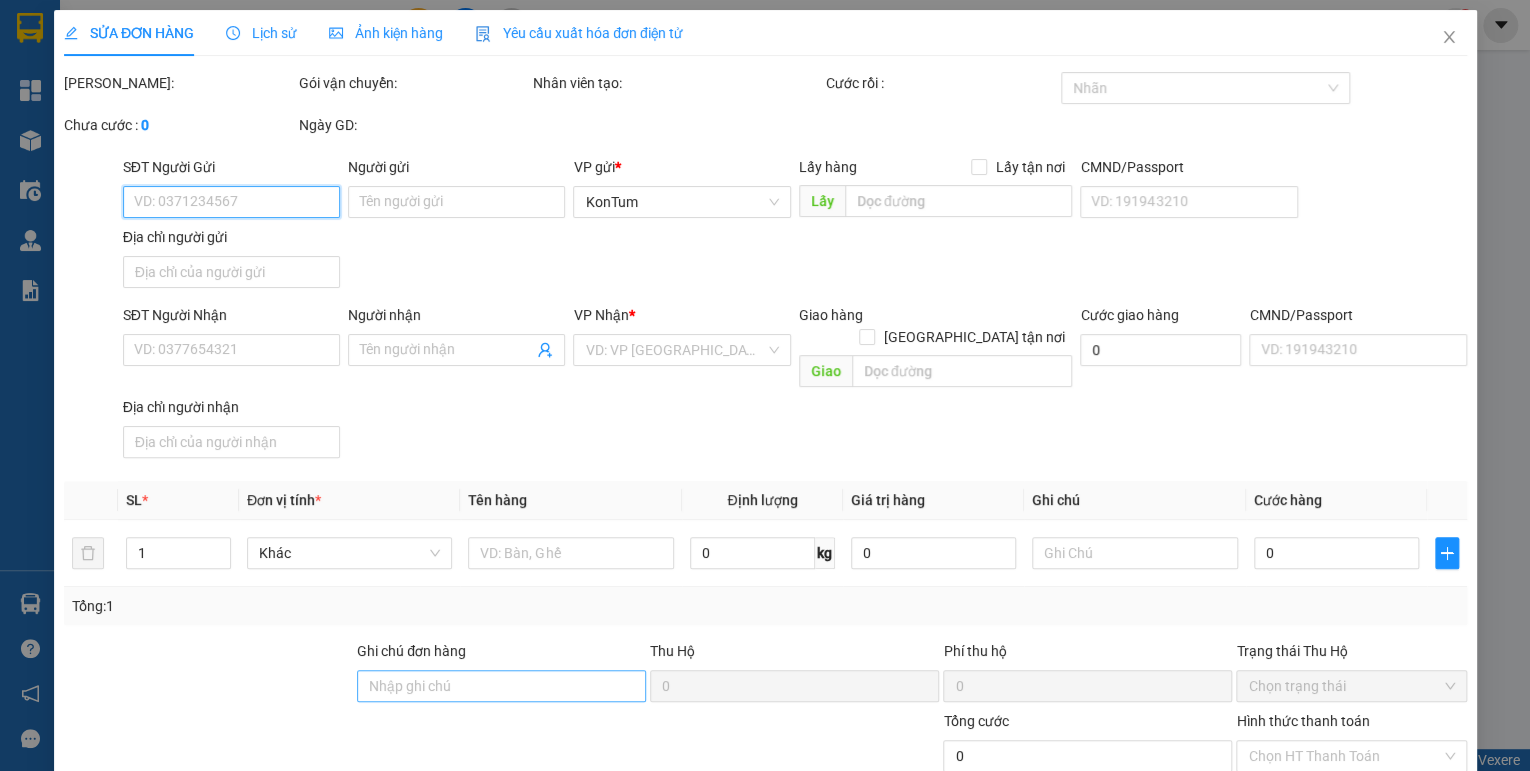 type on "0976989213" 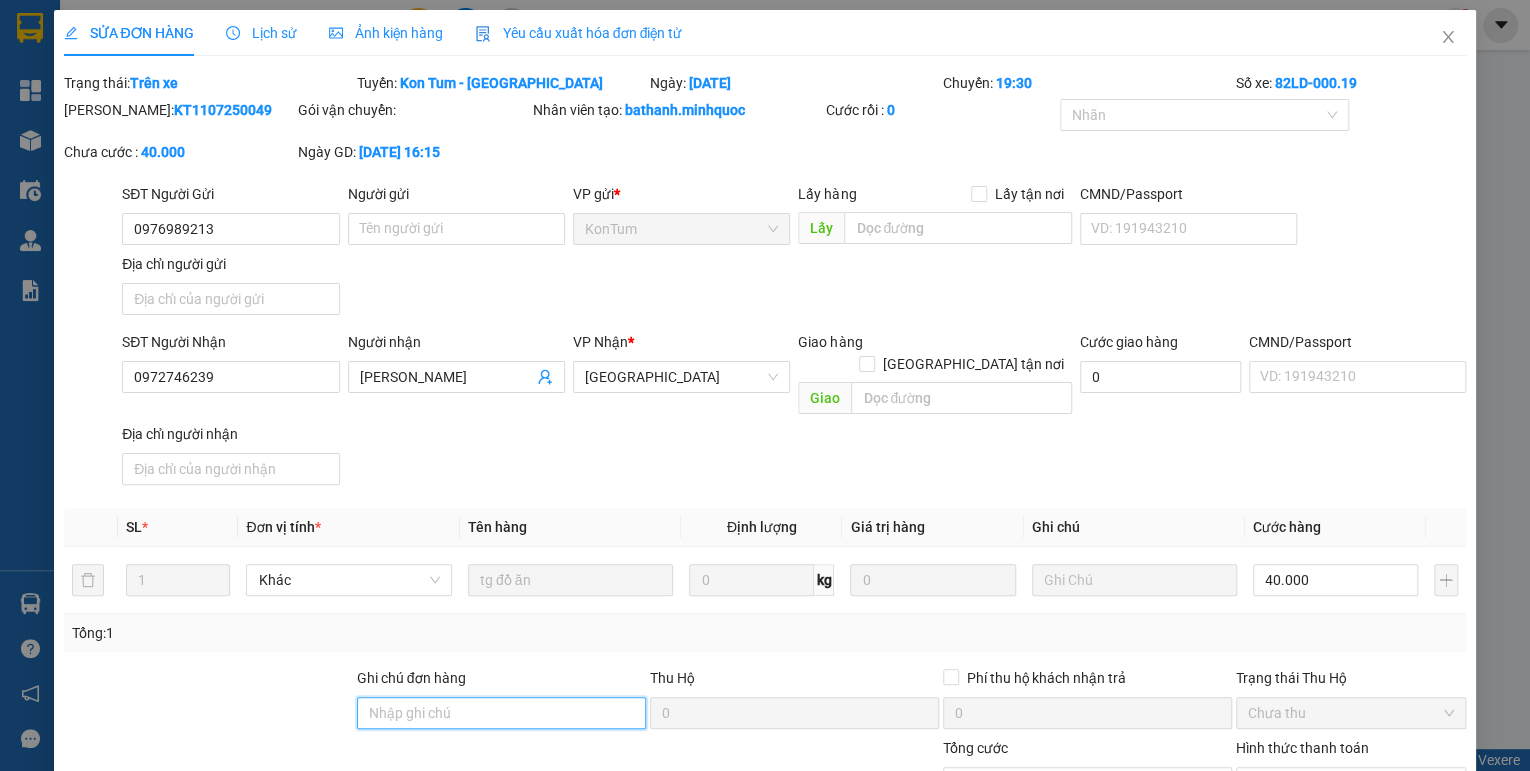 click on "Ghi chú đơn hàng" at bounding box center (501, 713) 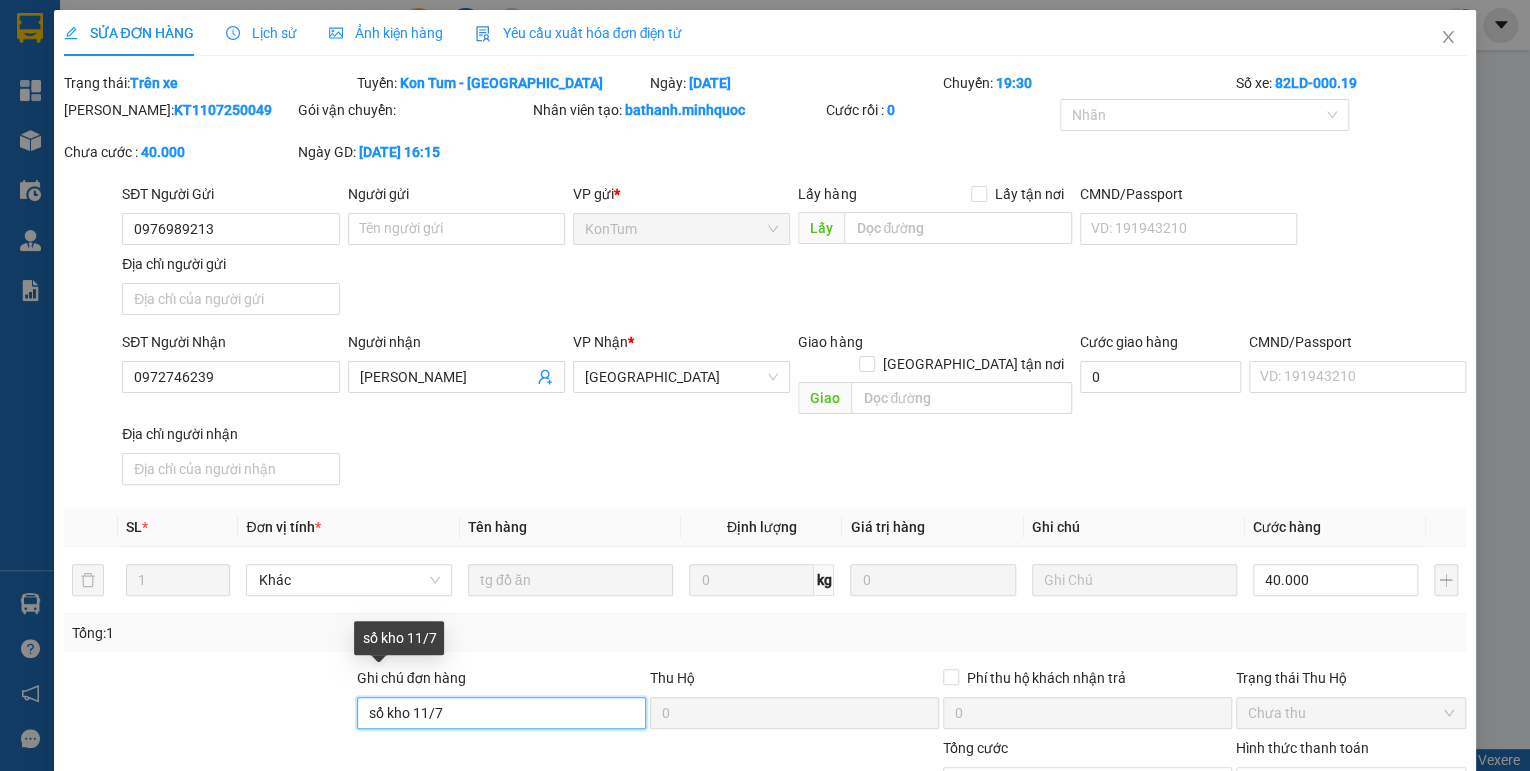 click on "sổ kho 11/7" at bounding box center (501, 713) 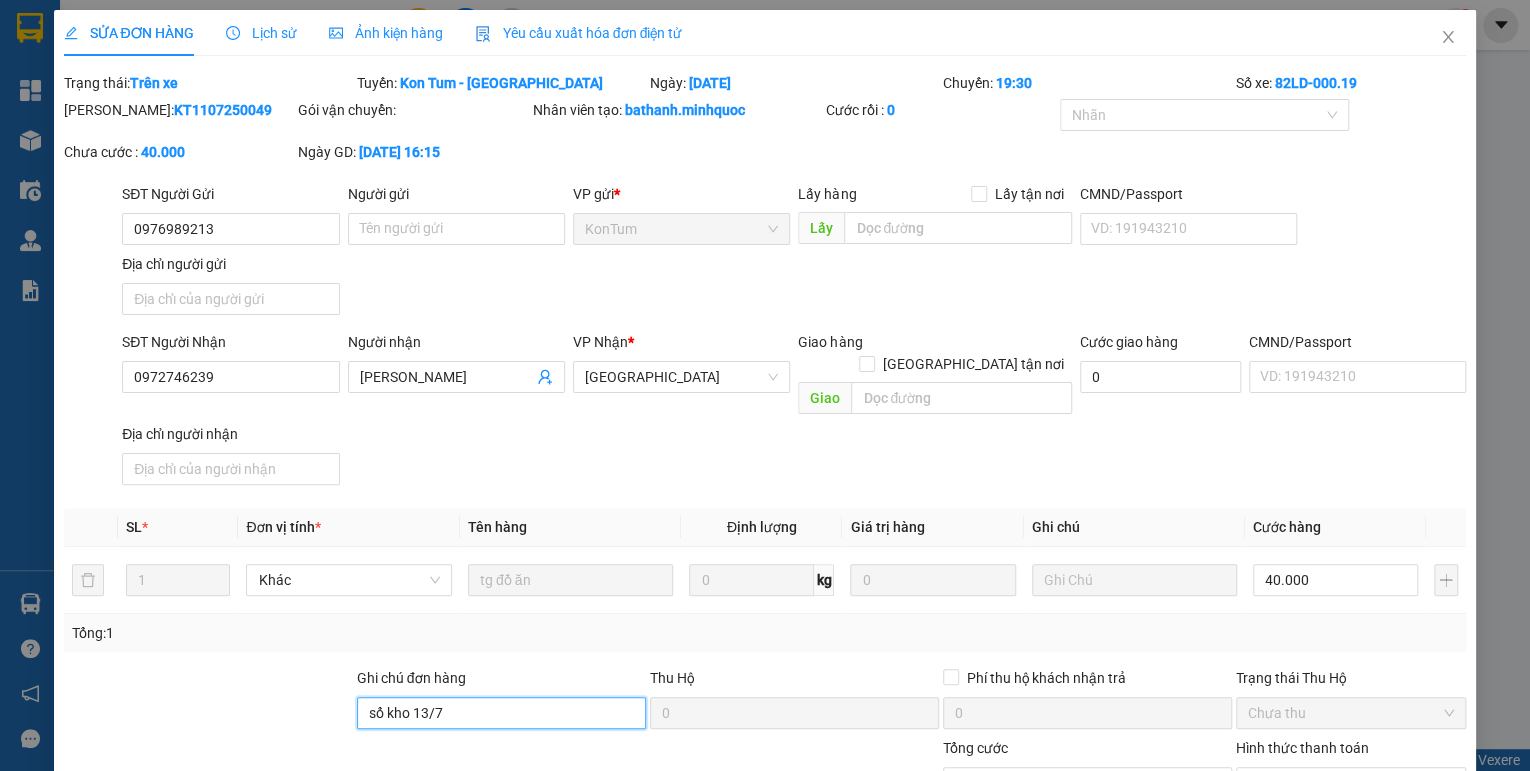 scroll, scrollTop: 138, scrollLeft: 0, axis: vertical 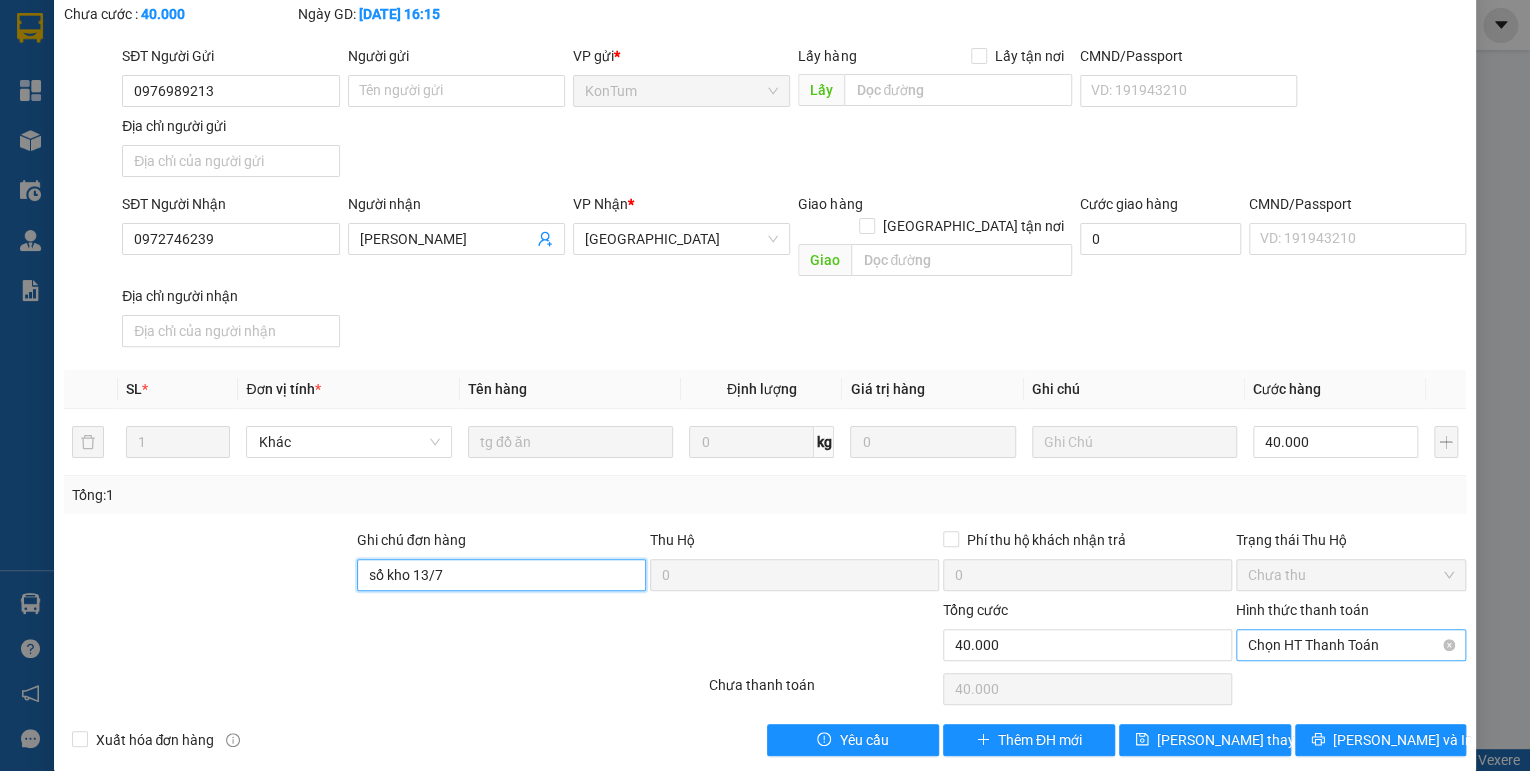 click on "Chọn HT Thanh Toán" at bounding box center (1351, 645) 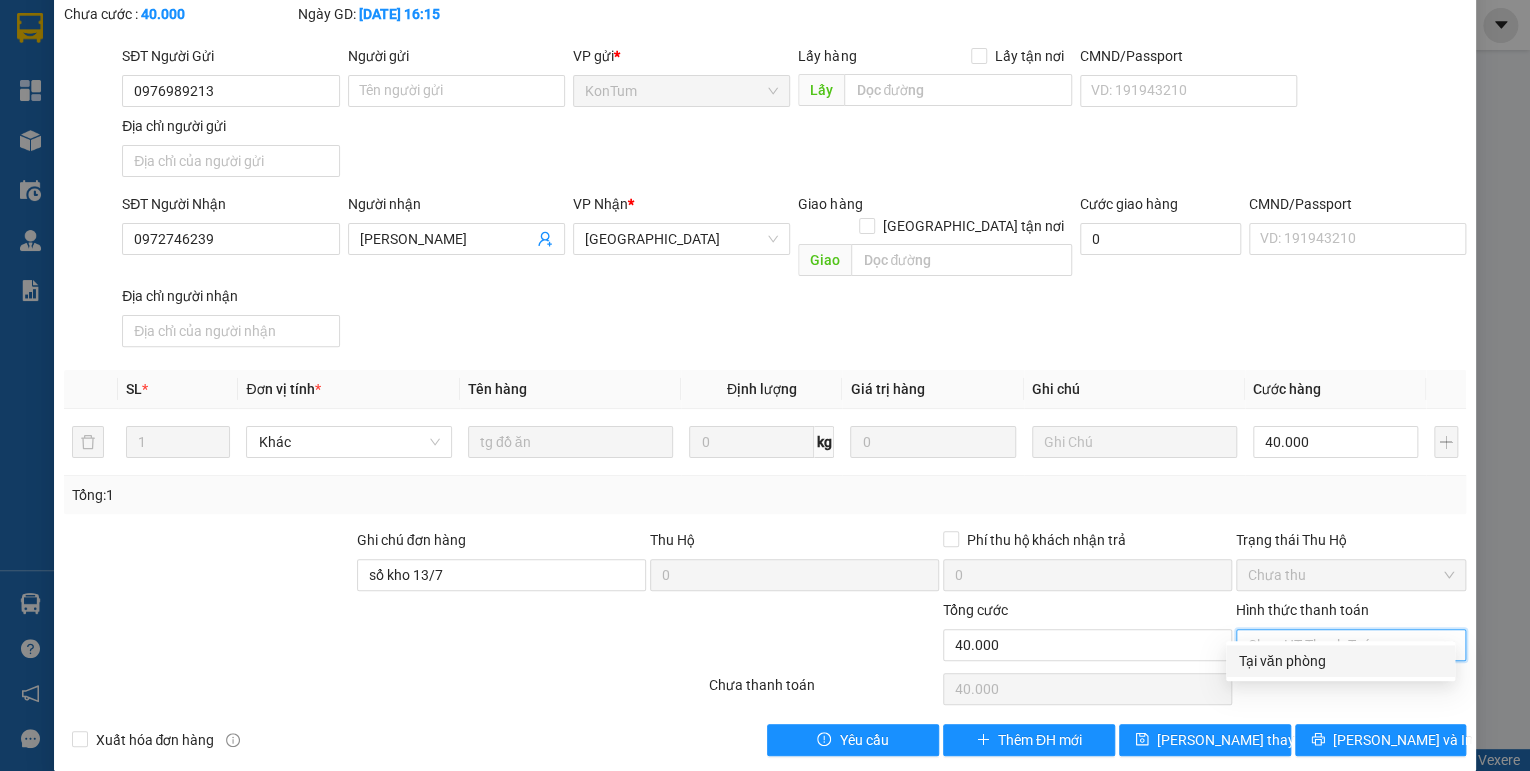 click on "Tại văn phòng" at bounding box center [1340, 661] 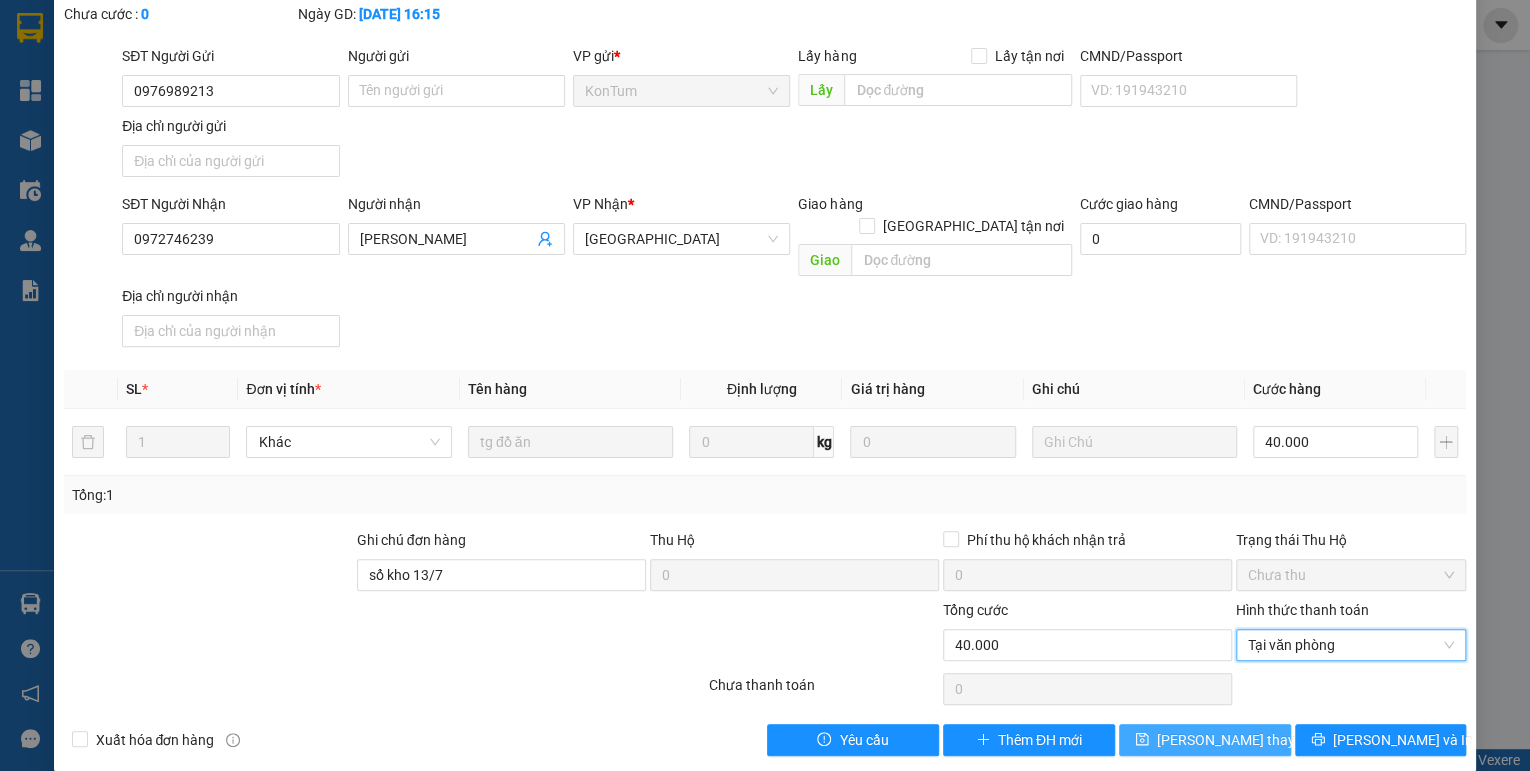 click on "[PERSON_NAME] thay đổi" at bounding box center [1205, 740] 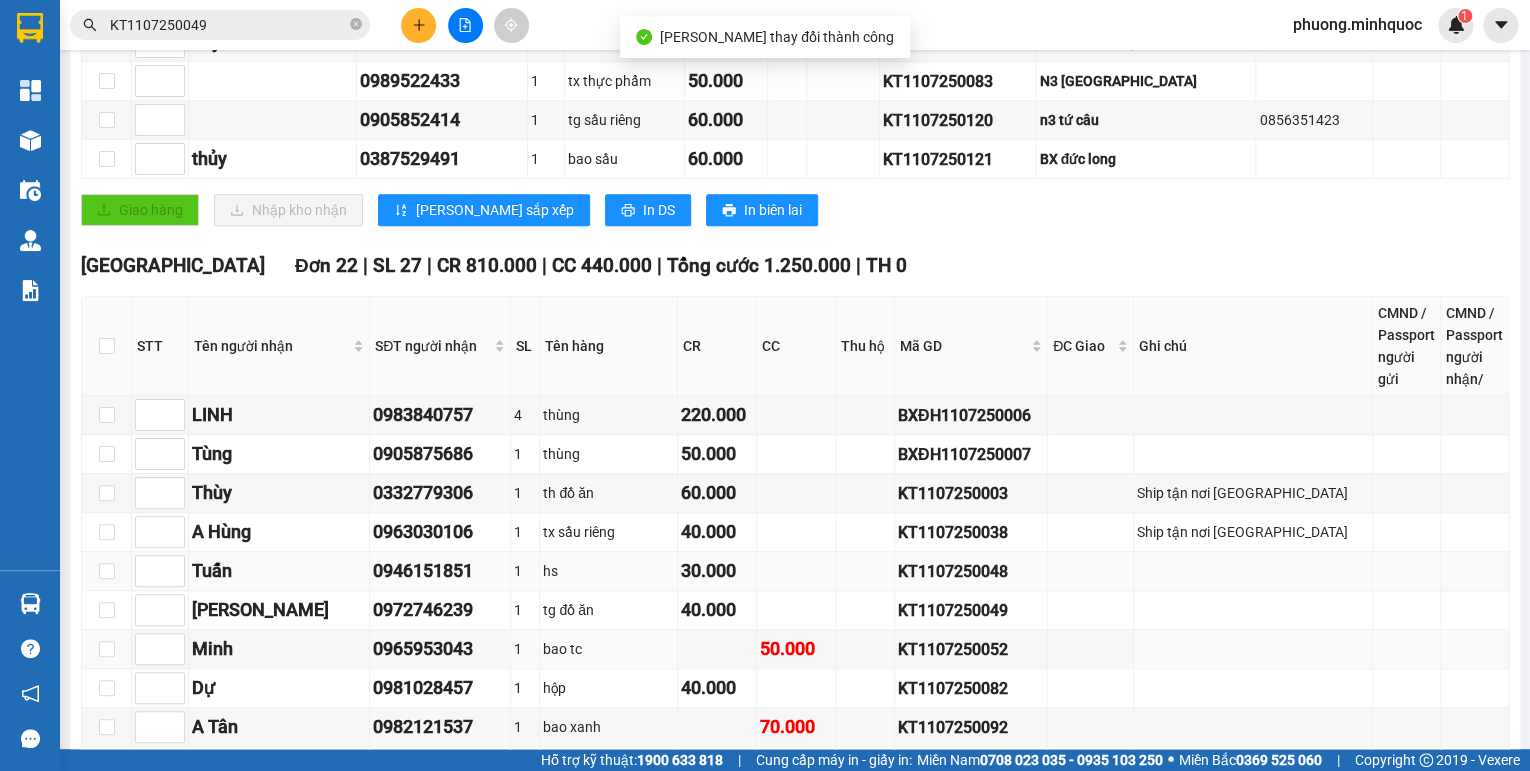 scroll, scrollTop: 720, scrollLeft: 0, axis: vertical 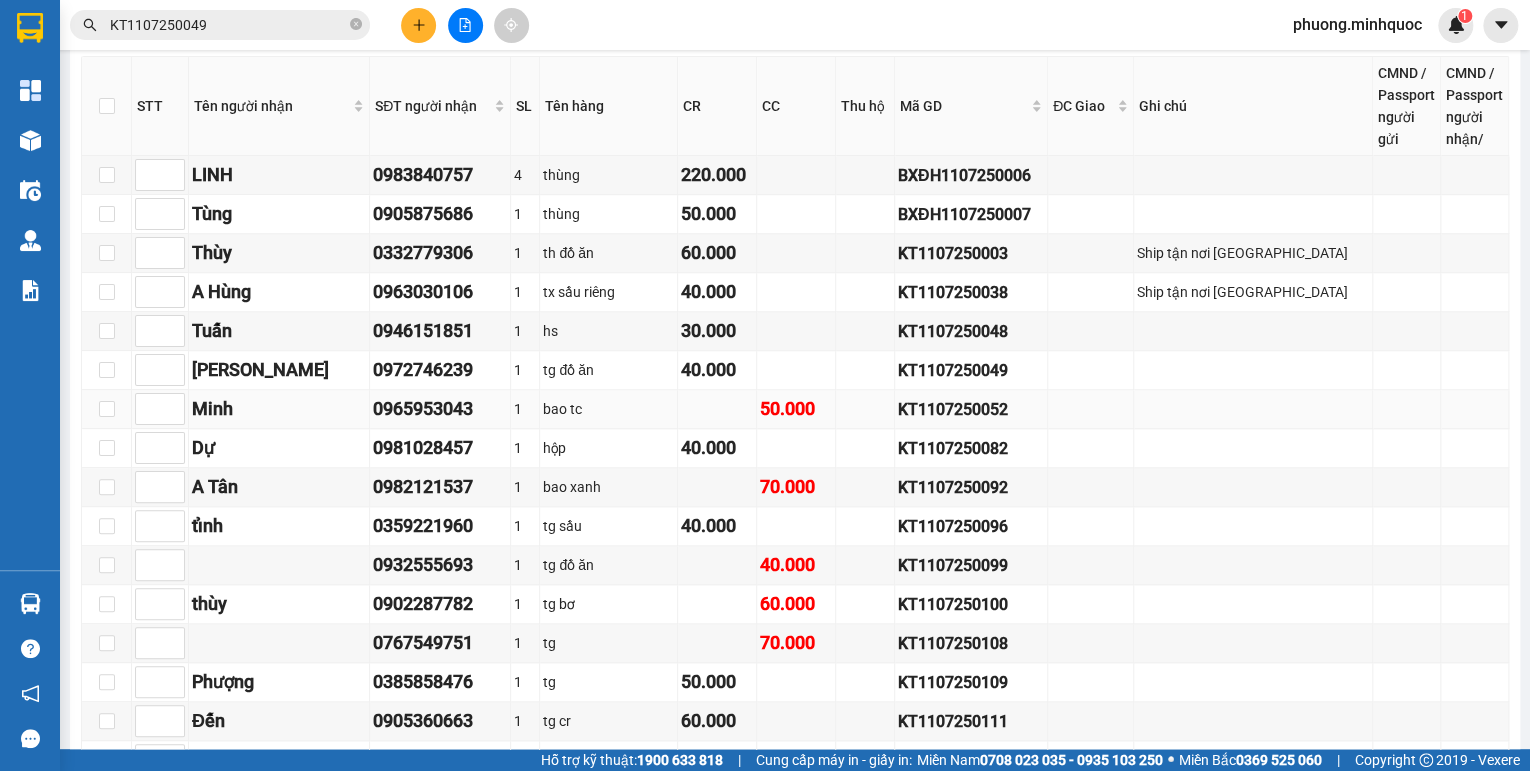 click on "KT1107250052" at bounding box center (971, 409) 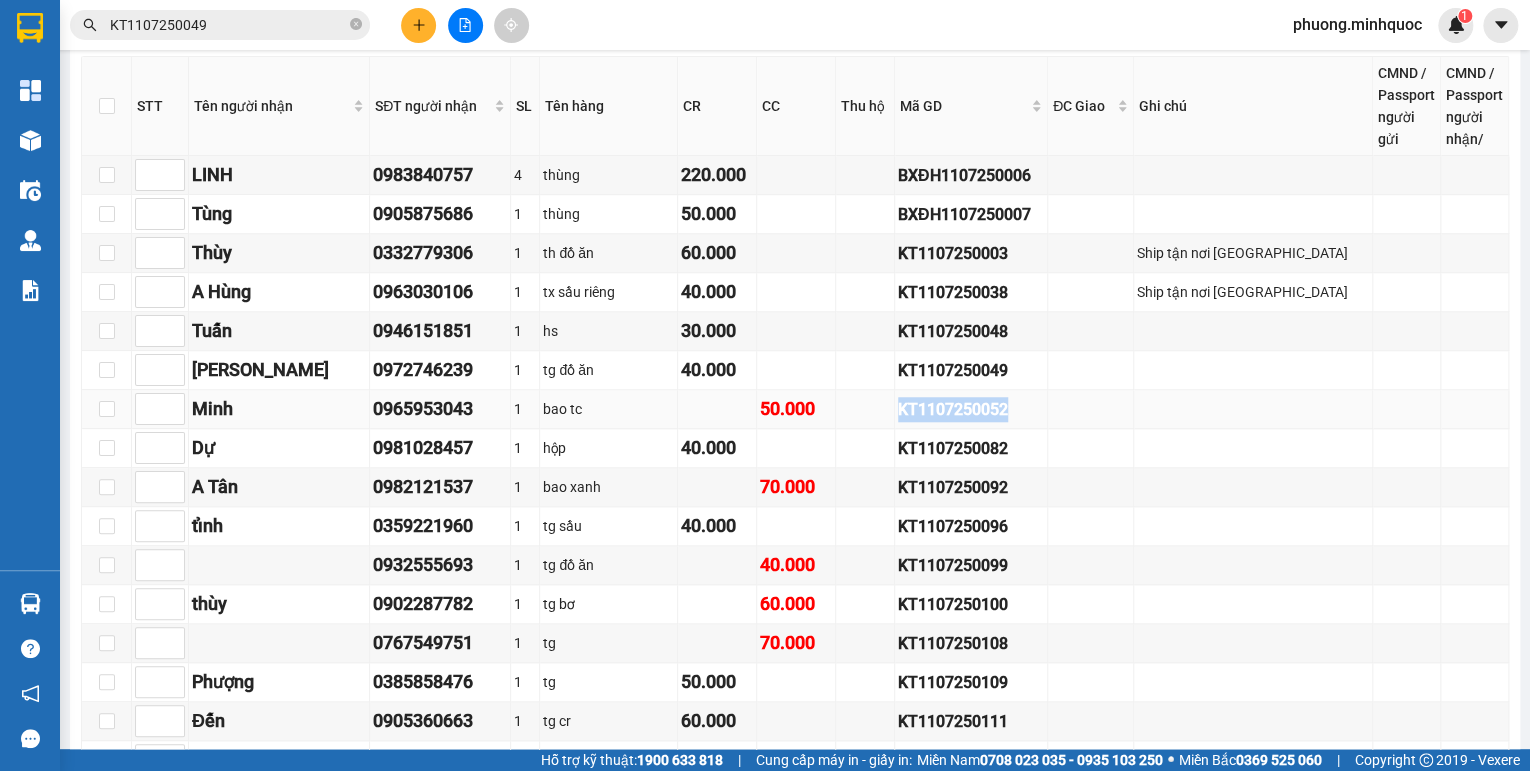 click on "KT1107250052" at bounding box center (971, 409) 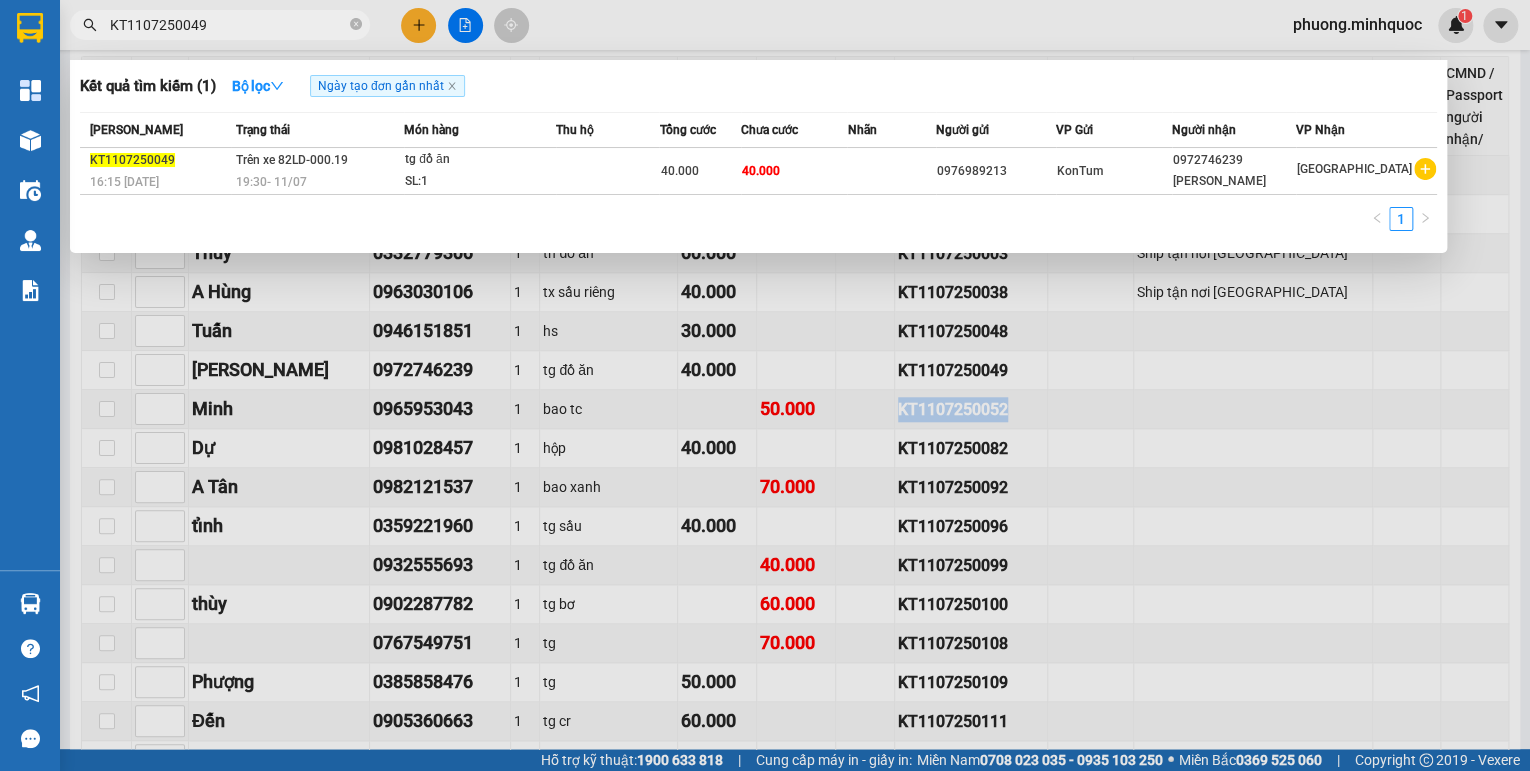 click on "KT1107250049" at bounding box center [228, 25] 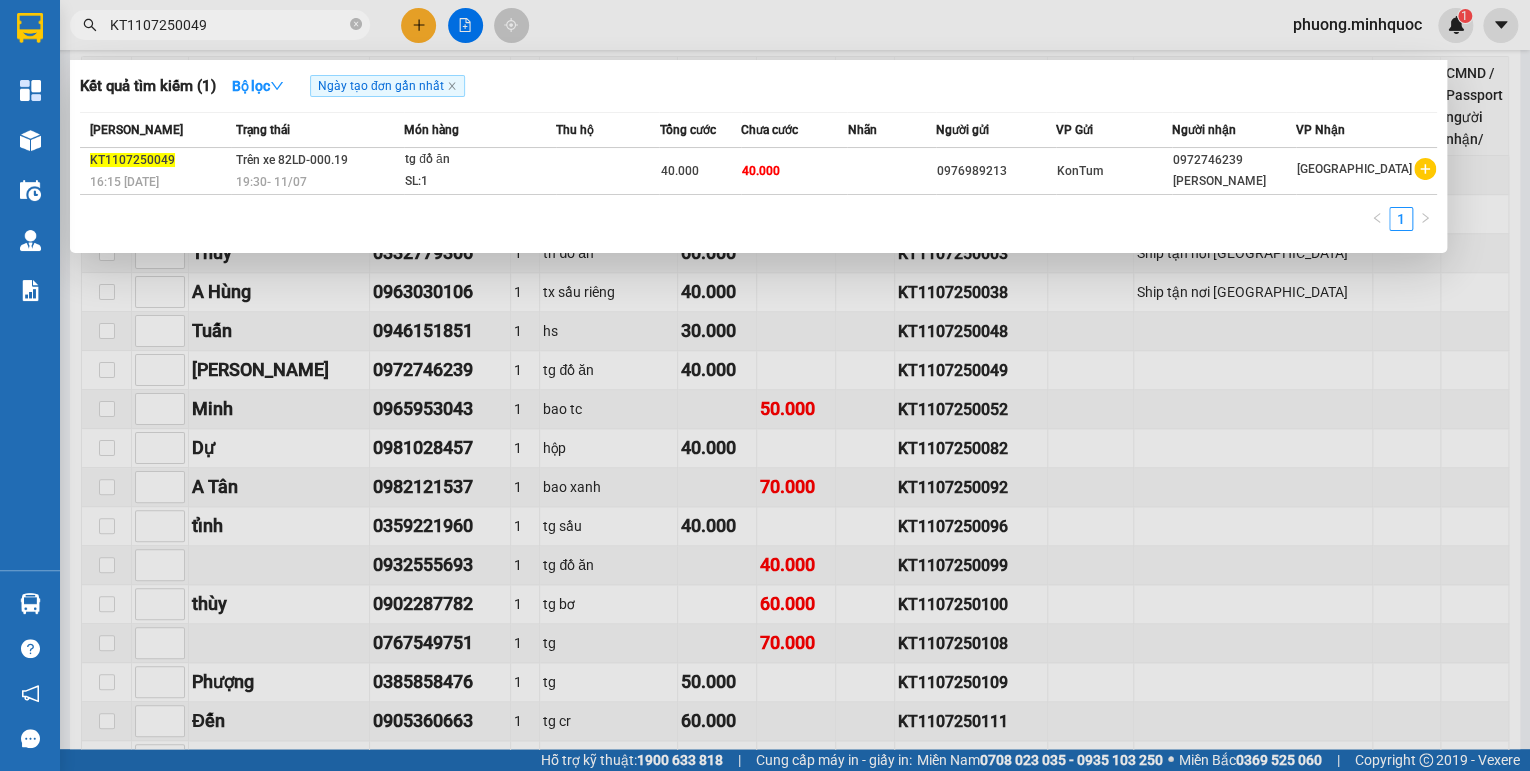click on "KT1107250049" at bounding box center (228, 25) 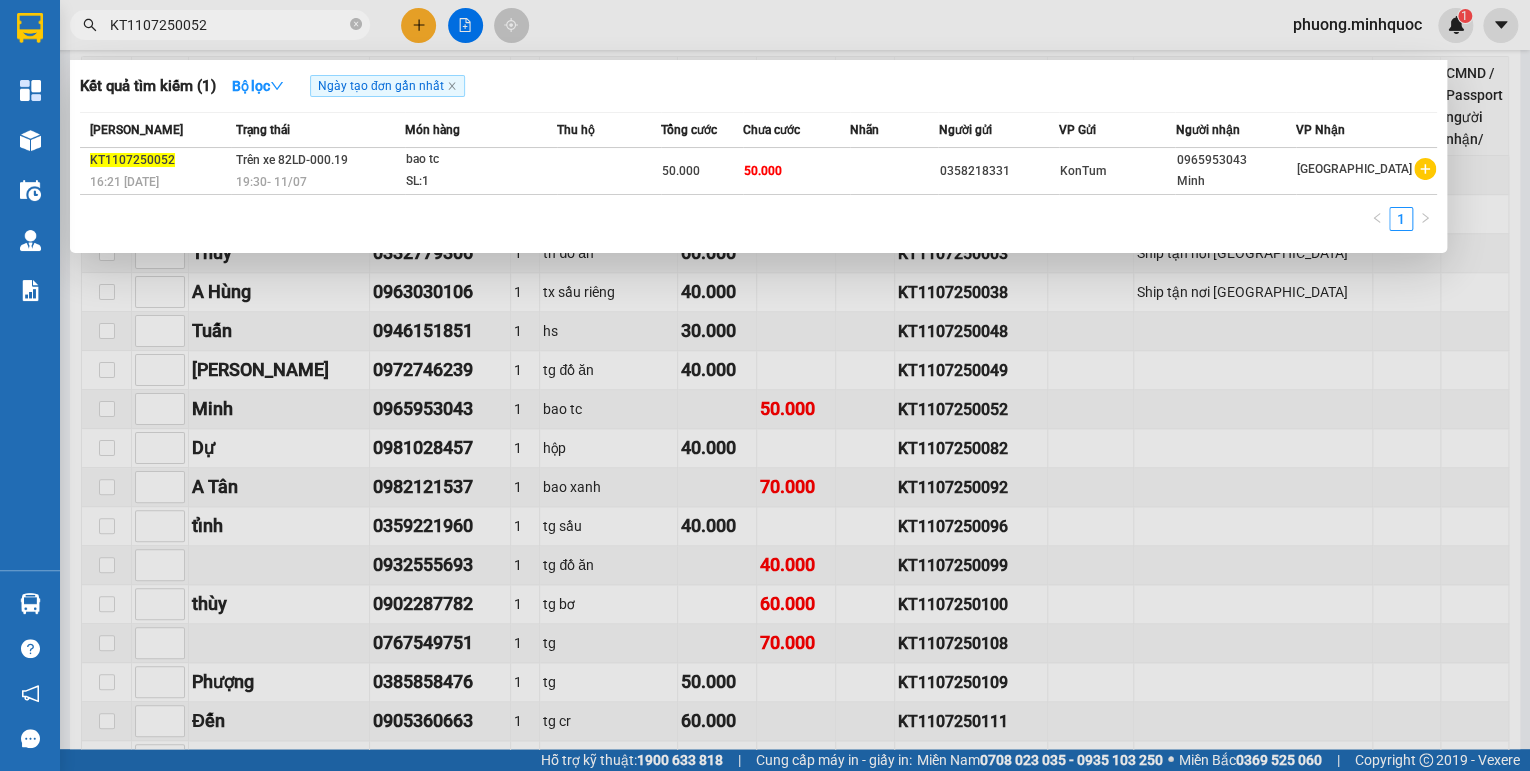 type on "KT1107250052" 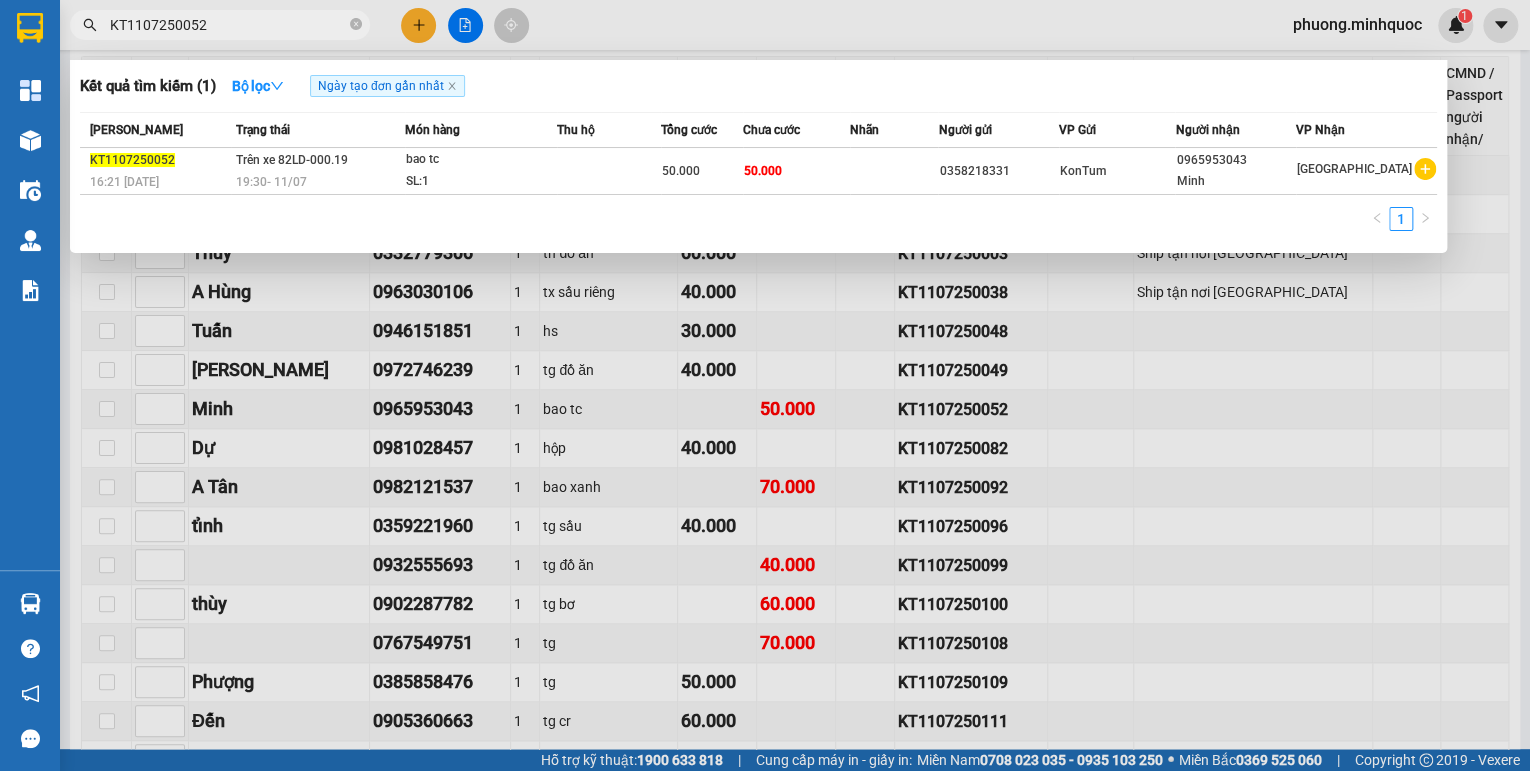 click on "19:30  -   11/07" at bounding box center (320, 182) 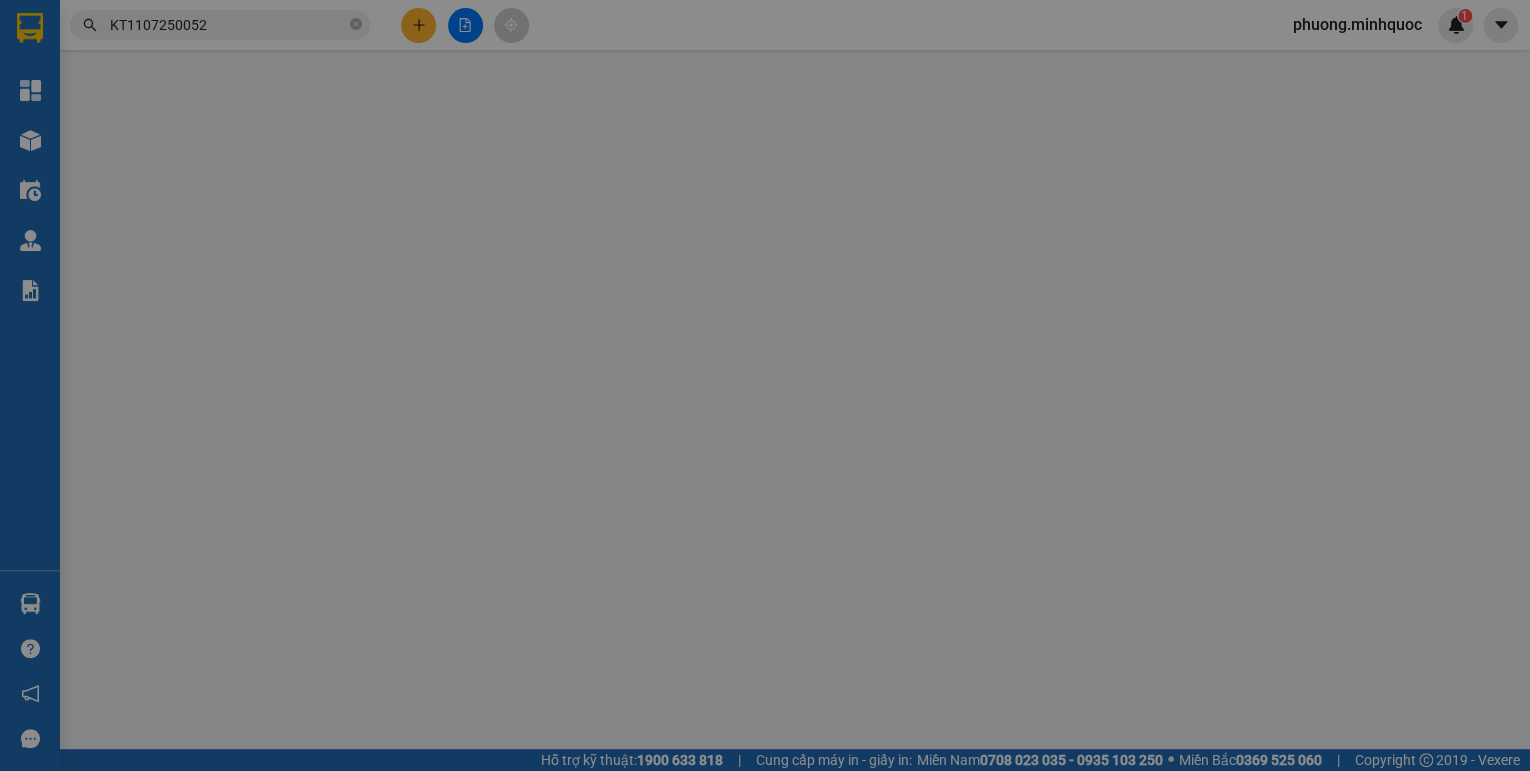 scroll, scrollTop: 0, scrollLeft: 0, axis: both 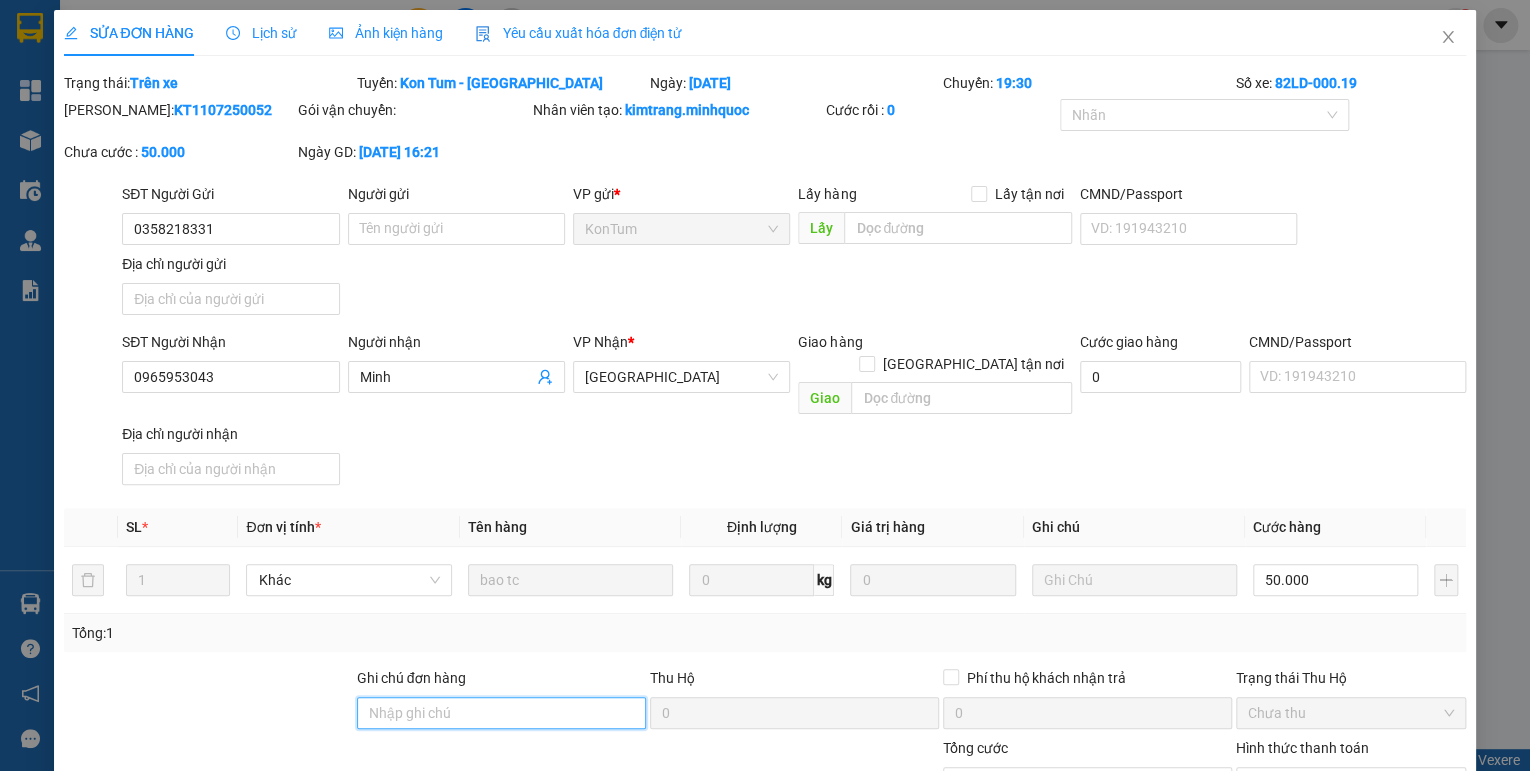 click on "Ghi chú đơn hàng" at bounding box center (501, 713) 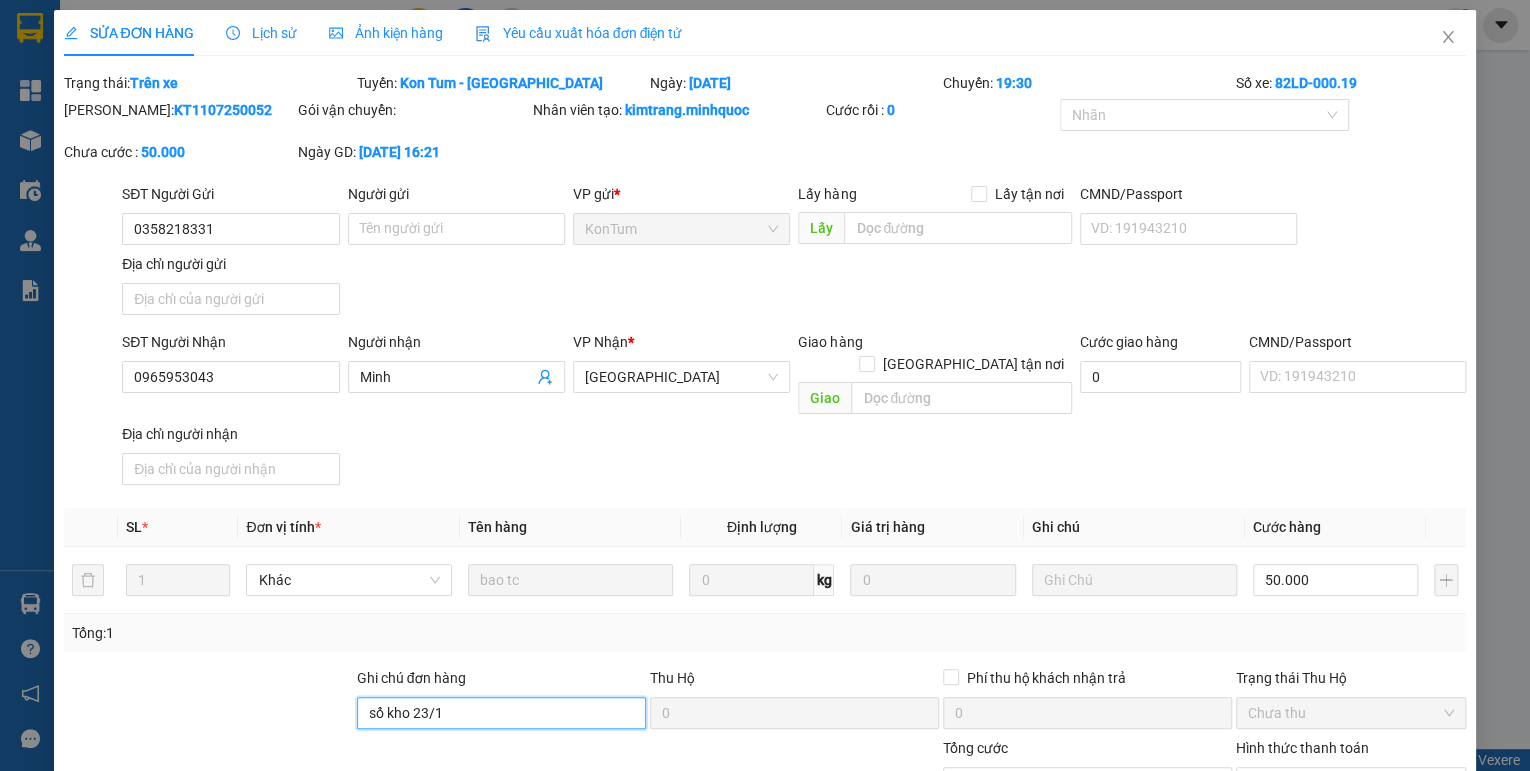 drag, startPoint x: 454, startPoint y: 686, endPoint x: 412, endPoint y: 720, distance: 54.037025 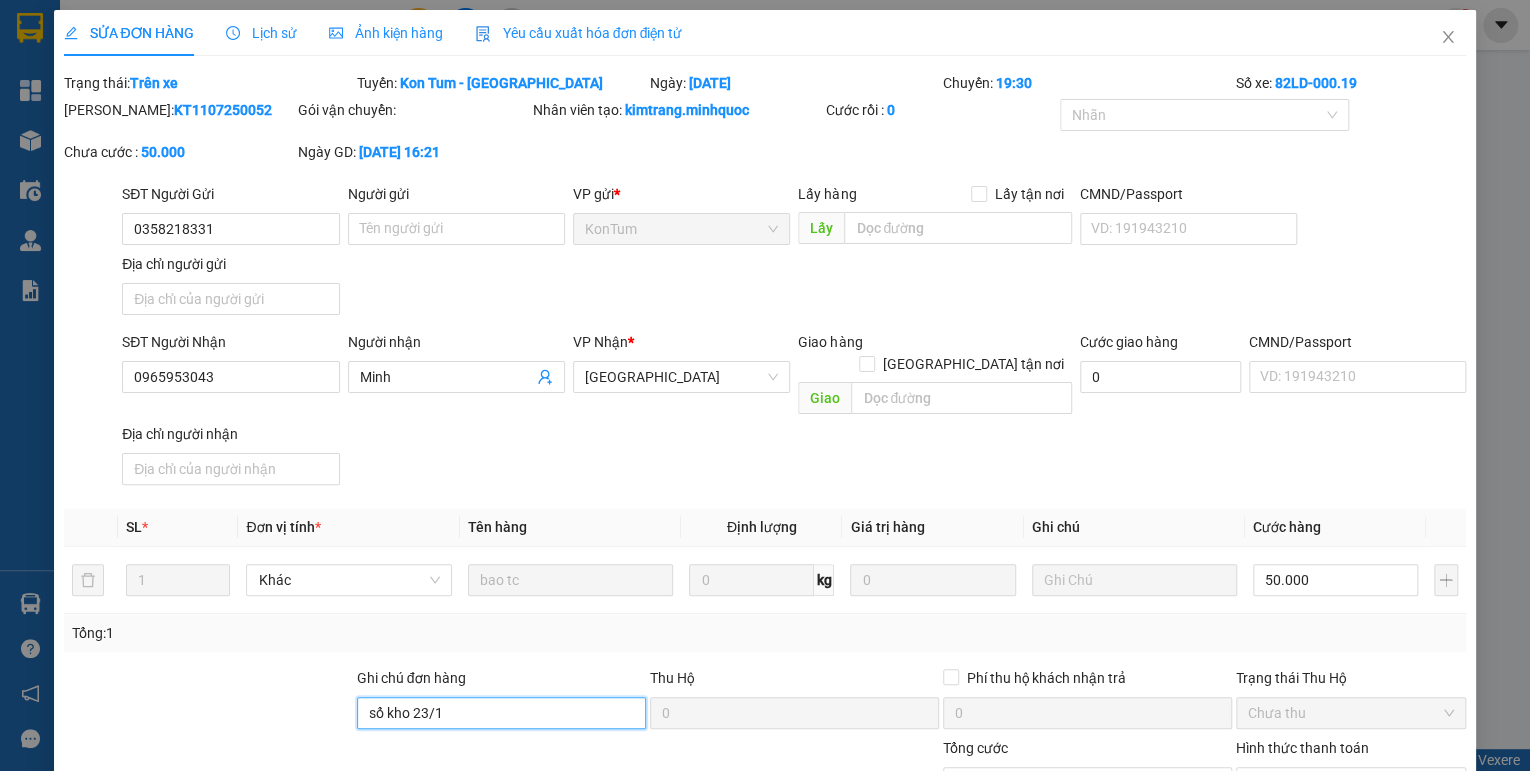 click on "Ghi chú đơn hàng sổ kho 23/1 Thu Hộ 0 Phí thu hộ khách nhận trả 0 Trạng thái Thu Hộ   Chưa thu Tổng cước 50.000 Hình thức thanh toán Chọn HT Thanh Toán" at bounding box center (765, 737) 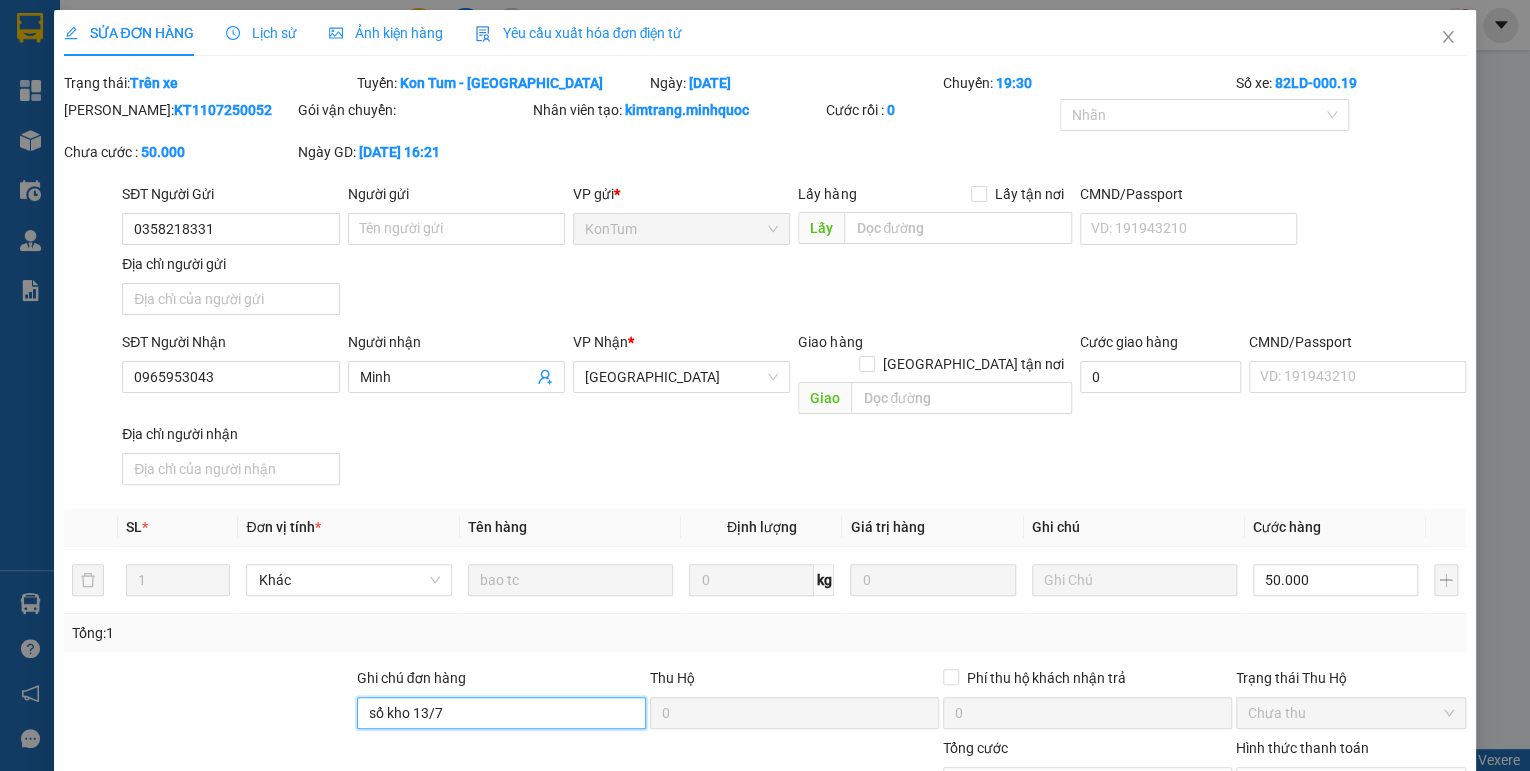 scroll, scrollTop: 138, scrollLeft: 0, axis: vertical 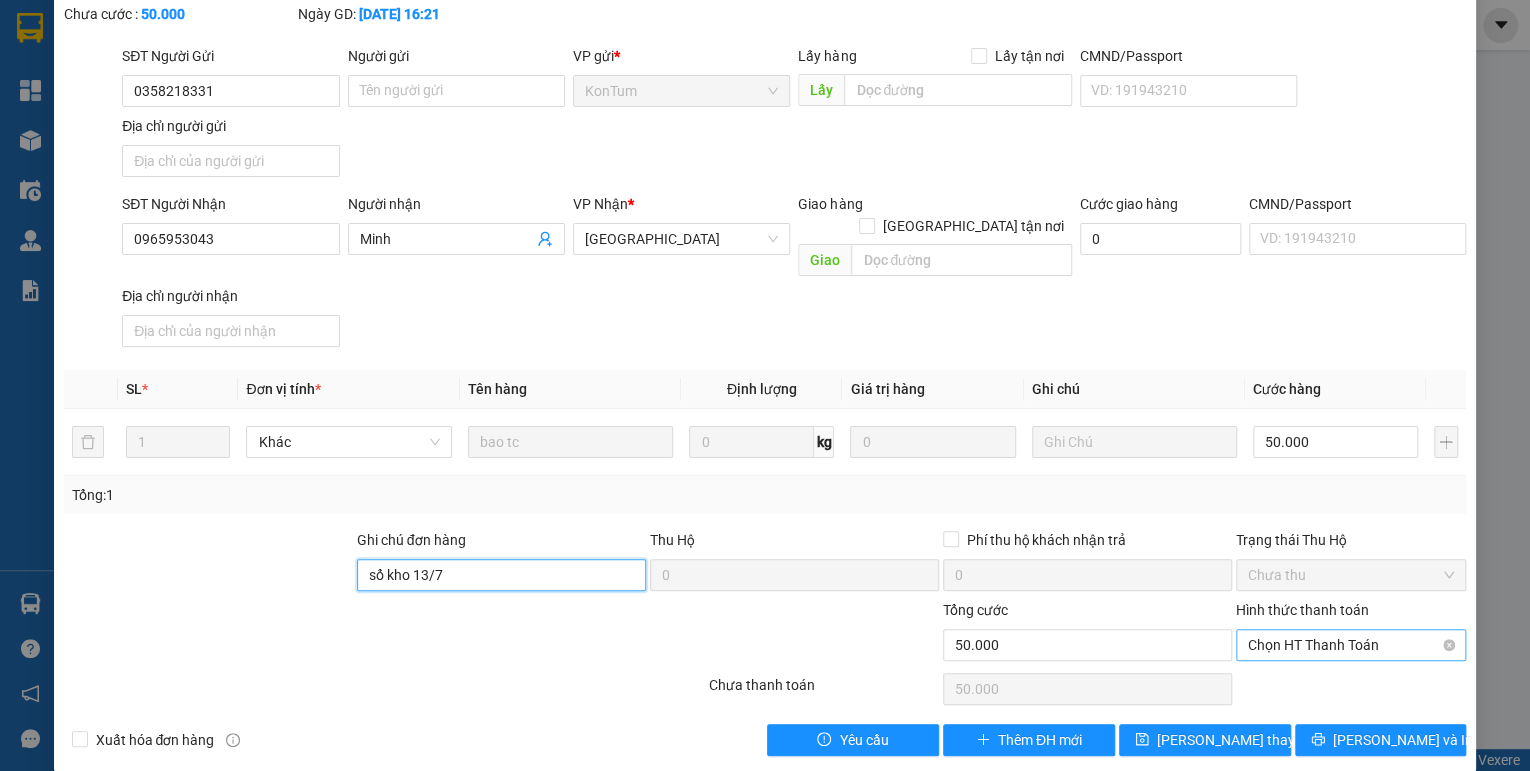 click on "Chọn HT Thanh Toán" at bounding box center [1351, 645] 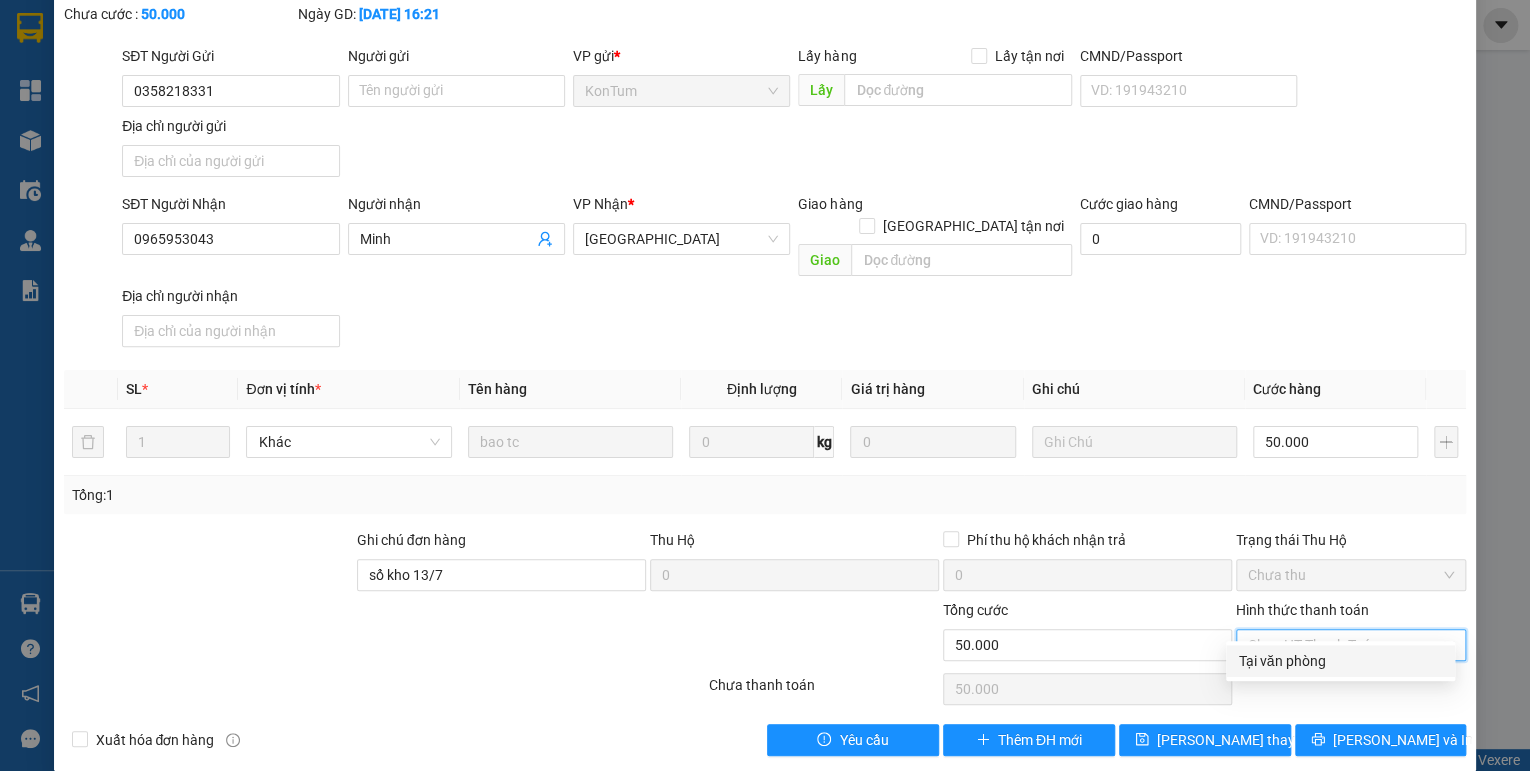 click on "Tại văn phòng" at bounding box center (1340, 661) 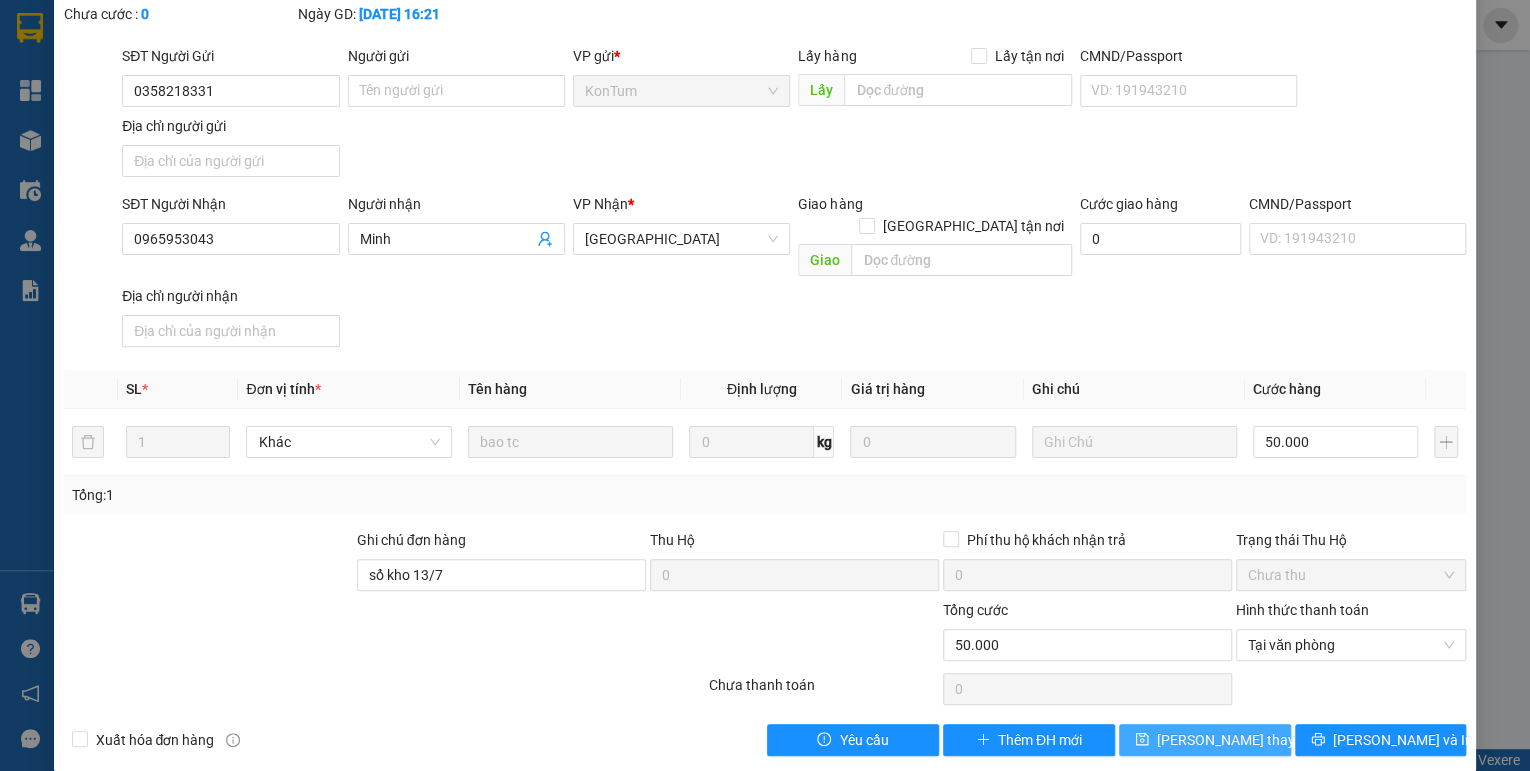 click on "[PERSON_NAME] thay đổi" at bounding box center (1205, 740) 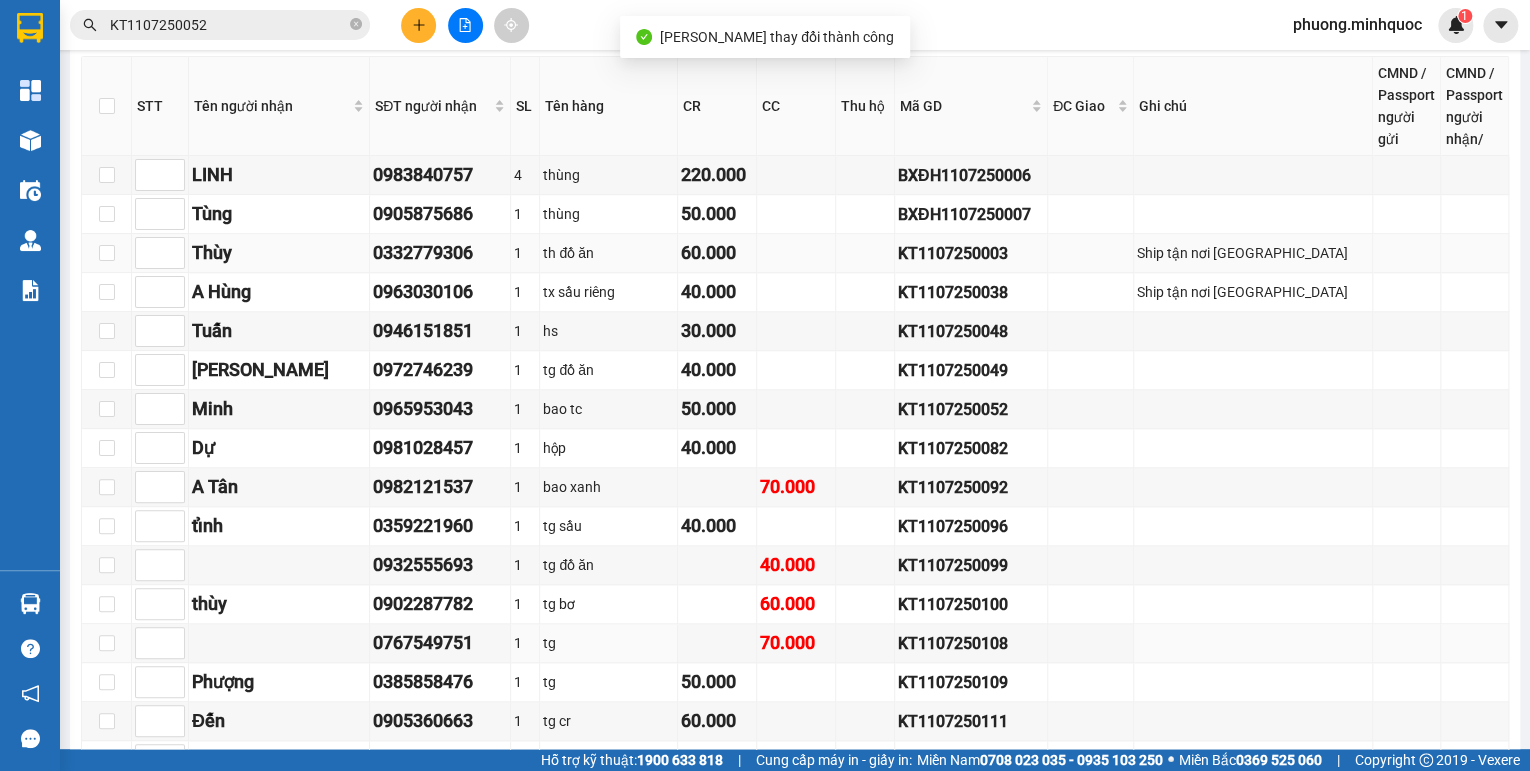 scroll, scrollTop: 880, scrollLeft: 0, axis: vertical 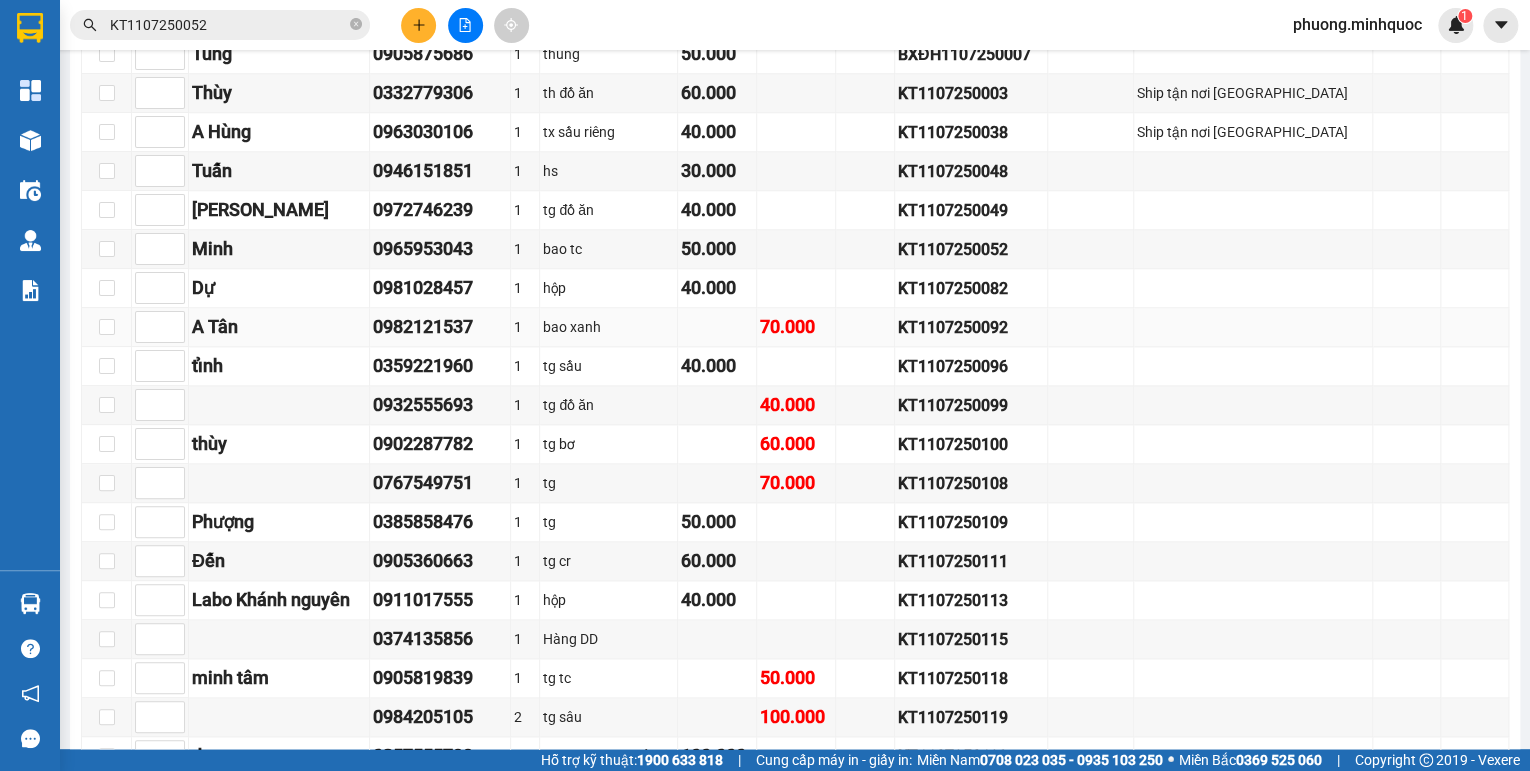 click on "KT1107250092" at bounding box center [971, 327] 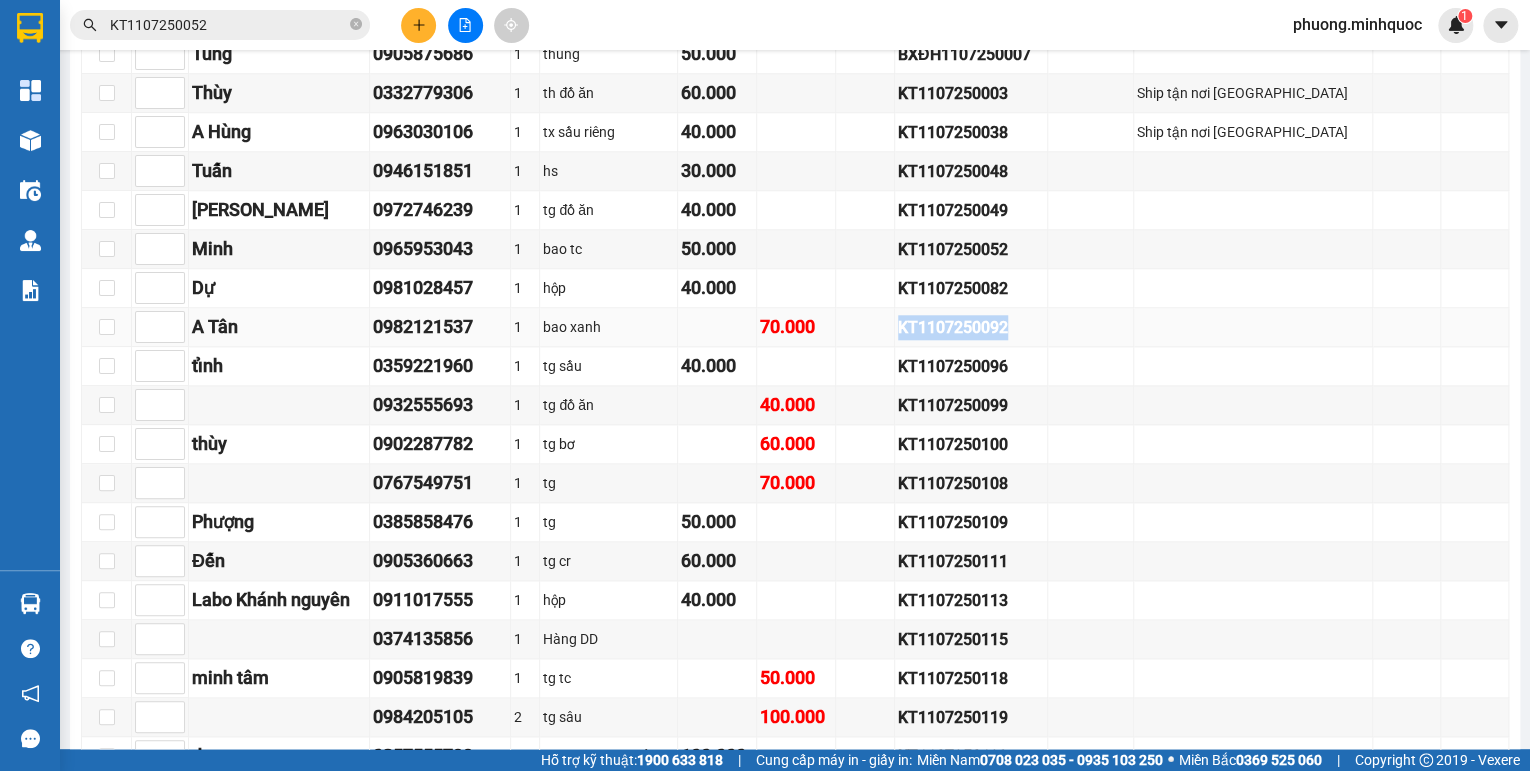 click on "KT1107250092" at bounding box center [971, 327] 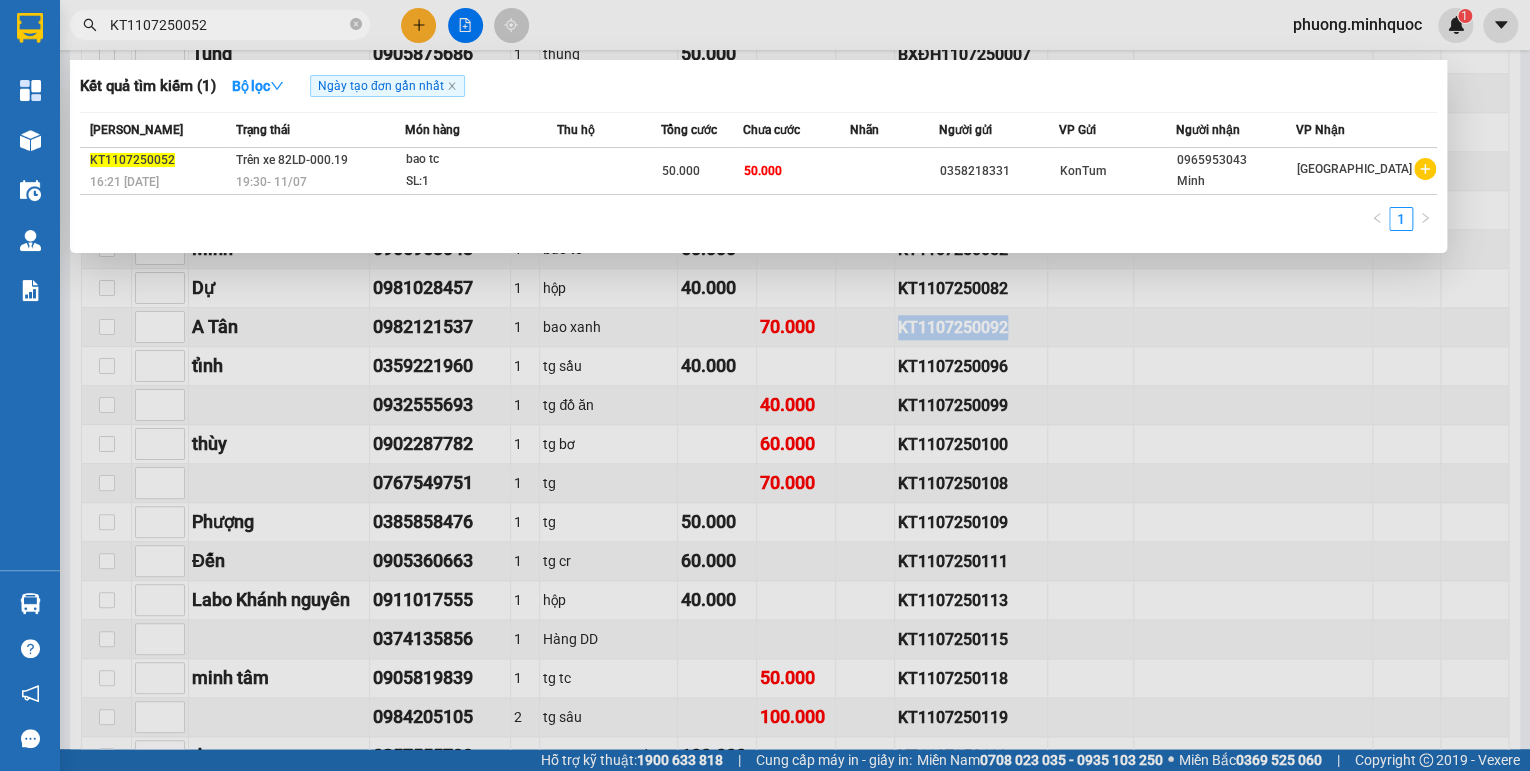 click on "KT1107250052" at bounding box center [228, 25] 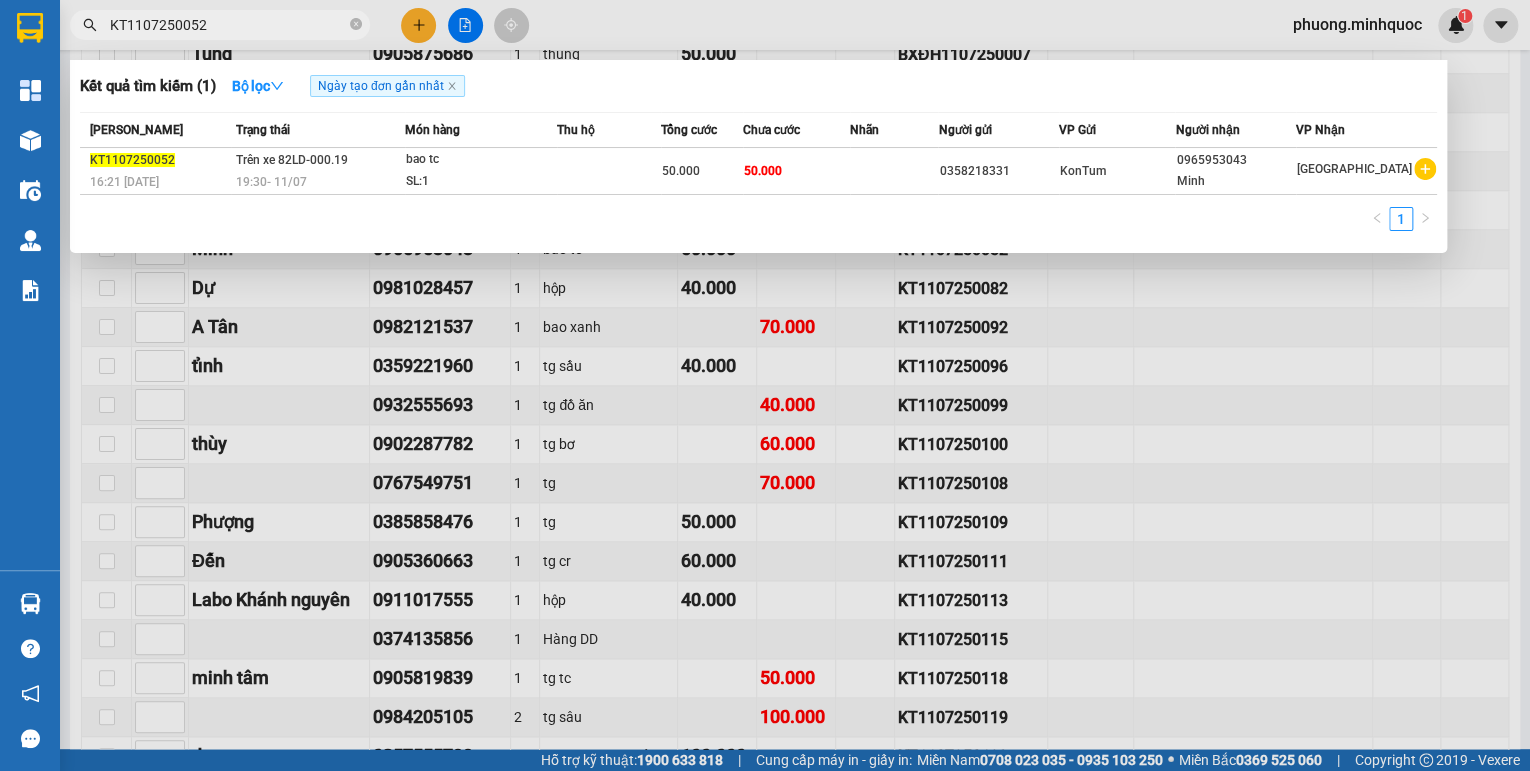 click on "KT1107250052" at bounding box center [228, 25] 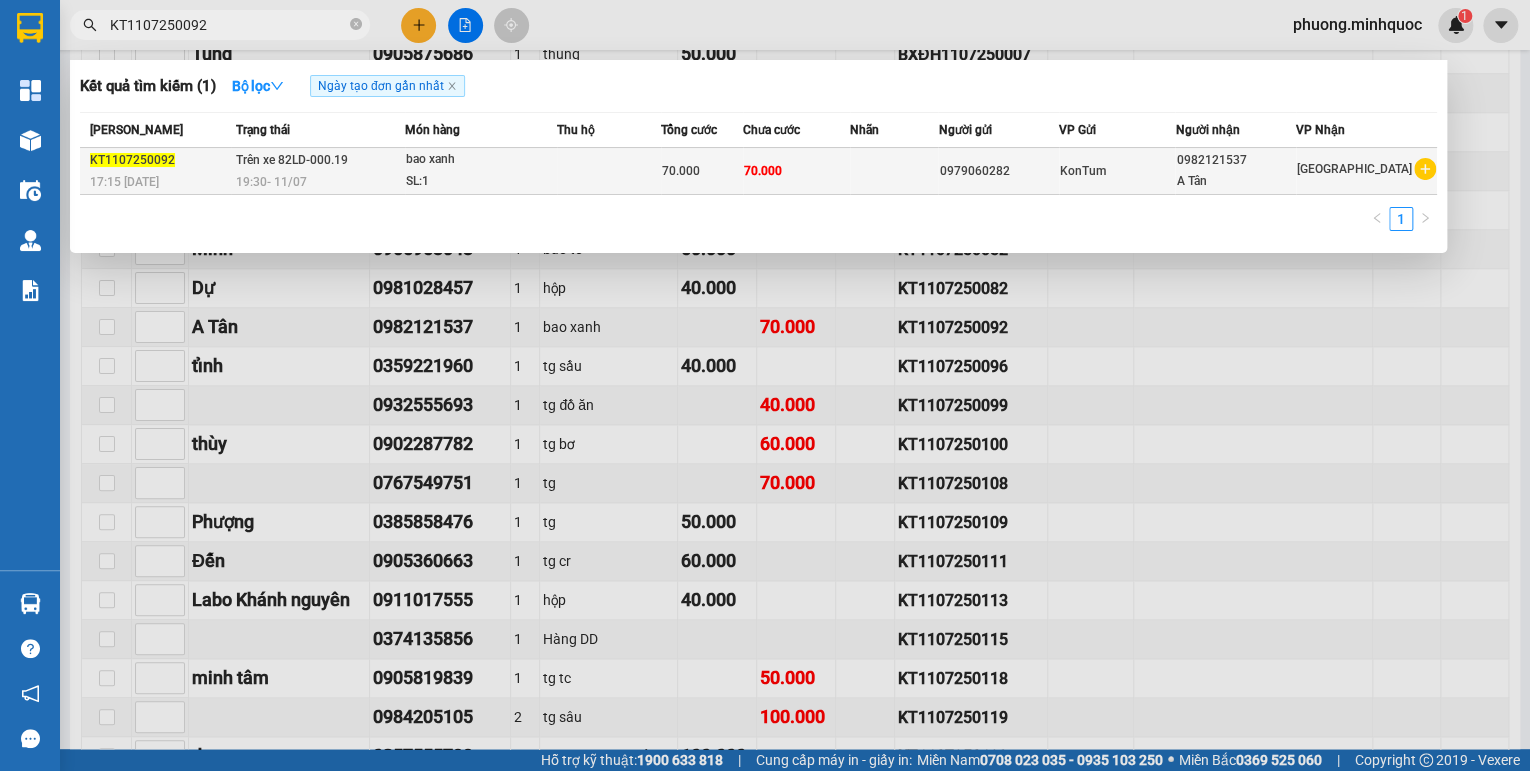 type on "KT1107250092" 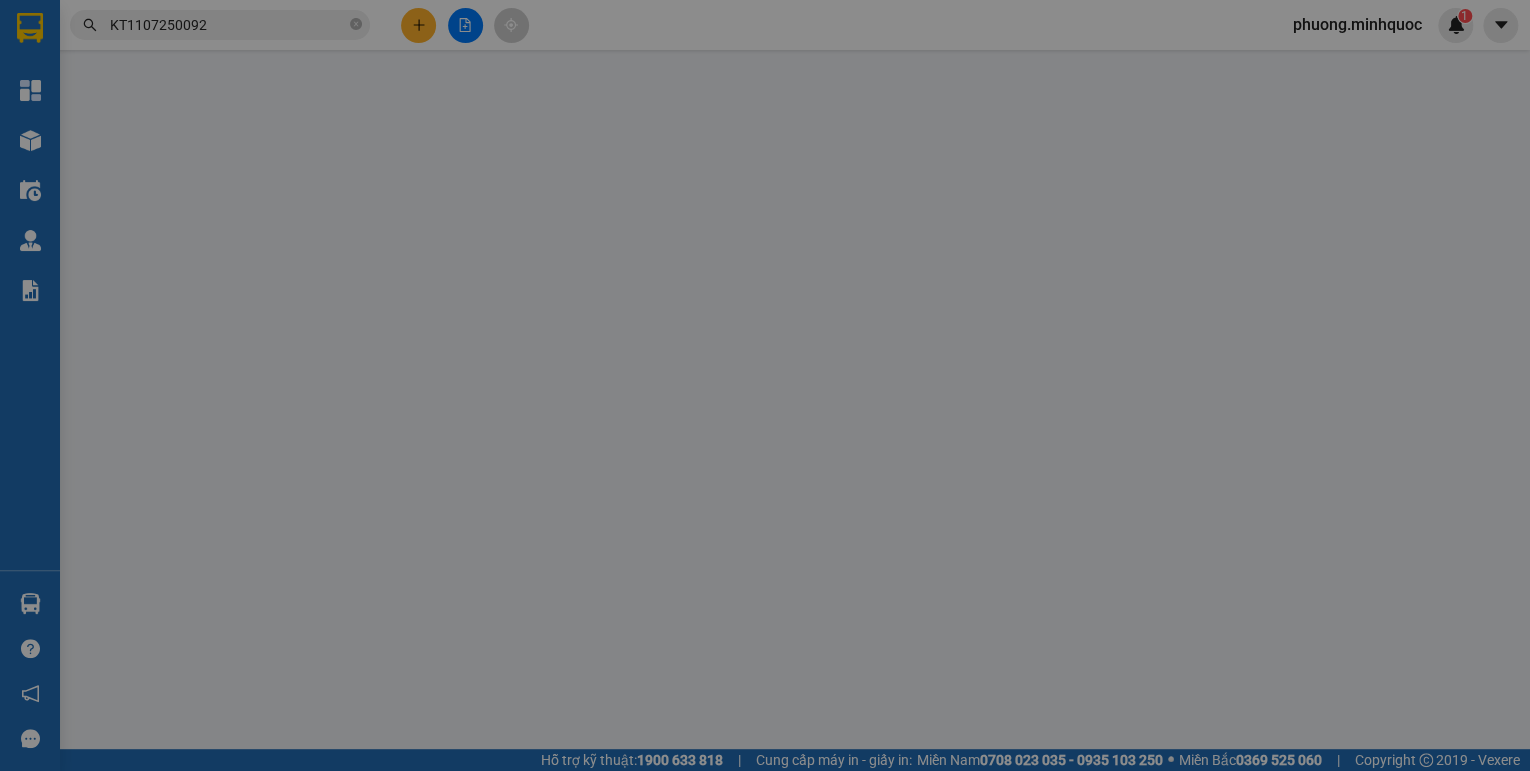 scroll, scrollTop: 0, scrollLeft: 0, axis: both 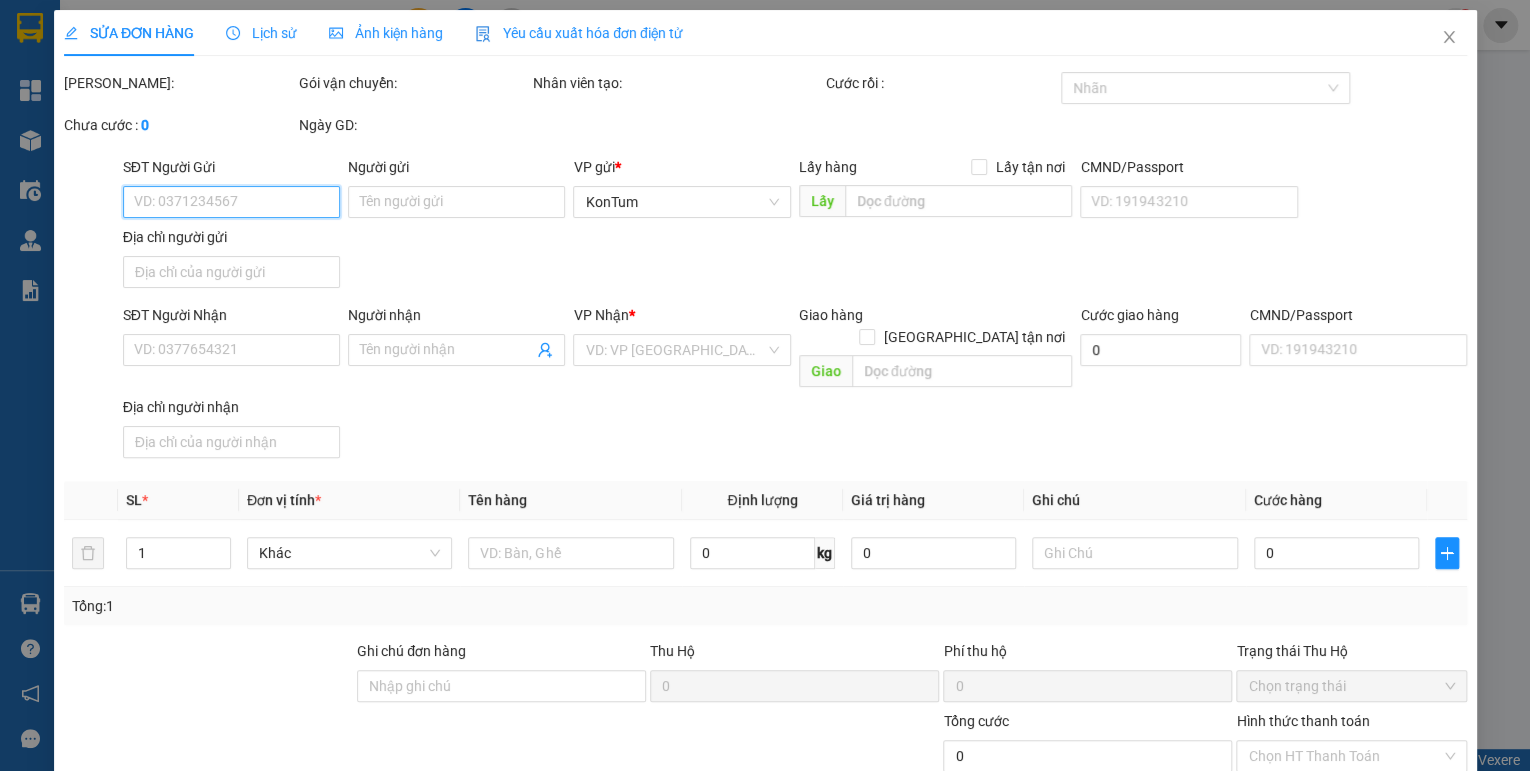 type on "0979060282" 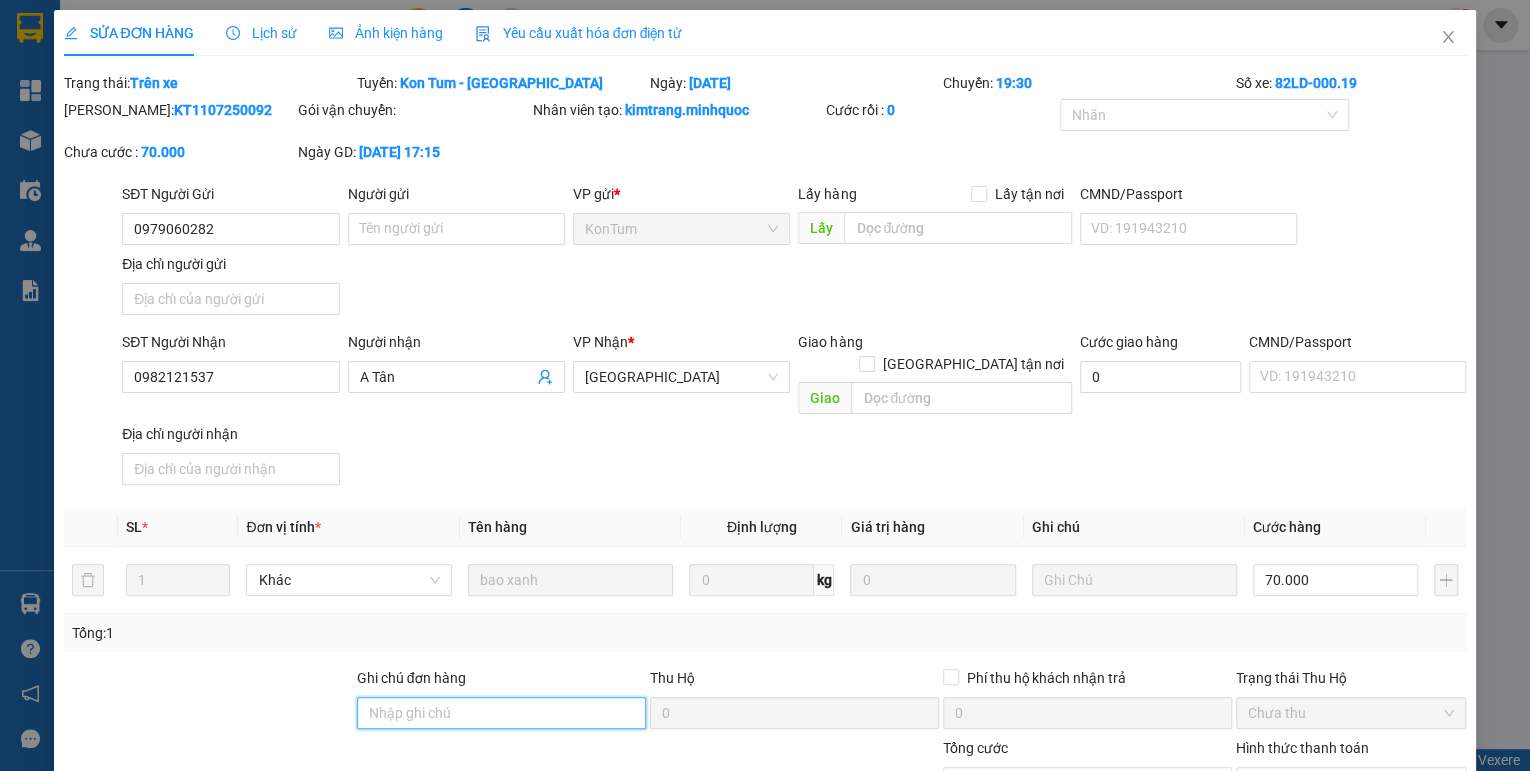 click on "Ghi chú đơn hàng" at bounding box center [501, 713] 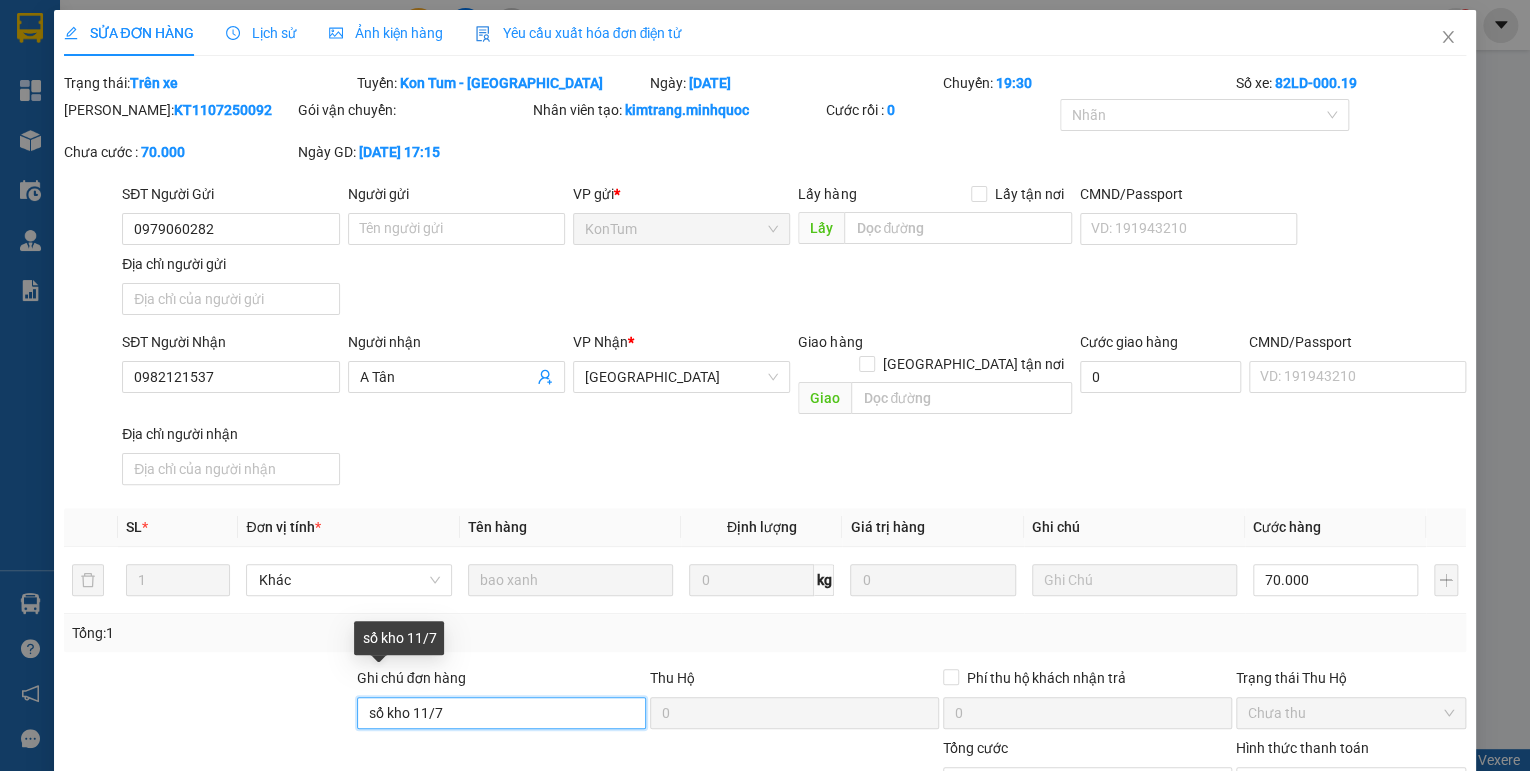 click on "sổ kho 11/7" at bounding box center (501, 713) 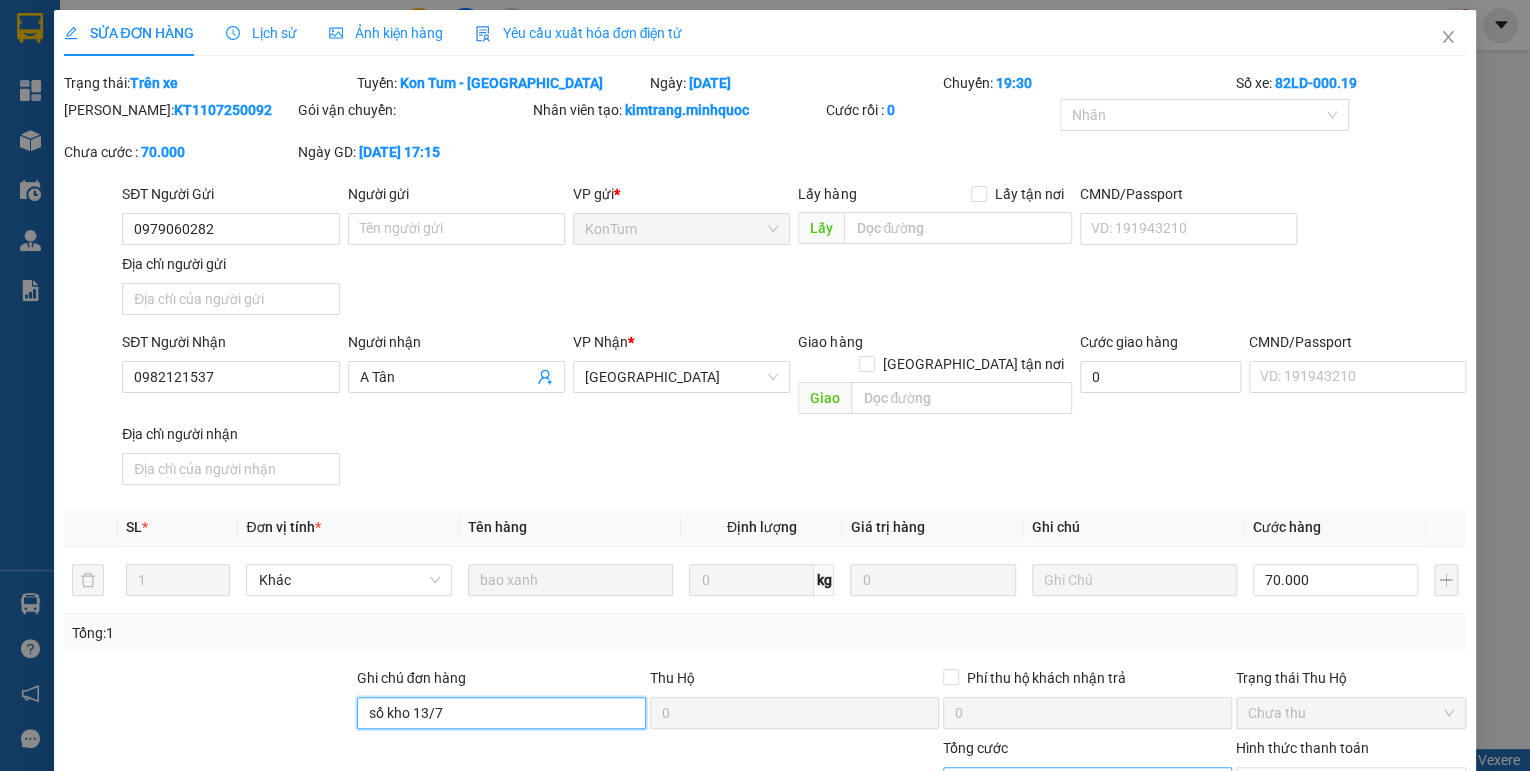 scroll, scrollTop: 138, scrollLeft: 0, axis: vertical 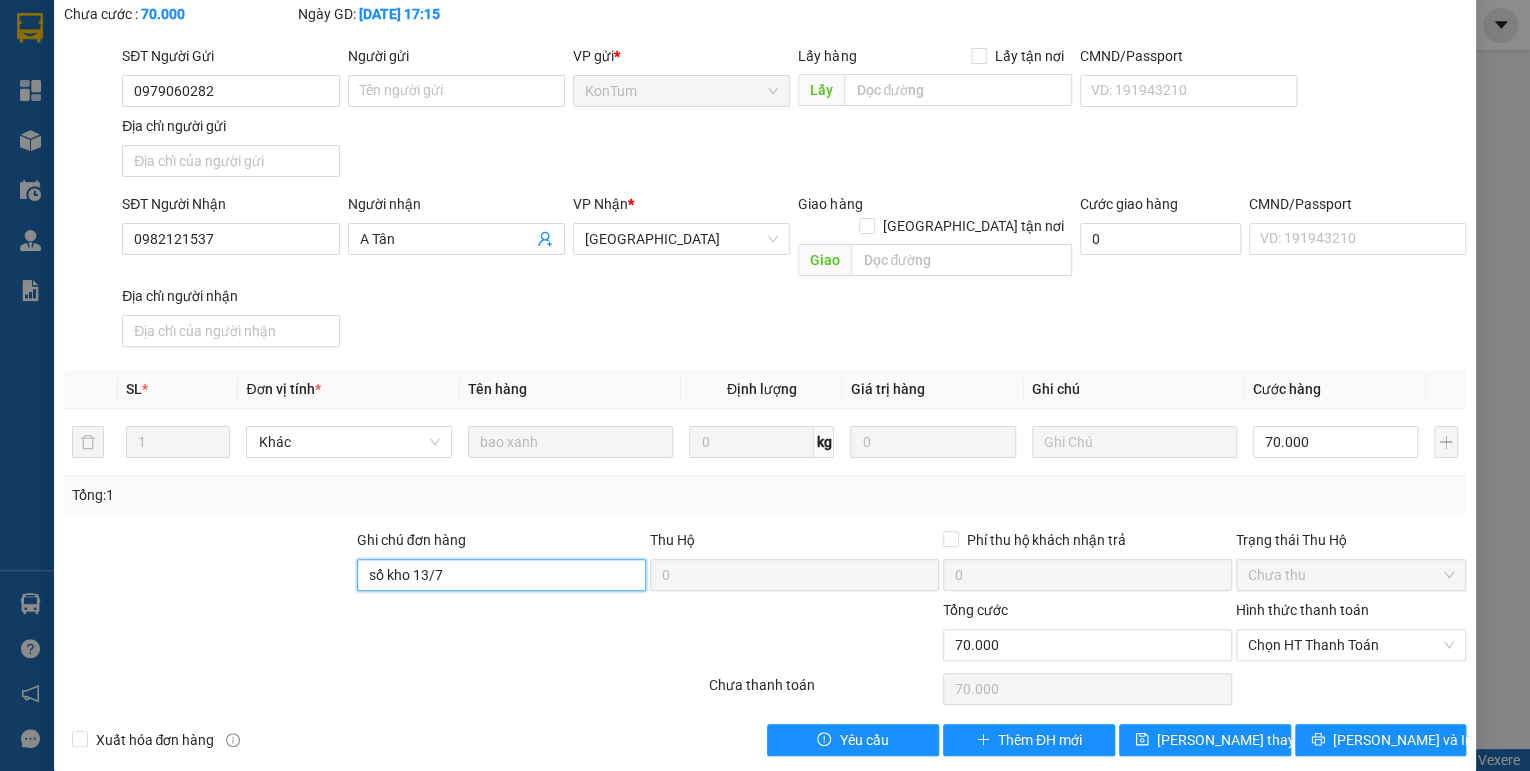 type on "sổ kho 13/7" 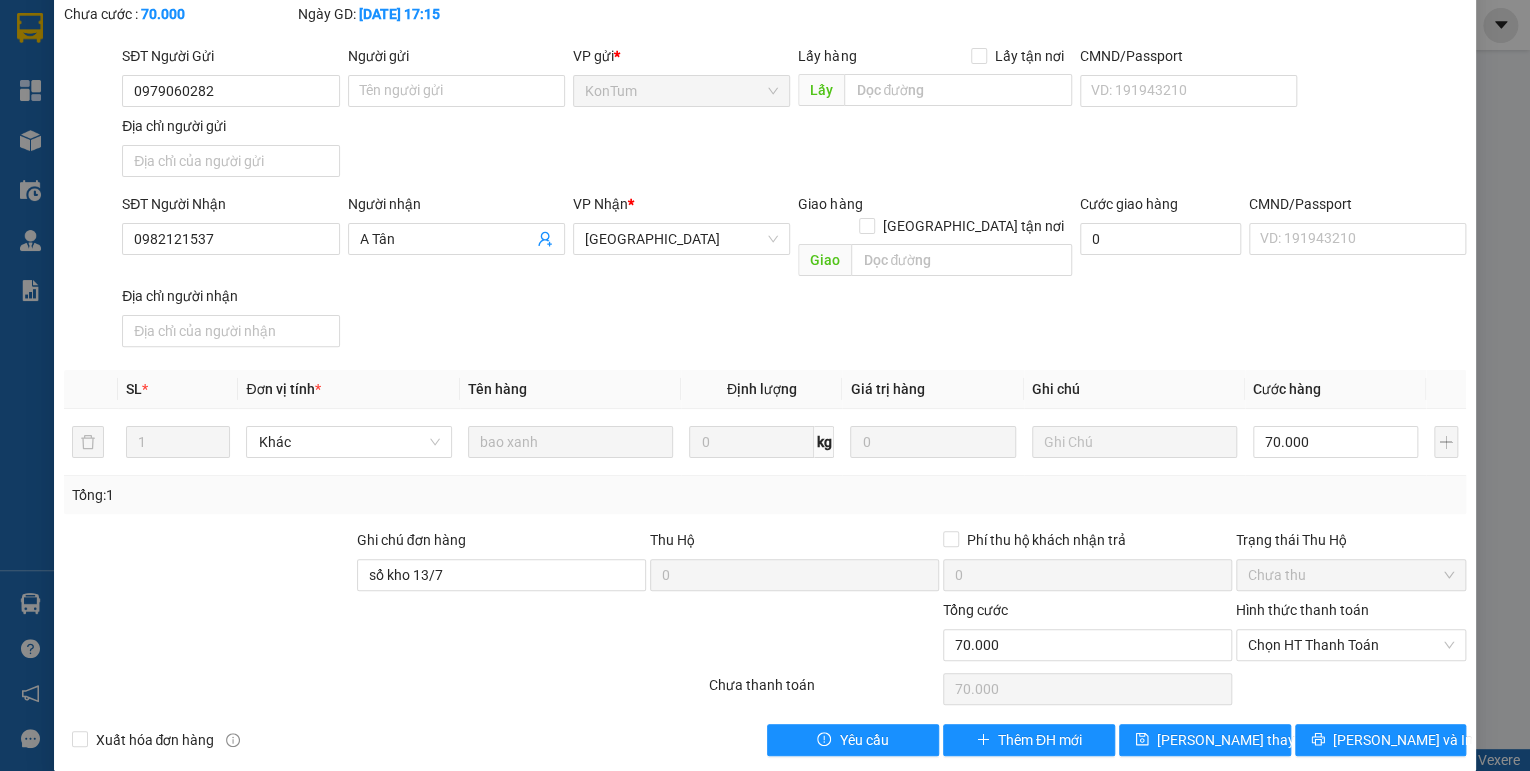 click on "Hình thức thanh toán Chọn HT Thanh Toán" at bounding box center [1351, 634] 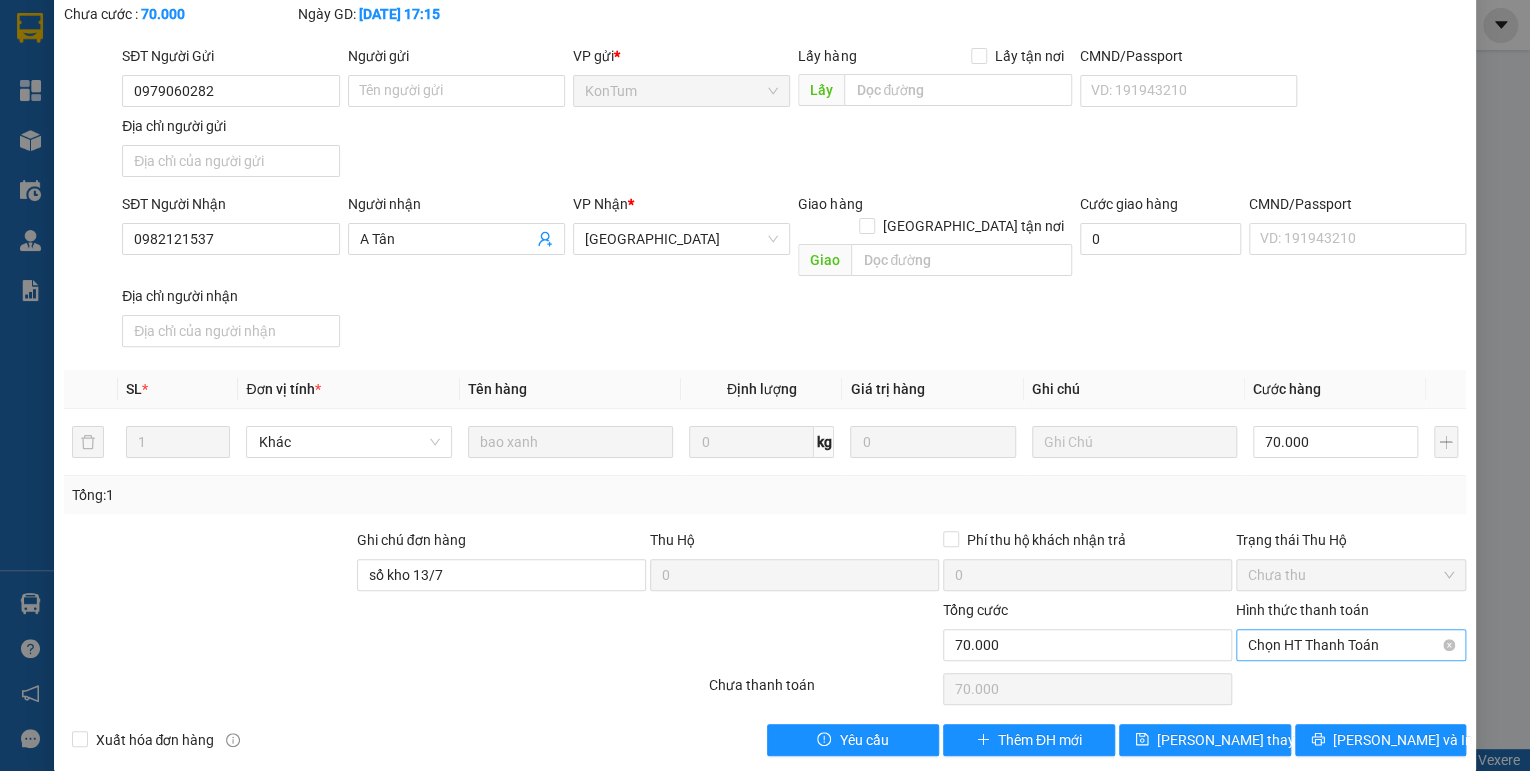 click on "Chọn HT Thanh Toán" at bounding box center [1351, 645] 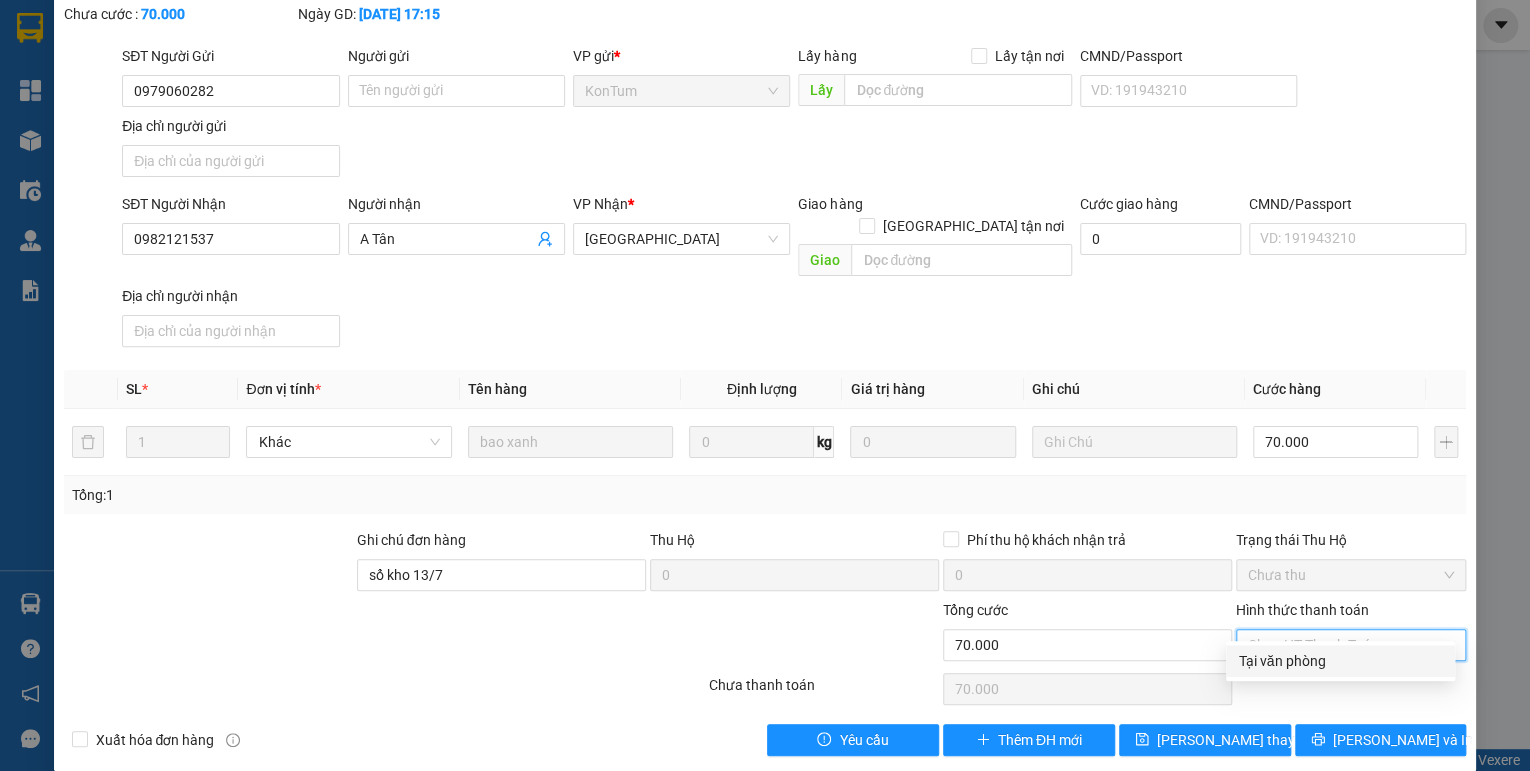 click on "Tại văn phòng" at bounding box center (1340, 661) 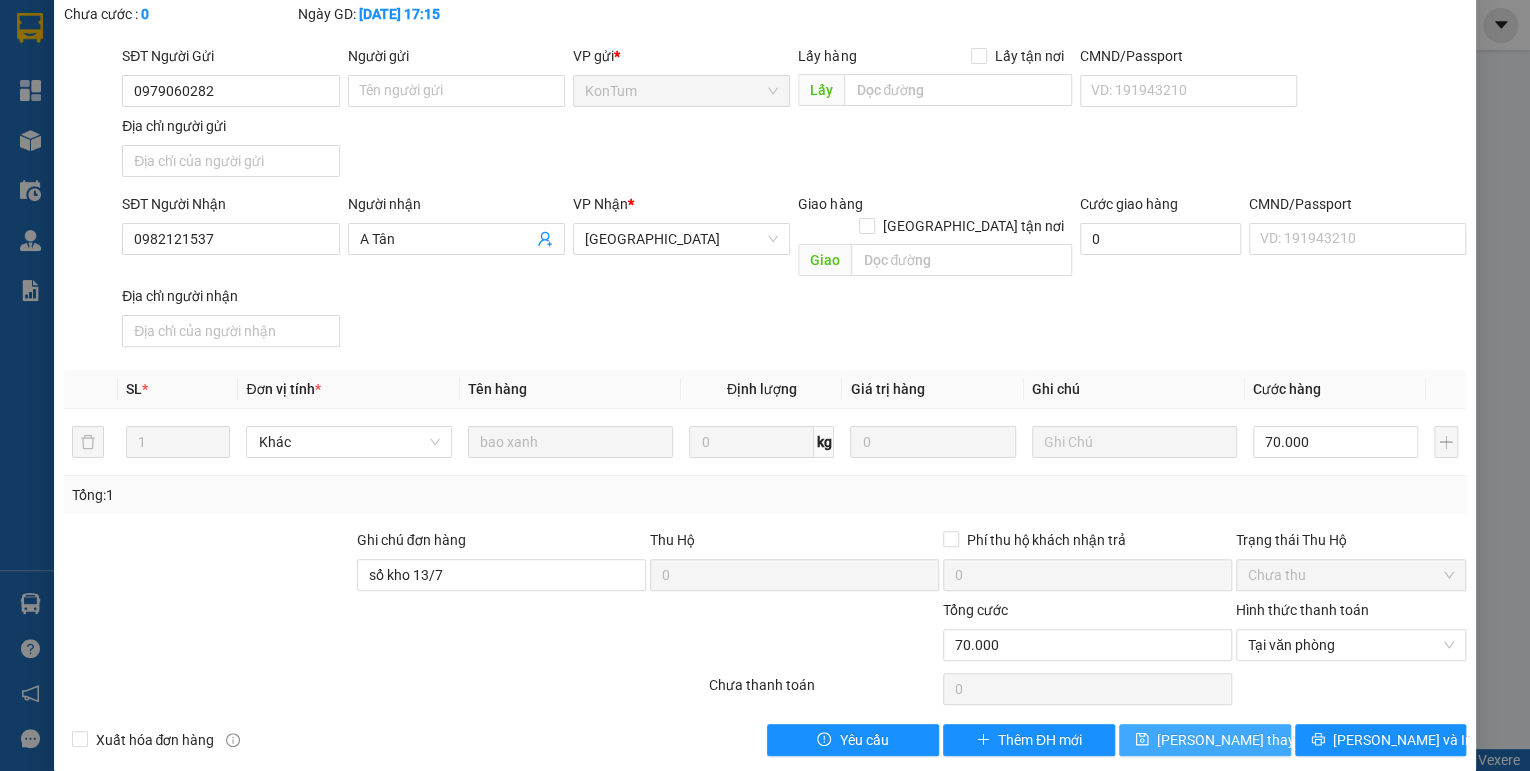 click on "[PERSON_NAME] thay đổi" at bounding box center (1205, 740) 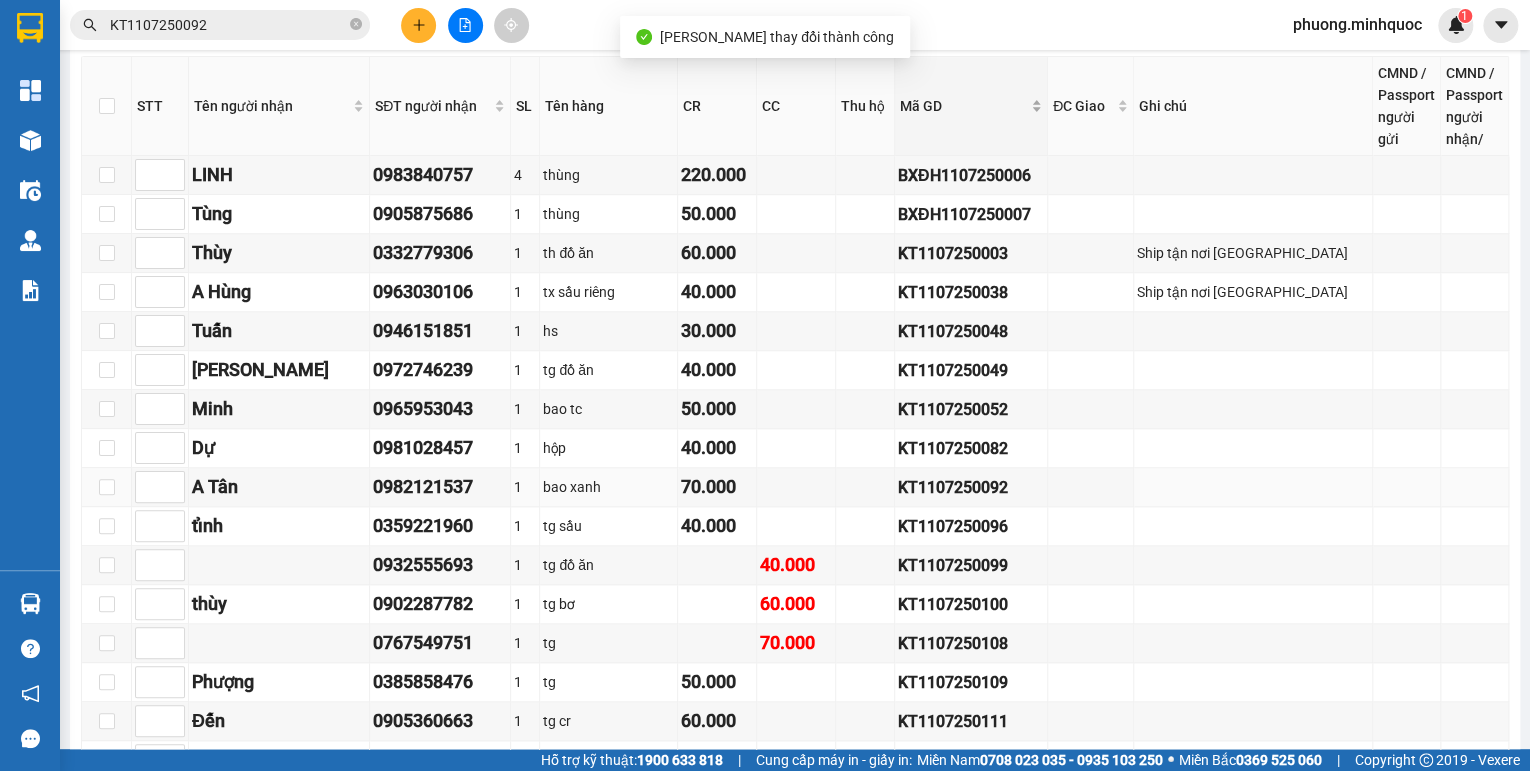 scroll, scrollTop: 880, scrollLeft: 0, axis: vertical 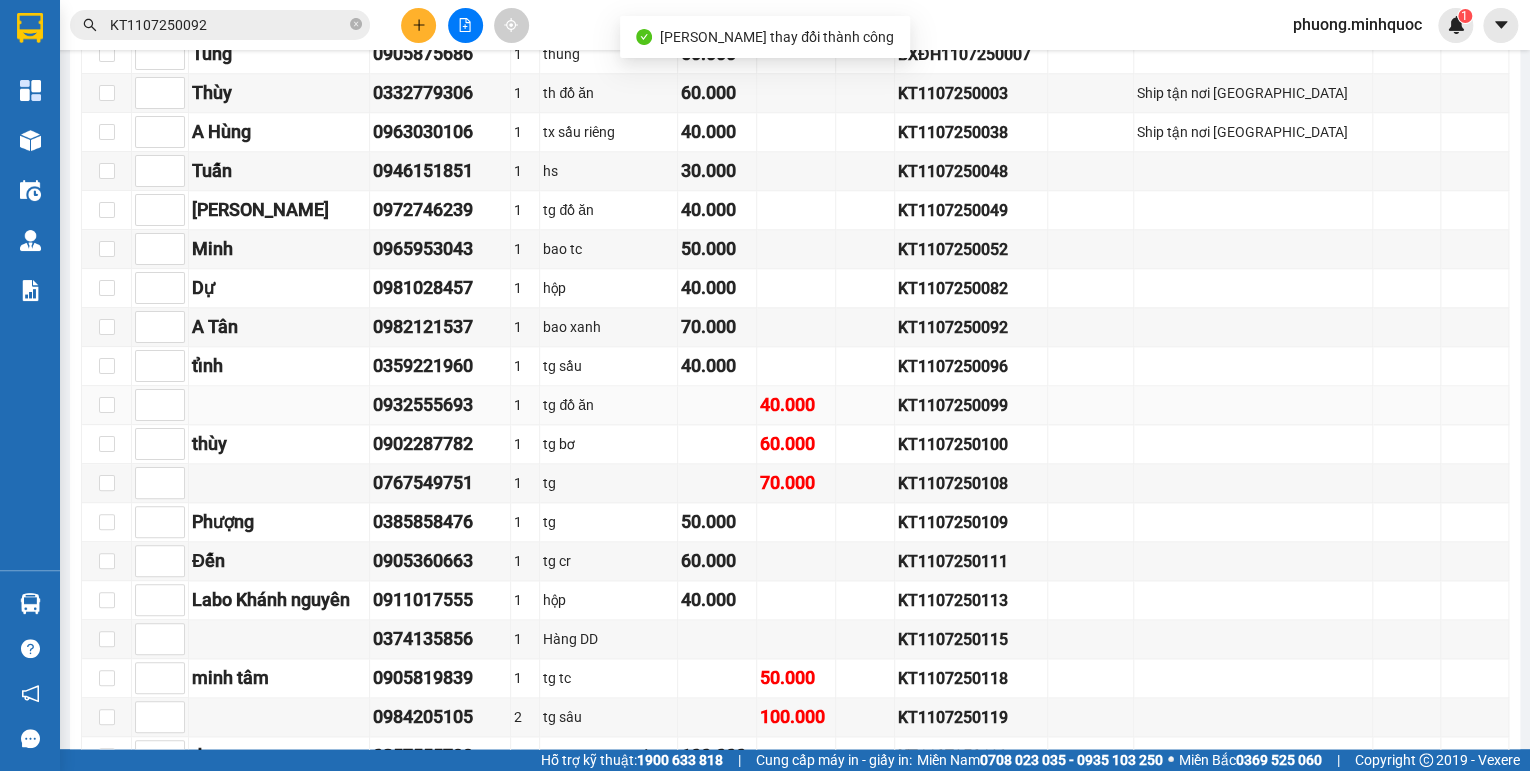 click on "KT1107250099" at bounding box center [971, 405] 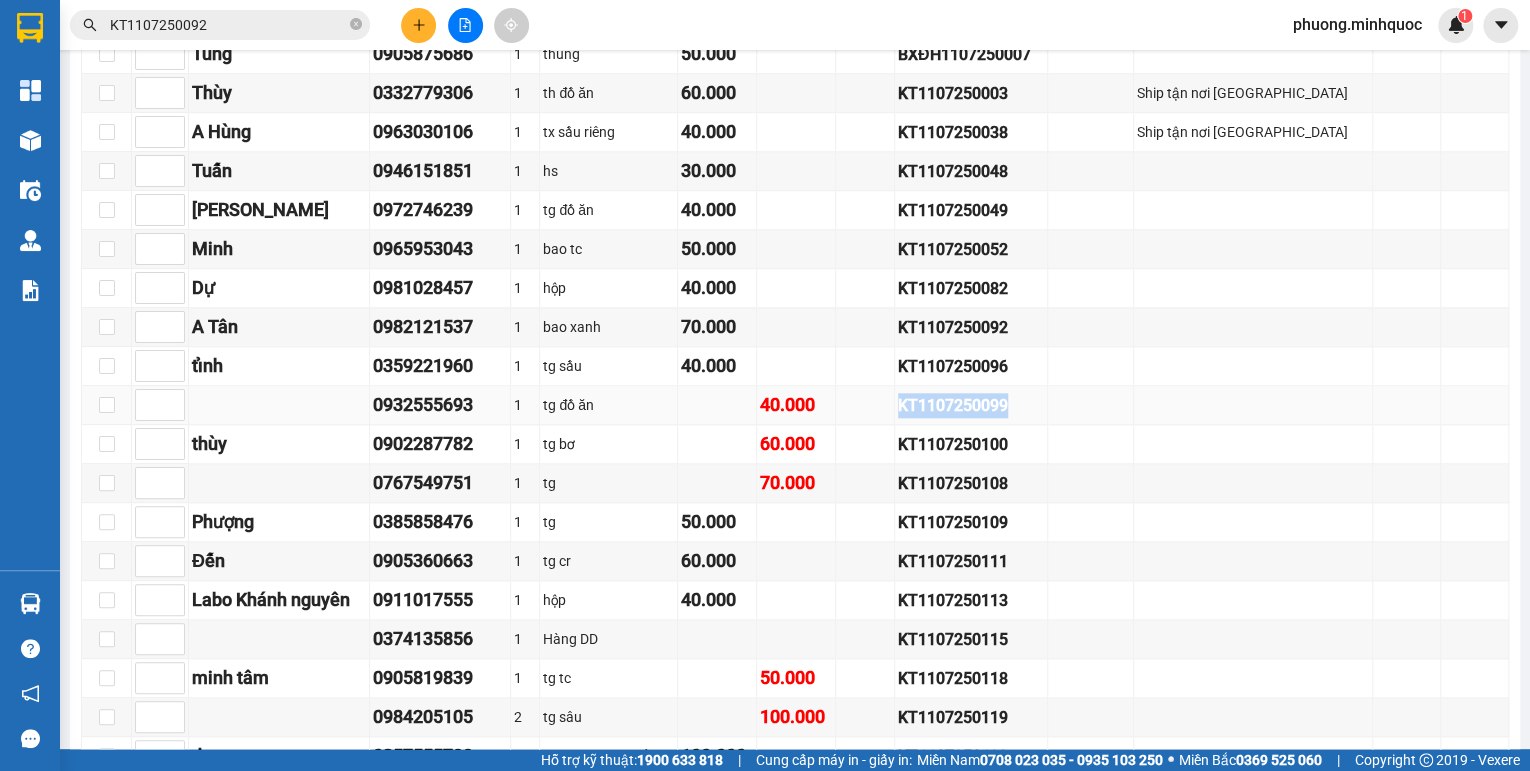 click on "KT1107250099" at bounding box center [971, 405] 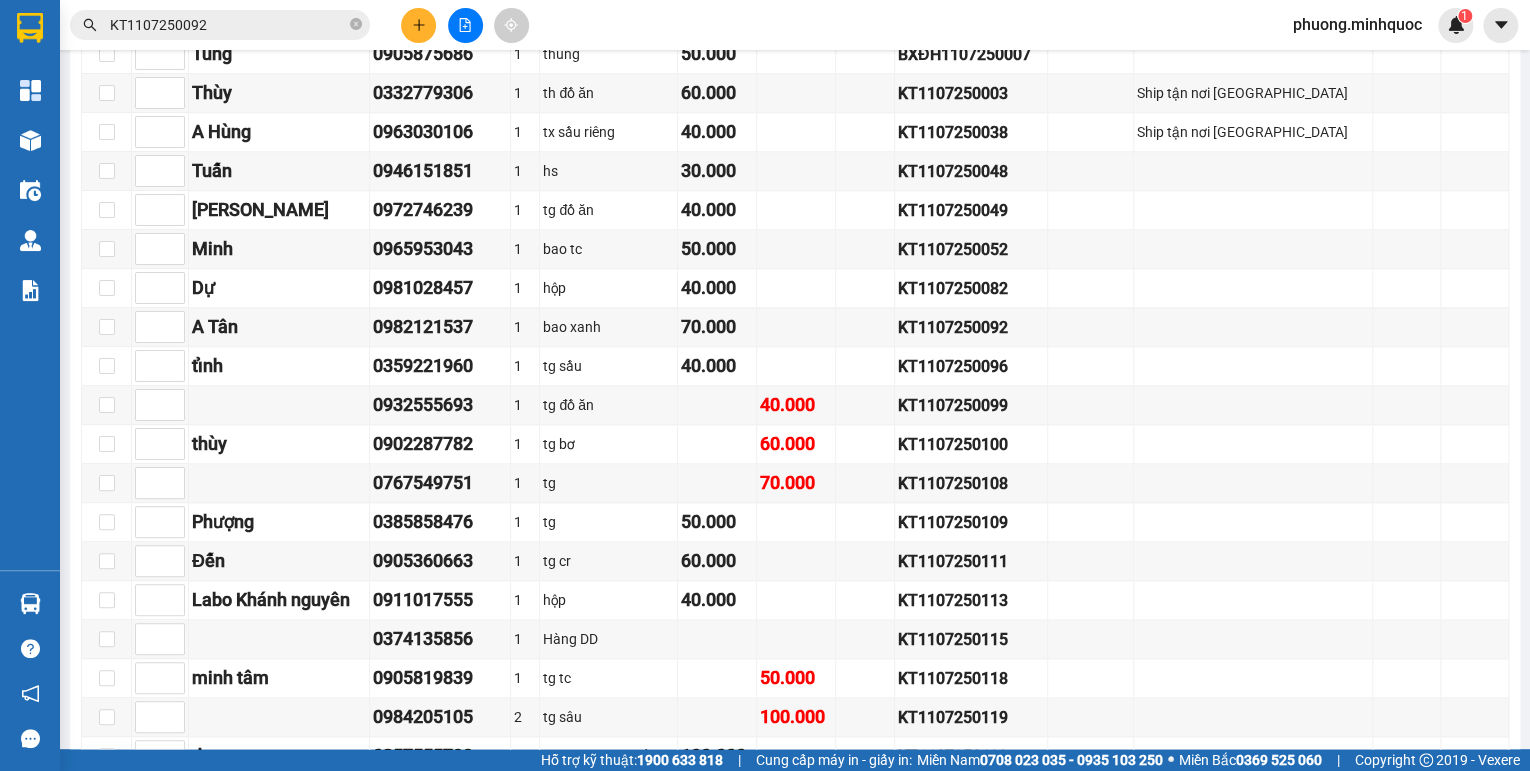 click on "KT1107250092" at bounding box center [228, 25] 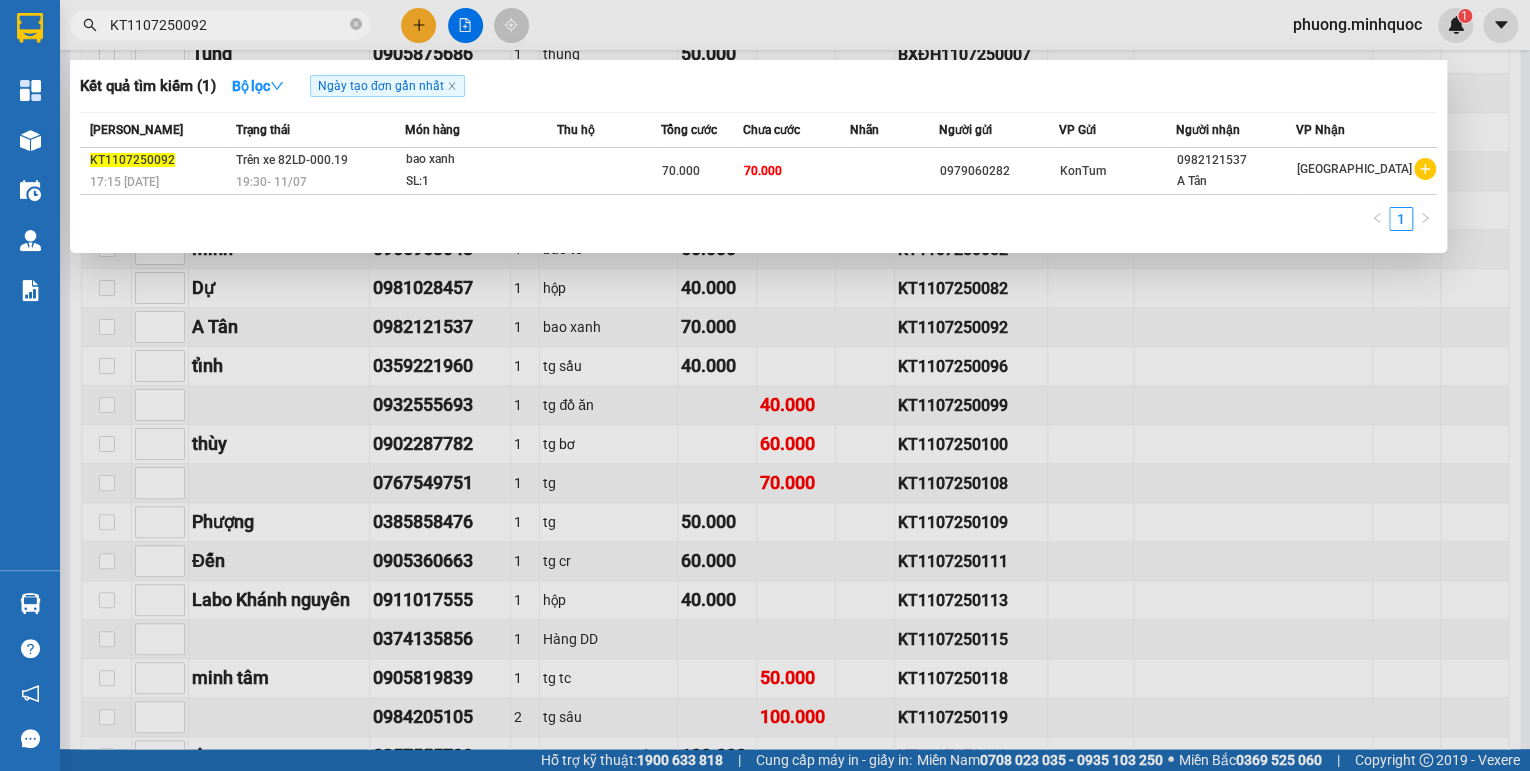 click on "KT1107250092" at bounding box center (228, 25) 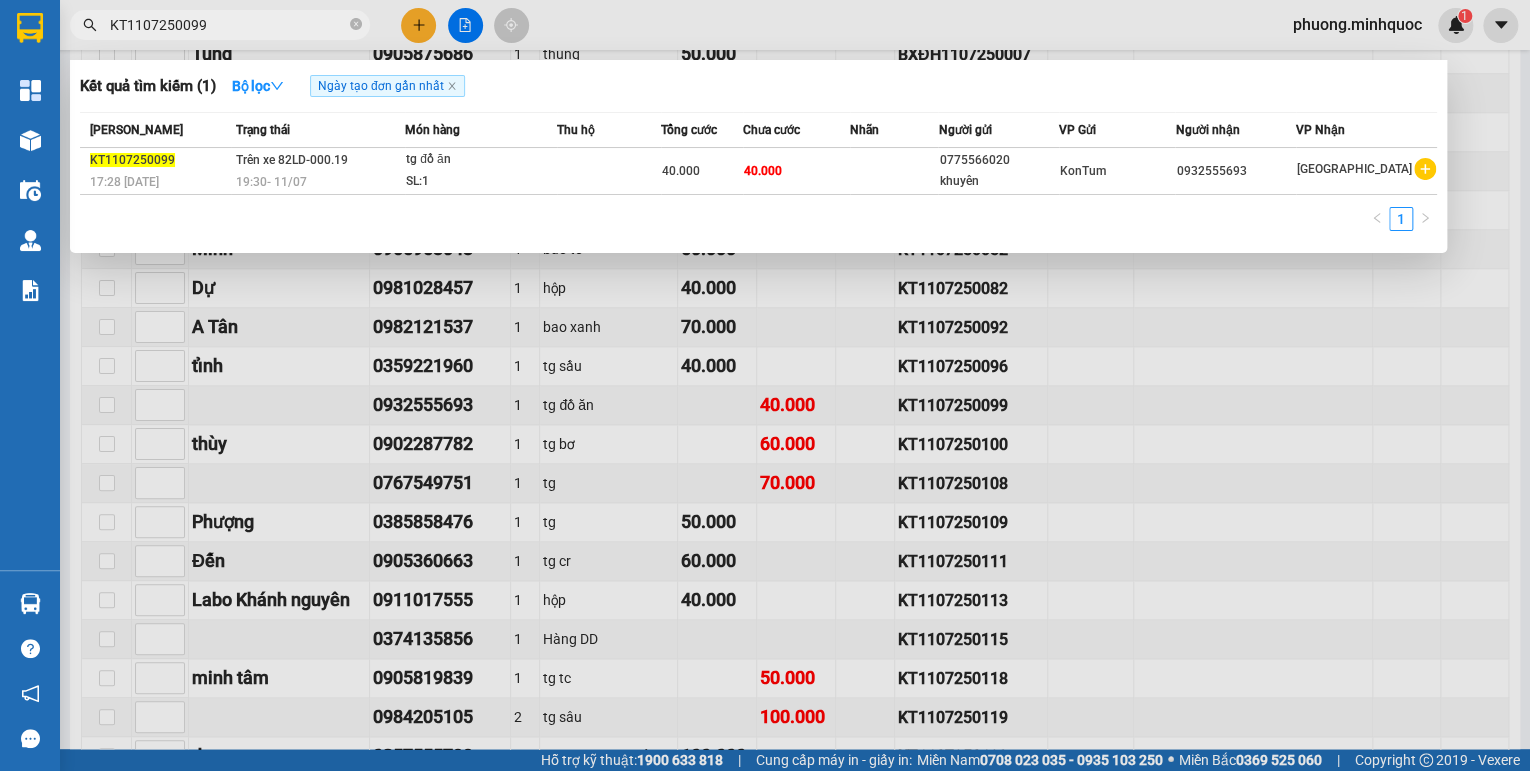 type on "KT1107250099" 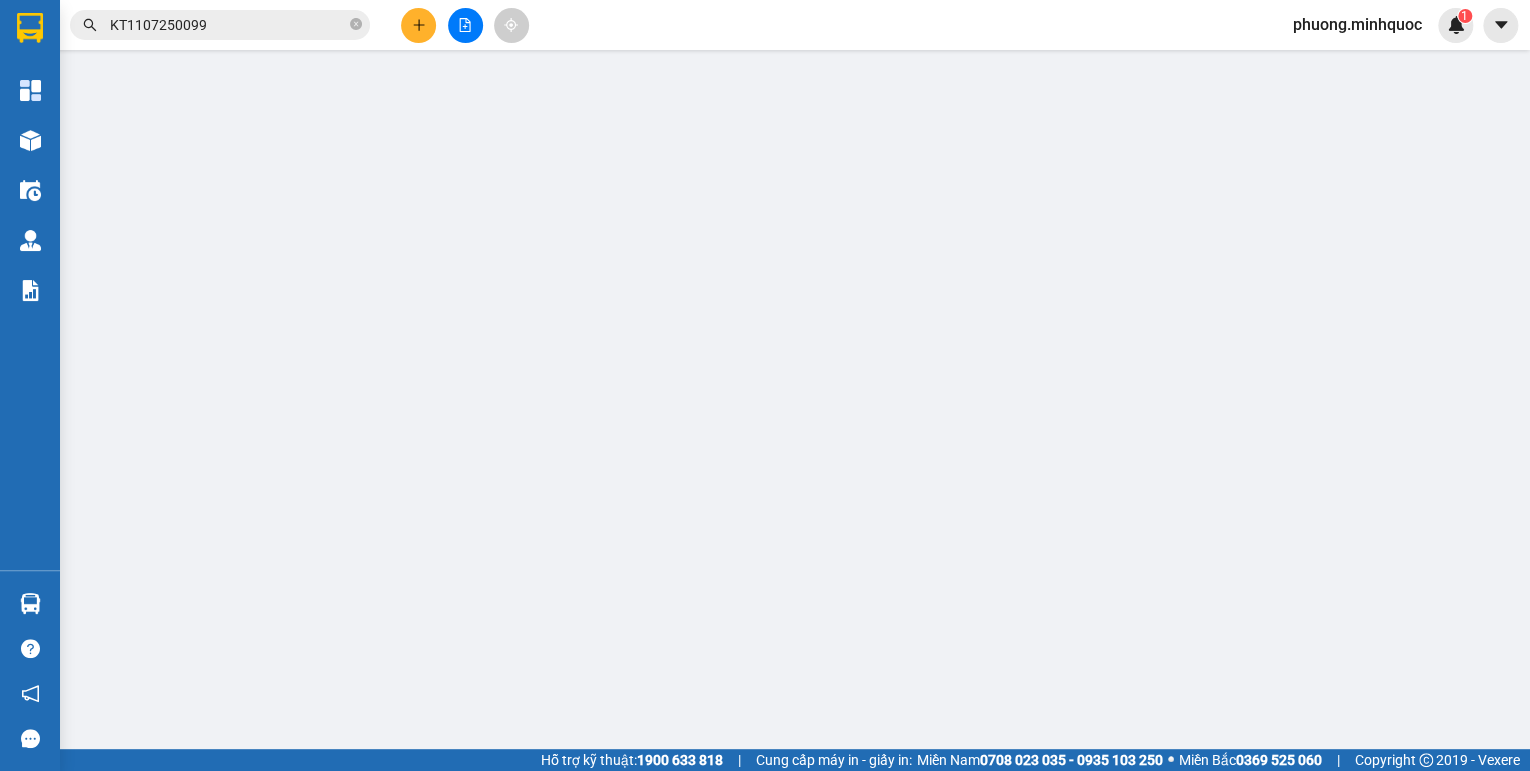 scroll, scrollTop: 0, scrollLeft: 0, axis: both 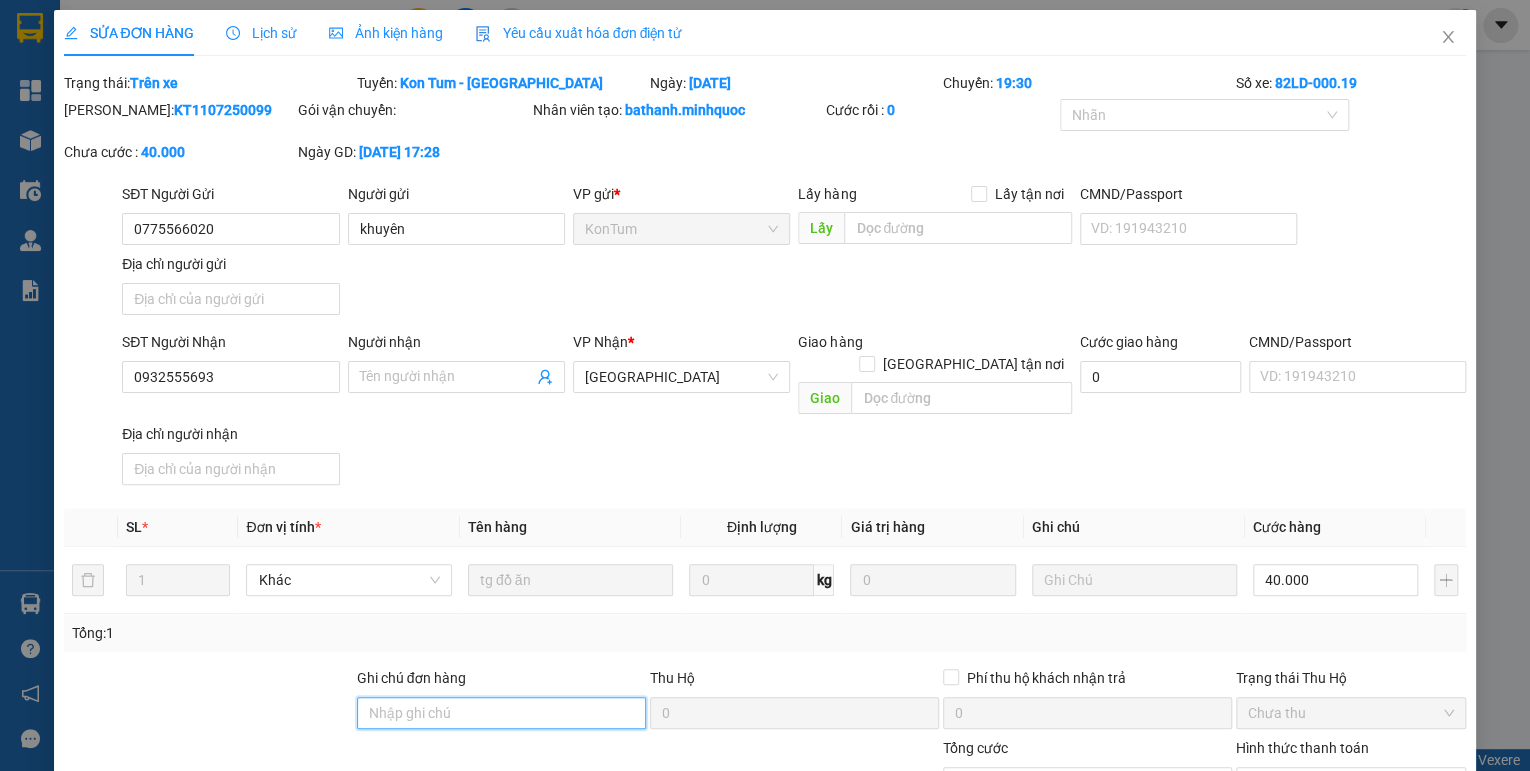 click on "Ghi chú đơn hàng" at bounding box center [501, 713] 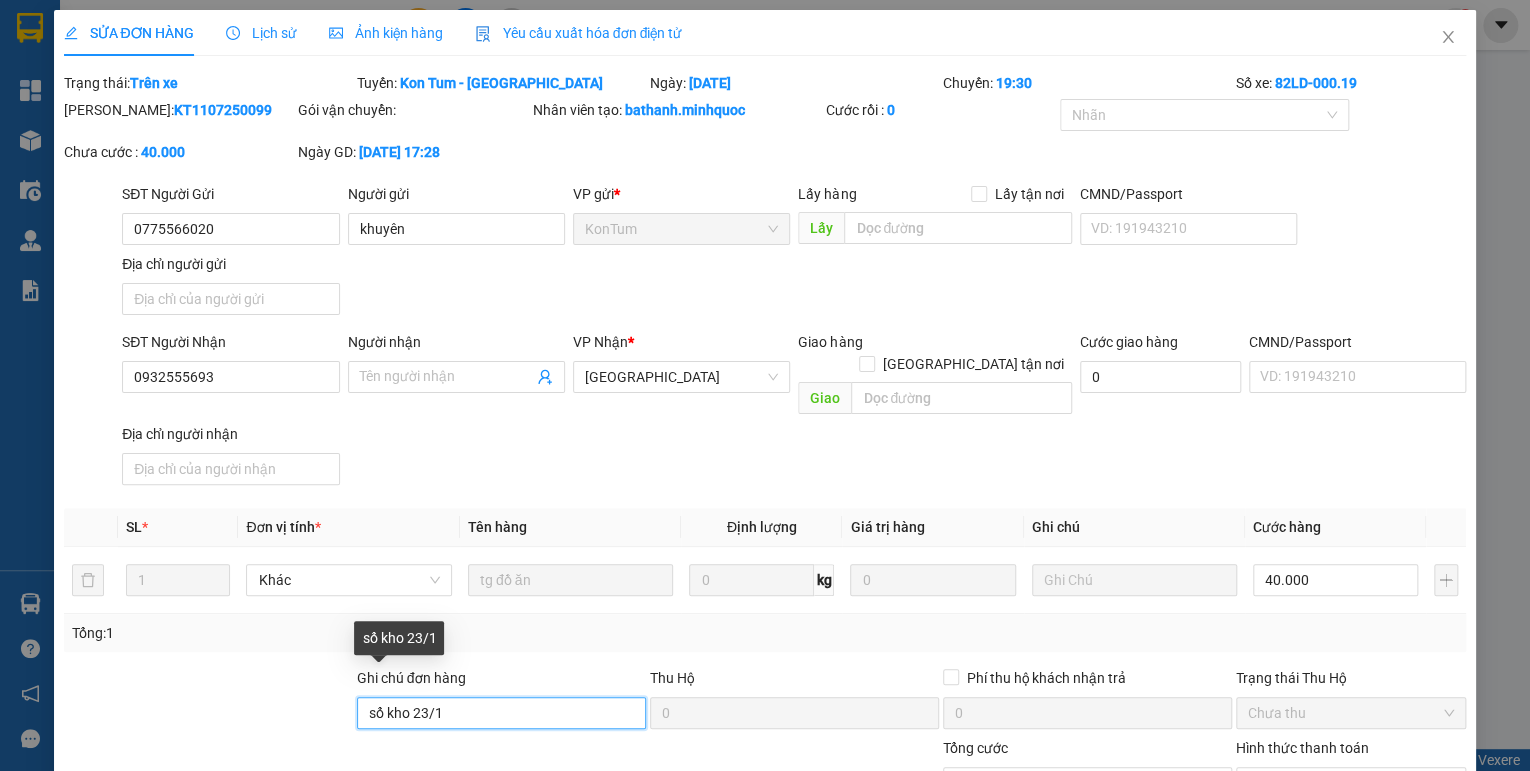 click on "sổ kho 23/1" at bounding box center (501, 713) 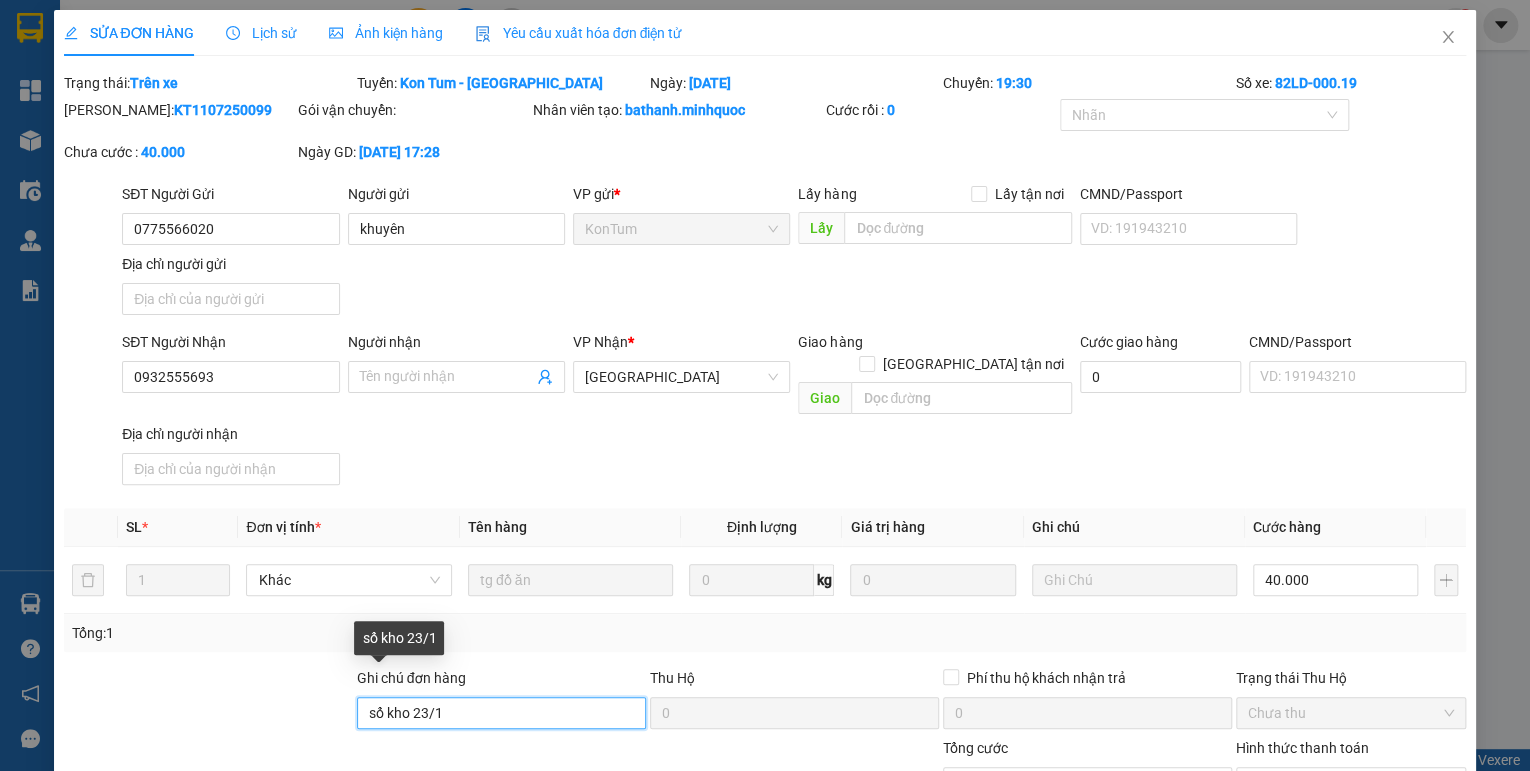 click on "sổ kho 23/1" at bounding box center (501, 713) 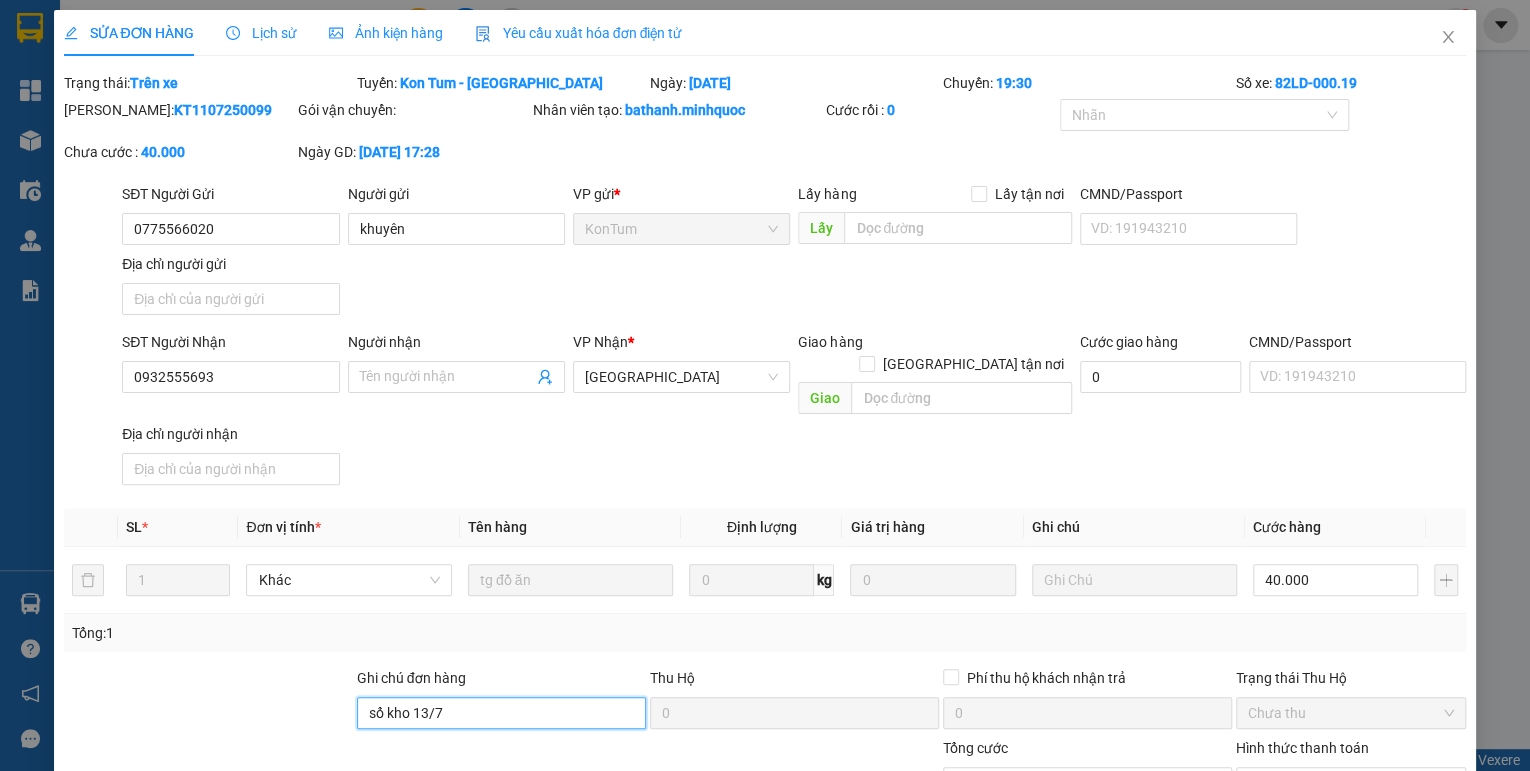 scroll, scrollTop: 138, scrollLeft: 0, axis: vertical 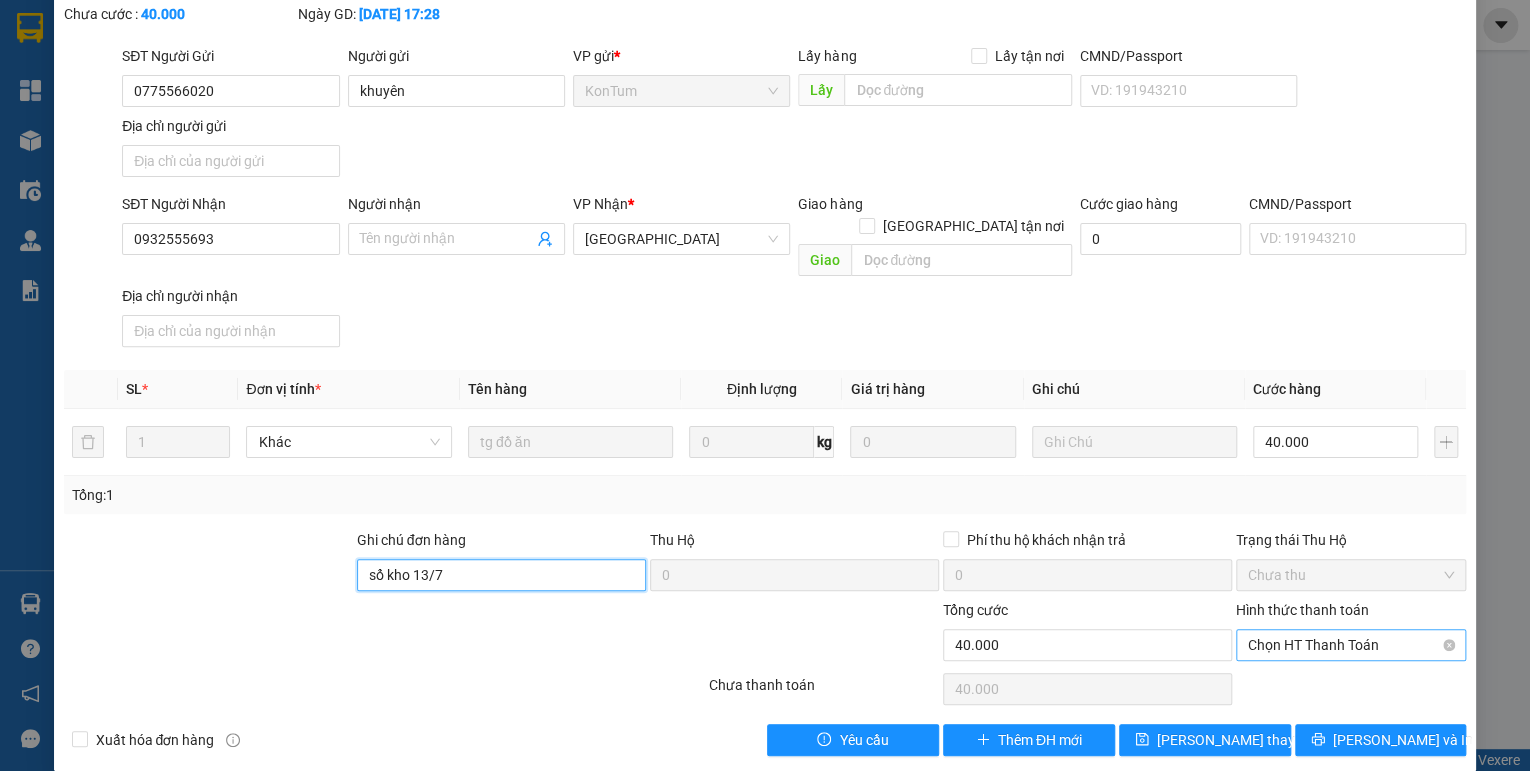 click on "Chọn HT Thanh Toán" at bounding box center [1351, 645] 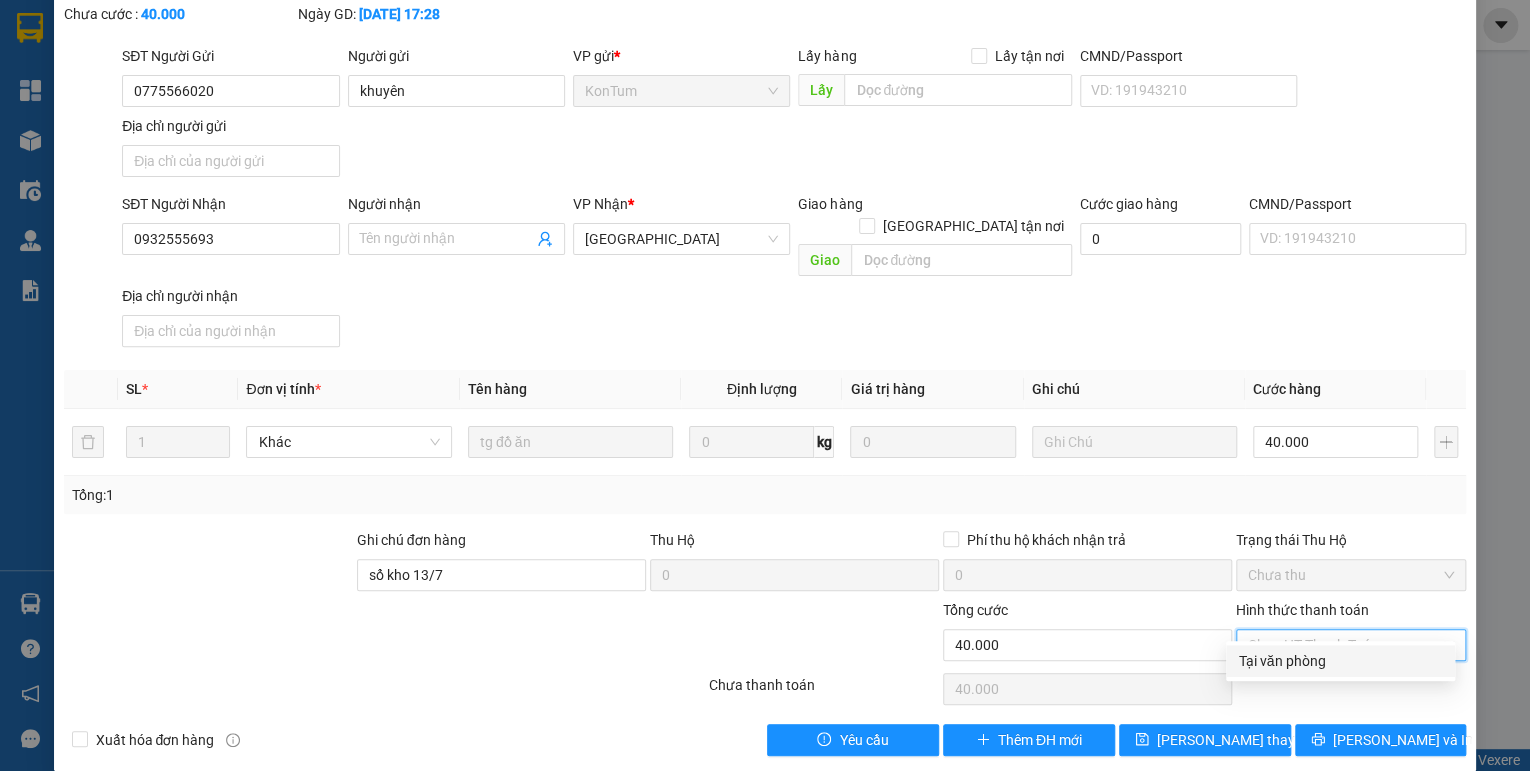 click on "Tại văn phòng" at bounding box center [1340, 661] 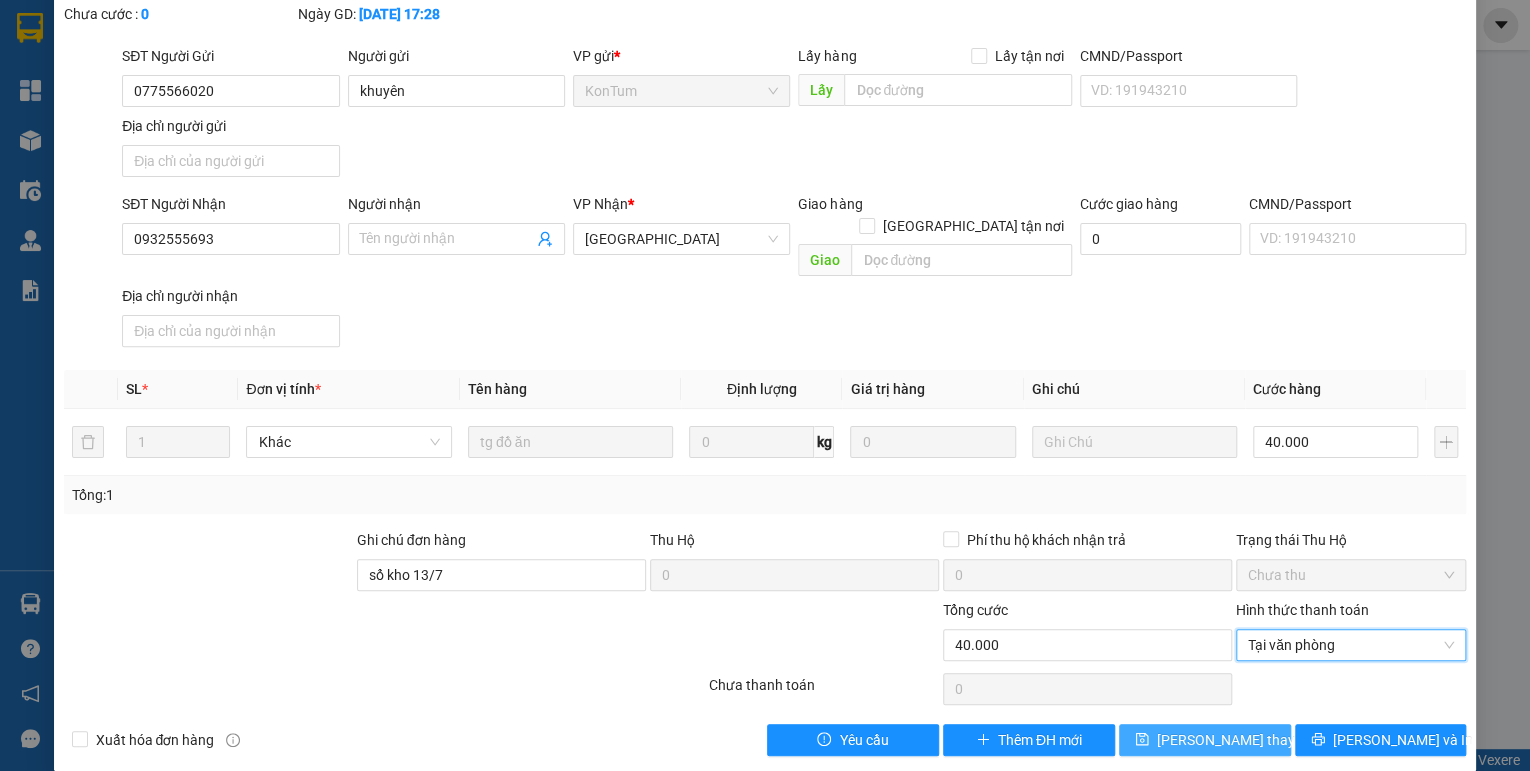 click on "[PERSON_NAME] thay đổi" at bounding box center [1237, 740] 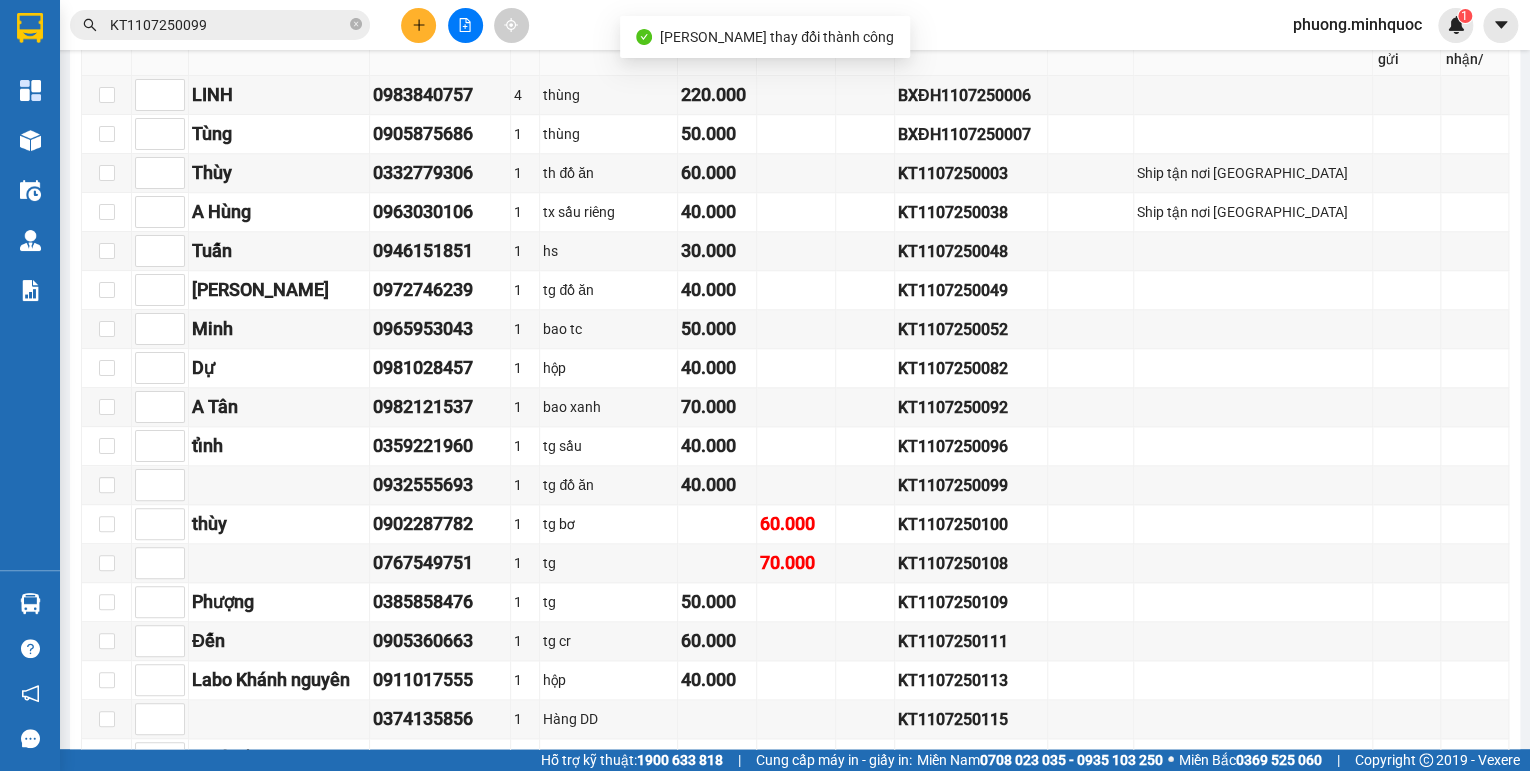 scroll, scrollTop: 1085, scrollLeft: 0, axis: vertical 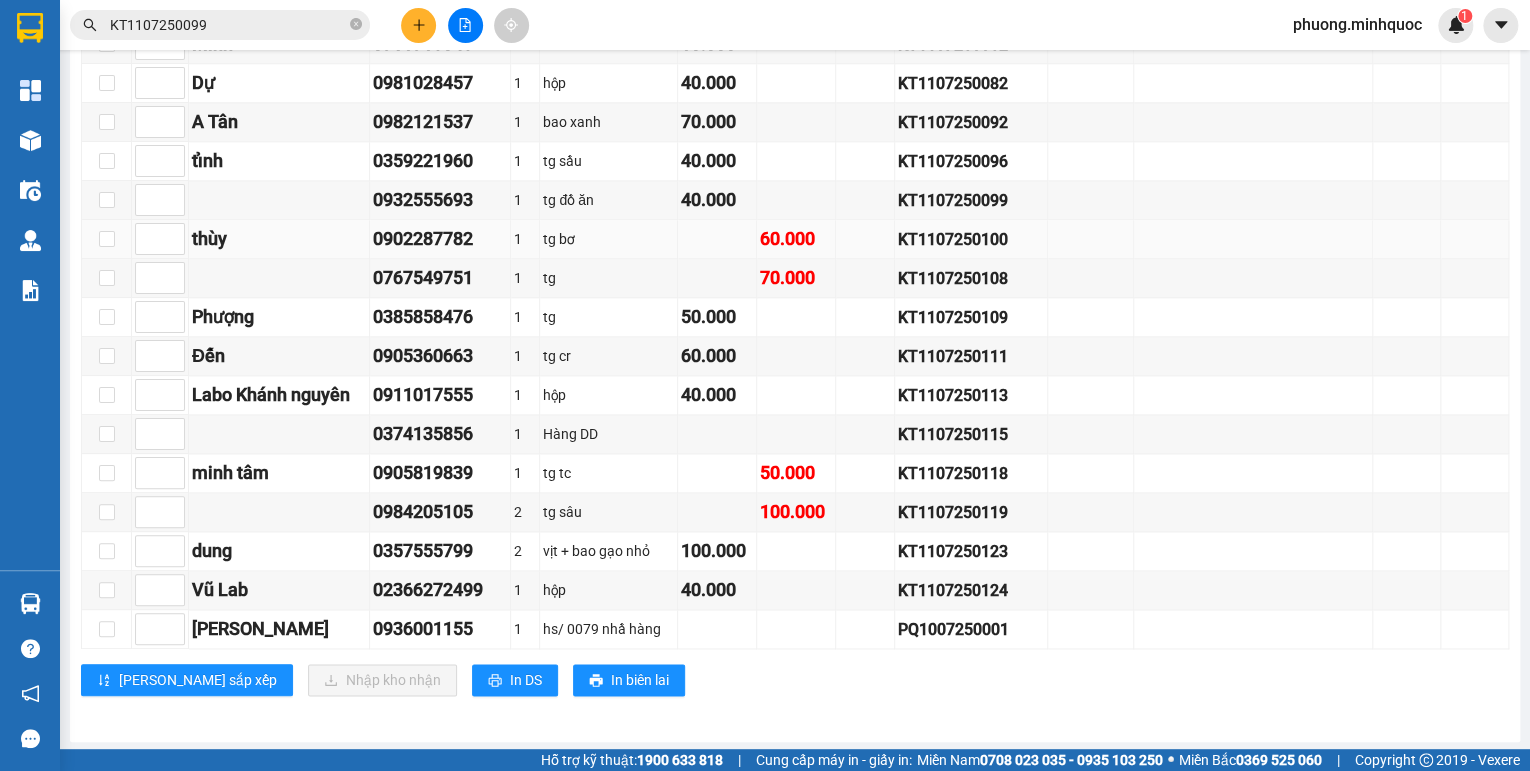 click on "KT1107250100" at bounding box center (971, 239) 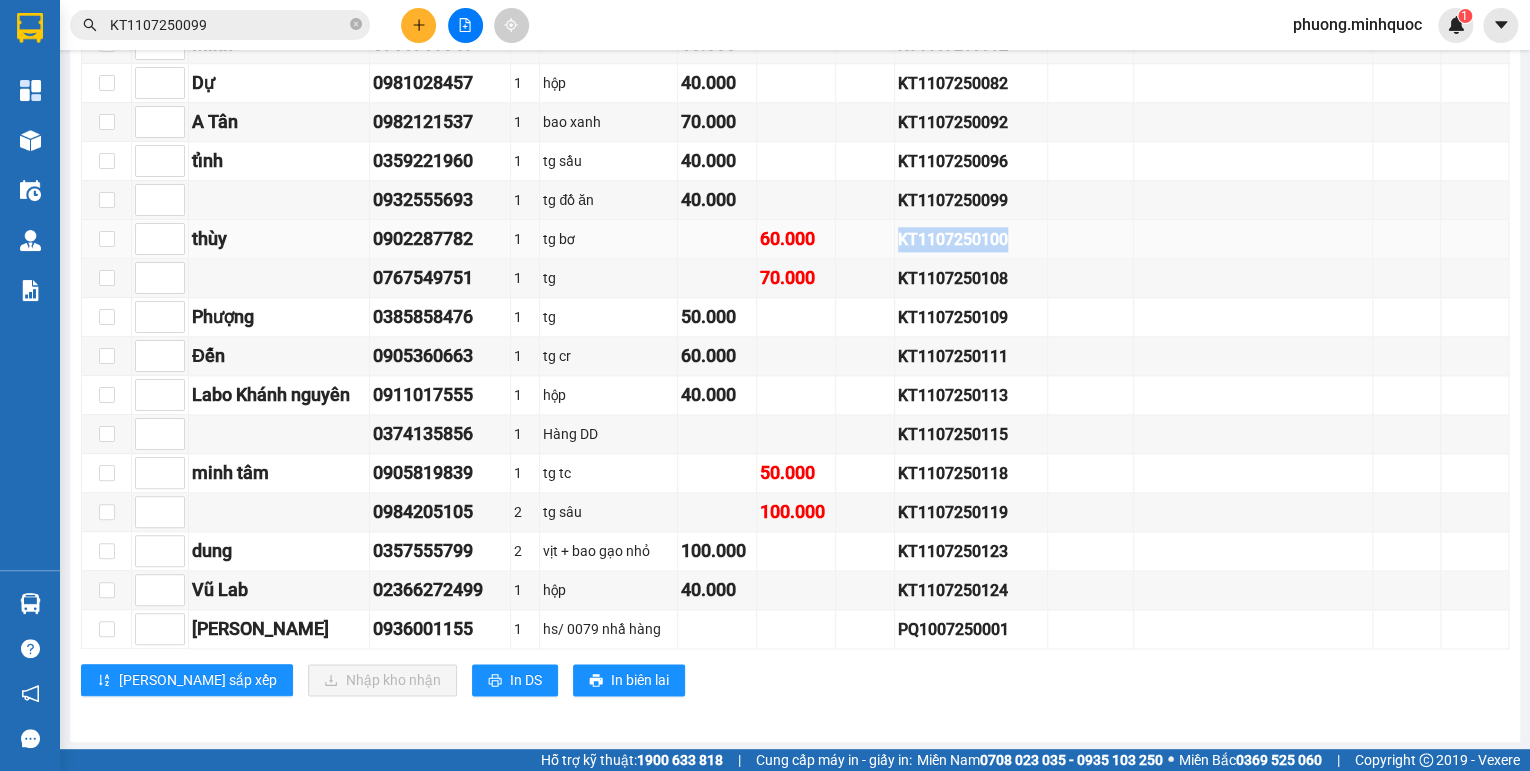 click on "KT1107250100" at bounding box center (971, 239) 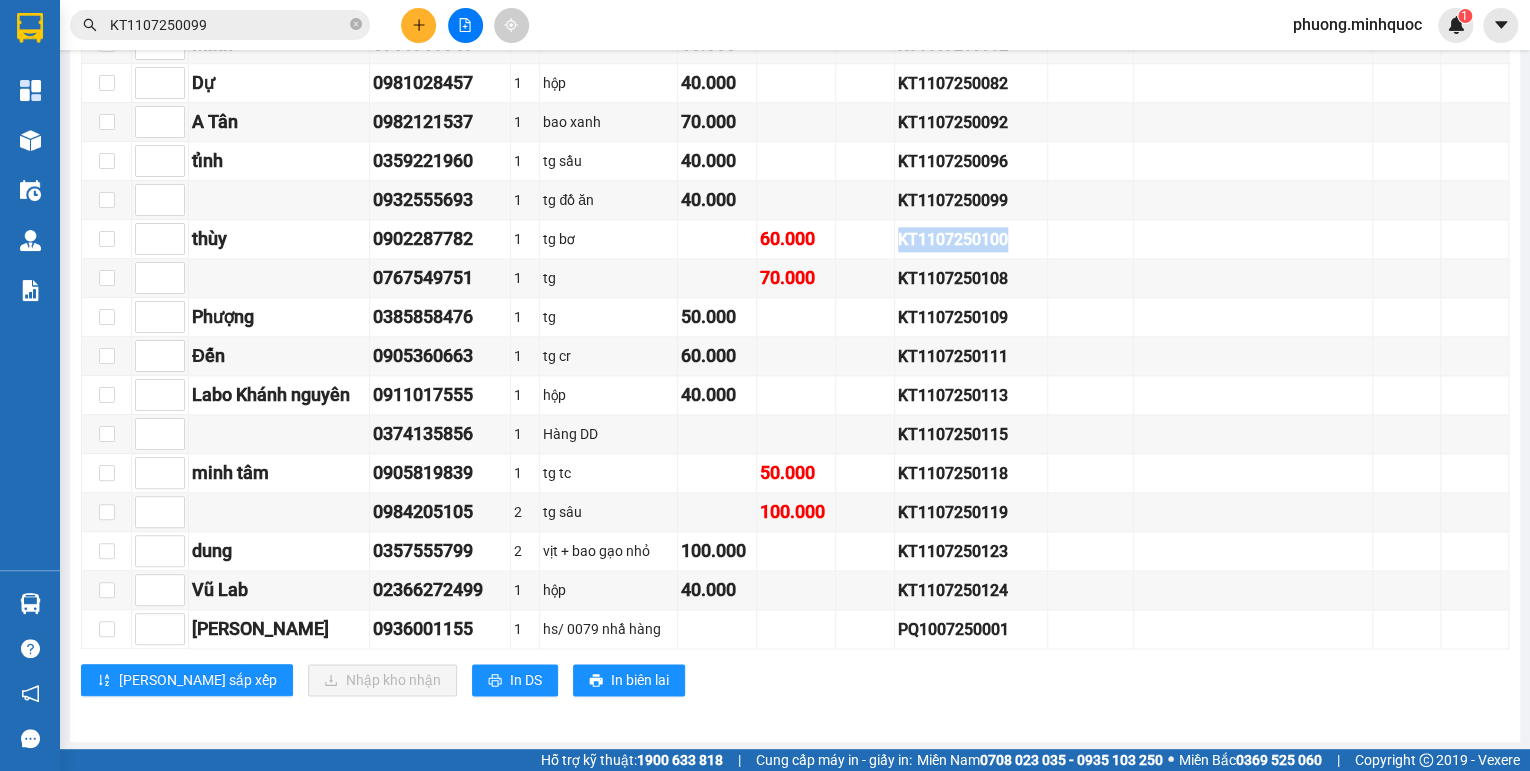 click on "KT1107250099" at bounding box center [228, 25] 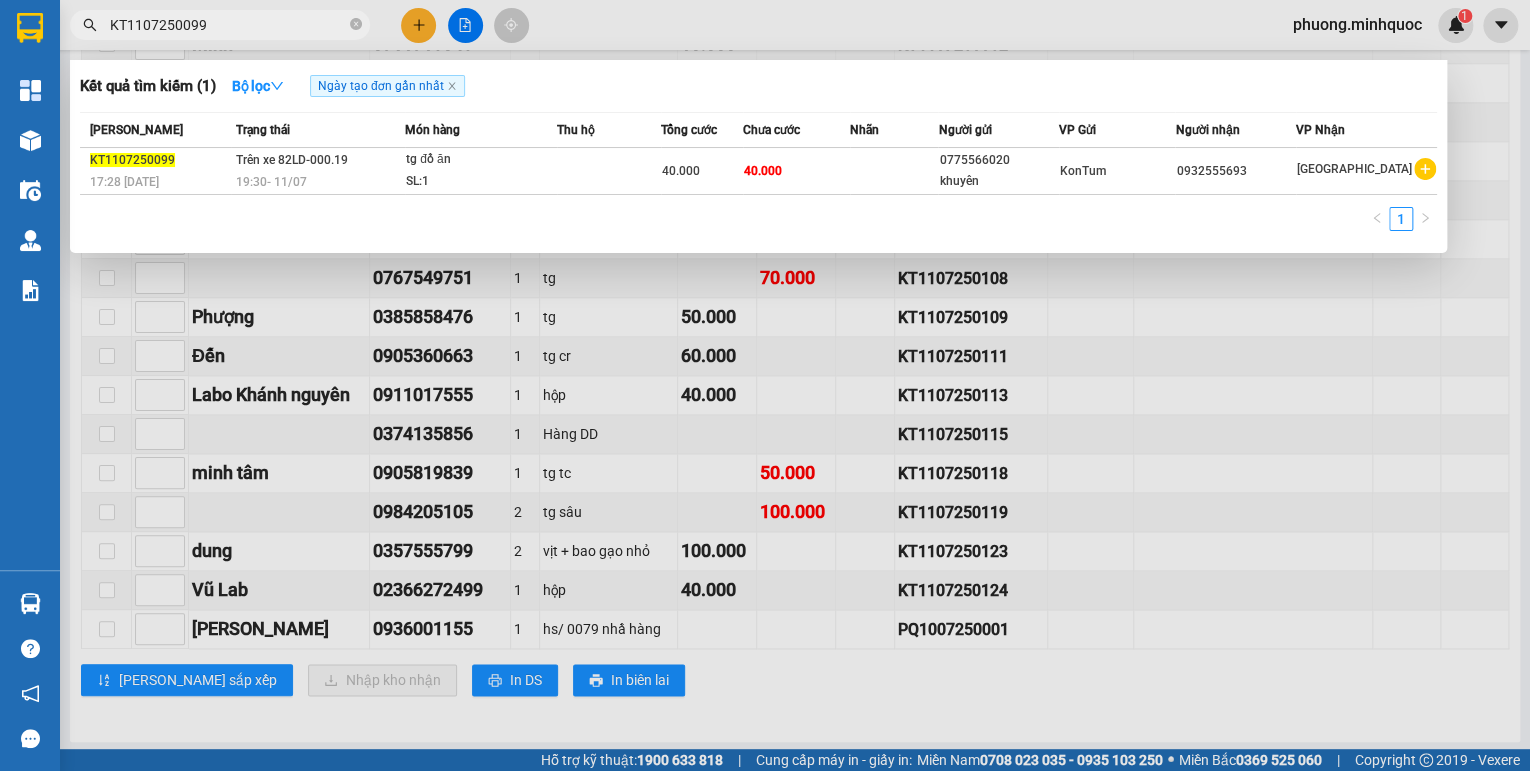 click on "KT1107250099" at bounding box center (228, 25) 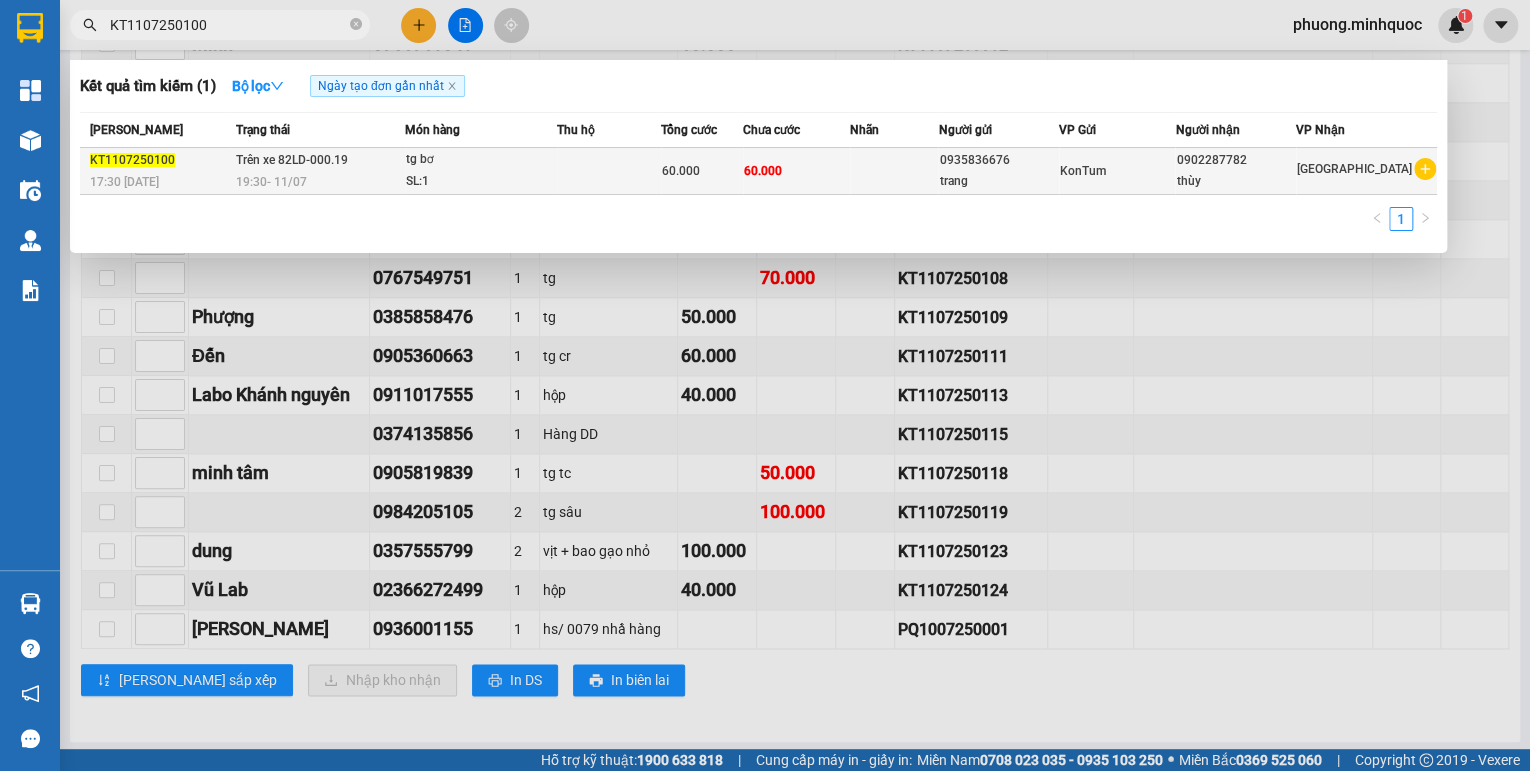 type on "KT1107250100" 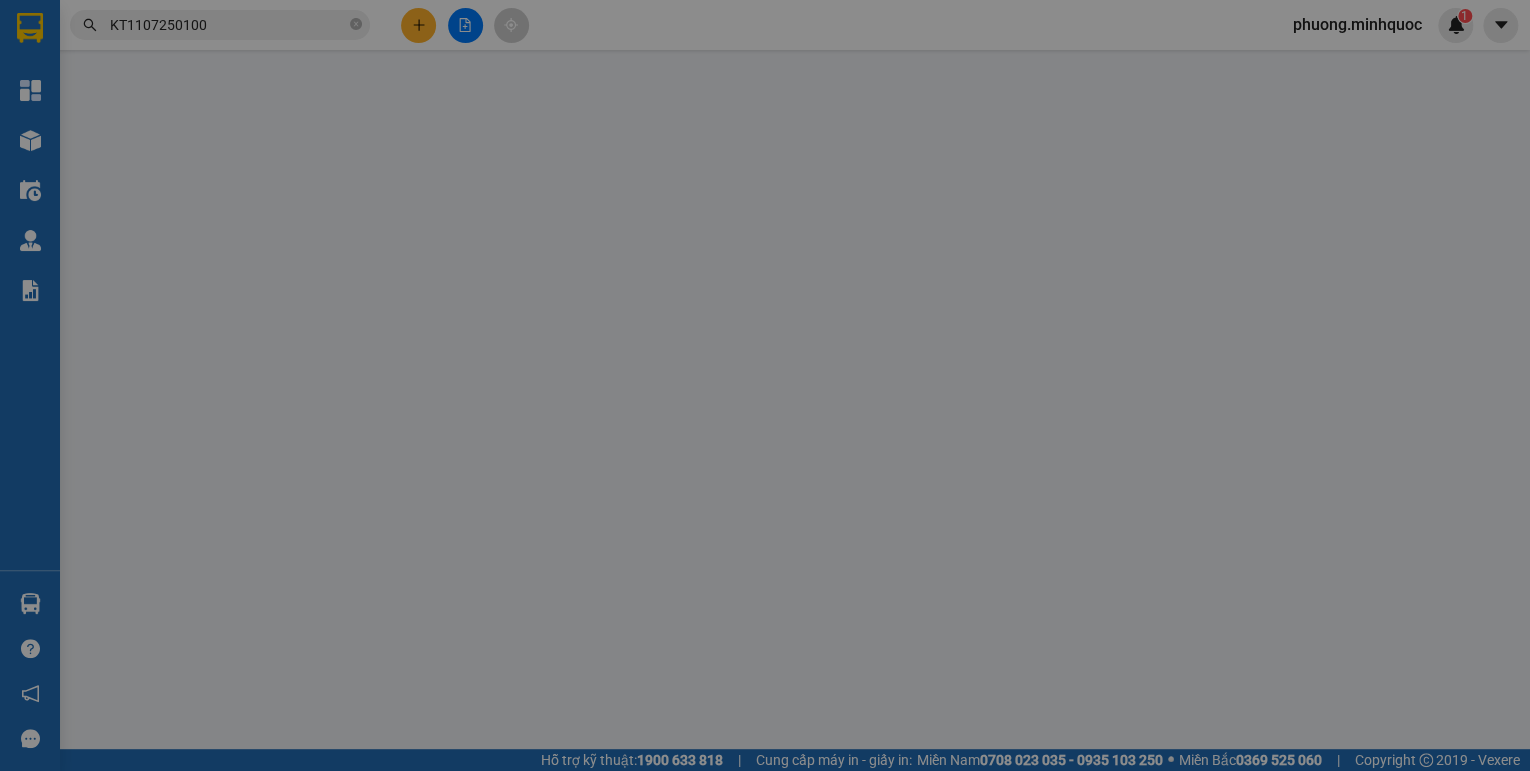 scroll, scrollTop: 0, scrollLeft: 0, axis: both 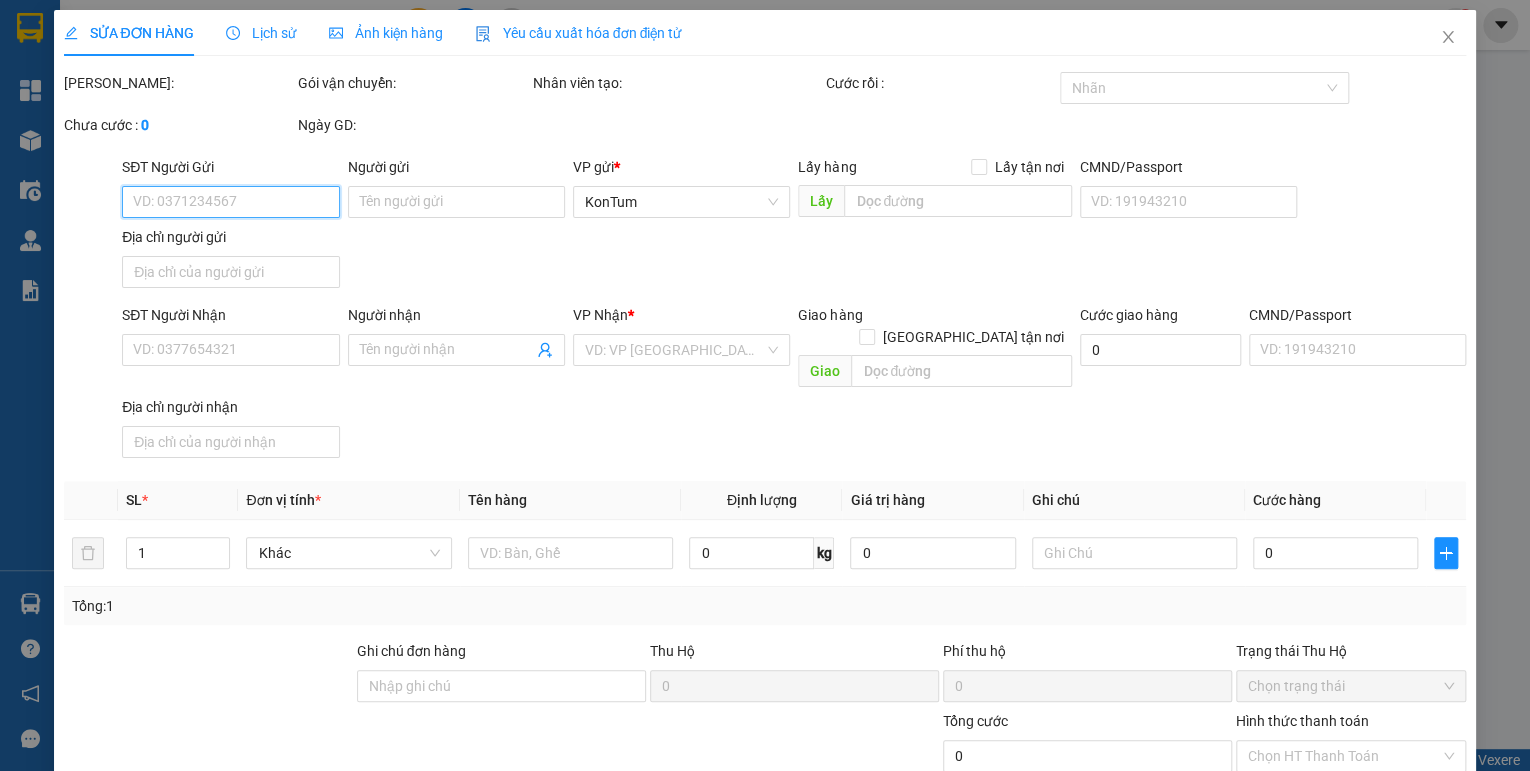 type on "0935836676" 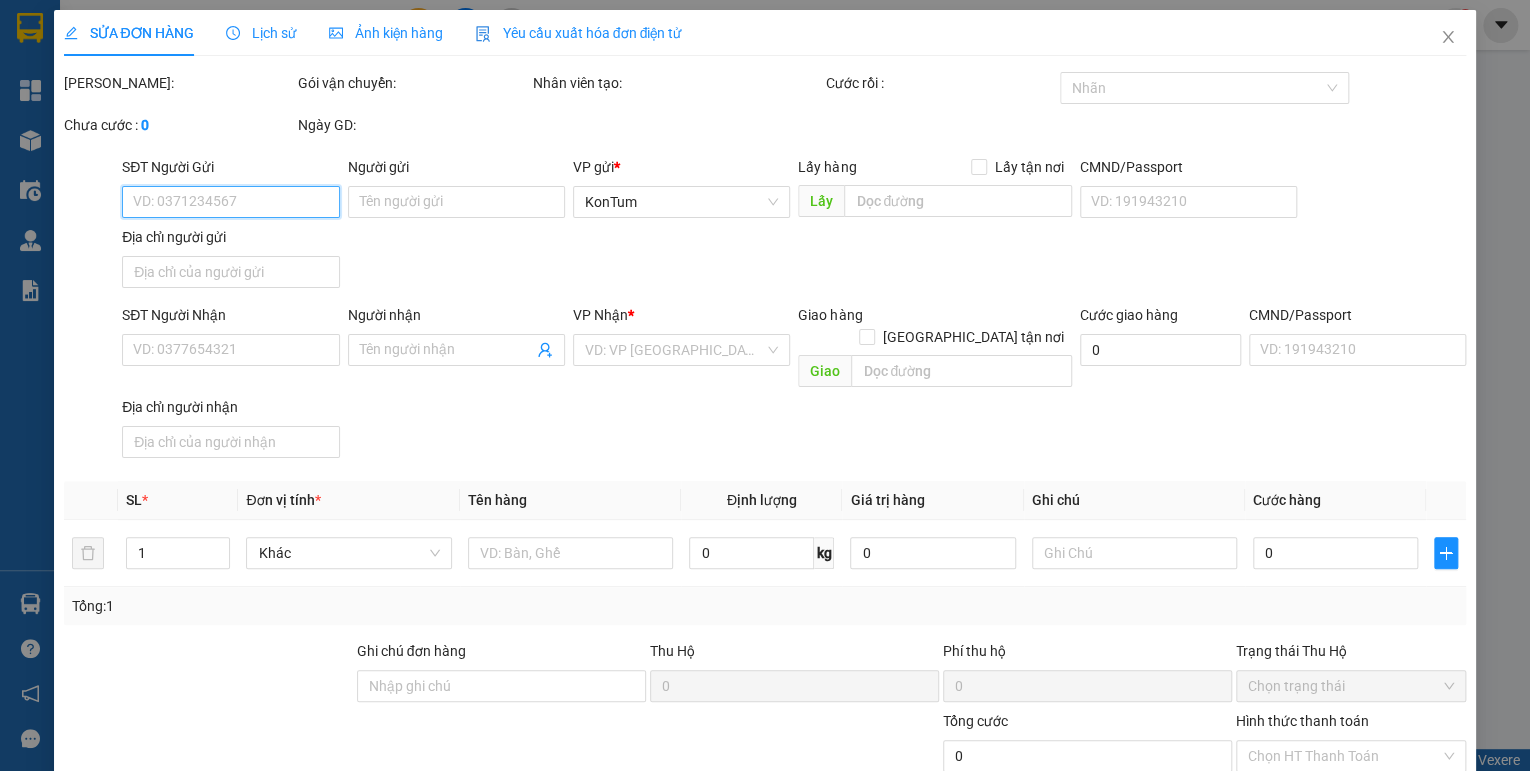 type on "trang" 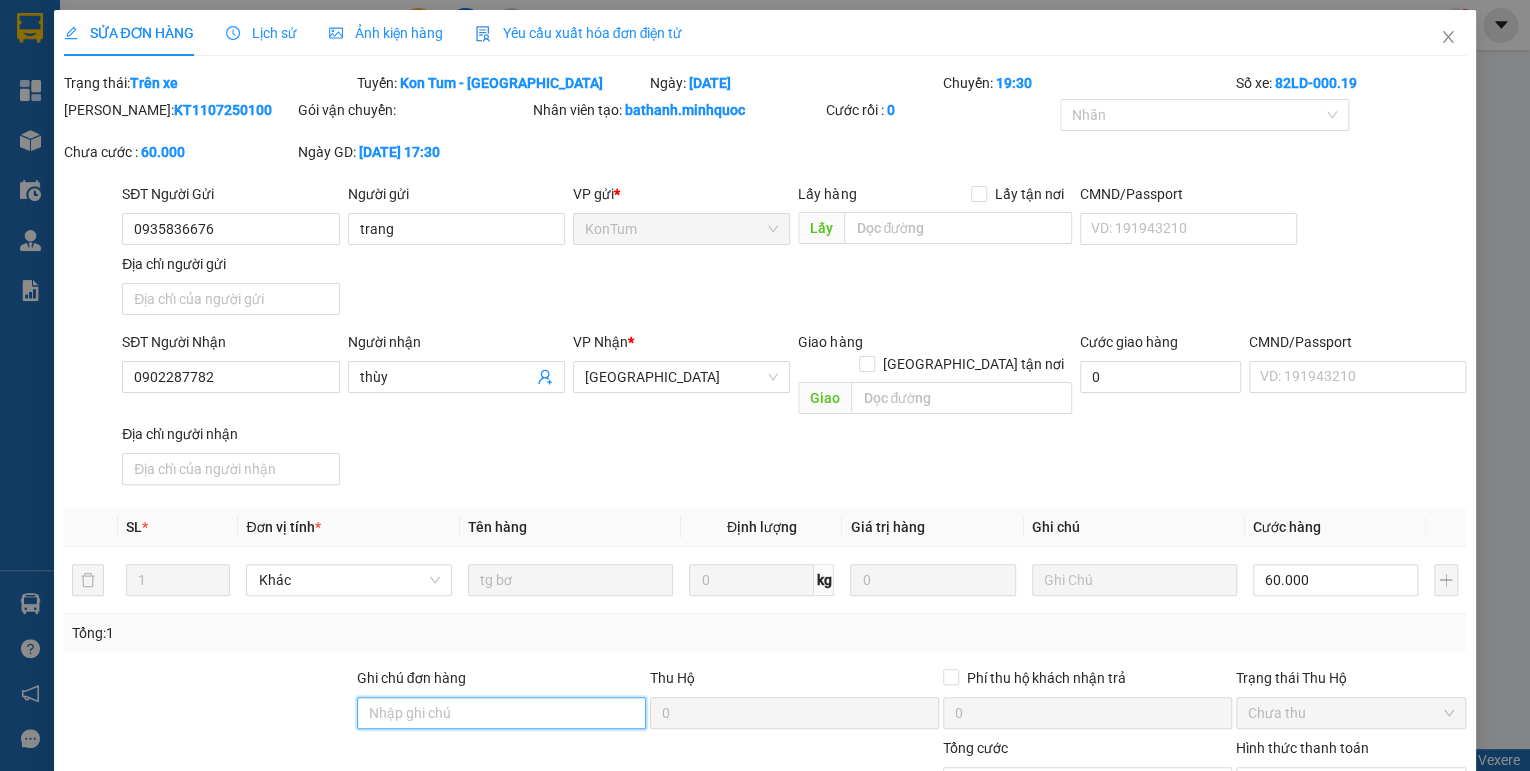 click on "Ghi chú đơn hàng" at bounding box center (501, 713) 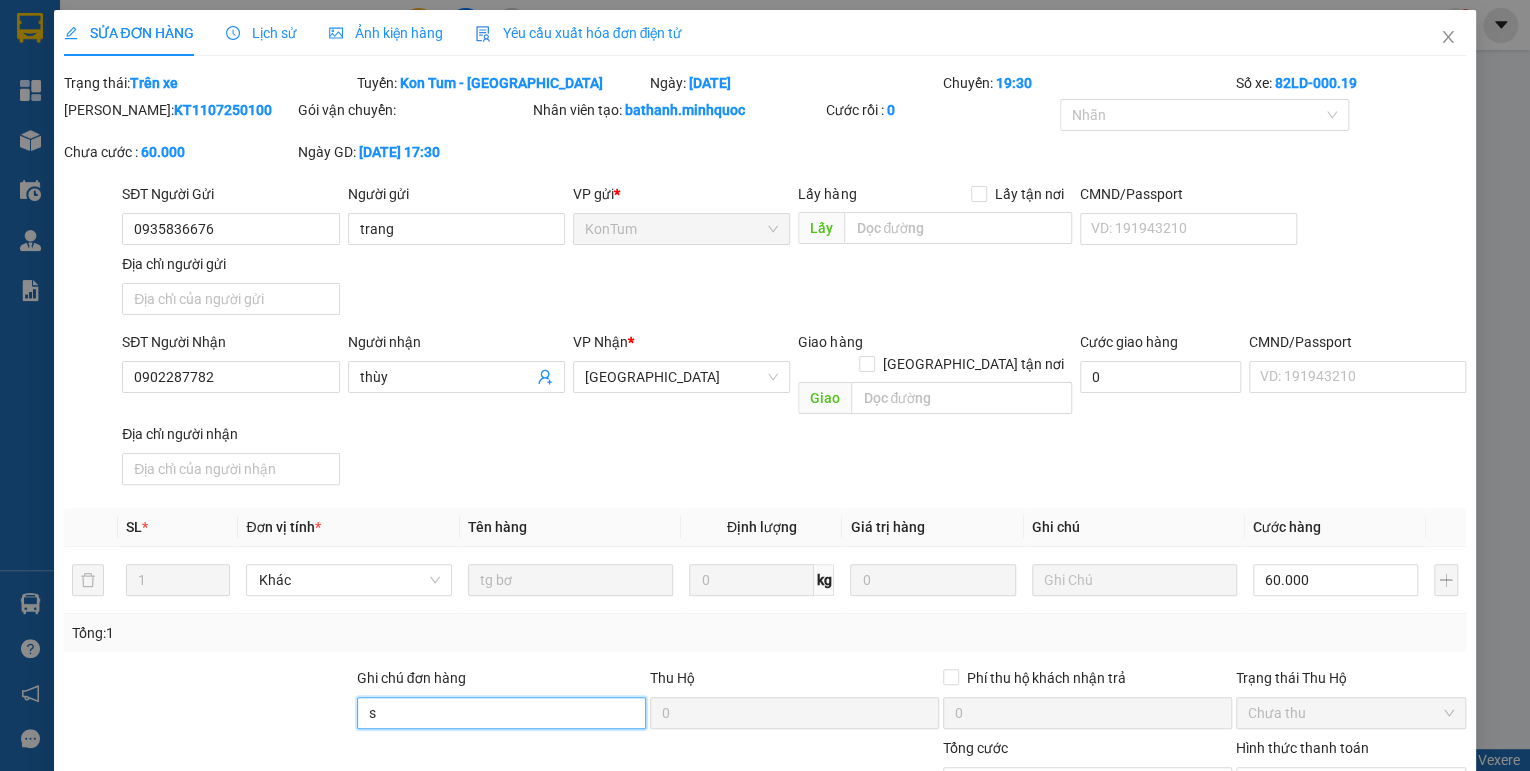 type on "sổ kho 13/7" 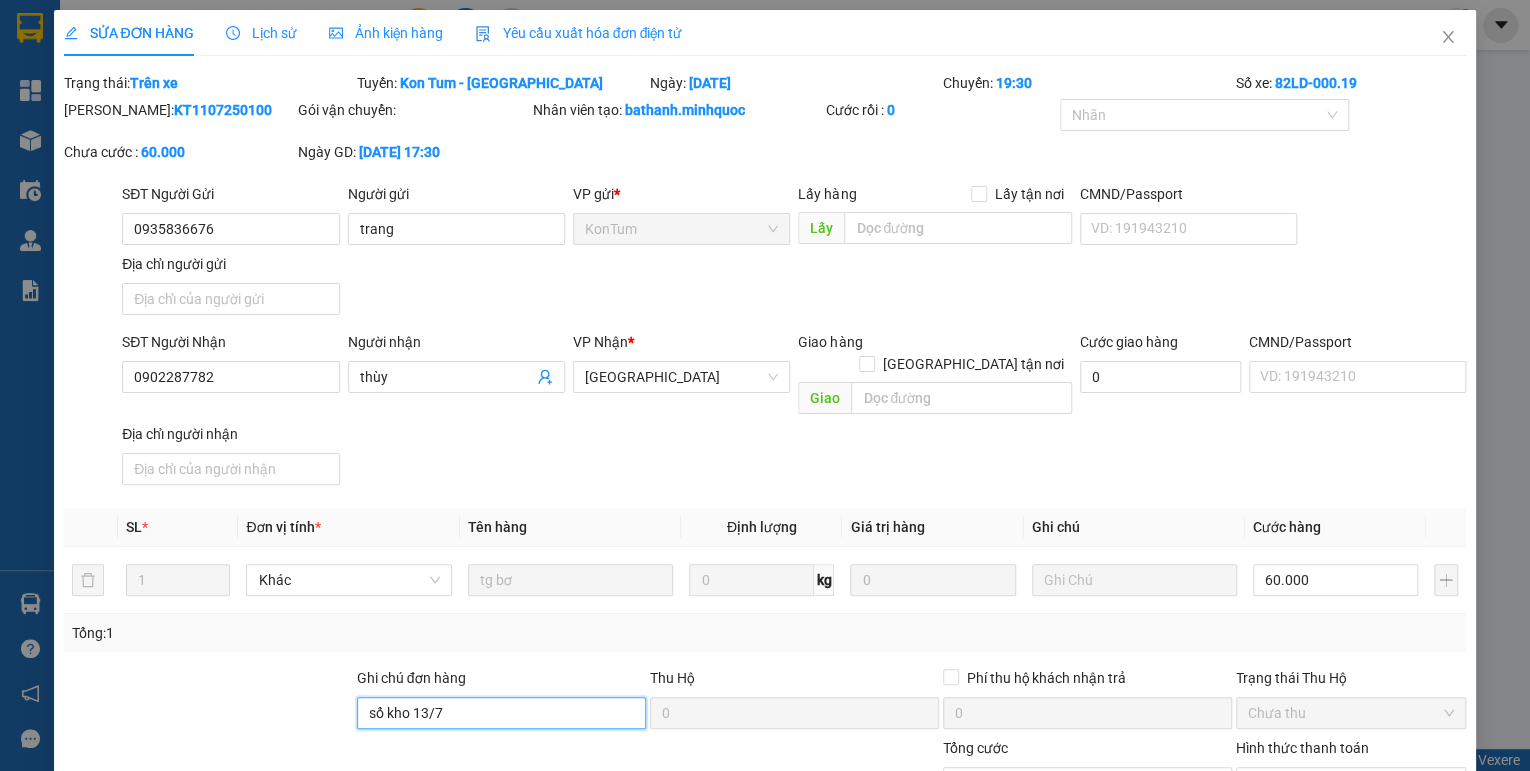 scroll, scrollTop: 138, scrollLeft: 0, axis: vertical 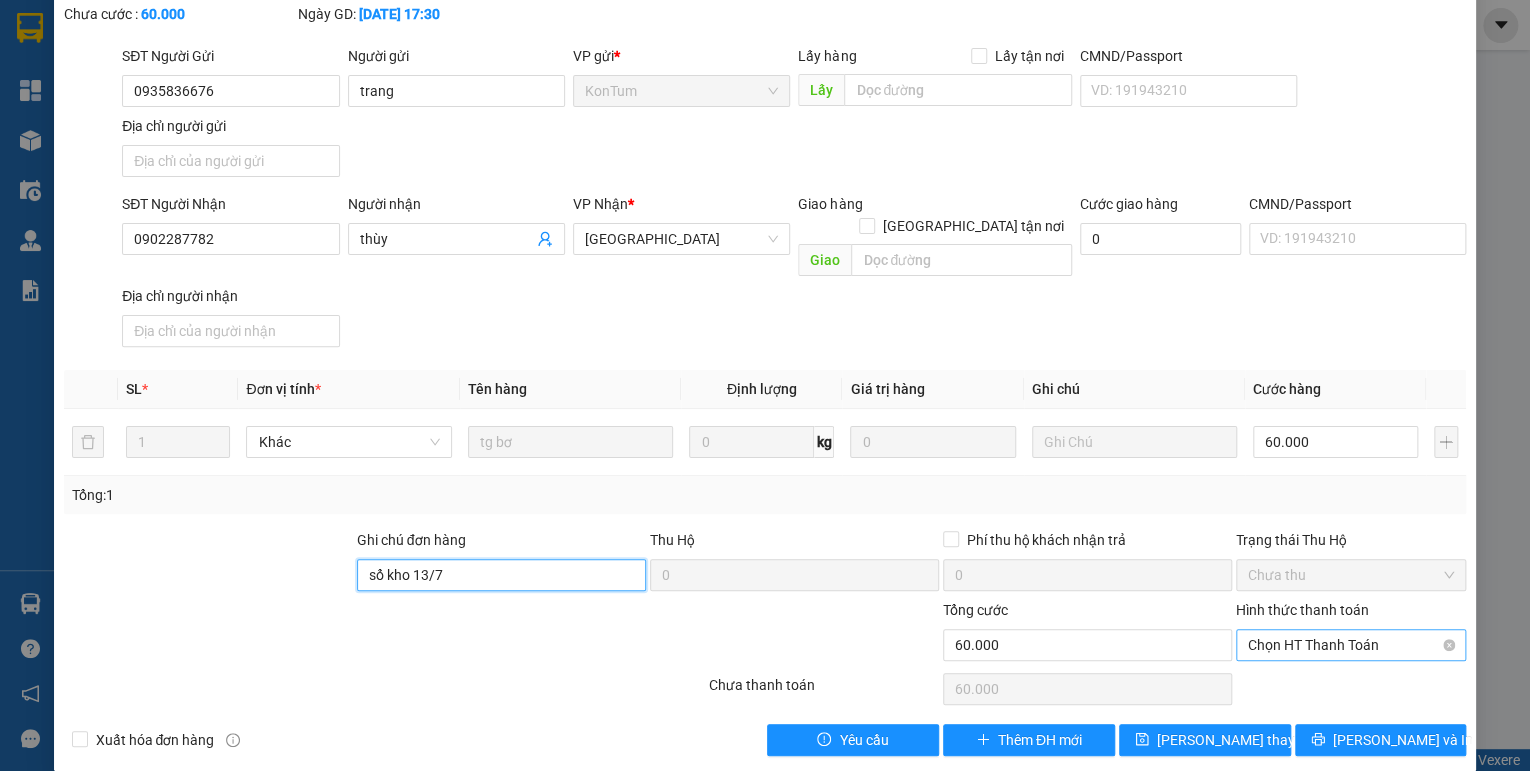 click on "Chọn HT Thanh Toán" at bounding box center (1351, 645) 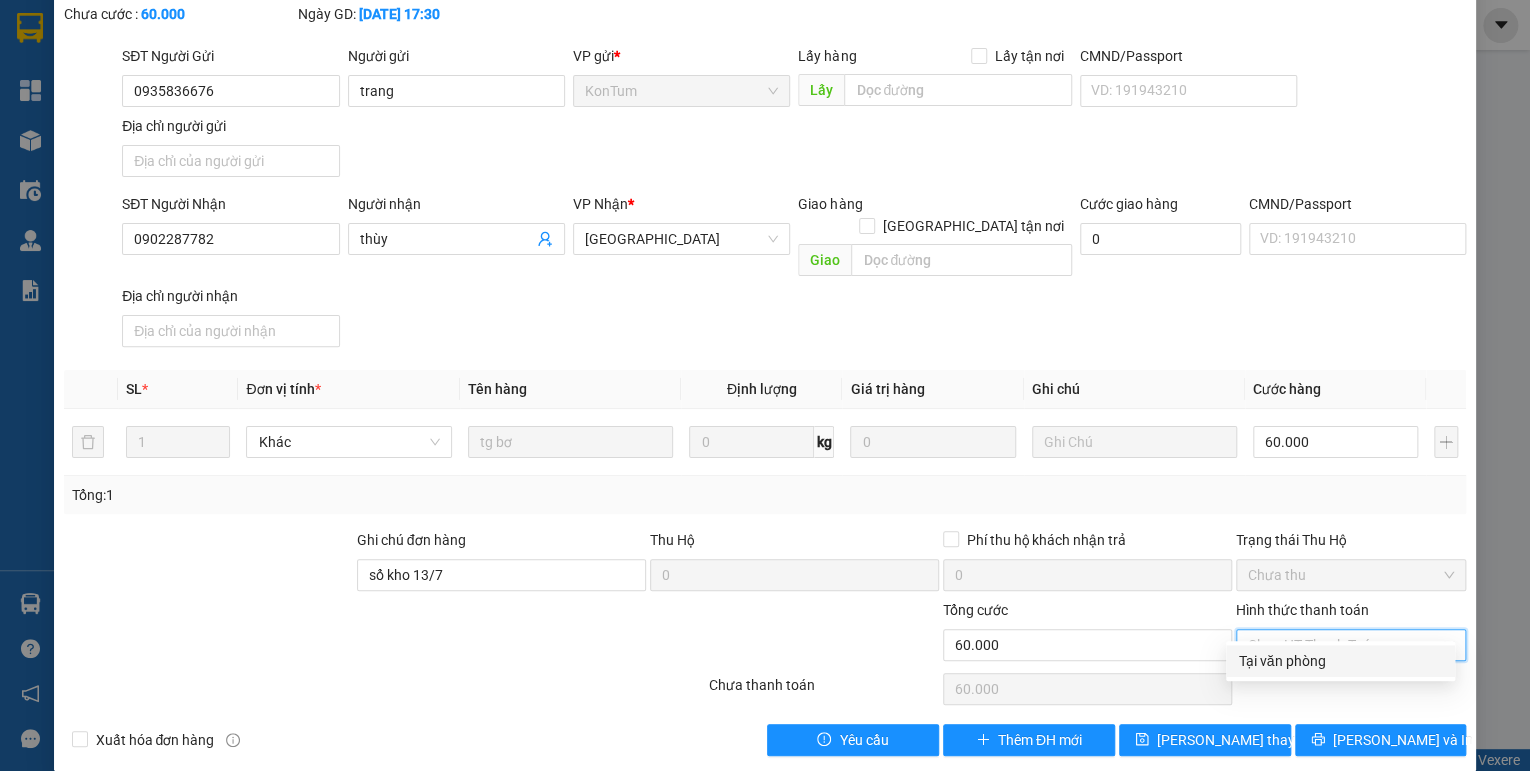 click on "Tại văn phòng" at bounding box center [1340, 661] 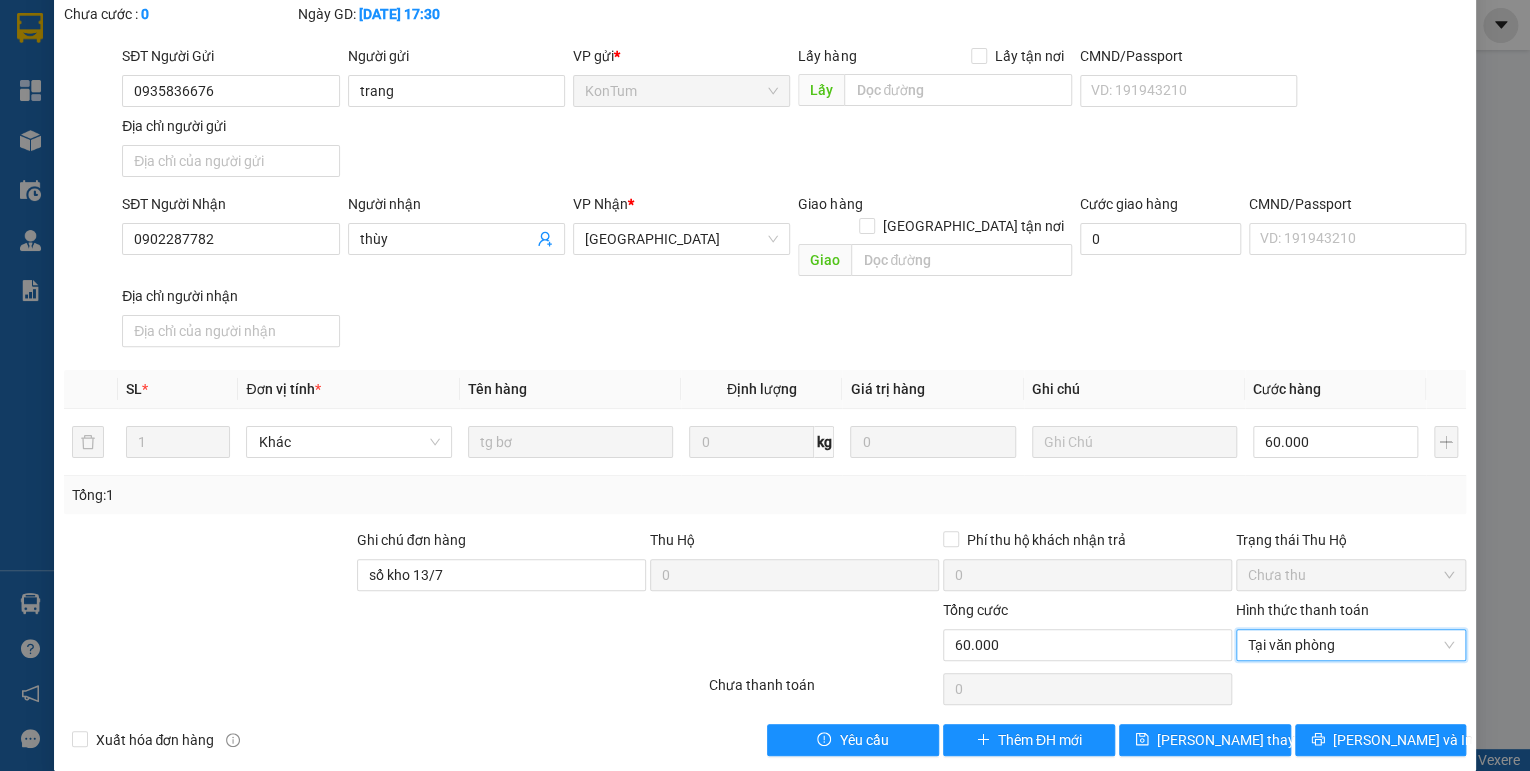 click on "SỬA ĐƠN HÀNG Lịch sử Ảnh kiện hàng Yêu cầu xuất hóa đơn điện tử Total Paid Fee 0 Total UnPaid Fee 60.000 Cash Collection Total Fee Trạng thái:  Trên xe Tuyến:   Kon Tum - Đà Nẵng Ngày:   11/07/2025 Chuyến:   19:30 Số xe:   82LD-000.19 Mã ĐH:  KT1107250100 Gói vận chuyển:   Nhân viên tạo:   bathanh.minhquoc Cước rồi :   0   Nhãn Chưa cước :   0 Ngày GD:   11-07-2025 lúc 17:30 SĐT Người Gửi 0935836676 Người gửi trang VP gửi  * KonTum Lấy hàng Lấy tận nơi Lấy CMND/Passport VD: 191943210 Địa chỉ người gửi SĐT Người Nhận 0902287782 Người nhận thùy VP Nhận  * Đà Nẵng Giao hàng Giao tận nơi Giao Cước giao hàng 0 CMND/Passport VD: 191943210 Địa chỉ người nhận SL  * Đơn vị tính  * Tên hàng  Định lượng Giá trị hàng Ghi chú Cước hàng                   1 Khác tg bơ 0 kg 0 60.000 Tổng:  1 Ghi chú đơn hàng sổ kho 13/7 Thu Hộ 0 0   Chưa thu 60.000" at bounding box center [765, 321] 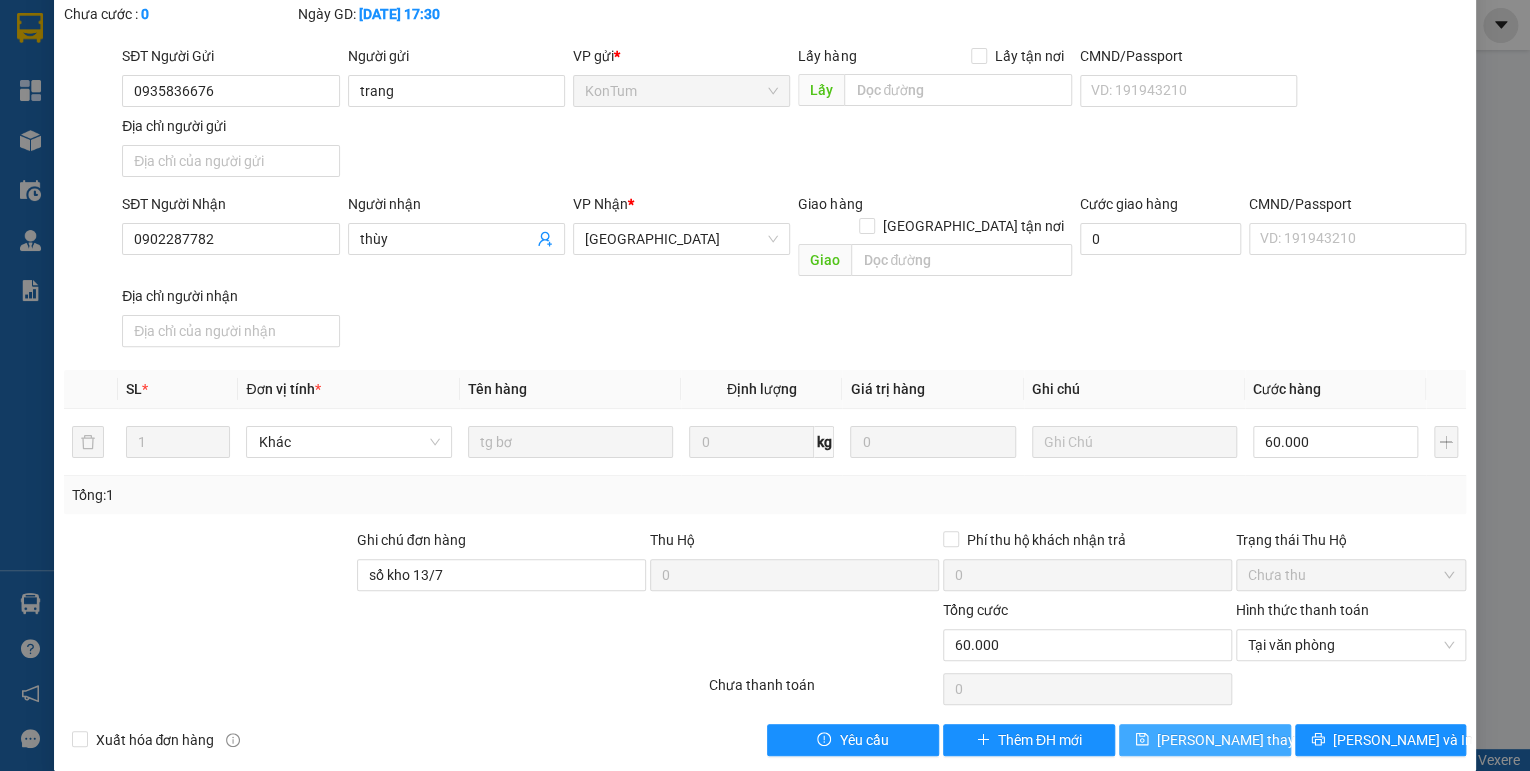 click on "[PERSON_NAME] thay đổi" at bounding box center (1237, 740) 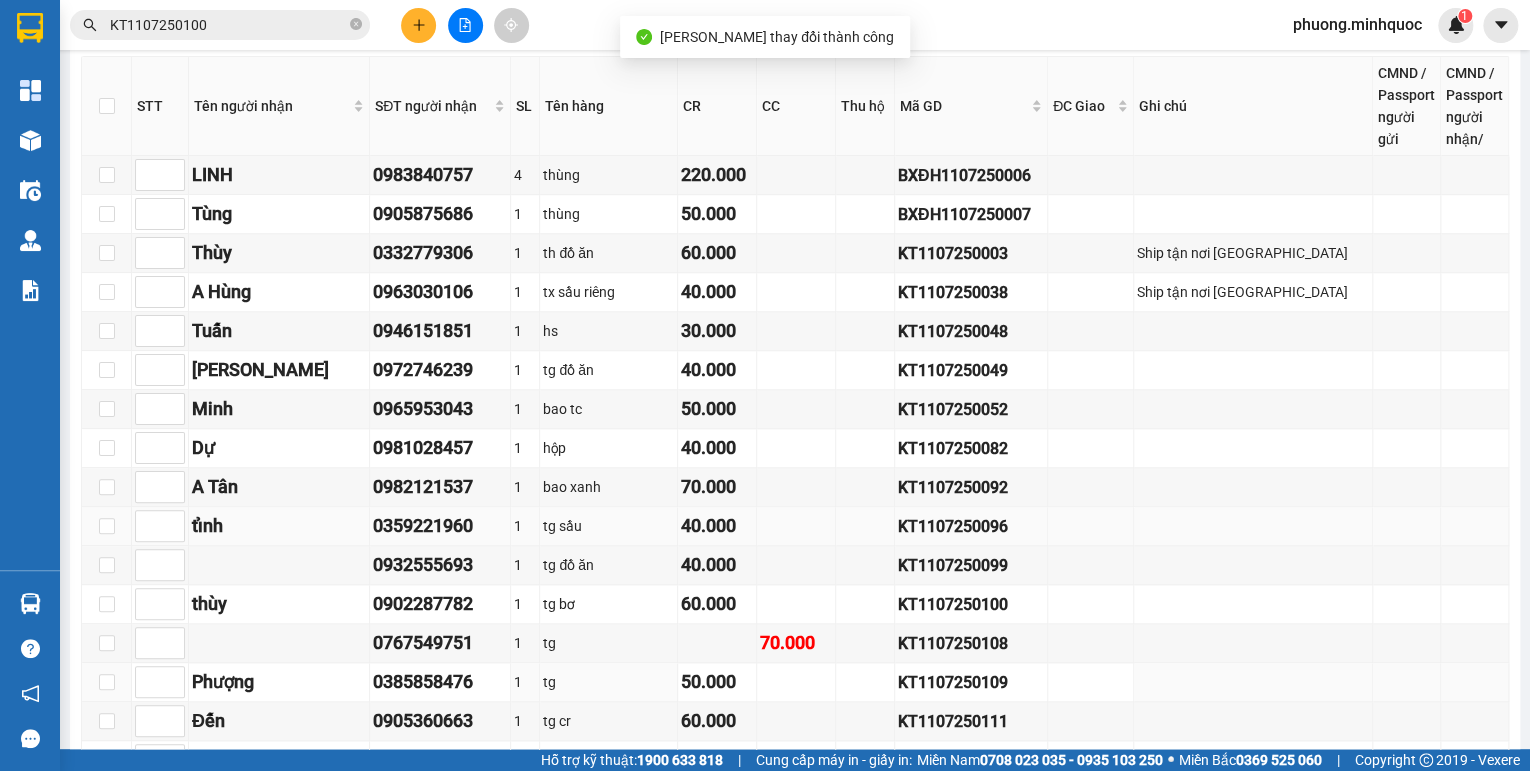 scroll, scrollTop: 960, scrollLeft: 0, axis: vertical 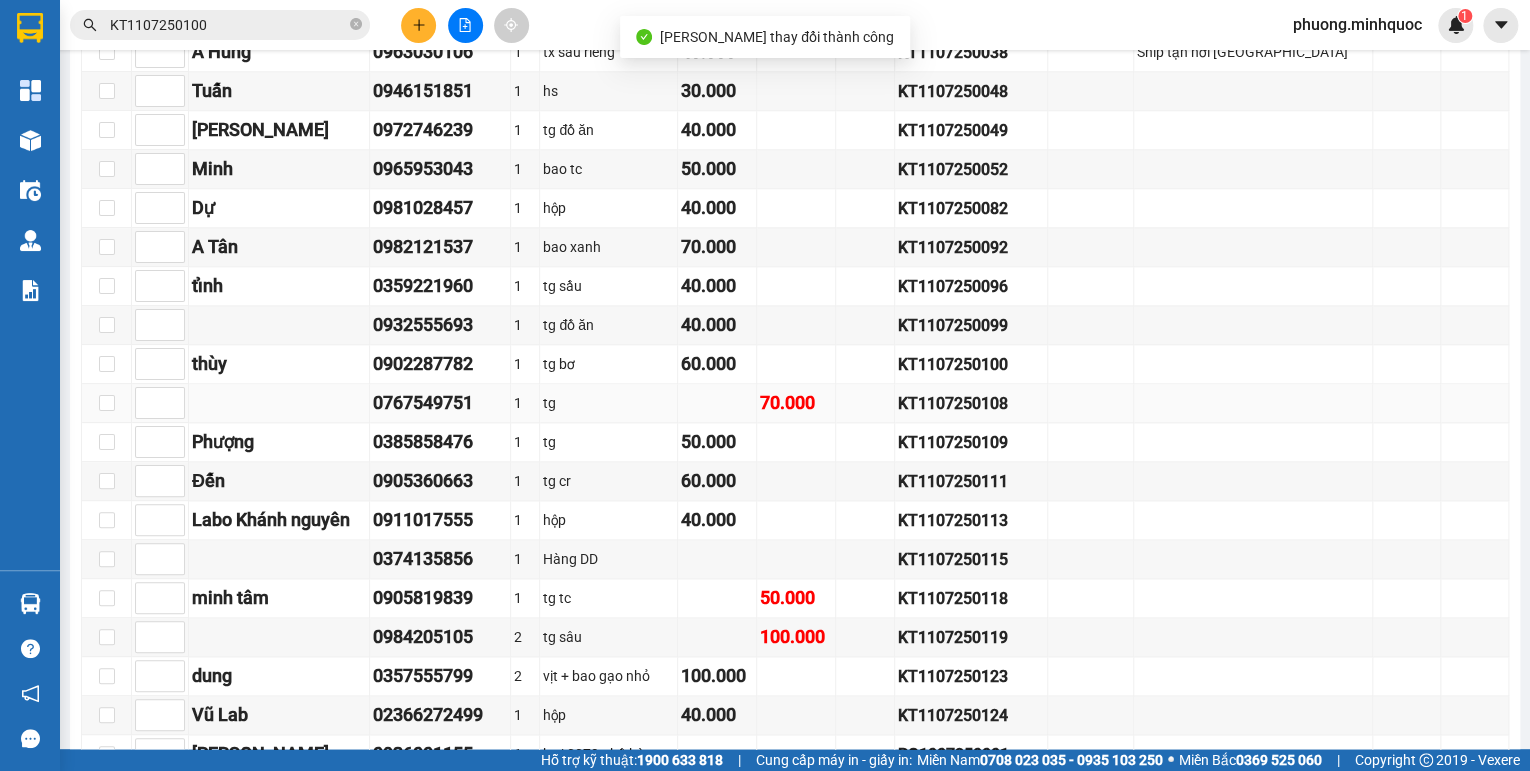 click on "KT1107250108" at bounding box center (971, 403) 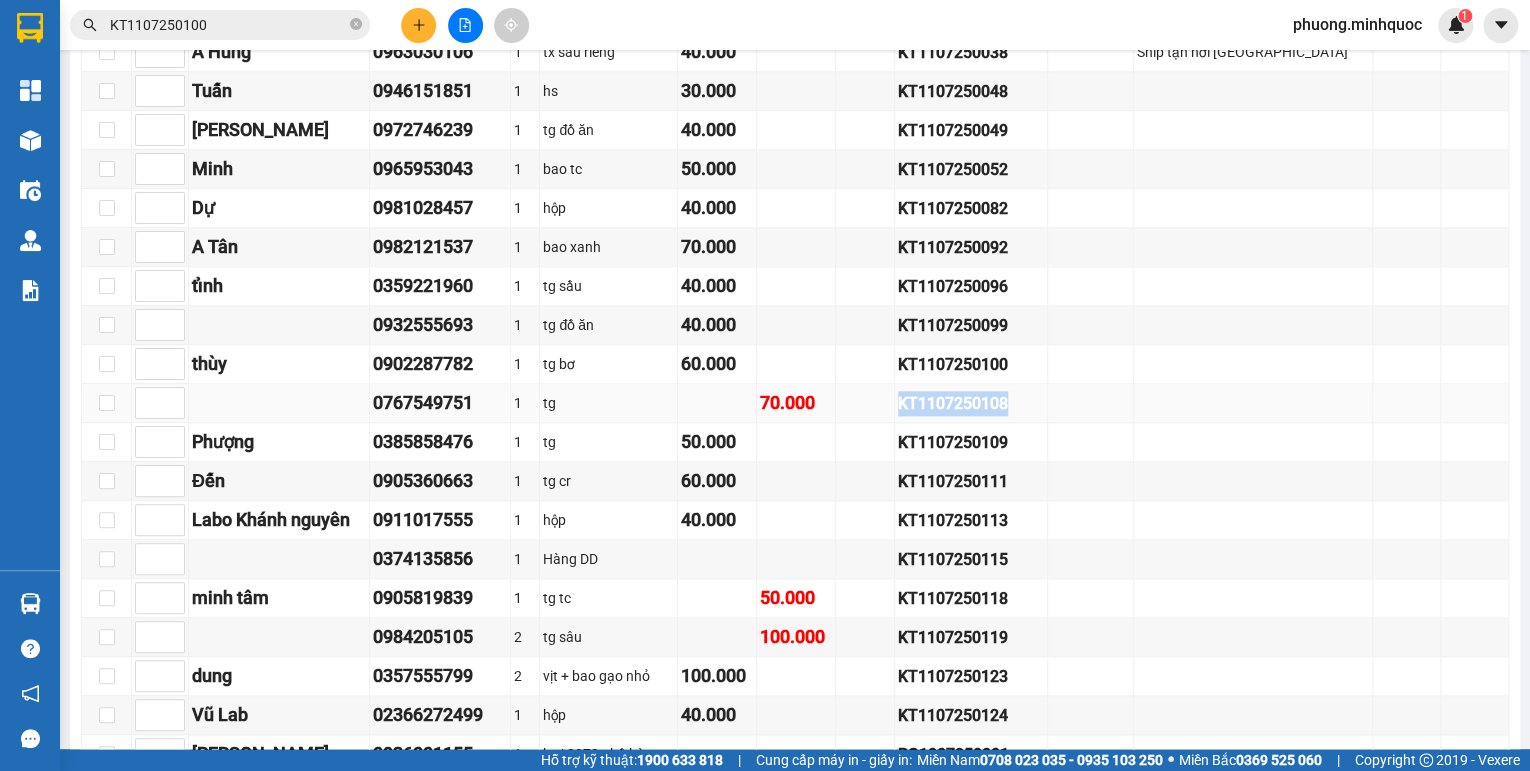 click on "KT1107250108" at bounding box center [971, 403] 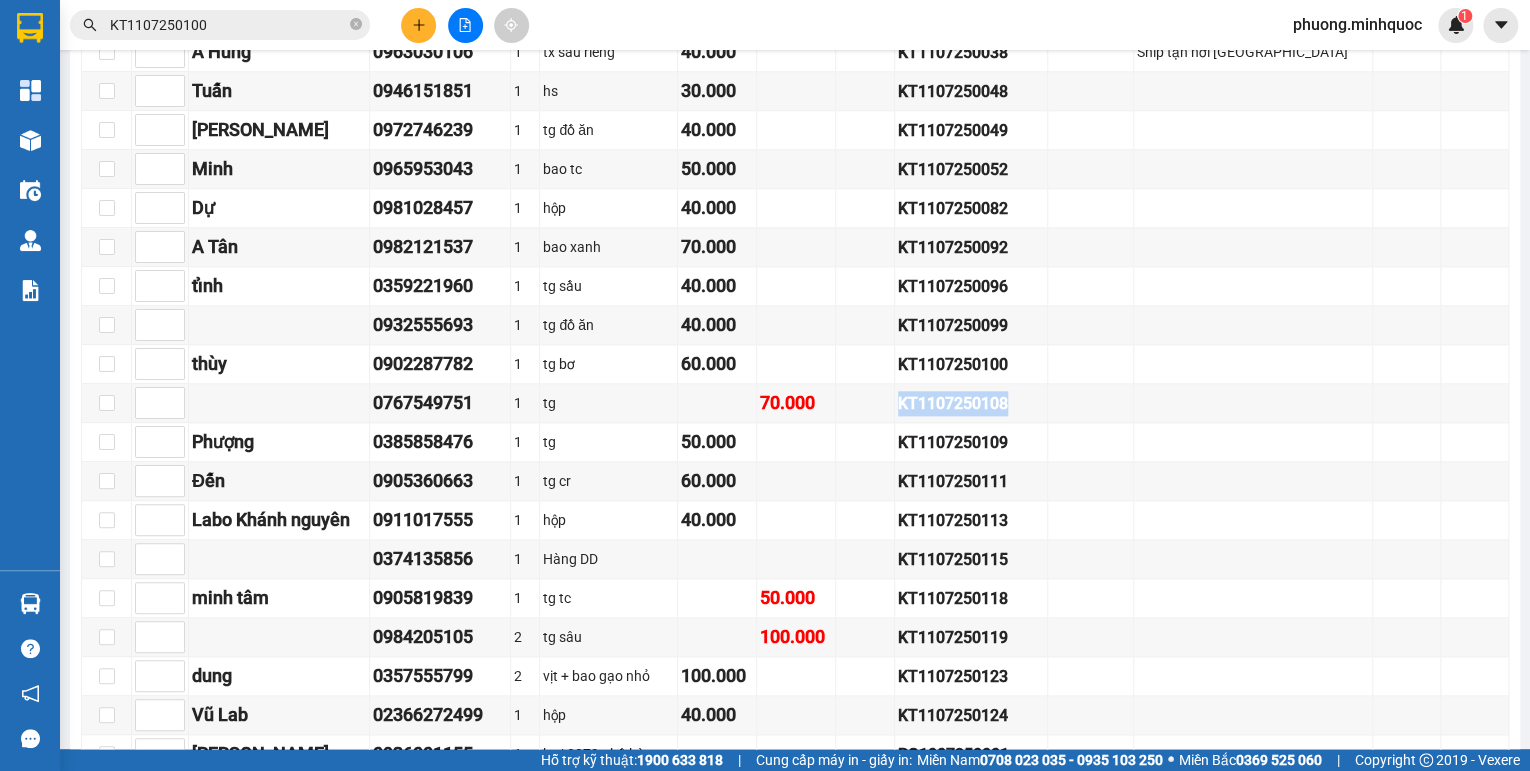 click on "KT1107250100" at bounding box center (228, 25) 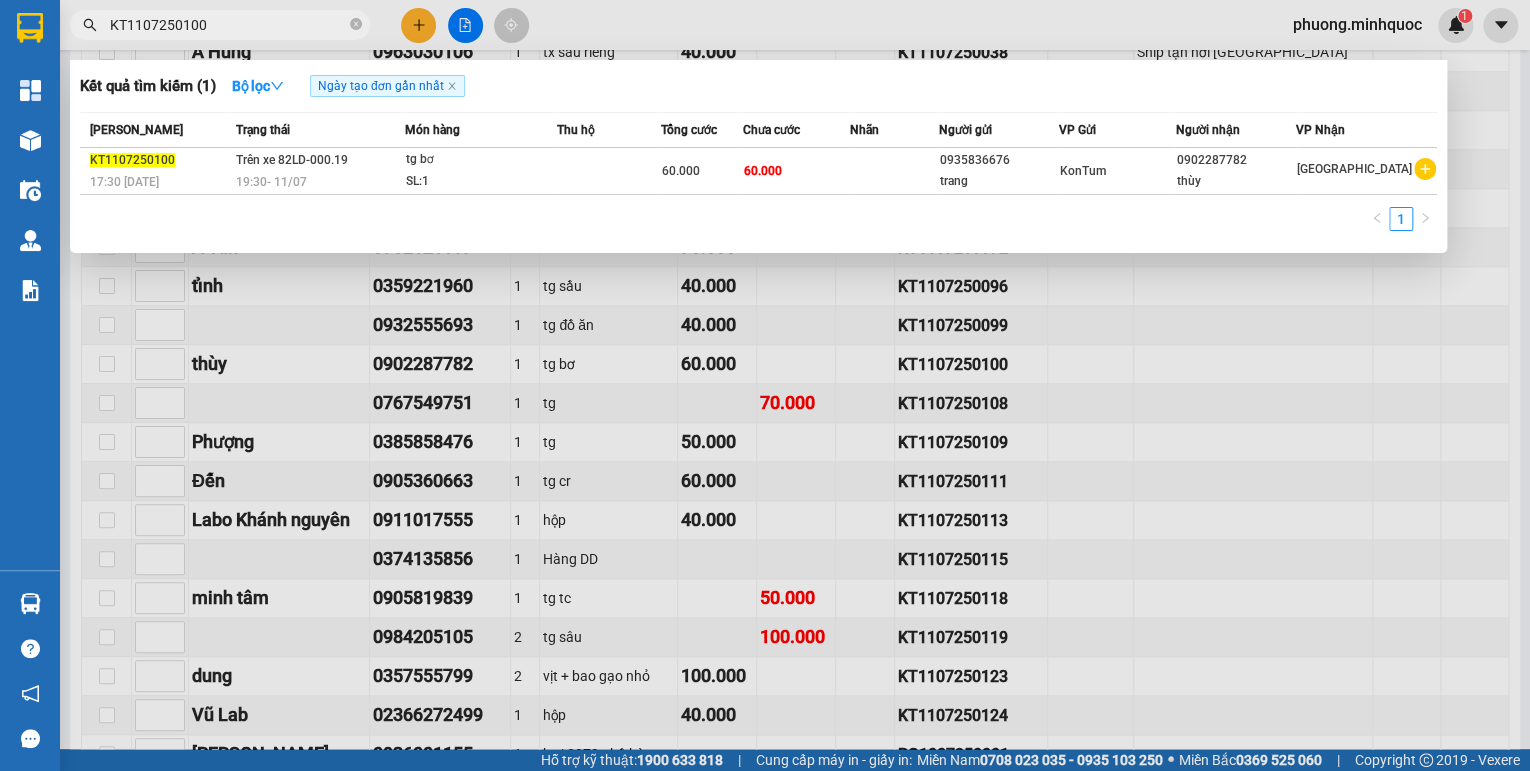 click on "KT1107250100" at bounding box center [228, 25] 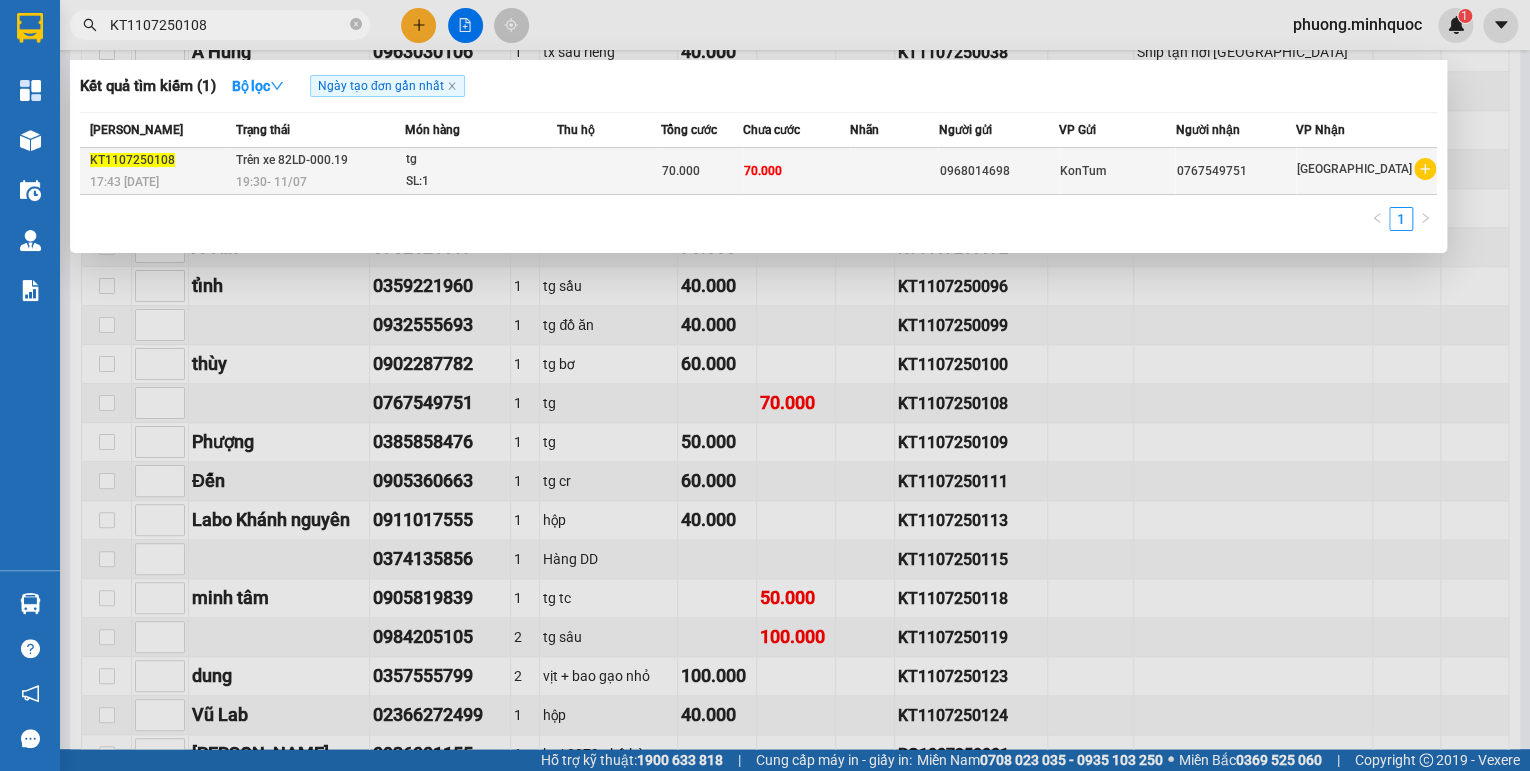 type on "KT1107250108" 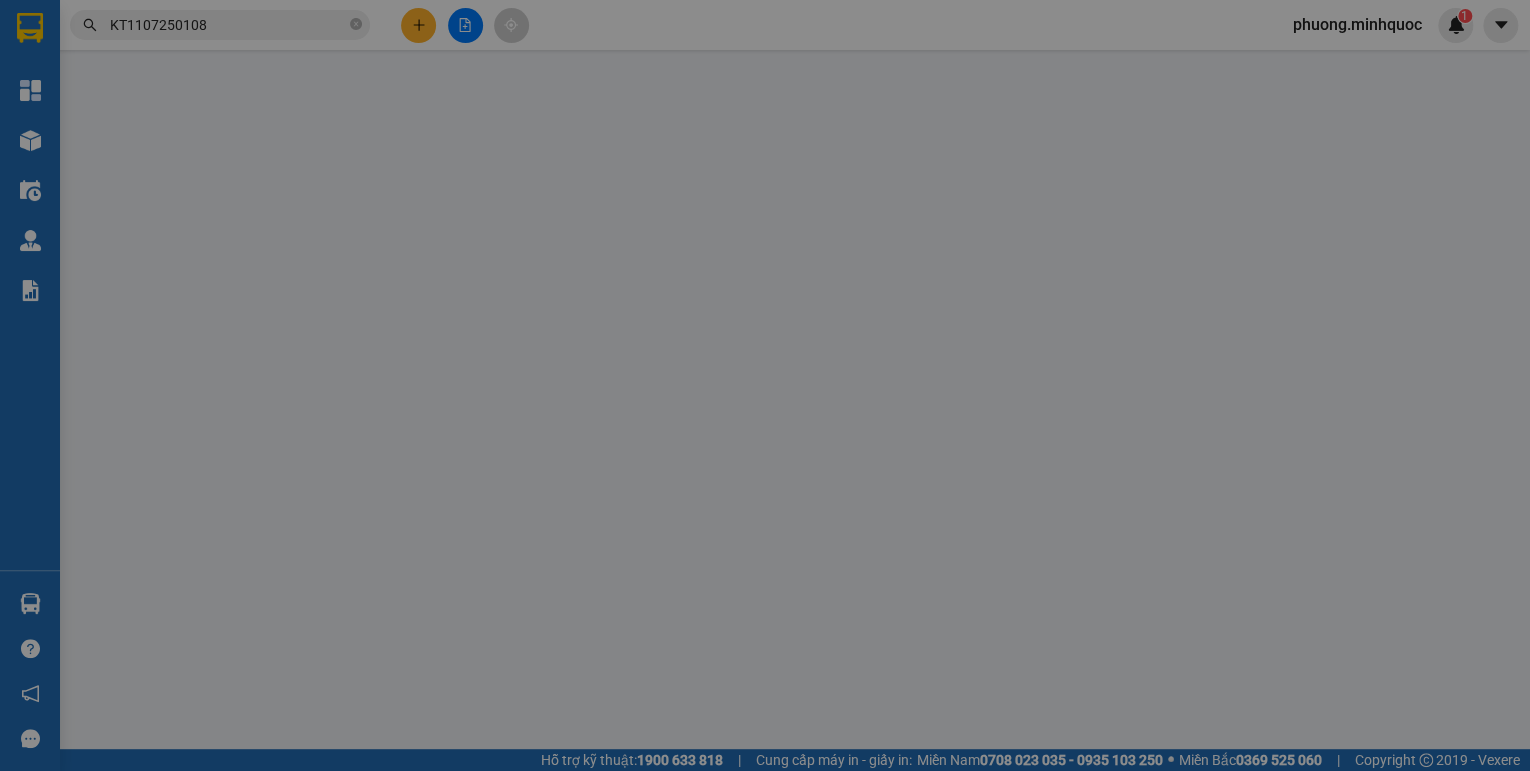 scroll, scrollTop: 0, scrollLeft: 0, axis: both 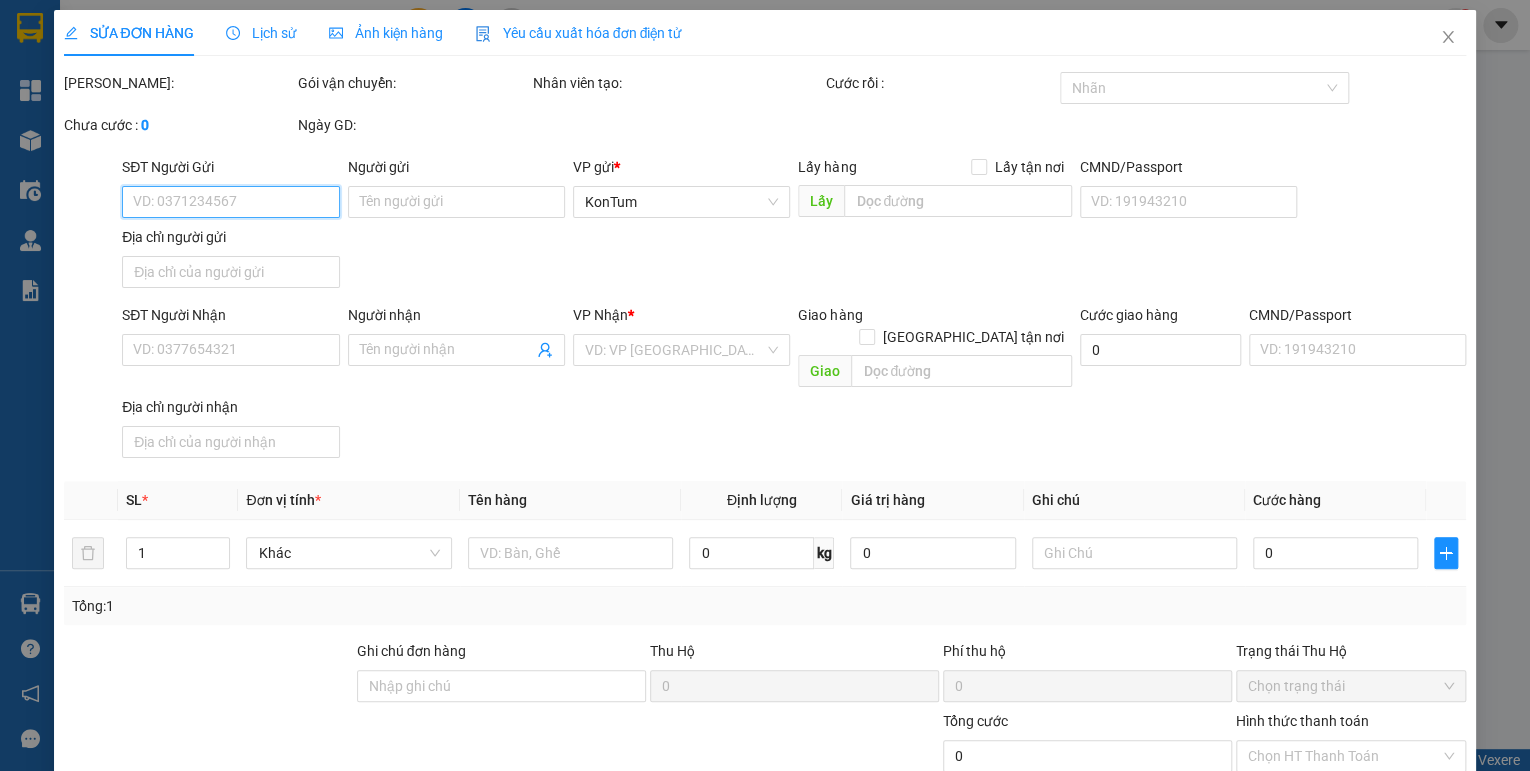 type on "0968014698" 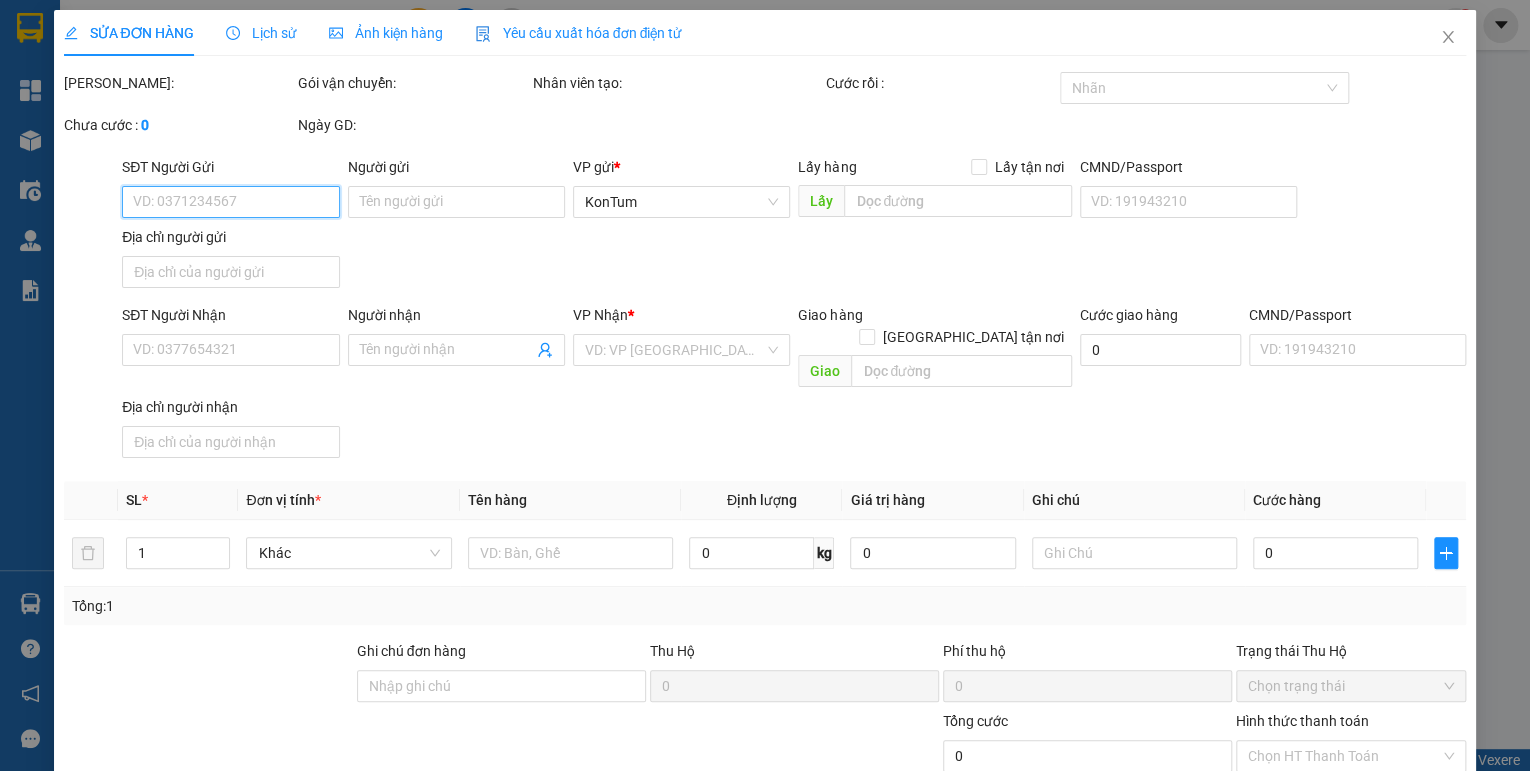type on "0767549751" 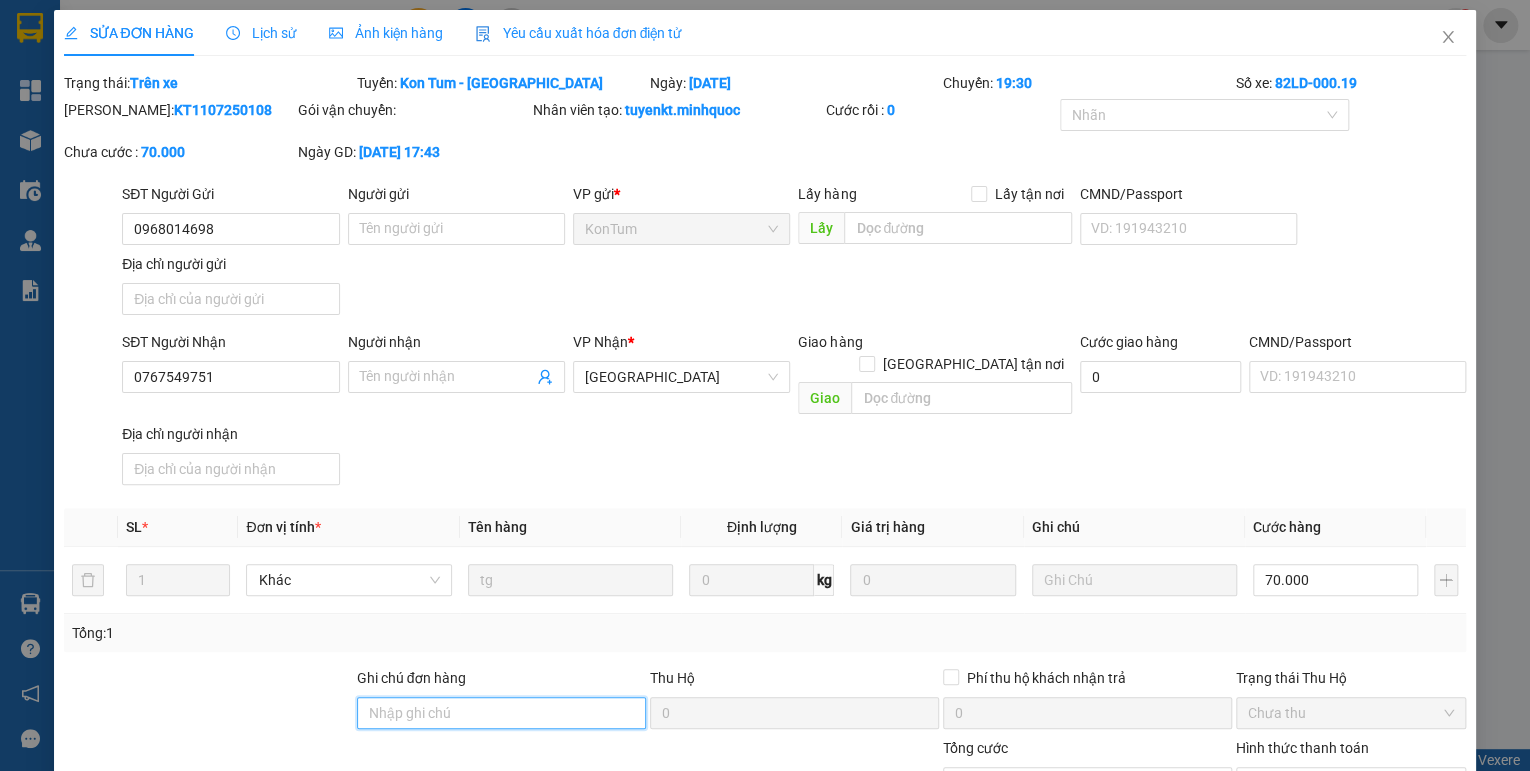 click on "Ghi chú đơn hàng" at bounding box center [501, 713] 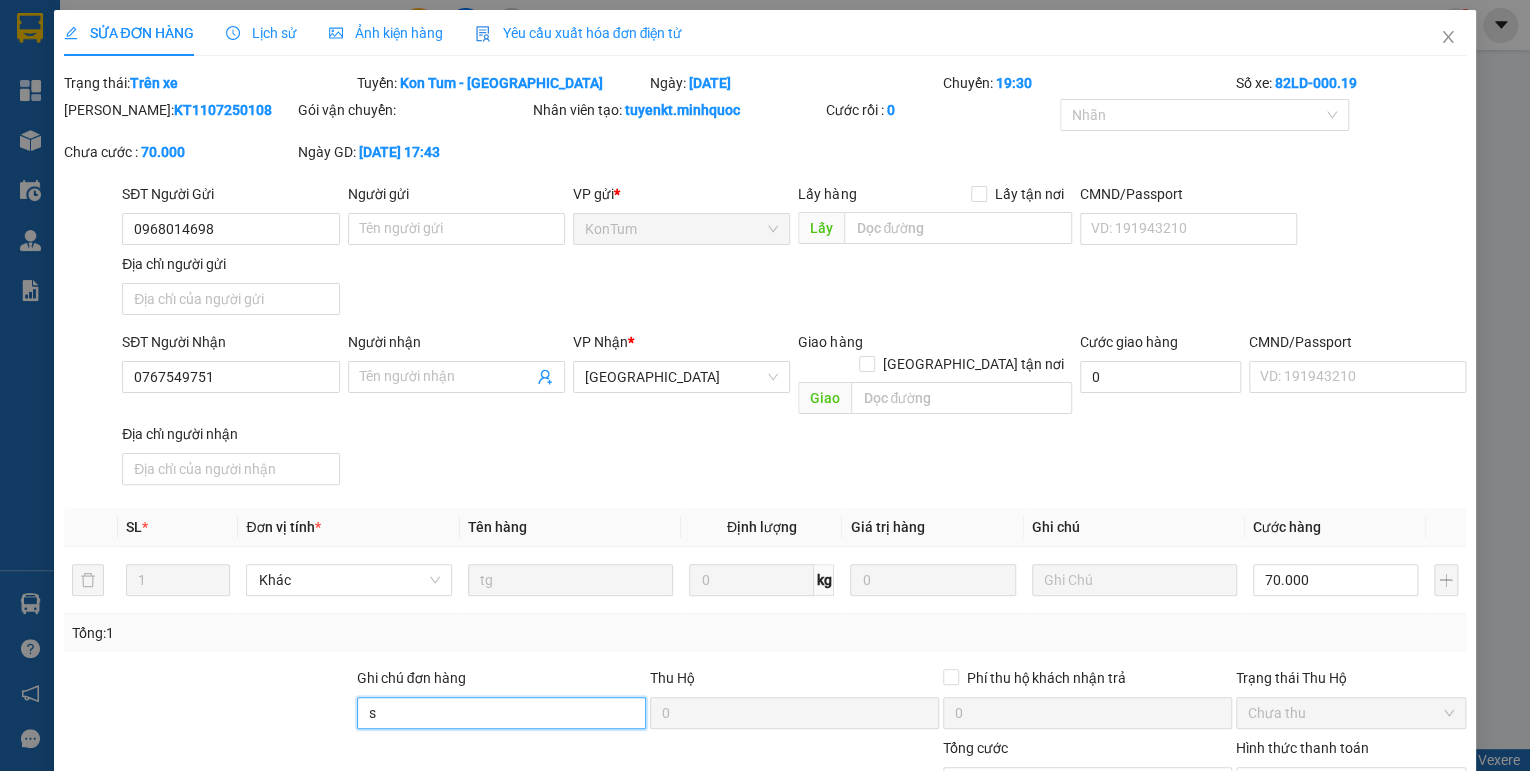 type on "sổ kho 13/7" 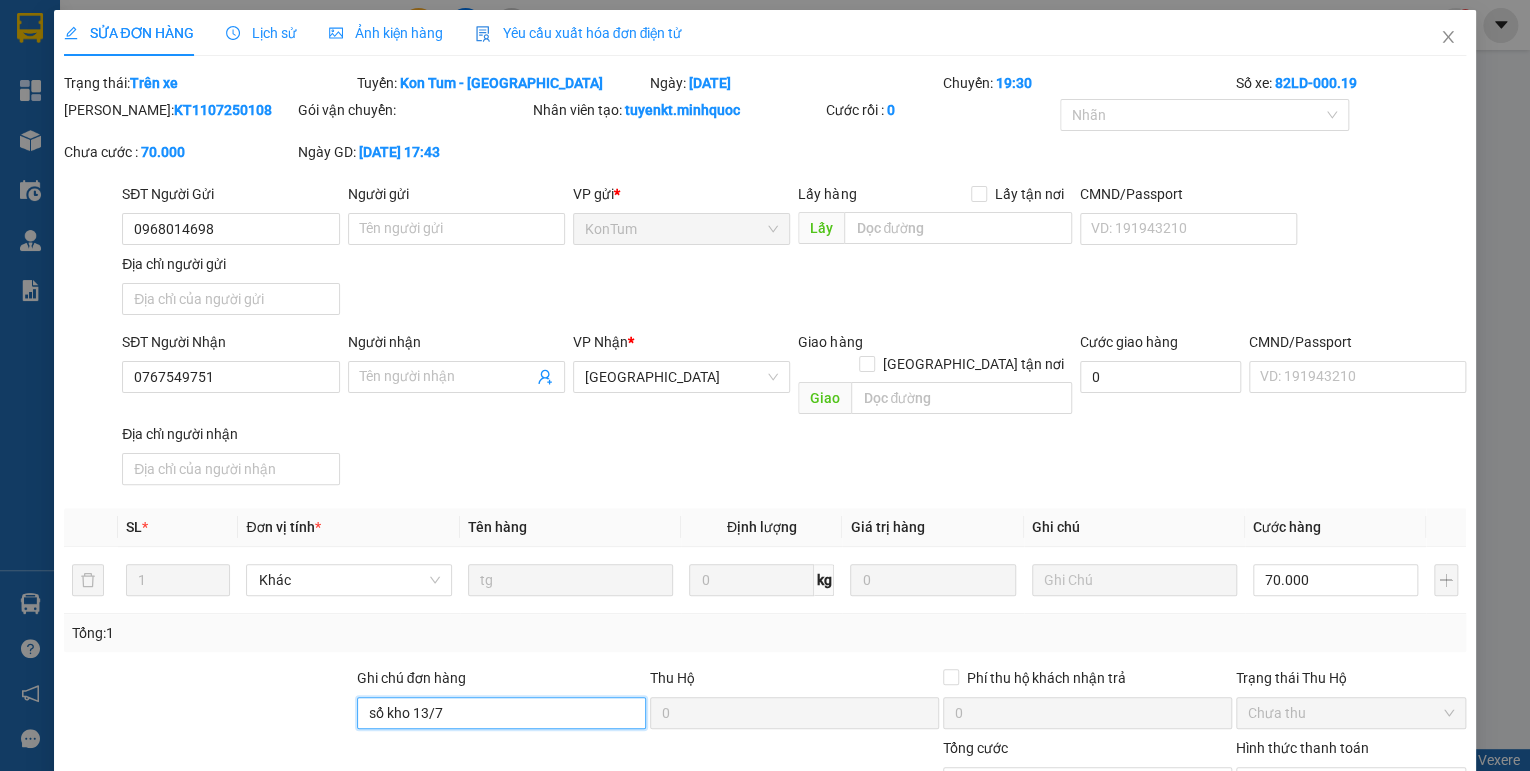 scroll, scrollTop: 138, scrollLeft: 0, axis: vertical 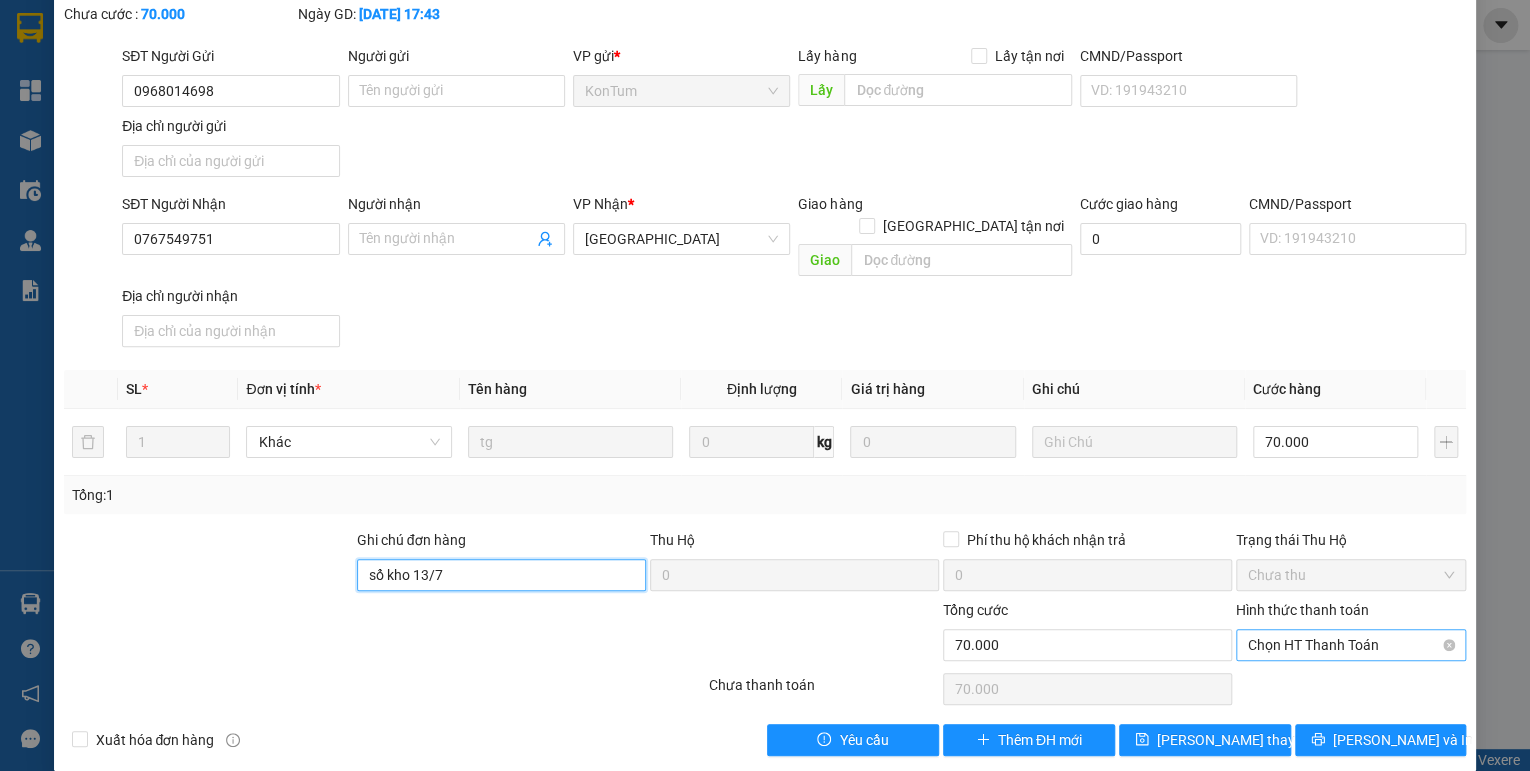 click on "Chọn HT Thanh Toán" at bounding box center (1351, 645) 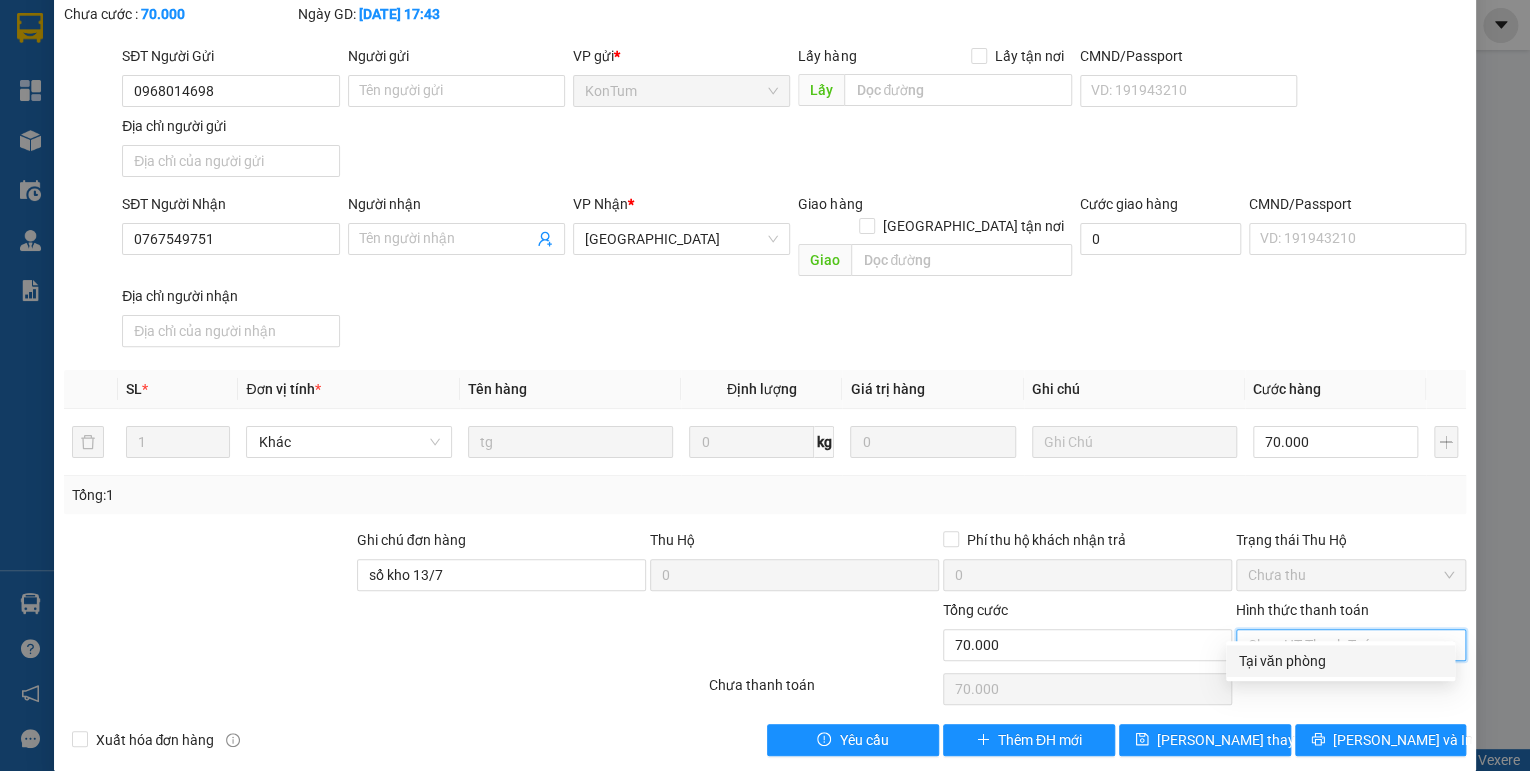 click on "Tại văn phòng" at bounding box center (1340, 661) 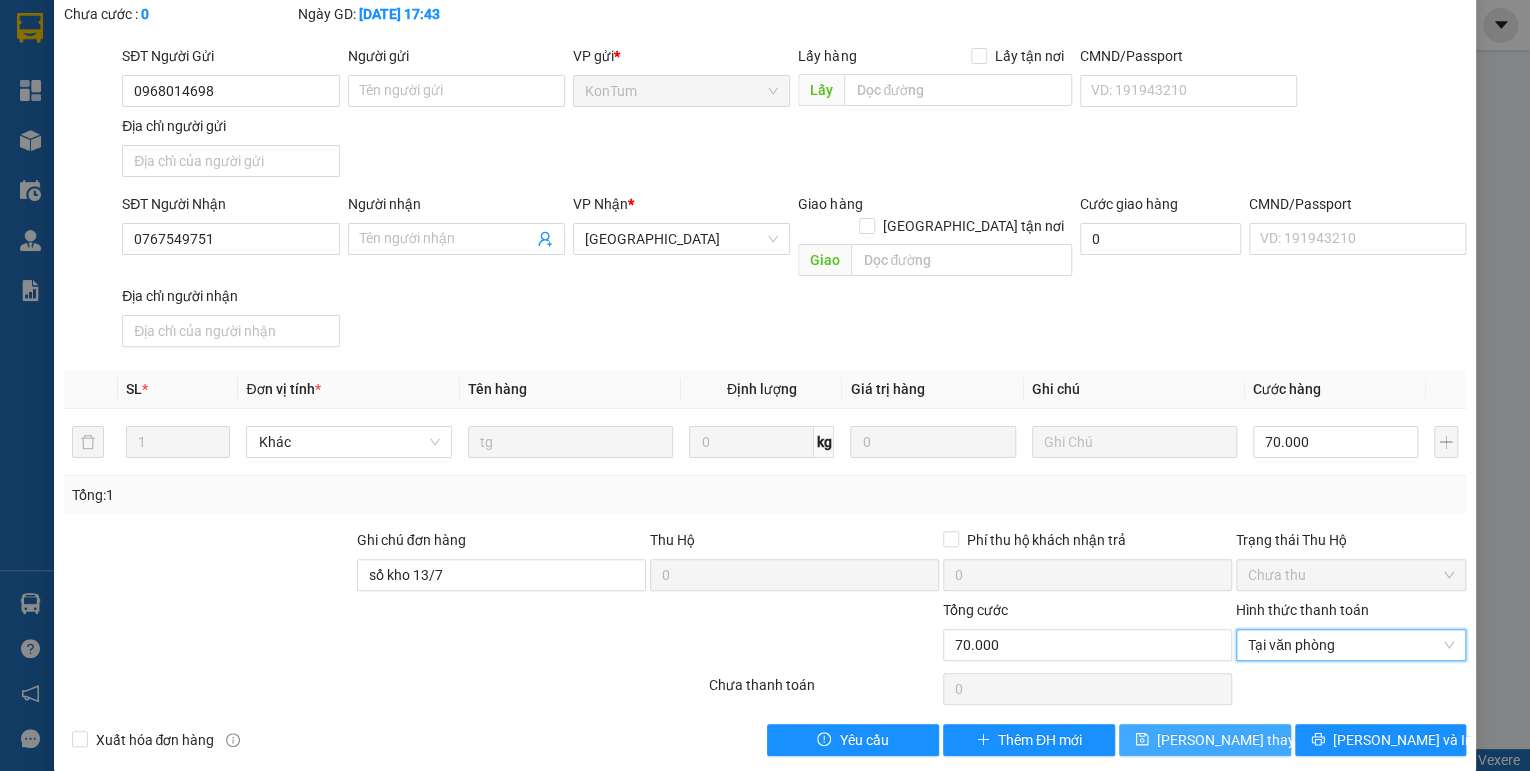 click on "[PERSON_NAME] thay đổi" at bounding box center [1237, 740] 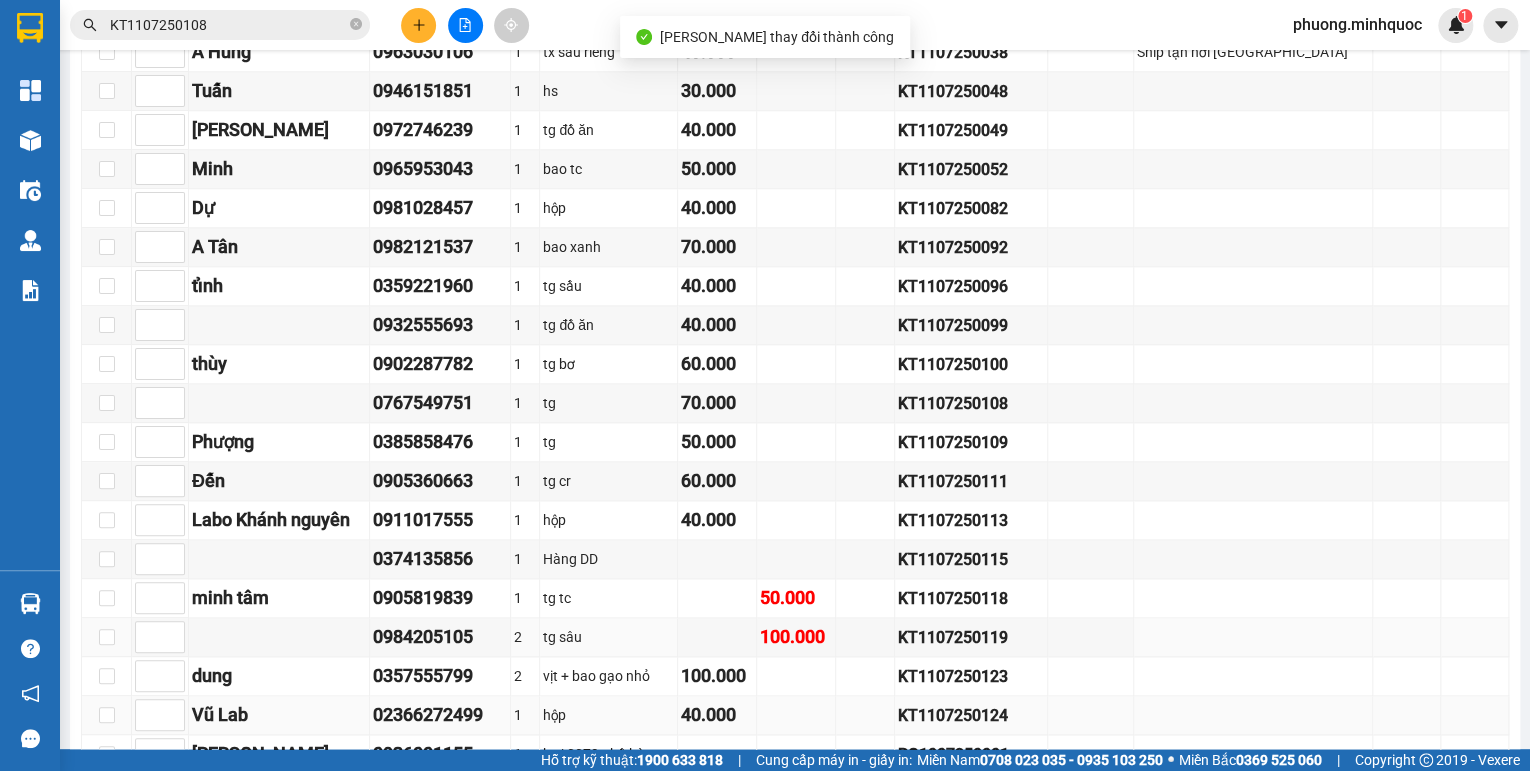 scroll, scrollTop: 1085, scrollLeft: 0, axis: vertical 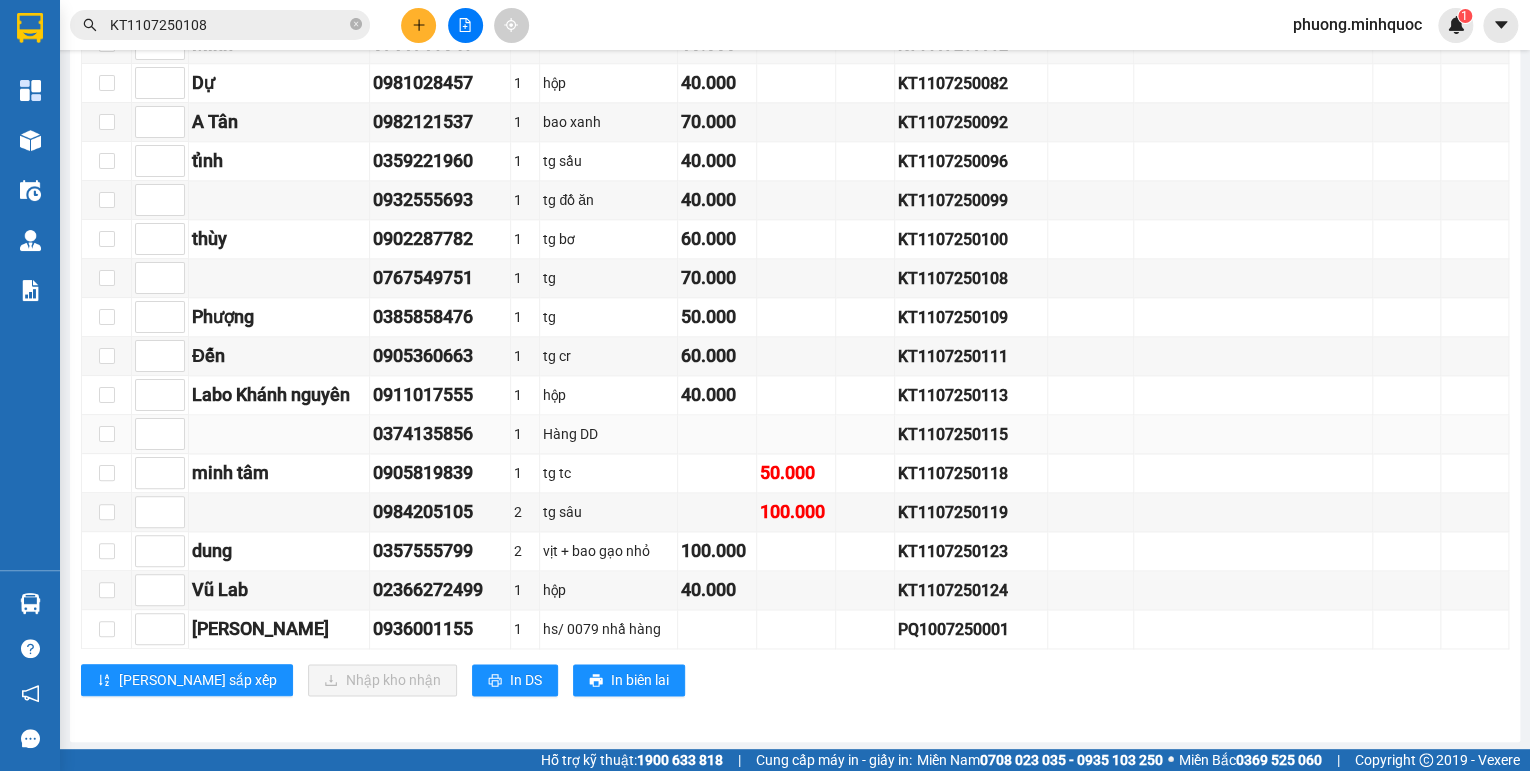 click on "KT1107250115" at bounding box center (971, 434) 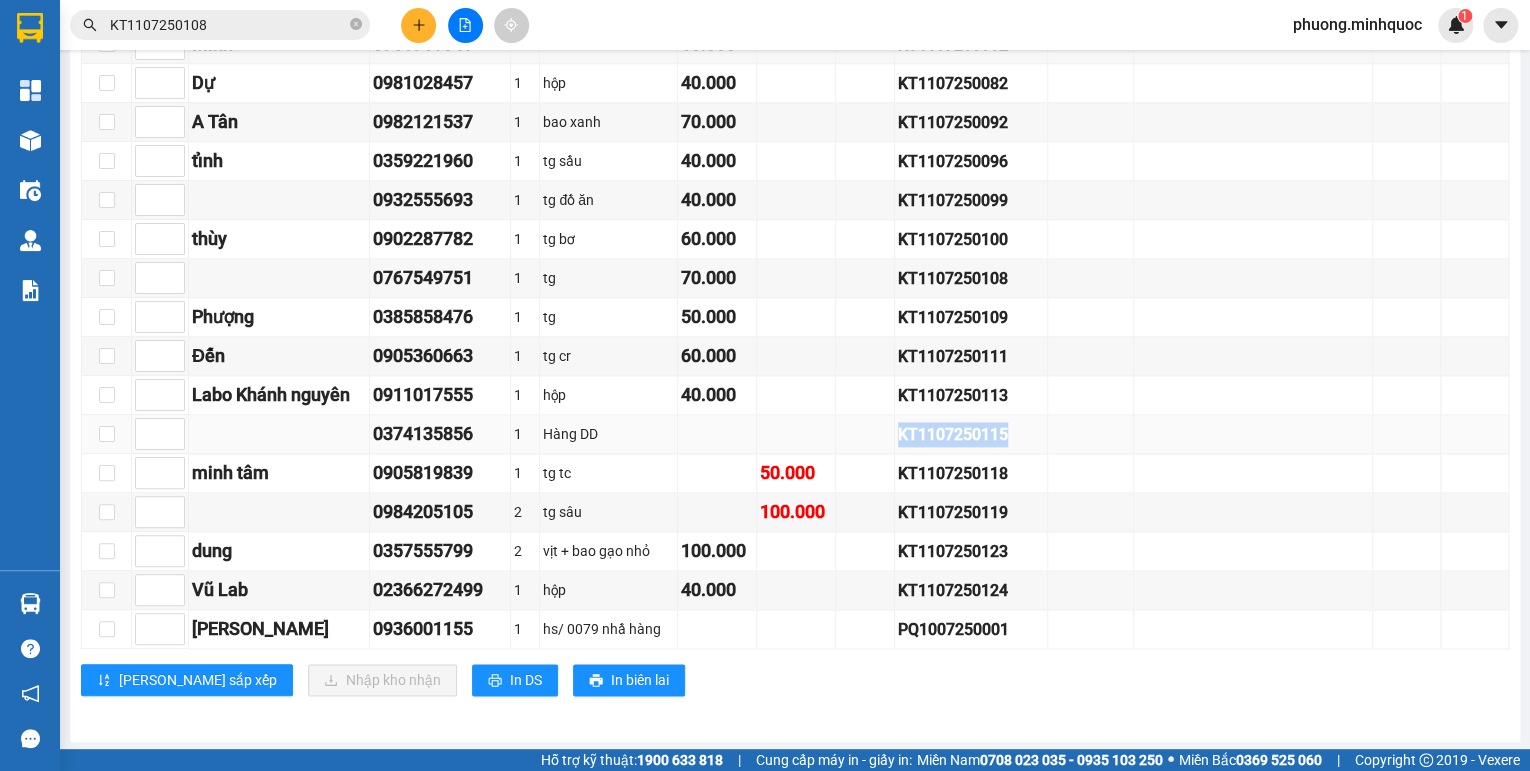 click on "KT1107250115" at bounding box center (971, 434) 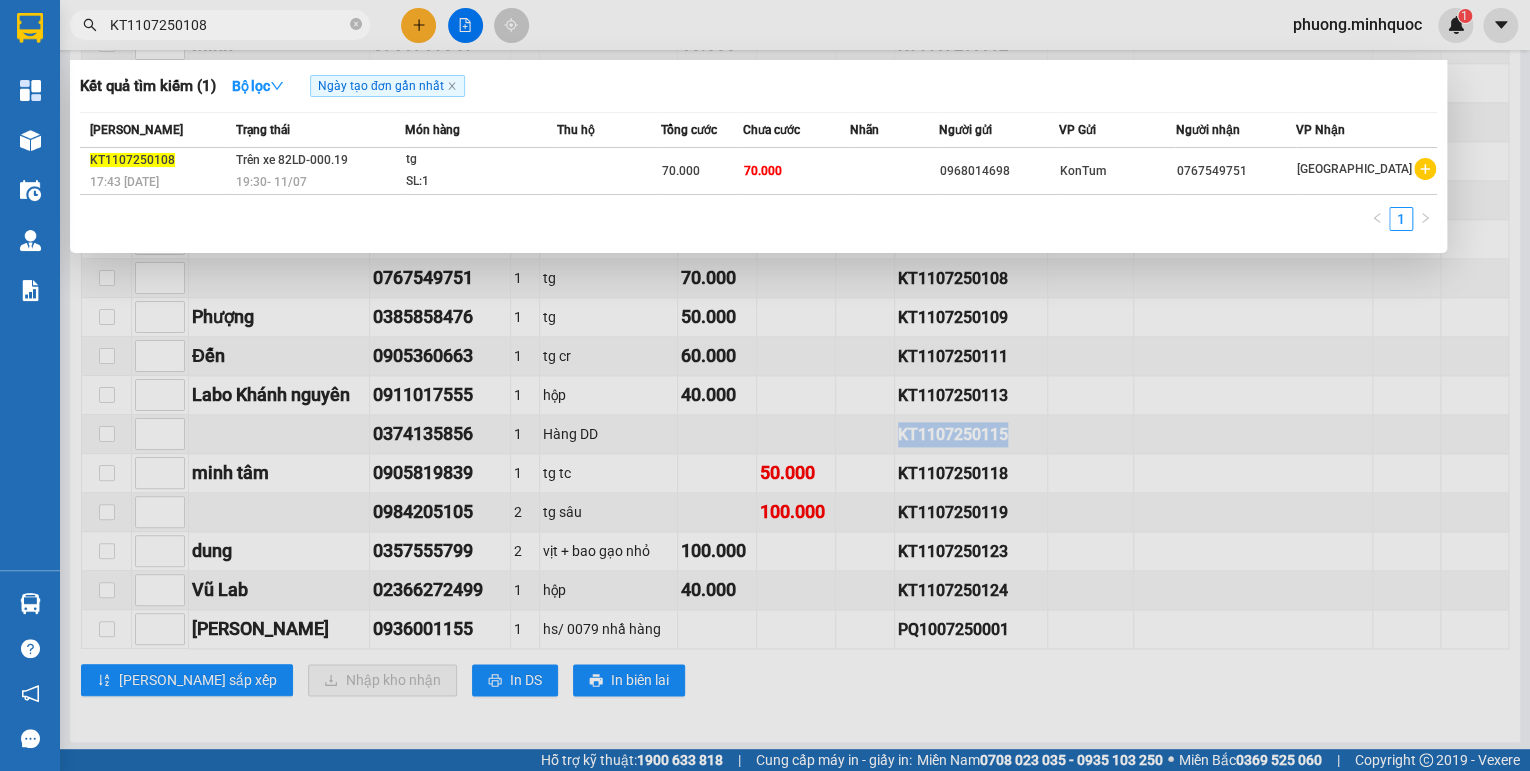 click on "KT1107250108" at bounding box center (228, 25) 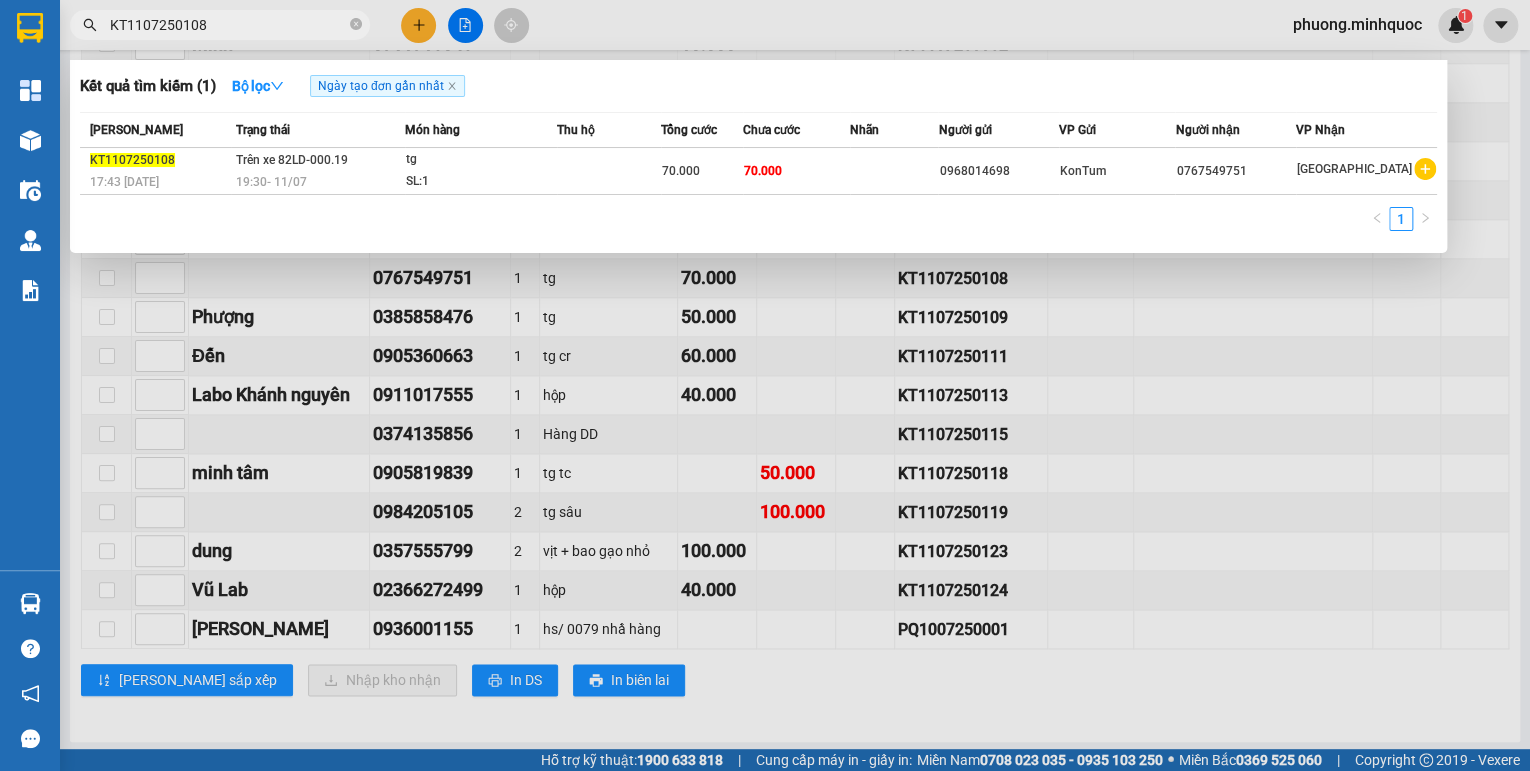 click on "KT1107250108" at bounding box center [228, 25] 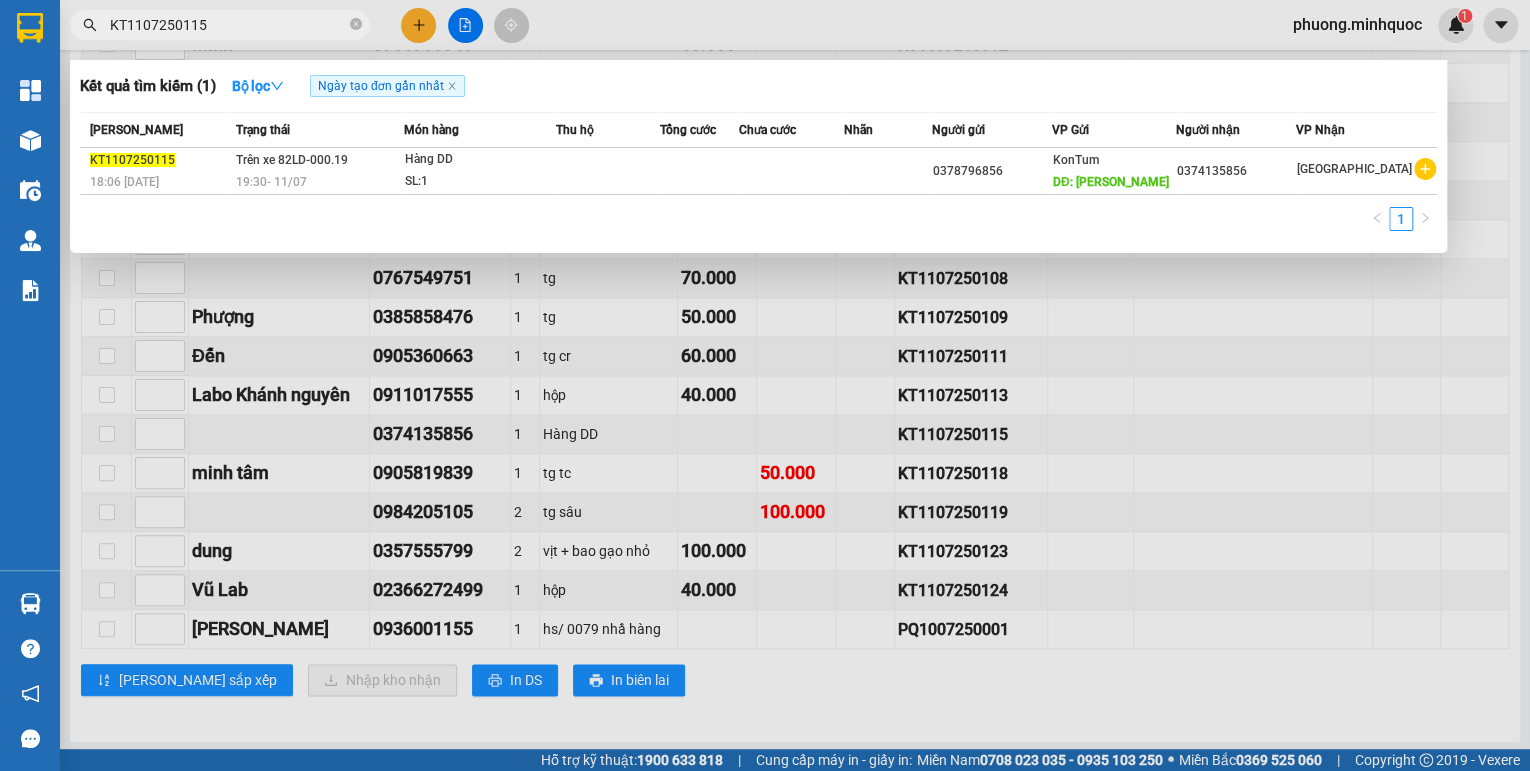 type on "KT1107250115" 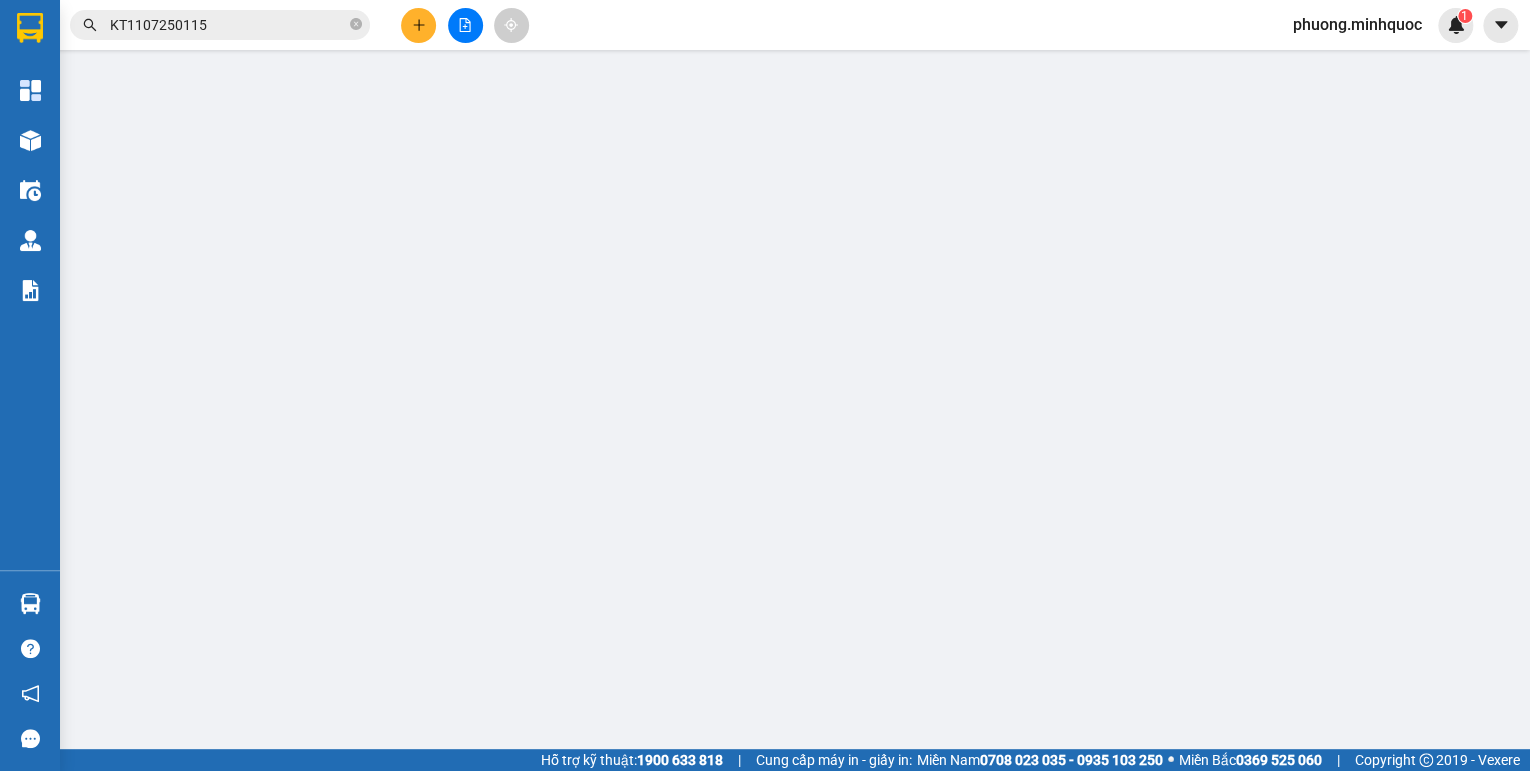 scroll, scrollTop: 0, scrollLeft: 0, axis: both 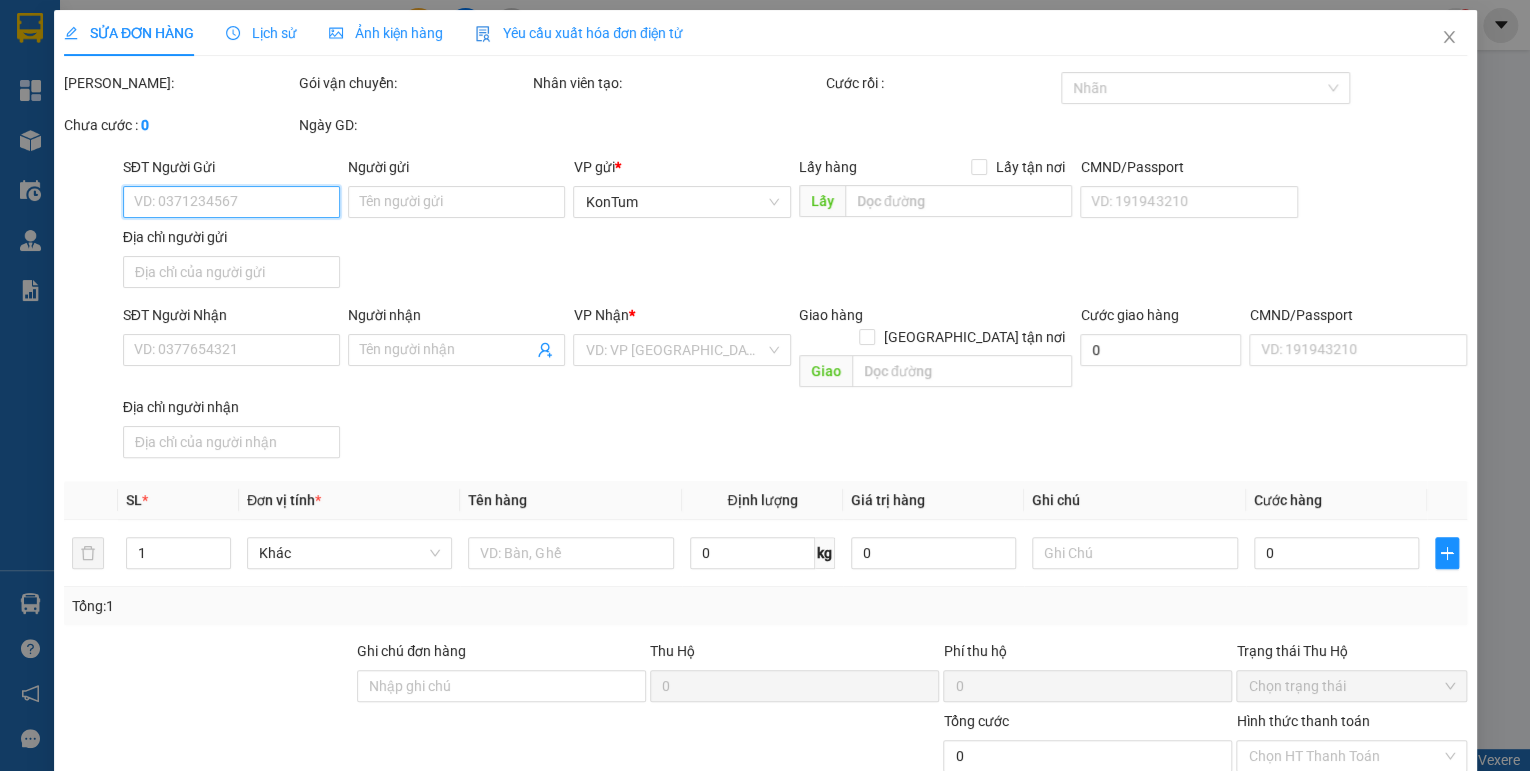 type on "0378796856" 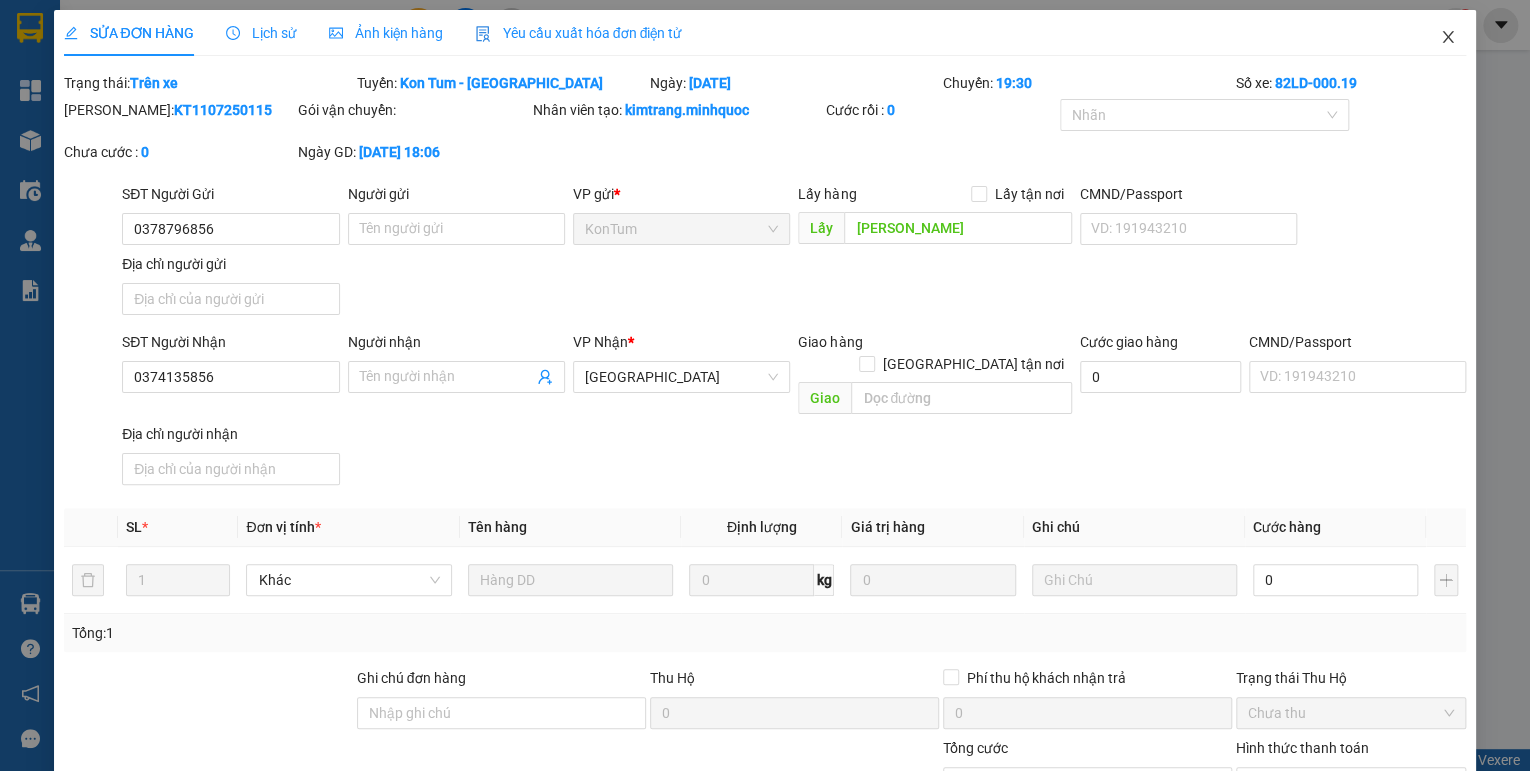 click 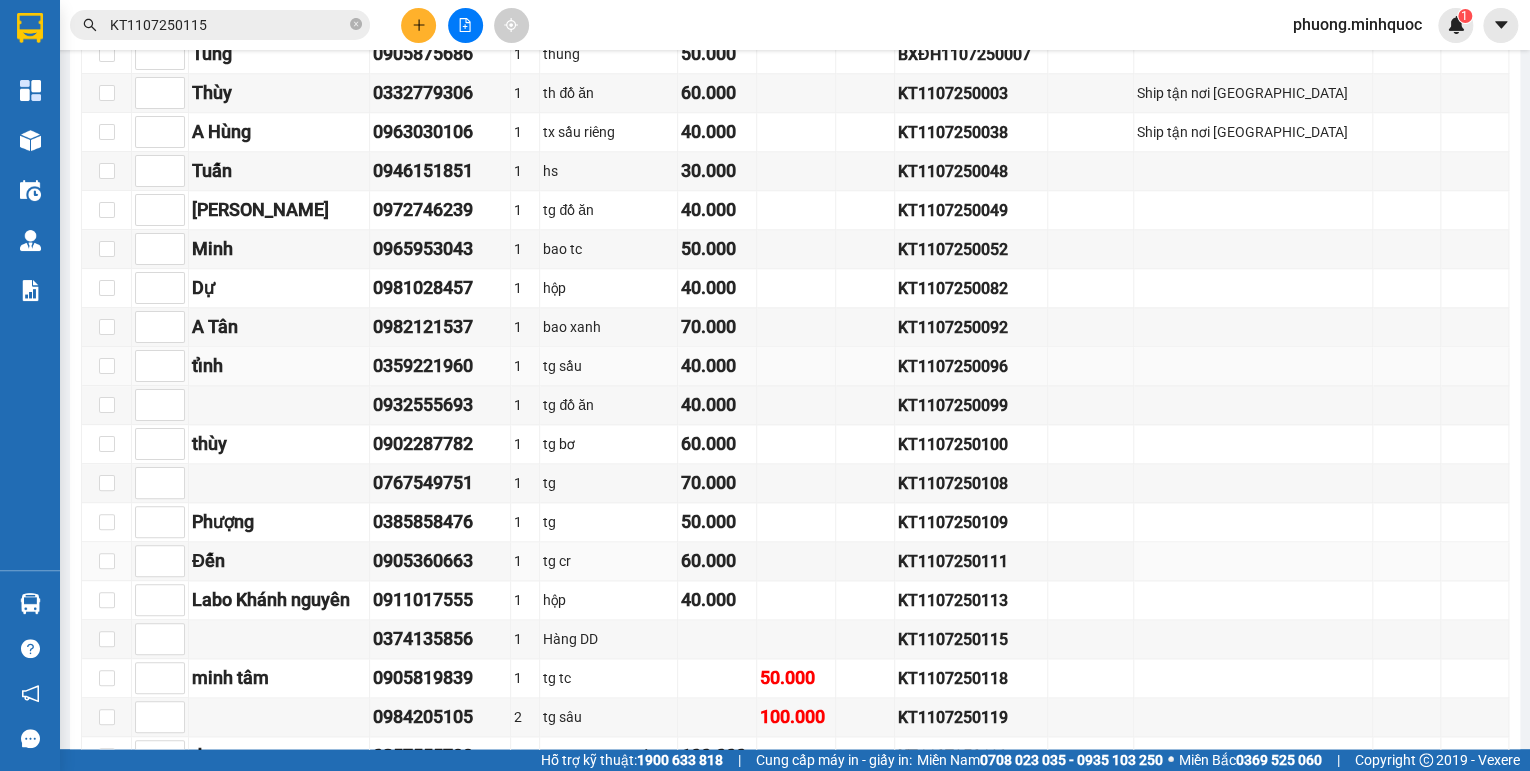 scroll, scrollTop: 1085, scrollLeft: 0, axis: vertical 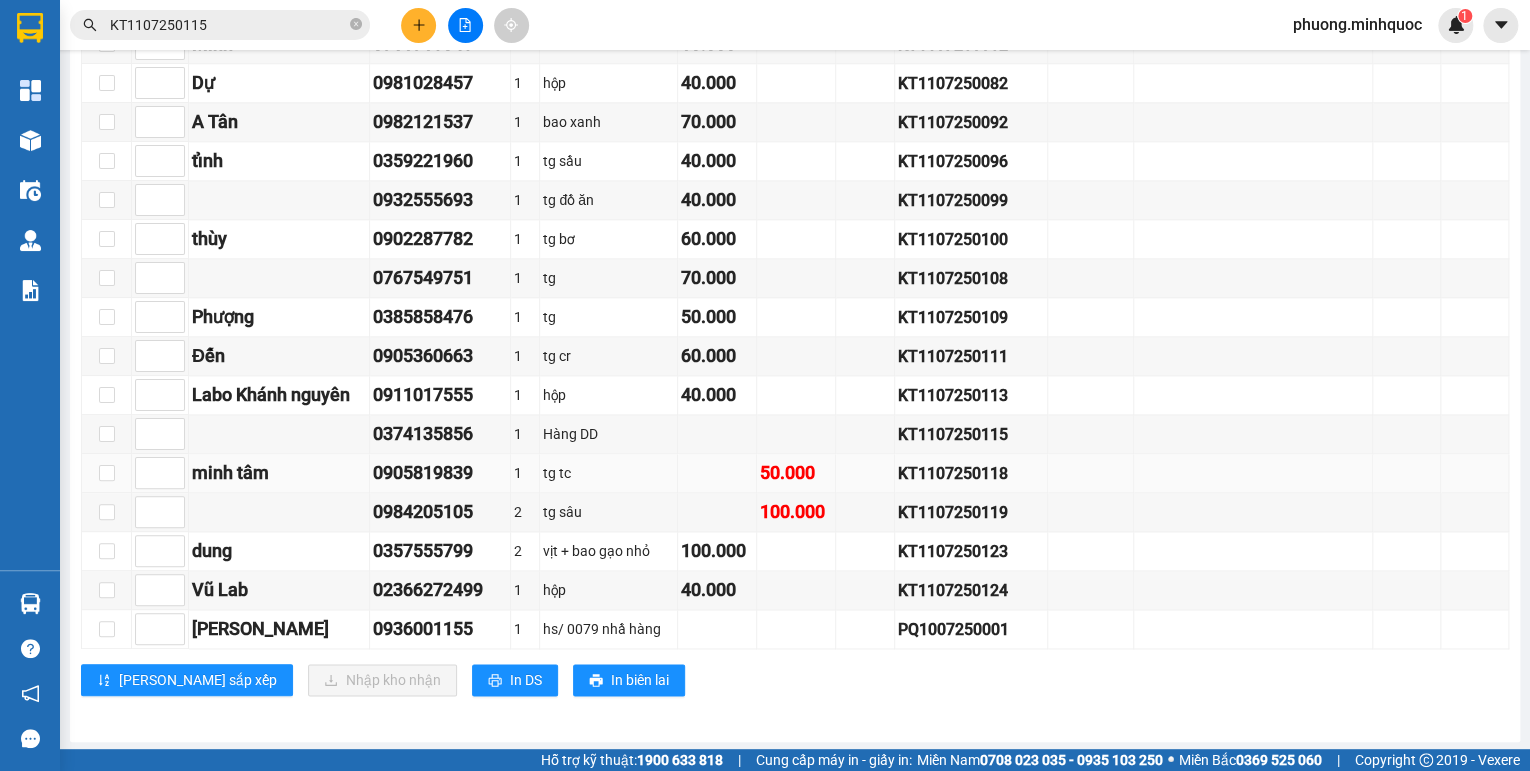 click on "KT1107250118" at bounding box center [971, 473] 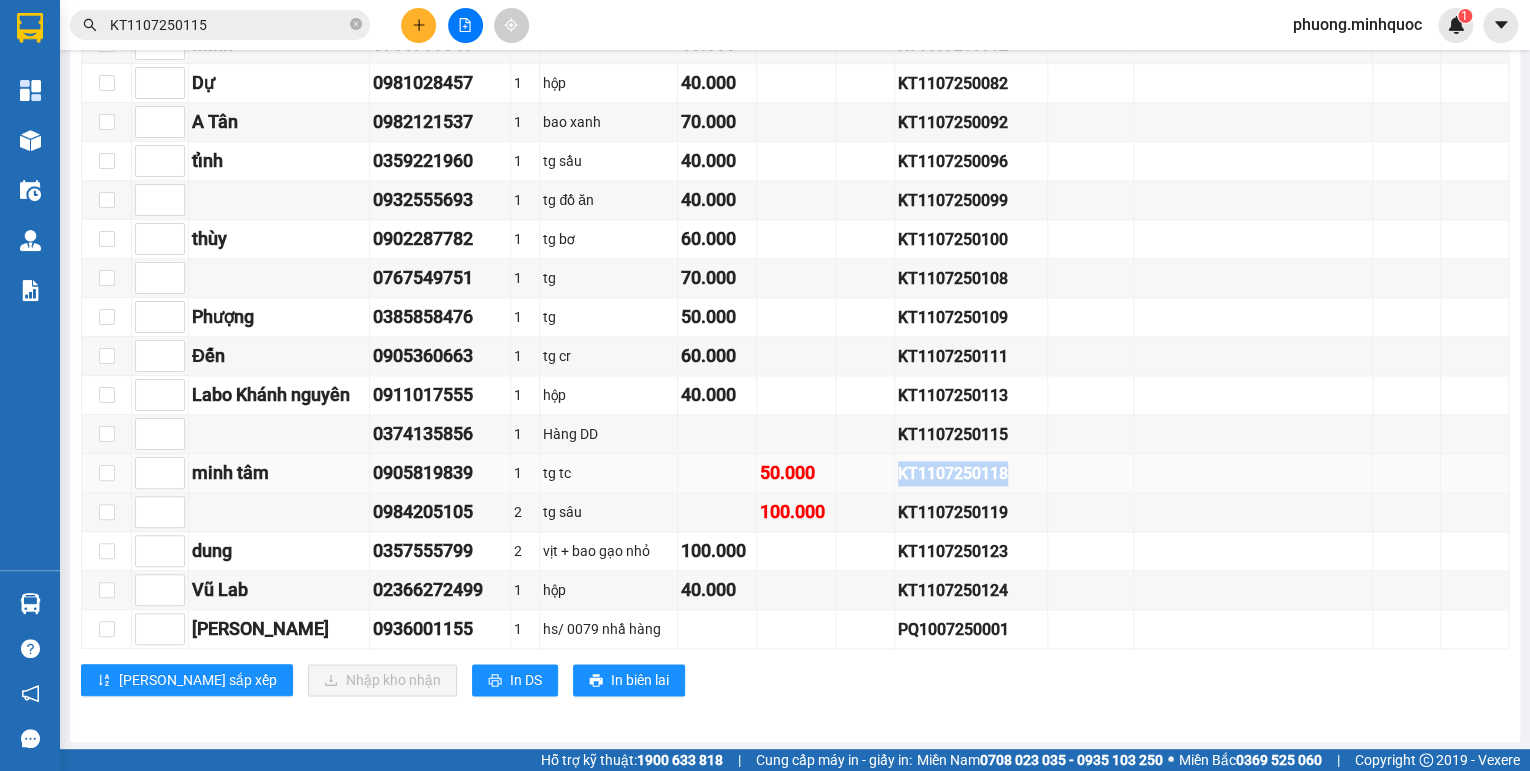 click on "KT1107250118" at bounding box center [971, 473] 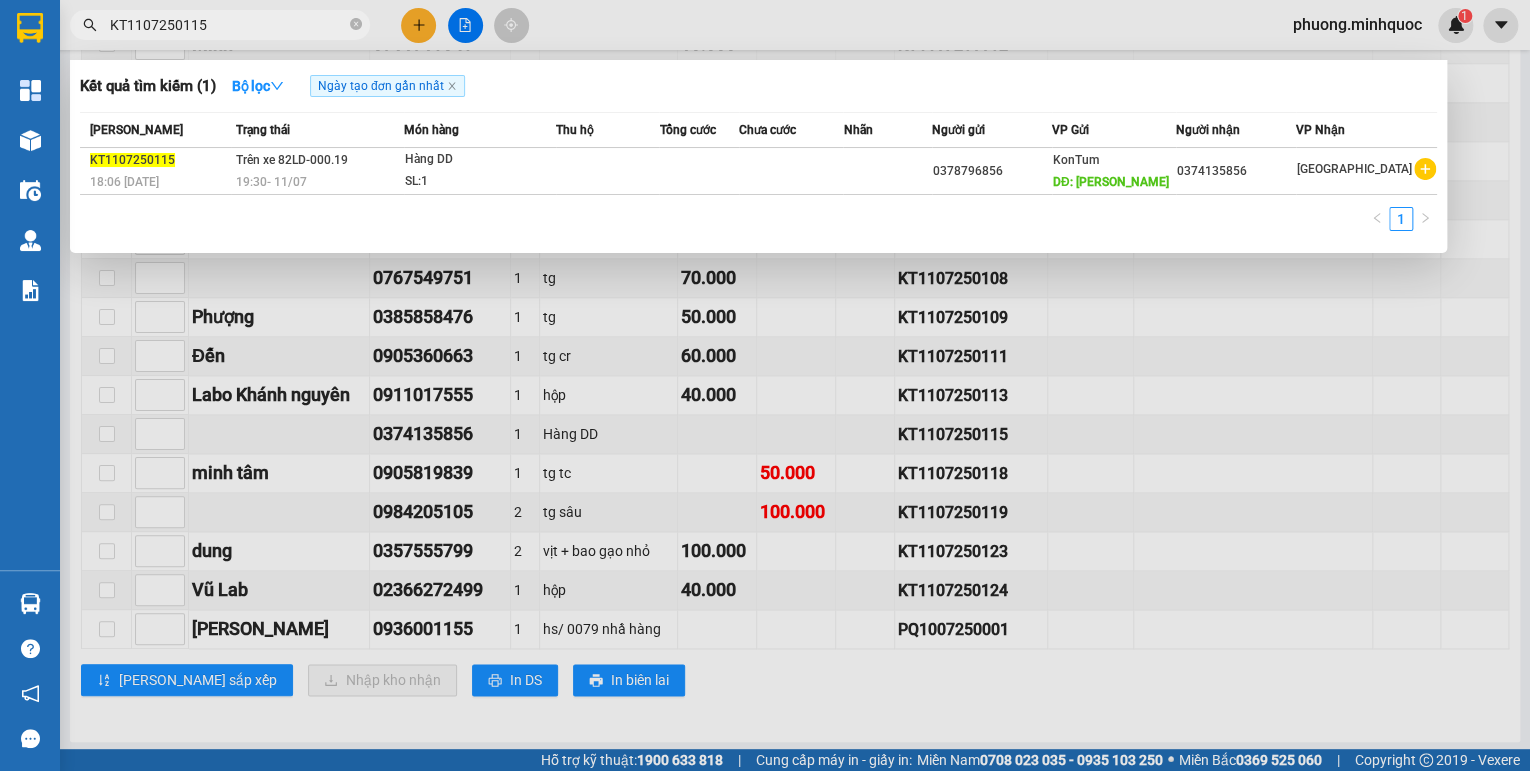 click on "KT1107250115" at bounding box center [228, 25] 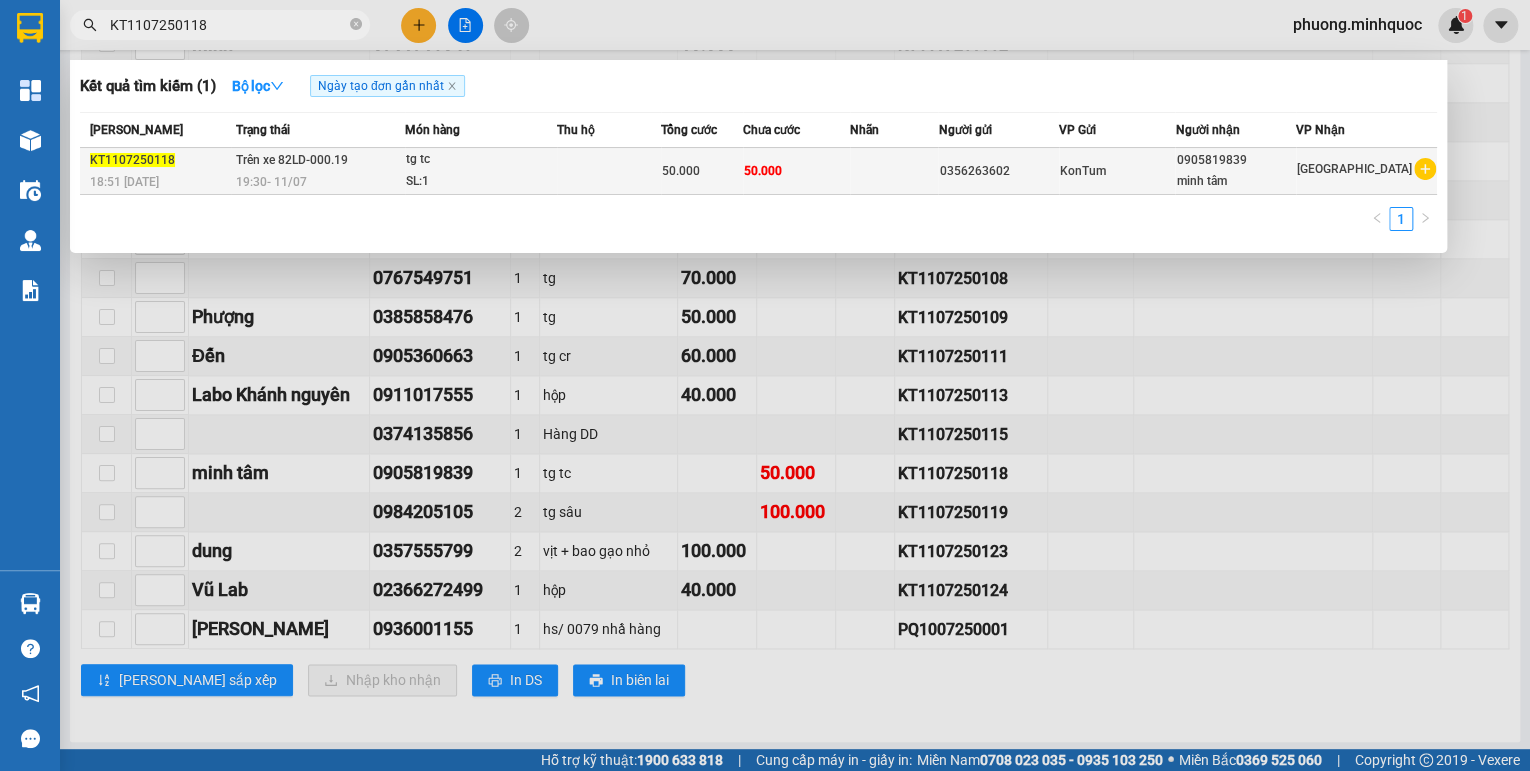 type on "KT1107250118" 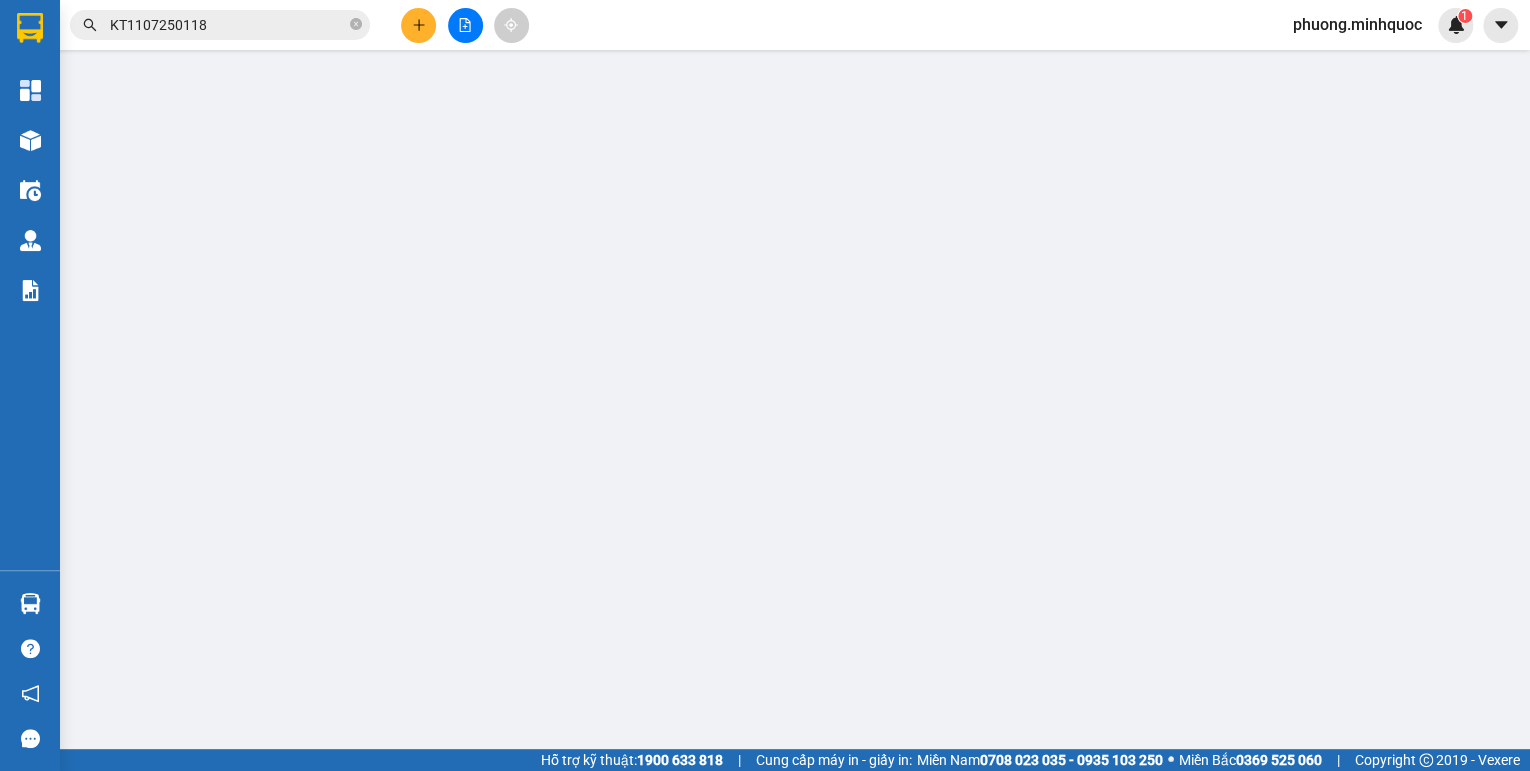 scroll, scrollTop: 0, scrollLeft: 0, axis: both 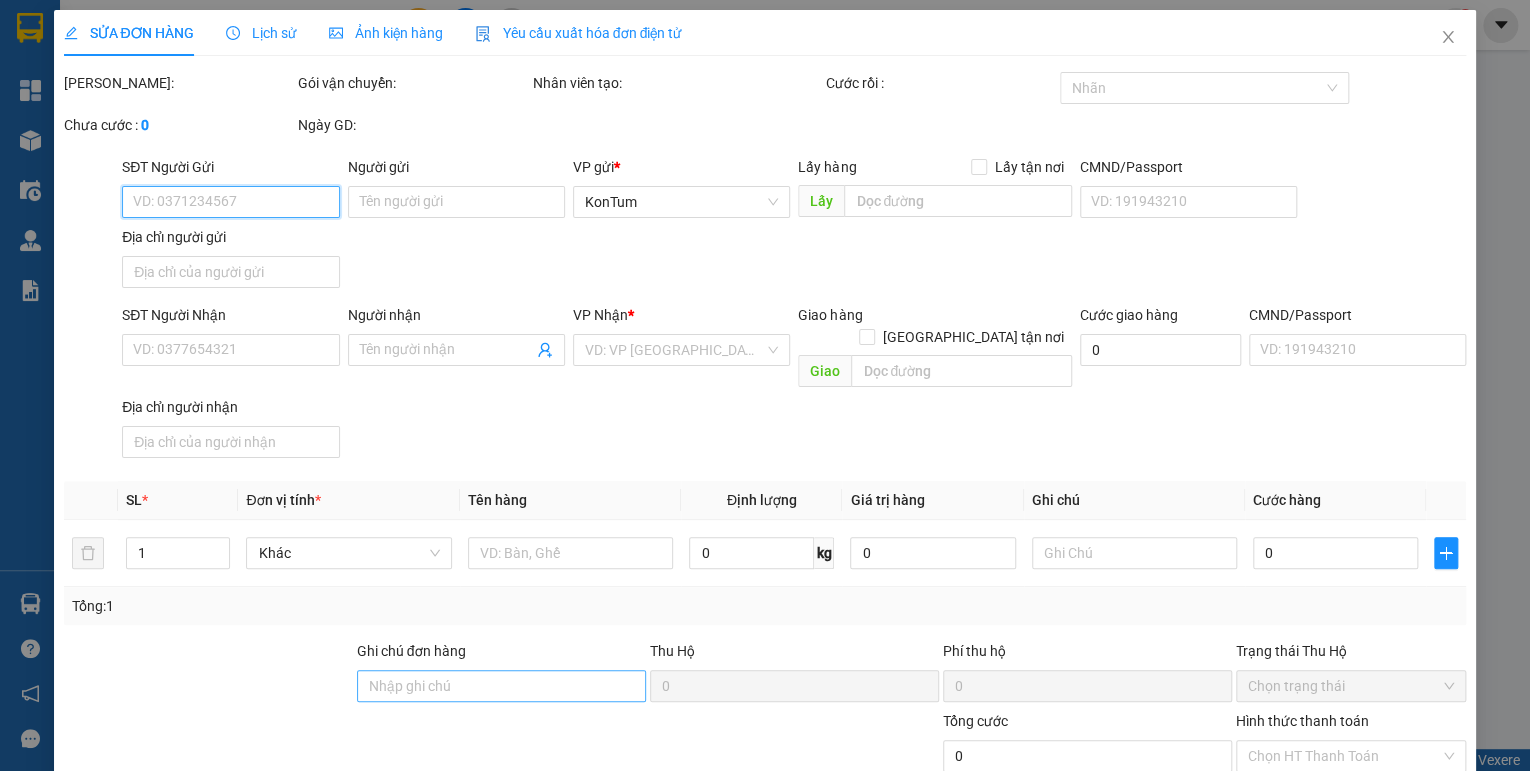 type on "0356263602" 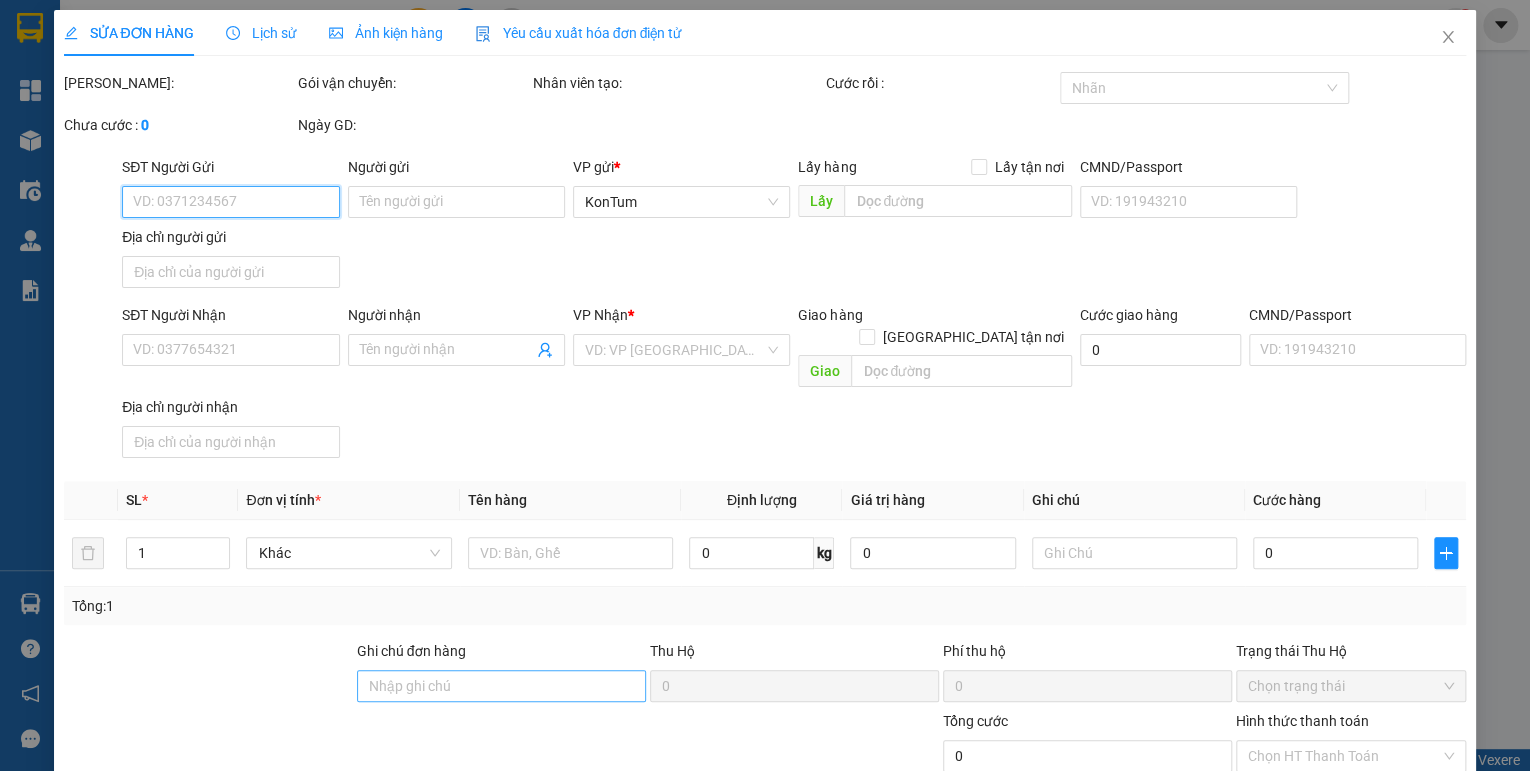 type on "0905819839" 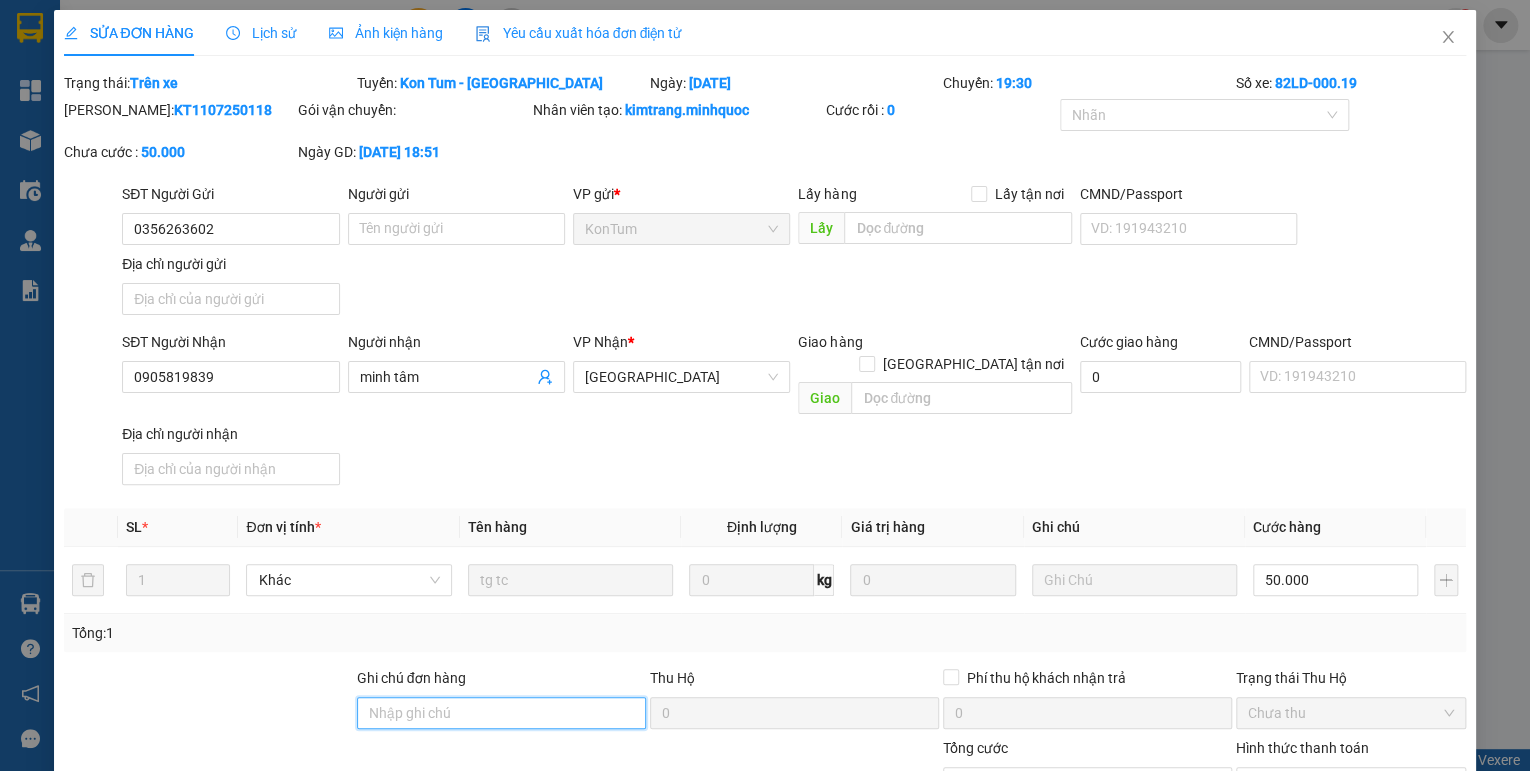 click on "Ghi chú đơn hàng" at bounding box center (501, 713) 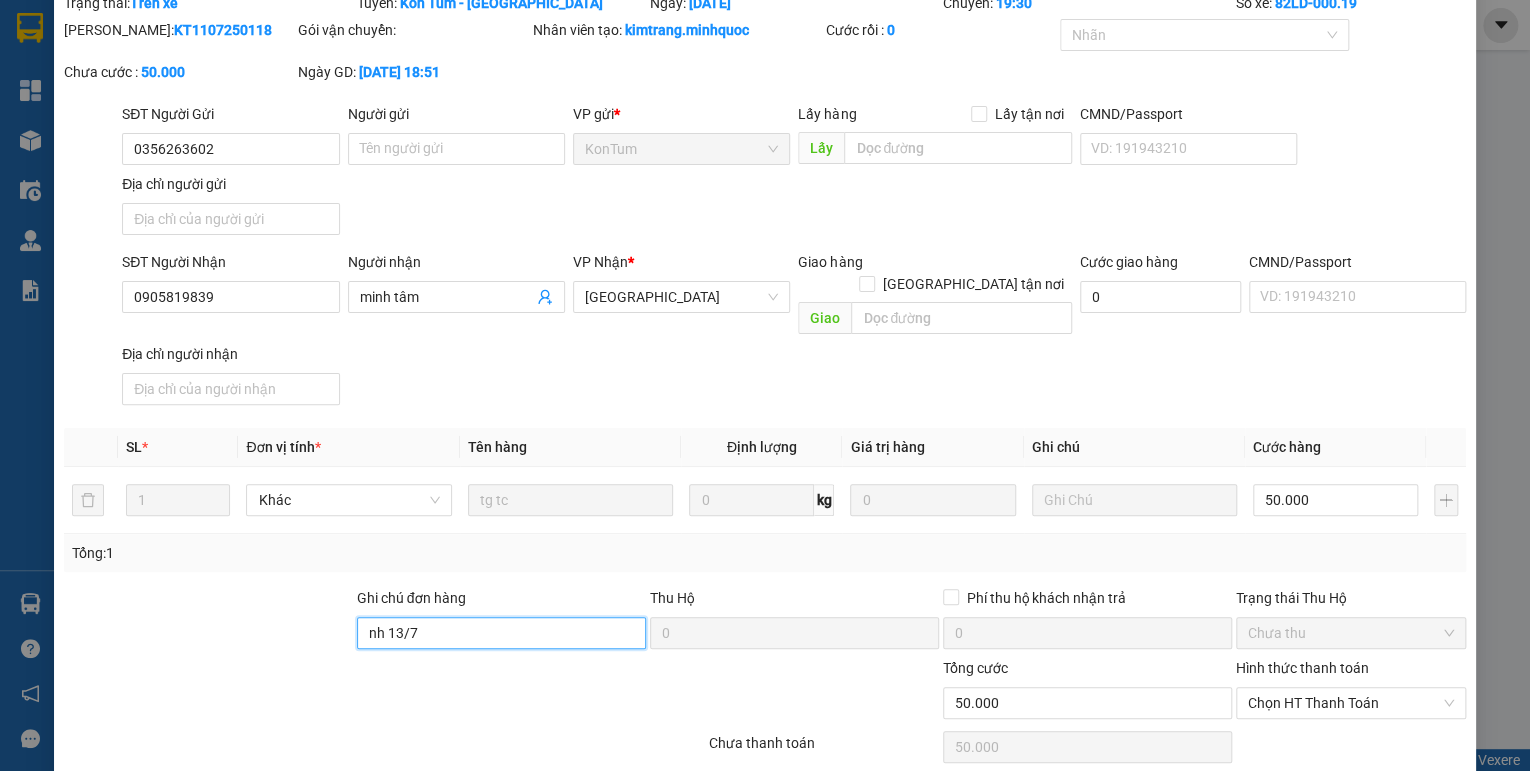 scroll, scrollTop: 138, scrollLeft: 0, axis: vertical 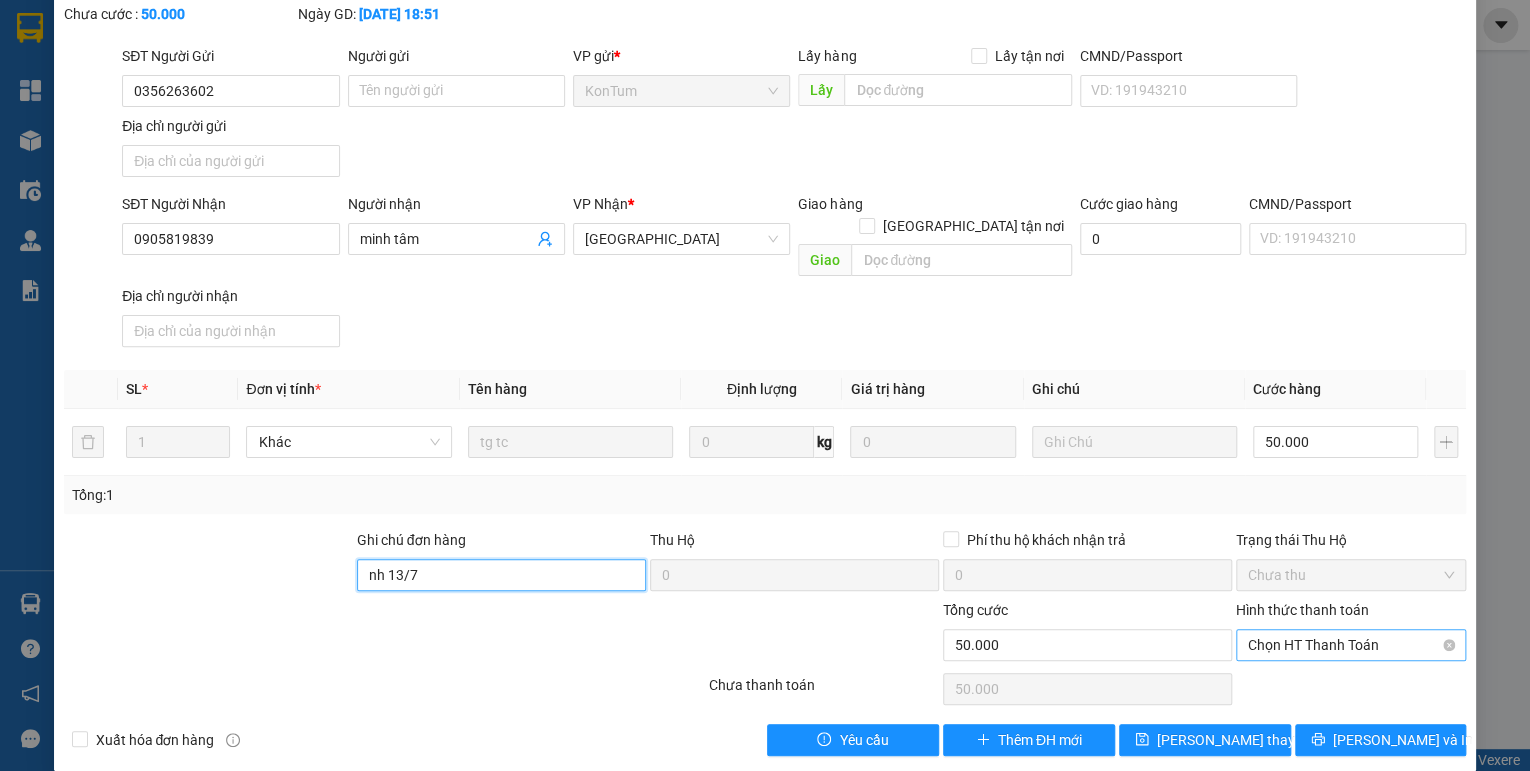 click on "Chọn HT Thanh Toán" at bounding box center [1351, 645] 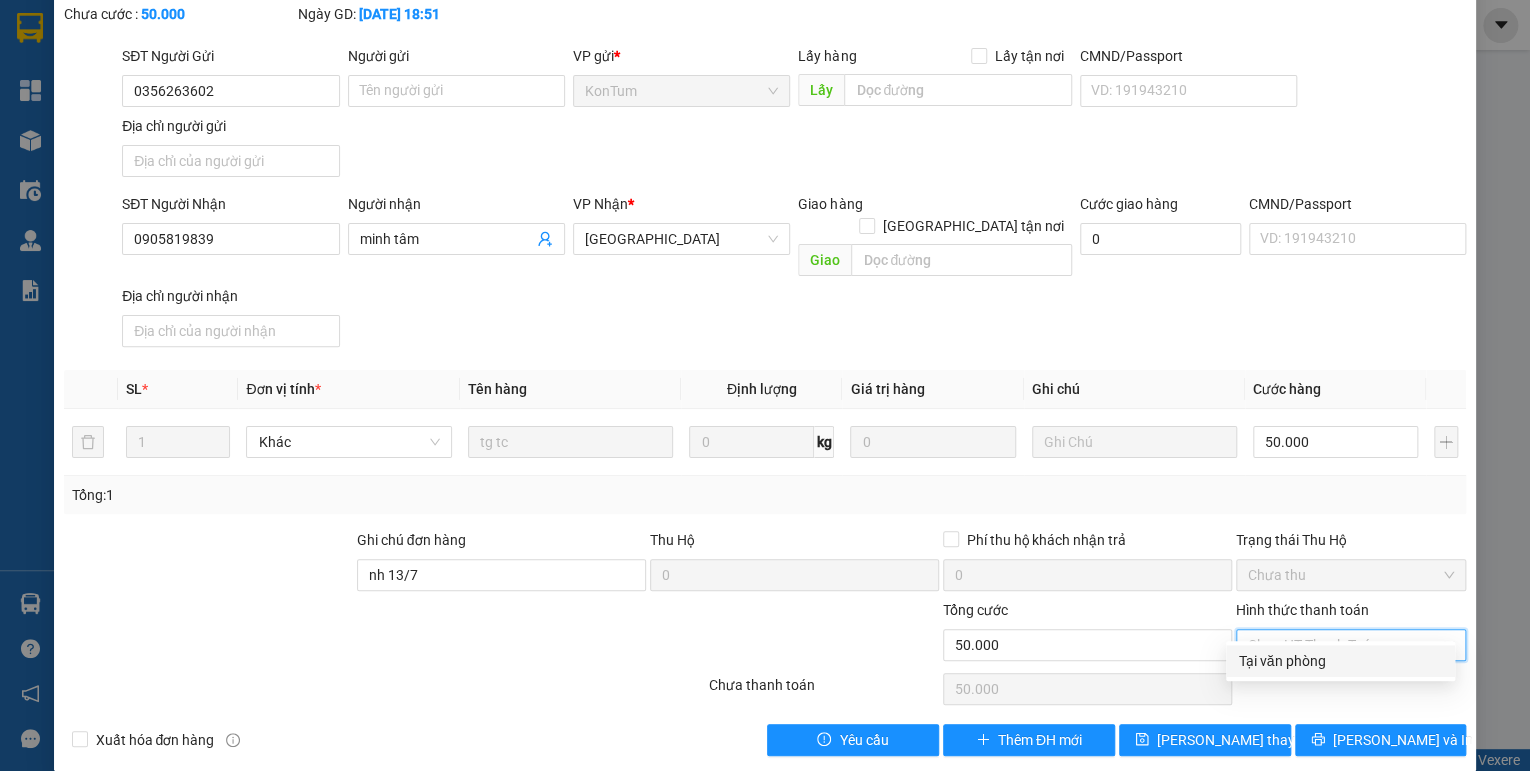 click on "Tại văn phòng" at bounding box center [1340, 661] 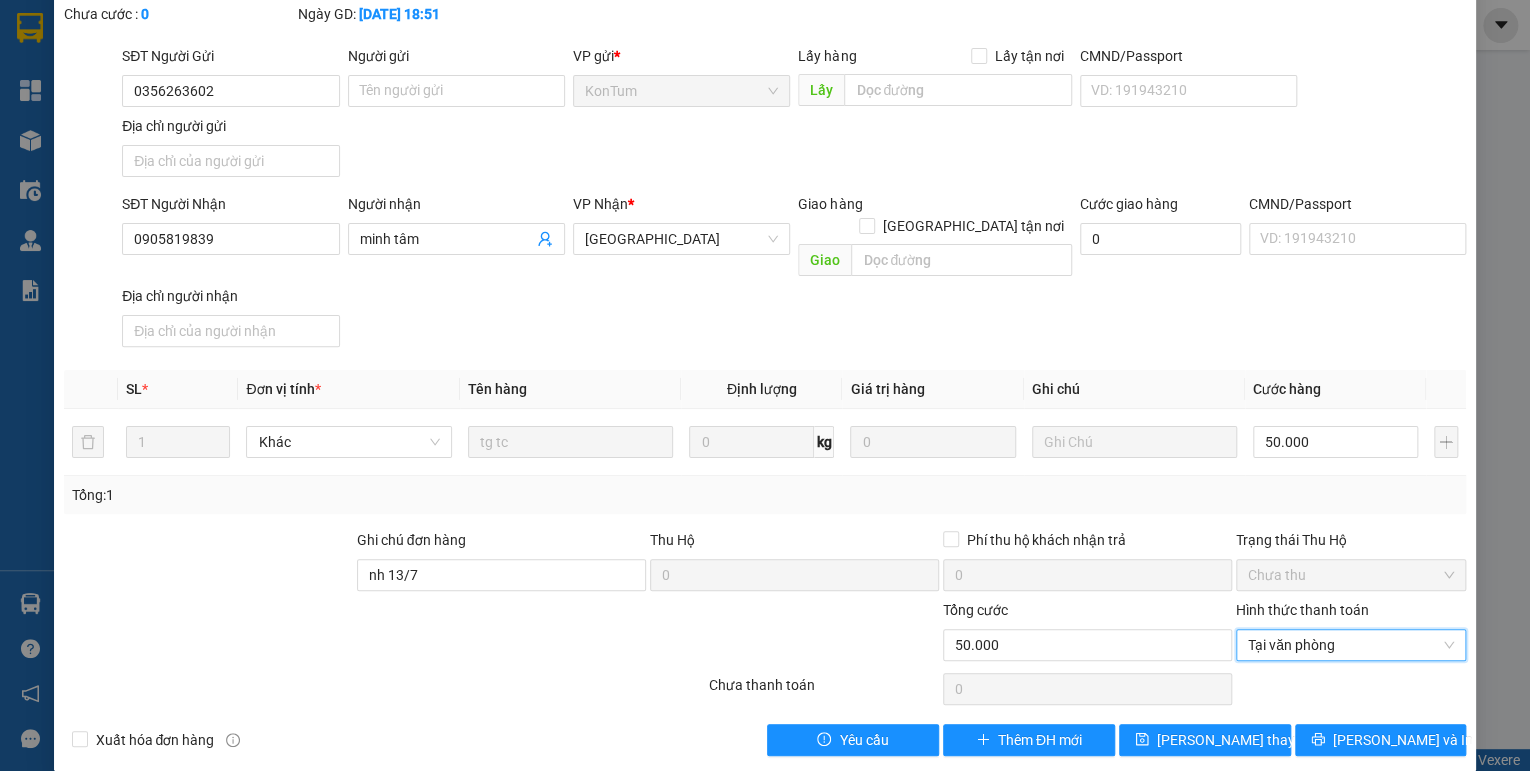 scroll, scrollTop: 0, scrollLeft: 0, axis: both 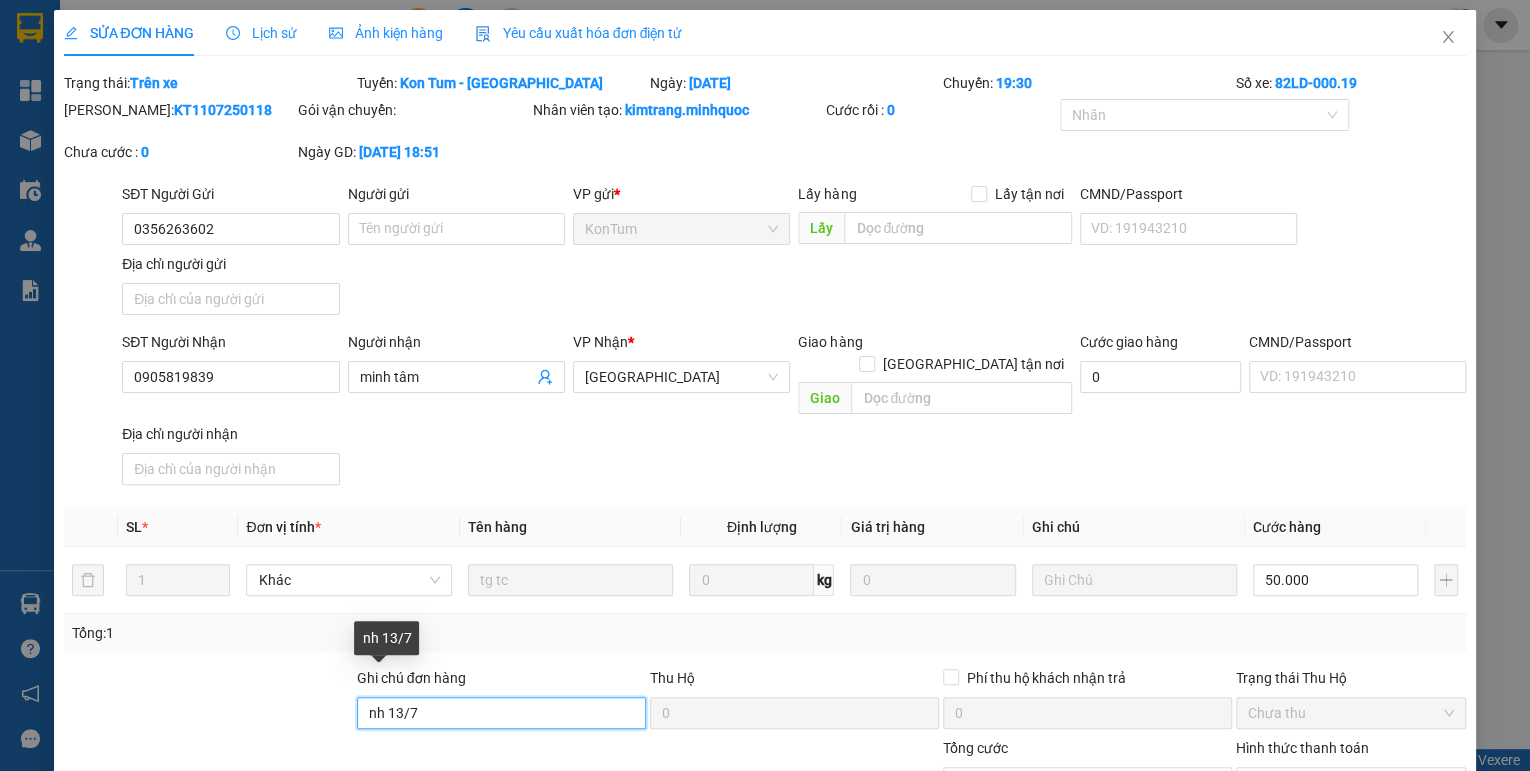 drag, startPoint x: 447, startPoint y: 696, endPoint x: 308, endPoint y: 708, distance: 139.51703 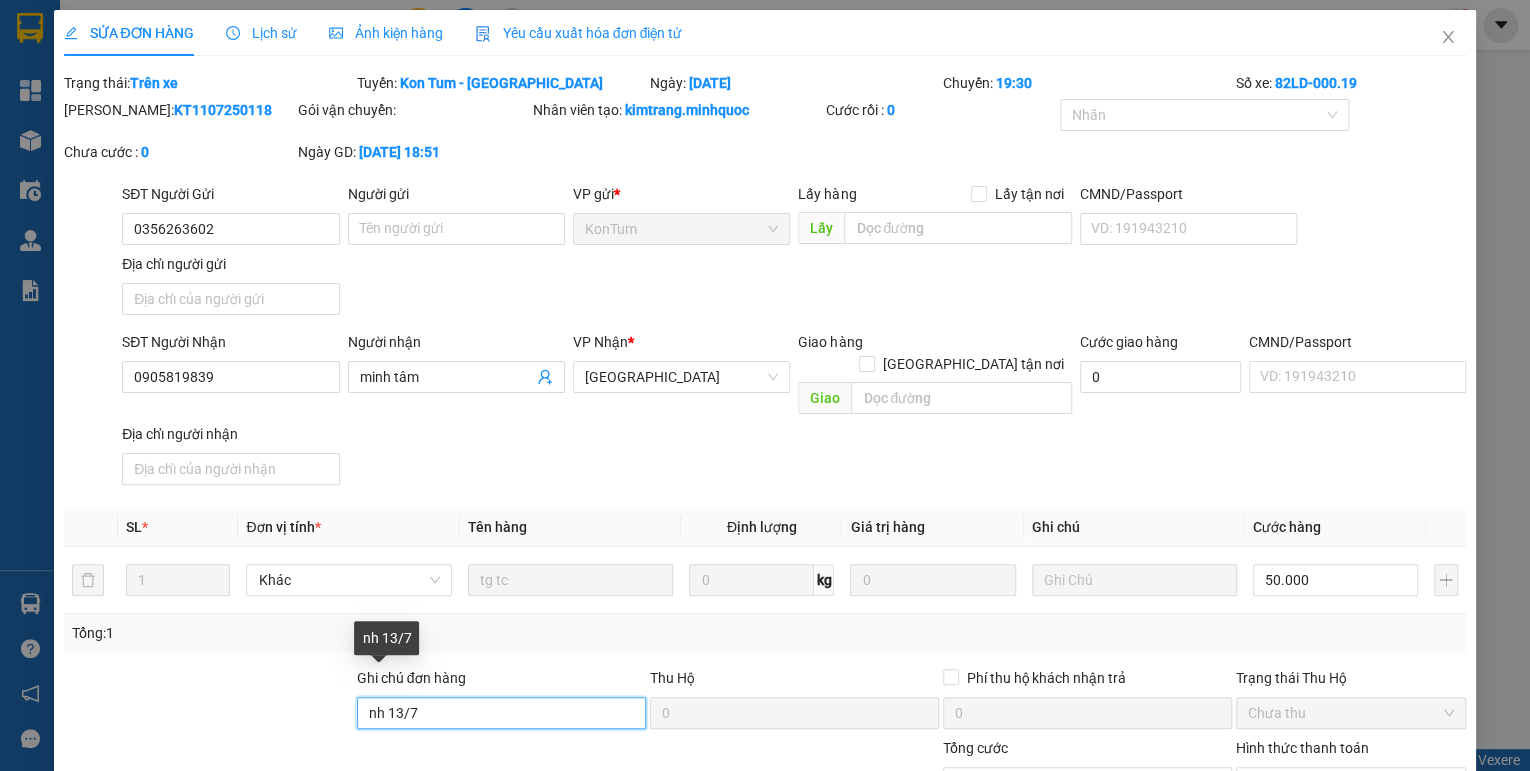 click on "Ghi chú đơn hàng nh 13/7 Thu Hộ 0 Phí thu hộ khách nhận trả 0 Trạng thái Thu Hộ   Chưa thu" at bounding box center [765, 702] 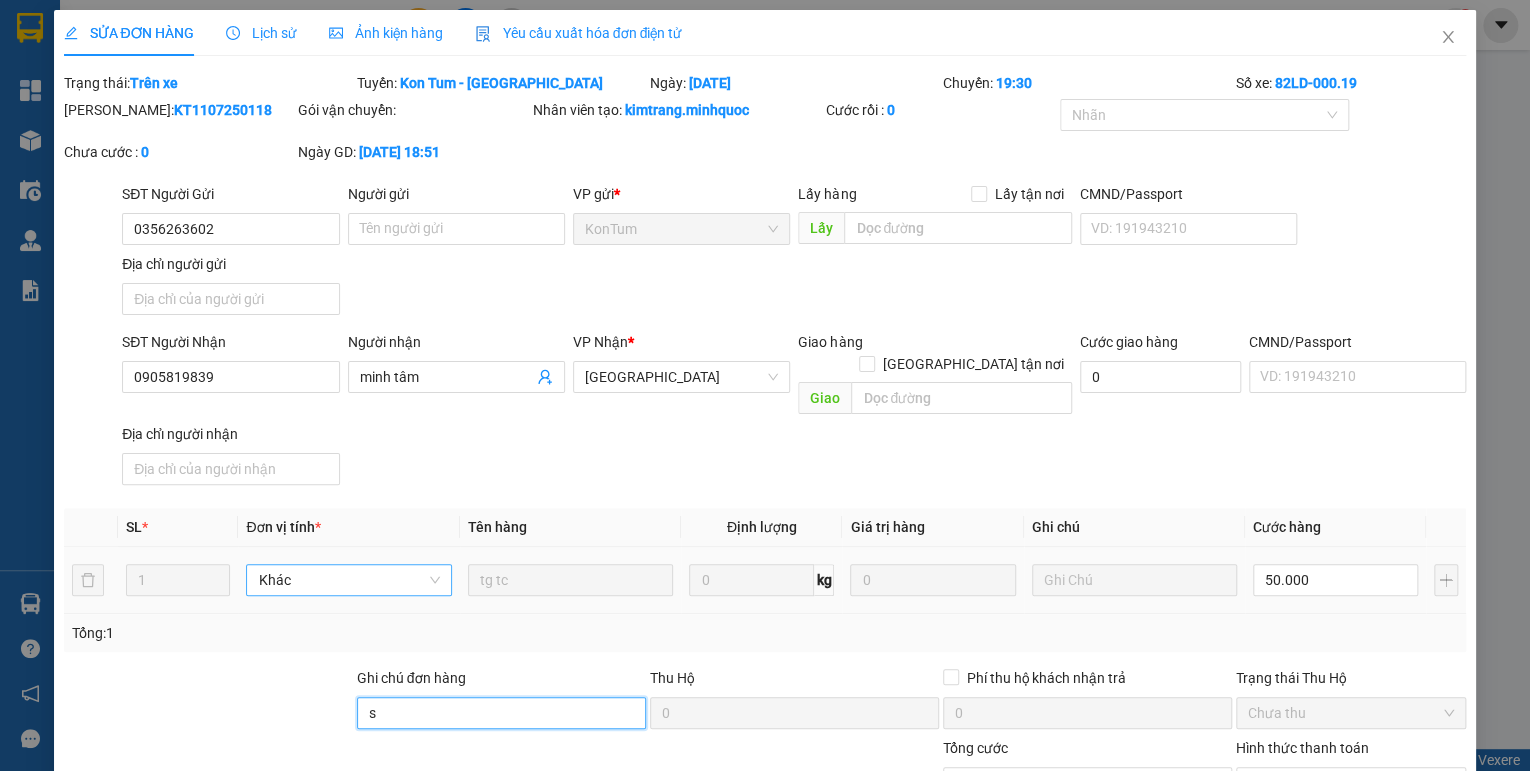 type on "sổ kho 13/7" 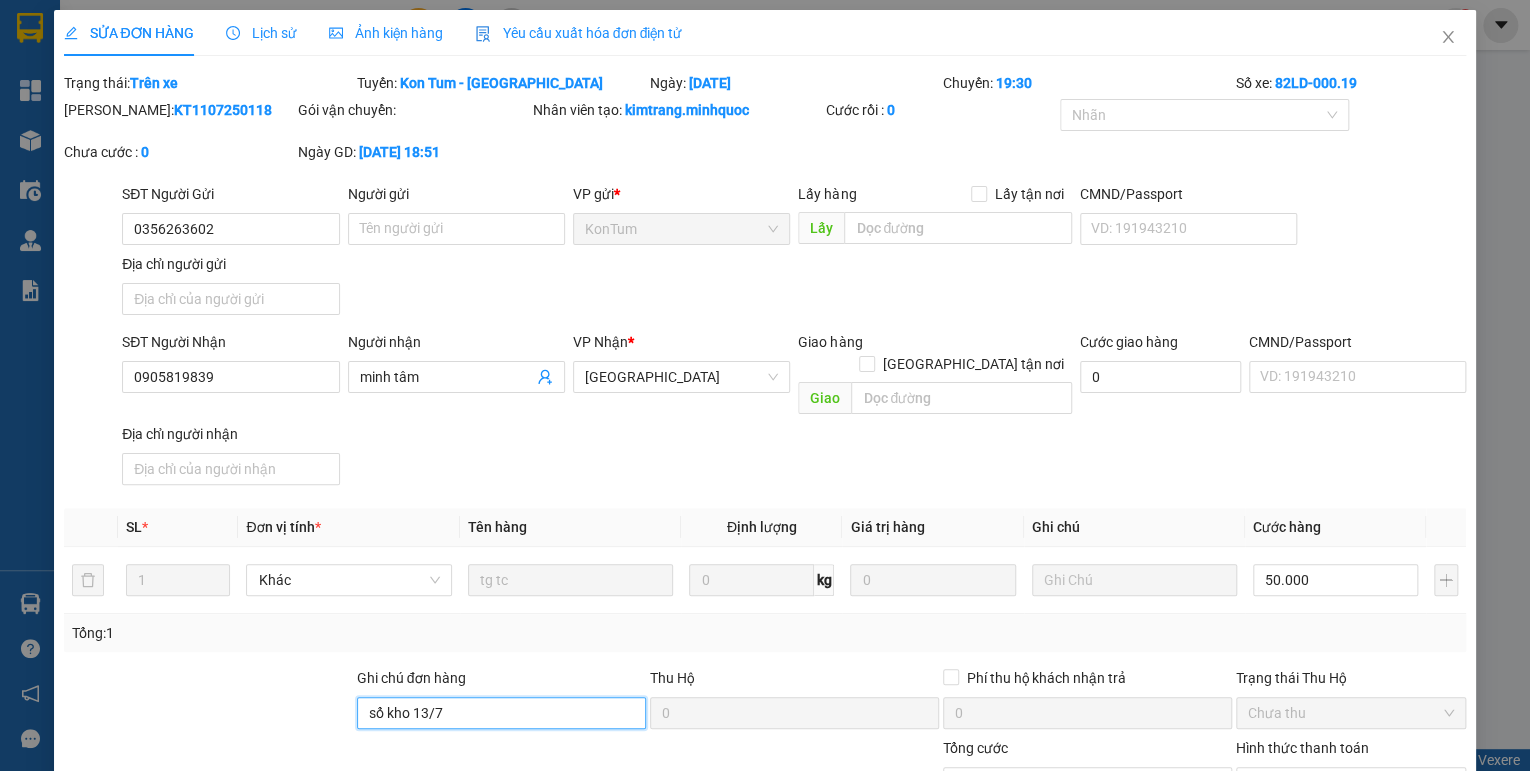 scroll, scrollTop: 138, scrollLeft: 0, axis: vertical 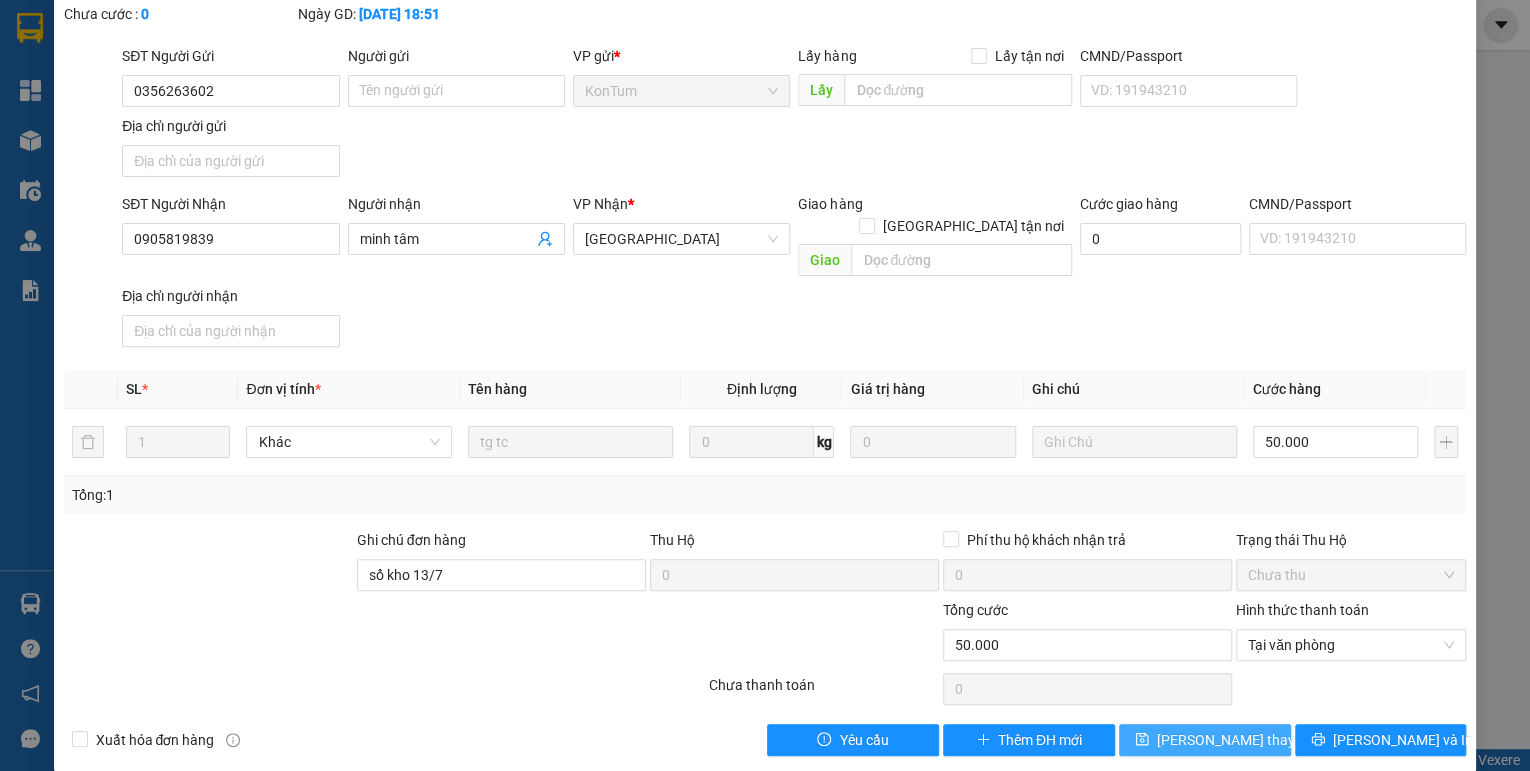 click on "[PERSON_NAME] thay đổi" at bounding box center [1237, 740] 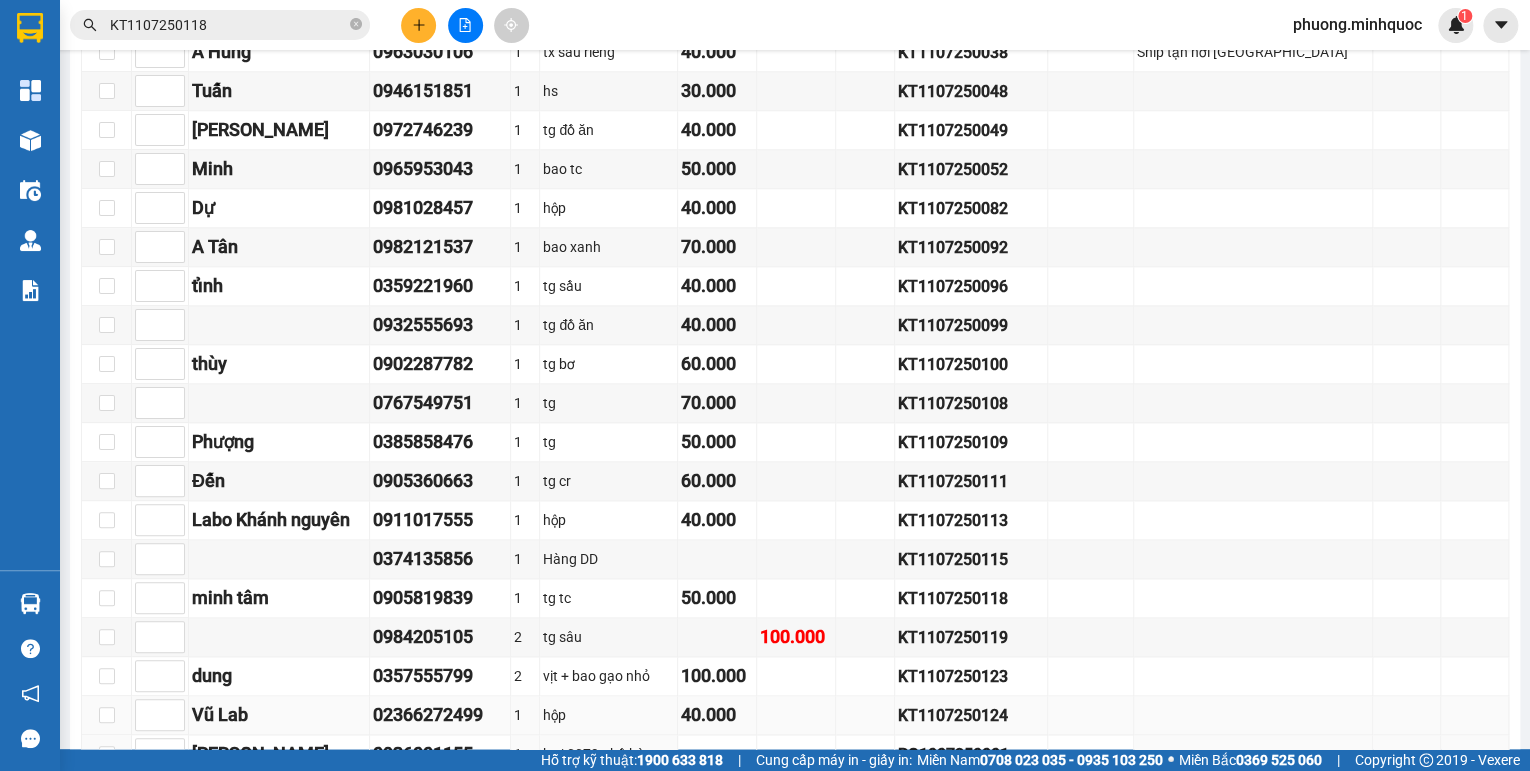 scroll, scrollTop: 1085, scrollLeft: 0, axis: vertical 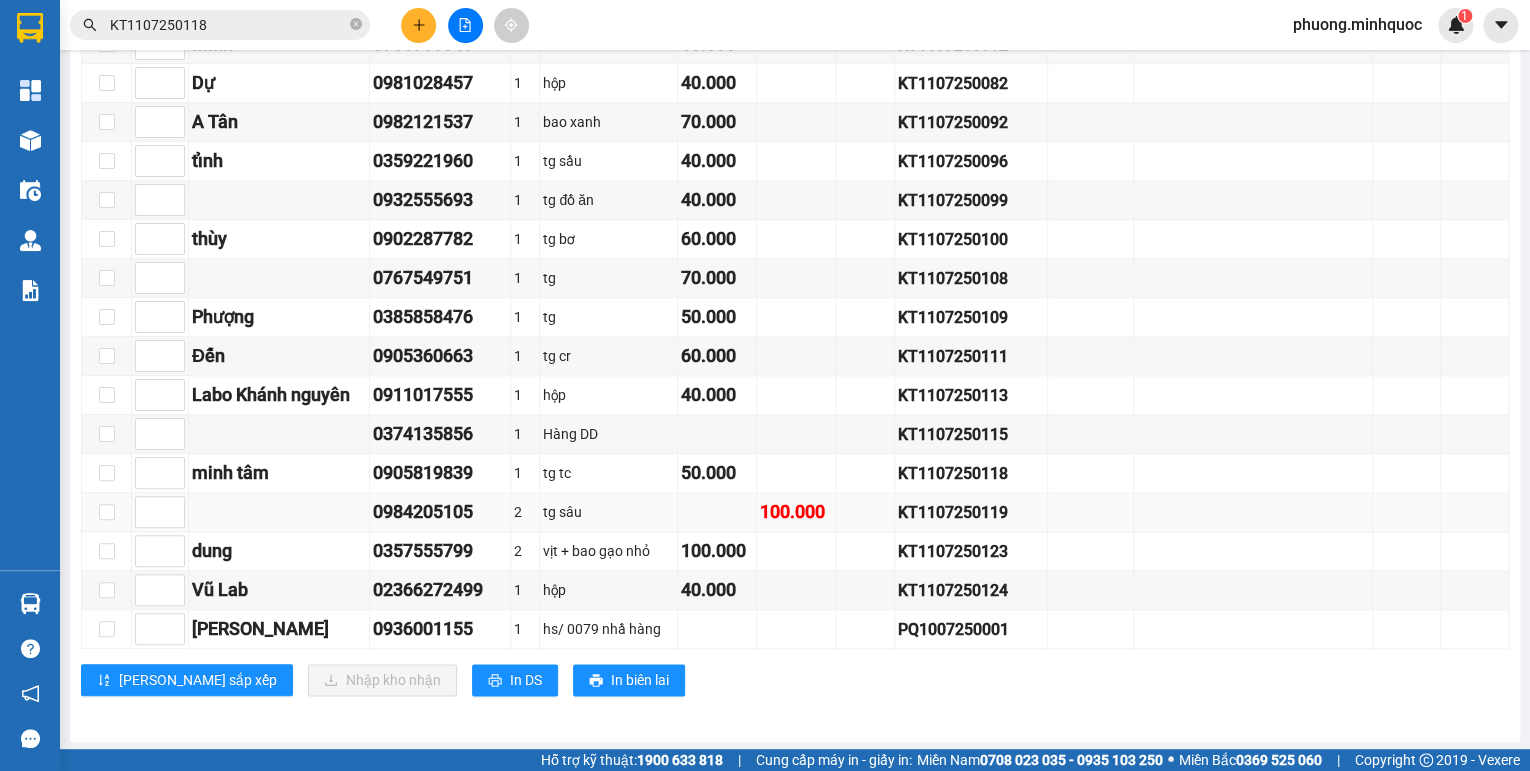click on "KT1107250119" at bounding box center [971, 512] 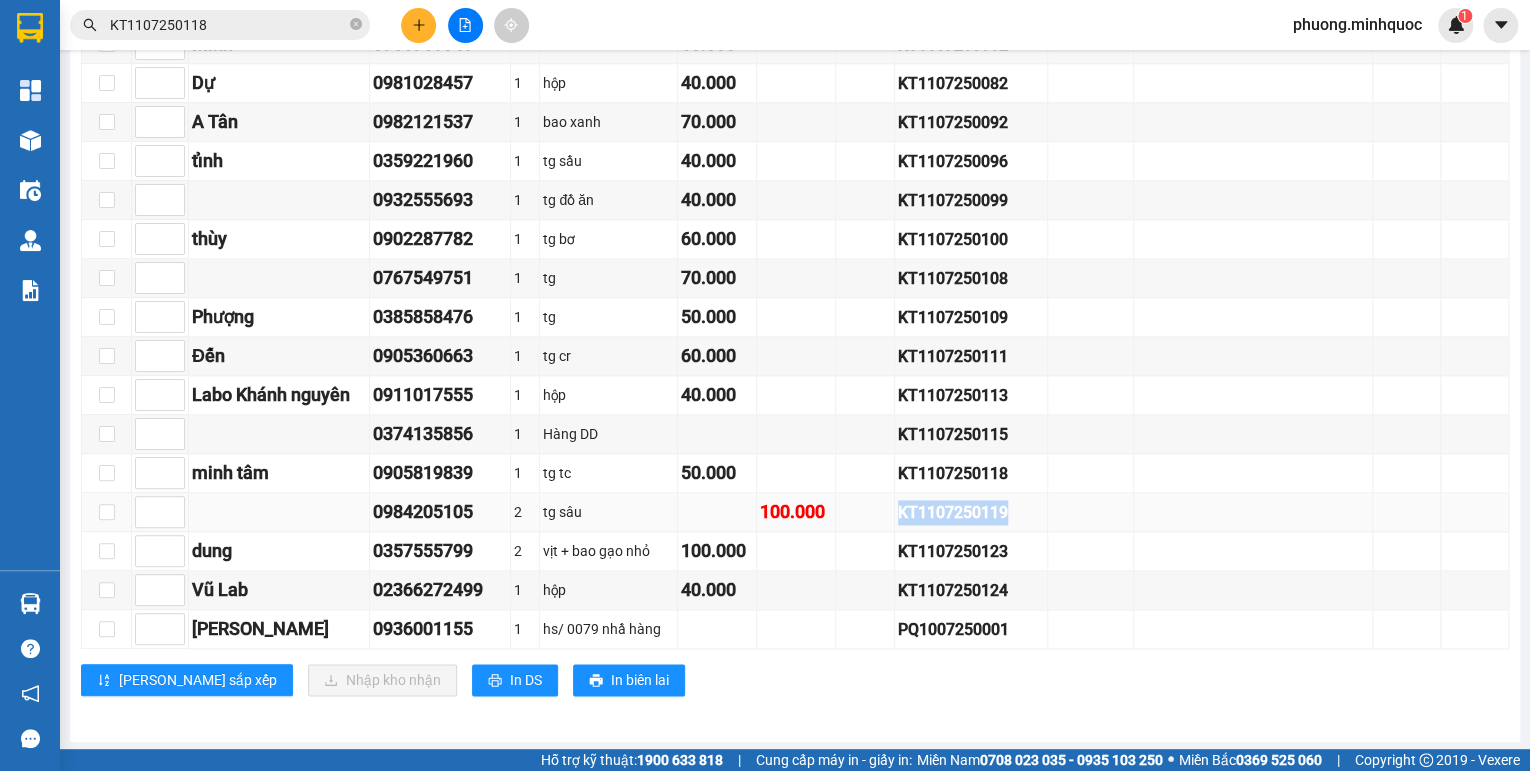 click on "KT1107250119" at bounding box center [971, 512] 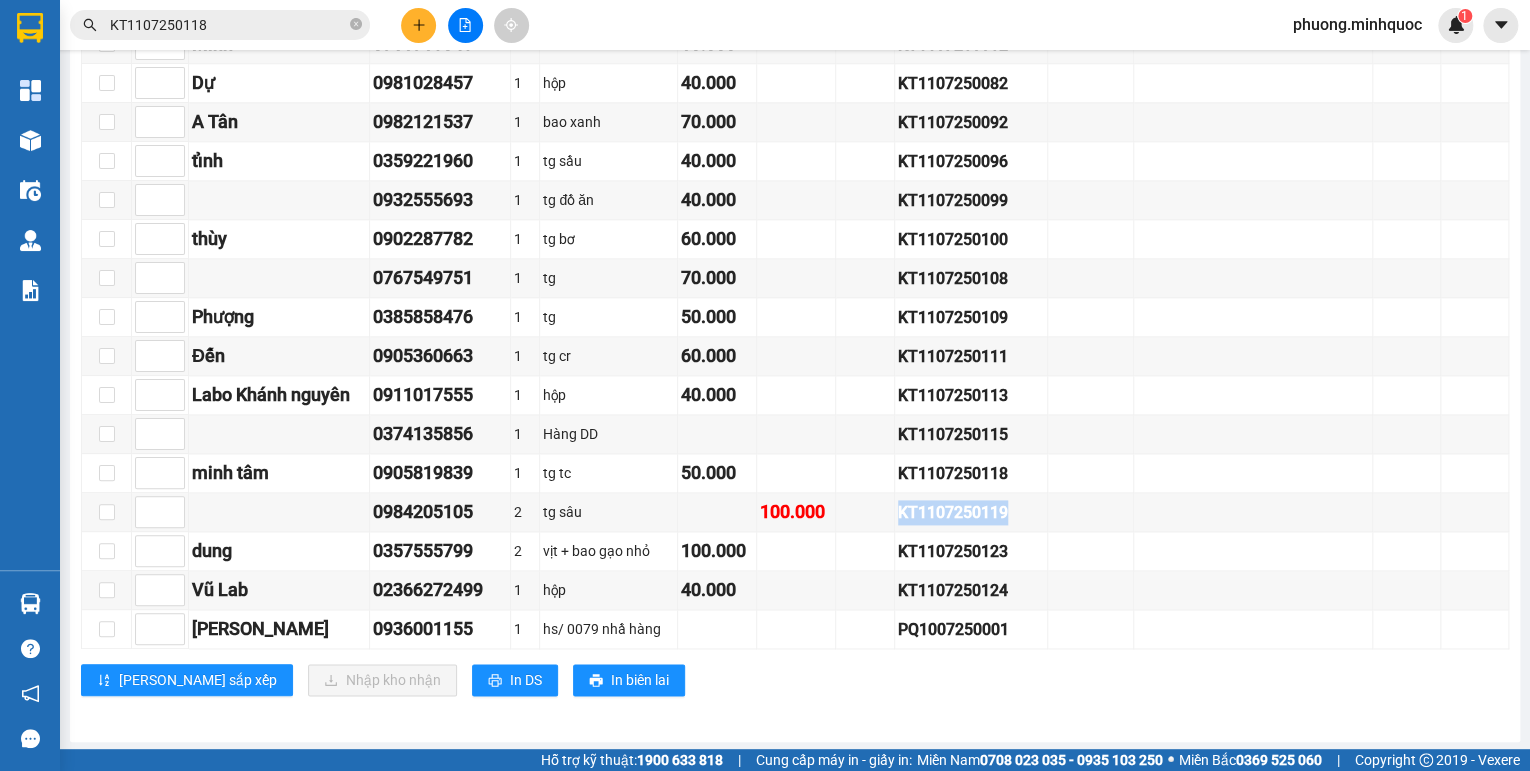 click on "KT1107250118" at bounding box center (228, 25) 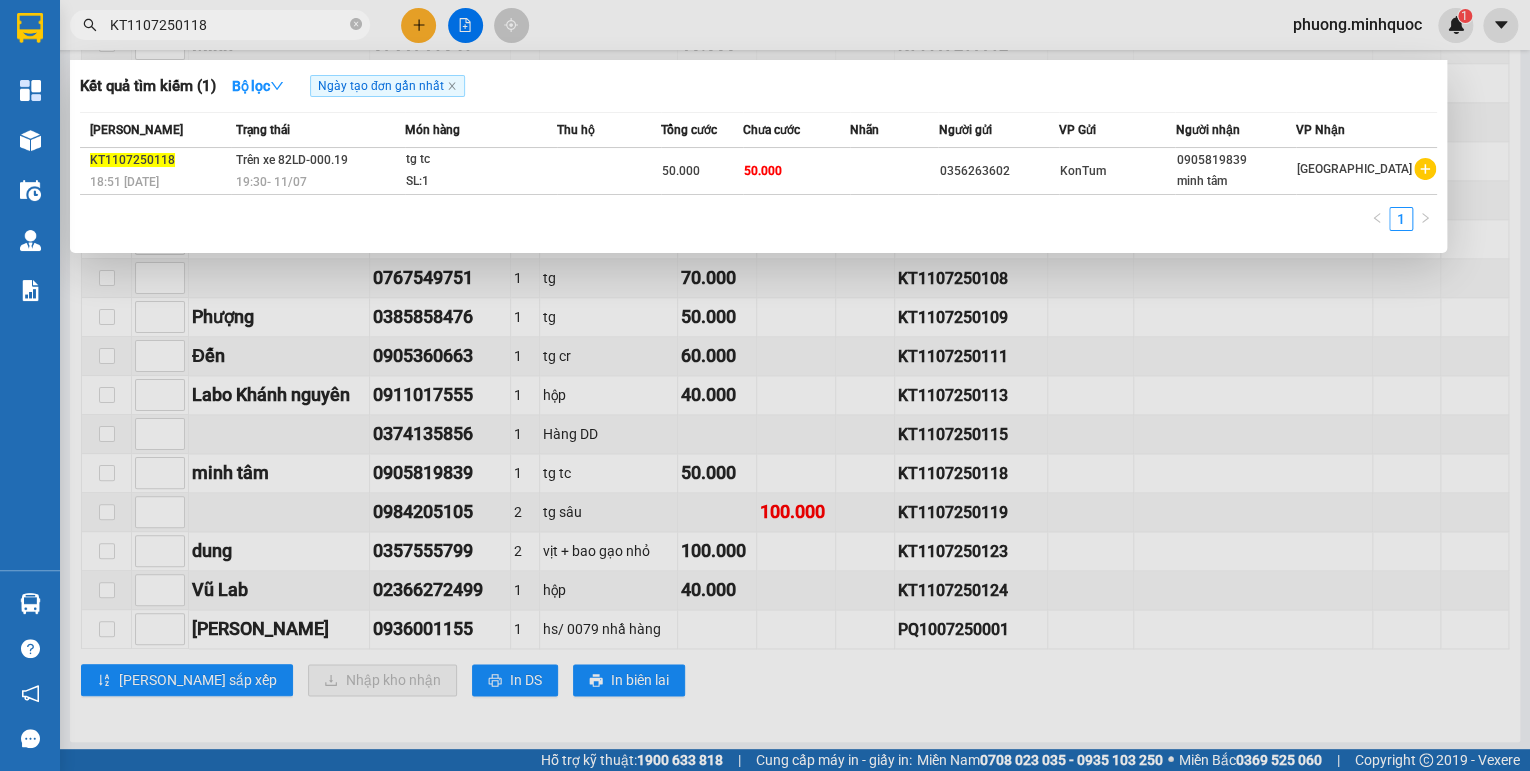 click on "KT1107250118" at bounding box center [228, 25] 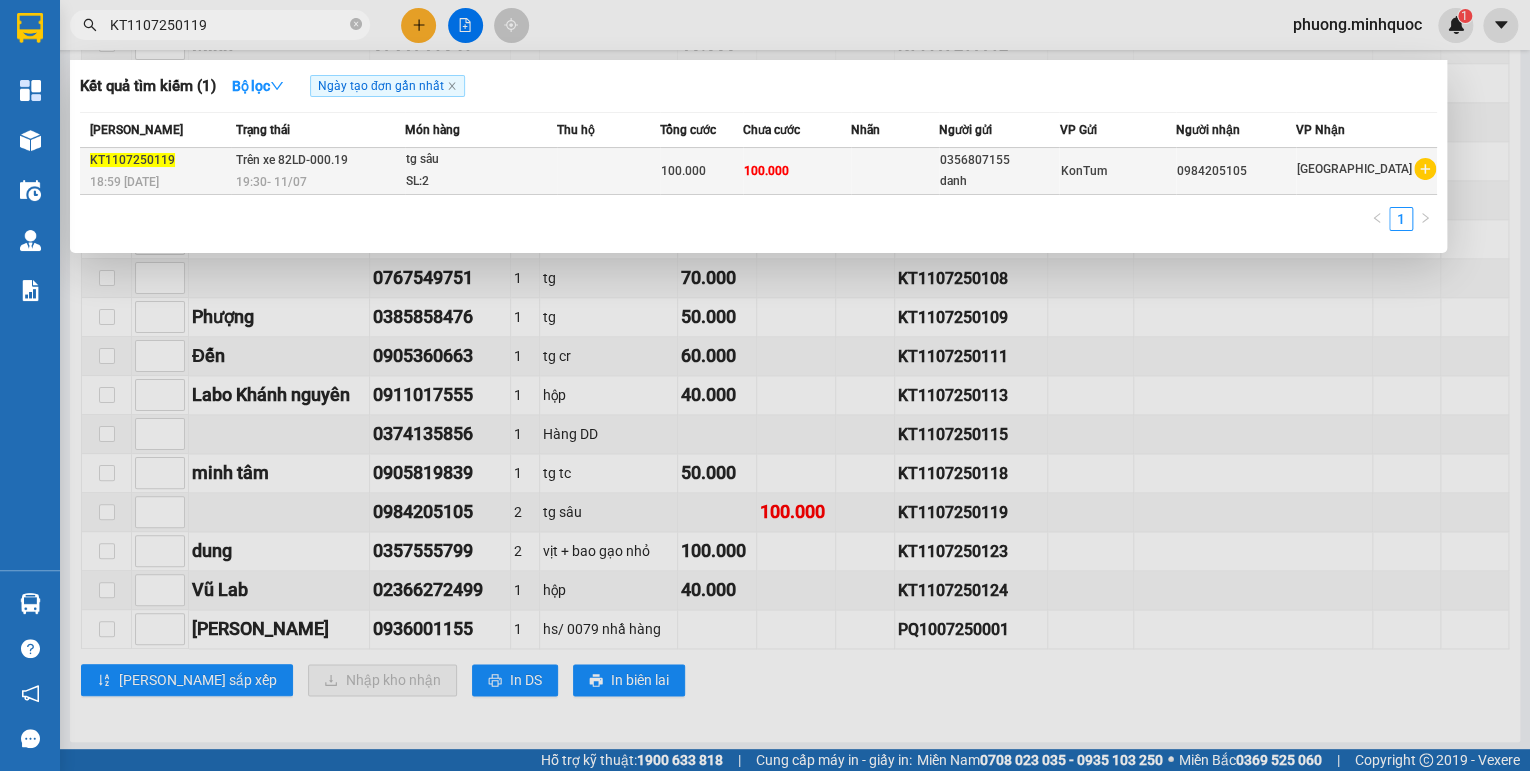 type on "KT1107250119" 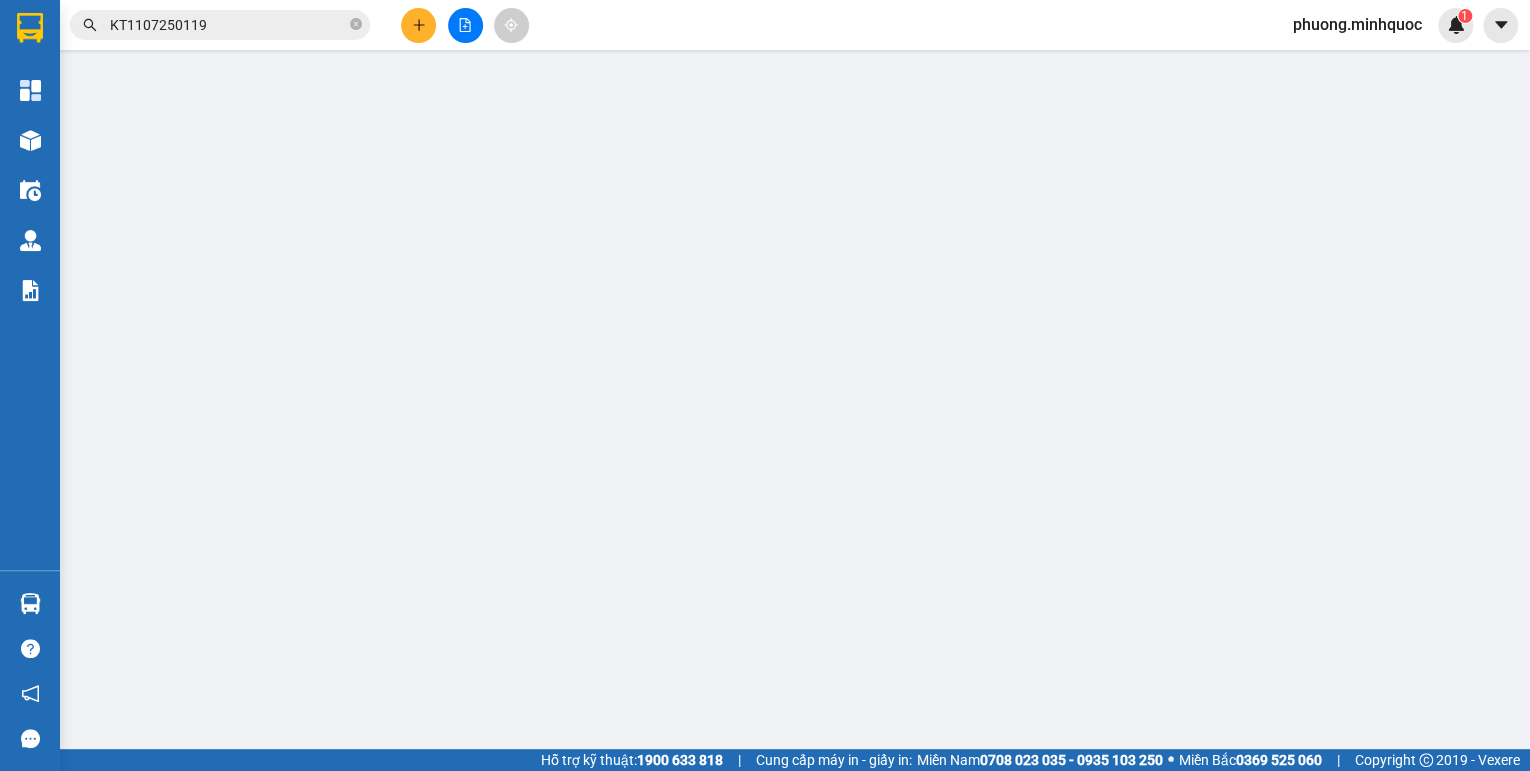 scroll, scrollTop: 0, scrollLeft: 0, axis: both 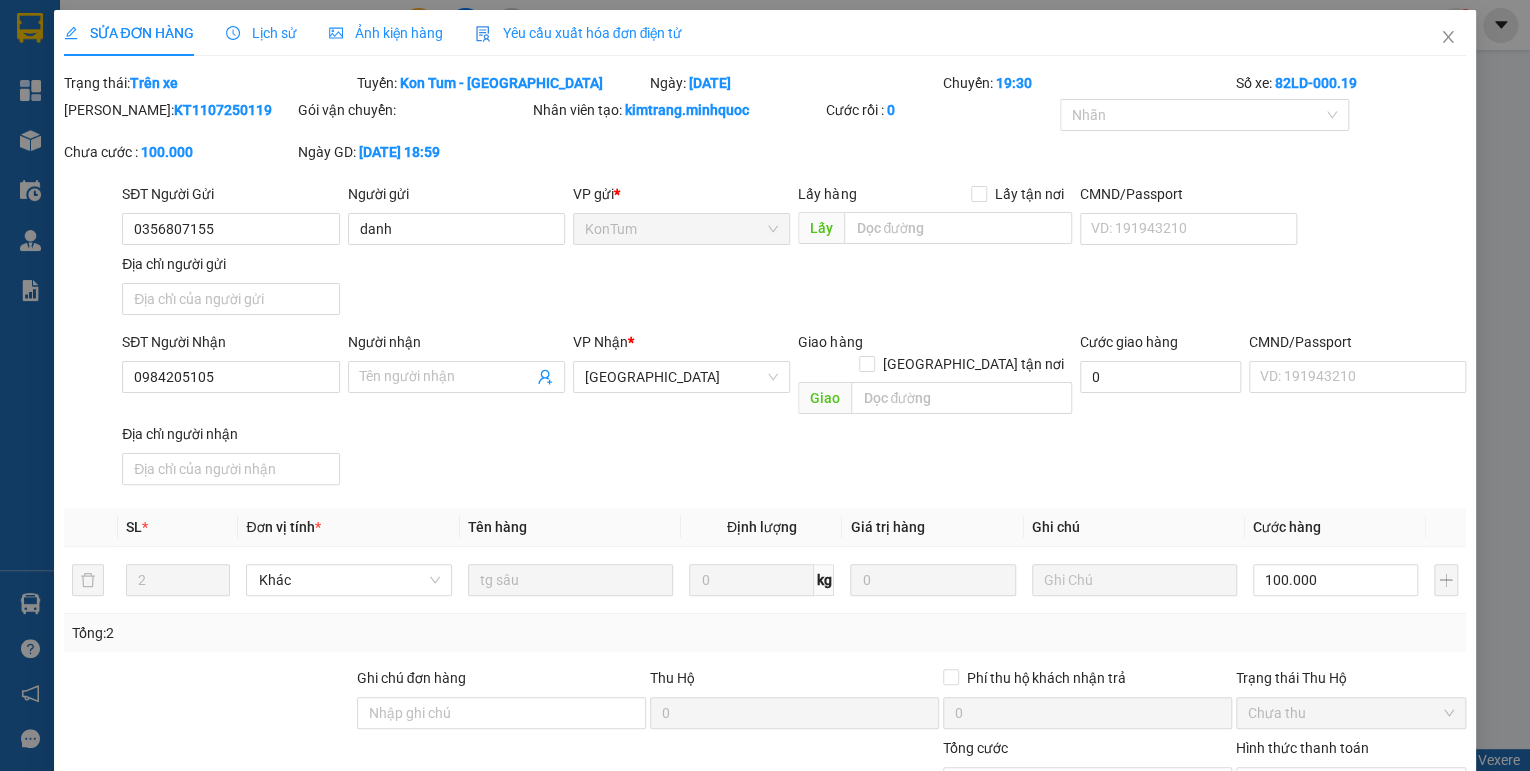 type on "0356807155" 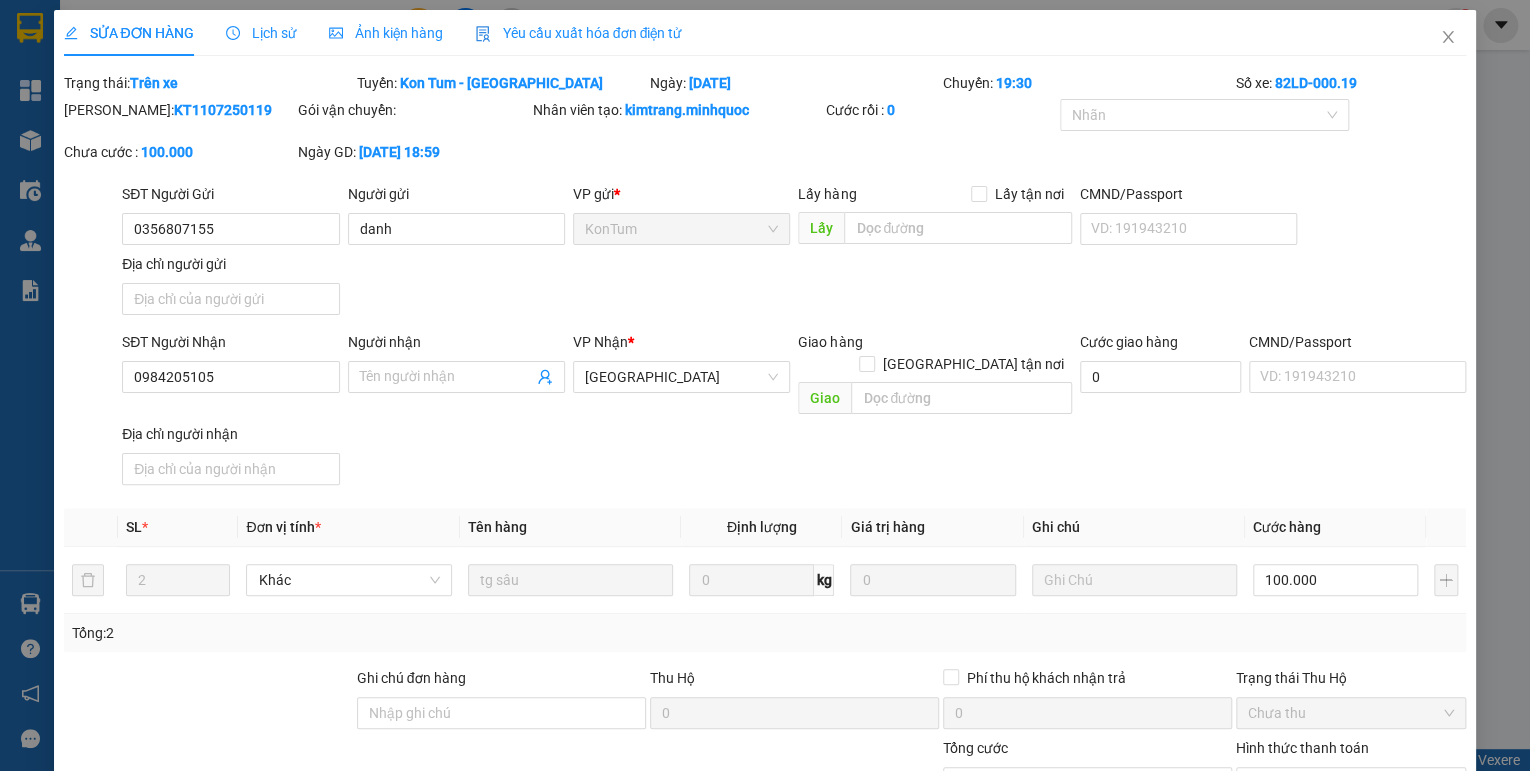 type on "danh" 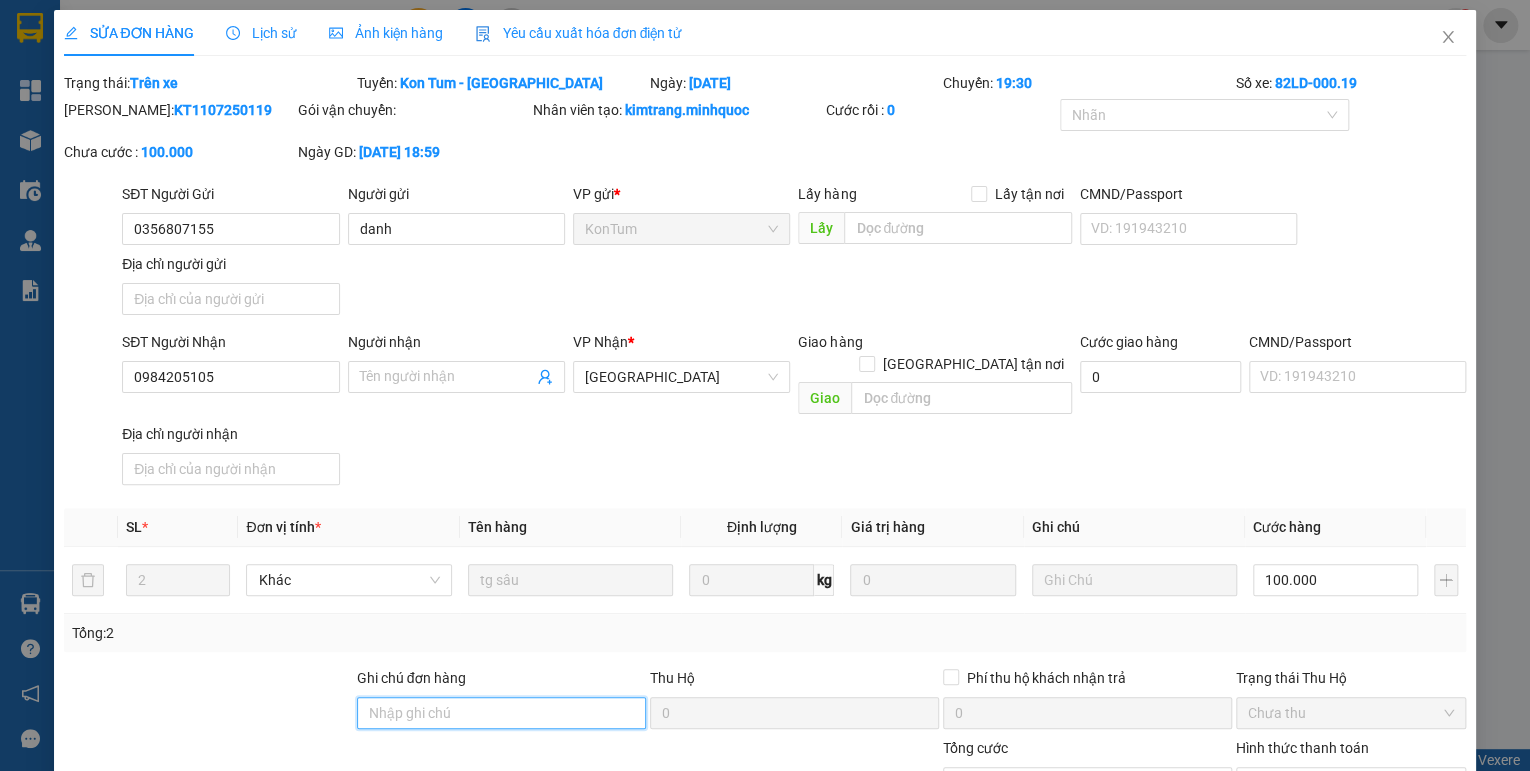 click on "Ghi chú đơn hàng" at bounding box center [501, 713] 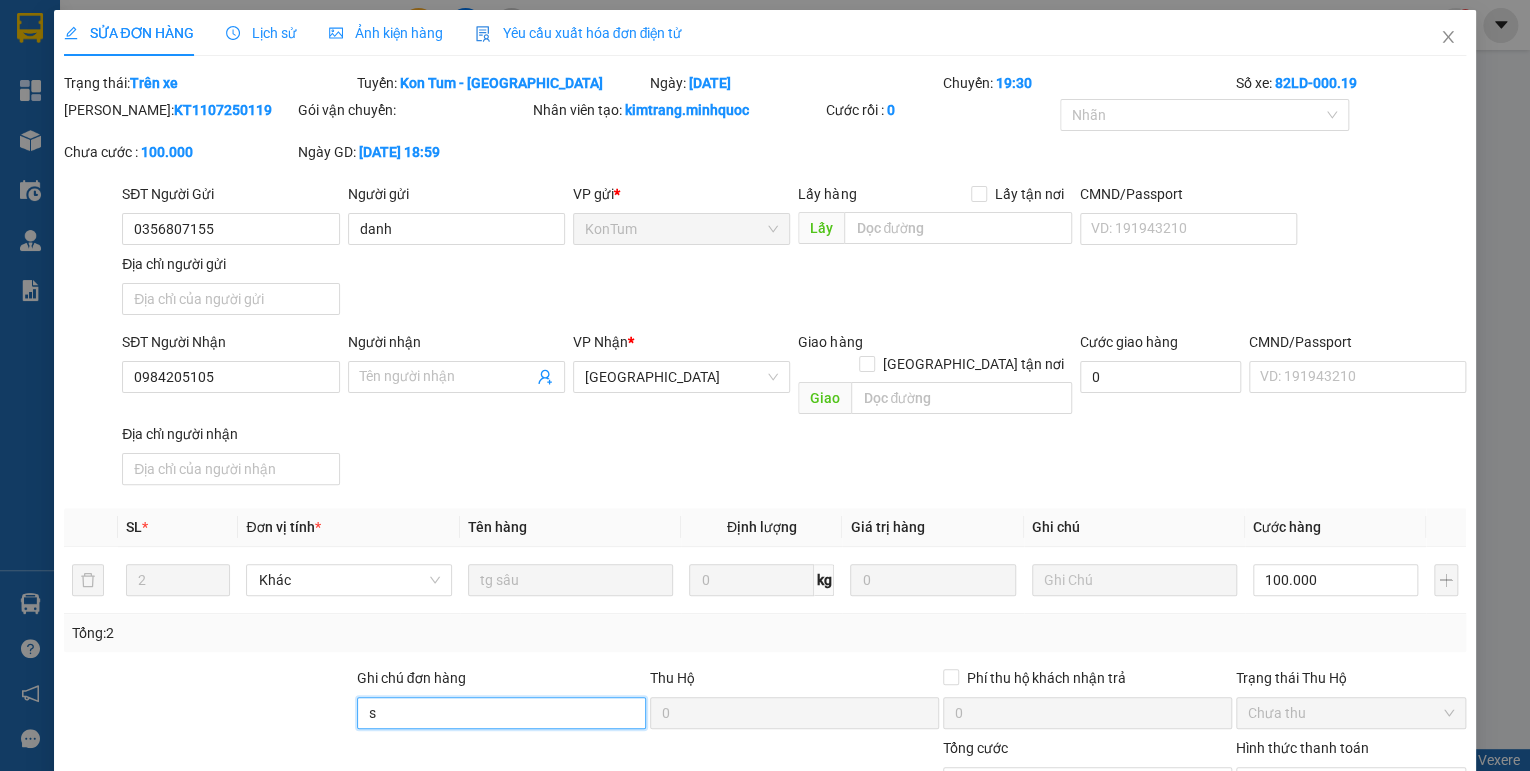 type on "sổ kho 13/7" 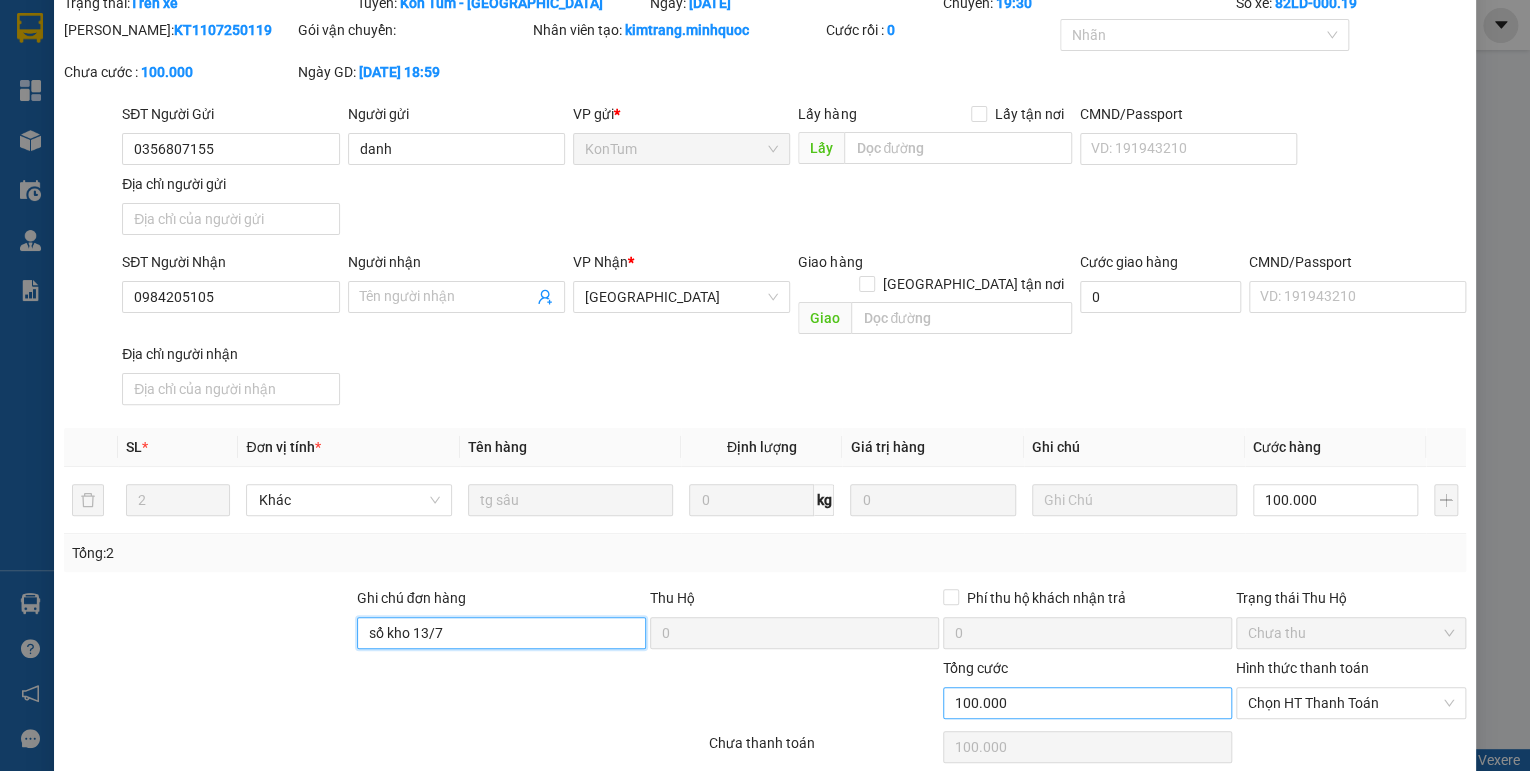 scroll, scrollTop: 138, scrollLeft: 0, axis: vertical 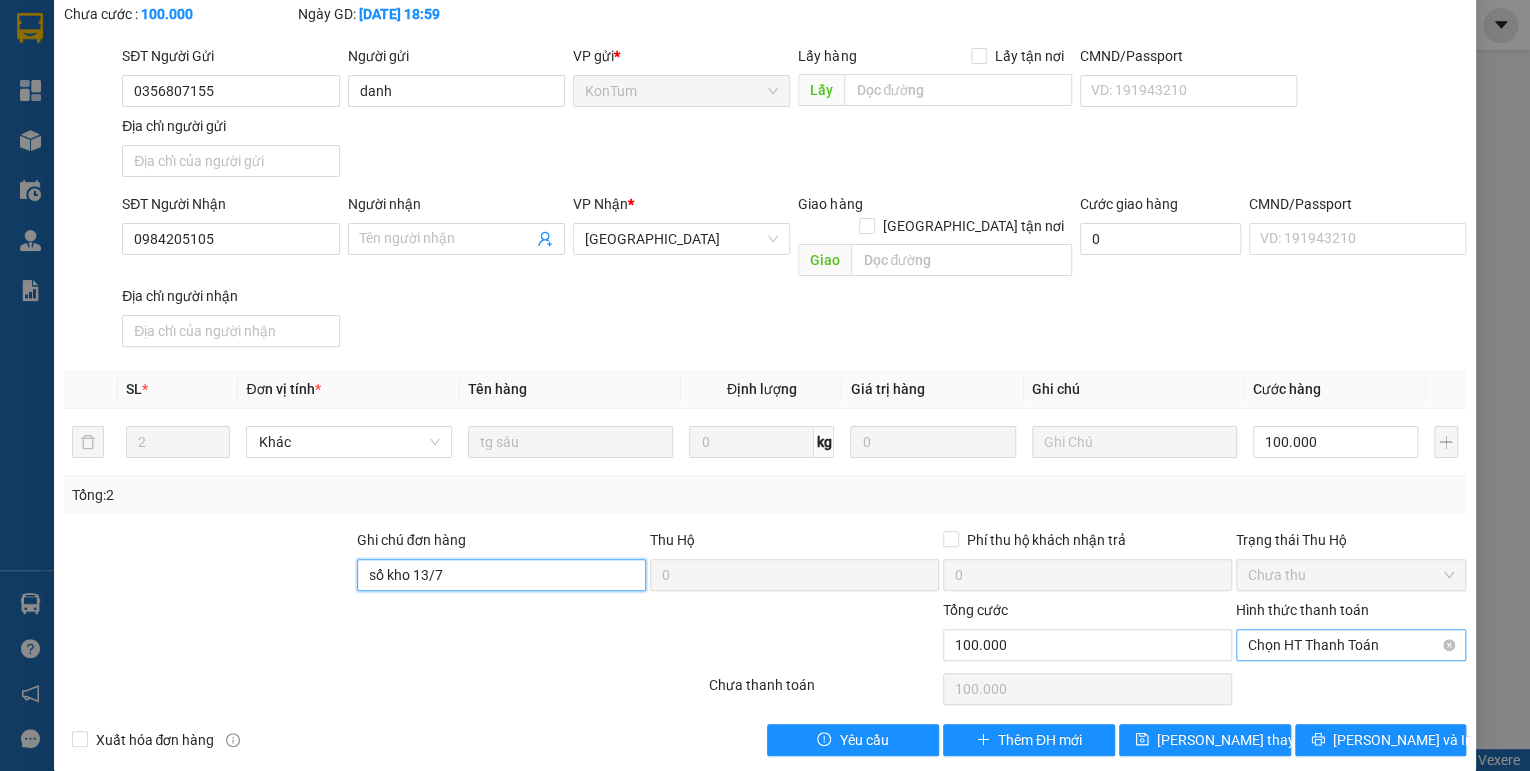 click on "Chọn HT Thanh Toán" at bounding box center (1351, 645) 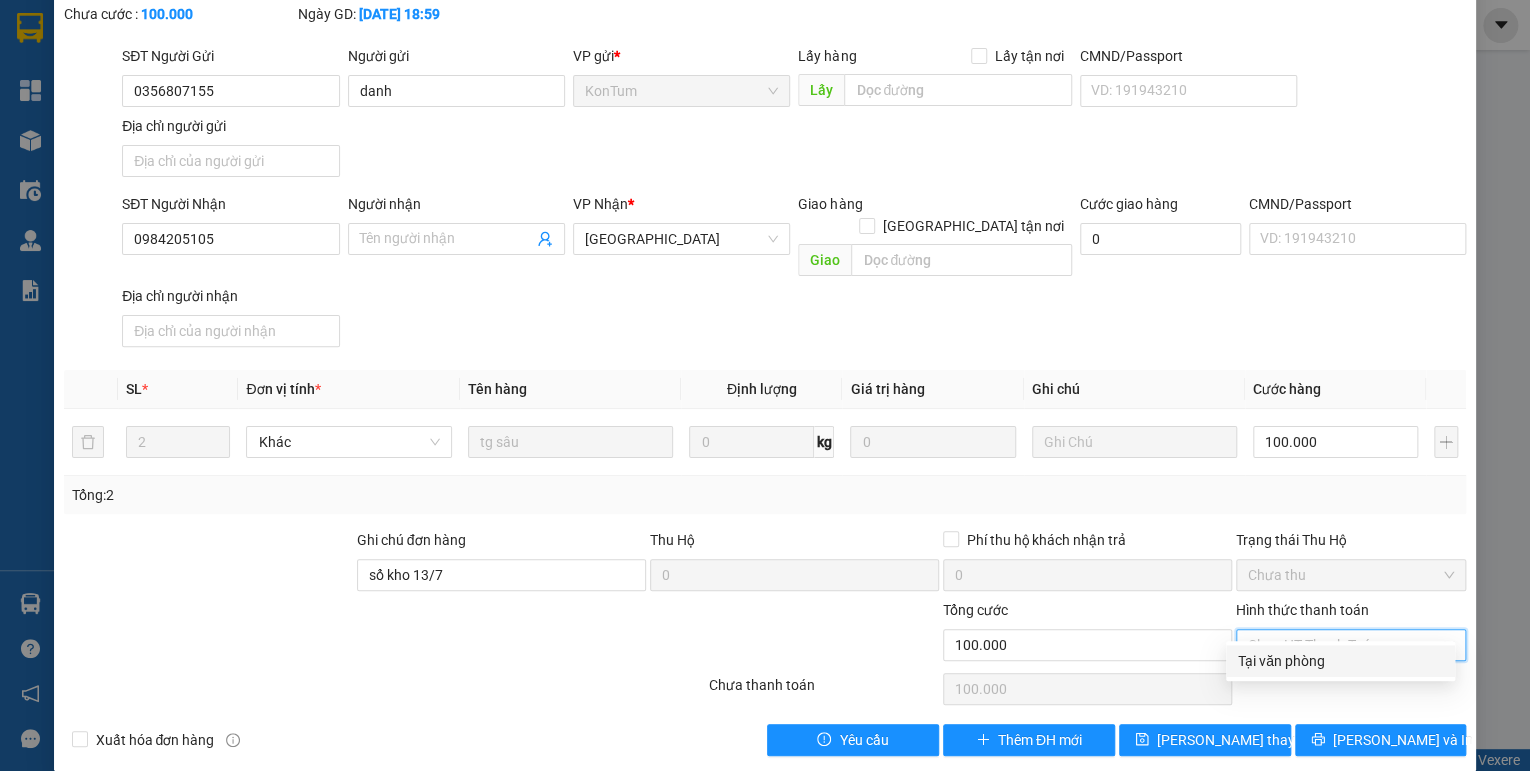 click on "Tại văn phòng" at bounding box center [1340, 661] 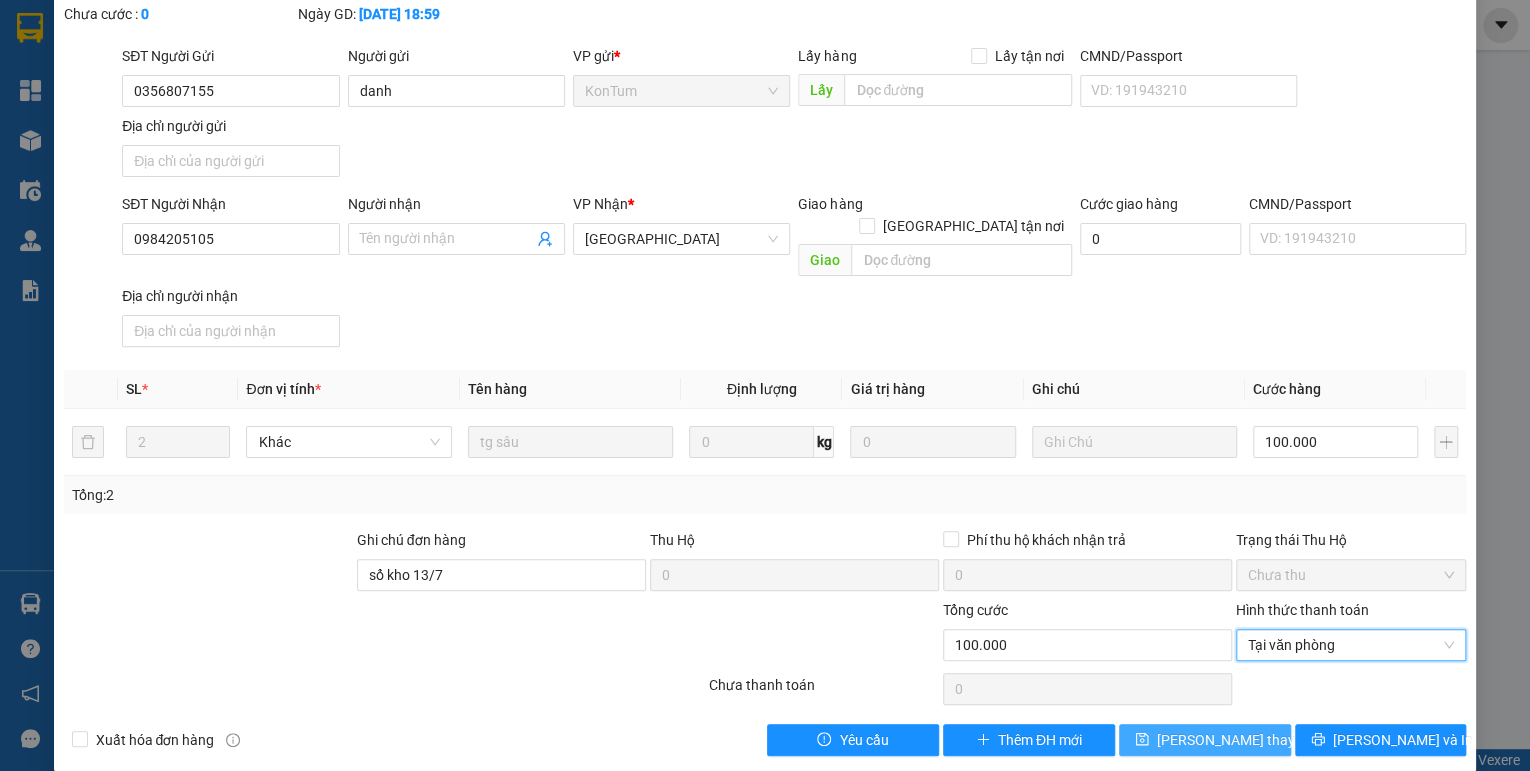 click on "[PERSON_NAME] thay đổi" at bounding box center (1205, 740) 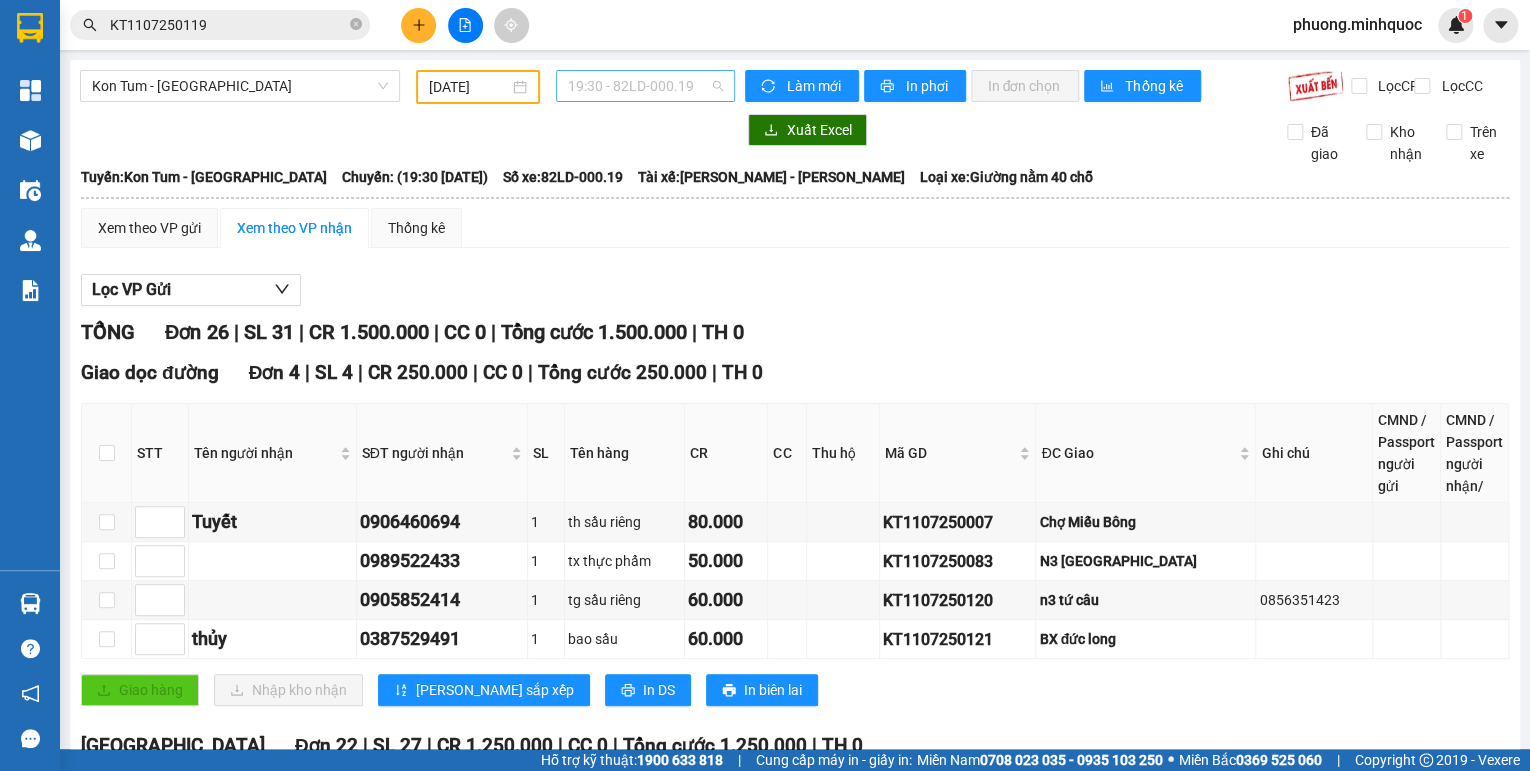 click on "19:30     - 82LD-000.19" at bounding box center [646, 86] 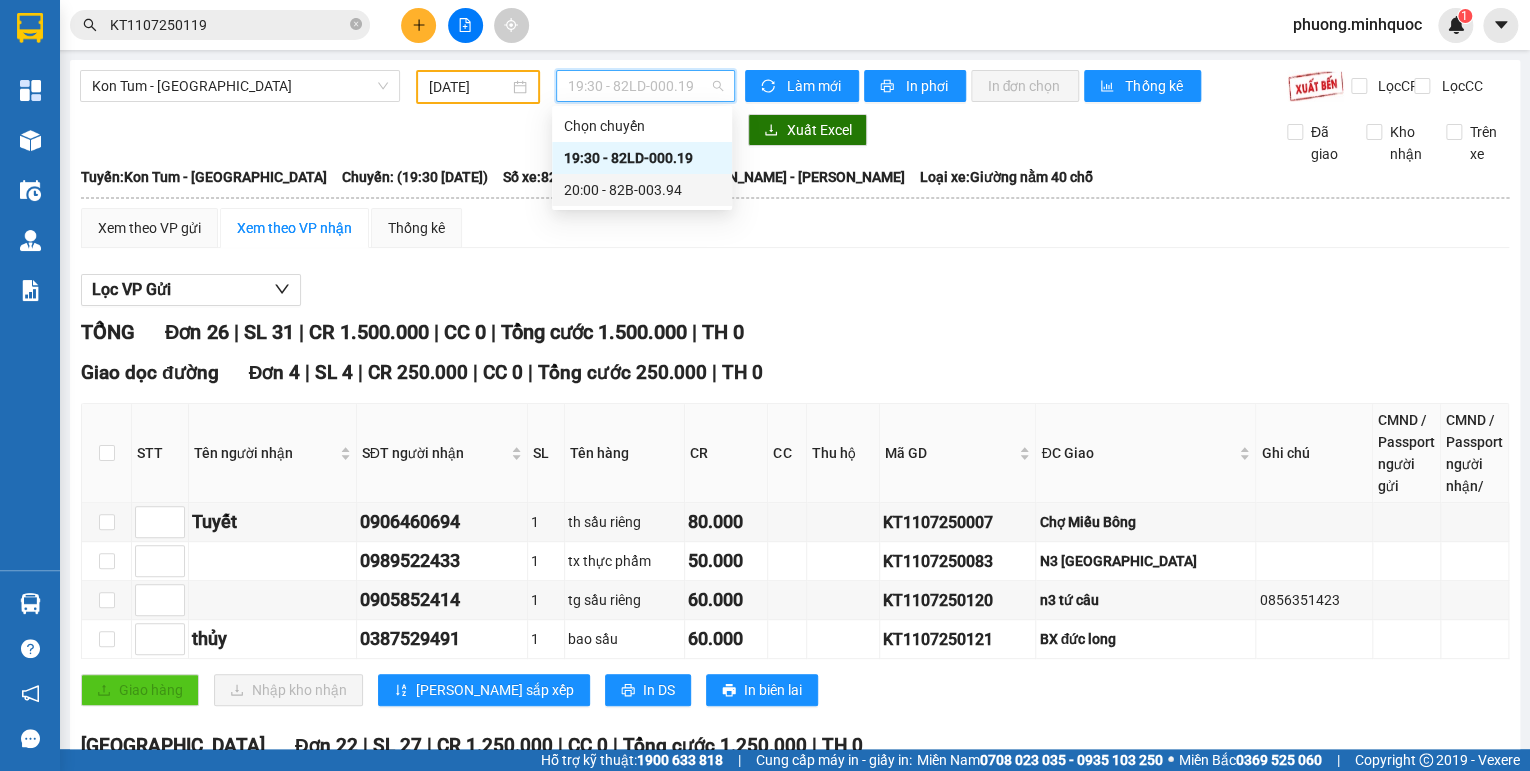 click on "20:00     - 82B-003.94" at bounding box center [642, 190] 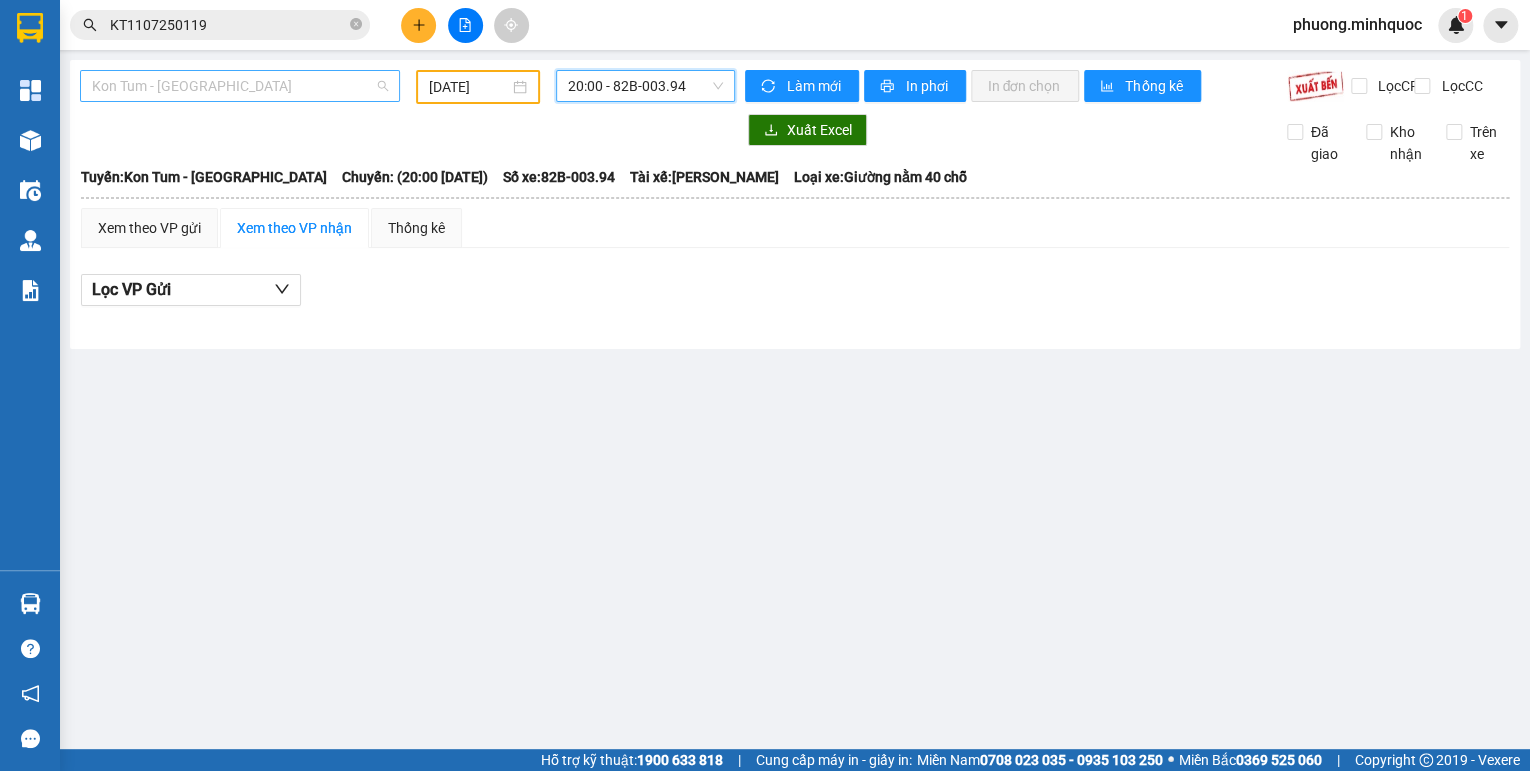 click on "Kon Tum - [GEOGRAPHIC_DATA]" at bounding box center (240, 86) 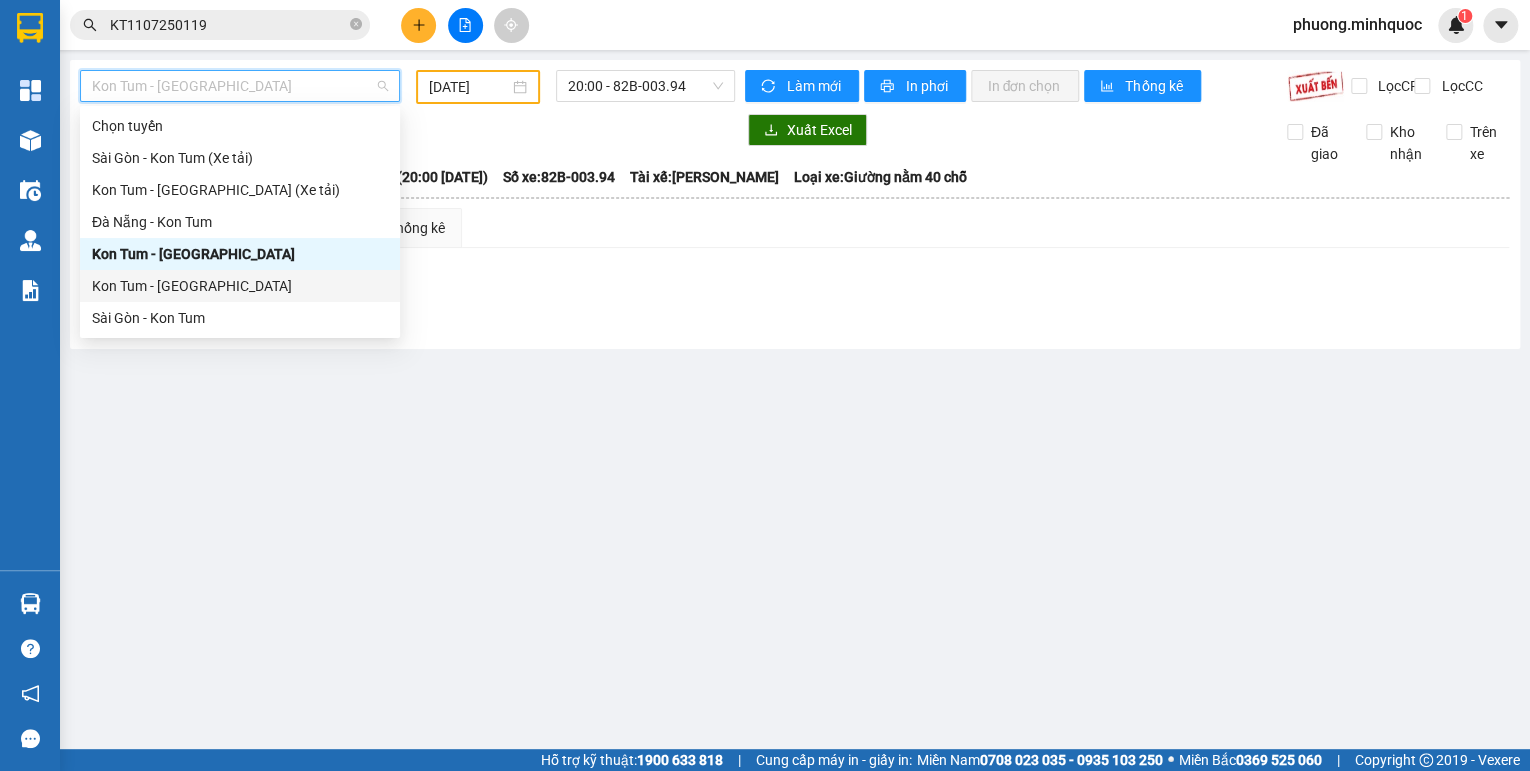 click on "Kon Tum - [GEOGRAPHIC_DATA]" at bounding box center (240, 286) 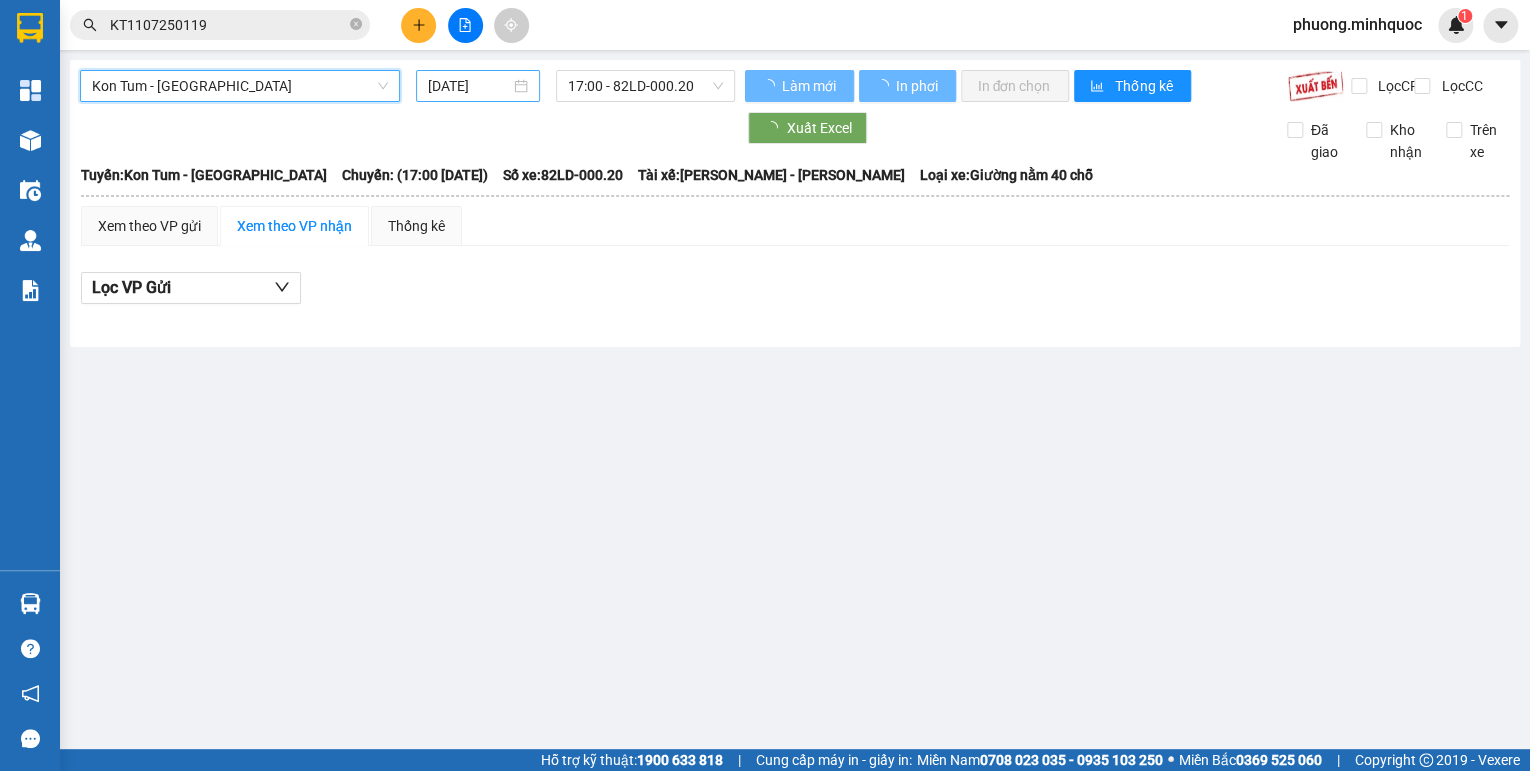 click on "[DATE]" at bounding box center (469, 86) 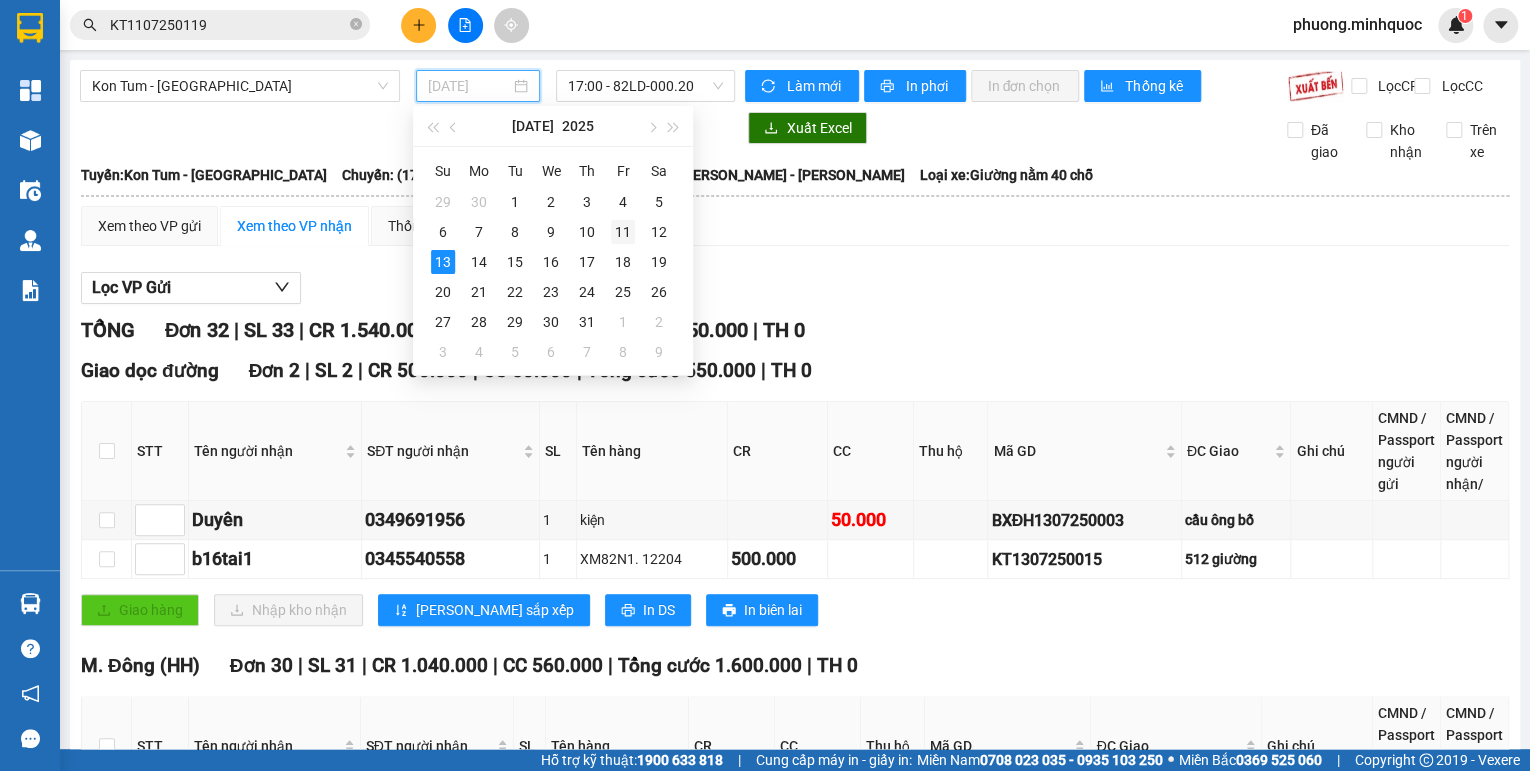 click on "11" at bounding box center [623, 232] 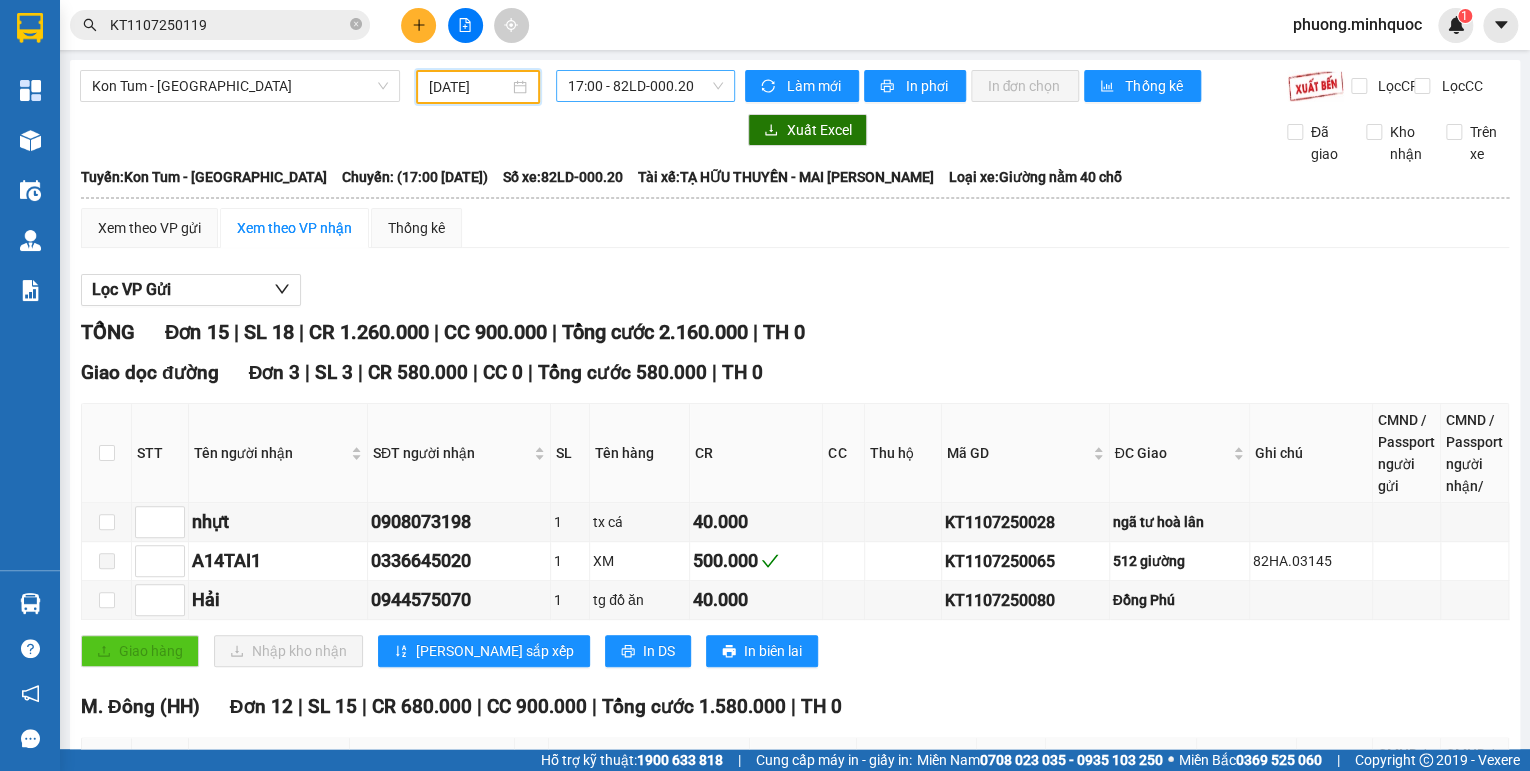 click on "17:00     - 82LD-000.20" at bounding box center (646, 86) 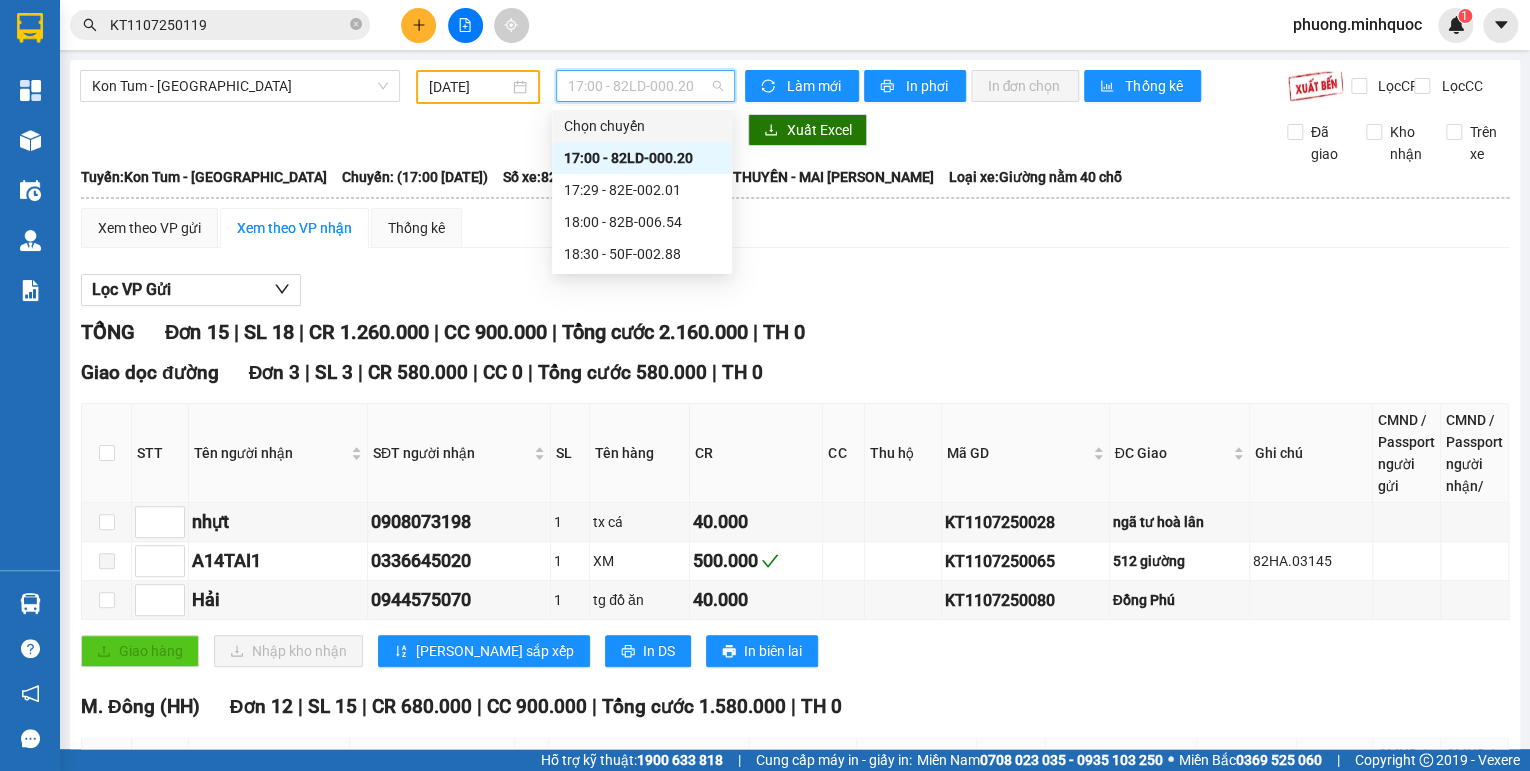 click on "Xuất Excel" at bounding box center [1000, 130] 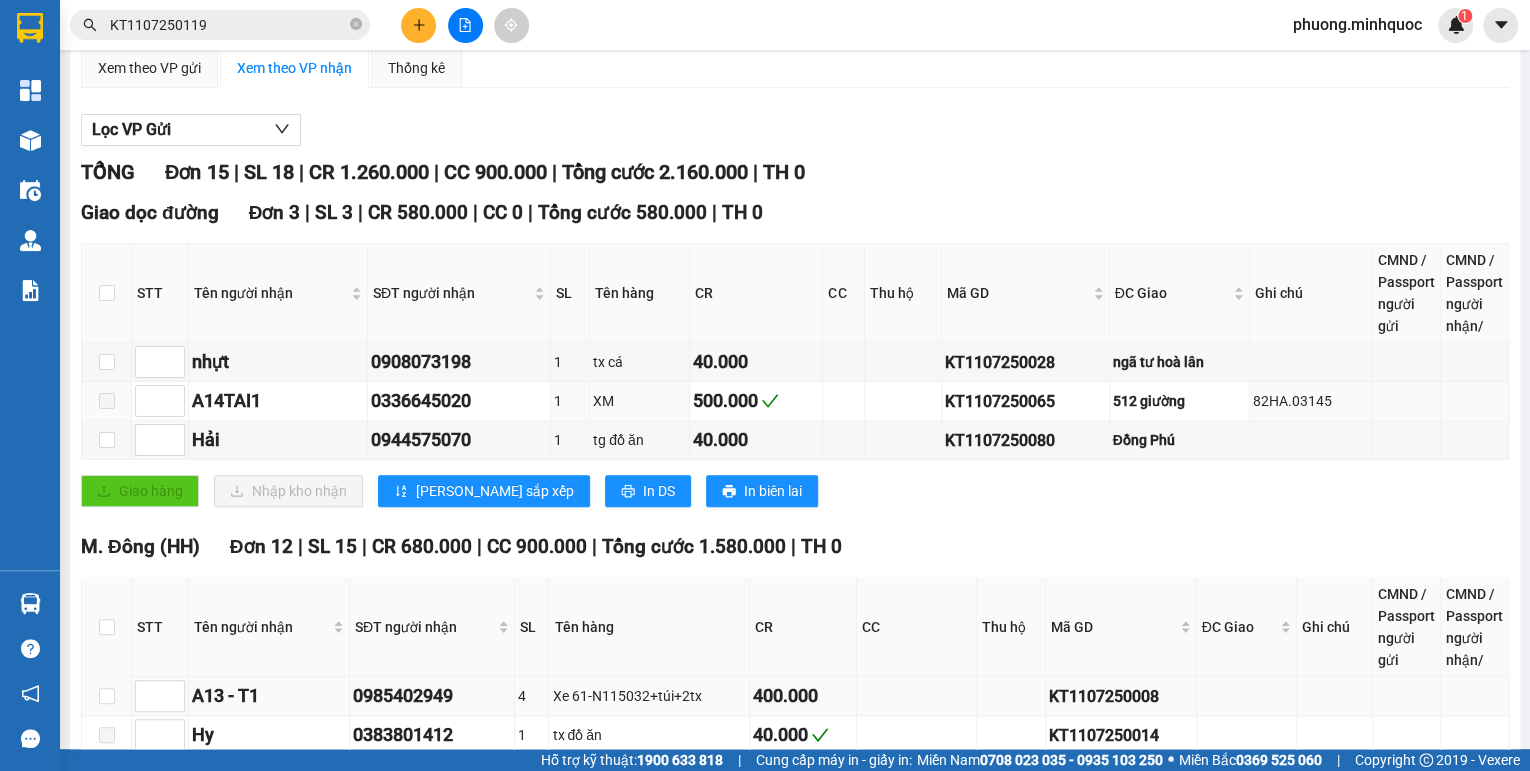 scroll, scrollTop: 400, scrollLeft: 0, axis: vertical 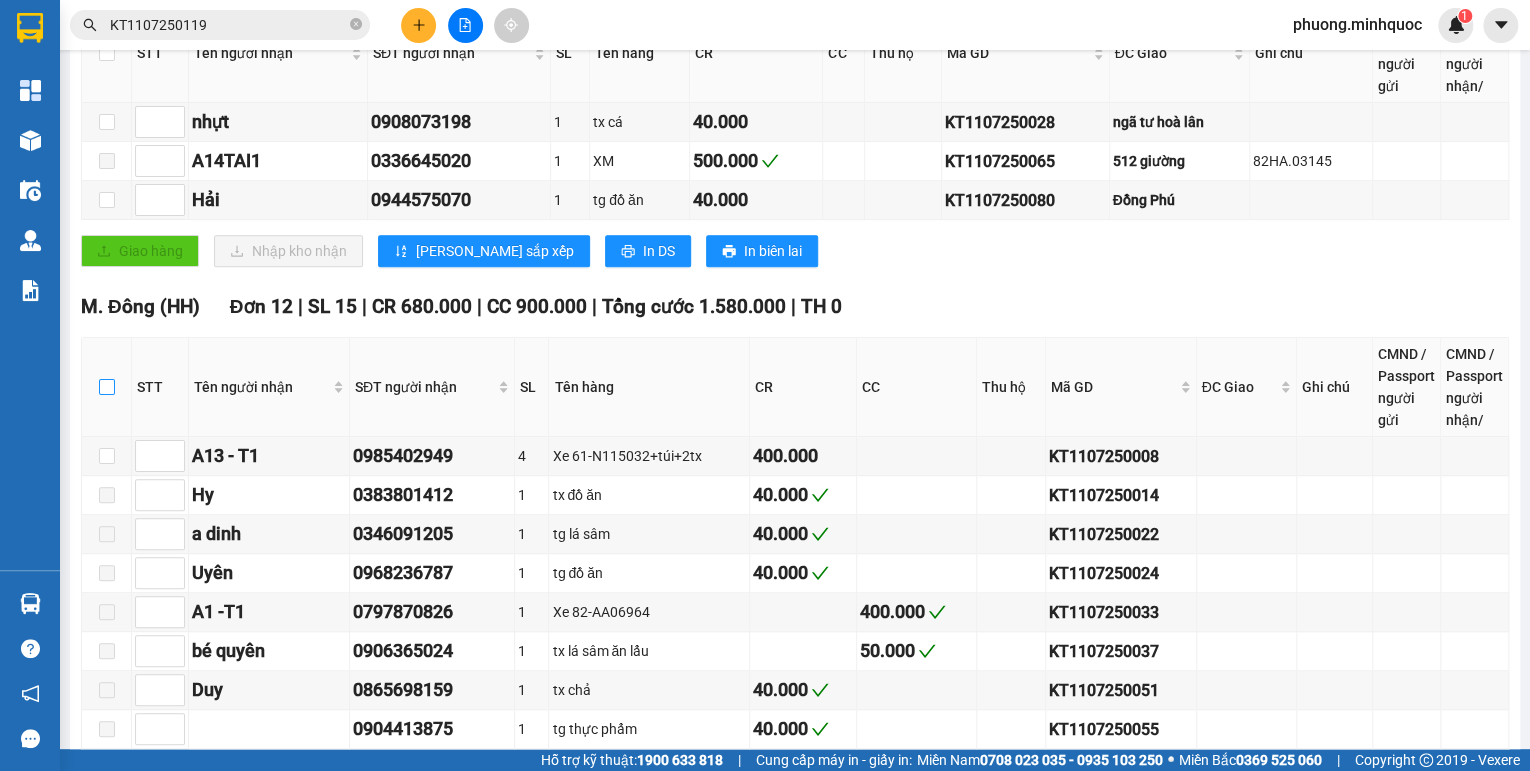 click at bounding box center (107, 387) 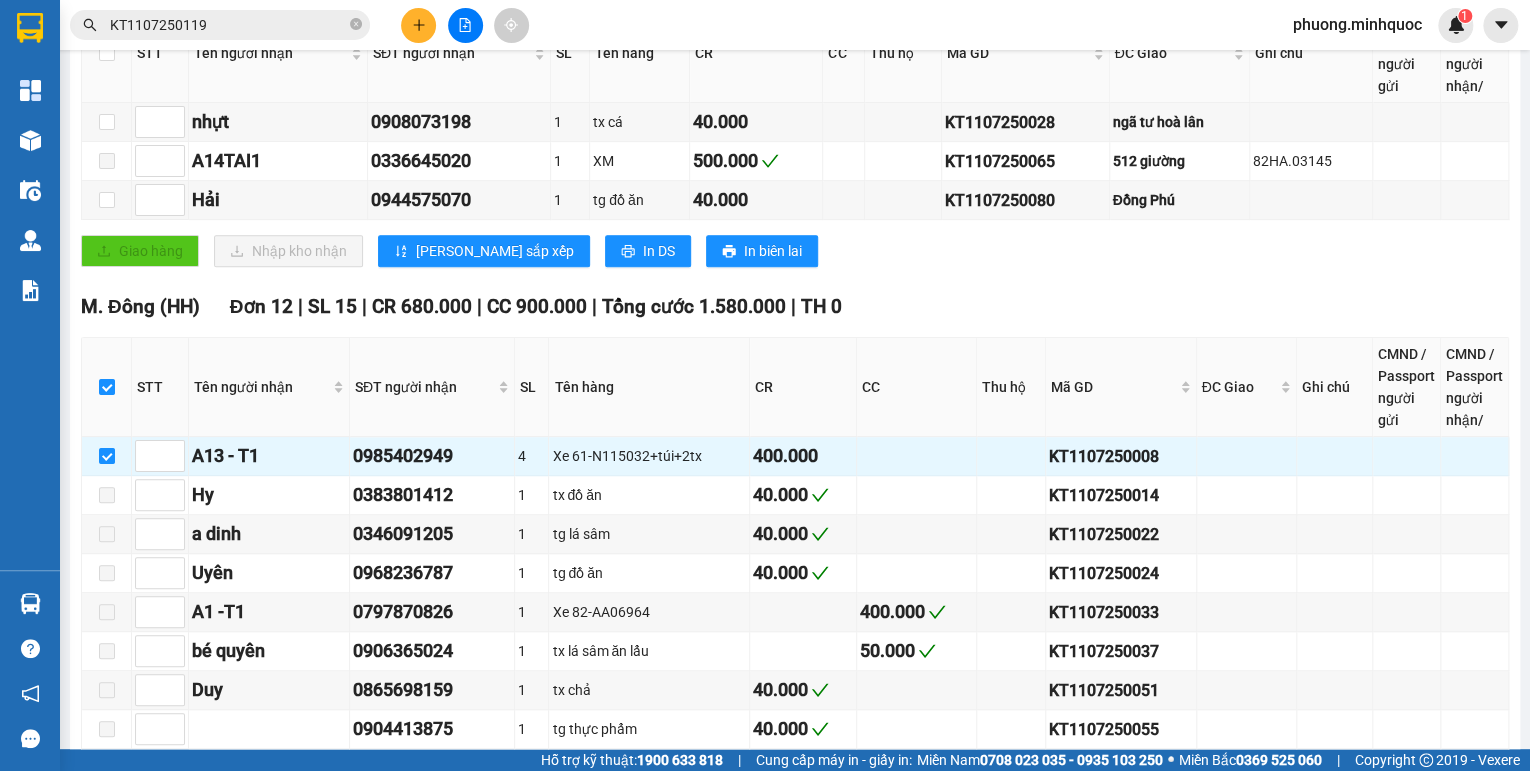scroll, scrollTop: 663, scrollLeft: 0, axis: vertical 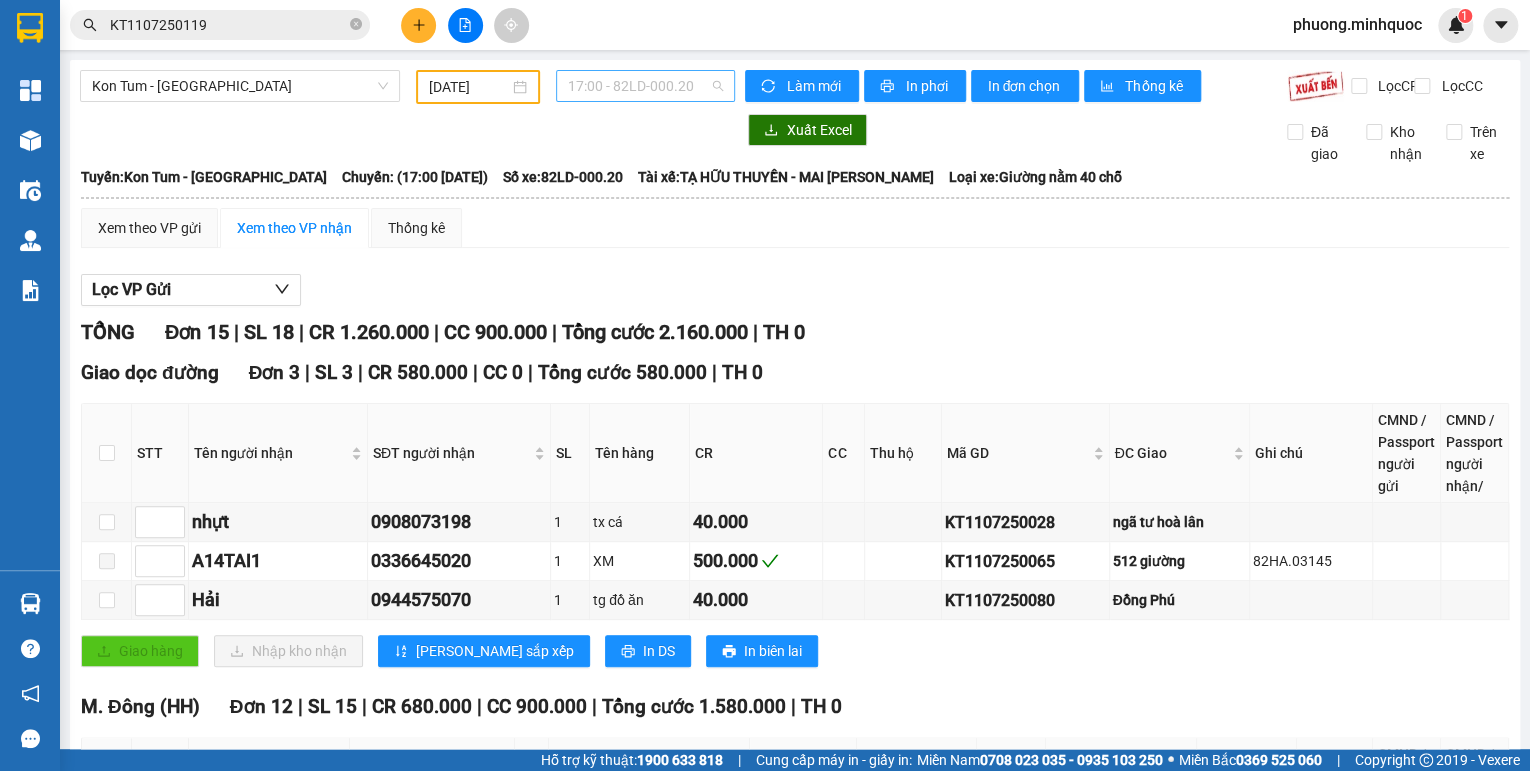 click on "17:00     - 82LD-000.20" at bounding box center (646, 86) 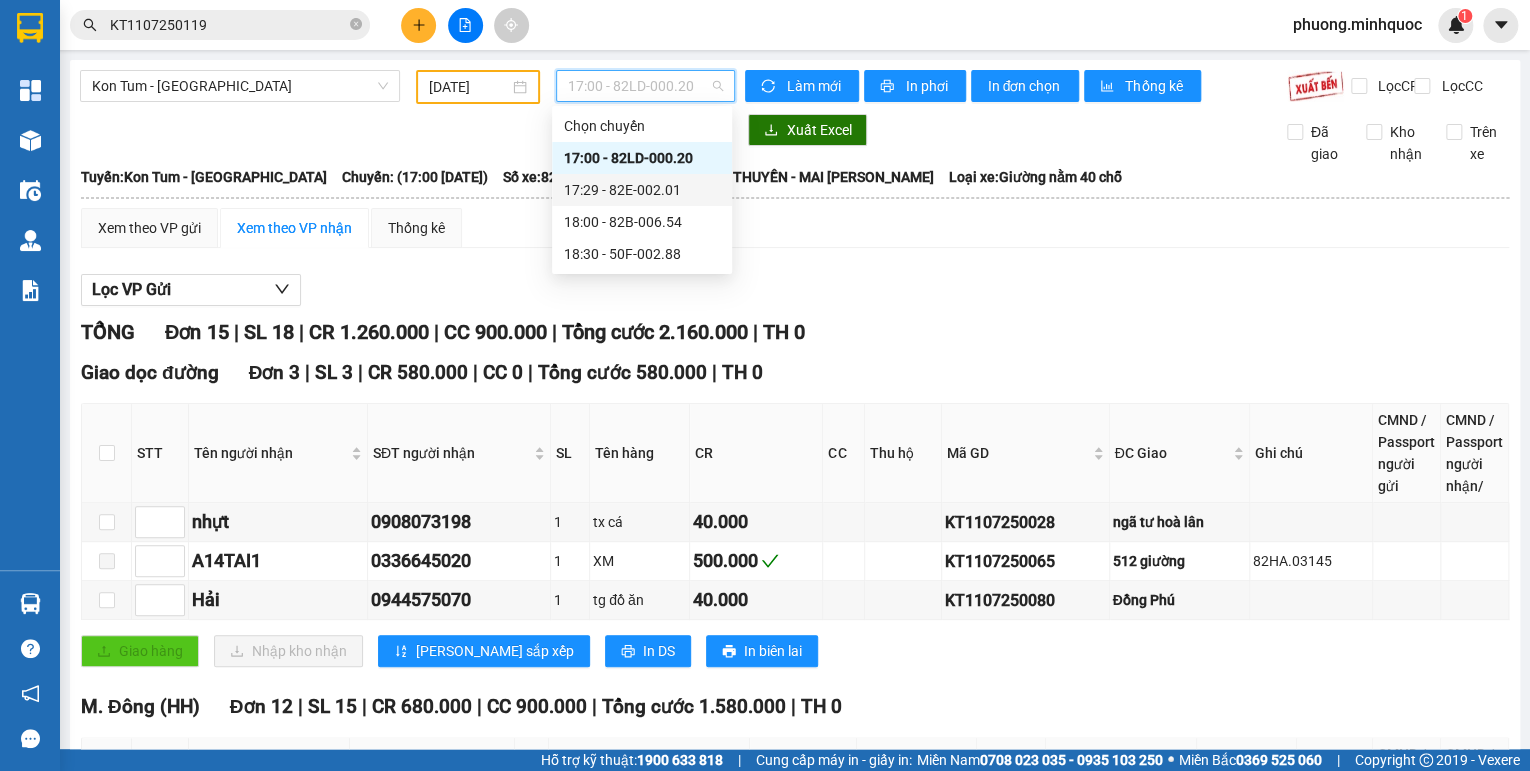 click on "17:29     - 82E-002.01" at bounding box center [642, 190] 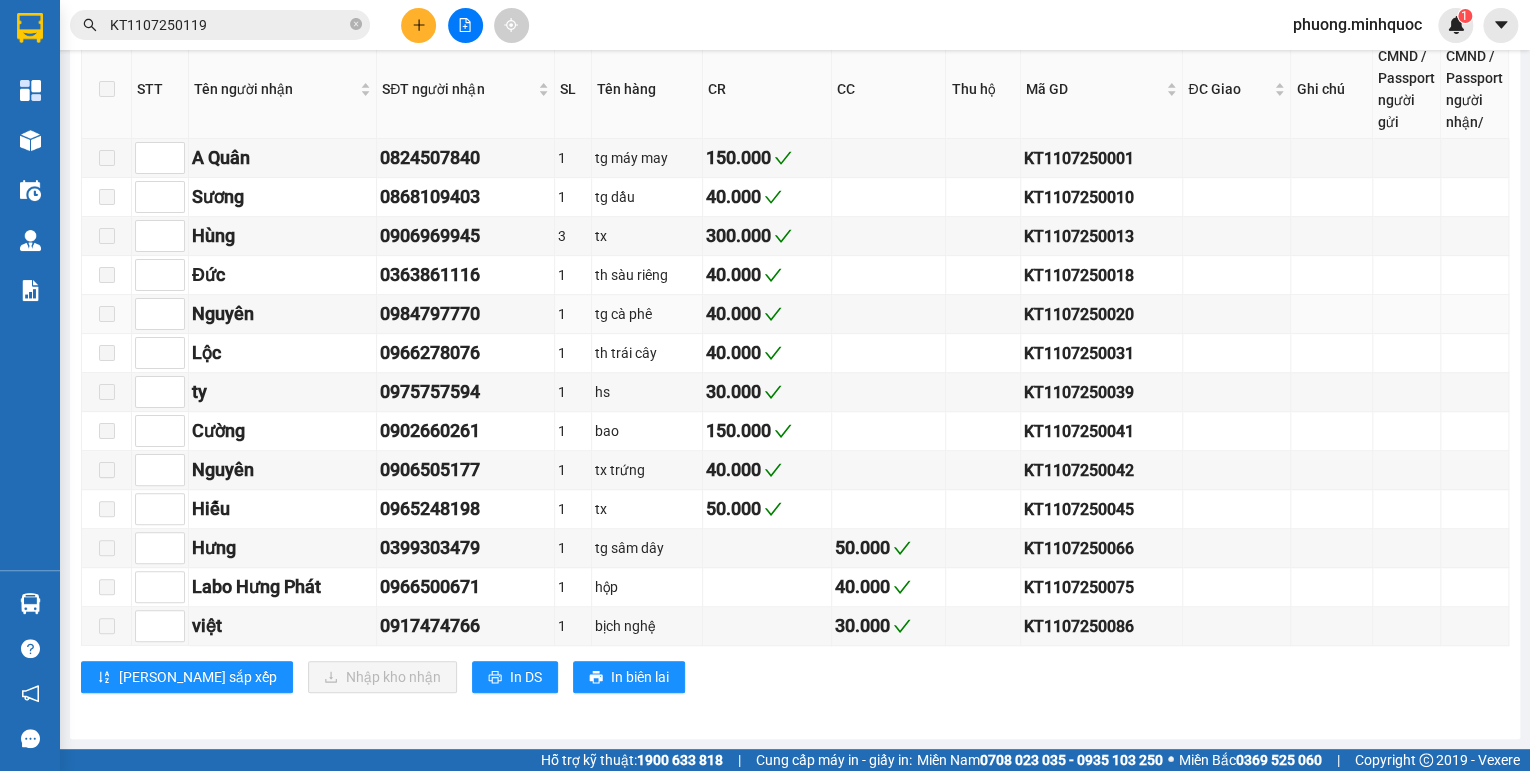 scroll, scrollTop: 0, scrollLeft: 0, axis: both 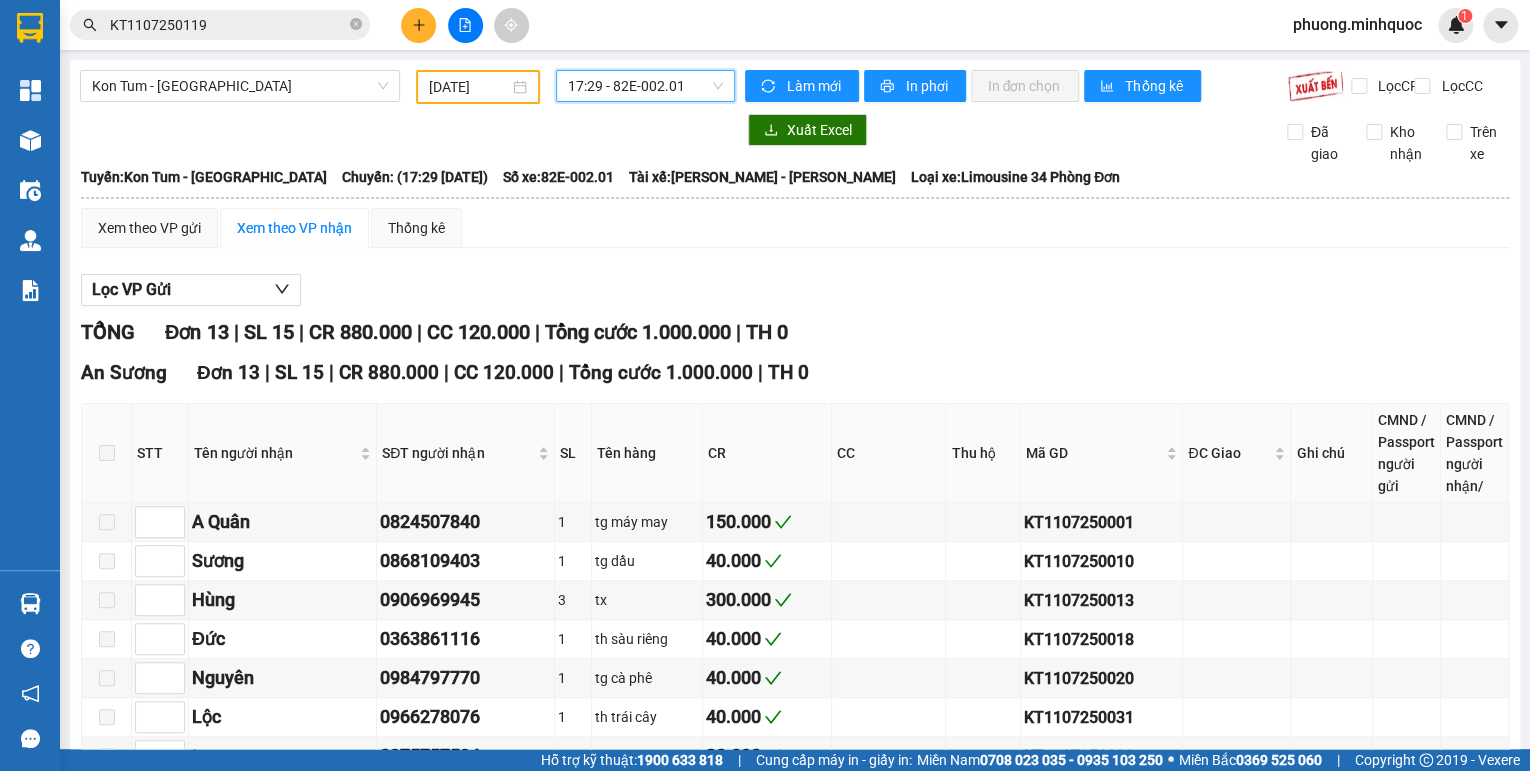 click on "17:29     - 82E-002.01" at bounding box center (646, 86) 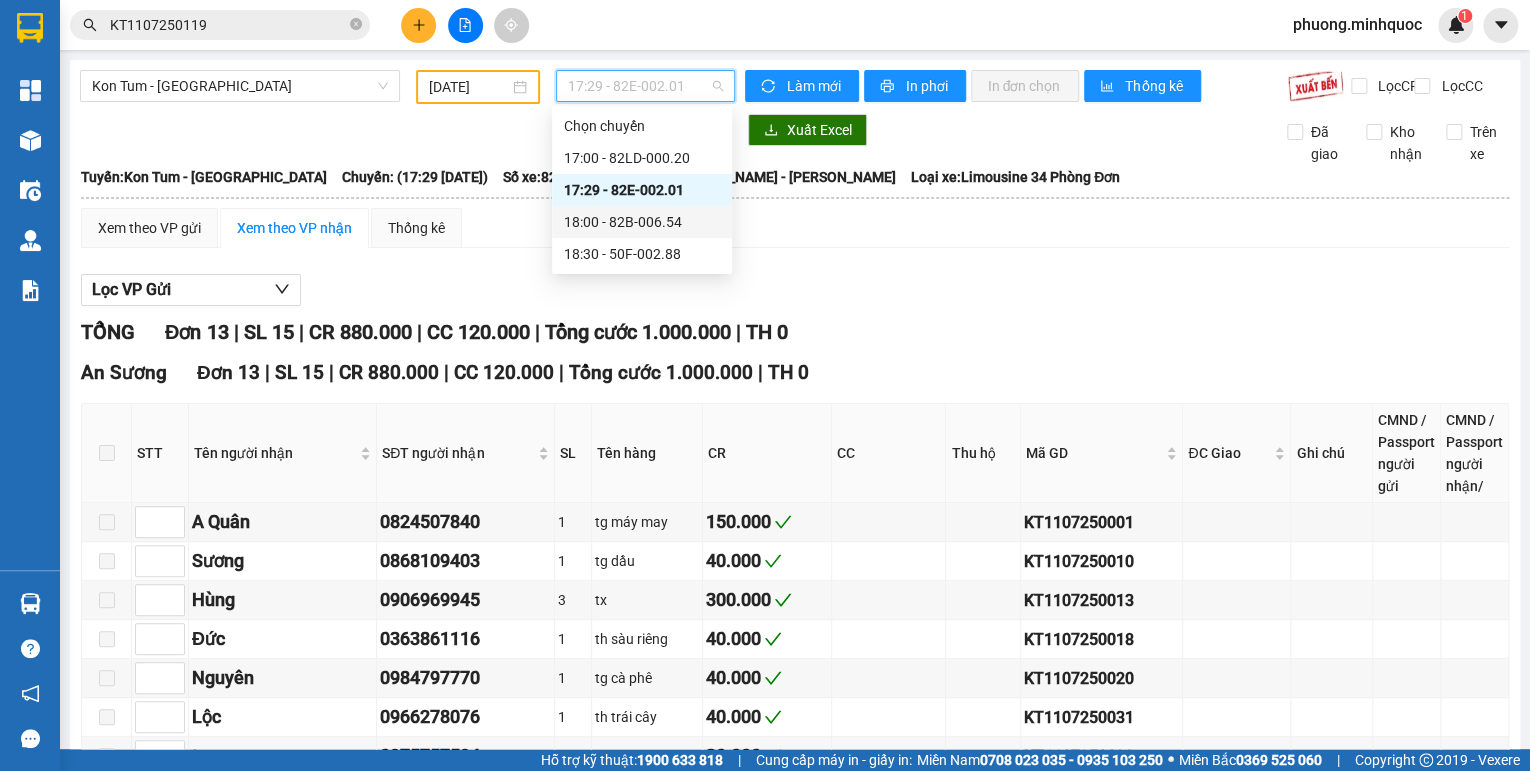 click on "18:00     - 82B-006.54" at bounding box center [642, 222] 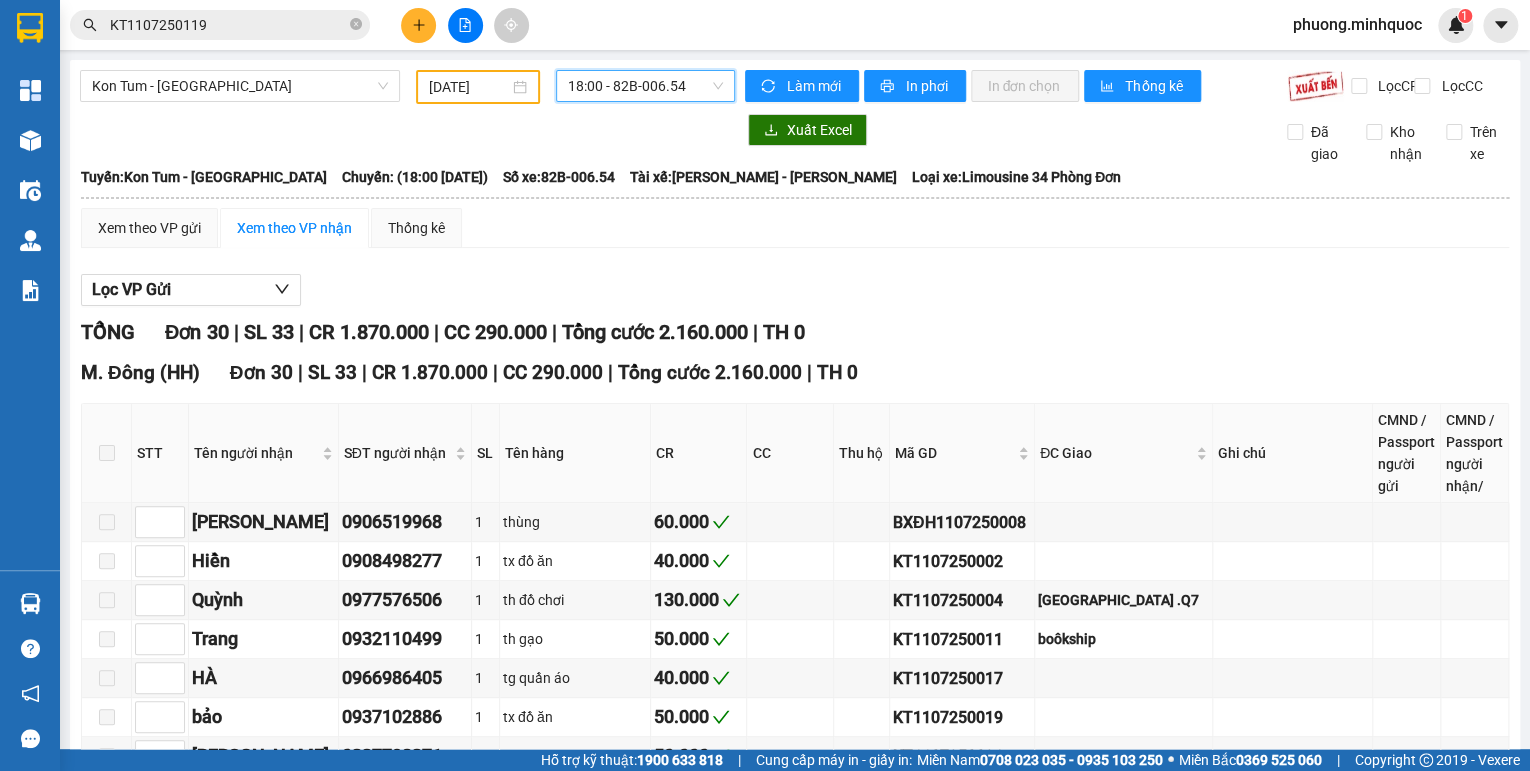 click on "18:00     - 82B-006.54" at bounding box center (646, 86) 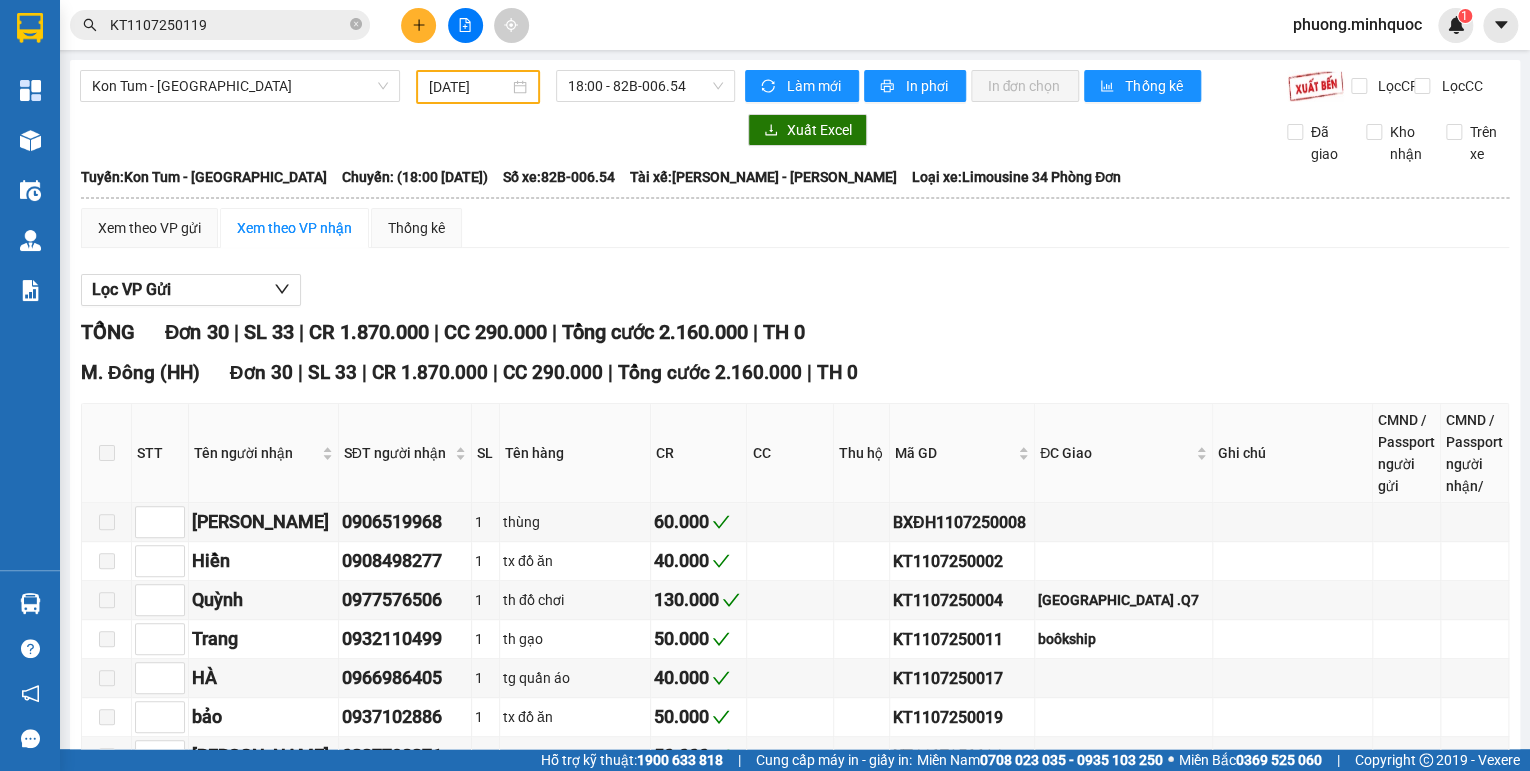 click on "Lọc VP Gửi" at bounding box center (795, 290) 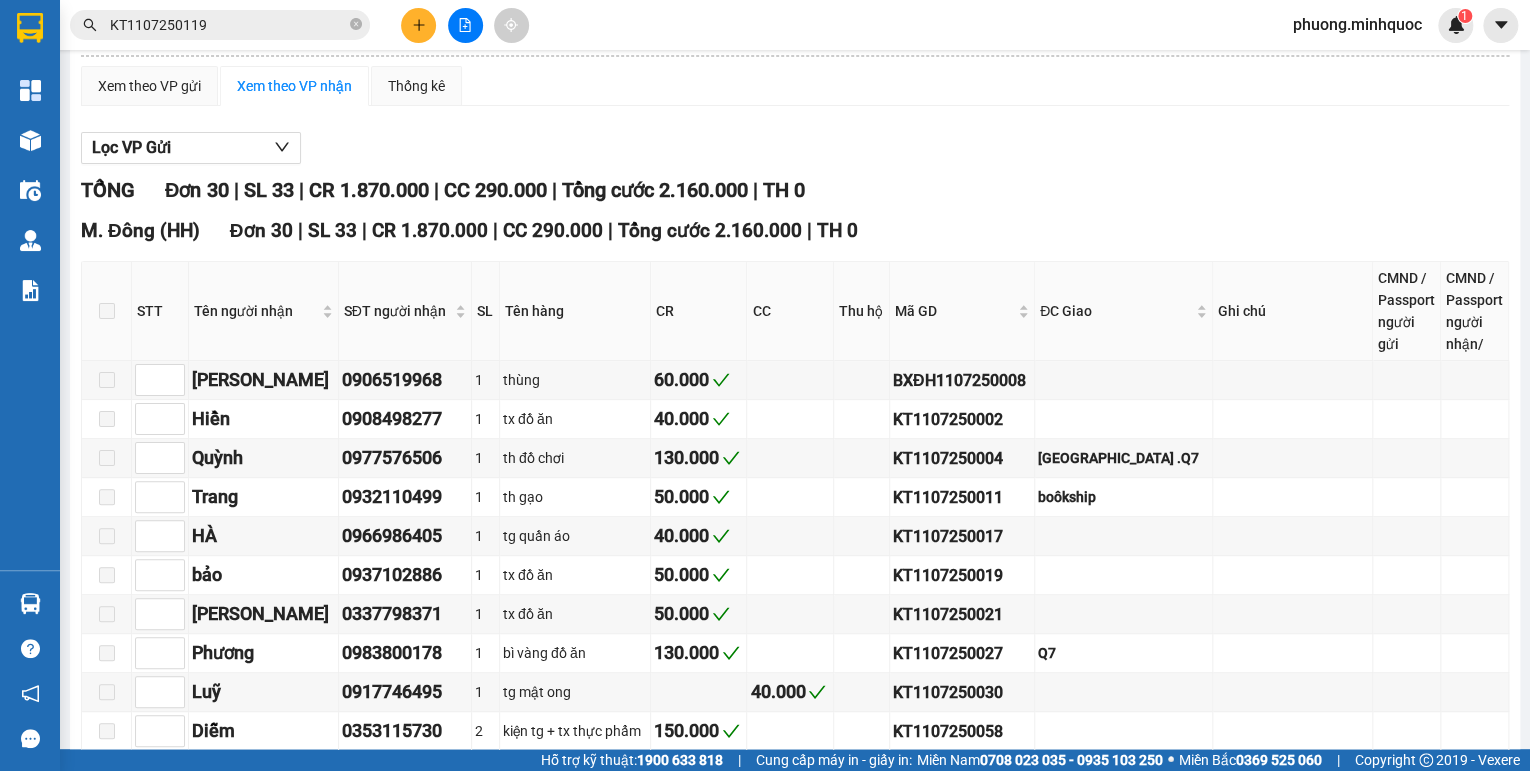 scroll, scrollTop: 0, scrollLeft: 0, axis: both 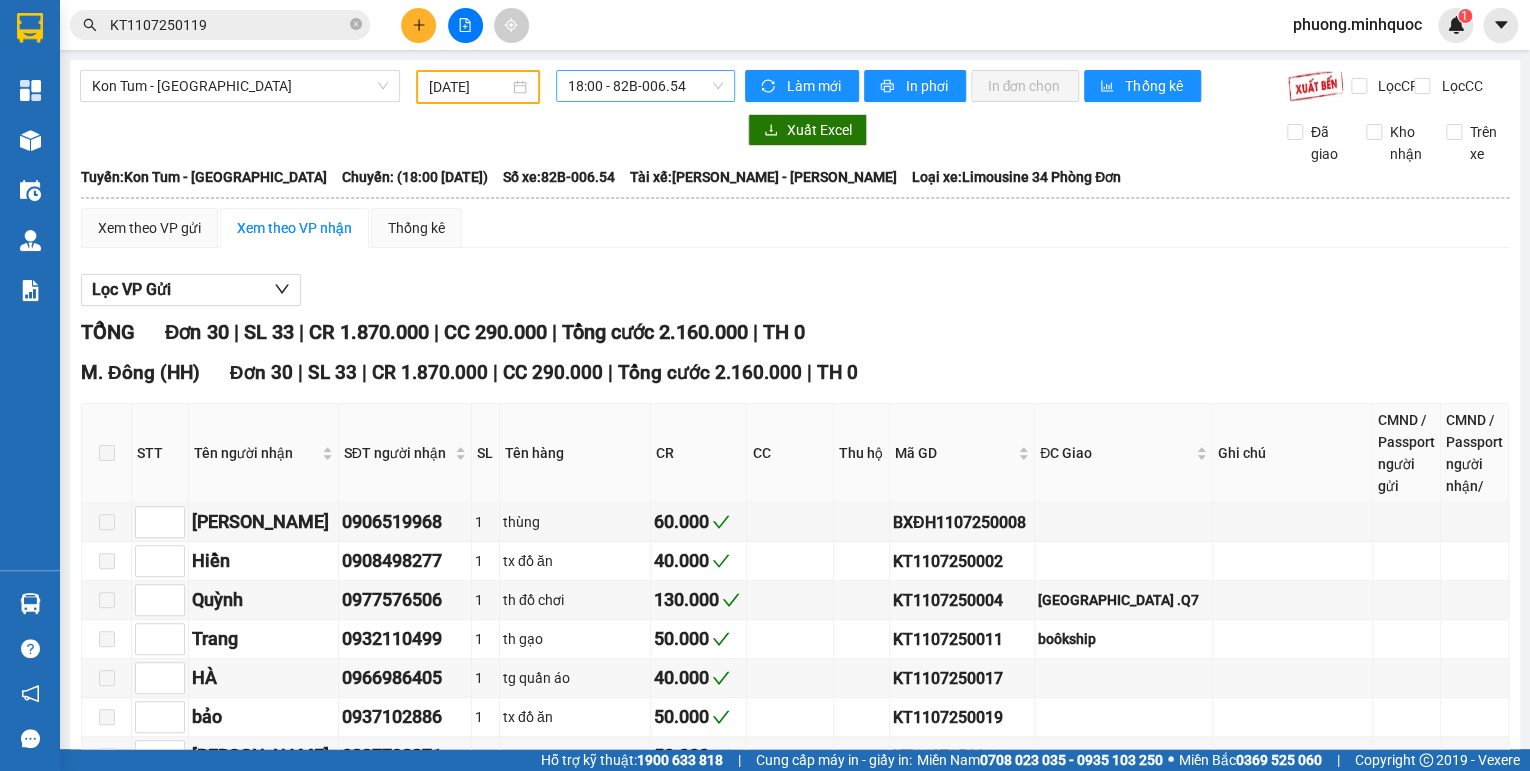 click on "18:00     - 82B-006.54" at bounding box center [646, 86] 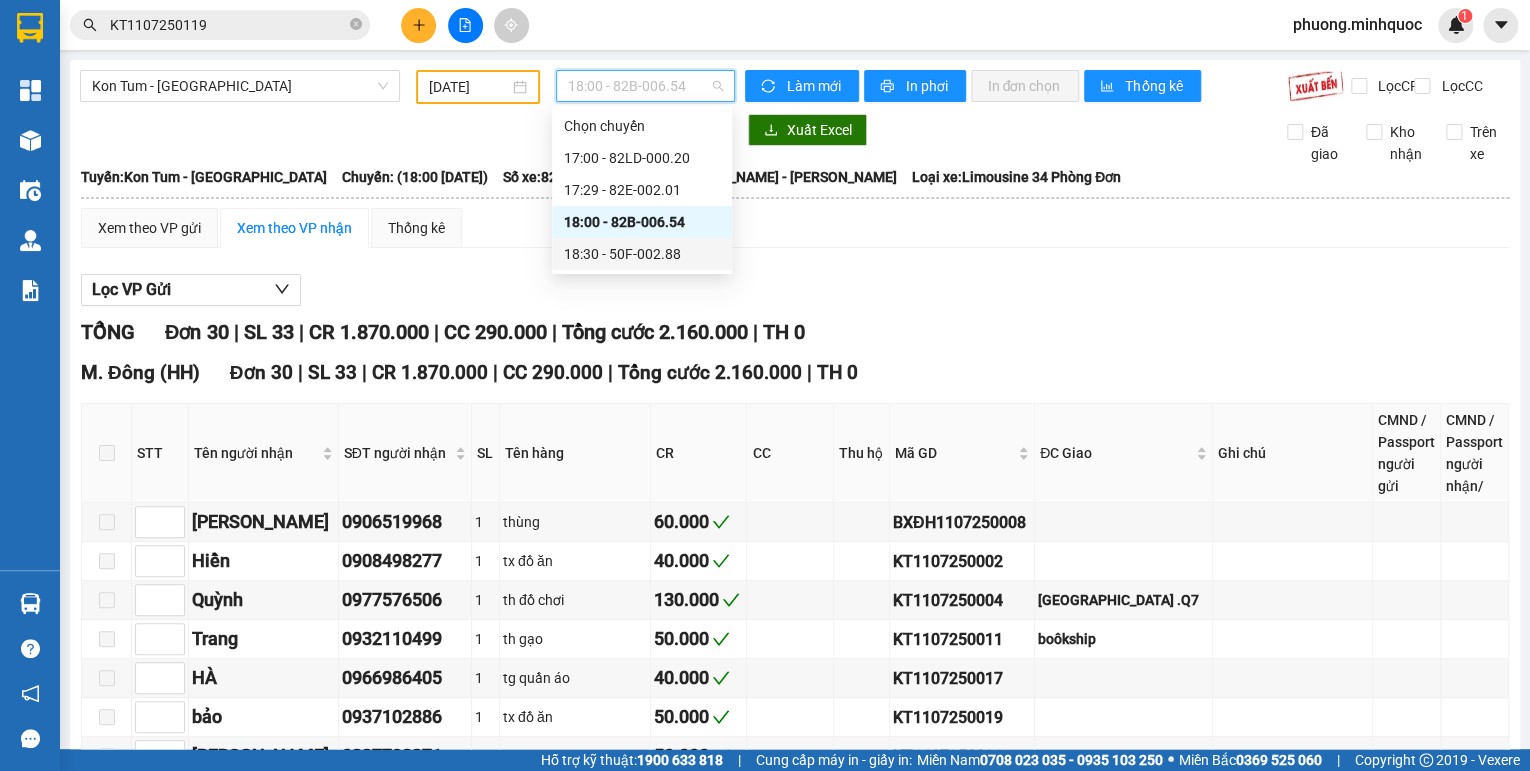 click on "18:30     - 50F-002.88" at bounding box center [642, 254] 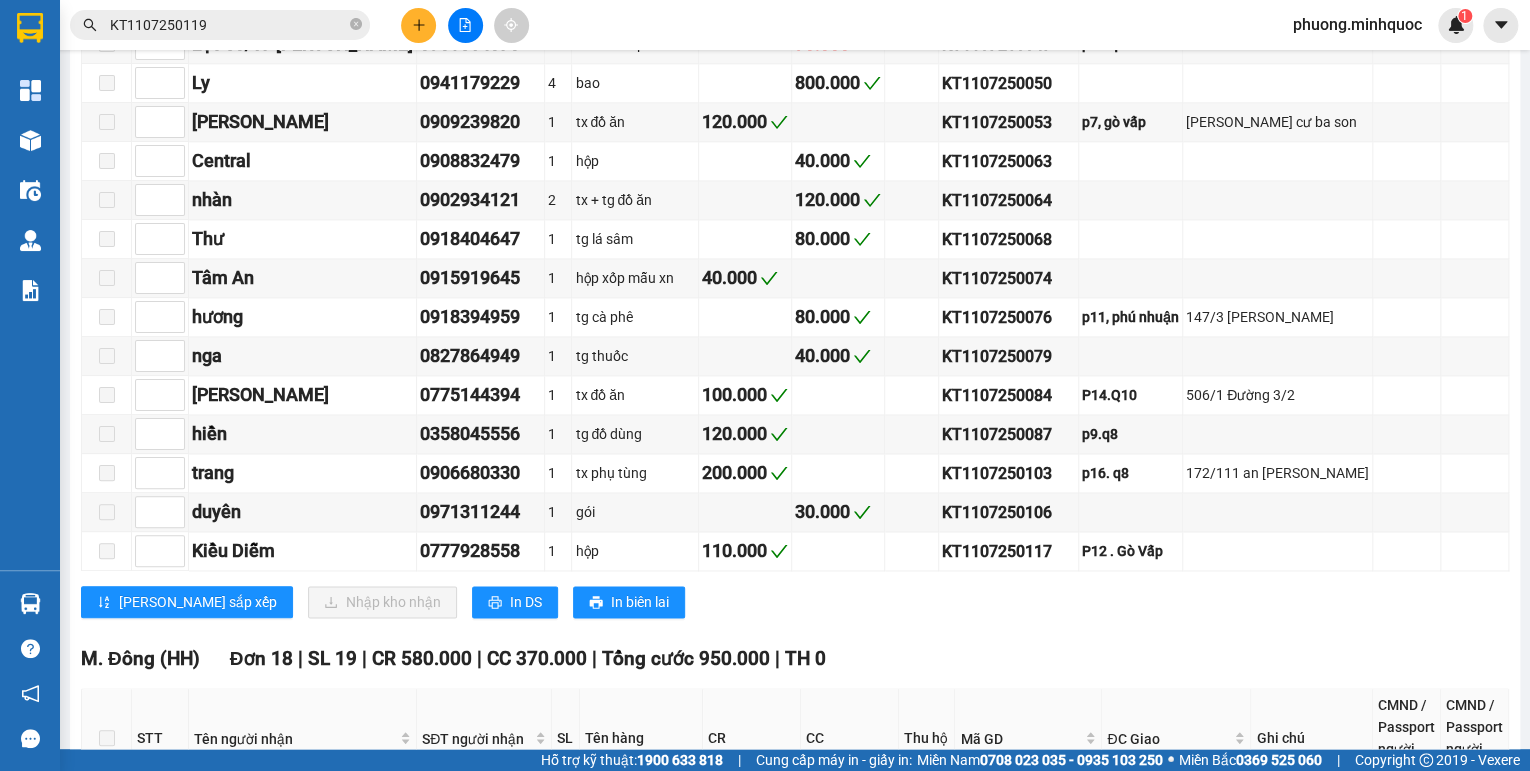 scroll, scrollTop: 1680, scrollLeft: 0, axis: vertical 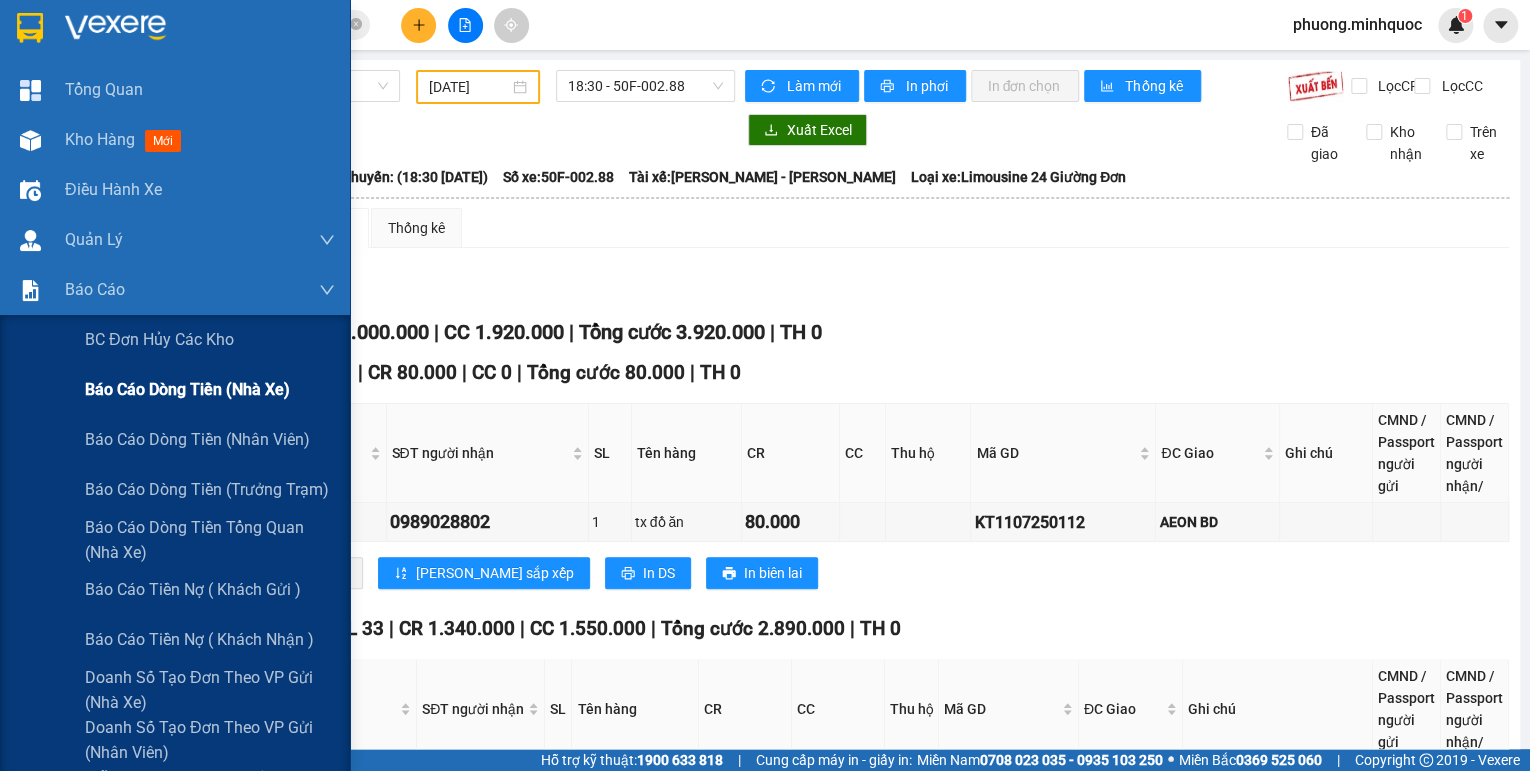 click on "Báo cáo dòng tiền (nhà xe)" at bounding box center [187, 389] 